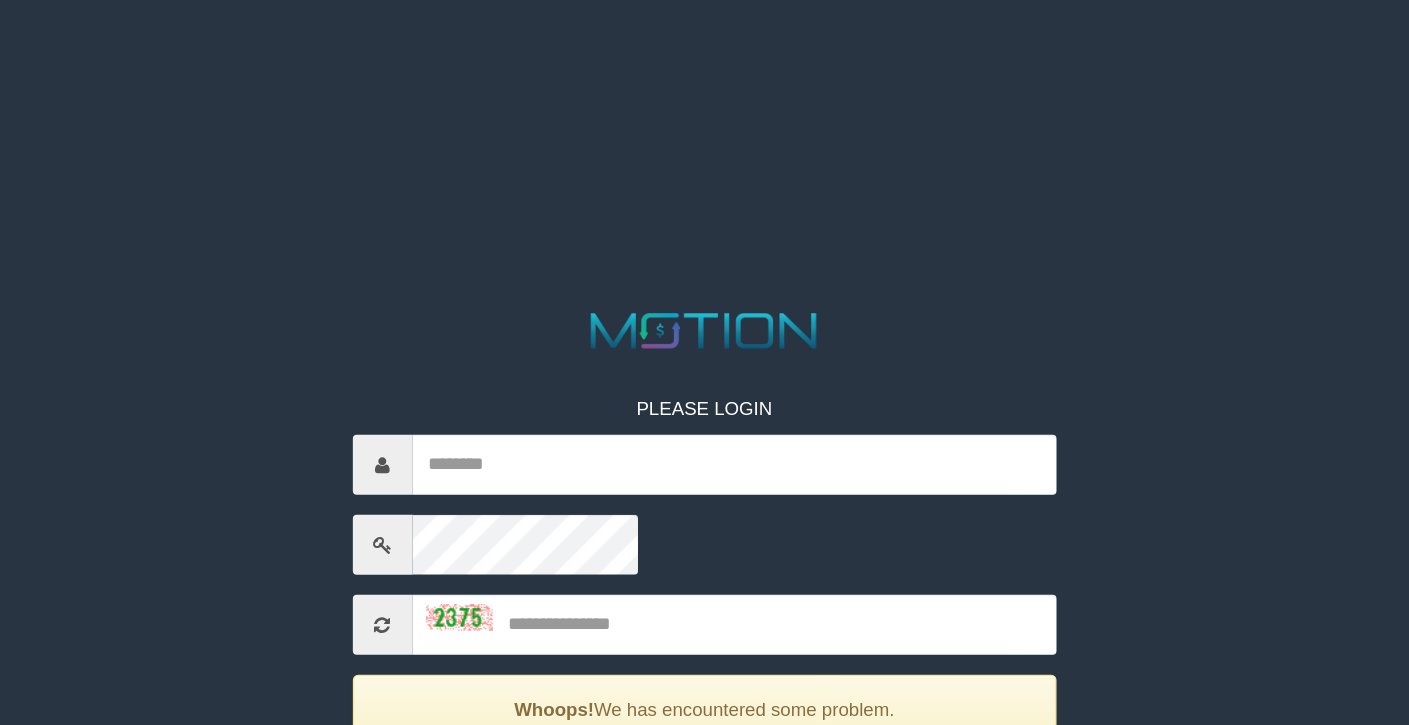 scroll, scrollTop: 0, scrollLeft: 0, axis: both 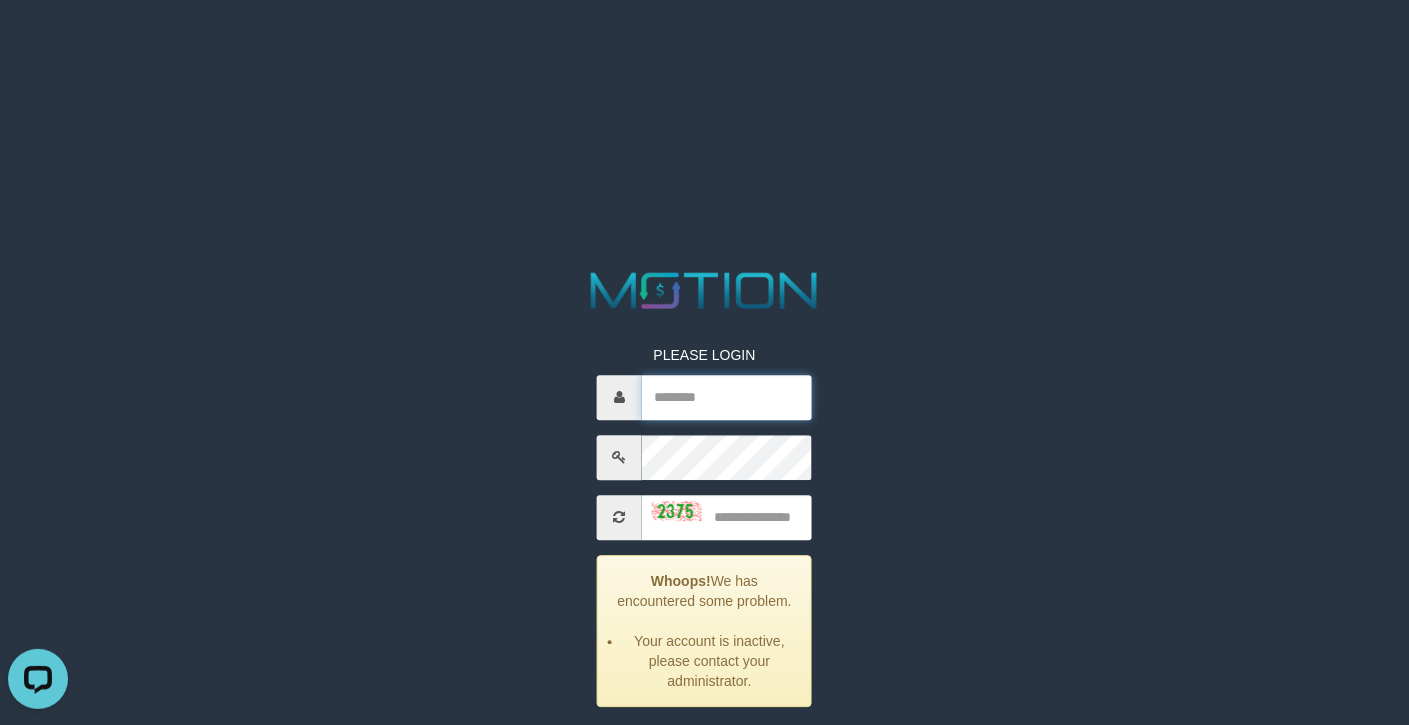 type on "*******" 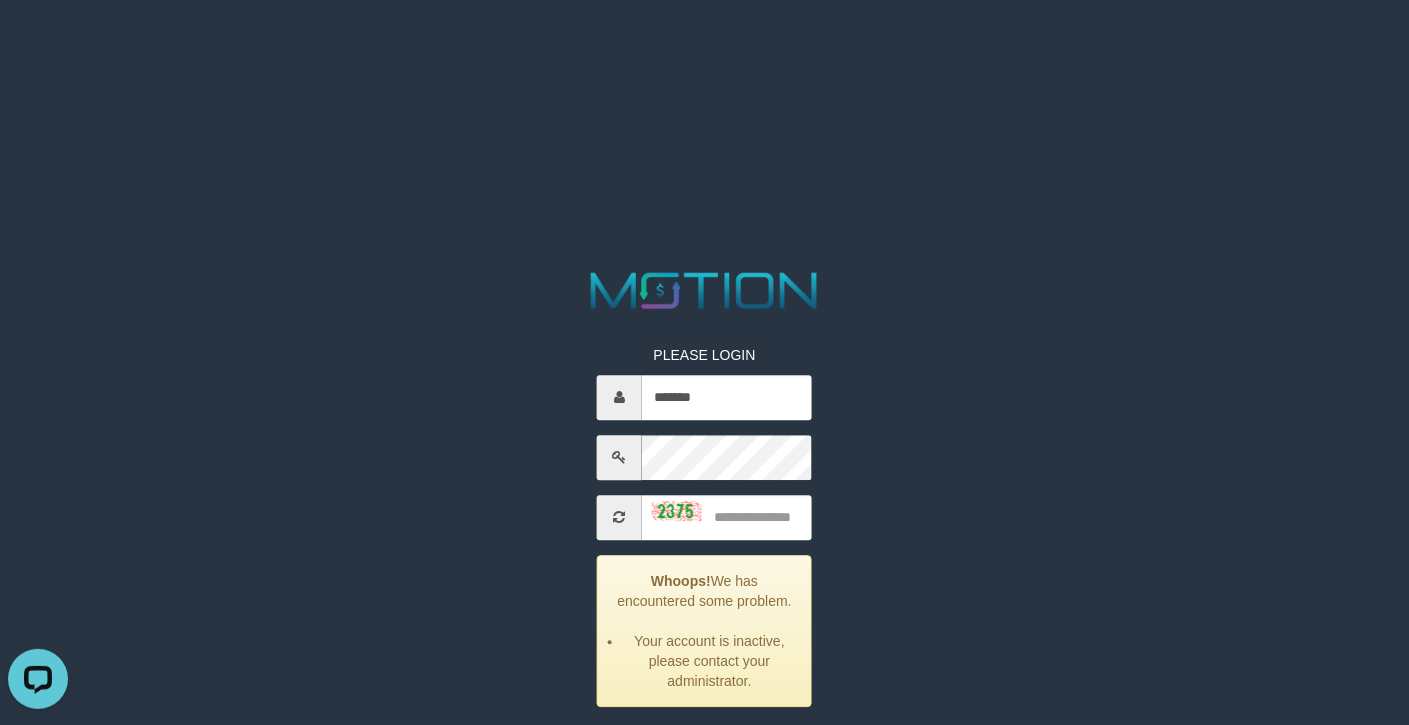 drag, startPoint x: 241, startPoint y: 497, endPoint x: 281, endPoint y: 480, distance: 43.462627 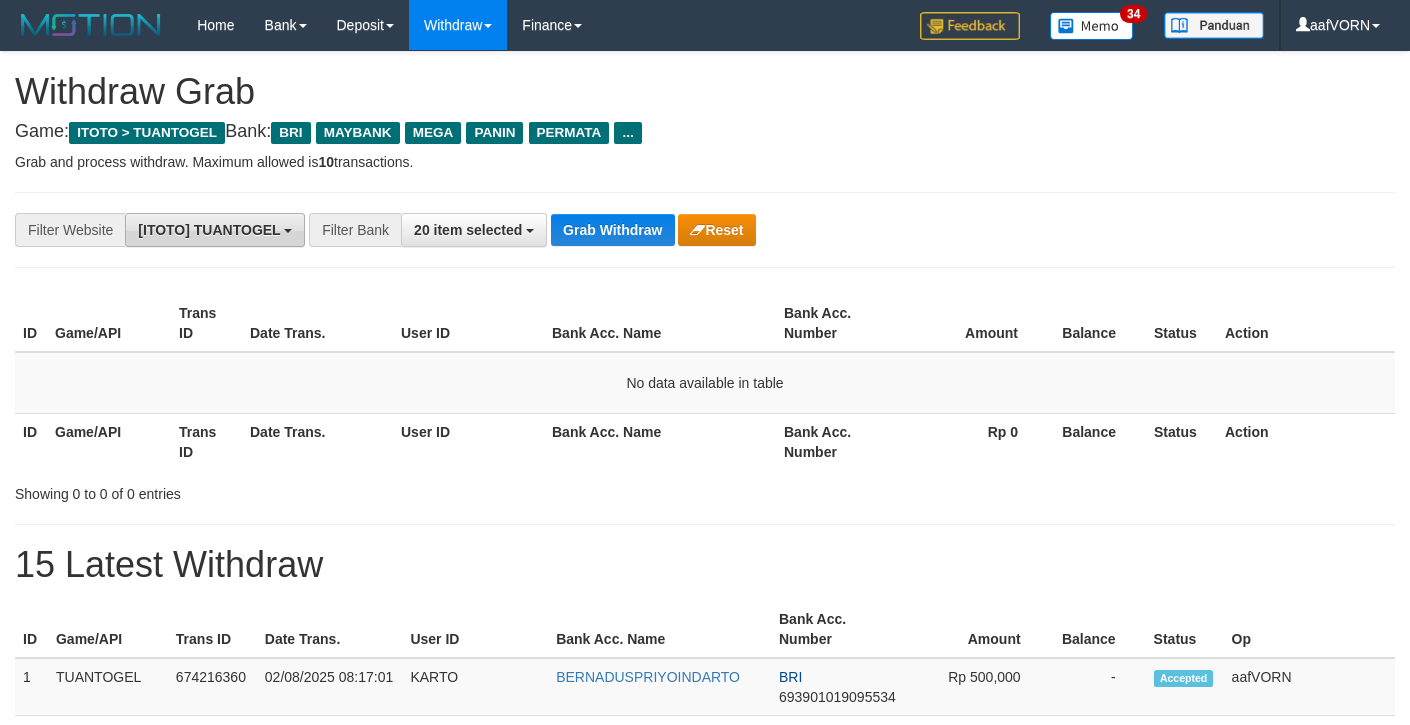scroll, scrollTop: 0, scrollLeft: 0, axis: both 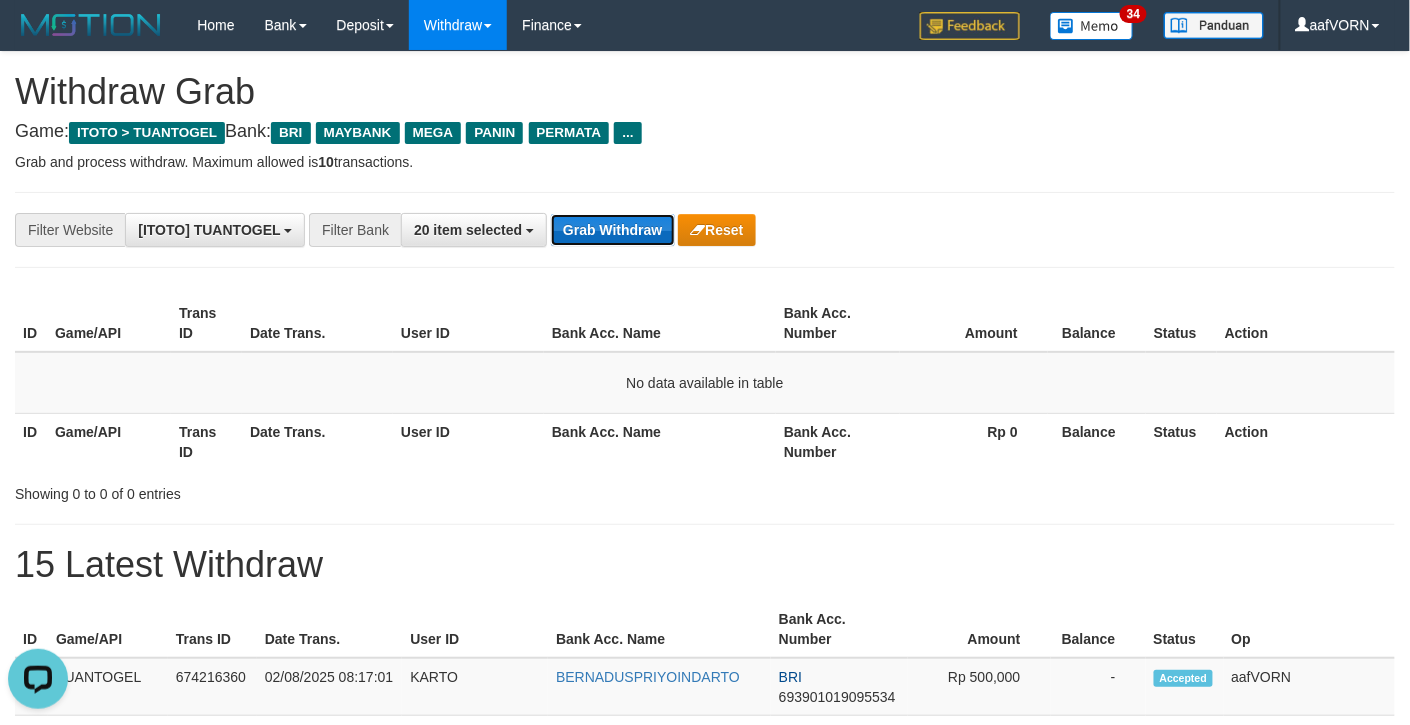 click on "Grab Withdraw" at bounding box center (612, 230) 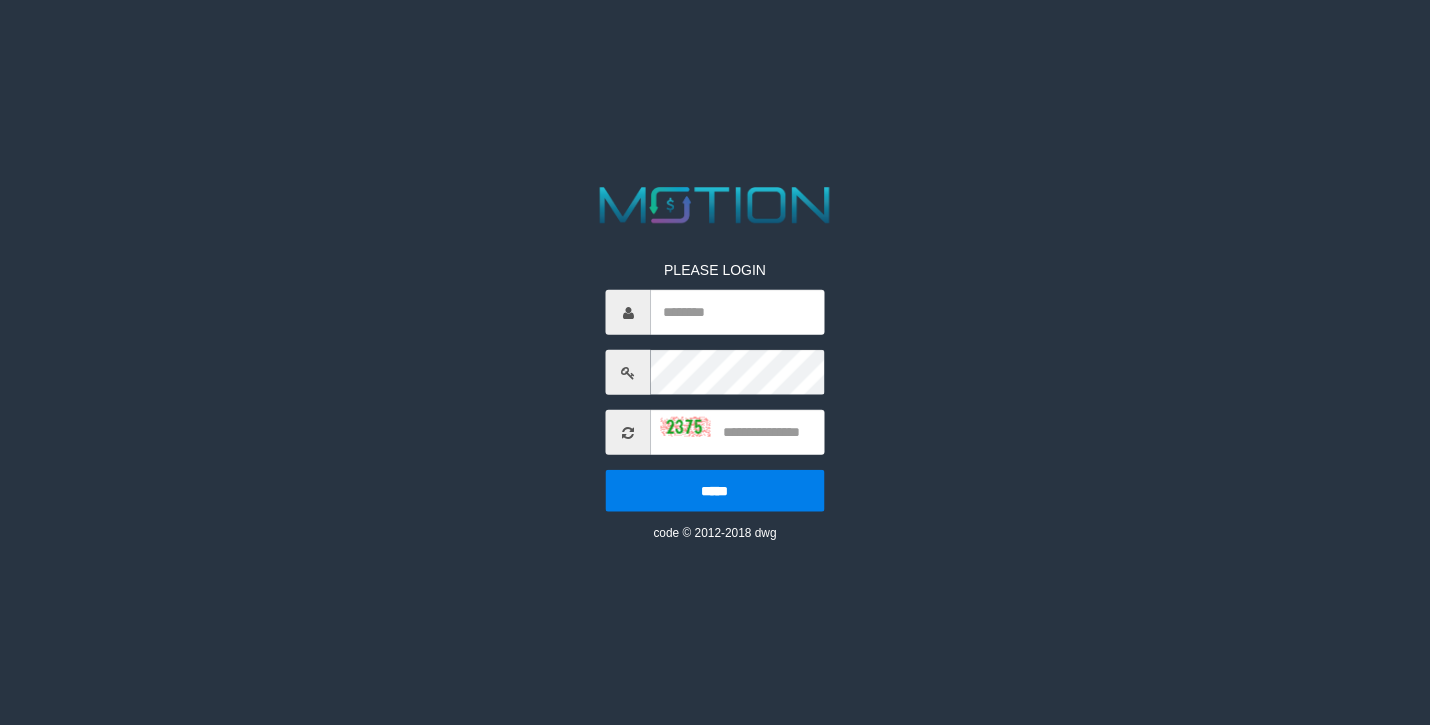 scroll, scrollTop: 0, scrollLeft: 0, axis: both 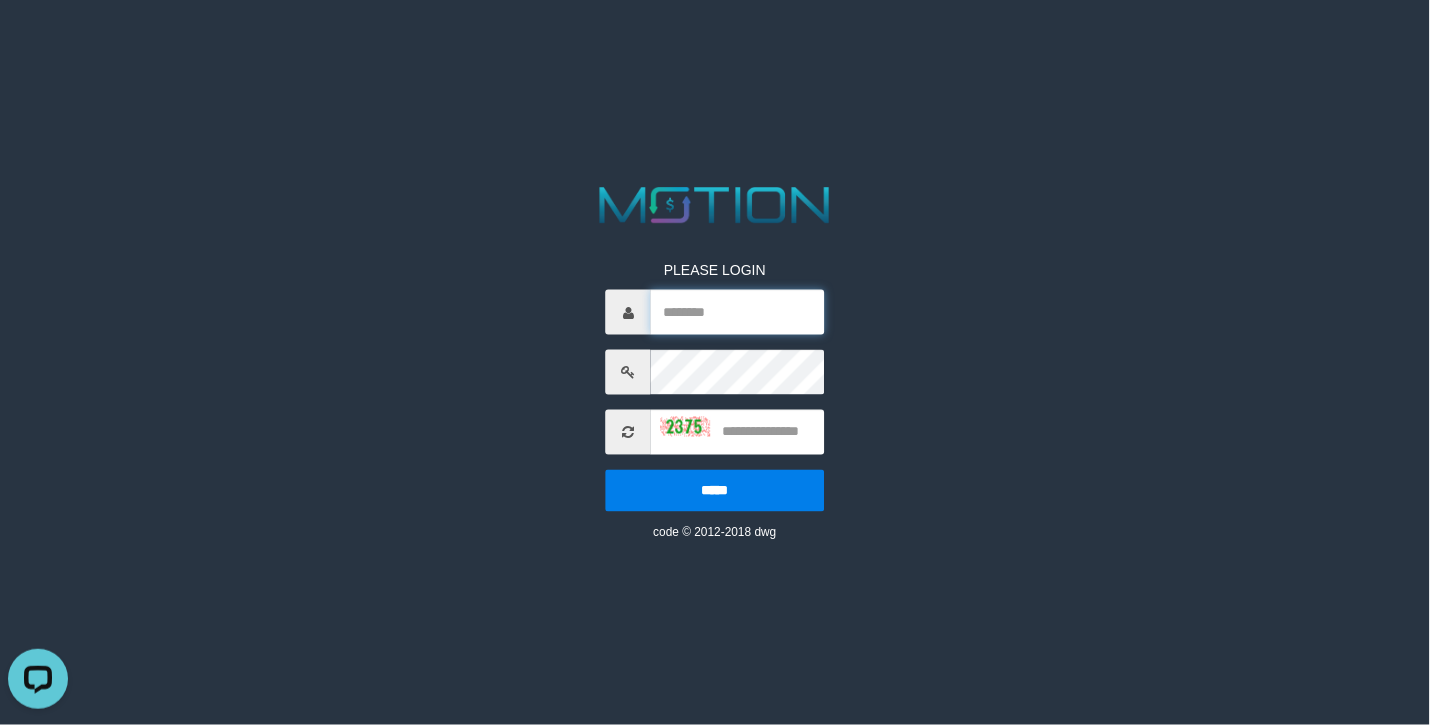 type on "*******" 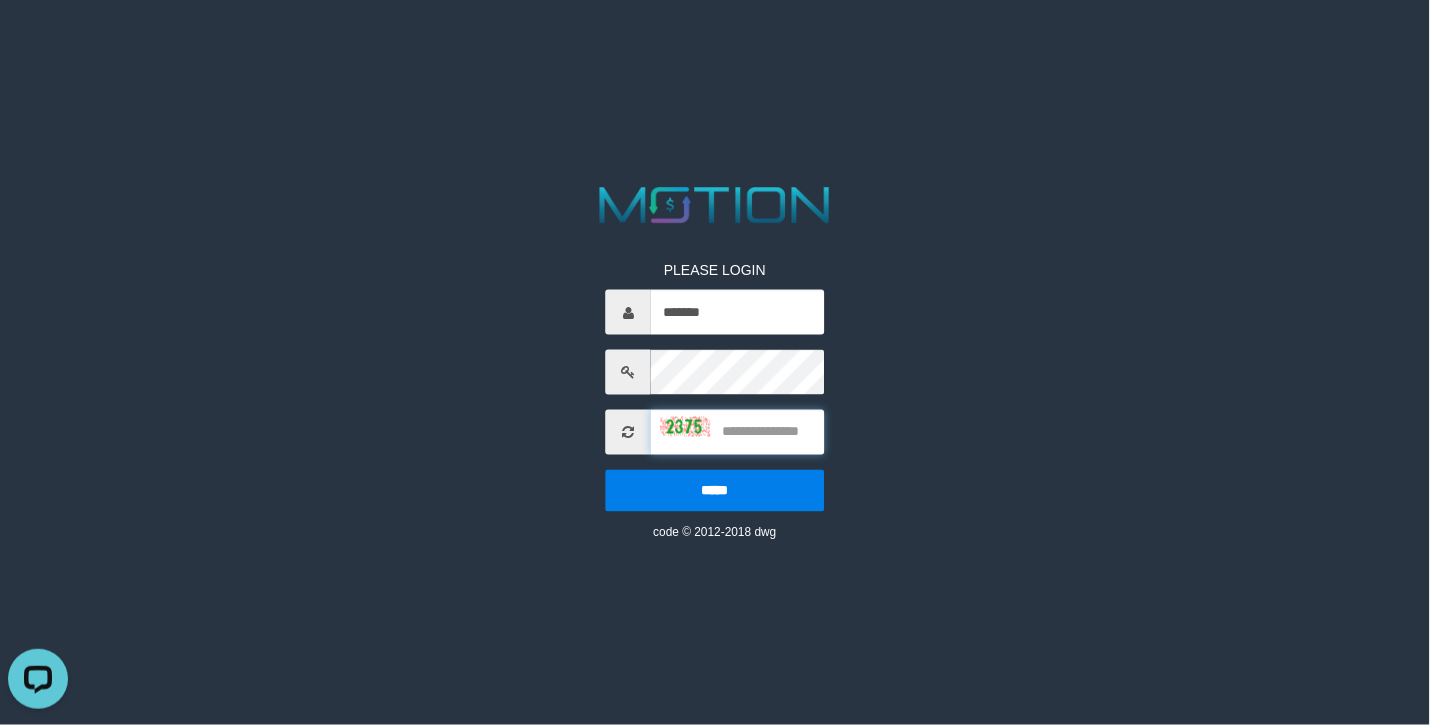 click at bounding box center (737, 432) 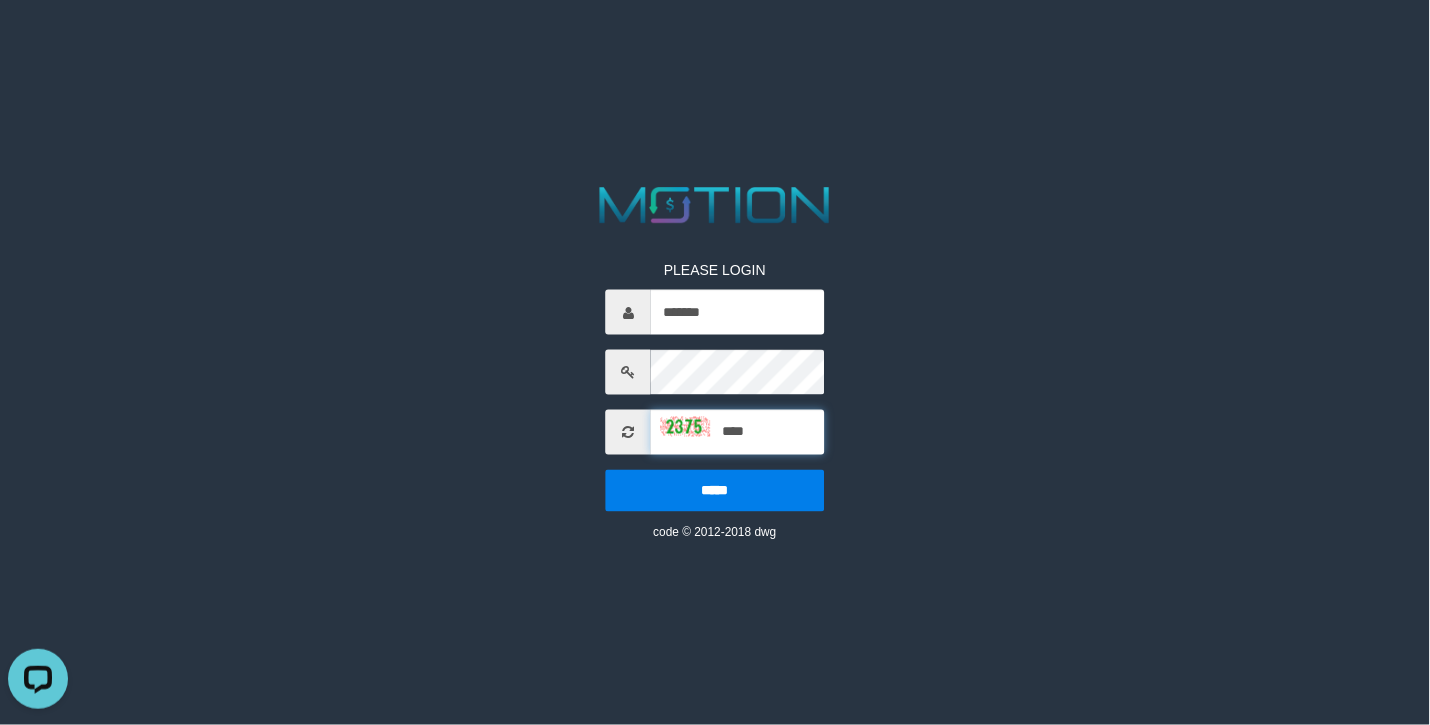 type on "****" 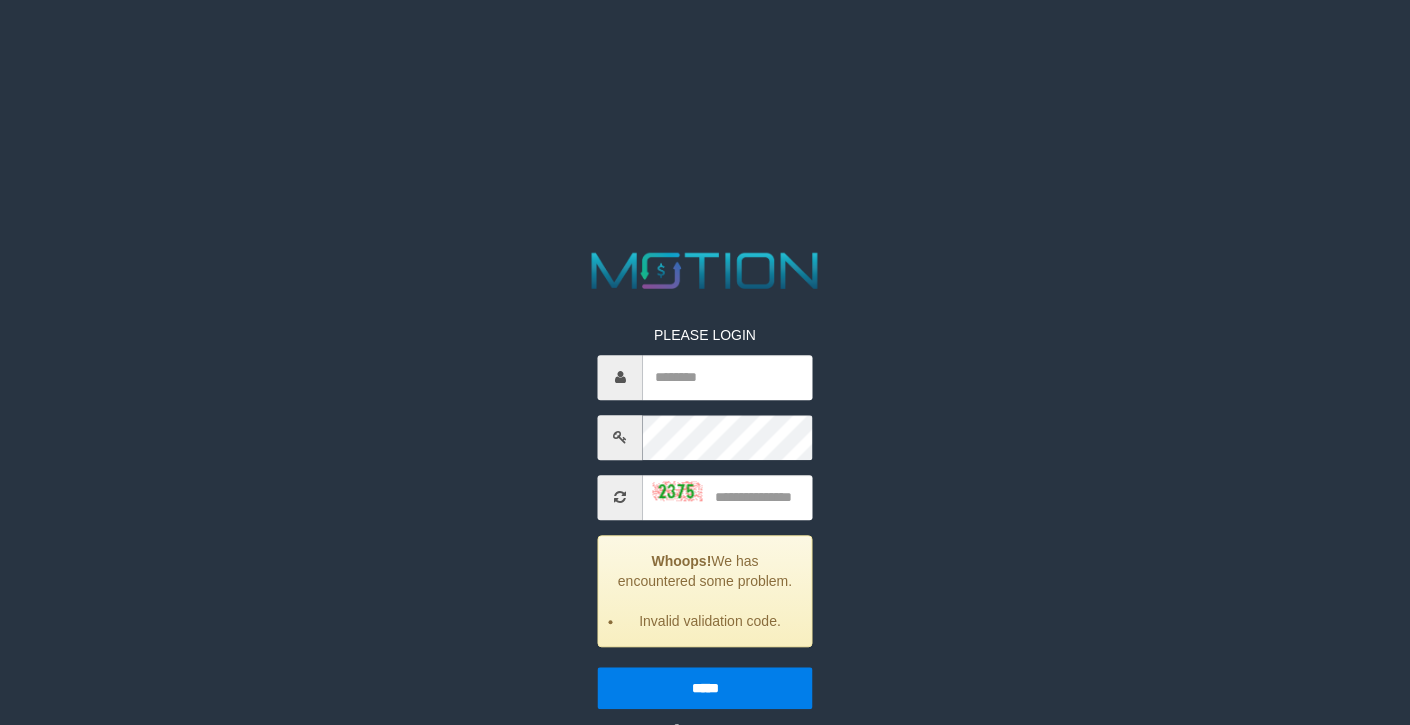 scroll, scrollTop: 0, scrollLeft: 0, axis: both 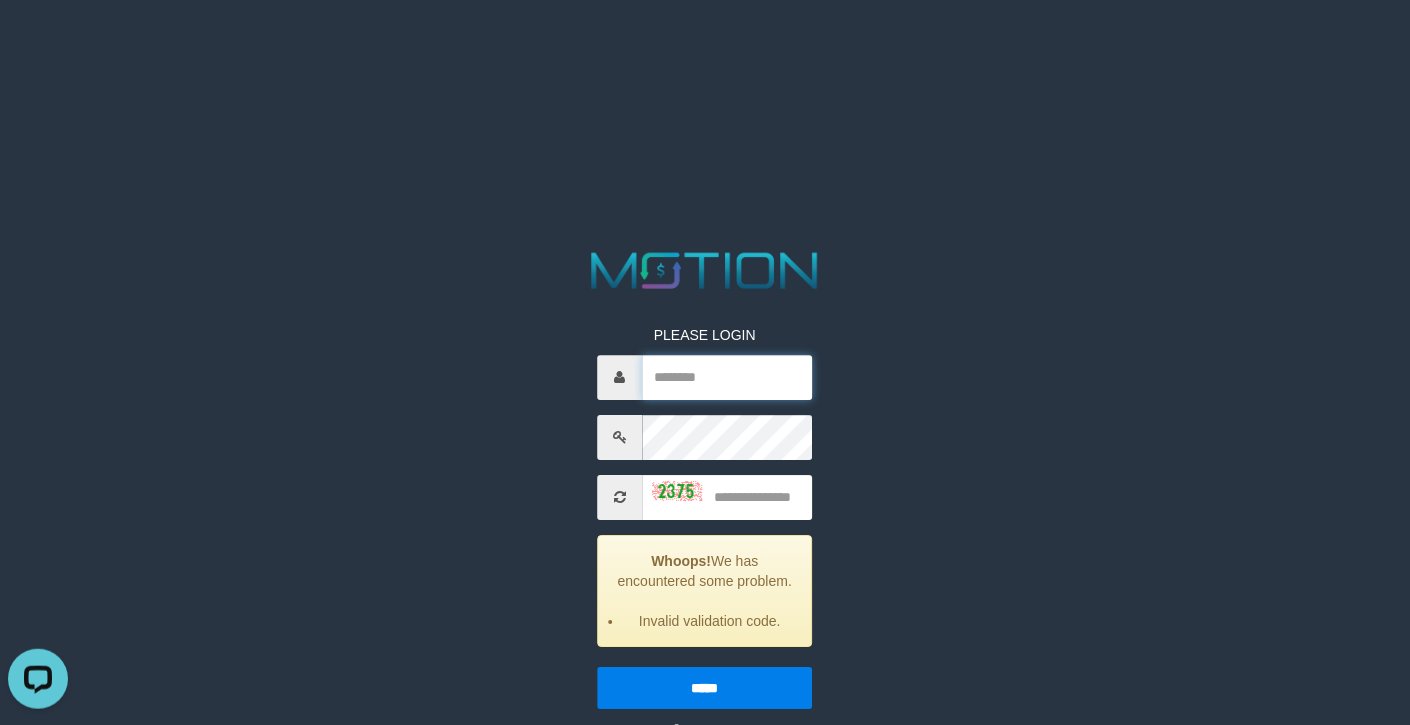 type on "*******" 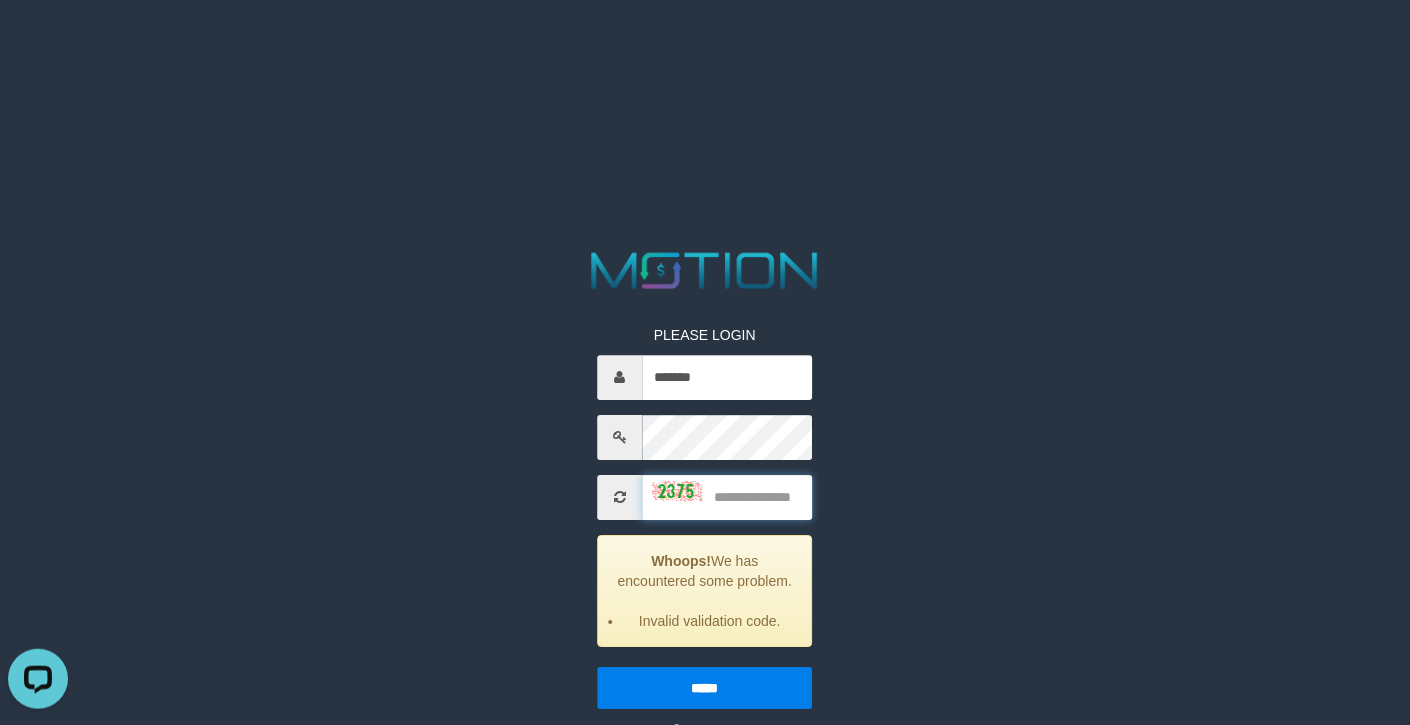 drag, startPoint x: 712, startPoint y: 488, endPoint x: 758, endPoint y: 484, distance: 46.173584 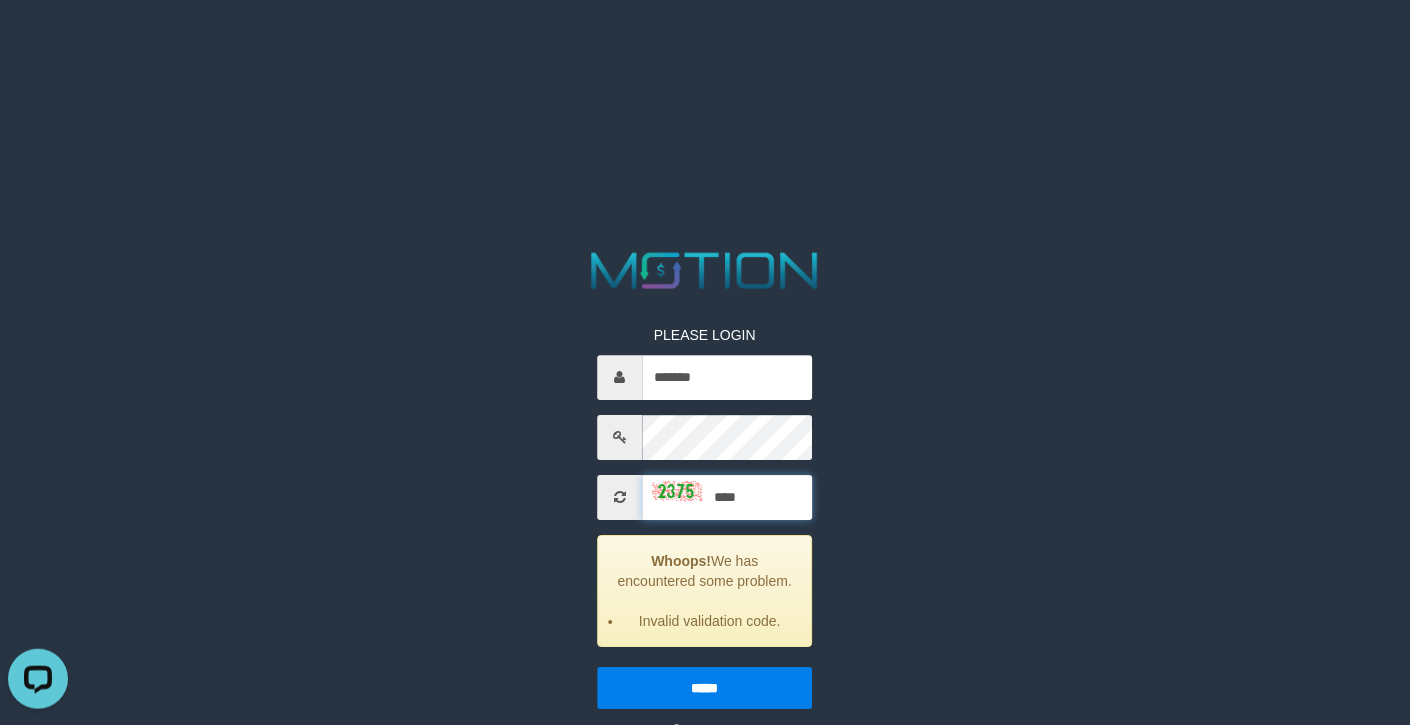 type on "****" 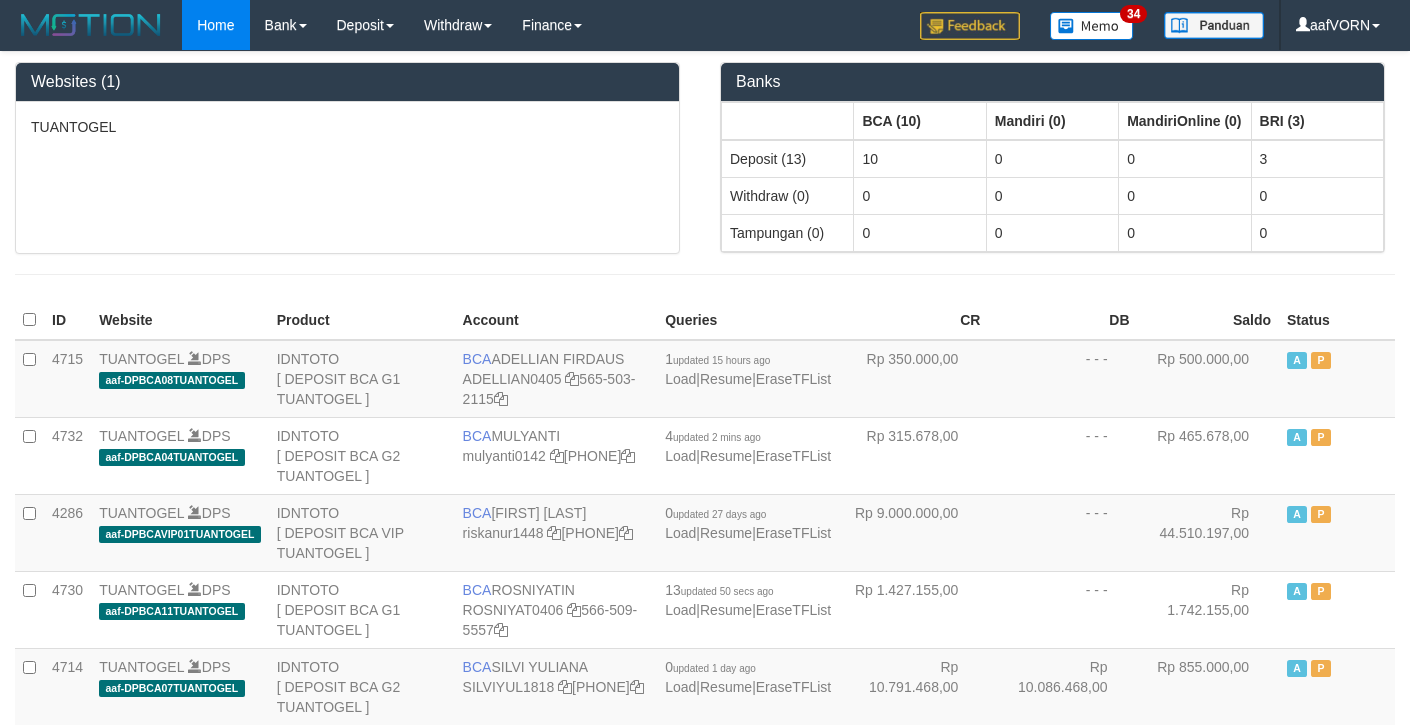 scroll, scrollTop: 0, scrollLeft: 0, axis: both 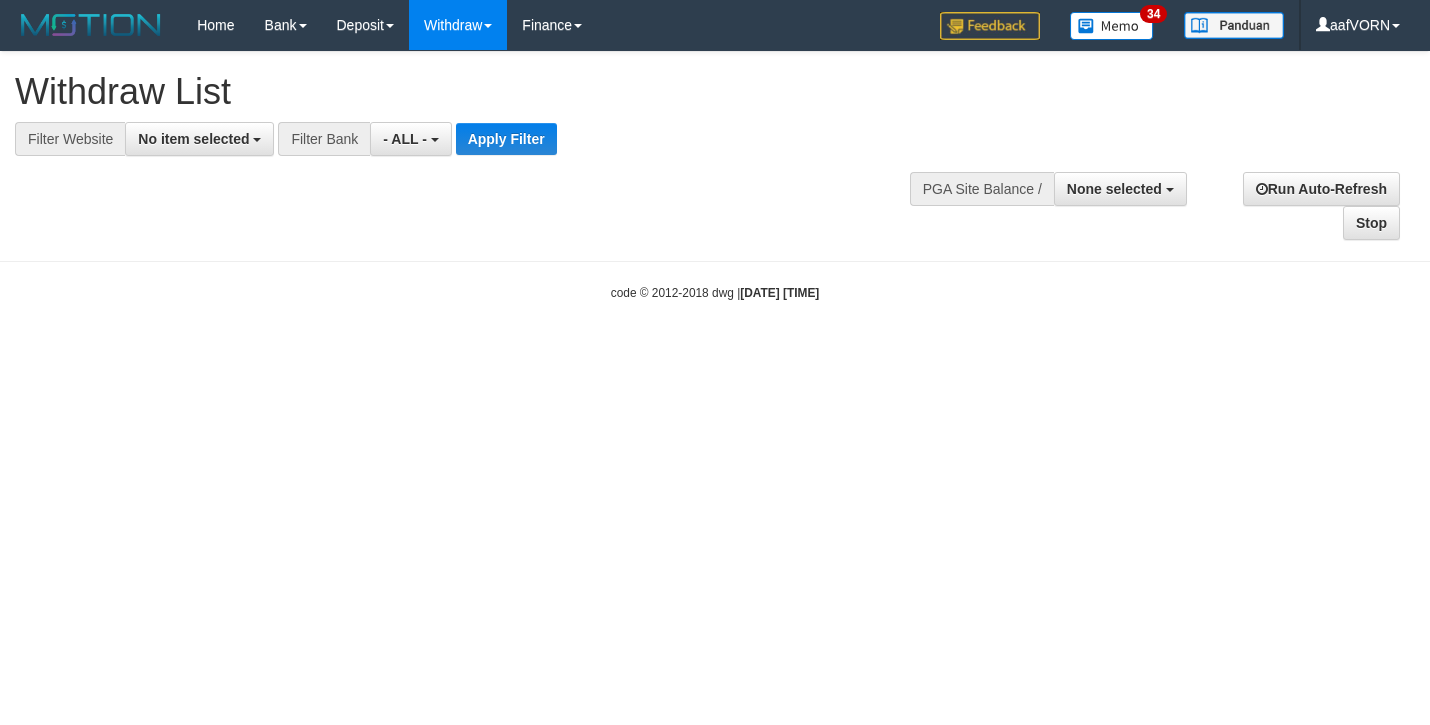 select 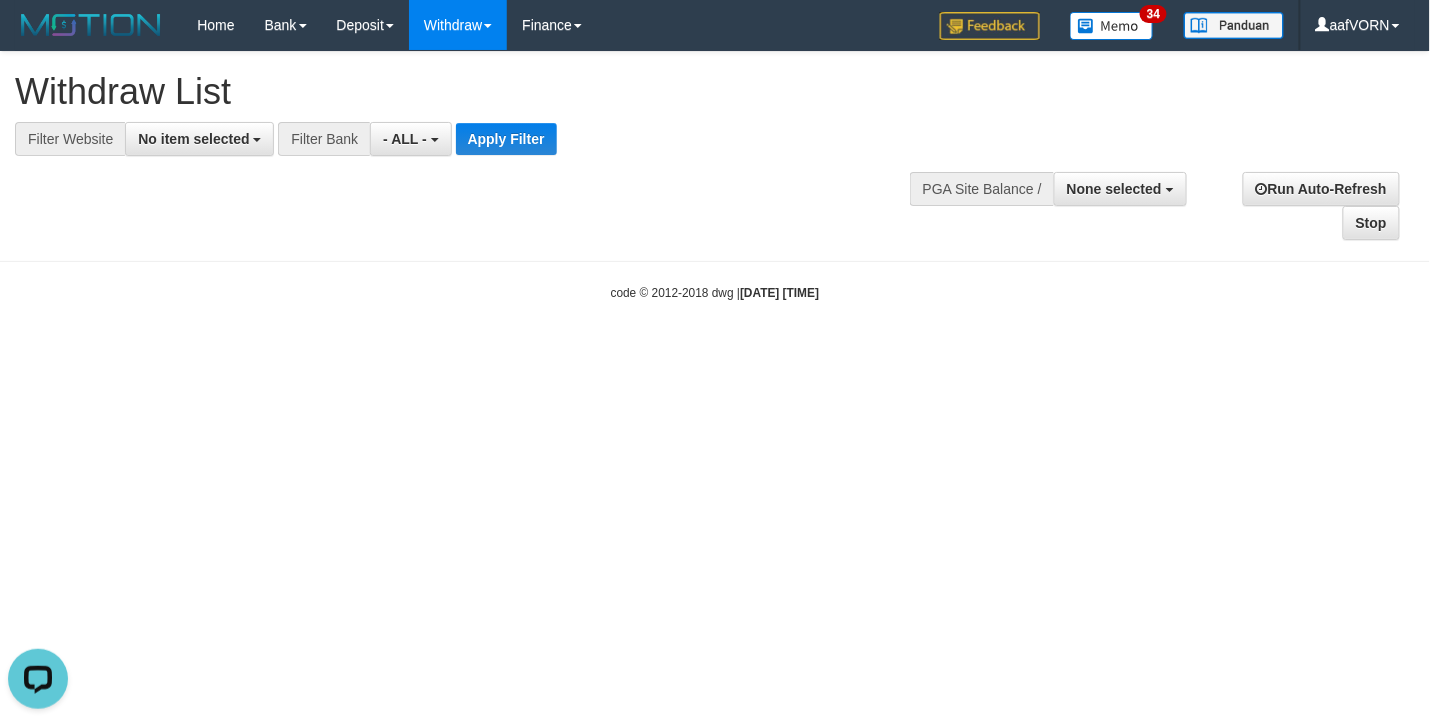 scroll, scrollTop: 0, scrollLeft: 0, axis: both 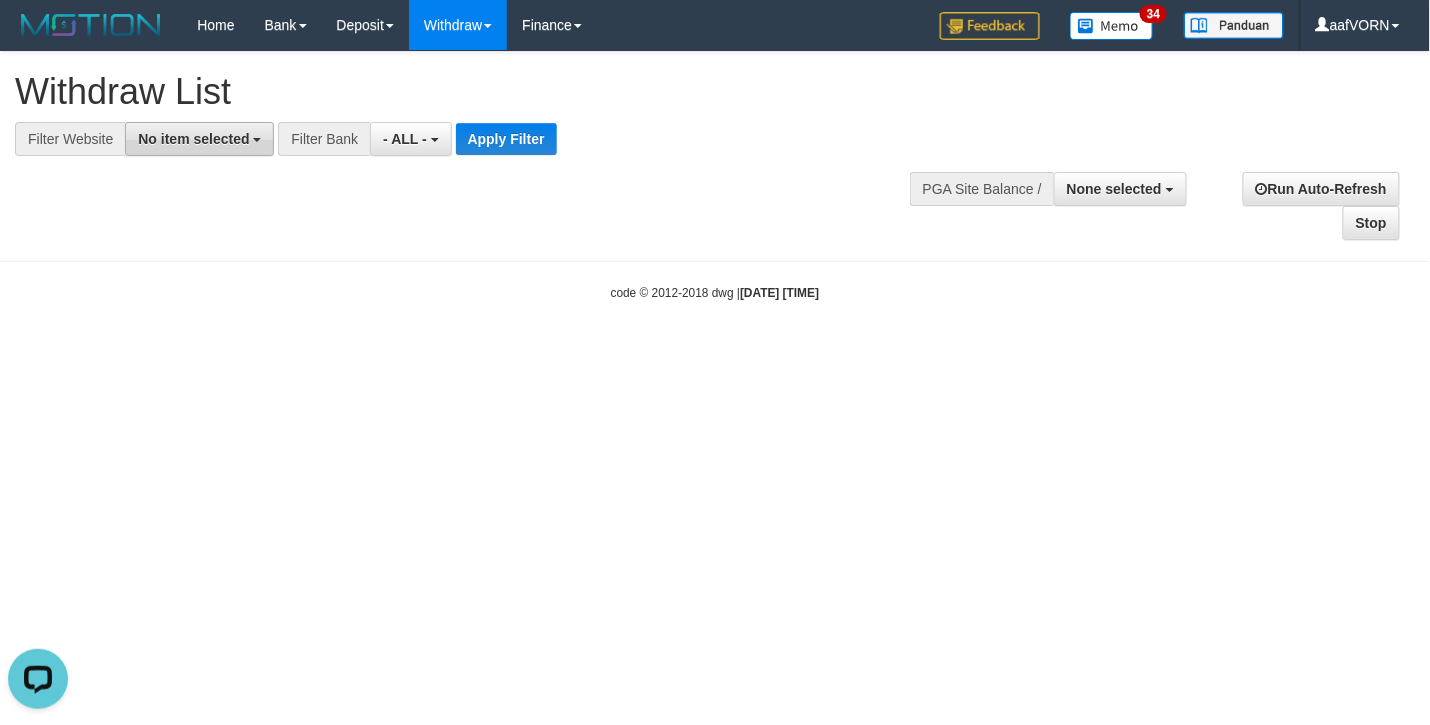 click on "No item selected" at bounding box center [193, 139] 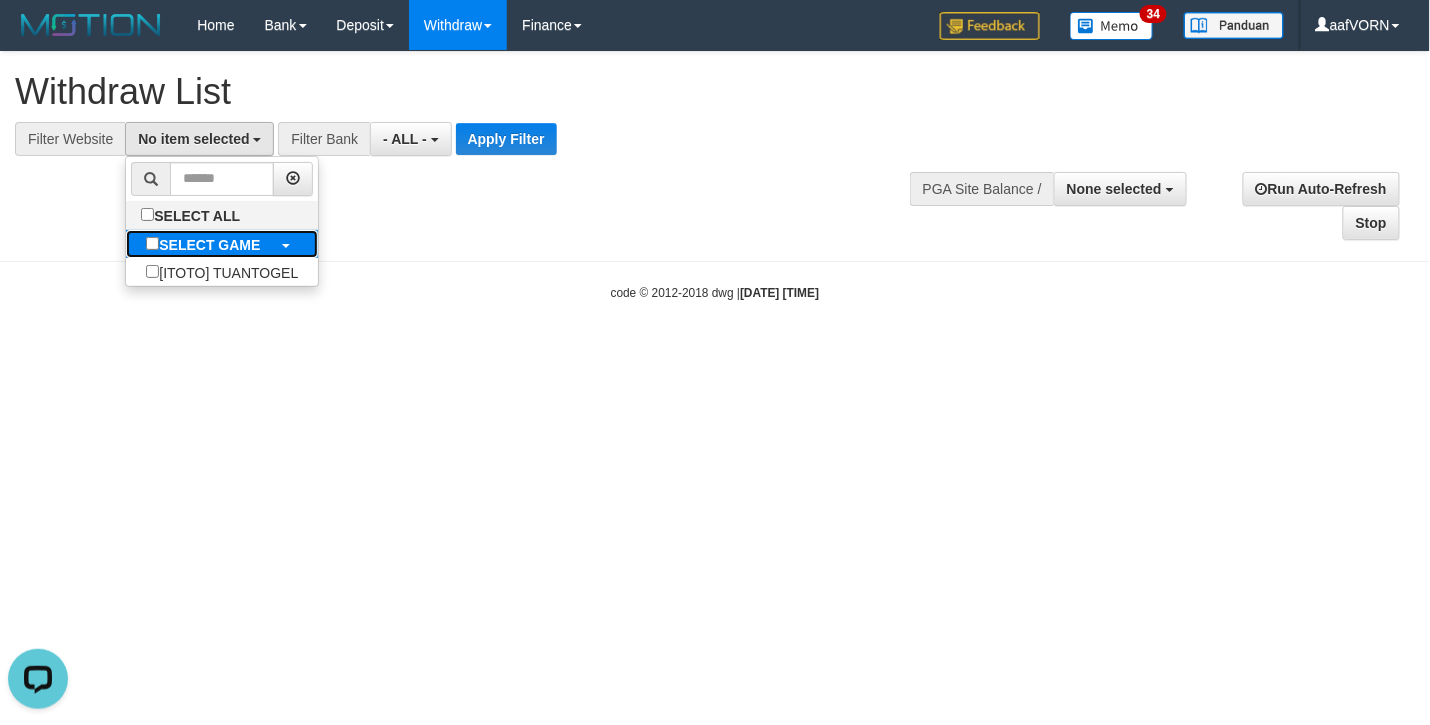 click on "SELECT GAME" at bounding box center (203, 244) 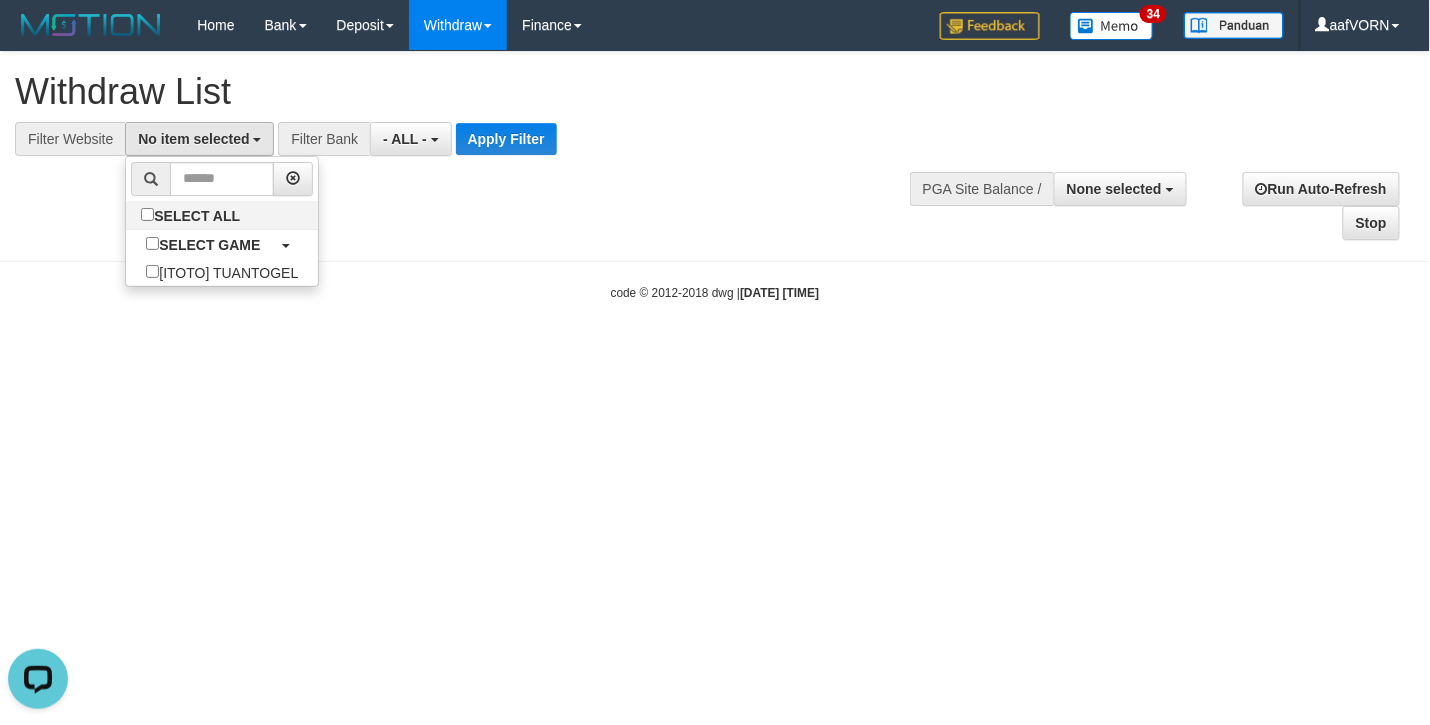 select on "***" 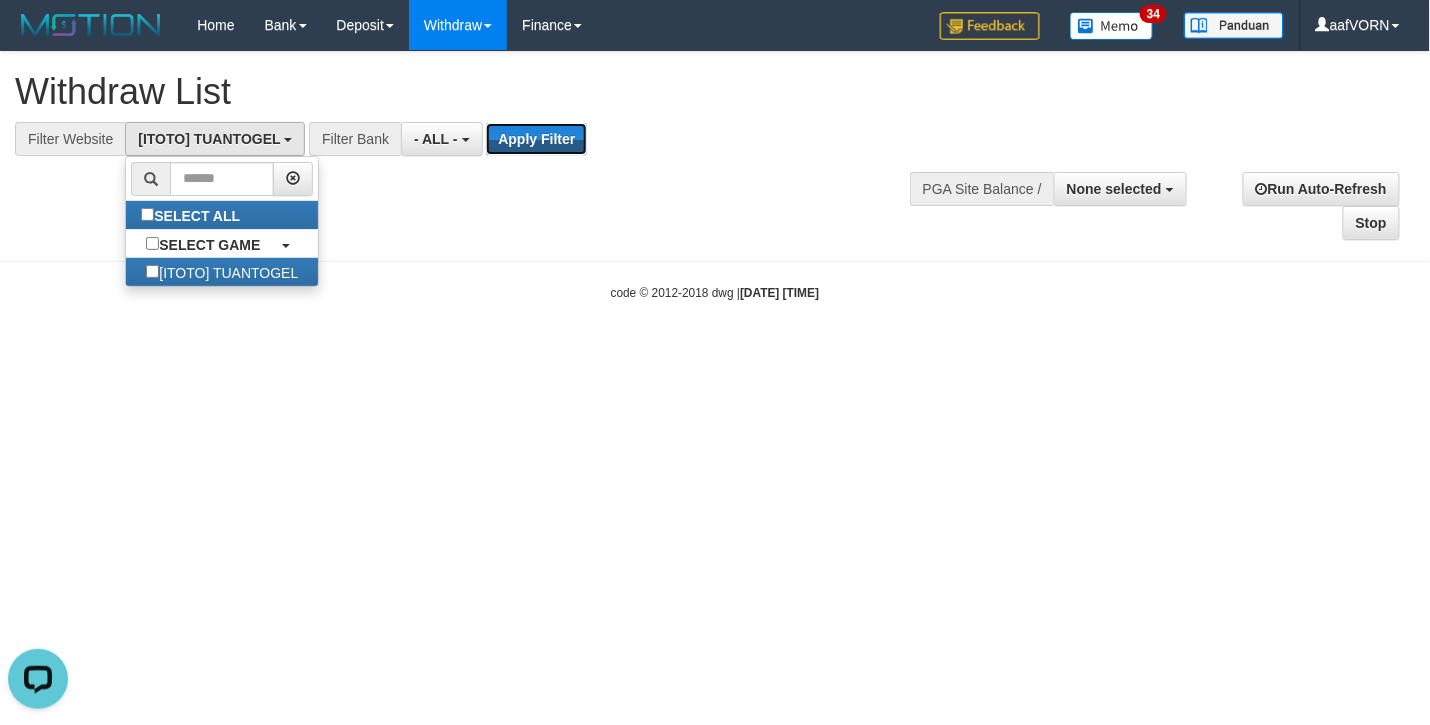 drag, startPoint x: 541, startPoint y: 145, endPoint x: 749, endPoint y: 186, distance: 212.00237 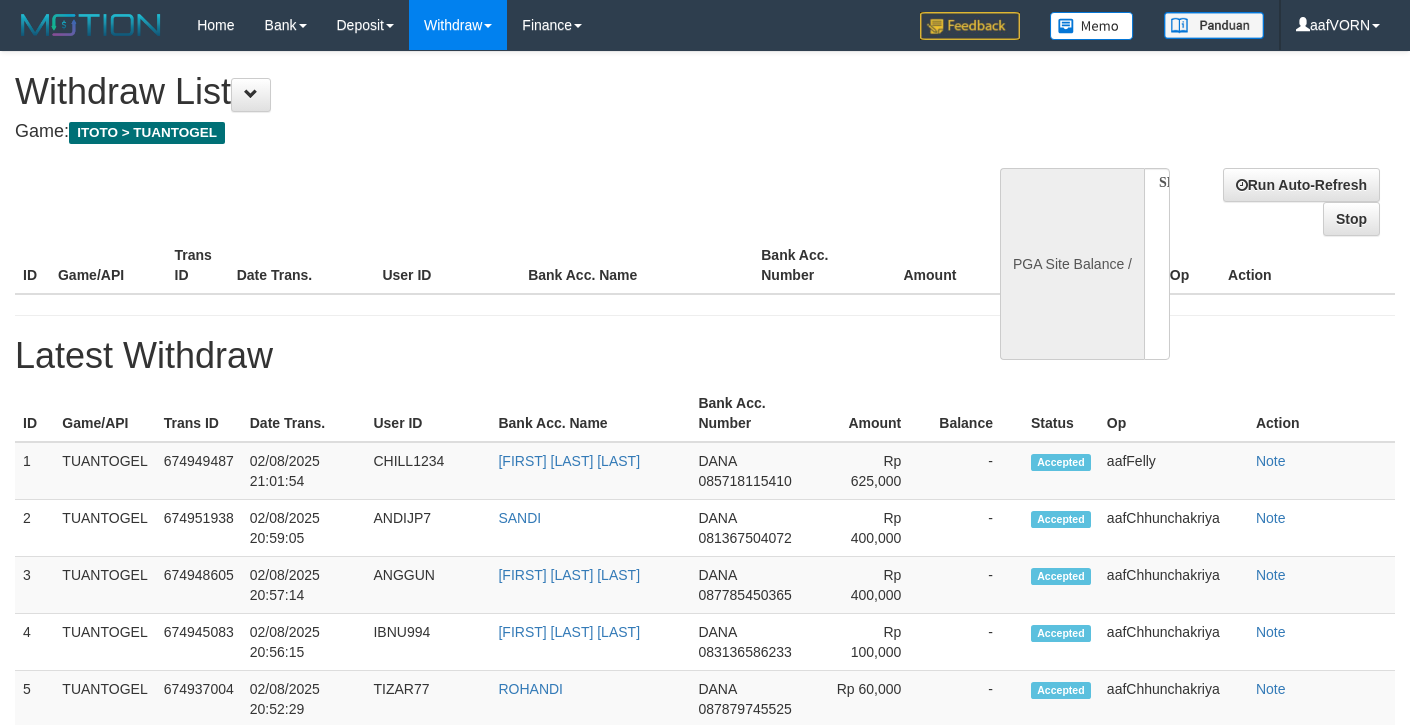 select 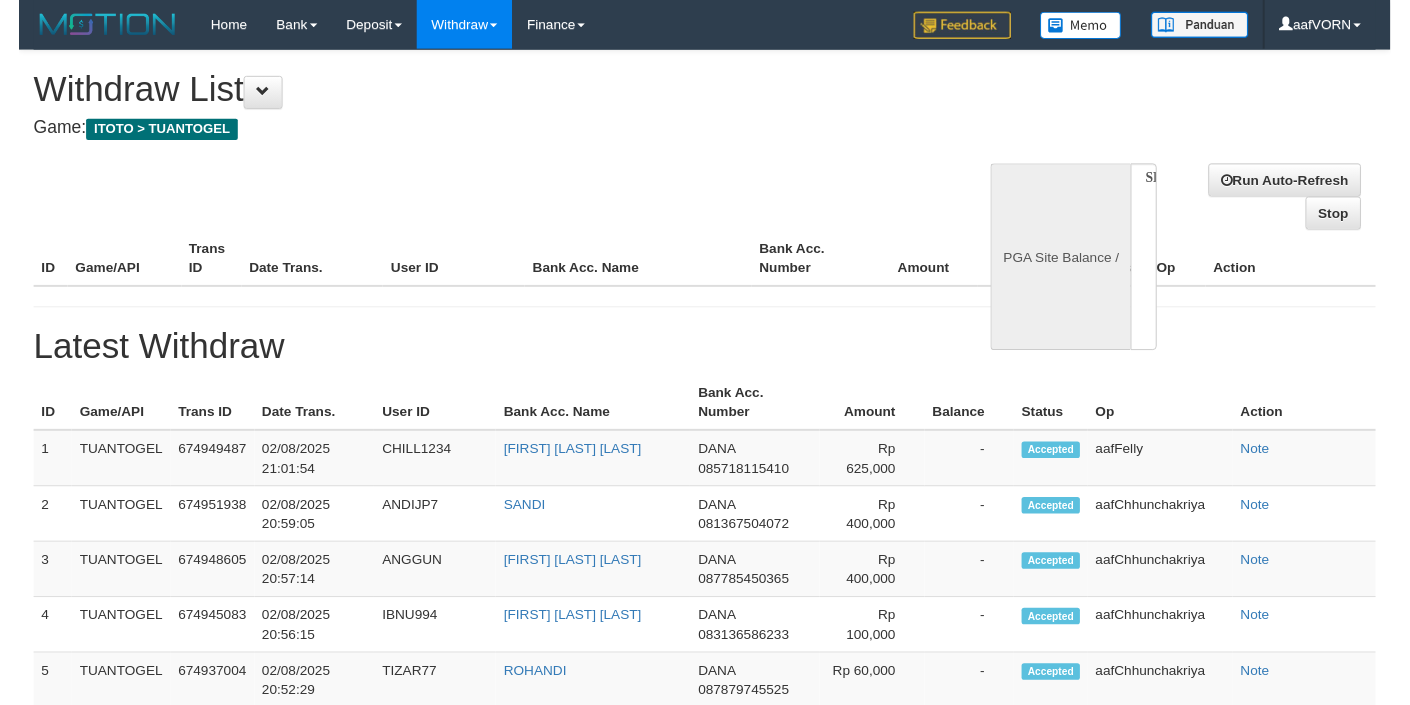 scroll, scrollTop: 0, scrollLeft: 0, axis: both 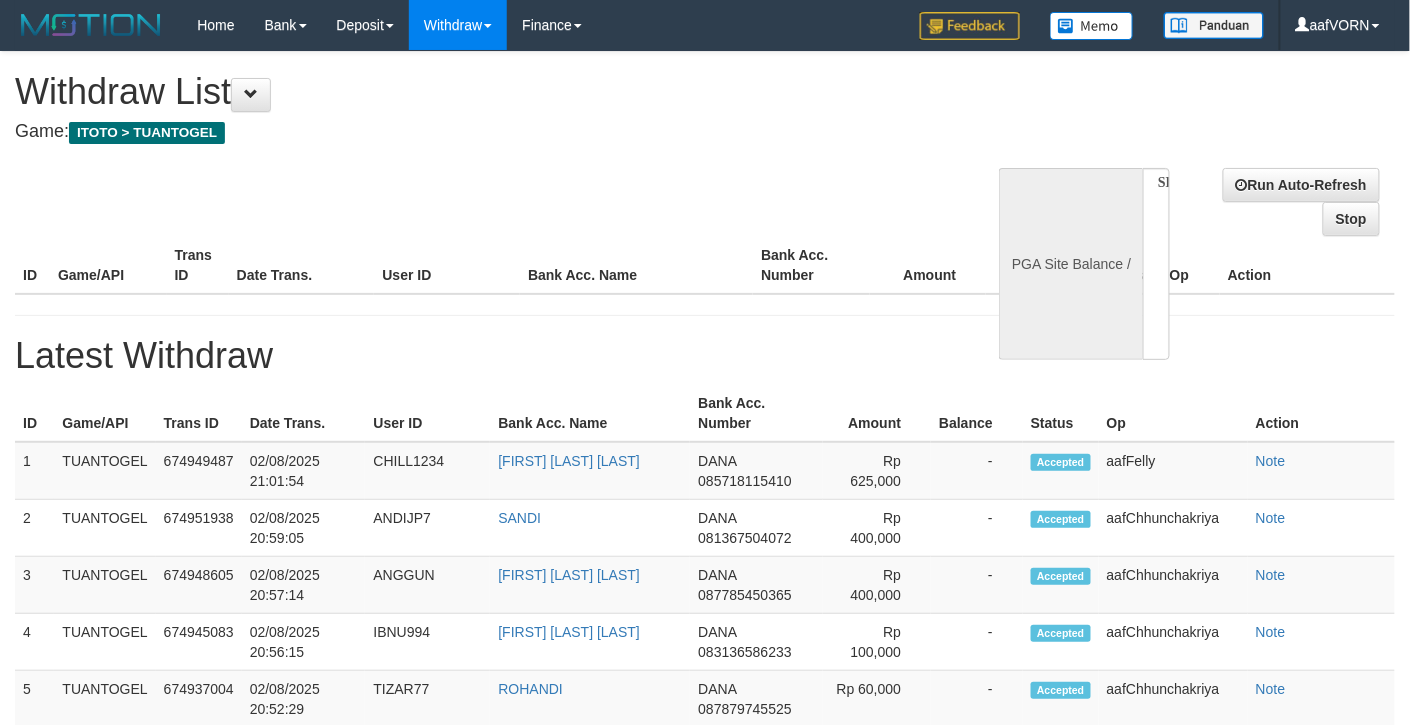 select on "**" 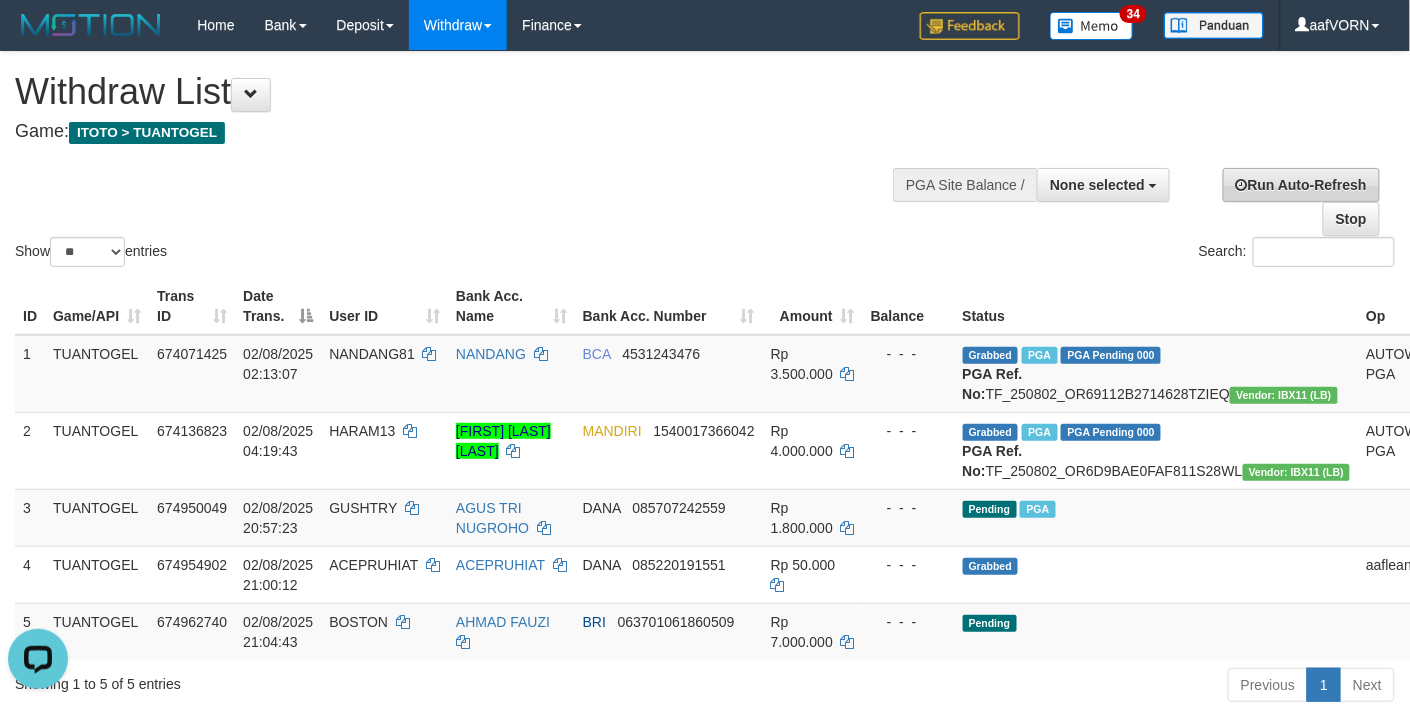 scroll, scrollTop: 0, scrollLeft: 0, axis: both 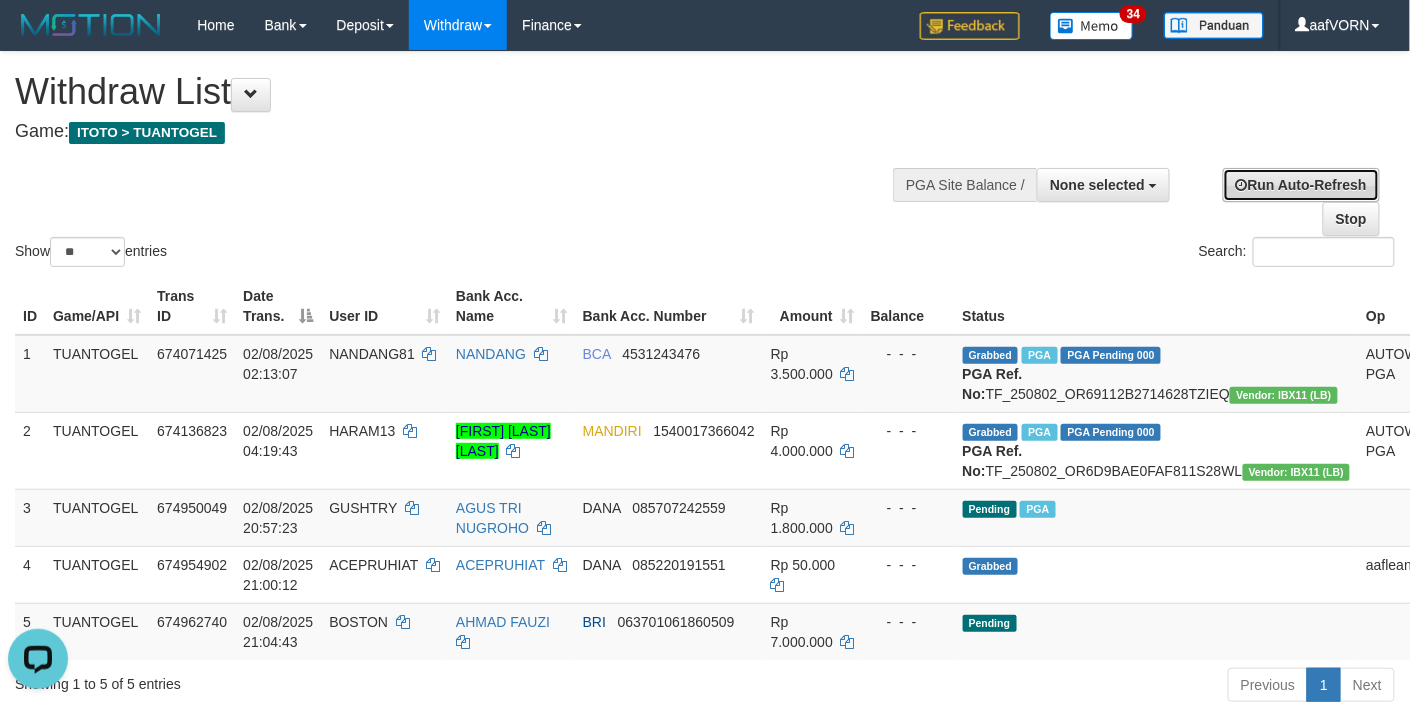 click on "Run Auto-Refresh" at bounding box center (1301, 185) 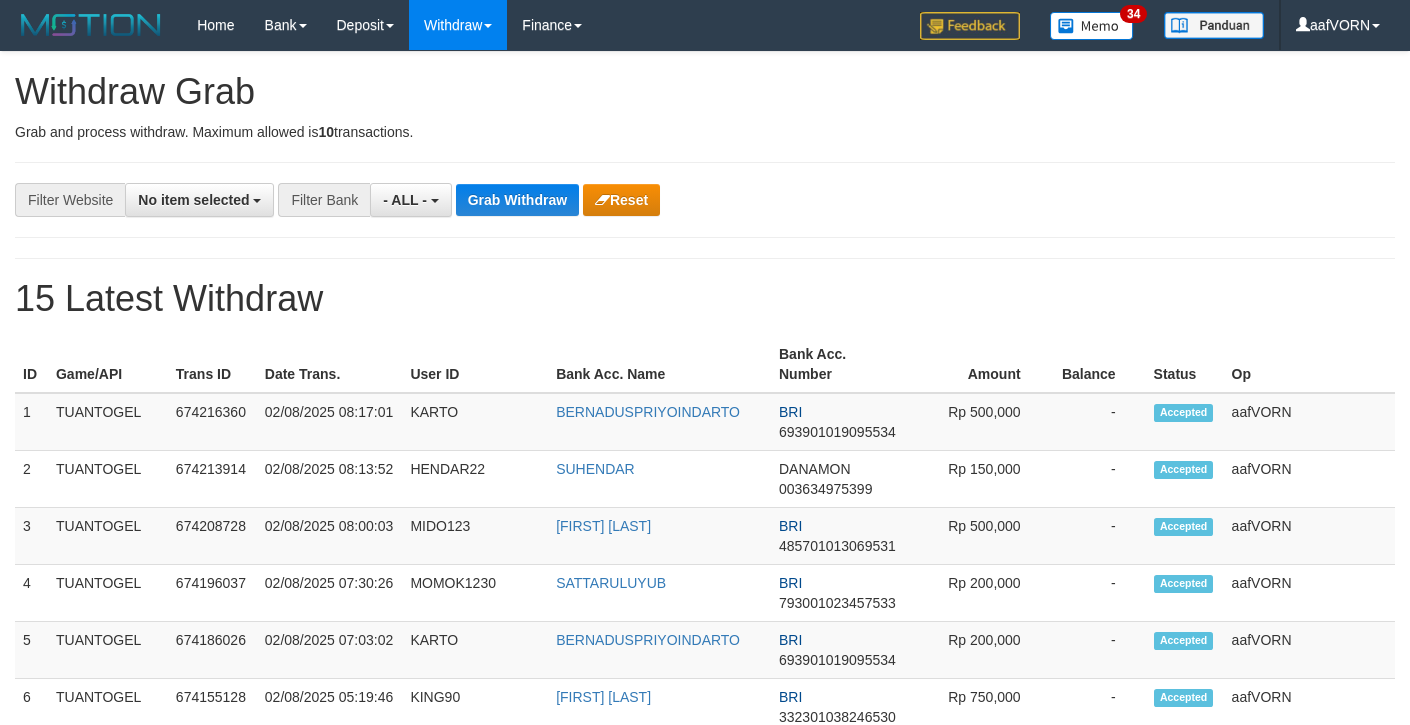 scroll, scrollTop: 0, scrollLeft: 0, axis: both 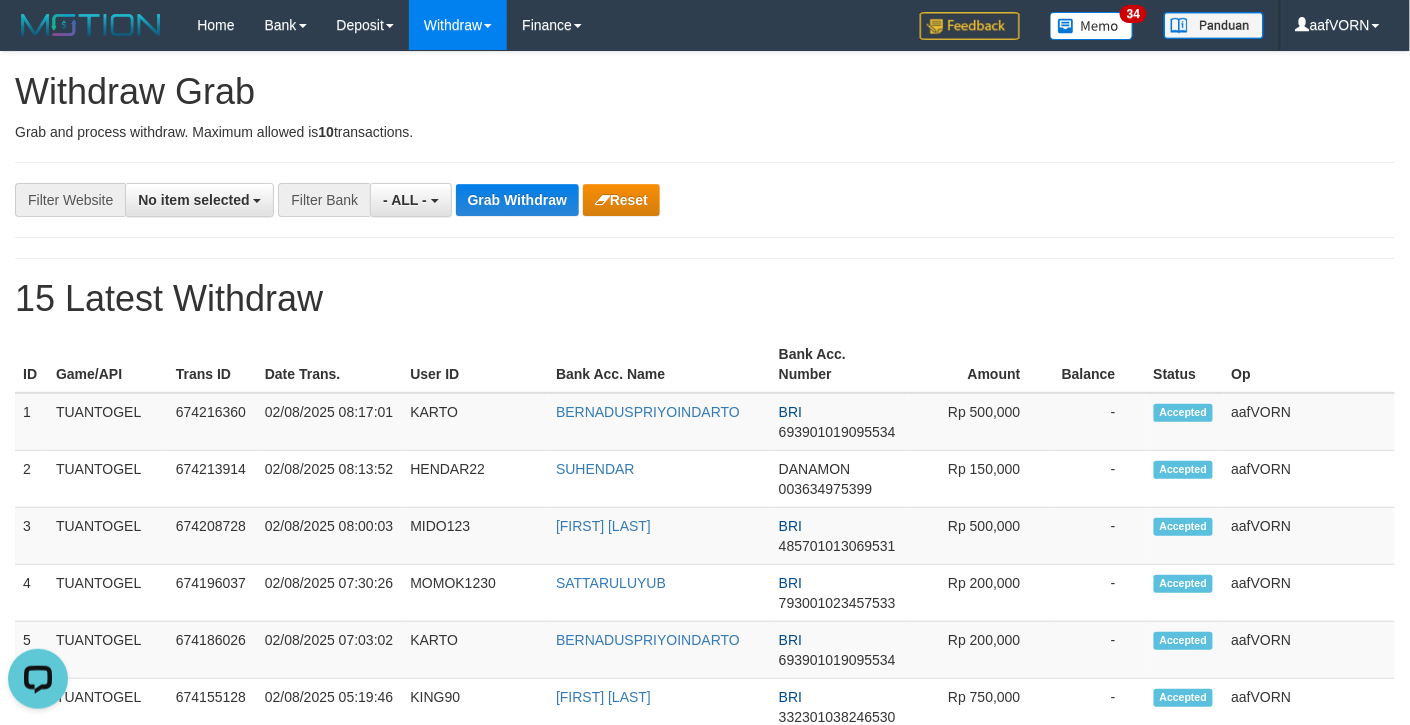 drag, startPoint x: 846, startPoint y: 86, endPoint x: 749, endPoint y: 128, distance: 105.702415 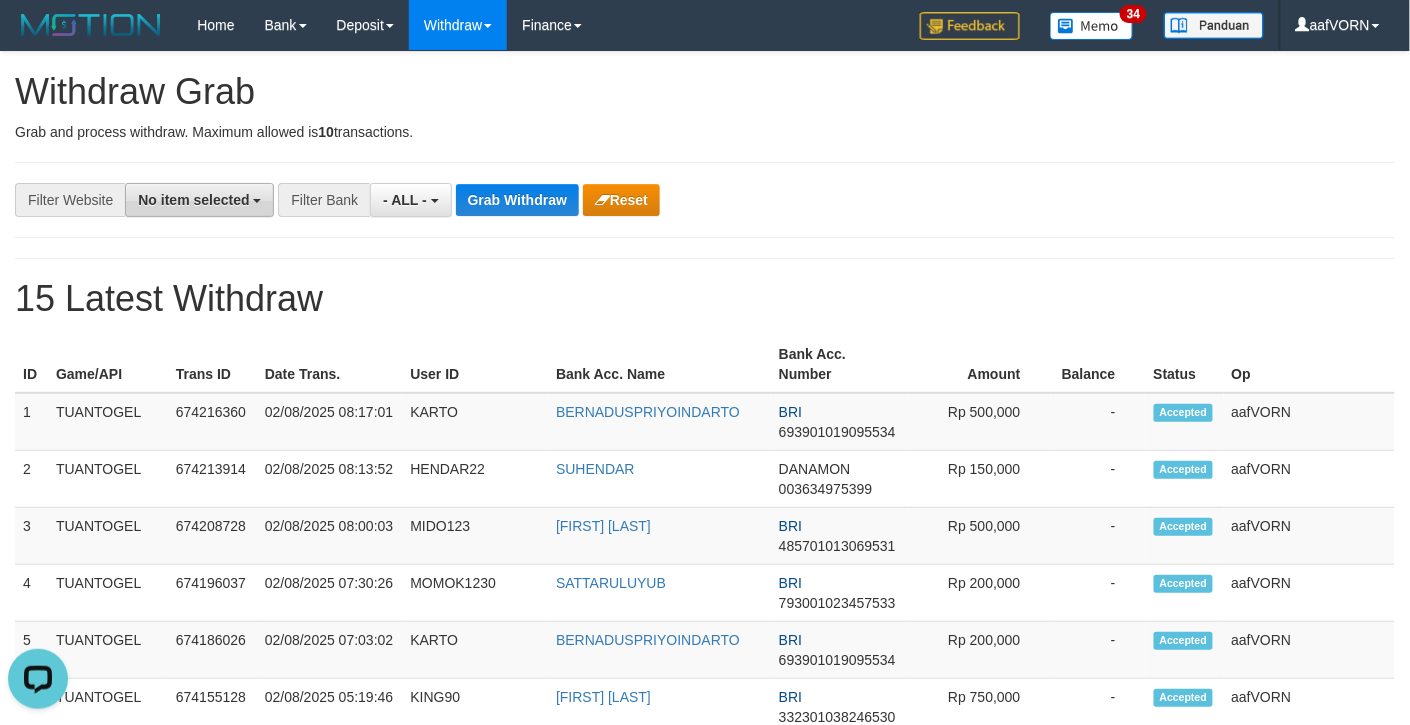 click on "No item selected" at bounding box center (193, 200) 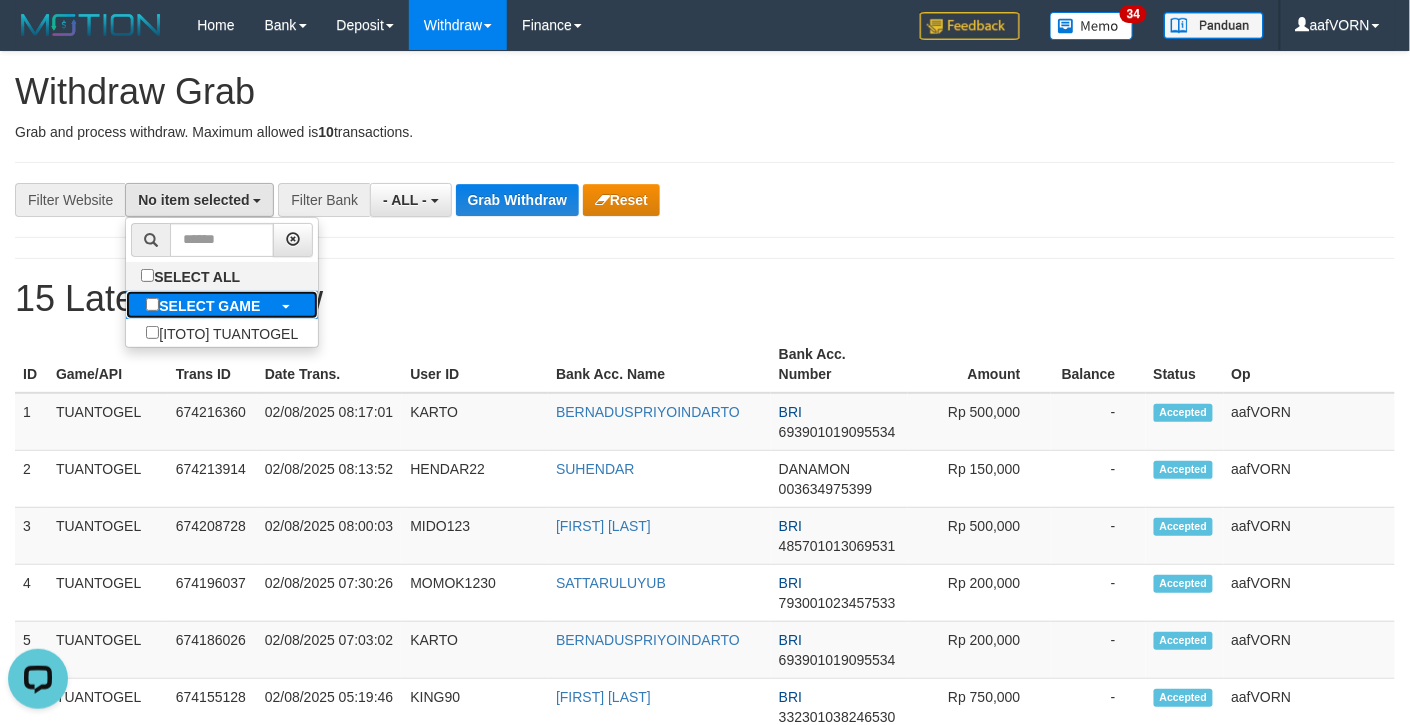 click on "SELECT GAME" at bounding box center [209, 306] 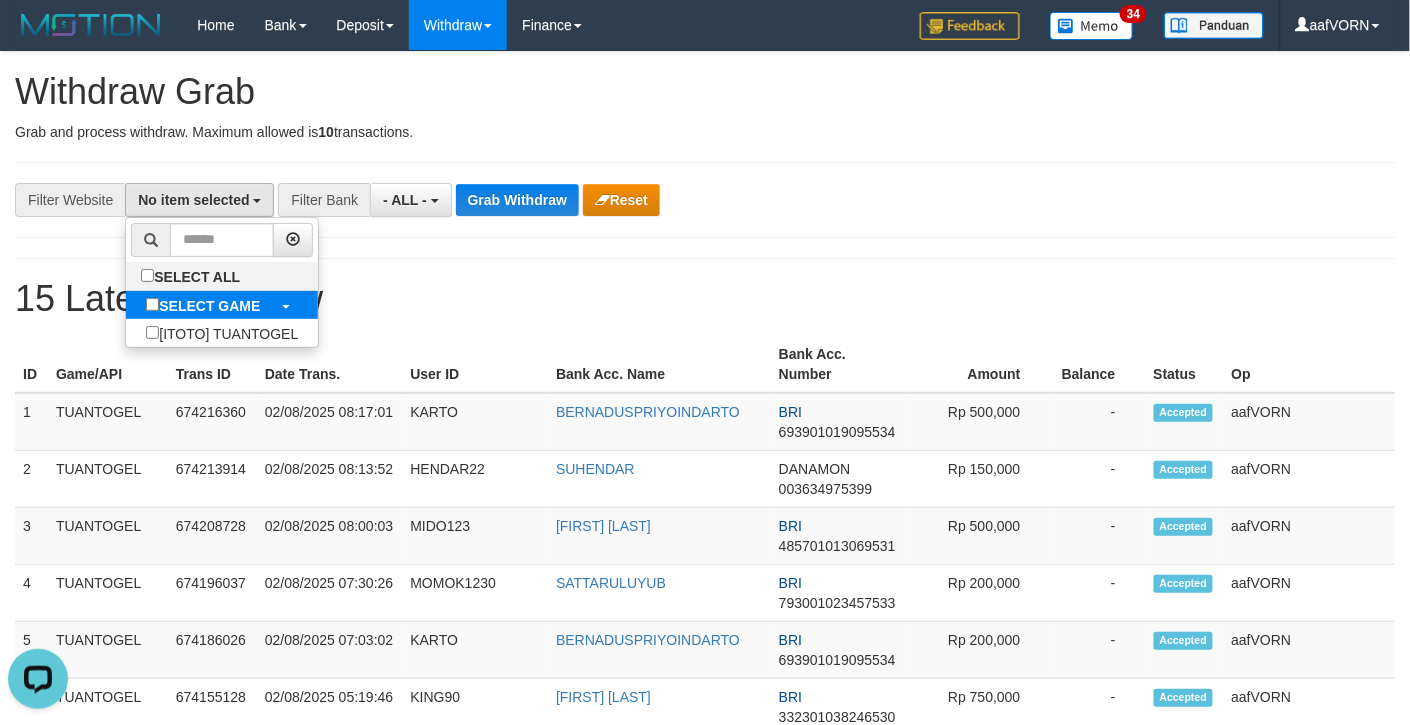select on "***" 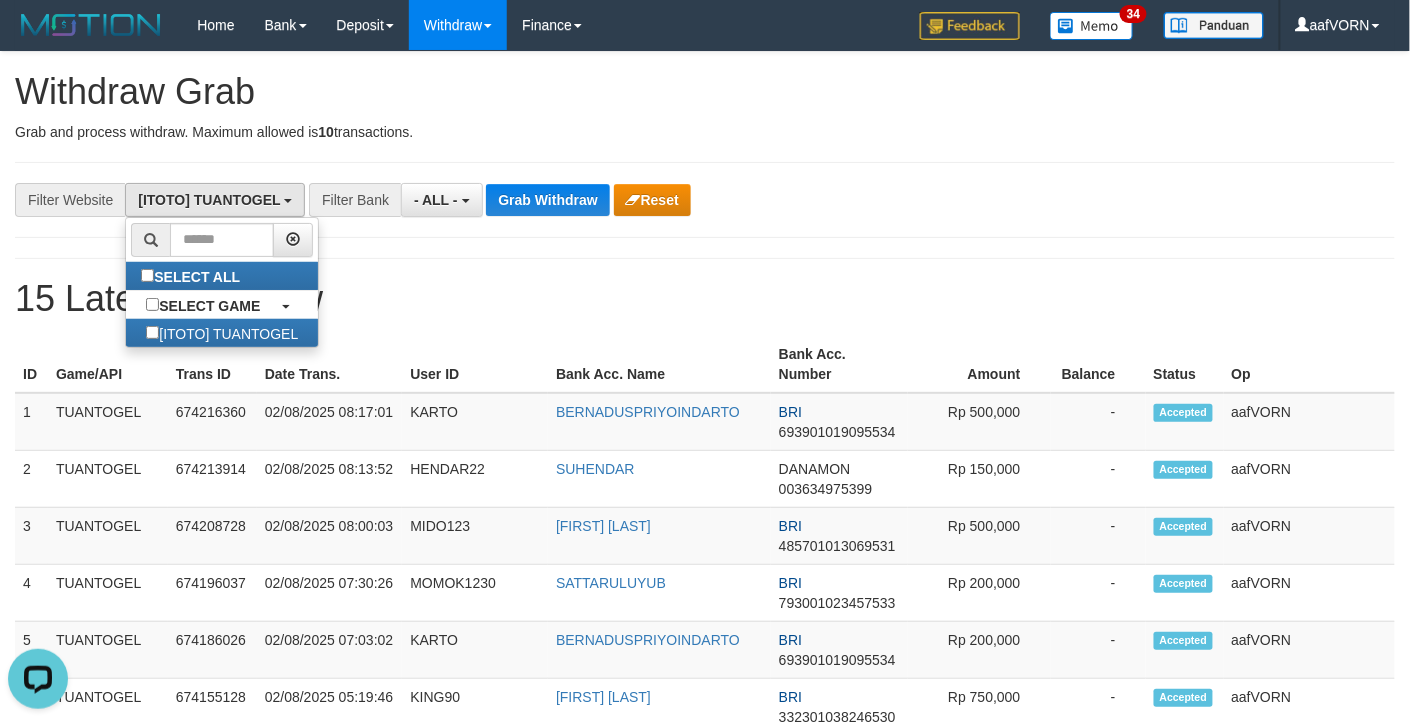 scroll, scrollTop: 17, scrollLeft: 0, axis: vertical 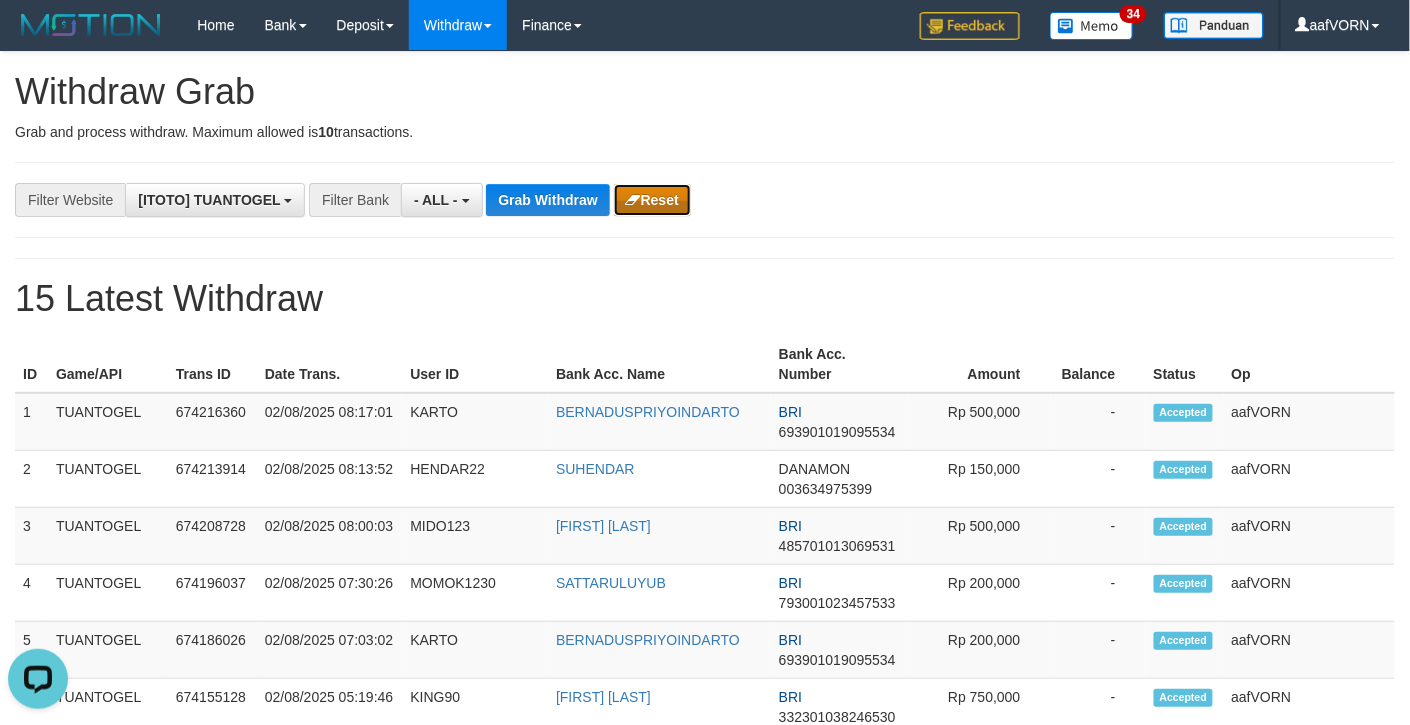 click on "Reset" at bounding box center [652, 200] 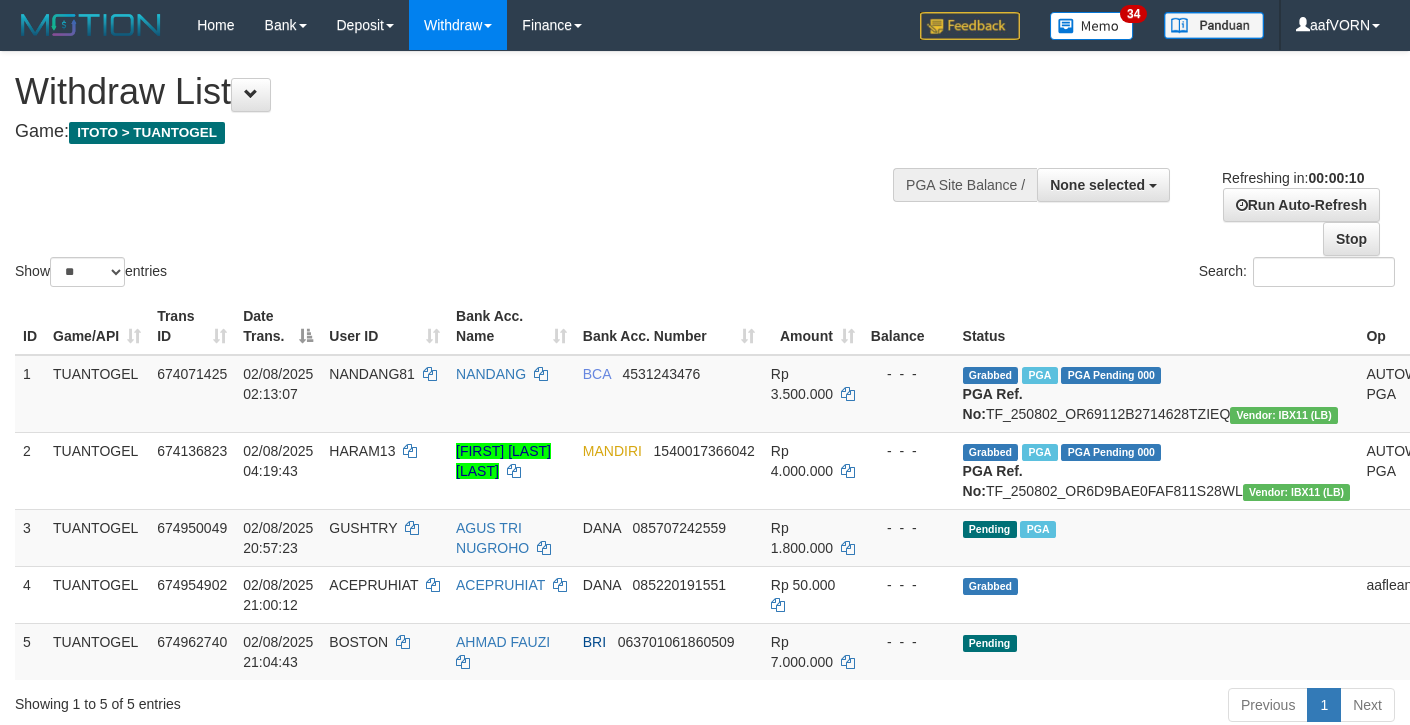 select 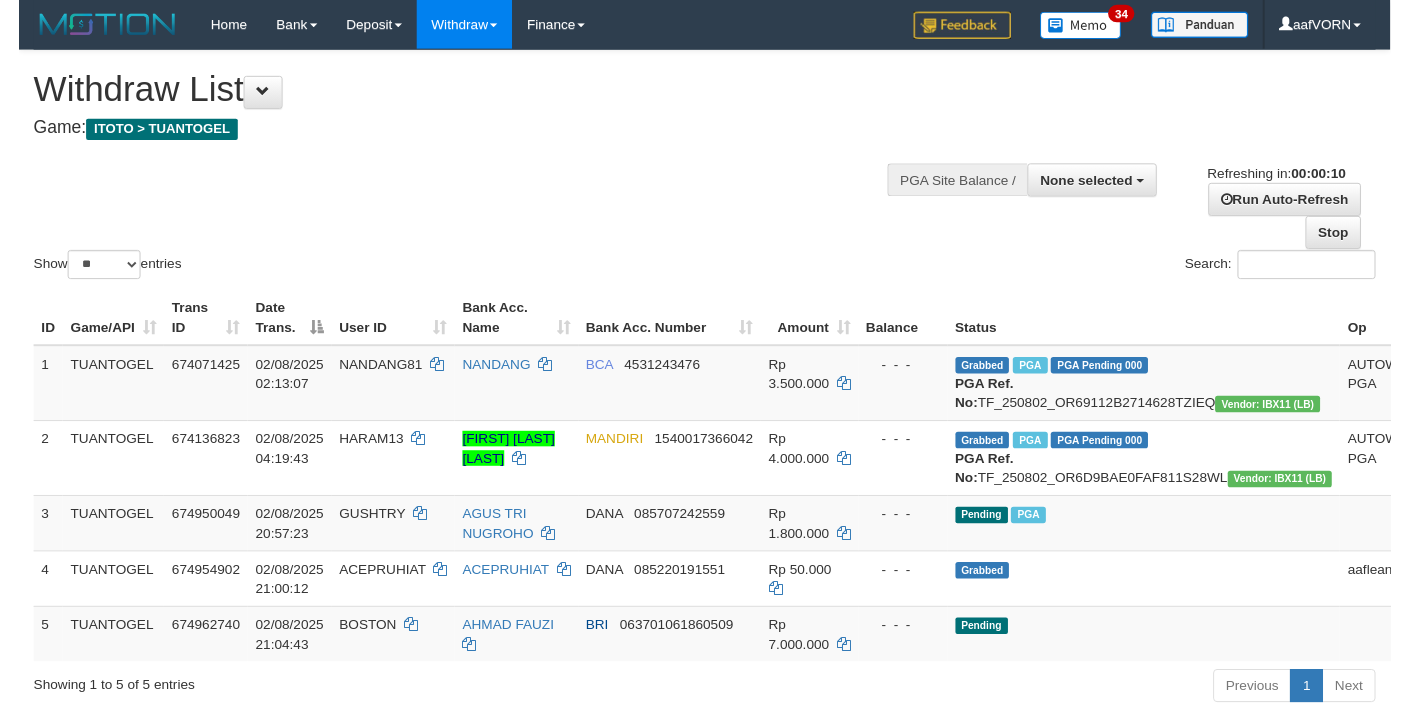 scroll, scrollTop: 0, scrollLeft: 0, axis: both 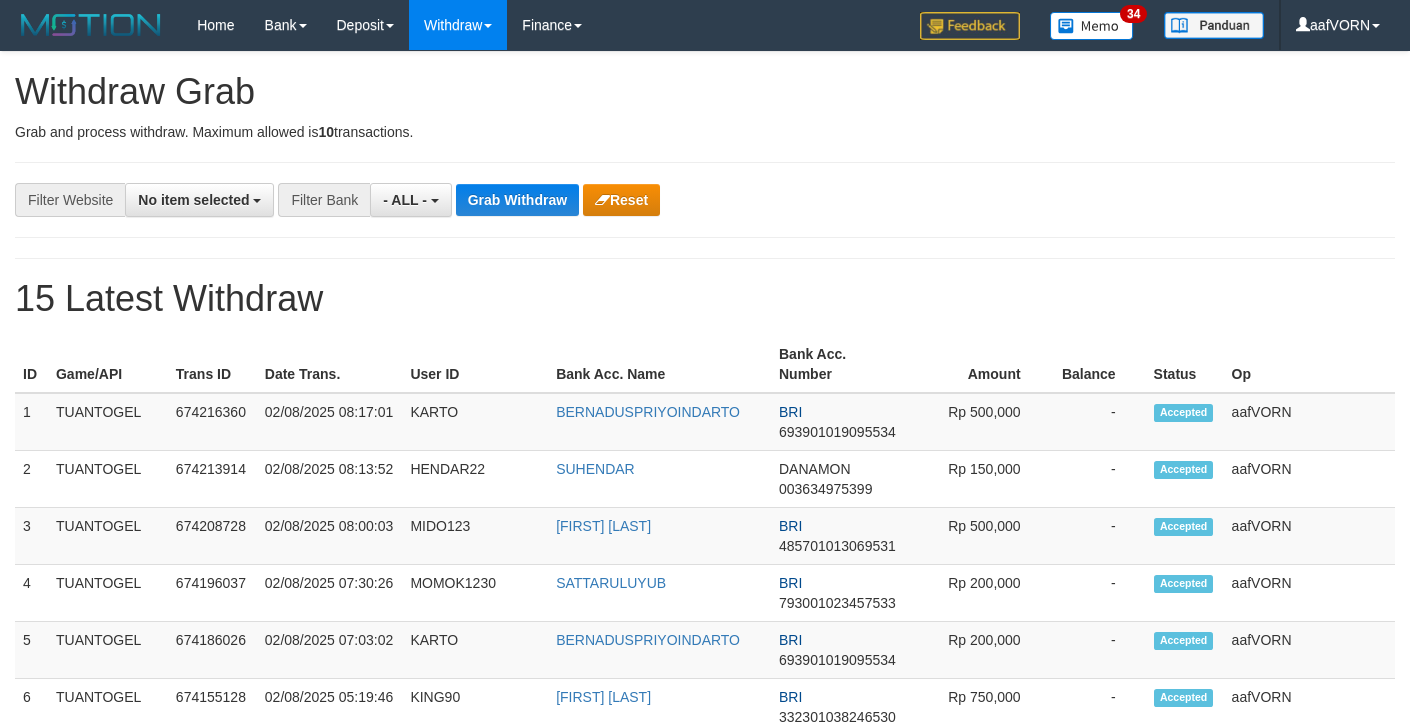 select 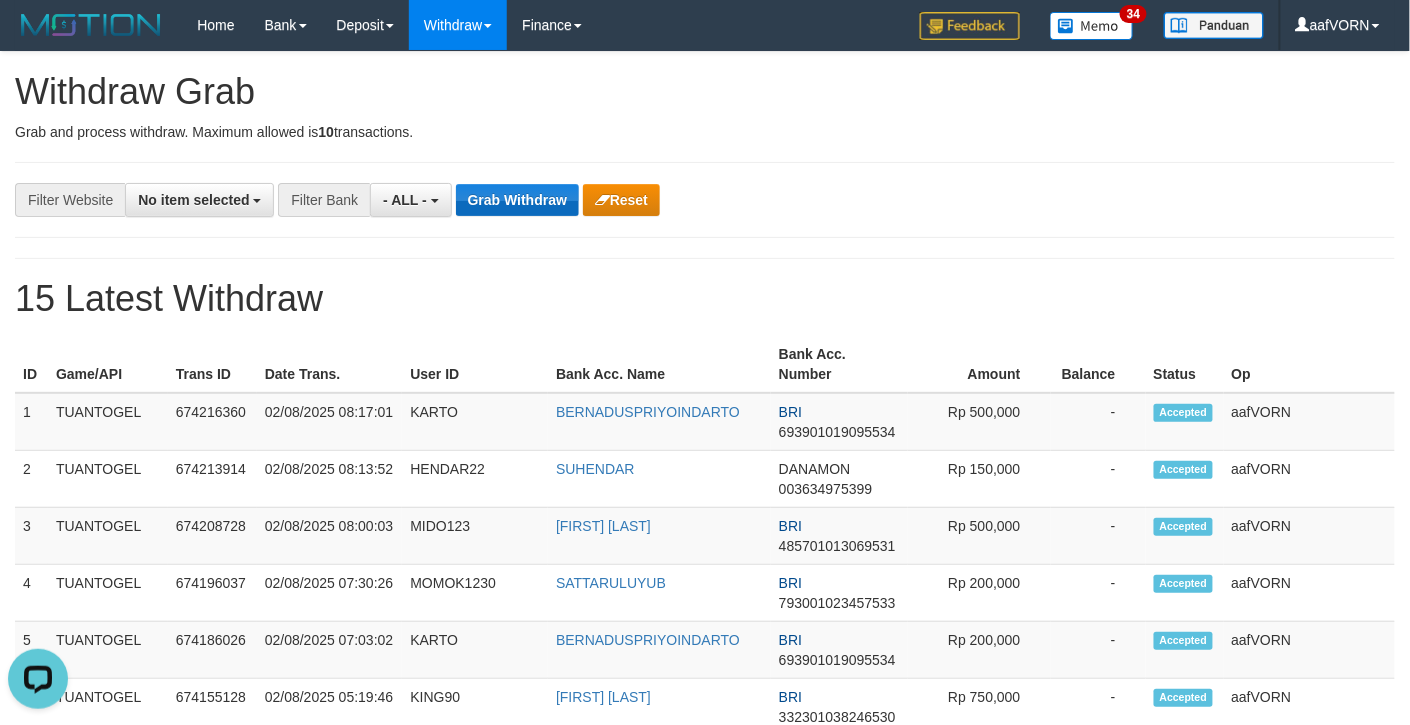 scroll, scrollTop: 0, scrollLeft: 0, axis: both 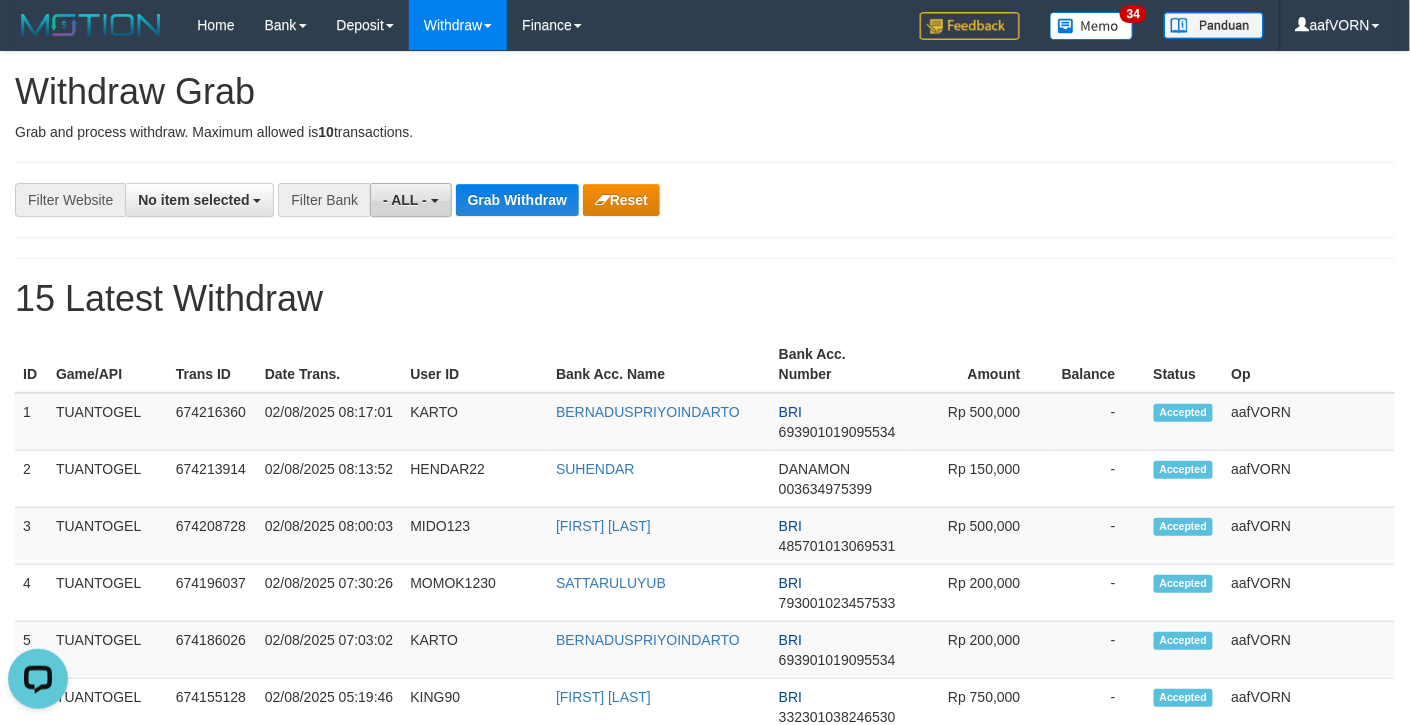 click on "- ALL -" at bounding box center (405, 200) 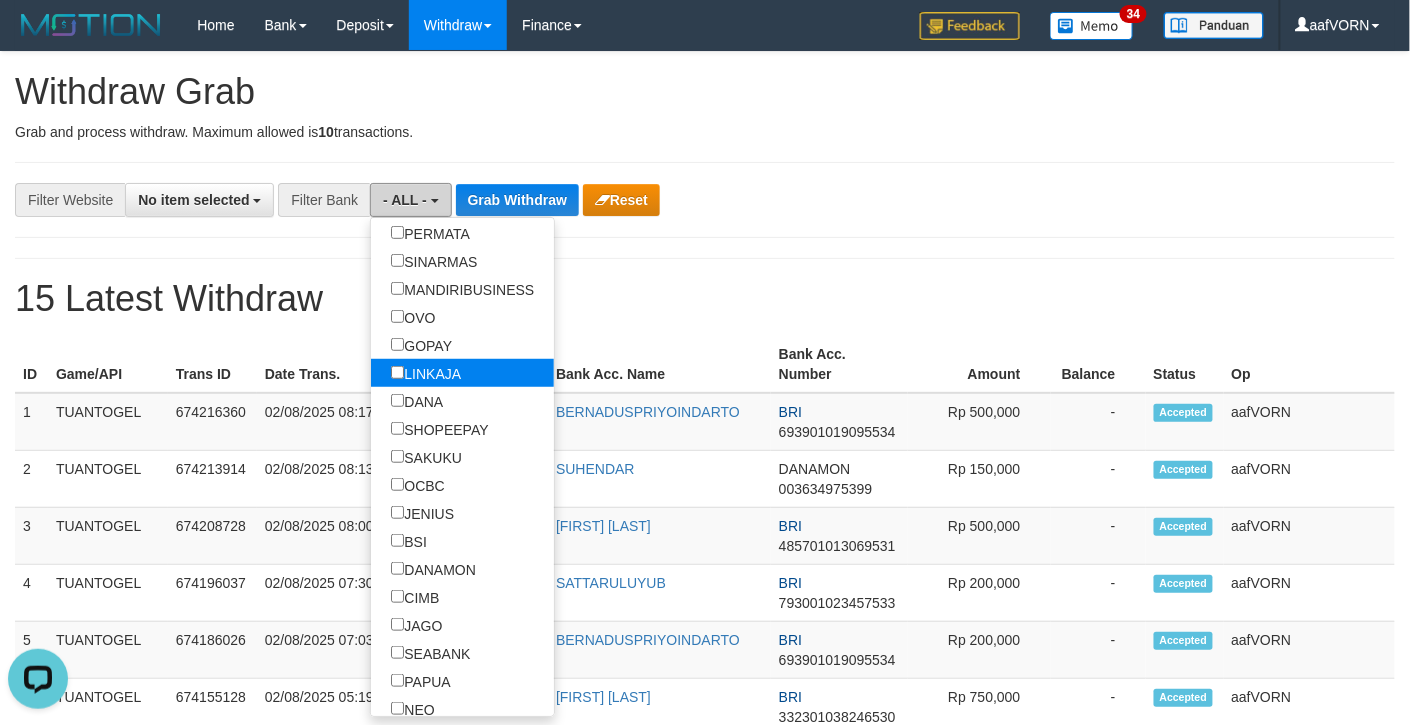 scroll, scrollTop: 400, scrollLeft: 0, axis: vertical 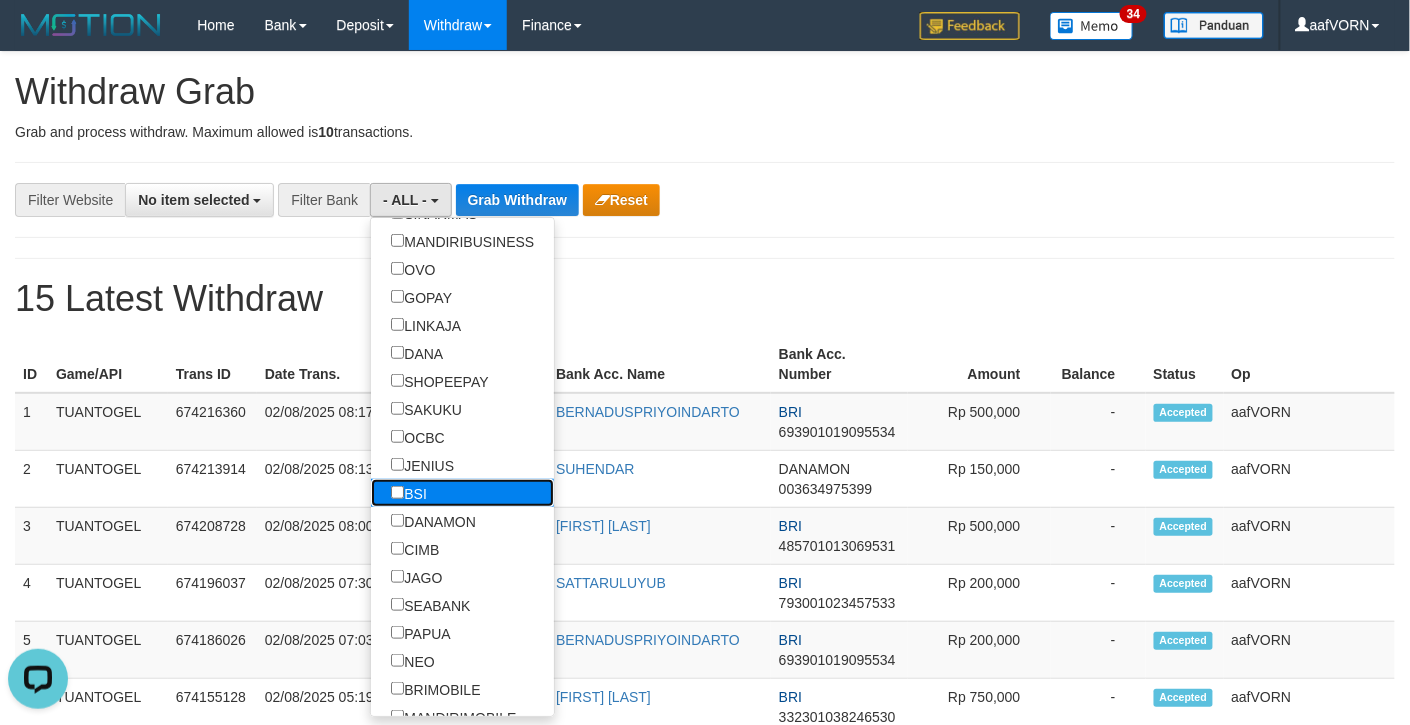 click on "BSI" at bounding box center [409, 493] 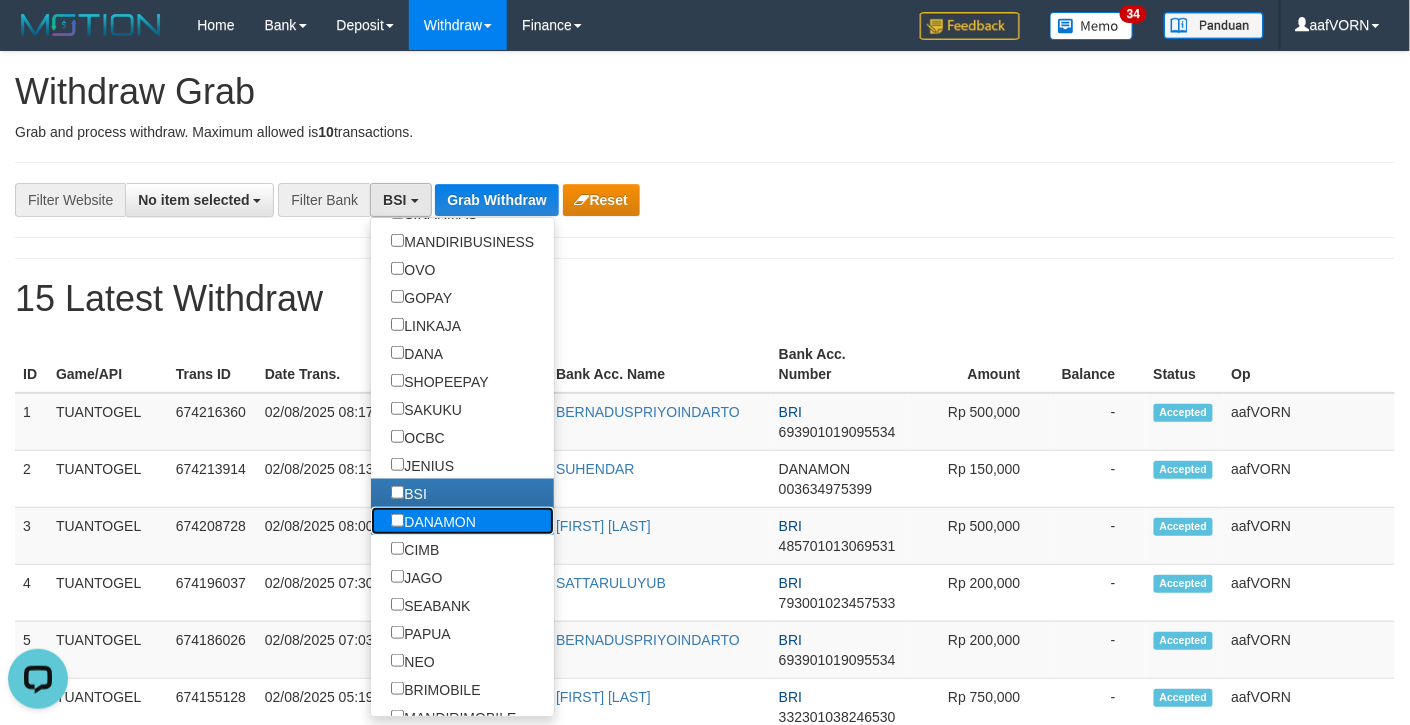 click on "DANAMON" at bounding box center (433, 521) 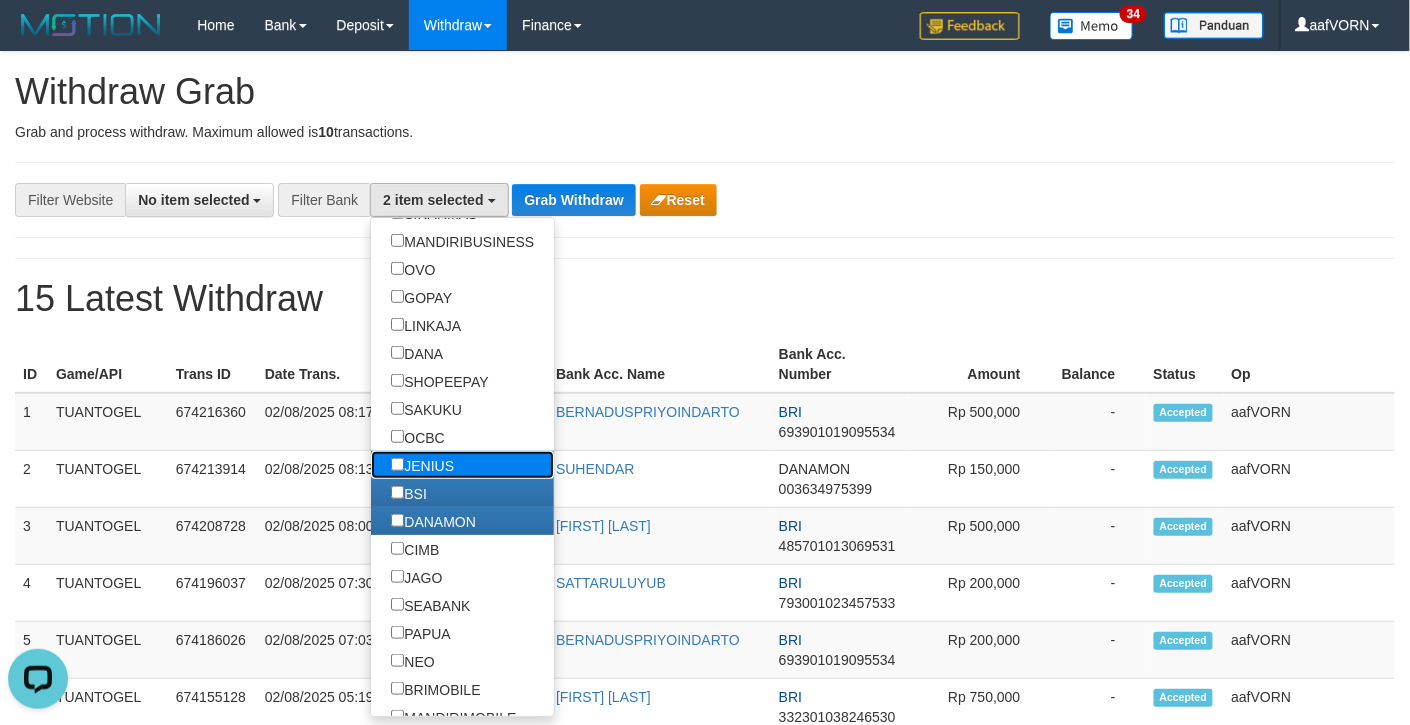 click on "JENIUS" at bounding box center (422, 465) 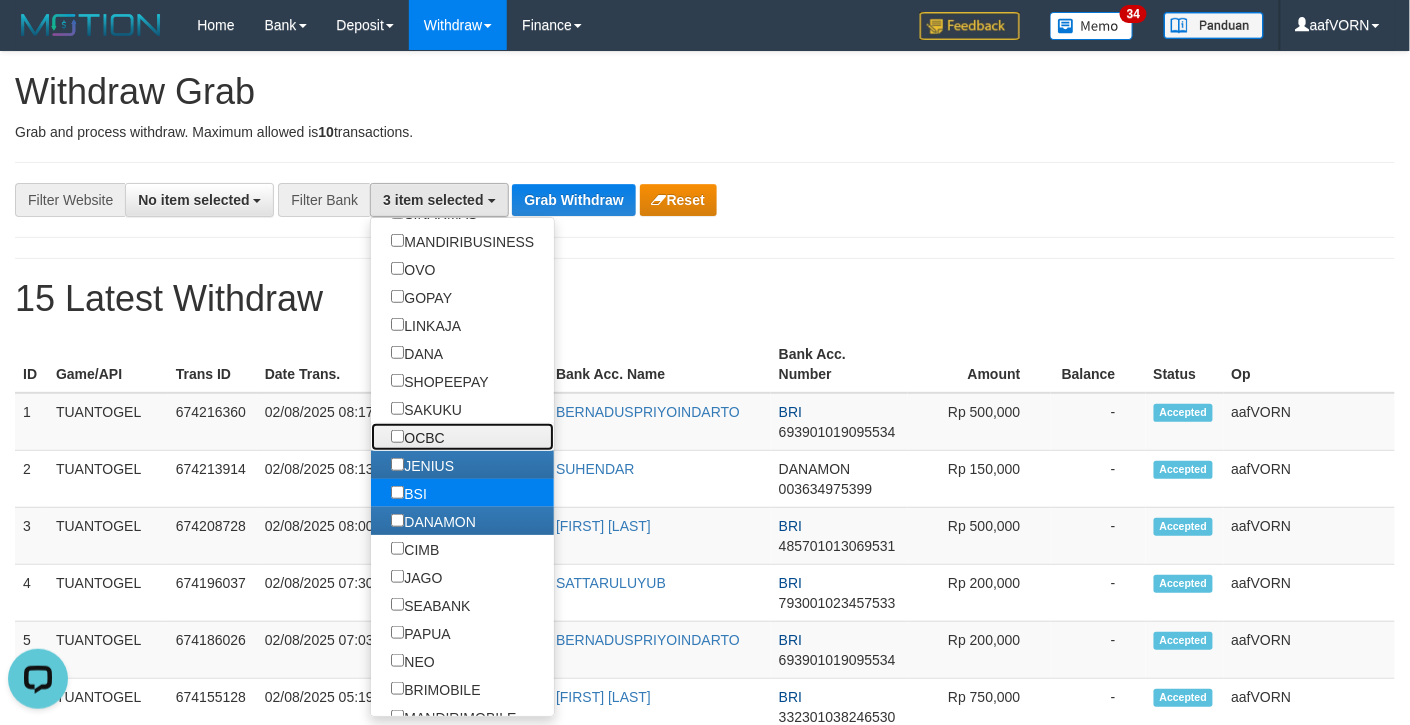 drag, startPoint x: 424, startPoint y: 433, endPoint x: 426, endPoint y: 509, distance: 76.02631 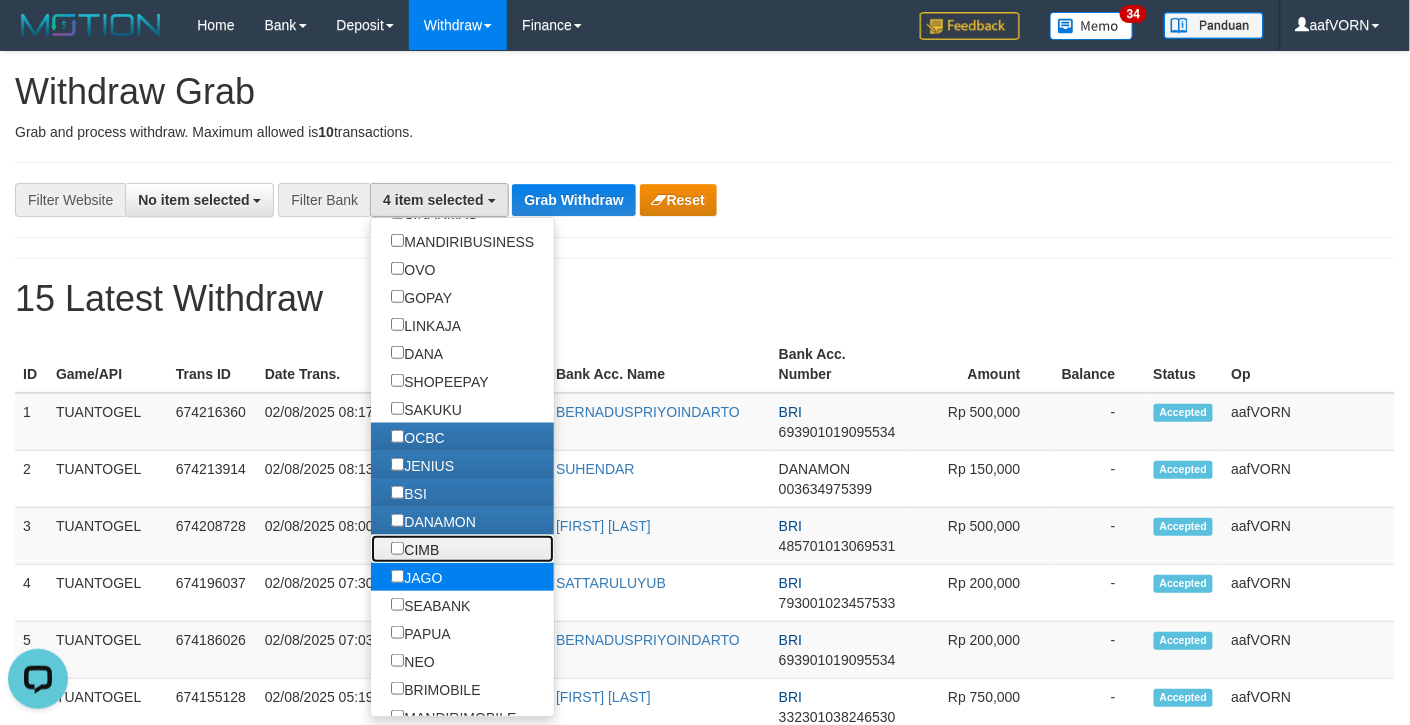 drag, startPoint x: 417, startPoint y: 553, endPoint x: 424, endPoint y: 580, distance: 27.89265 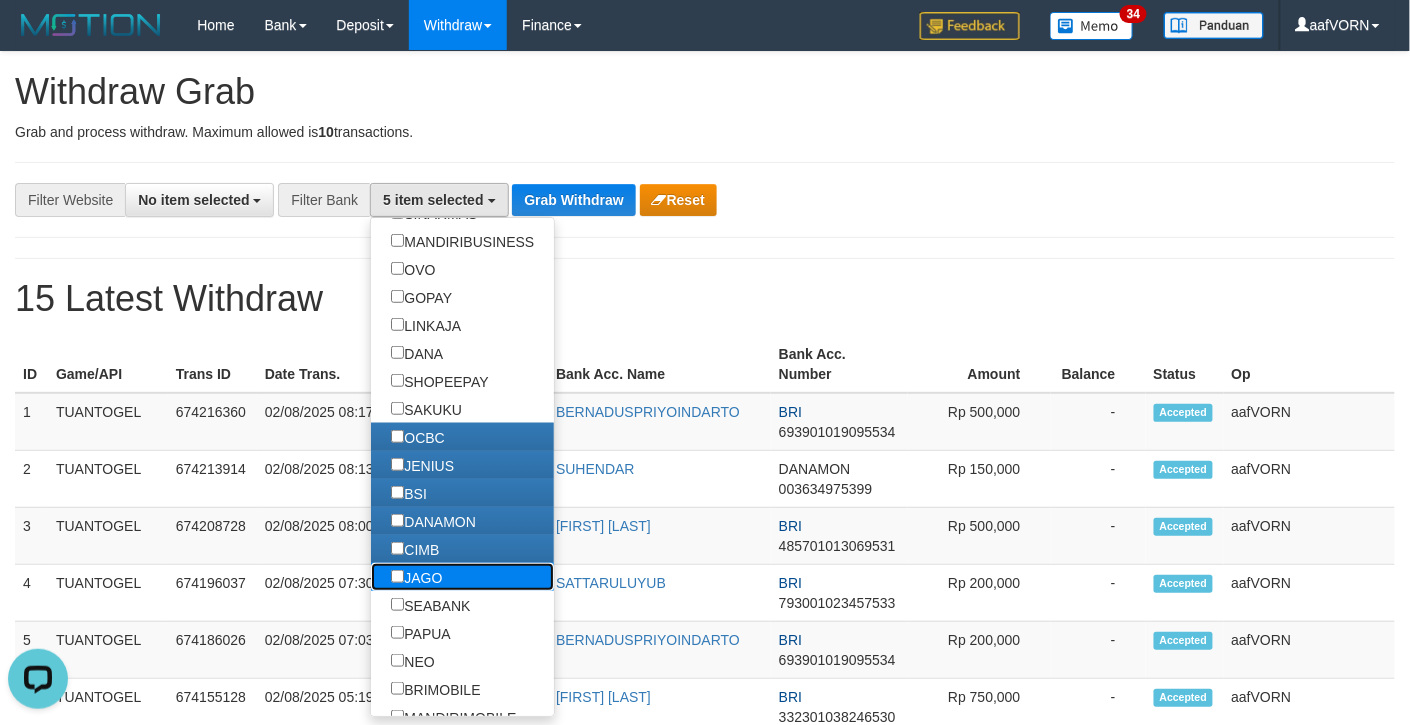 click on "JAGO" at bounding box center [416, 577] 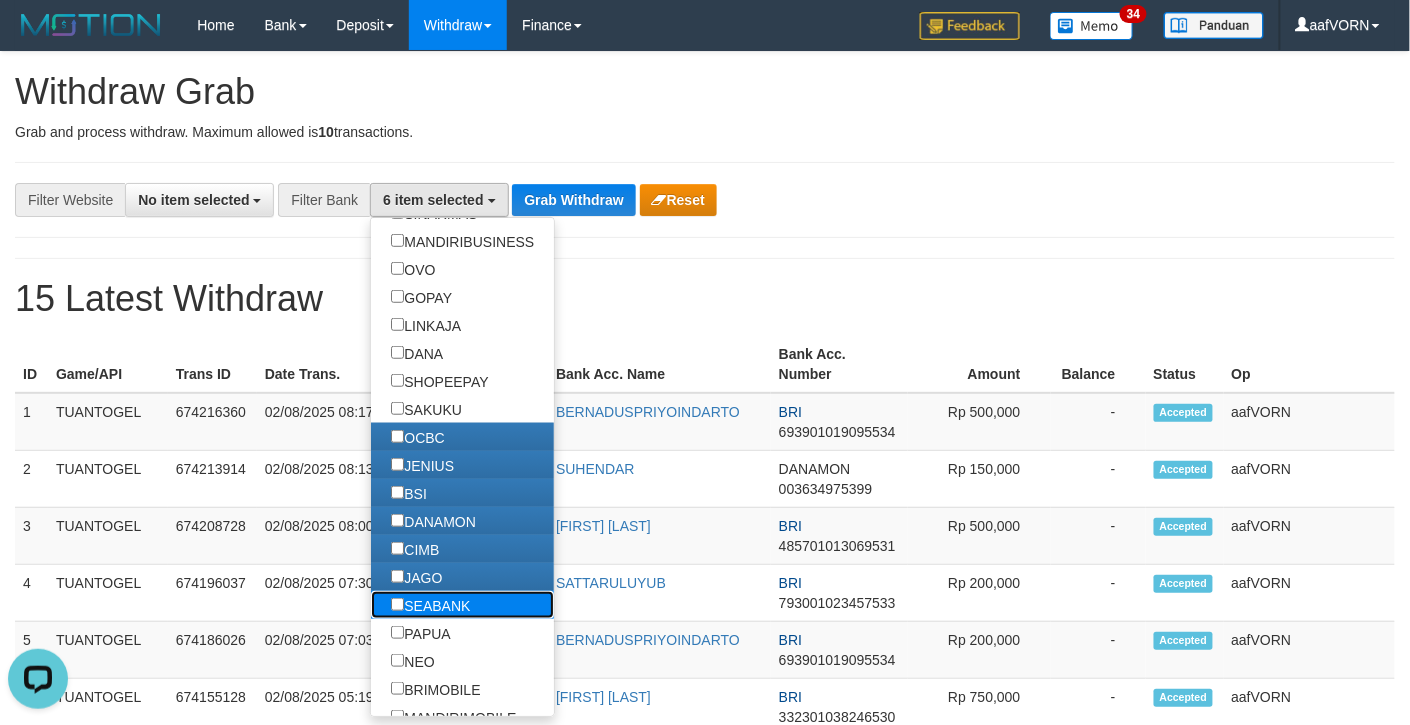 click on "SEABANK" at bounding box center (430, 605) 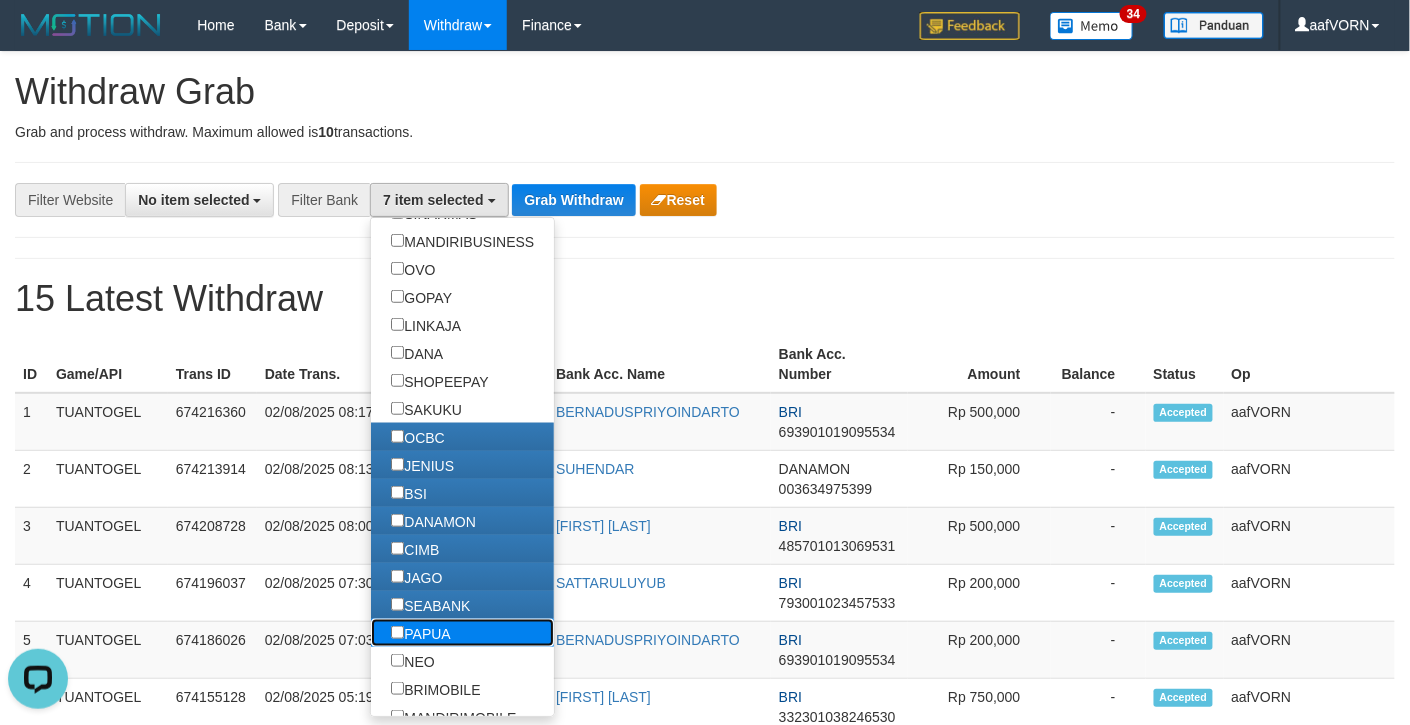 click on "PAPUA" at bounding box center [420, 633] 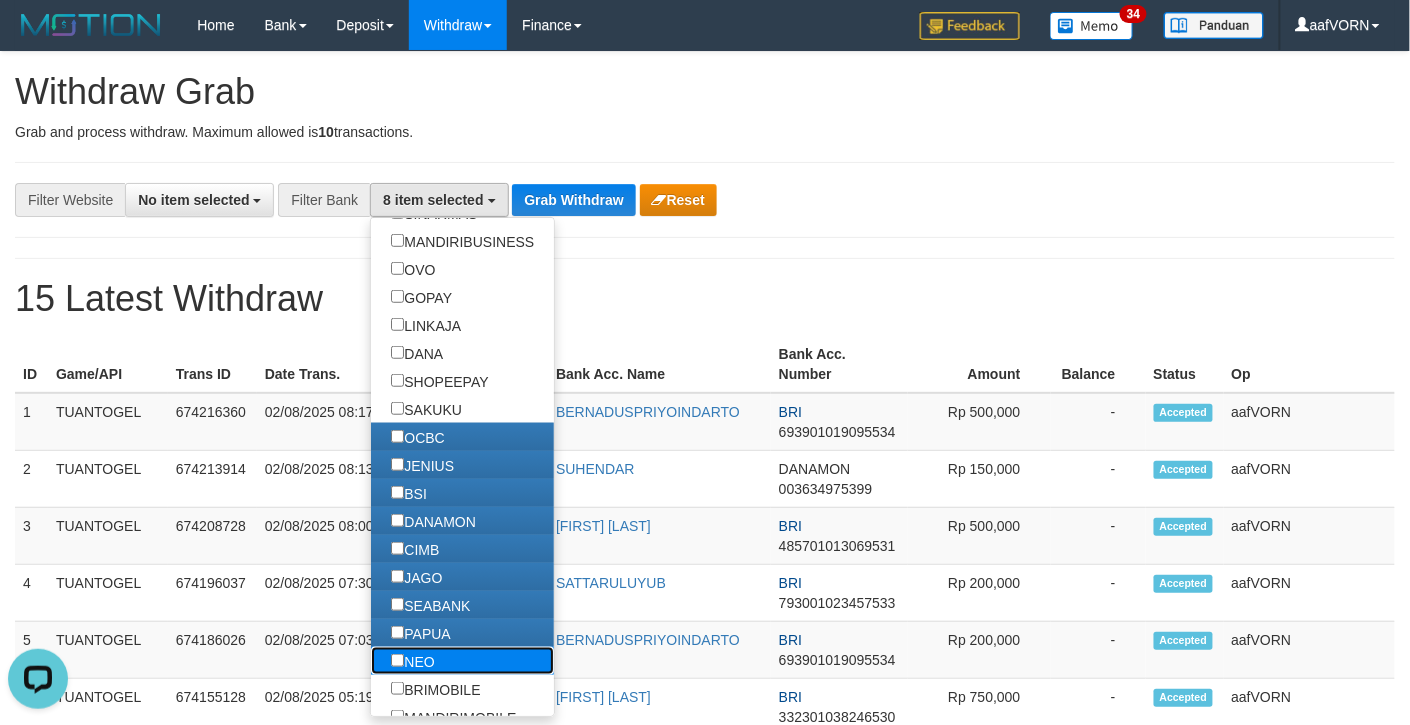 click on "NEO" at bounding box center [412, 661] 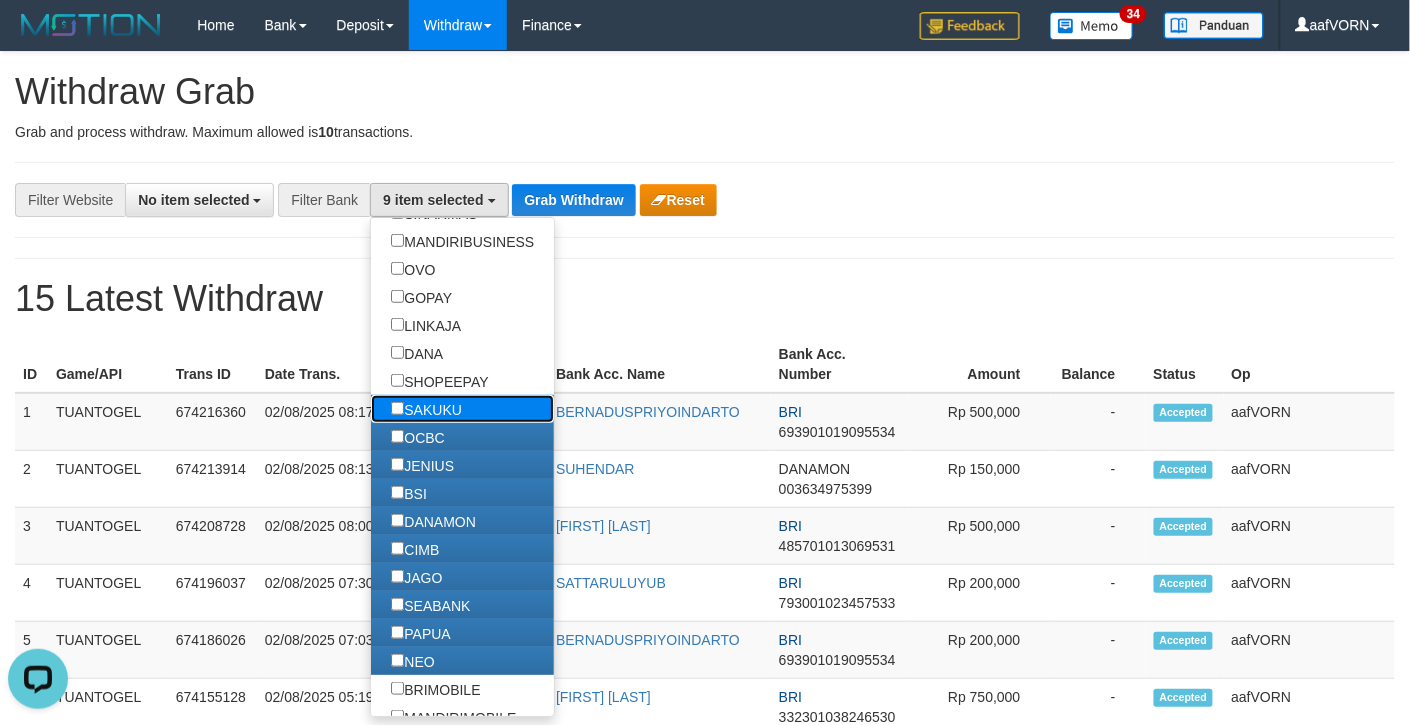 click on "SAKUKU" at bounding box center [426, 409] 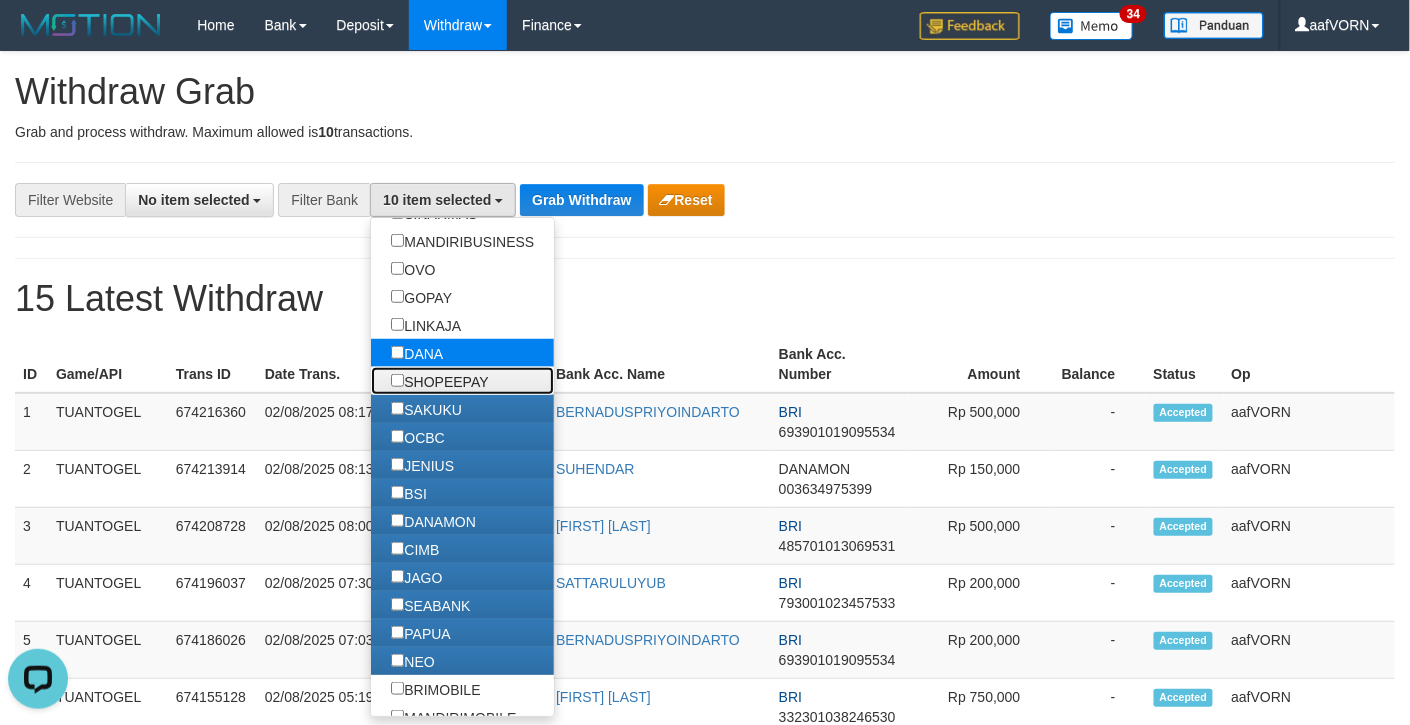 drag, startPoint x: 450, startPoint y: 386, endPoint x: 460, endPoint y: 369, distance: 19.723083 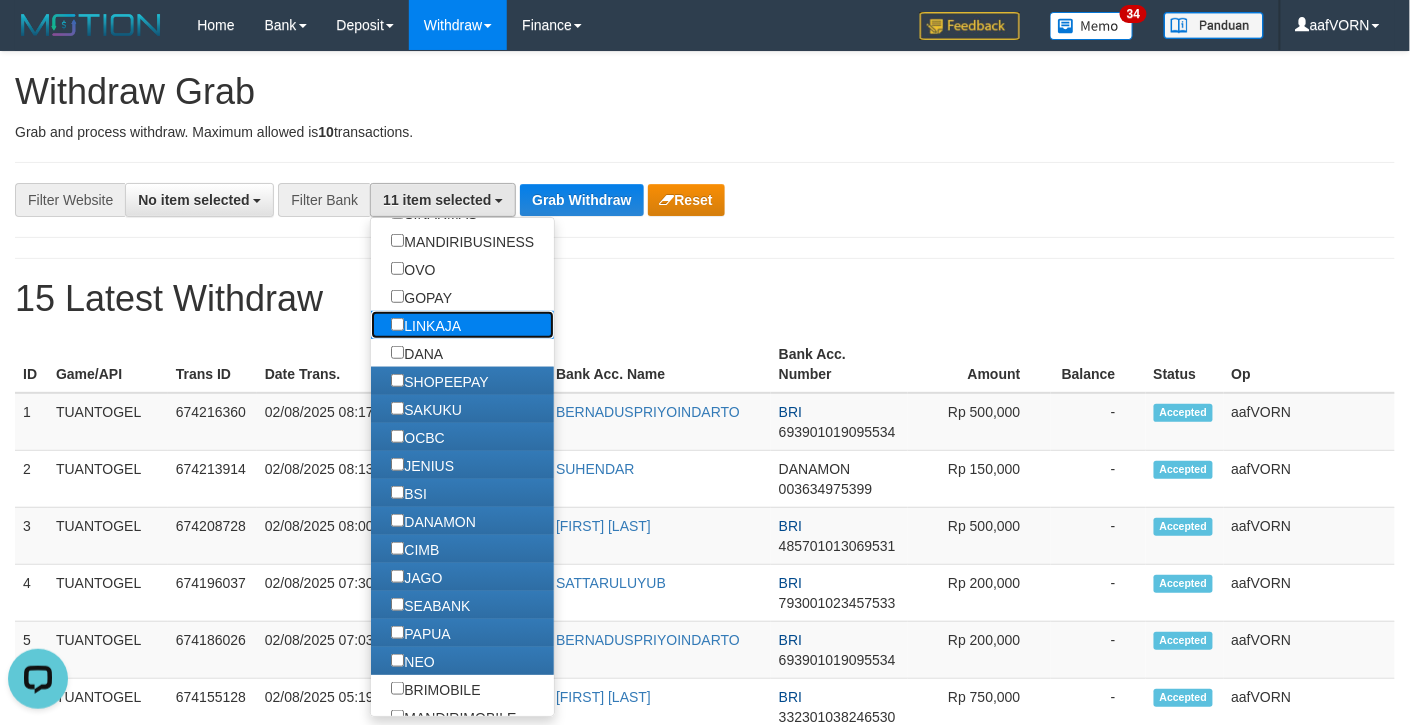 click on "LINKAJA" at bounding box center (426, 325) 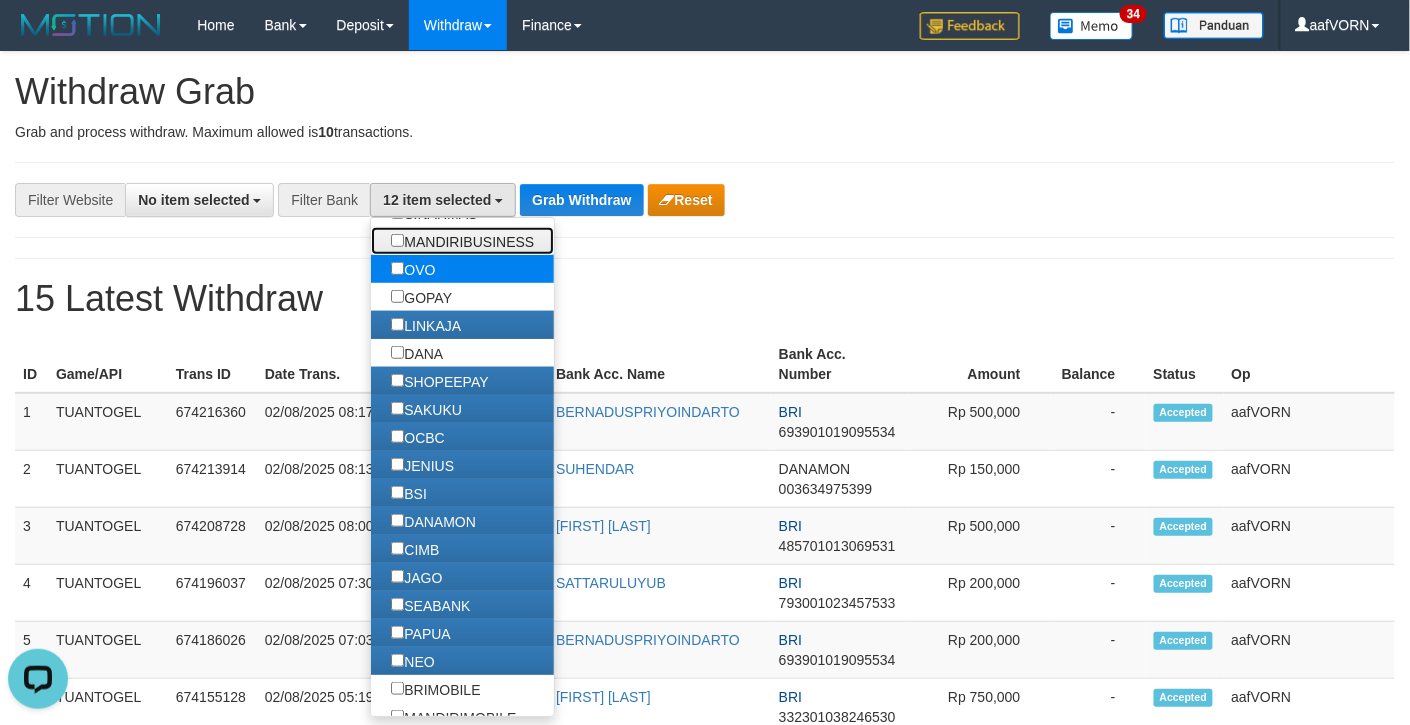 drag, startPoint x: 438, startPoint y: 252, endPoint x: 438, endPoint y: 272, distance: 20 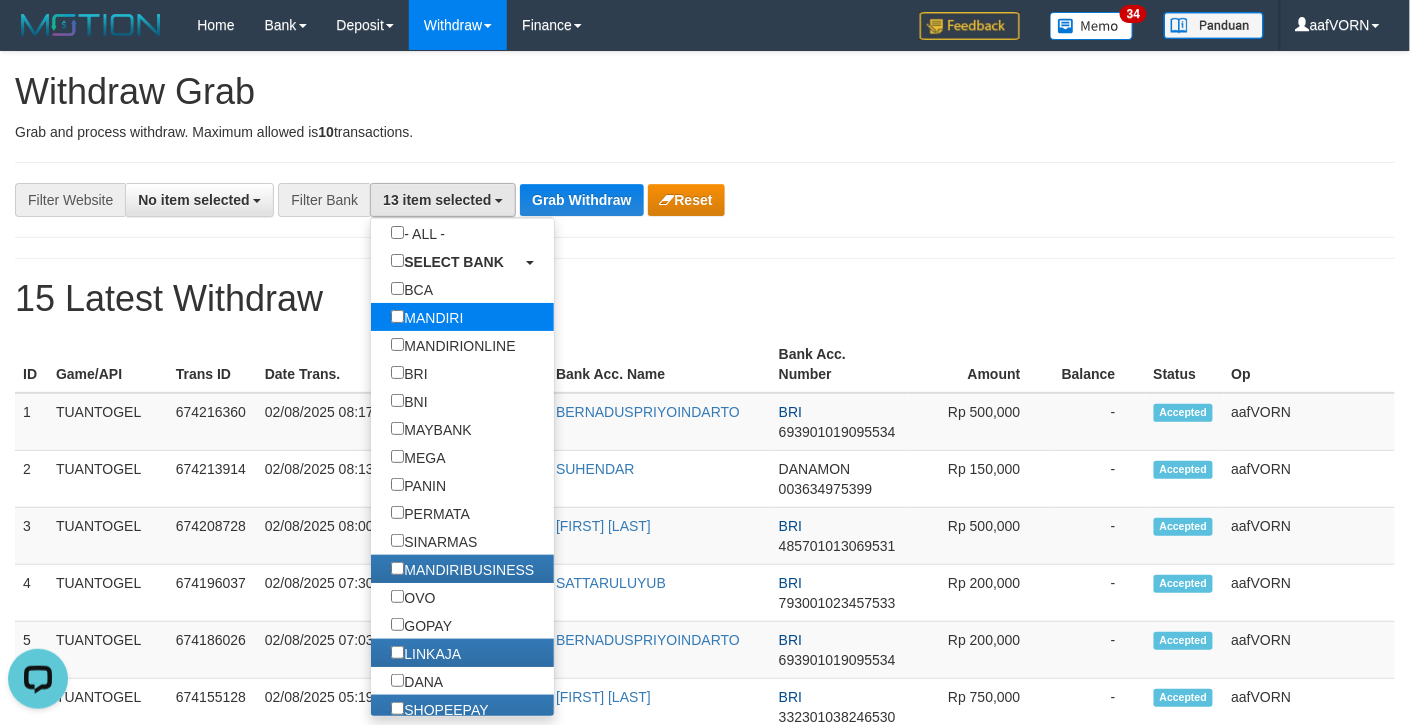 scroll, scrollTop: 0, scrollLeft: 0, axis: both 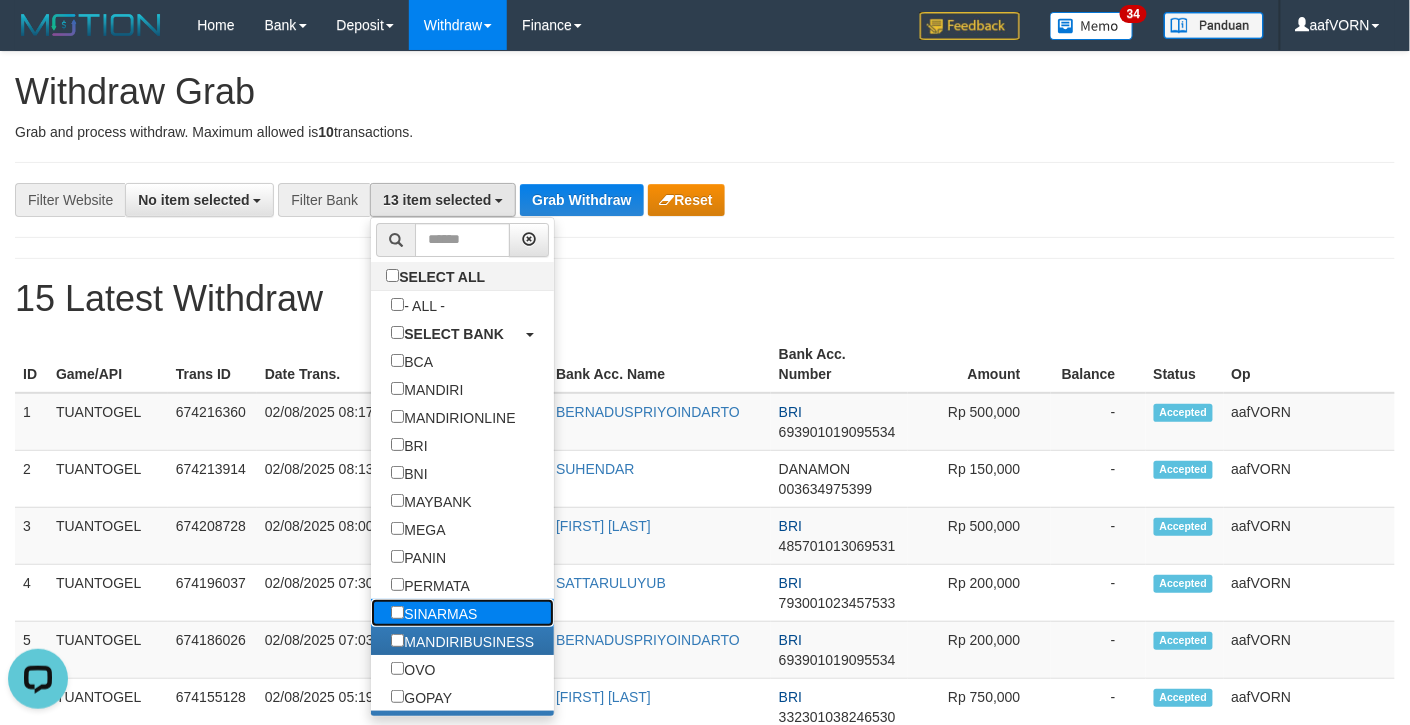 click on "SINARMAS" at bounding box center (434, 613) 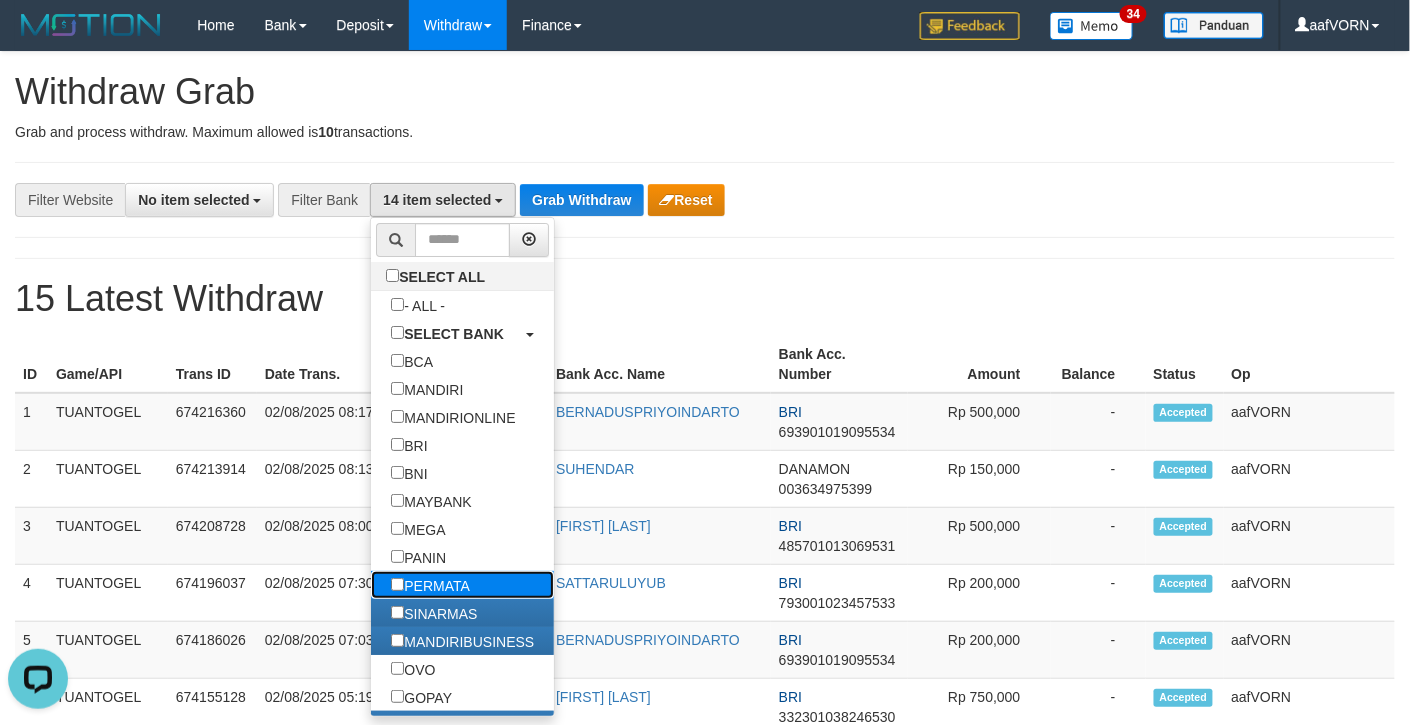 click on "PERMATA" at bounding box center (430, 585) 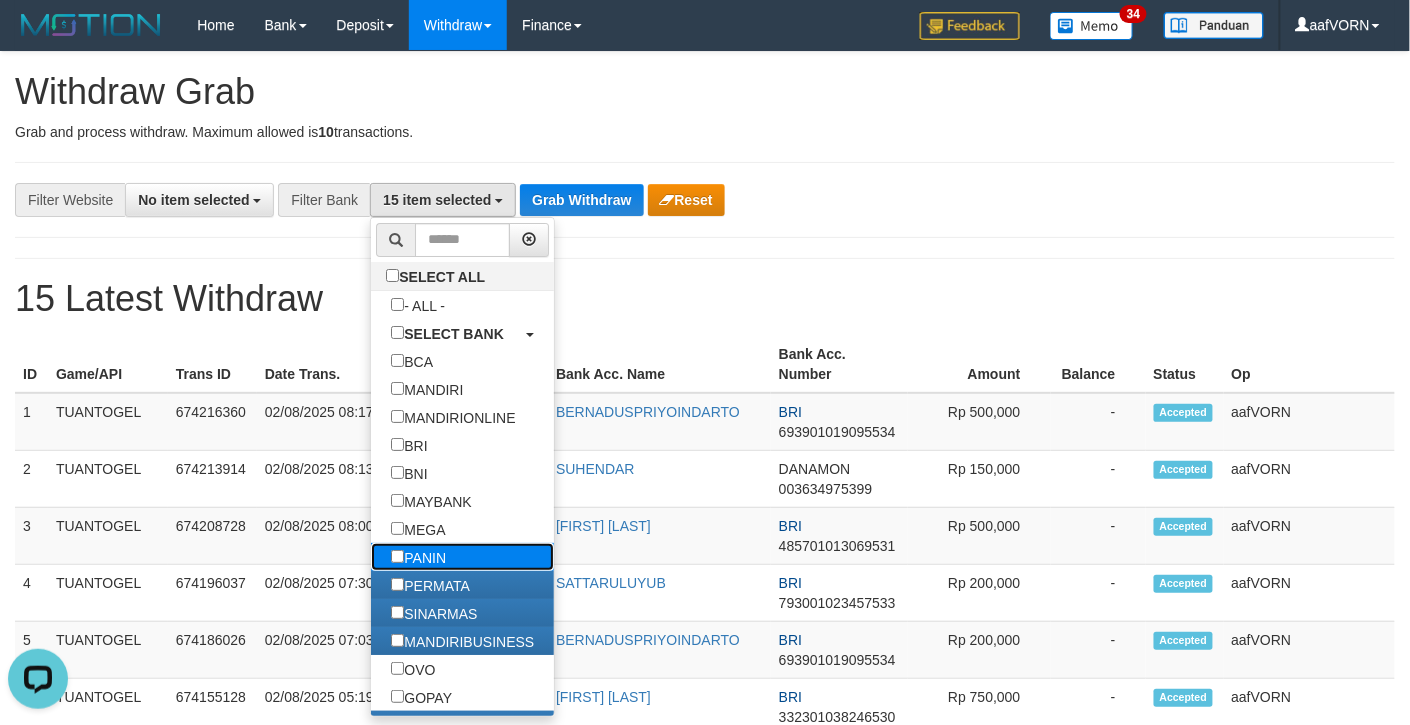 click on "PANIN" at bounding box center (418, 557) 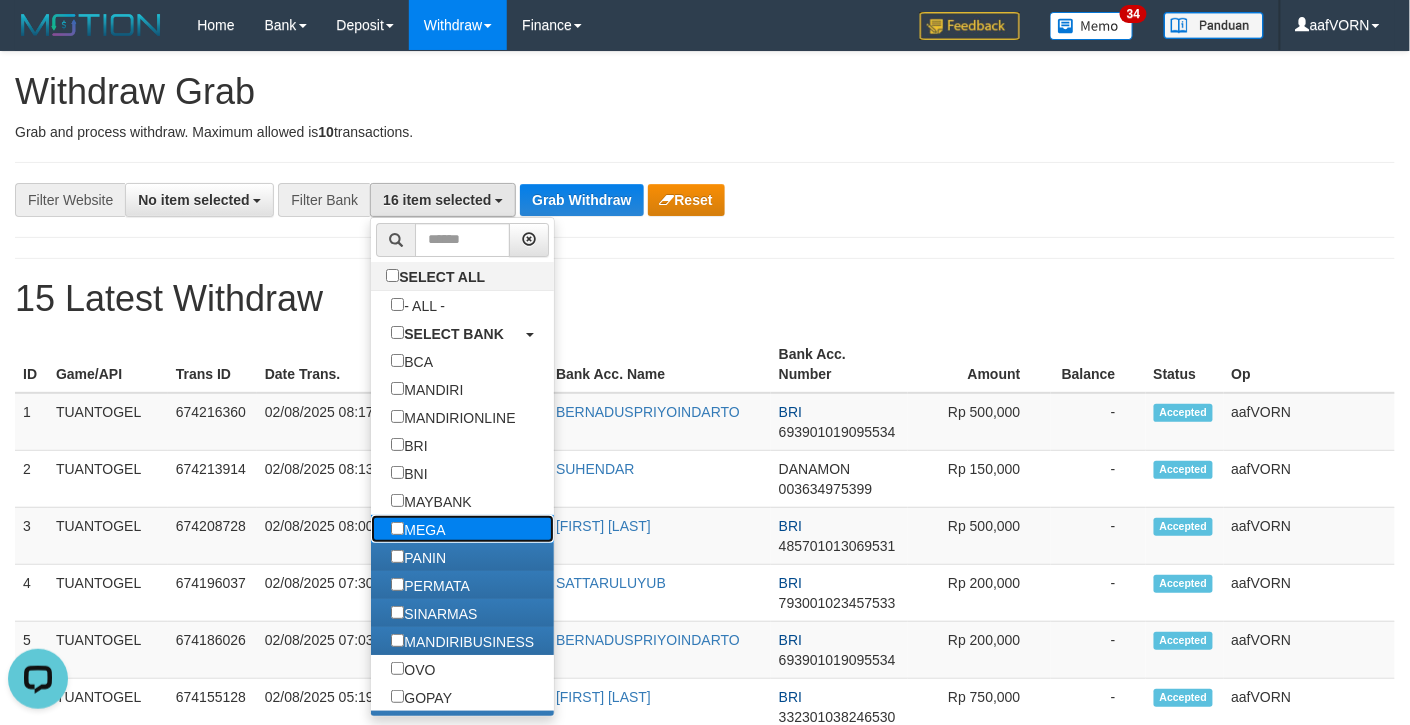 click on "MEGA" at bounding box center (418, 529) 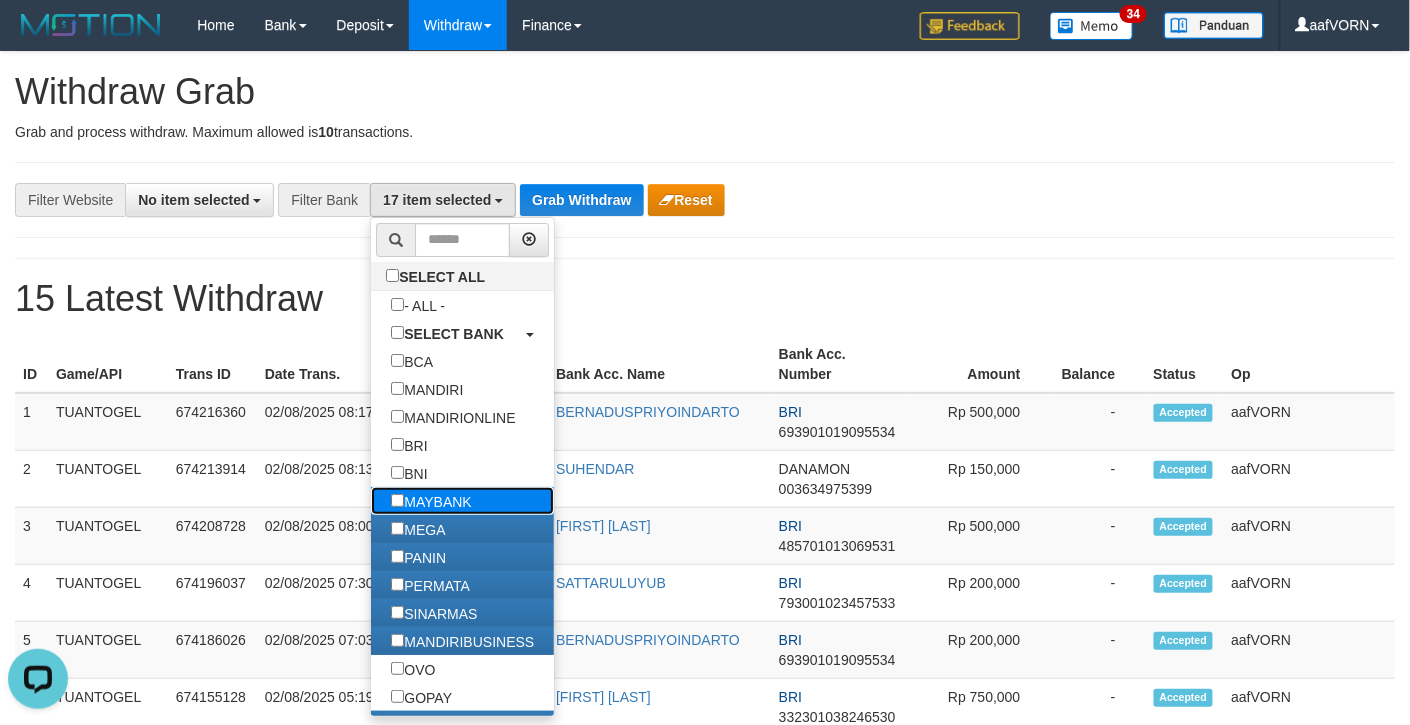 click on "MAYBANK" at bounding box center [431, 501] 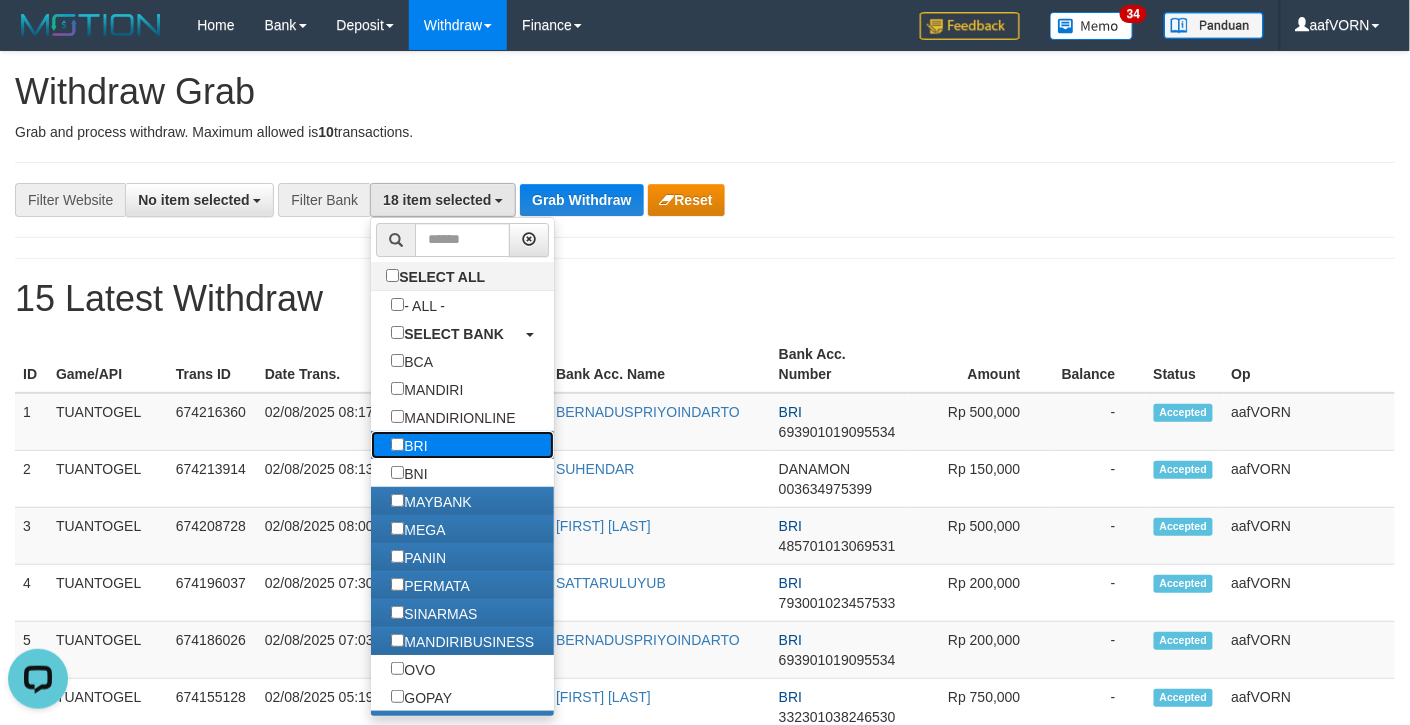 click on "BRI" at bounding box center [462, 445] 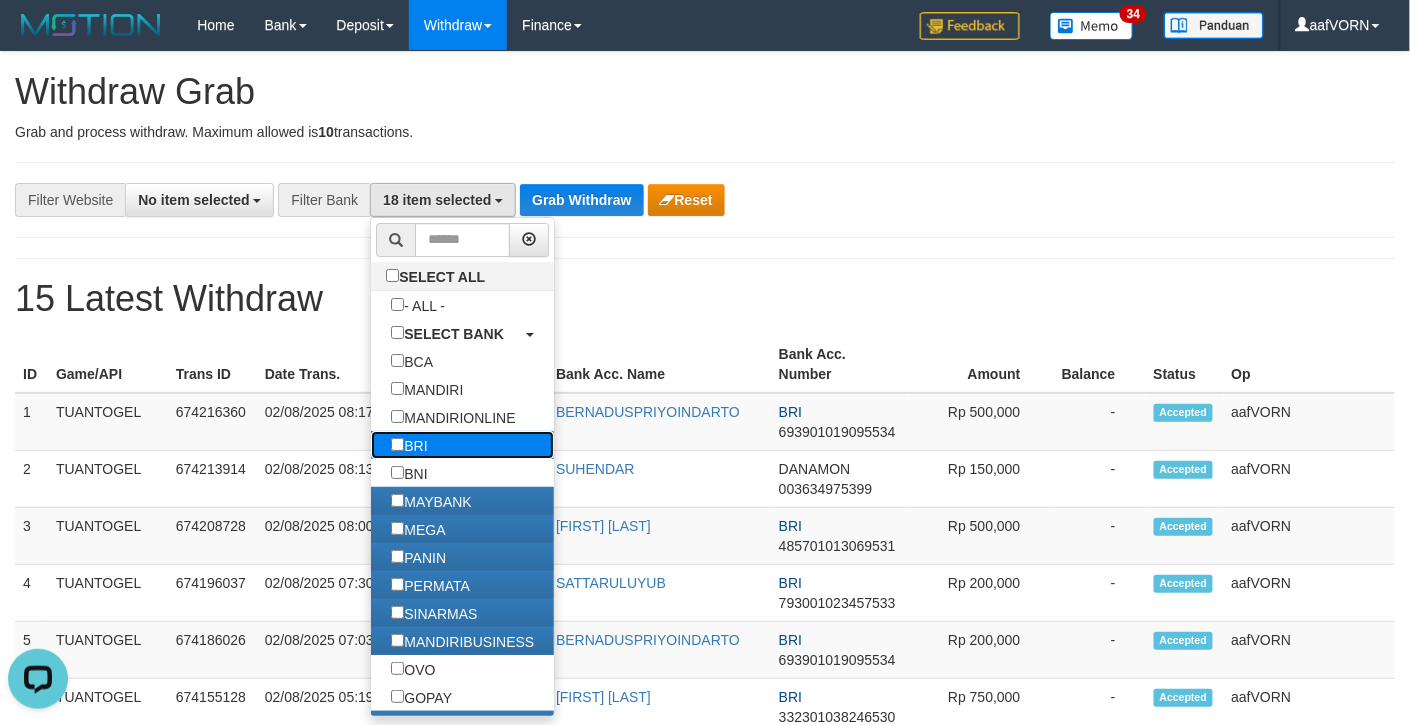 click on "BRI" at bounding box center [409, 445] 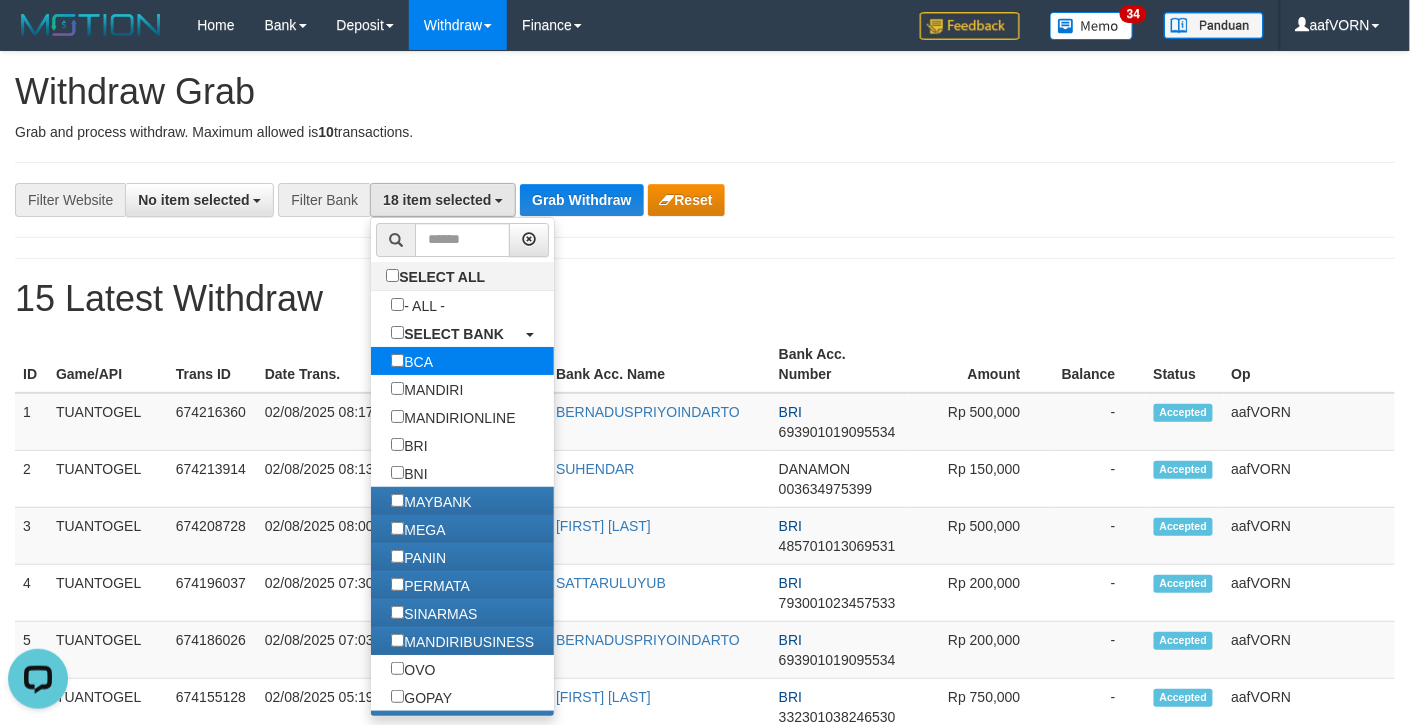 select on "***" 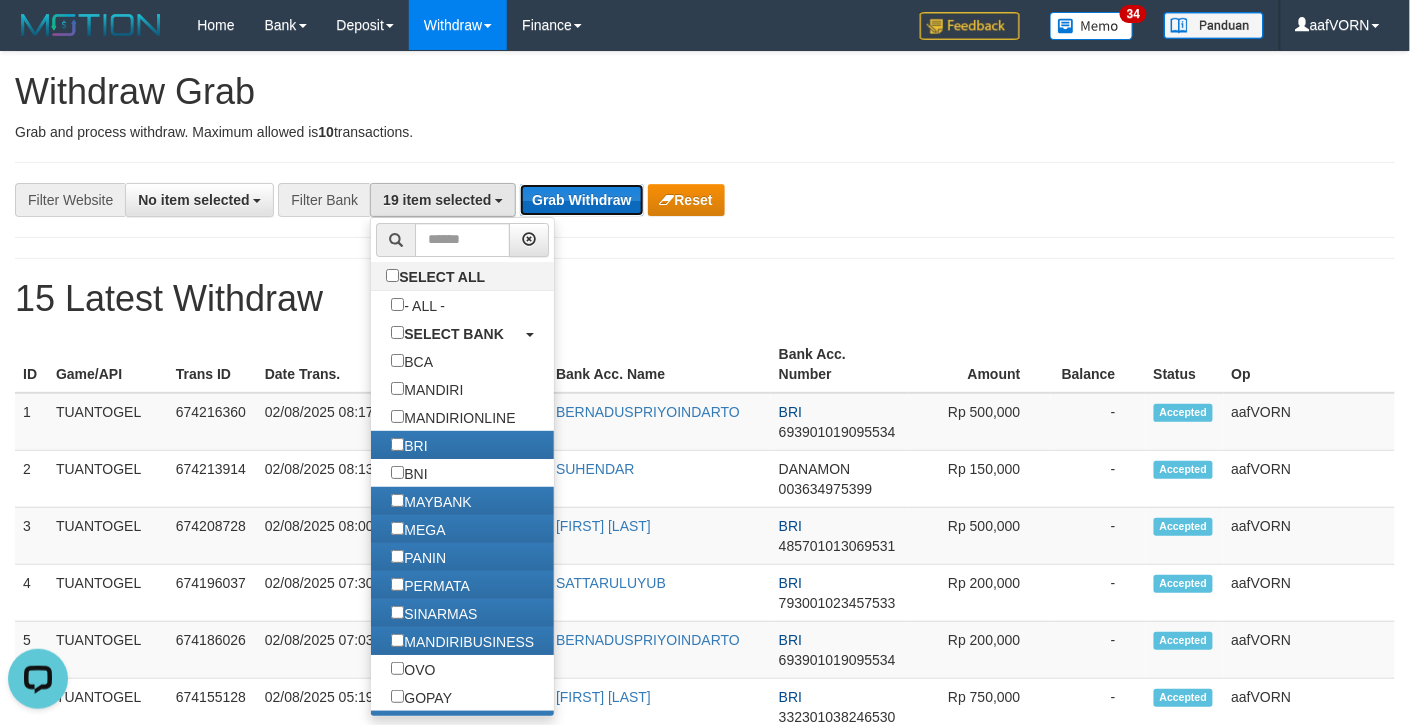 click on "Grab Withdraw" at bounding box center (581, 200) 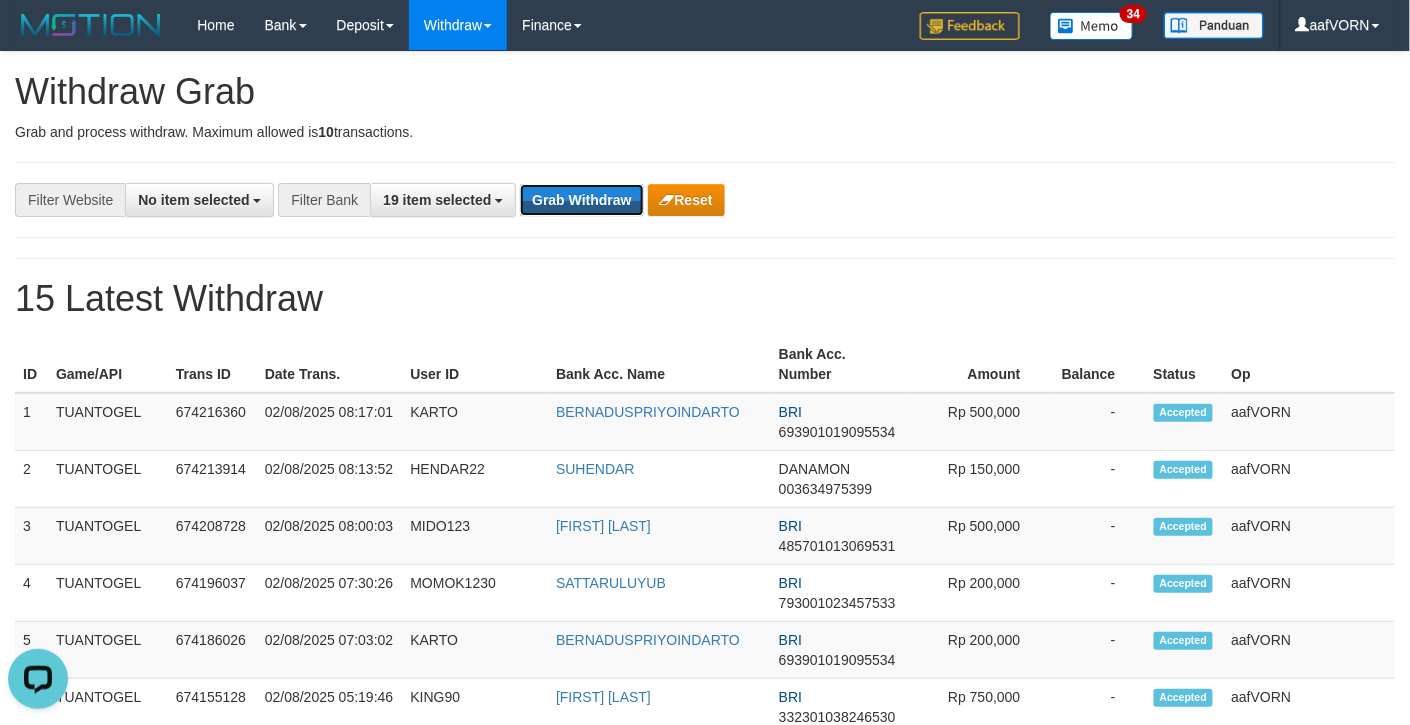 drag, startPoint x: 560, startPoint y: 205, endPoint x: 940, endPoint y: 98, distance: 394.77716 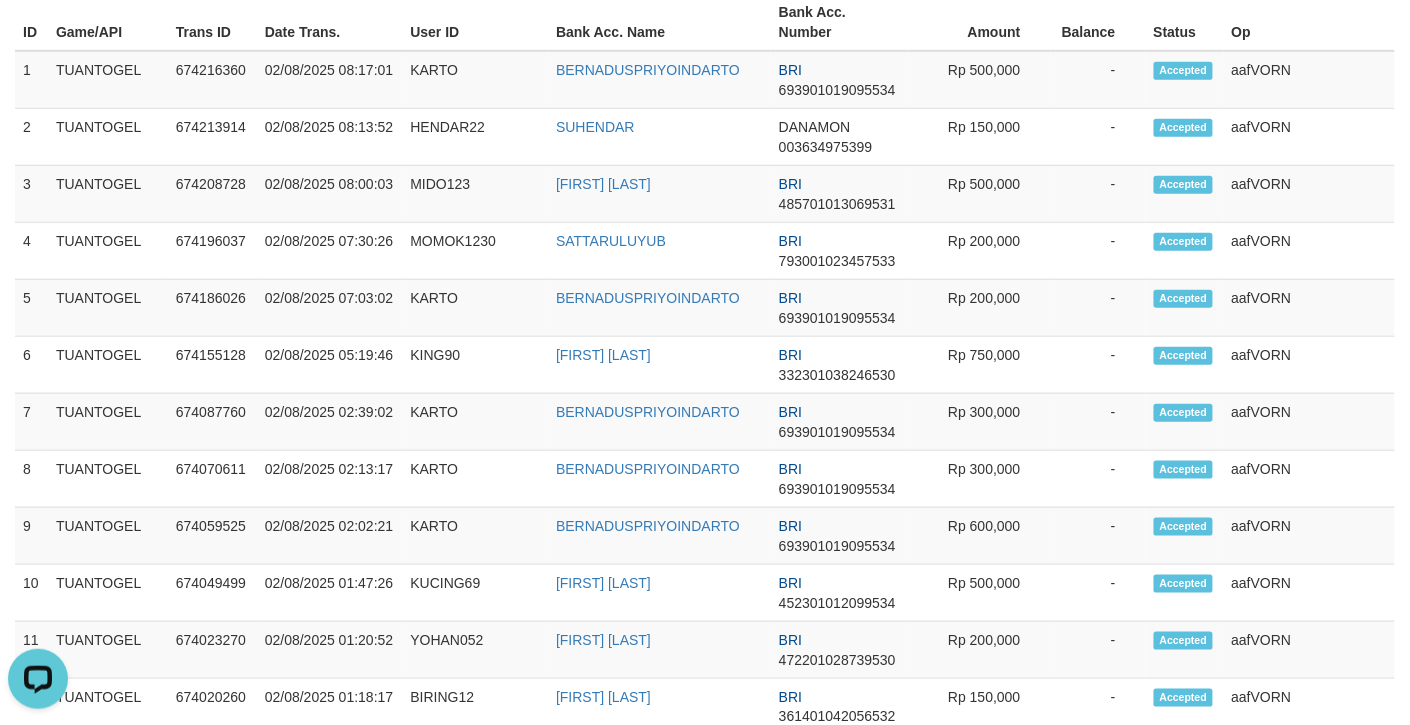 scroll, scrollTop: 0, scrollLeft: 0, axis: both 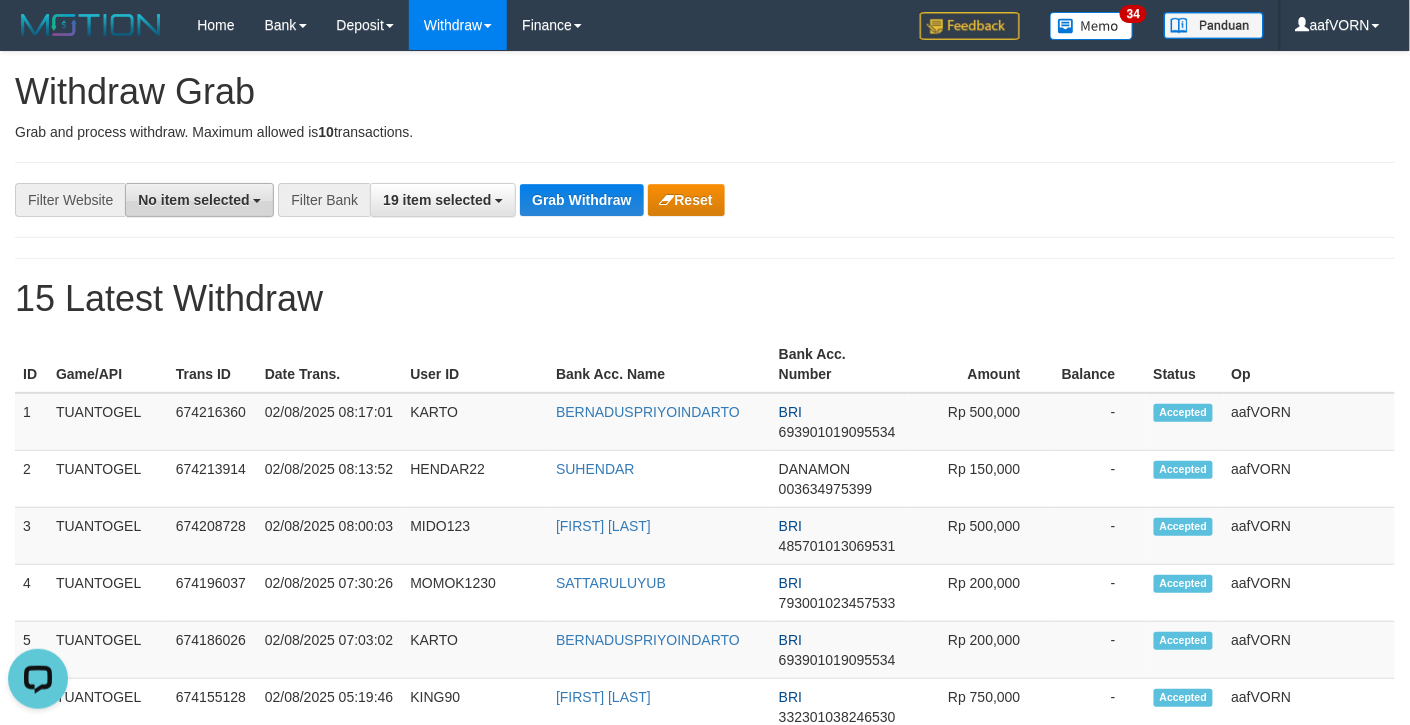 drag, startPoint x: 174, startPoint y: 197, endPoint x: 181, endPoint y: 249, distance: 52.46904 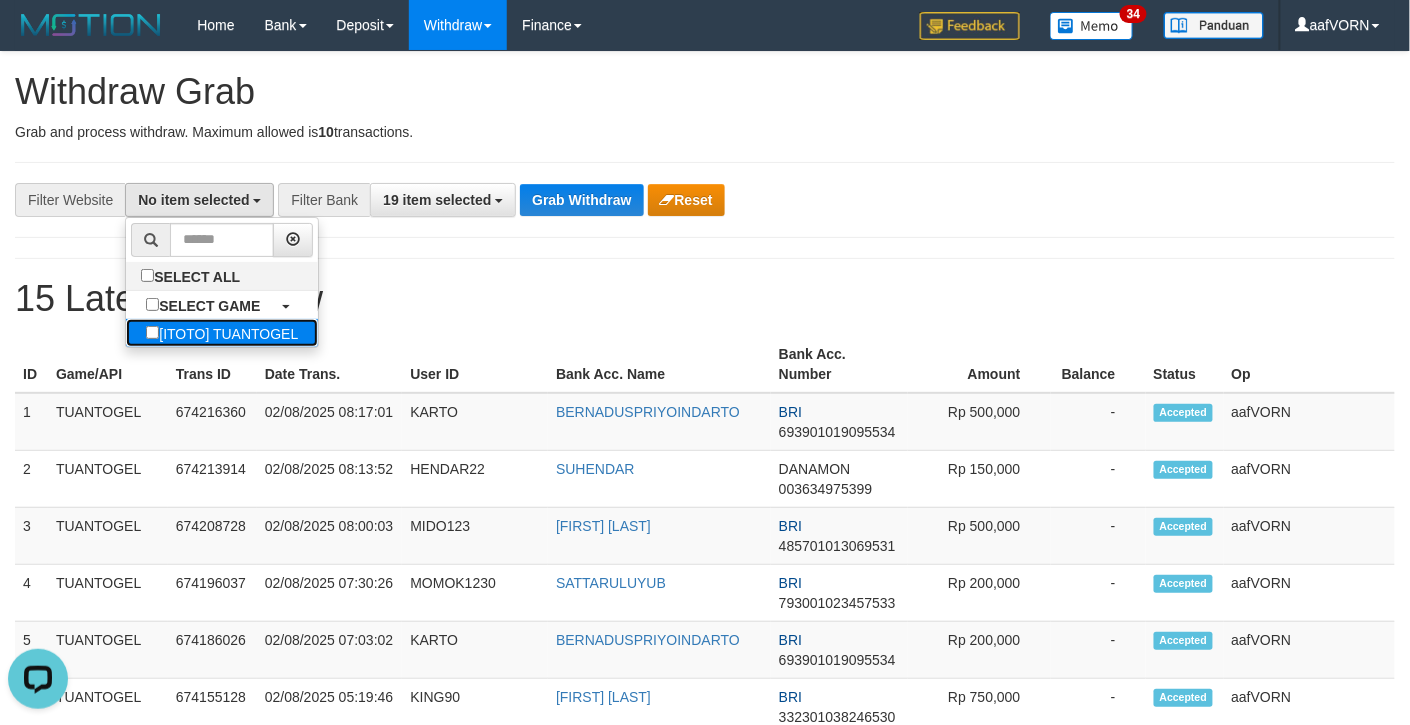 click on "[ITOTO] TUANTOGEL" at bounding box center (222, 333) 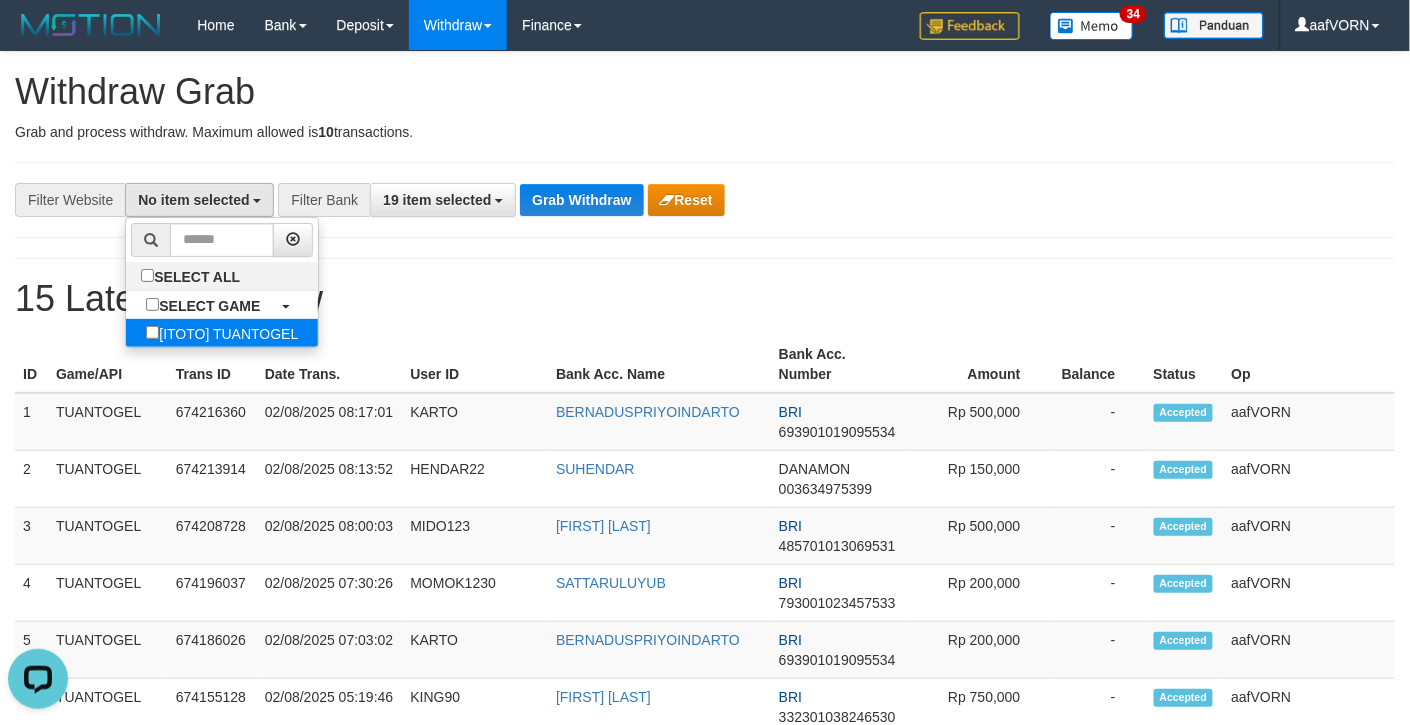 select on "***" 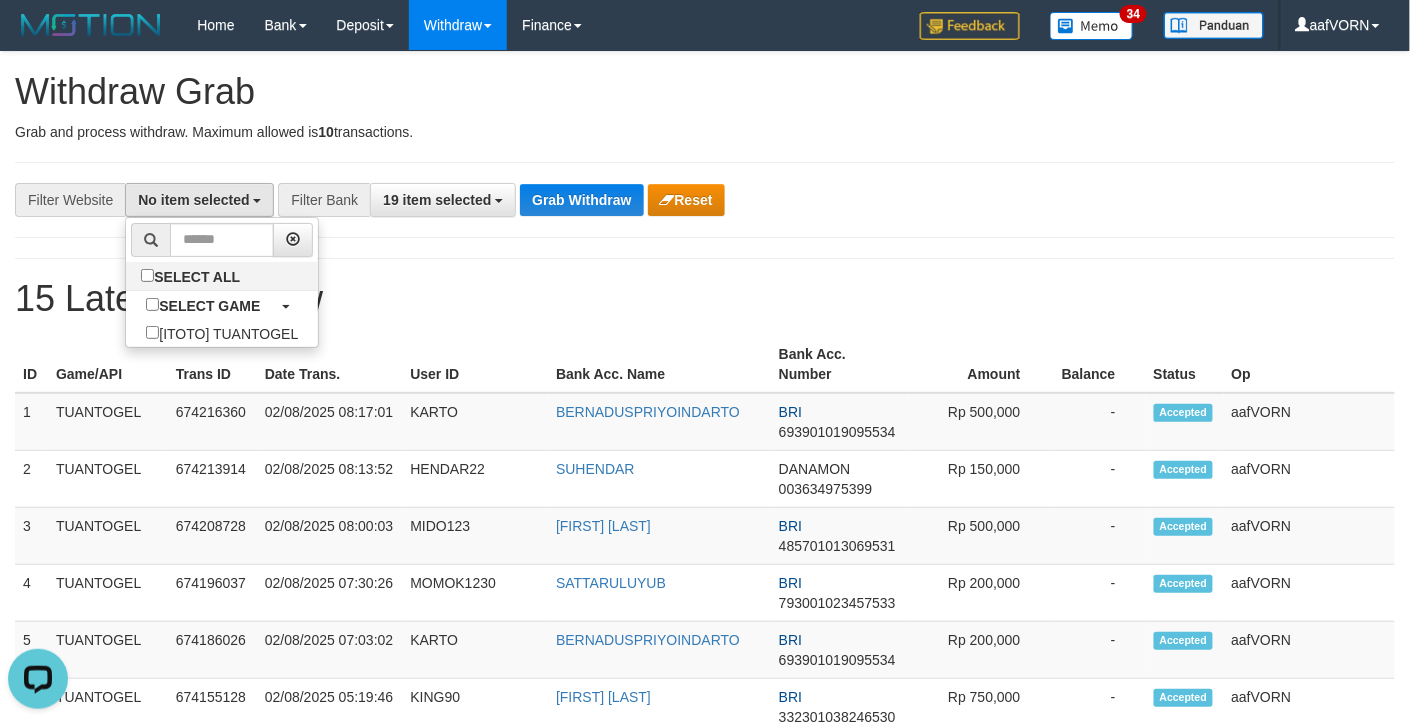 scroll, scrollTop: 17, scrollLeft: 0, axis: vertical 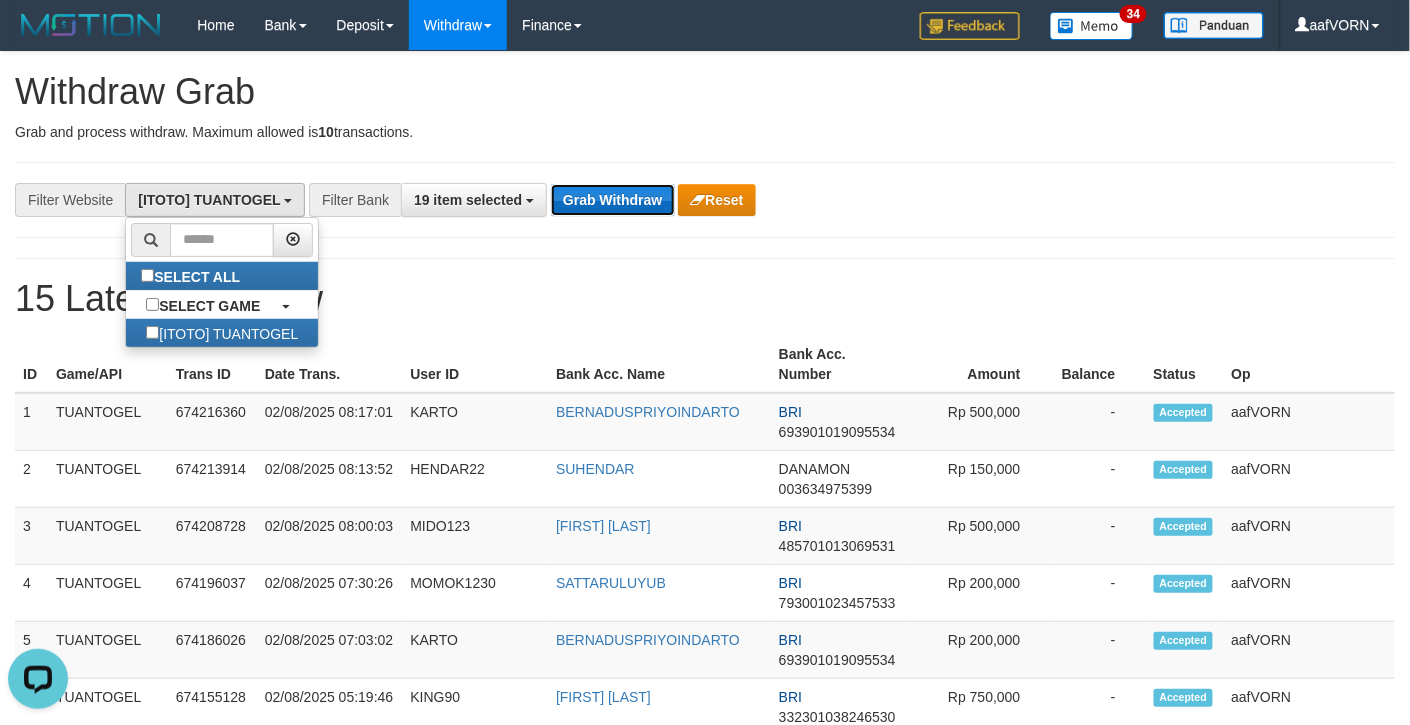 click on "Grab Withdraw" at bounding box center [612, 200] 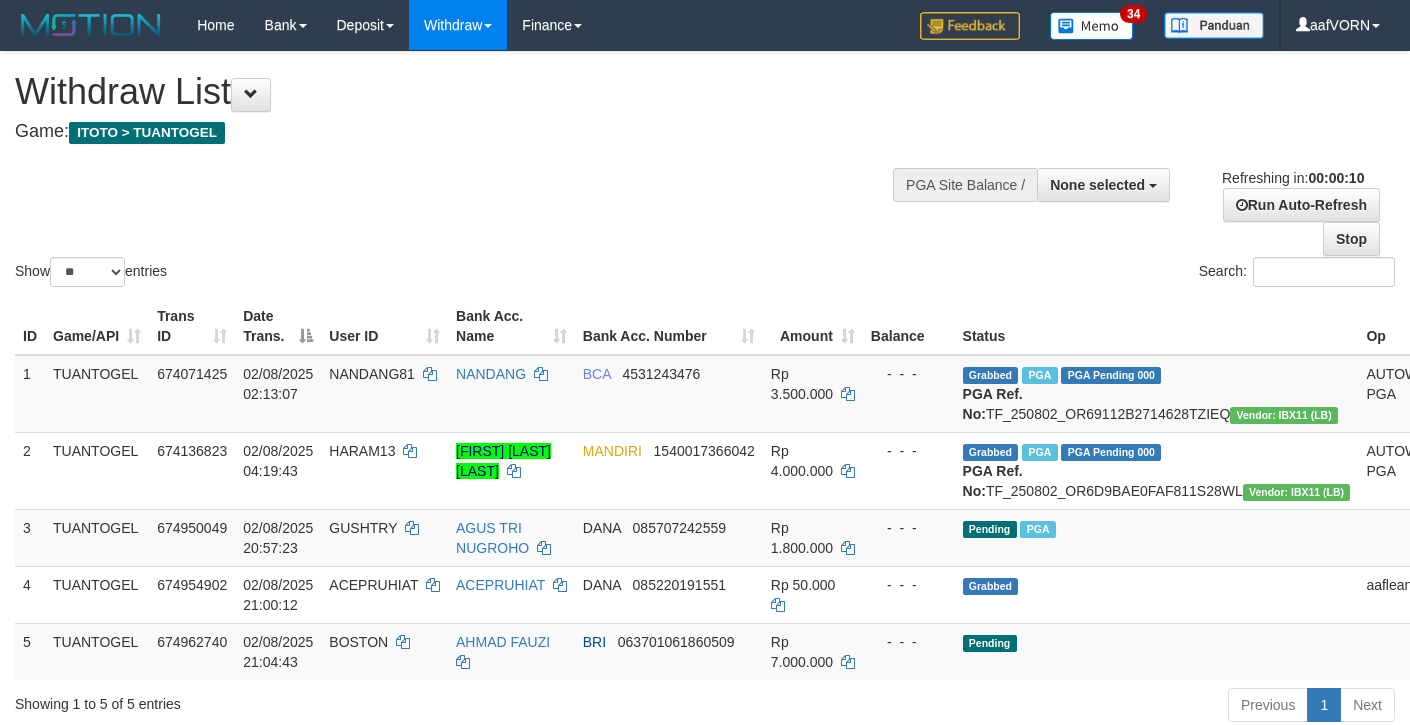 select 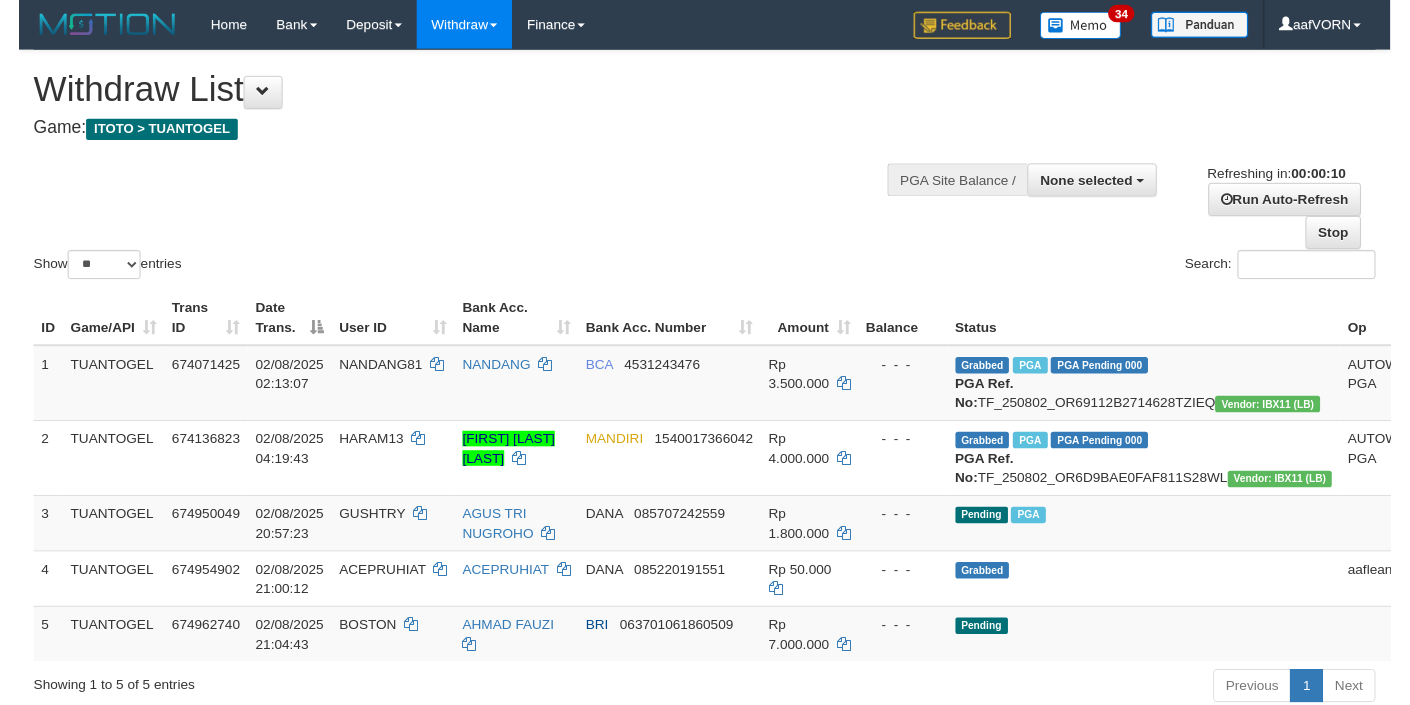 scroll, scrollTop: 0, scrollLeft: 0, axis: both 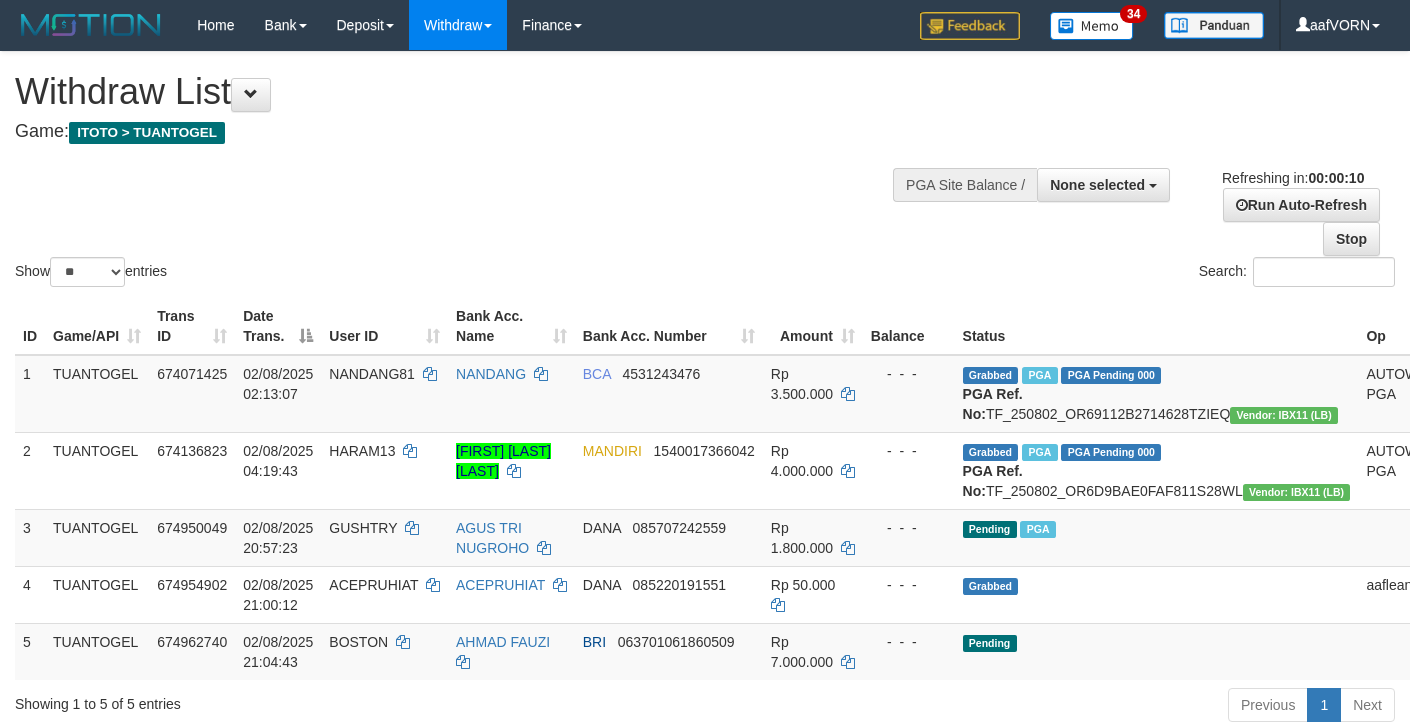 select 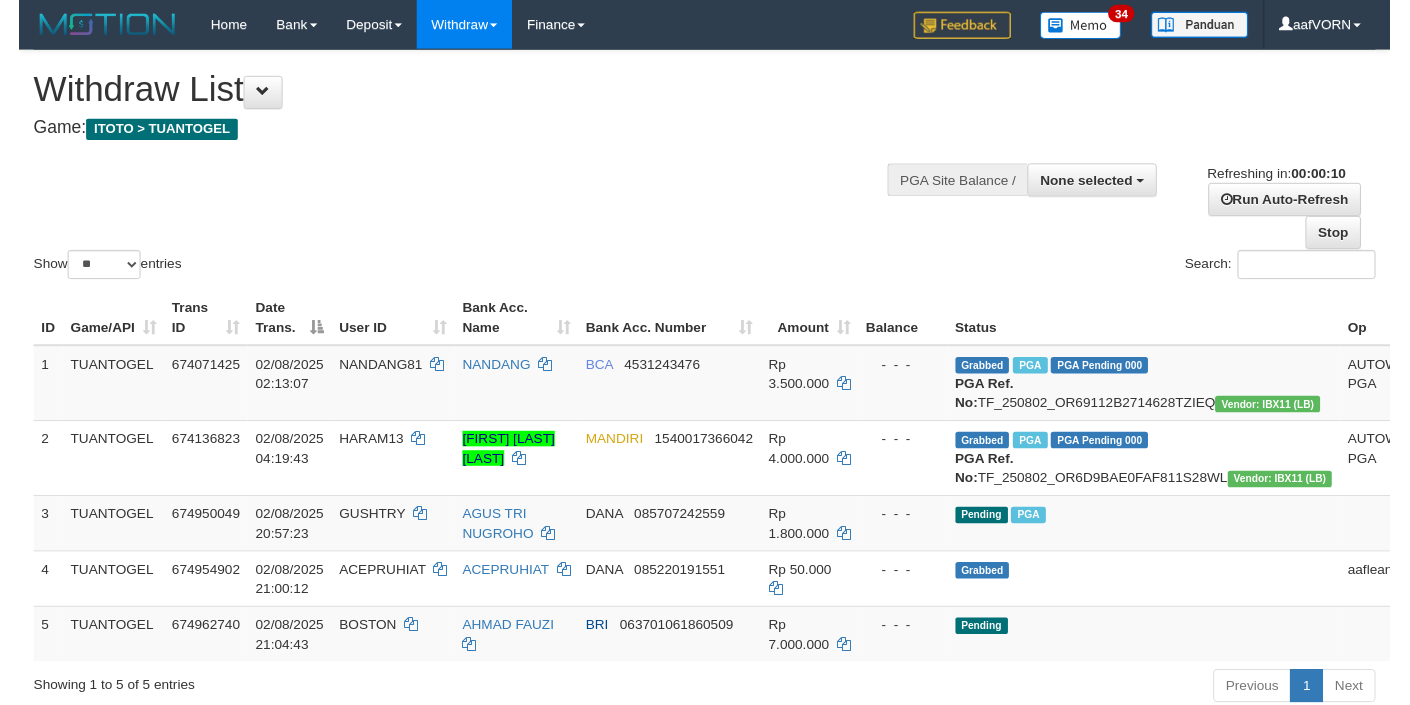 scroll, scrollTop: 0, scrollLeft: 0, axis: both 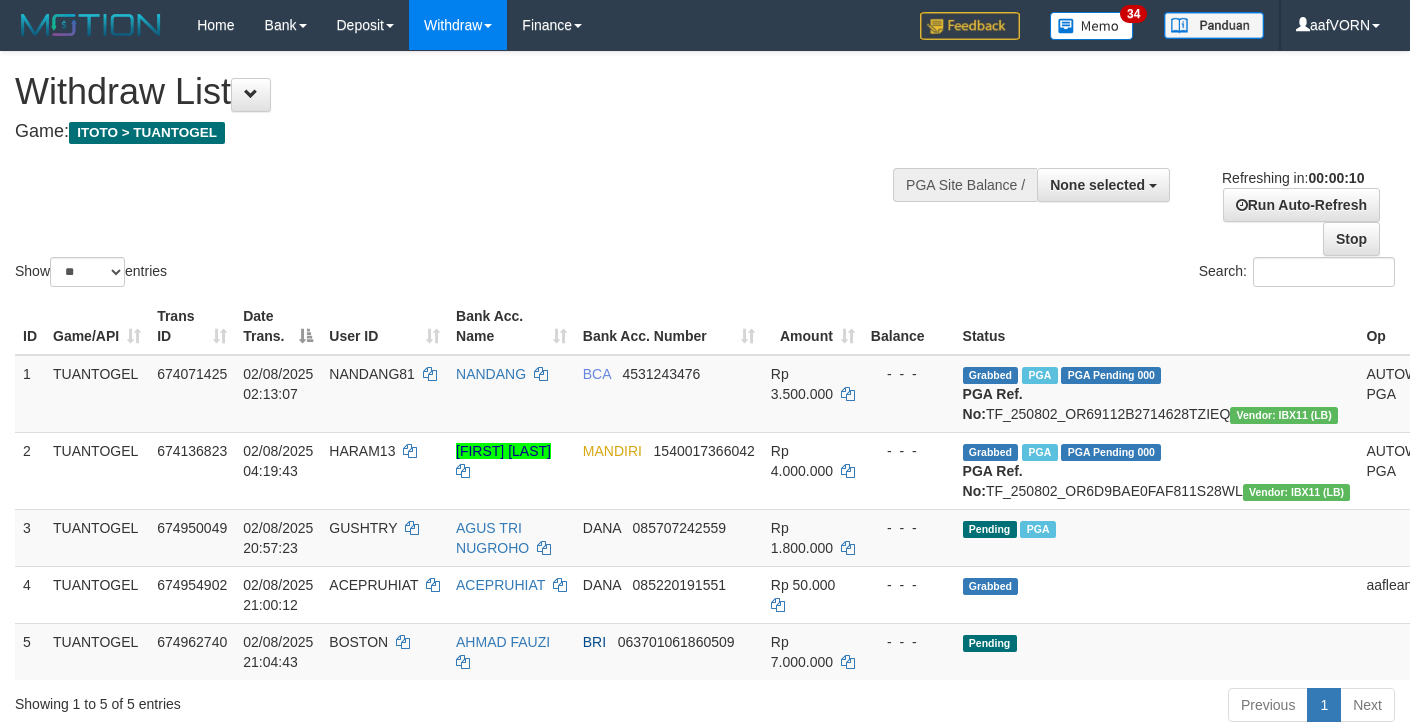 select 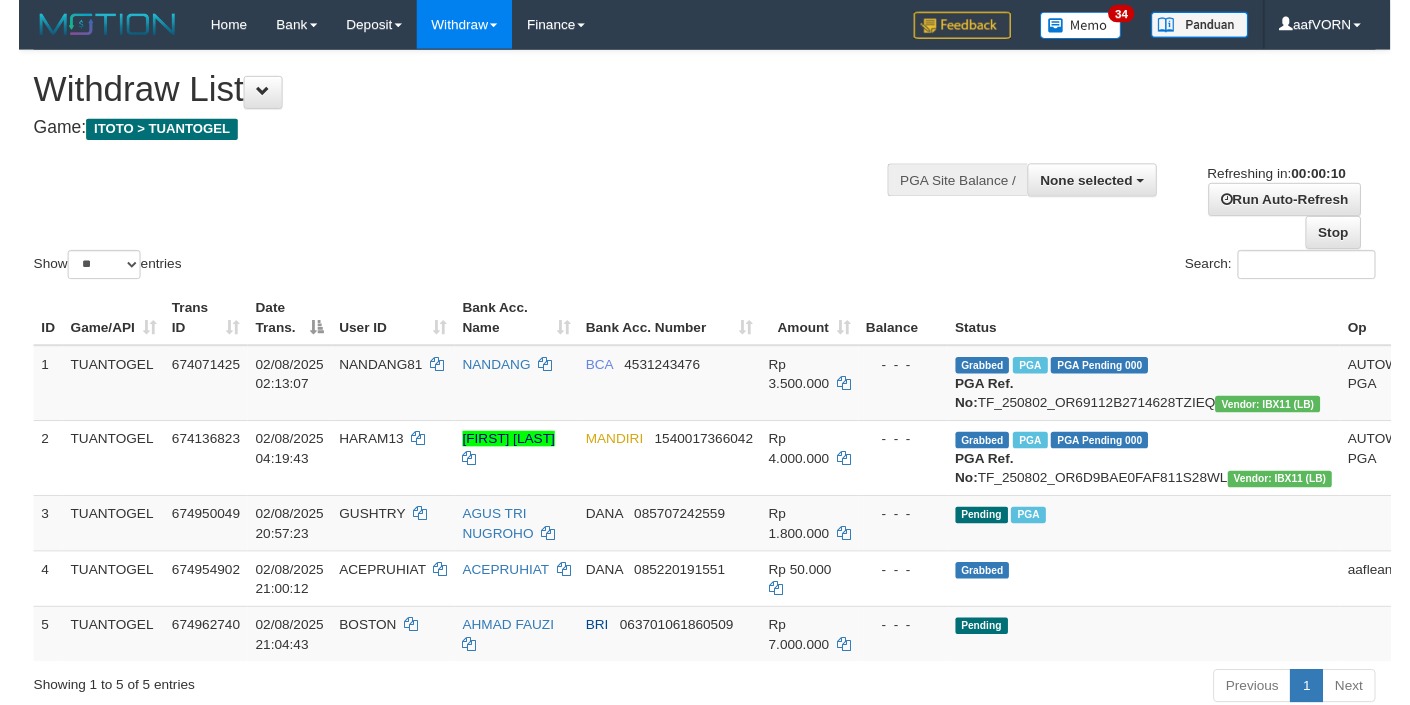 scroll, scrollTop: 0, scrollLeft: 0, axis: both 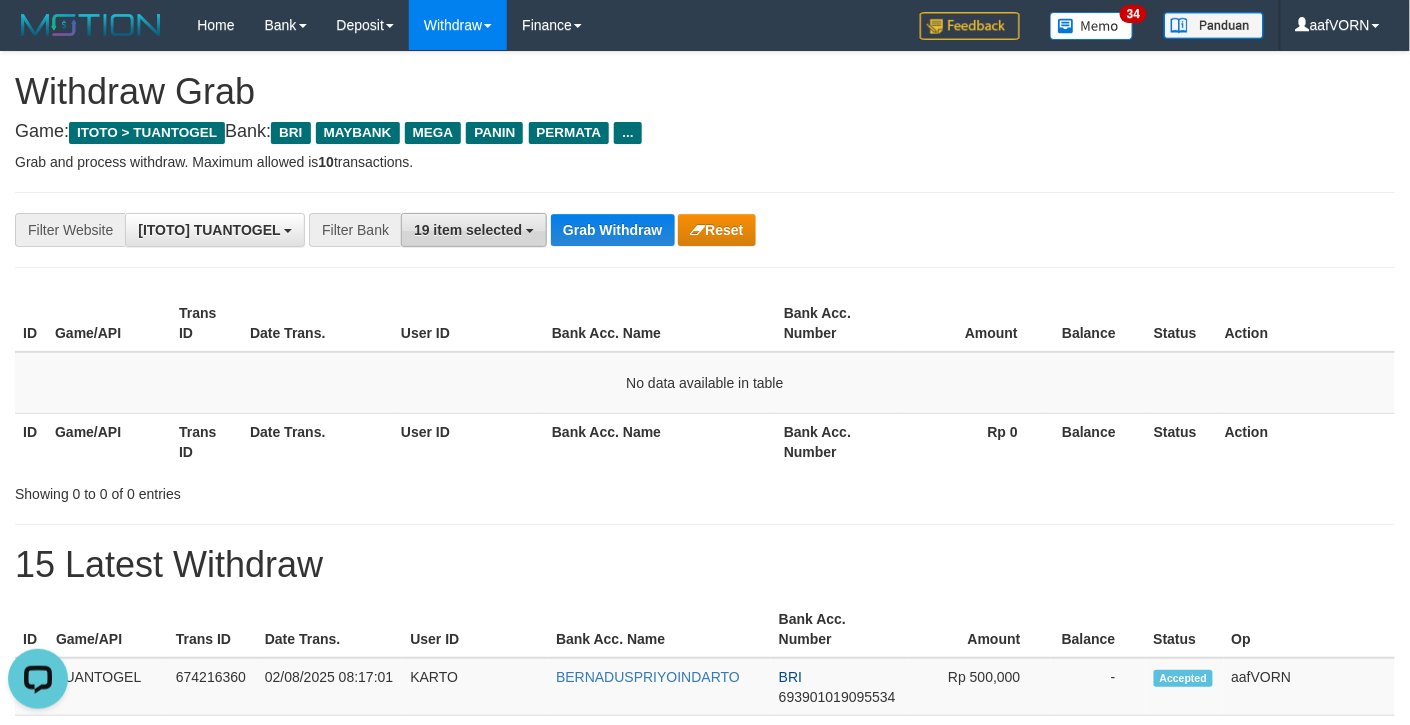 click on "19 item selected" at bounding box center (468, 230) 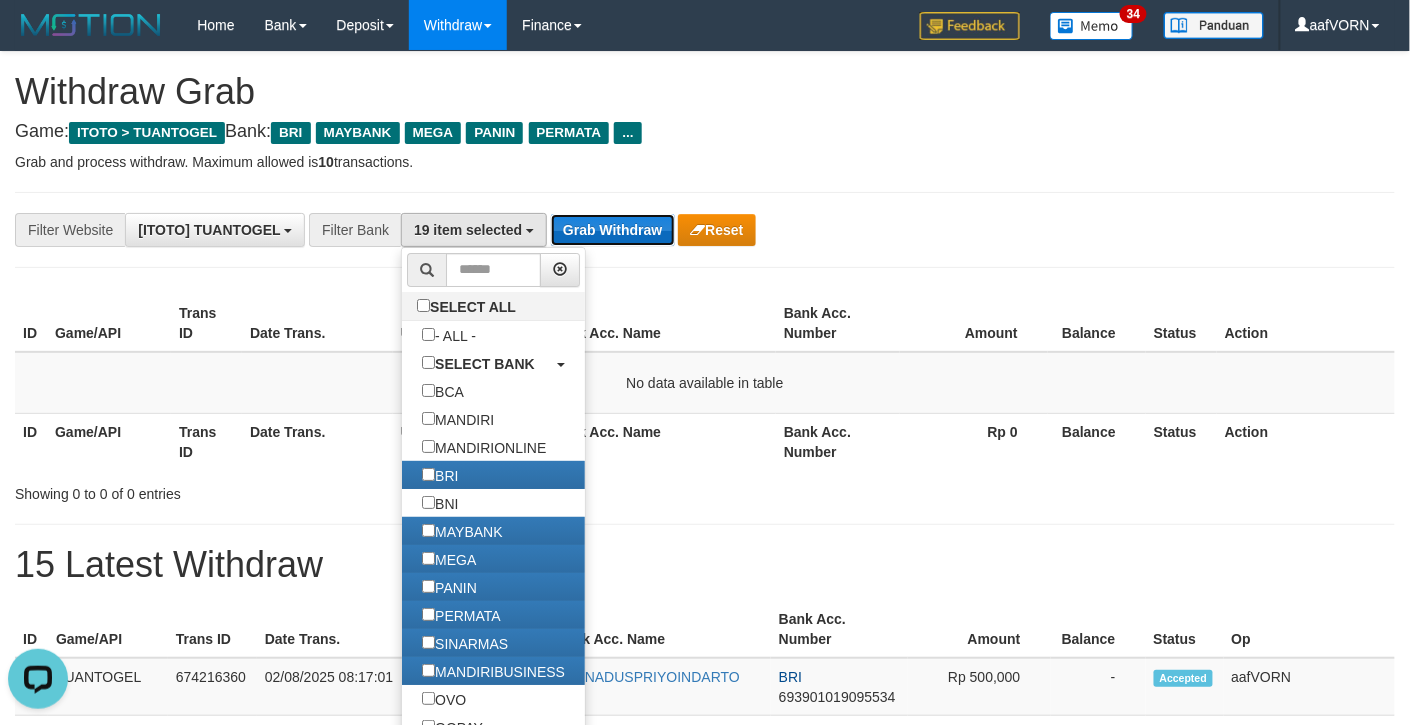 click on "Grab Withdraw" at bounding box center (612, 230) 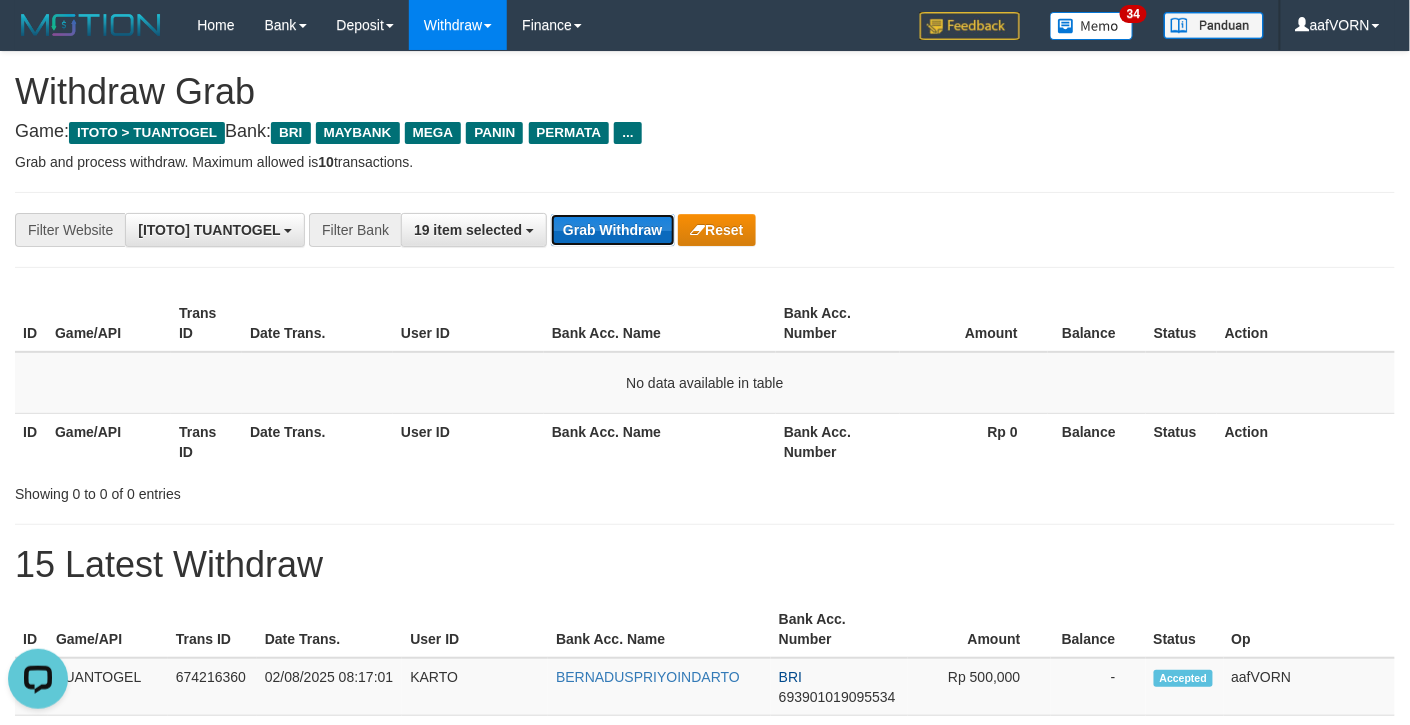 click on "Grab Withdraw" at bounding box center (612, 230) 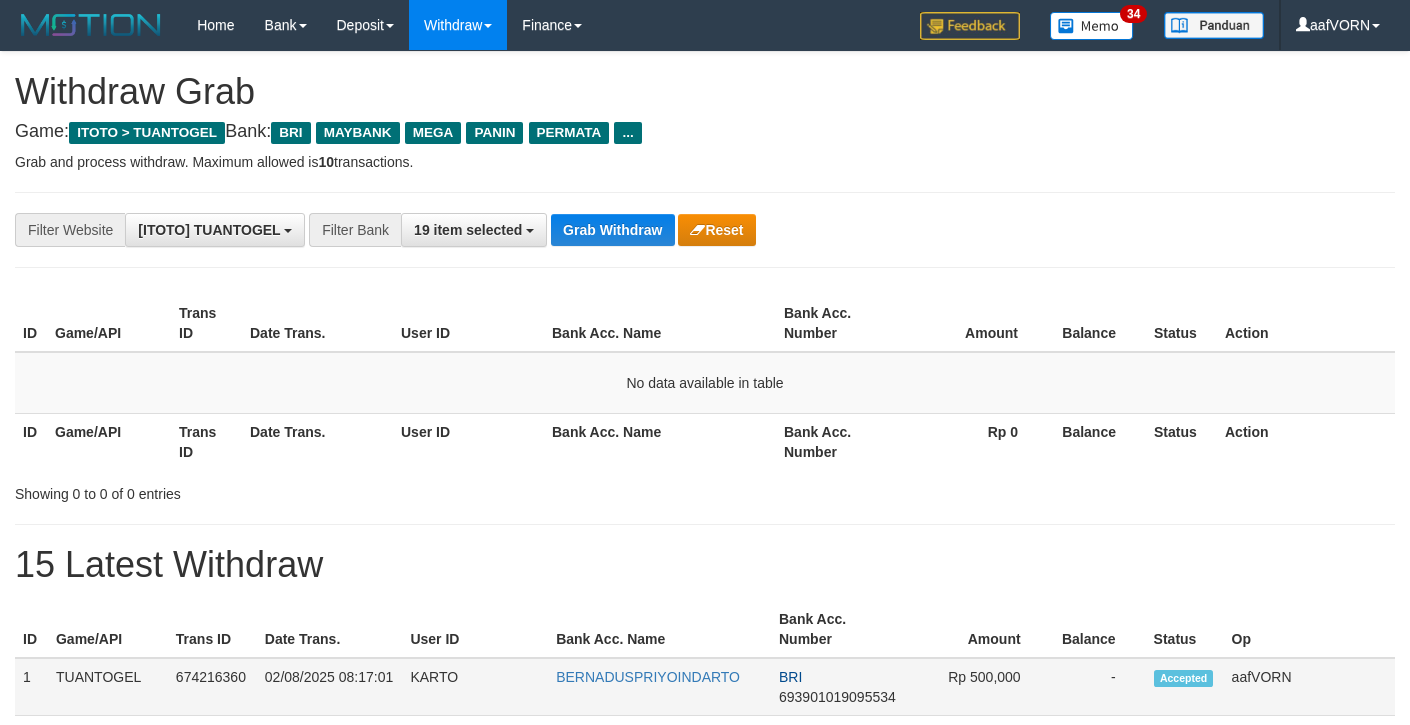 scroll, scrollTop: 0, scrollLeft: 0, axis: both 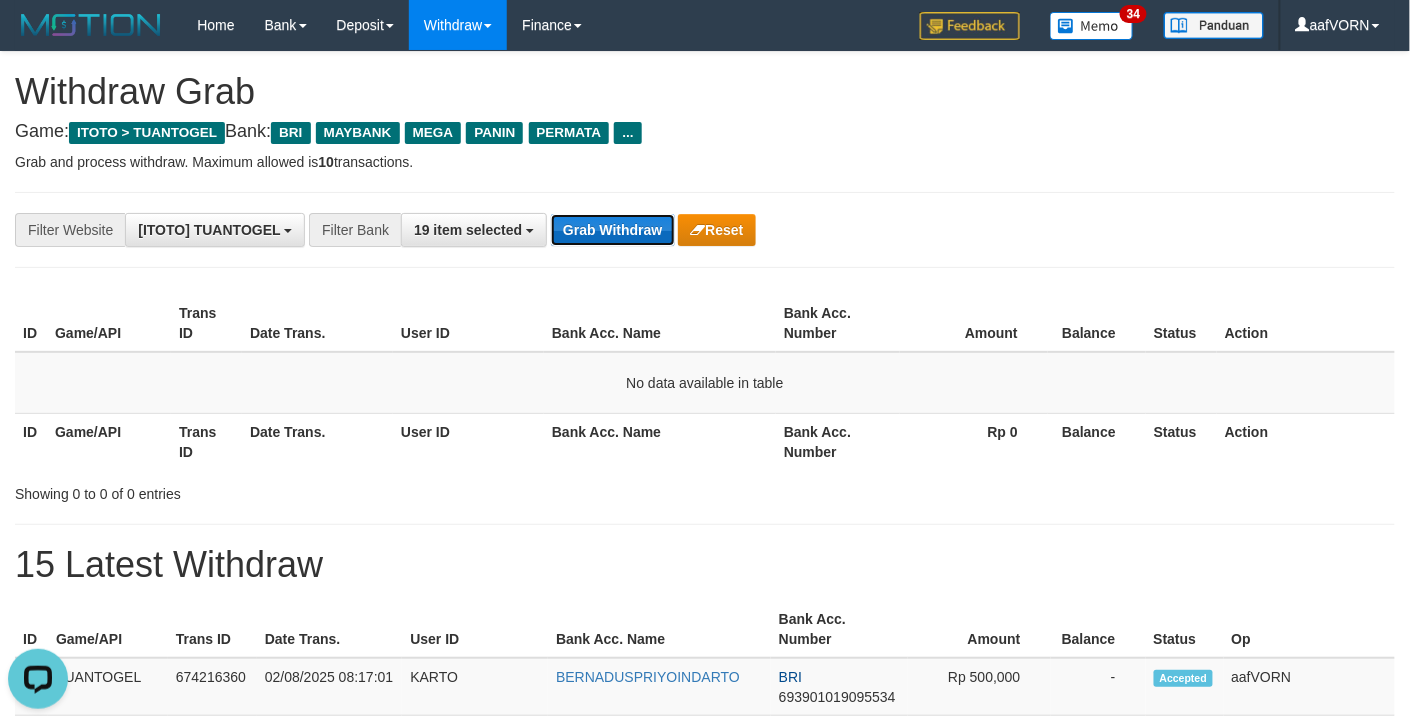 click on "Grab Withdraw" at bounding box center [612, 230] 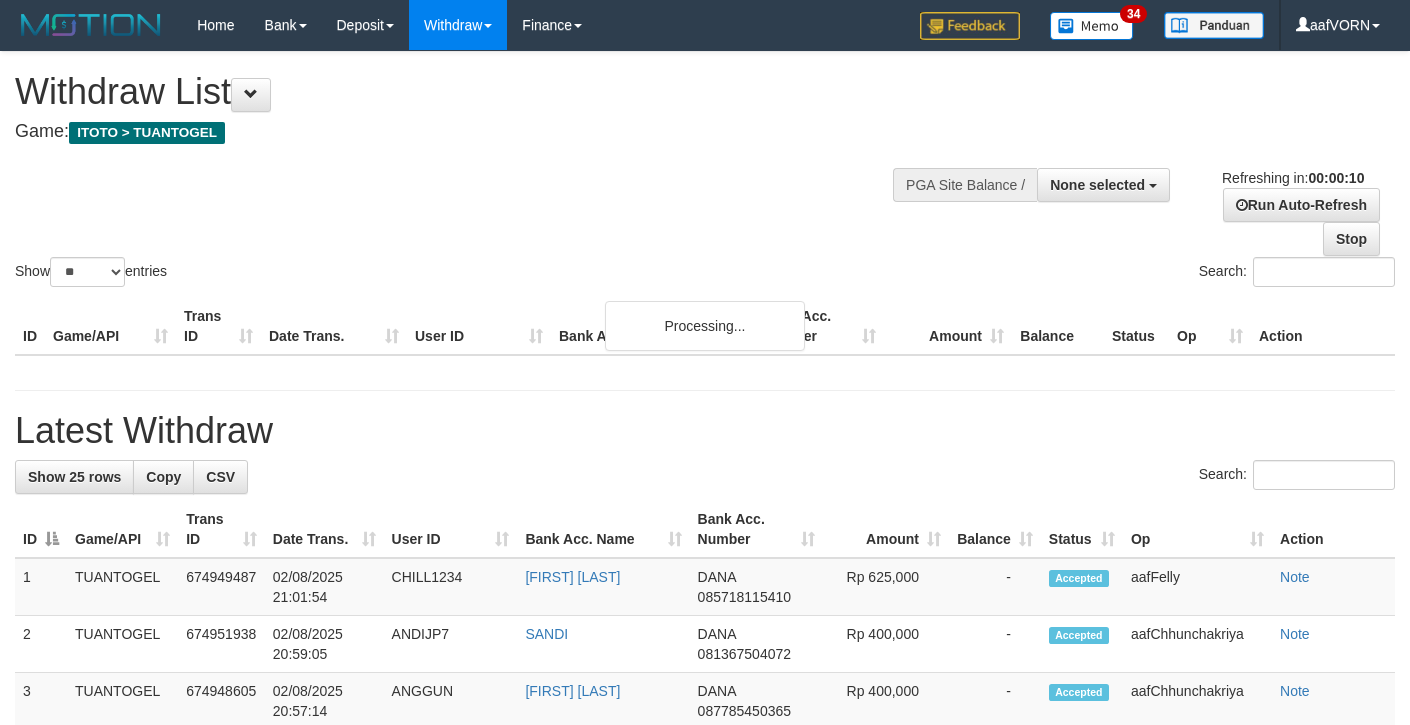 select 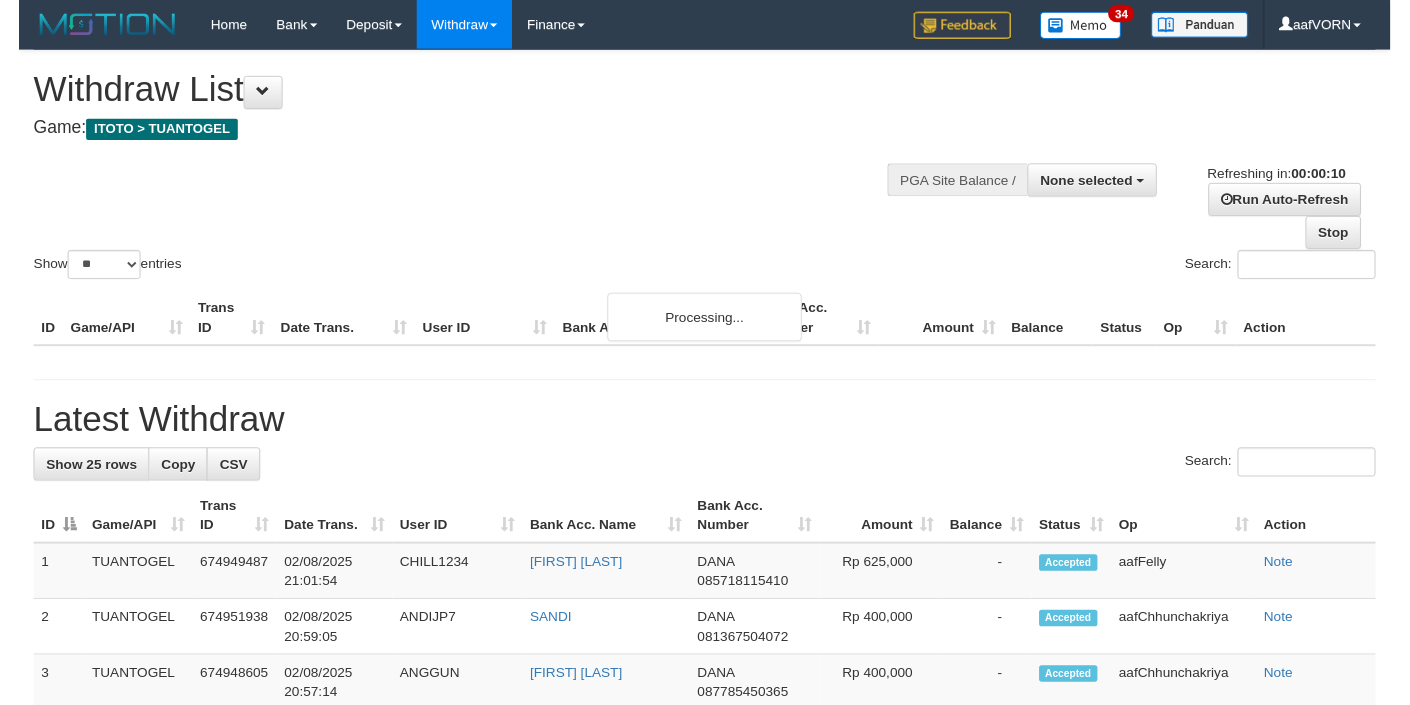 scroll, scrollTop: 0, scrollLeft: 0, axis: both 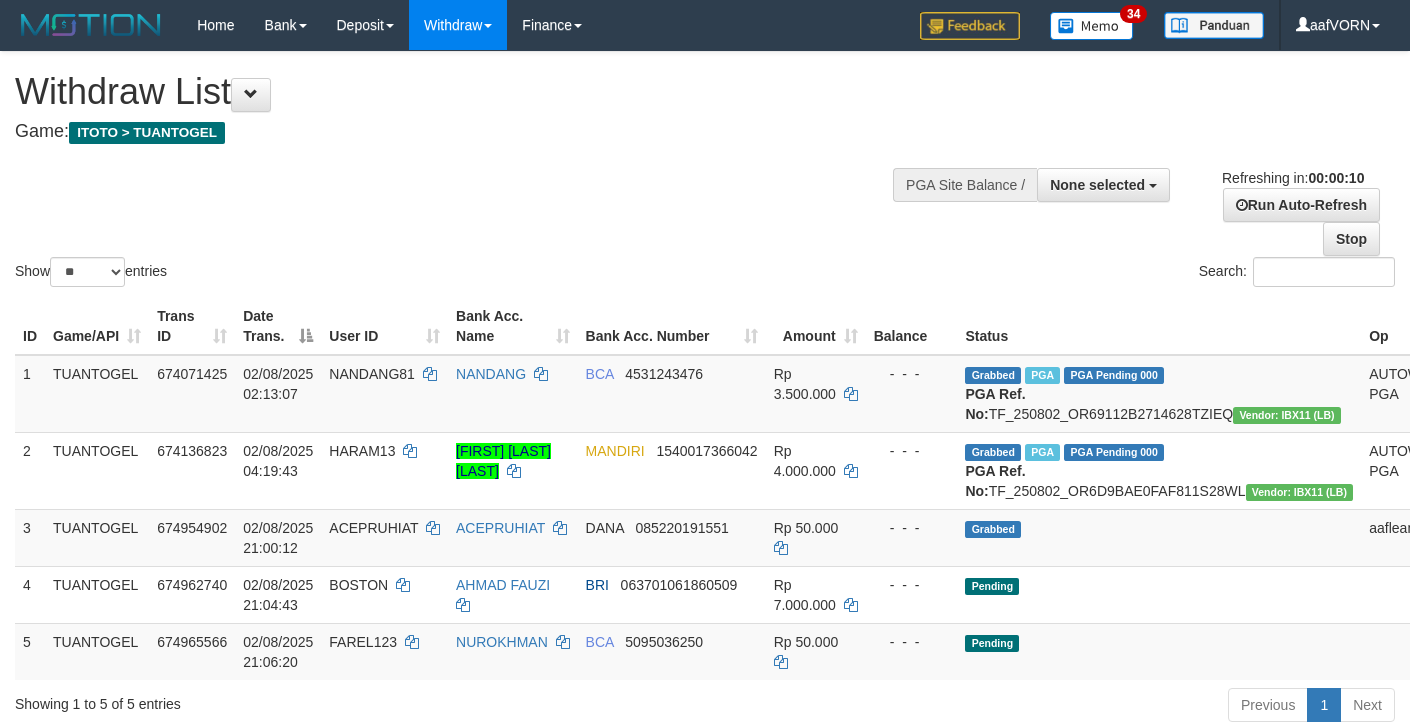 select 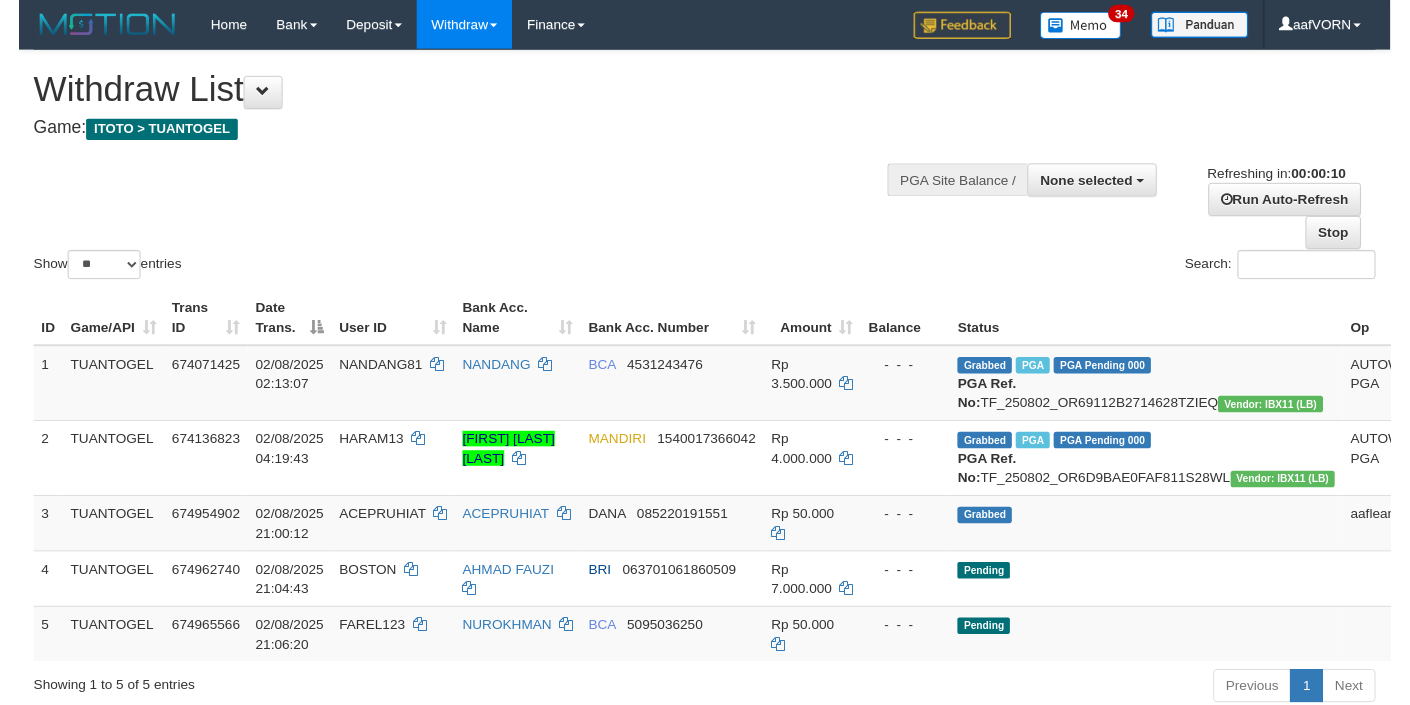 scroll, scrollTop: 0, scrollLeft: 0, axis: both 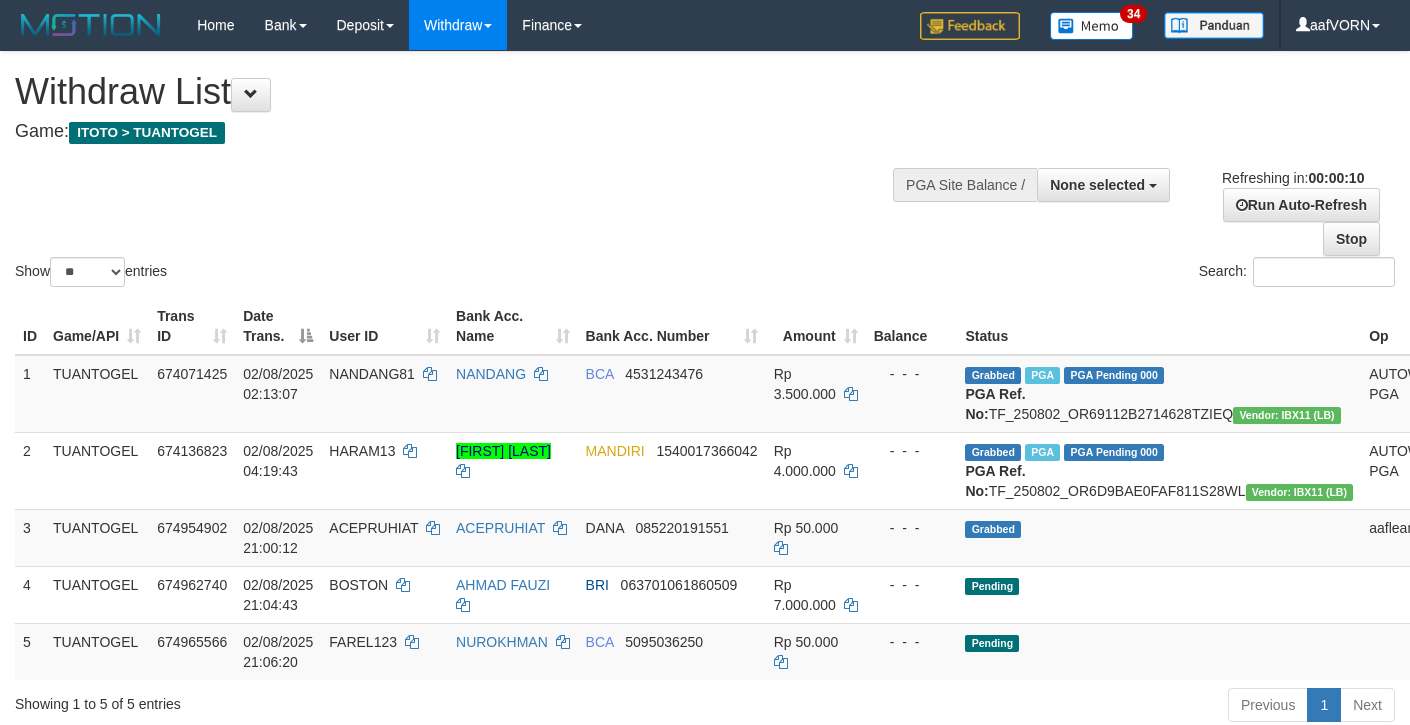 select 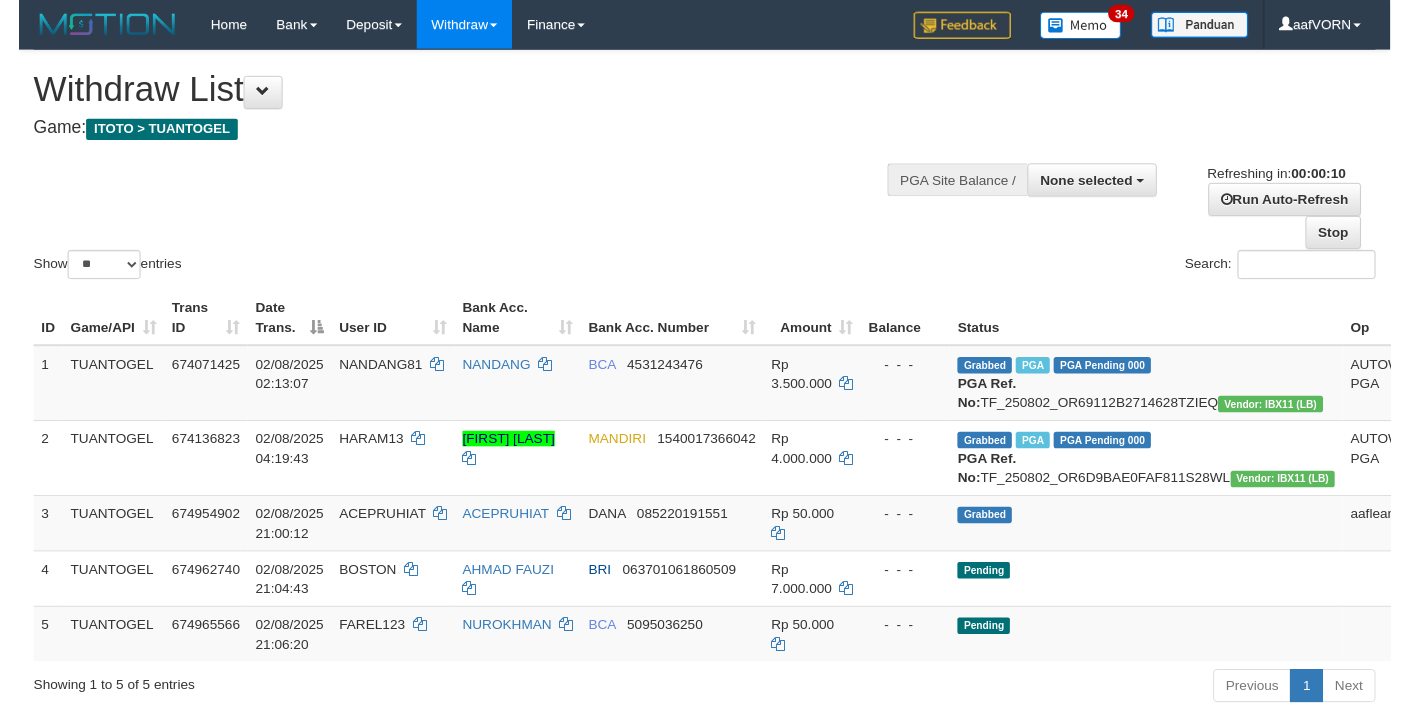 scroll, scrollTop: 0, scrollLeft: 0, axis: both 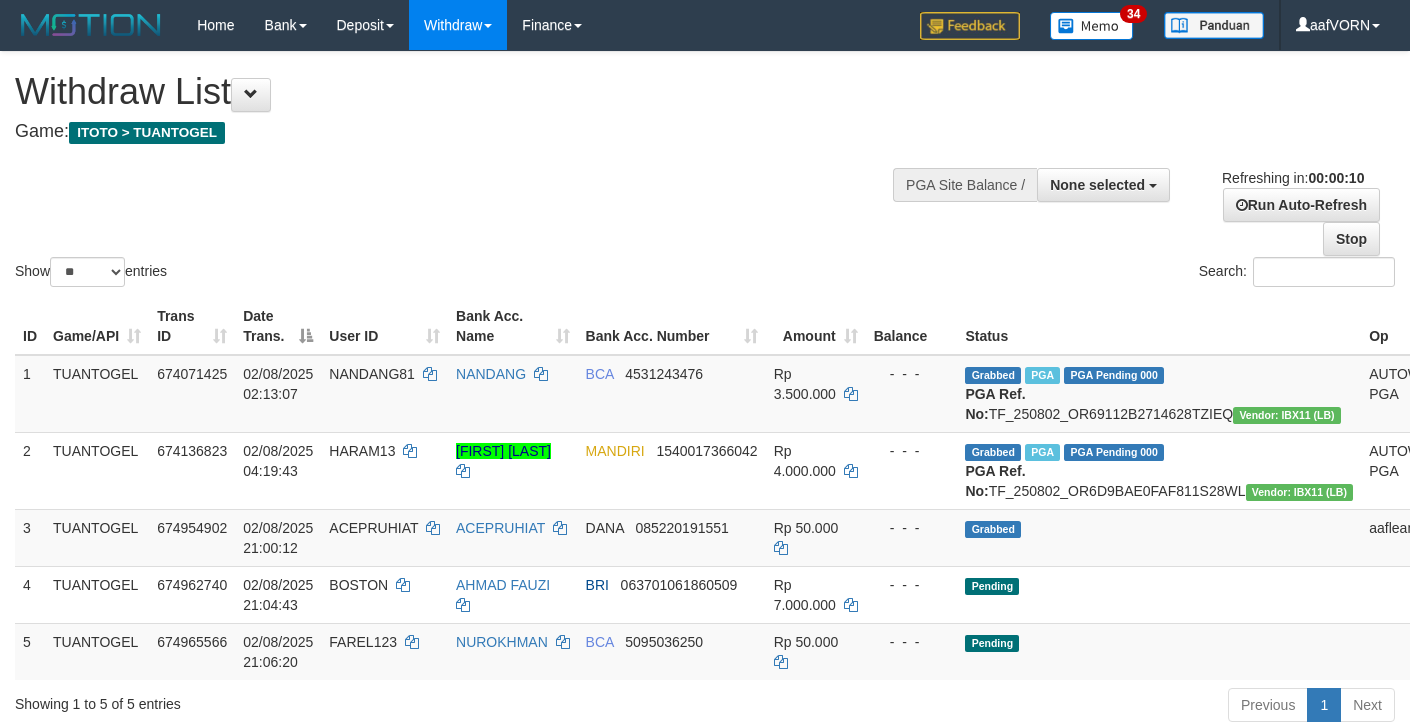 select 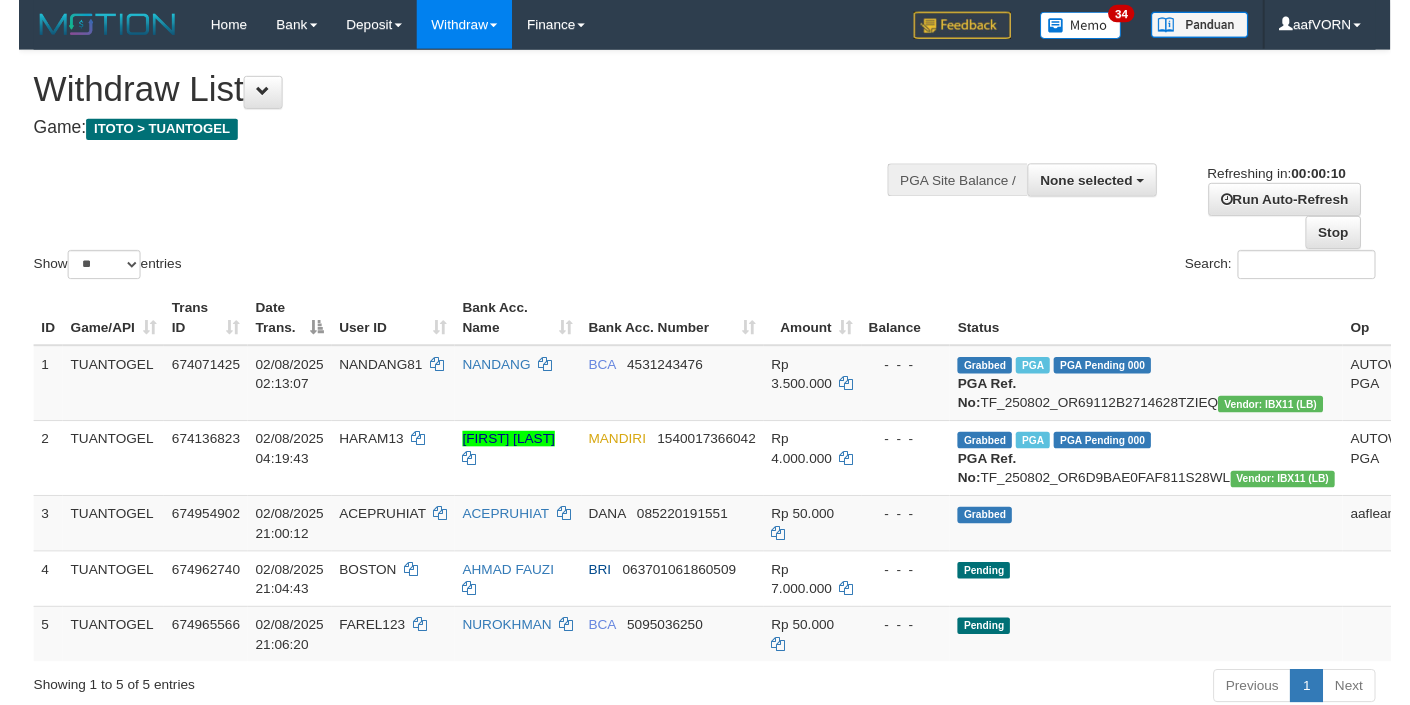 scroll, scrollTop: 0, scrollLeft: 0, axis: both 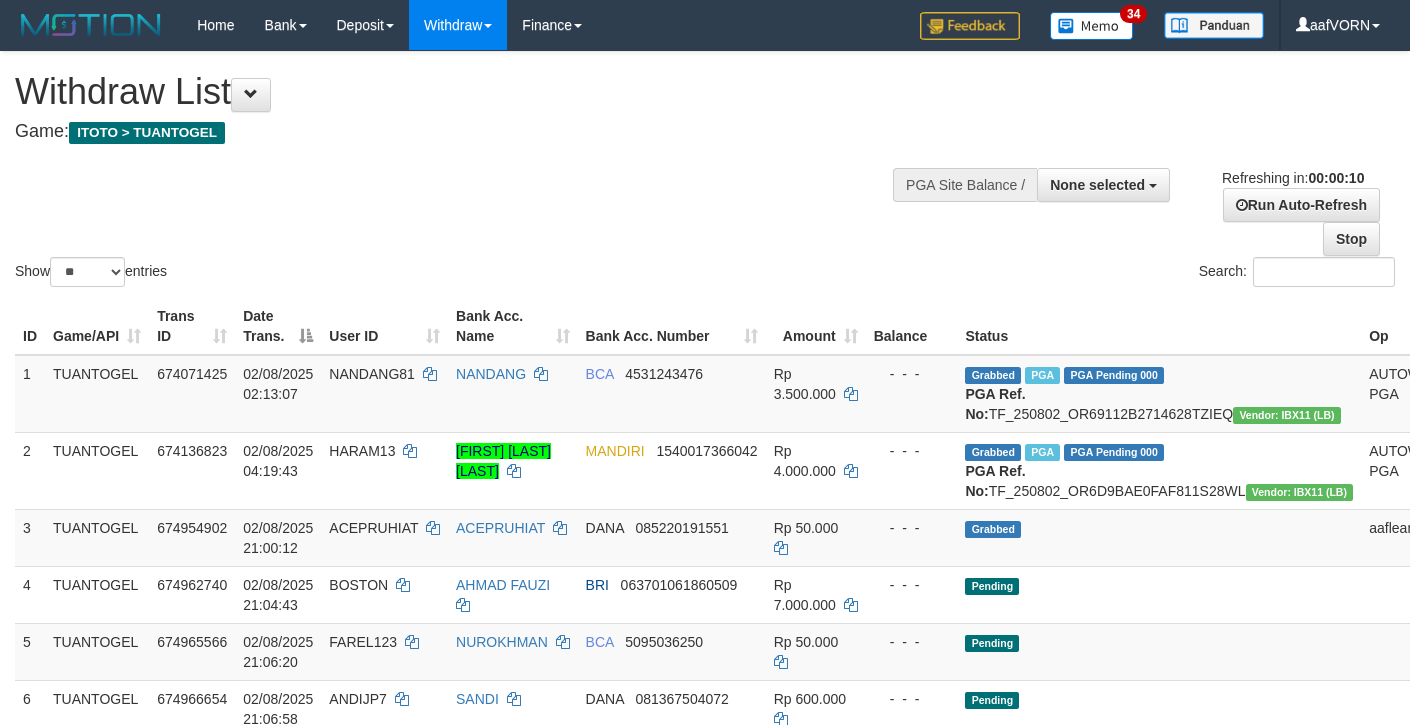 select 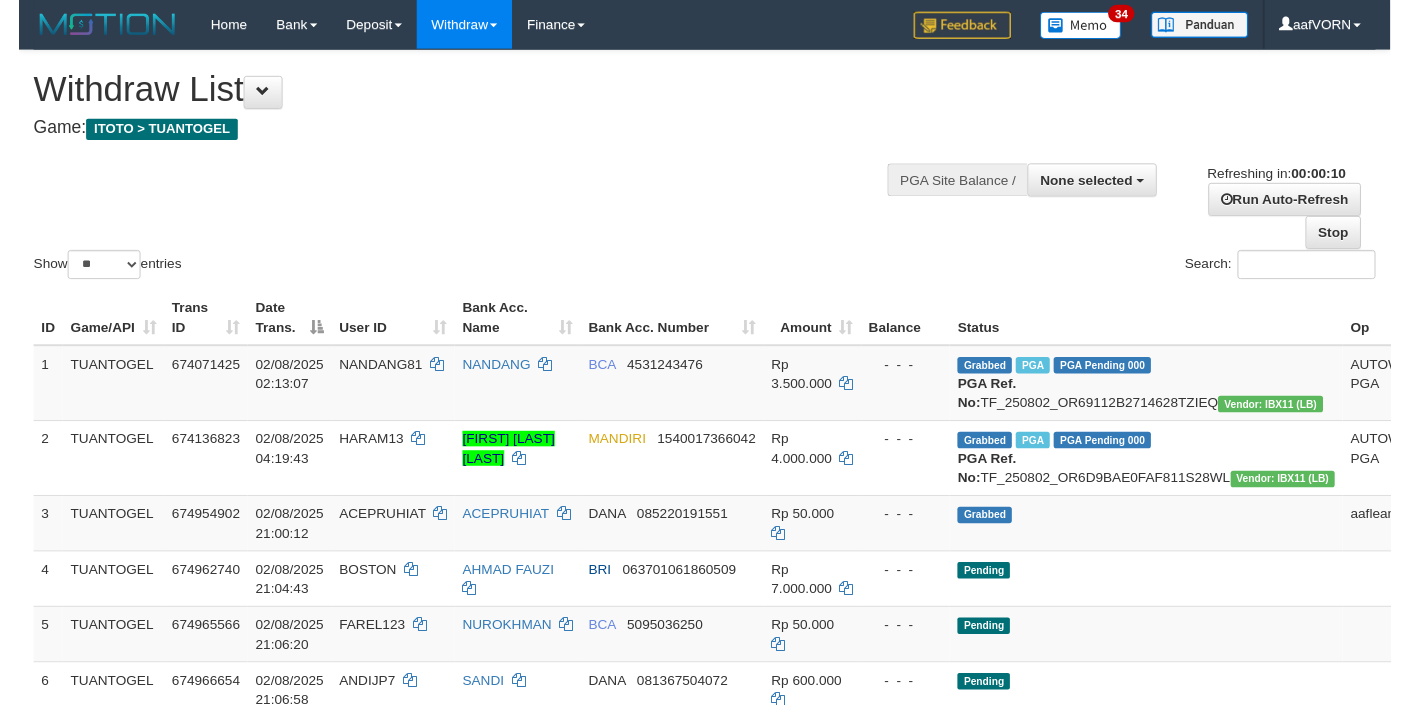 scroll, scrollTop: 0, scrollLeft: 0, axis: both 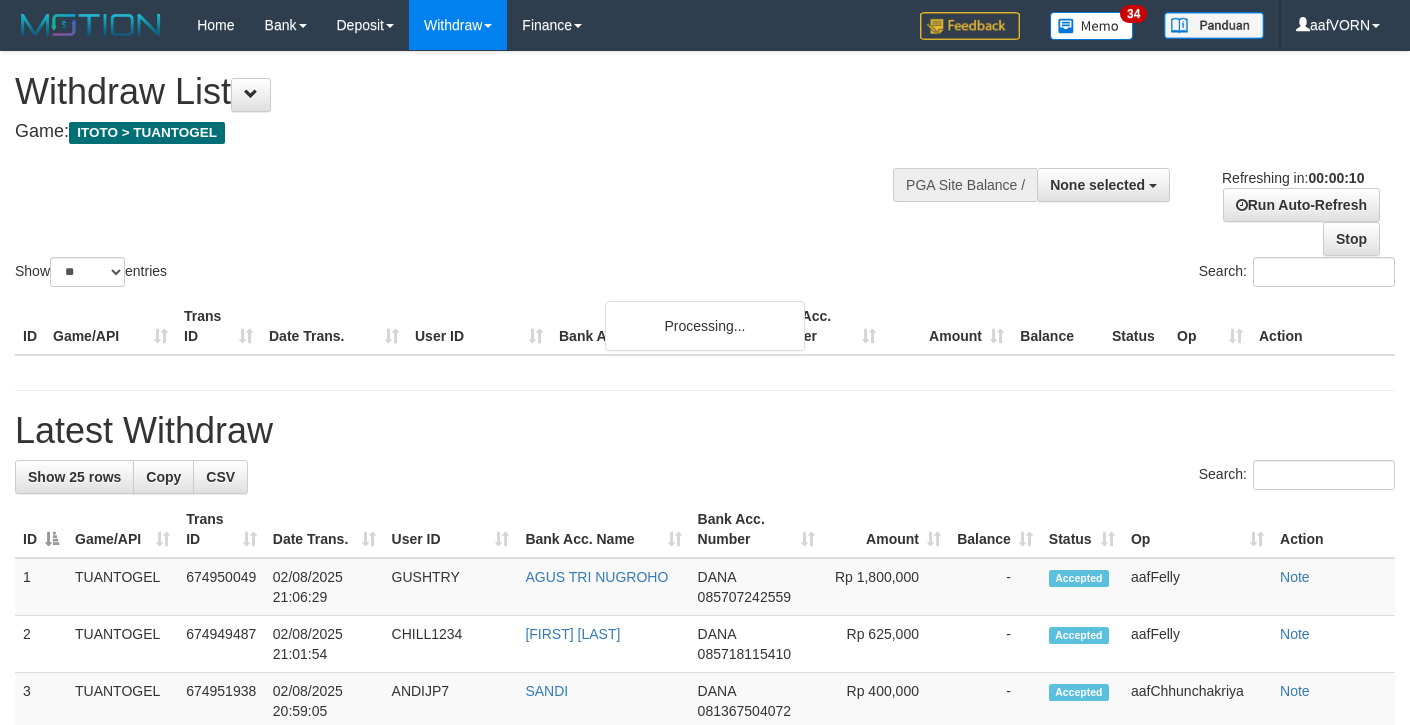 select 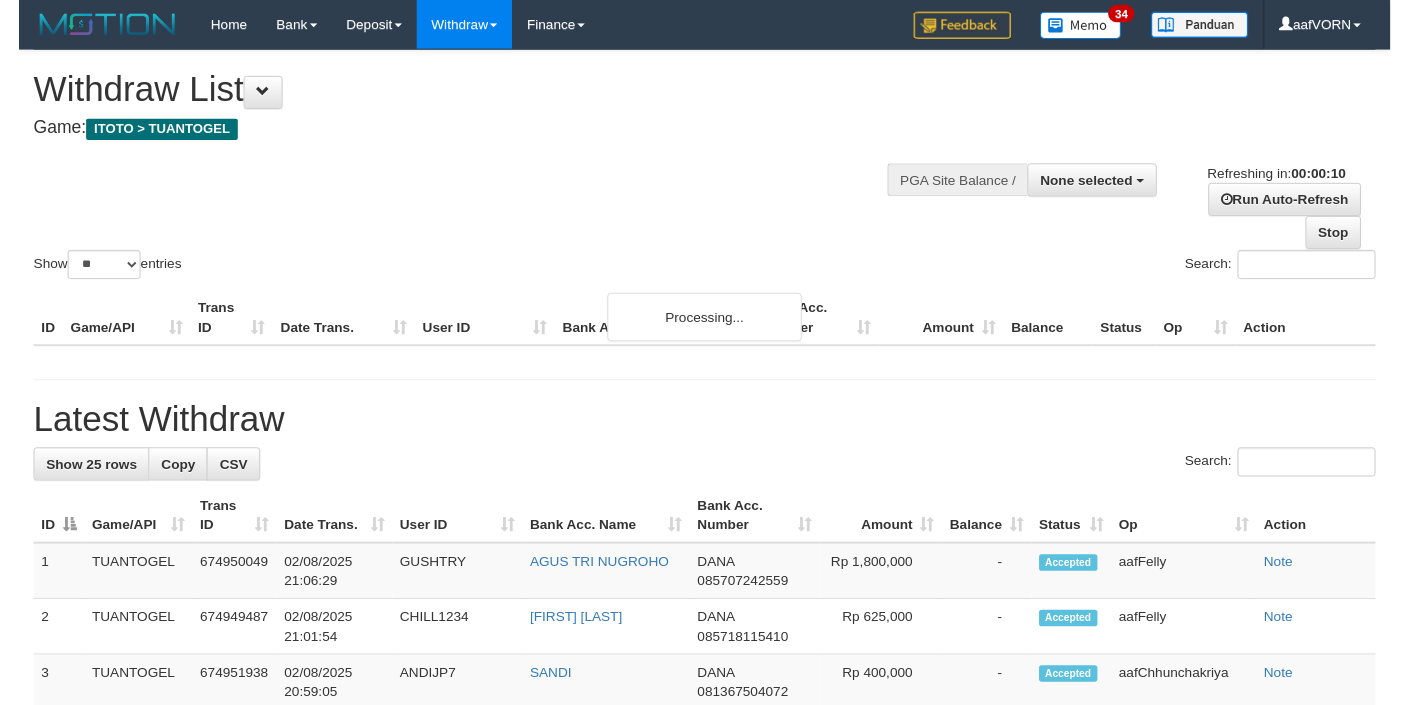 scroll, scrollTop: 0, scrollLeft: 0, axis: both 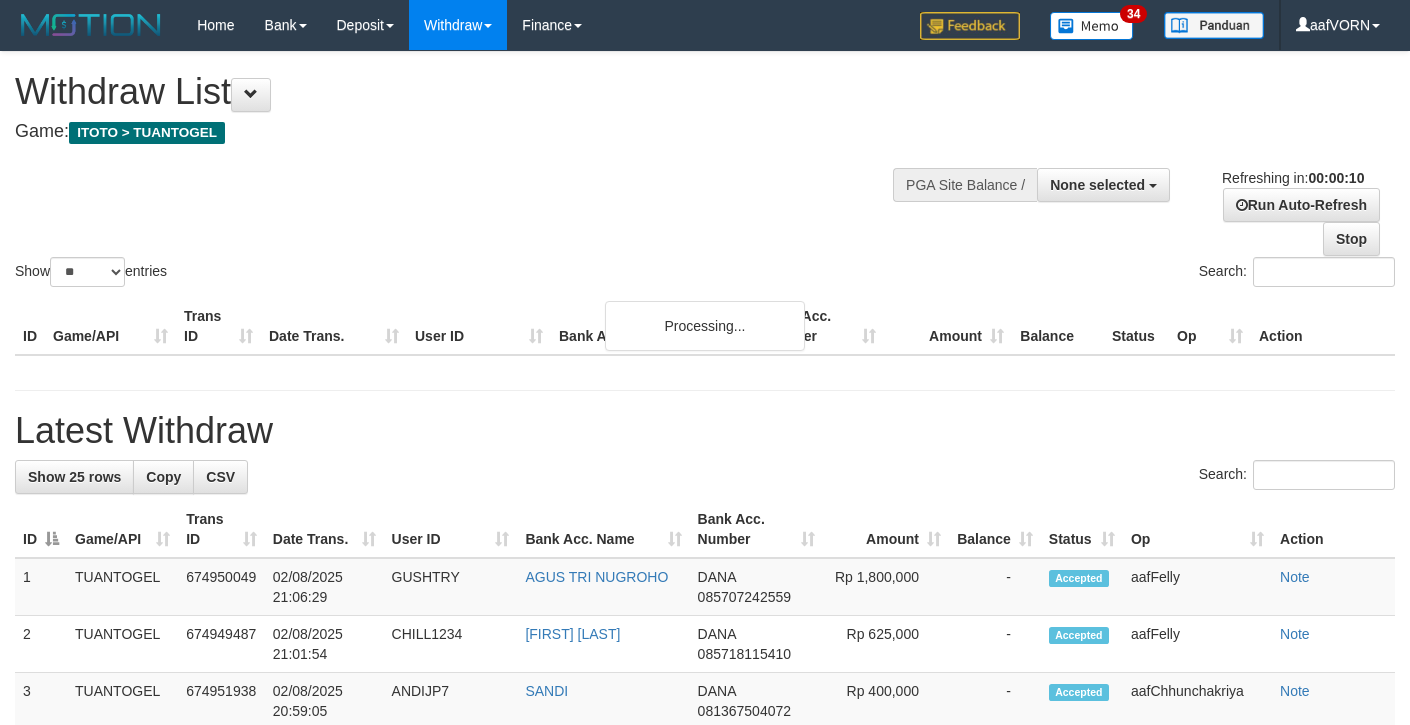 select 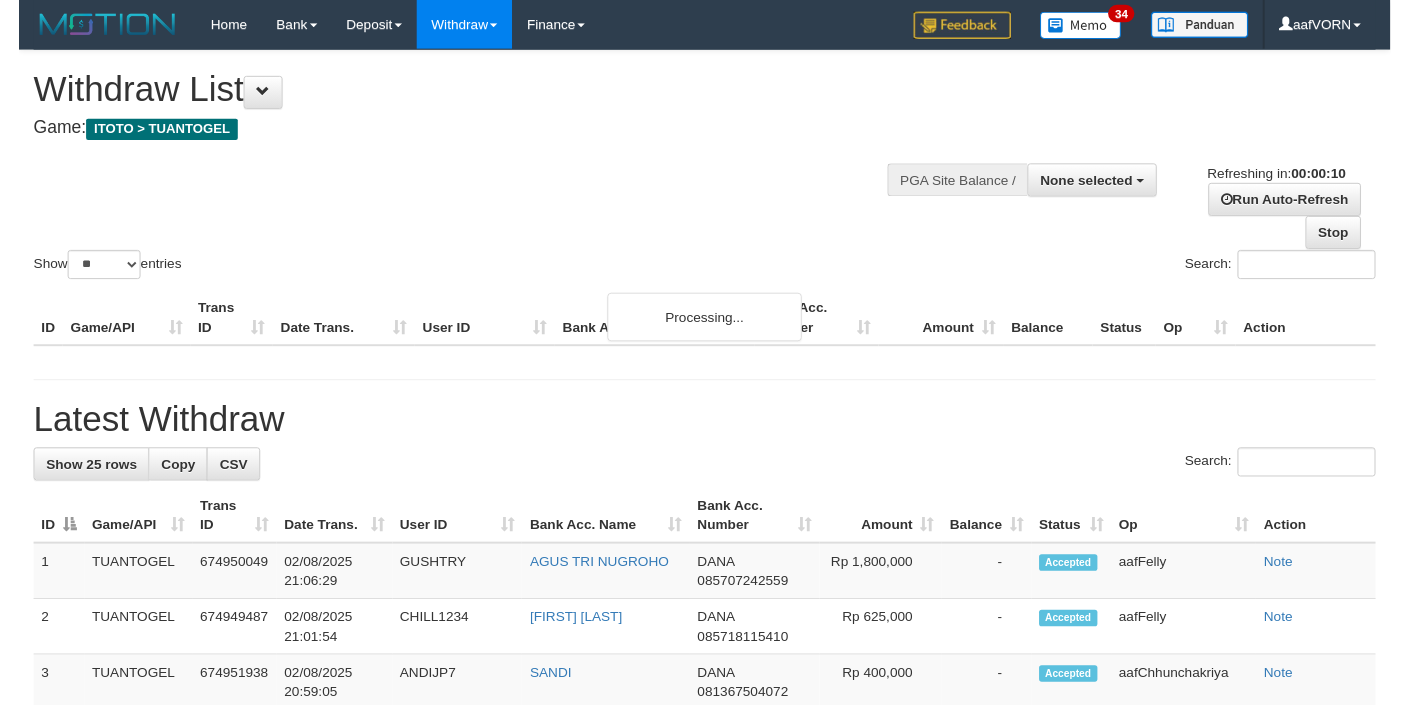 scroll, scrollTop: 0, scrollLeft: 0, axis: both 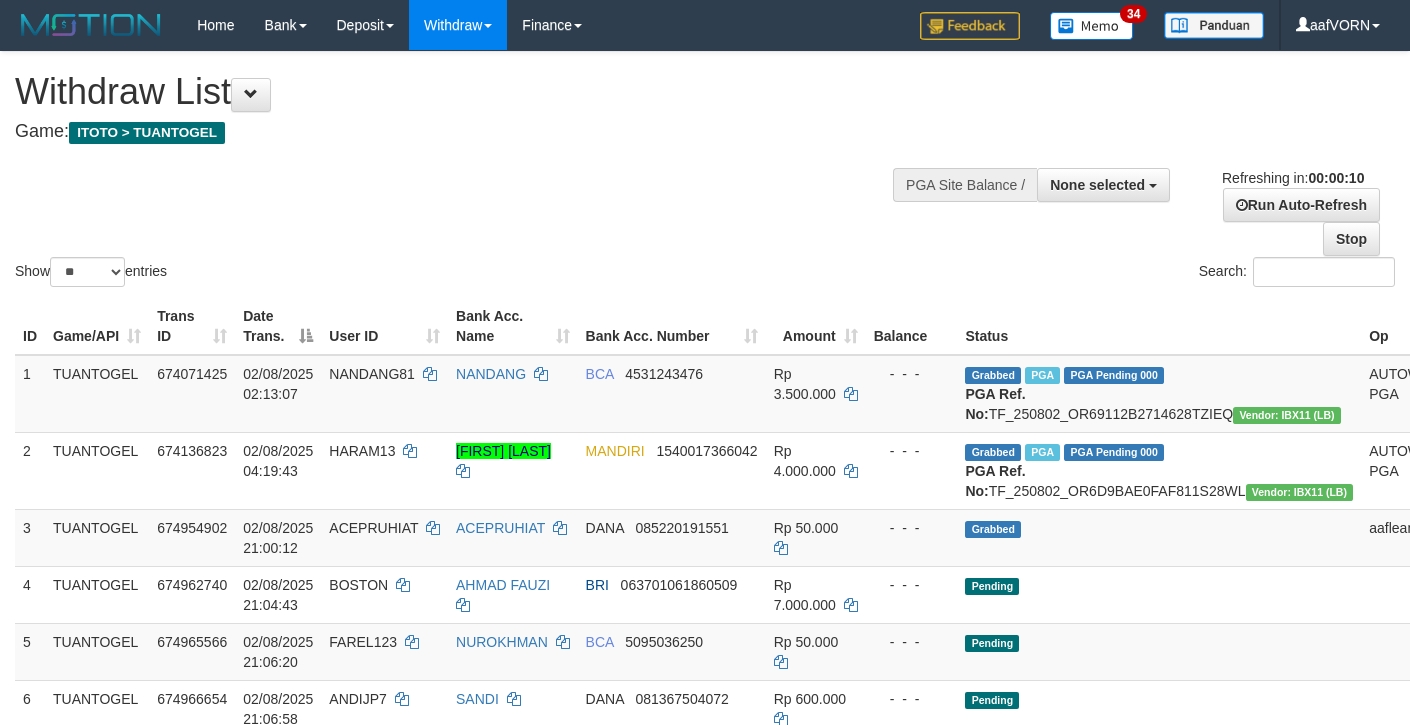select 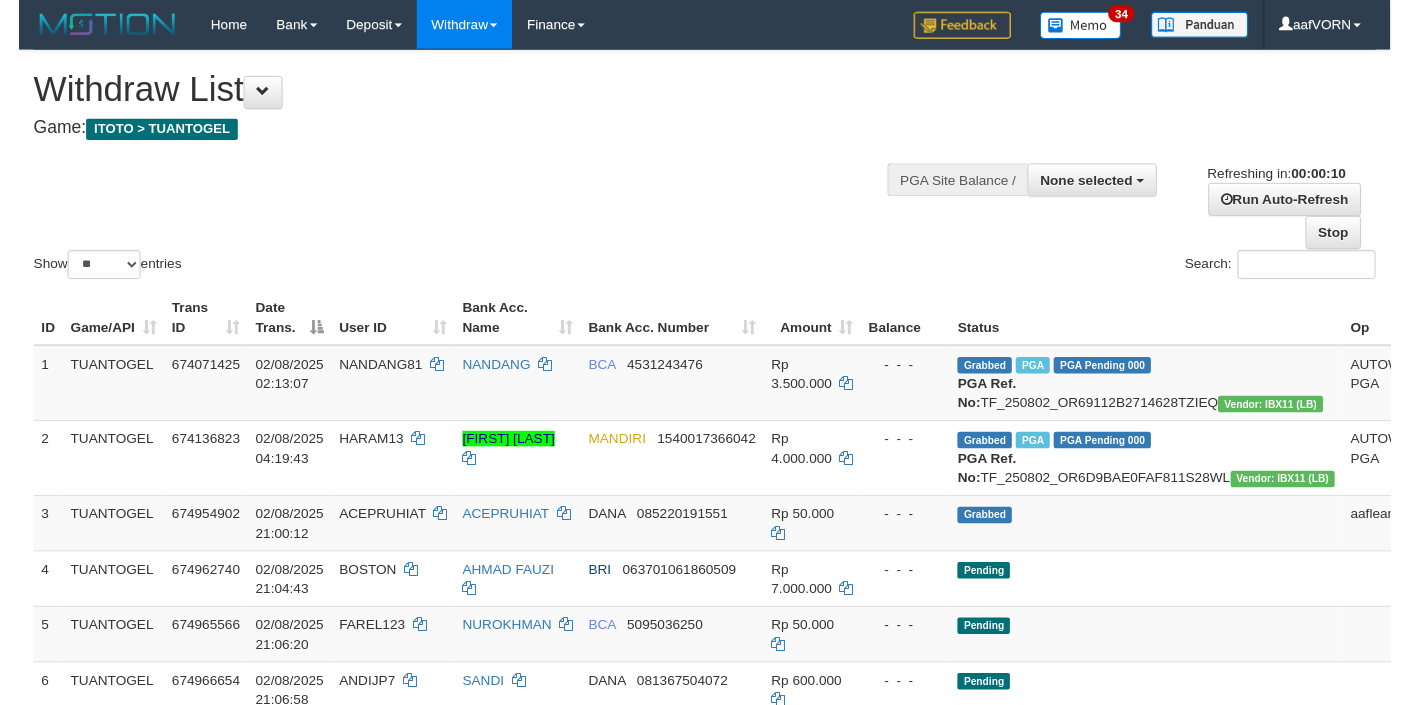 scroll, scrollTop: 0, scrollLeft: 0, axis: both 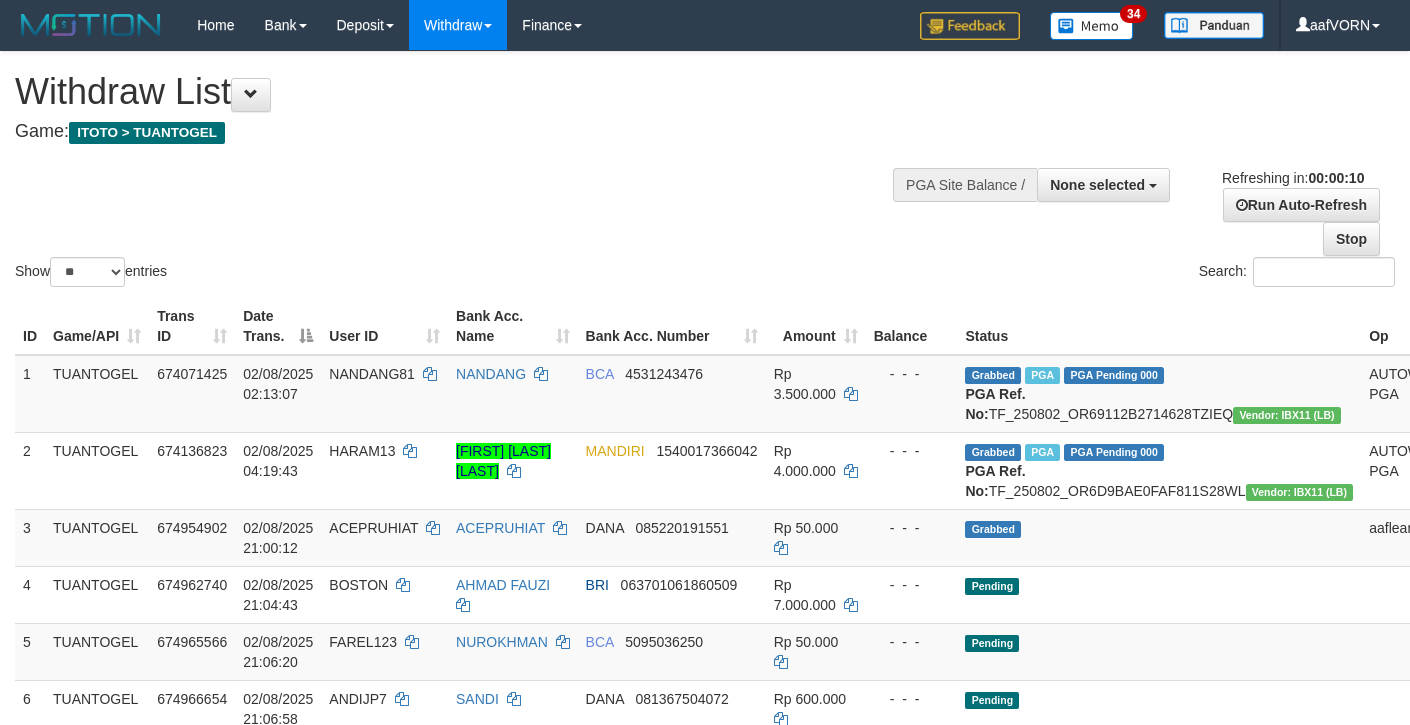 select 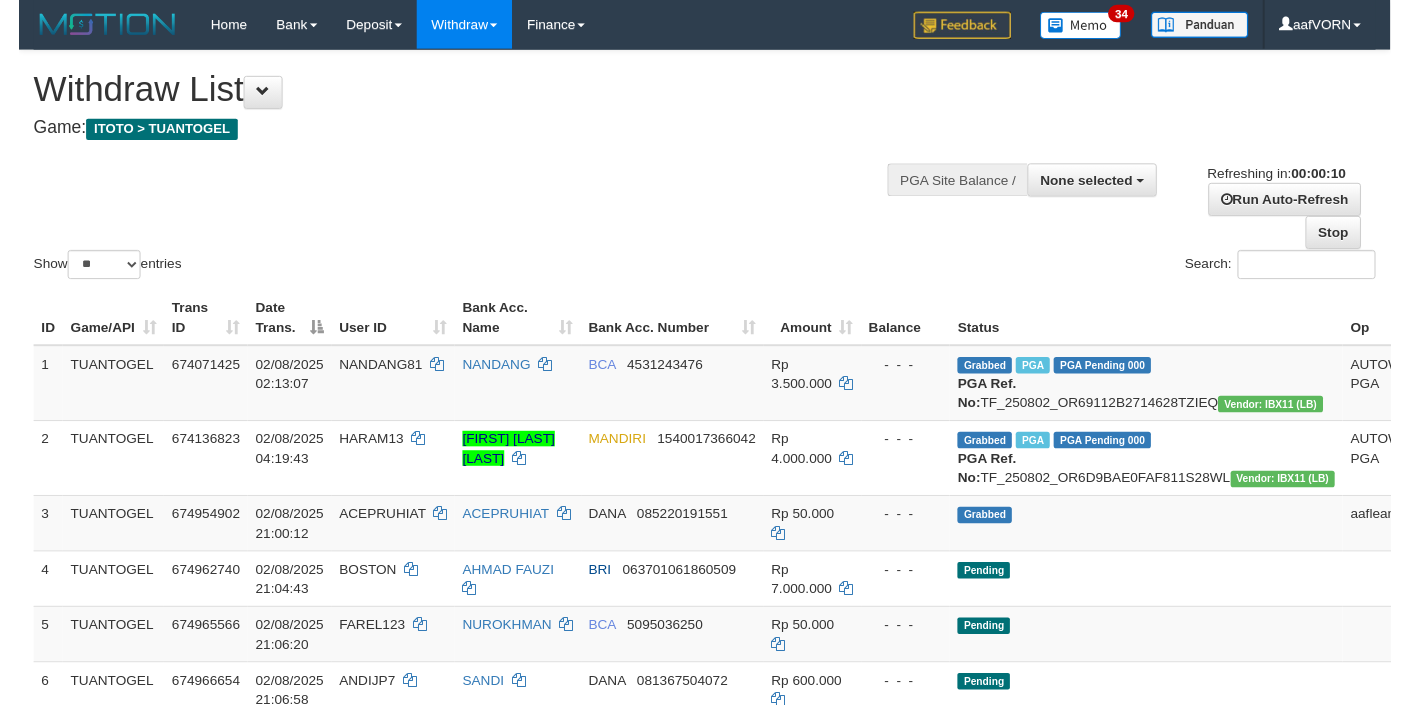 scroll, scrollTop: 0, scrollLeft: 0, axis: both 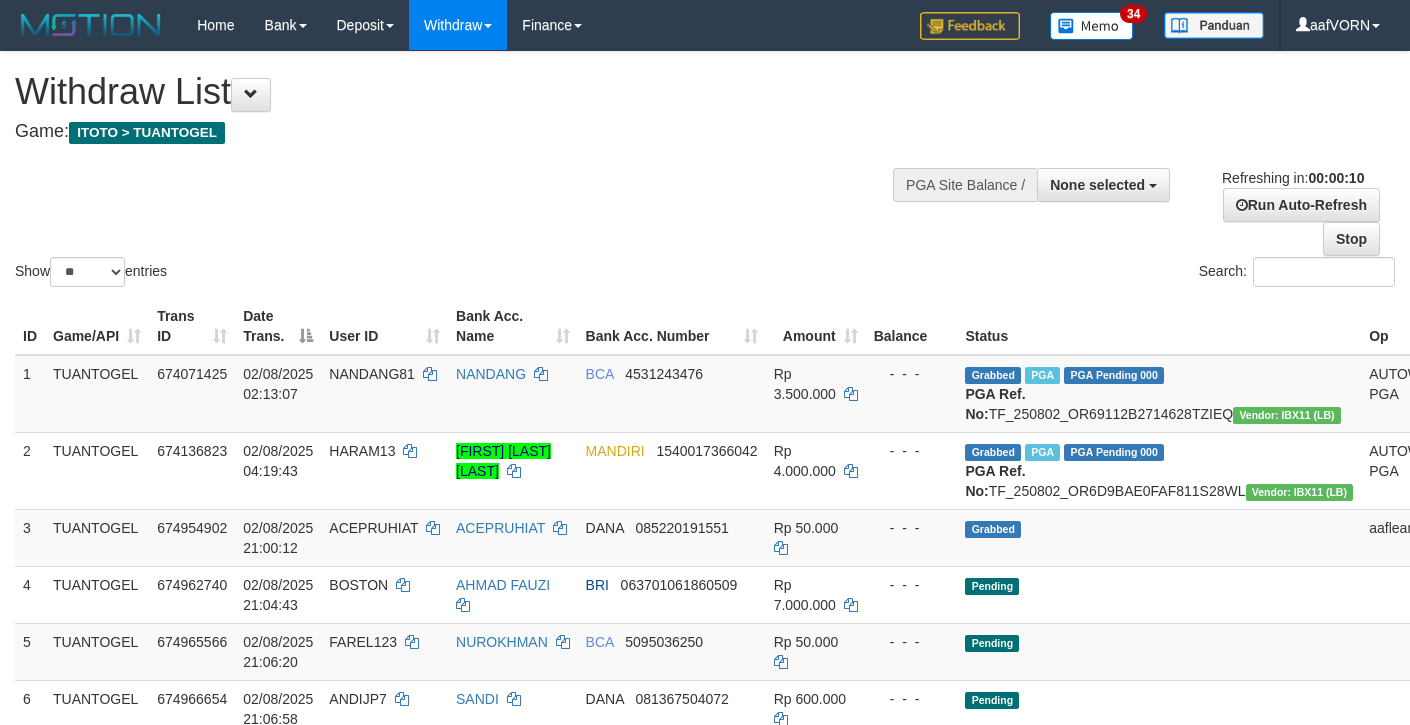 select 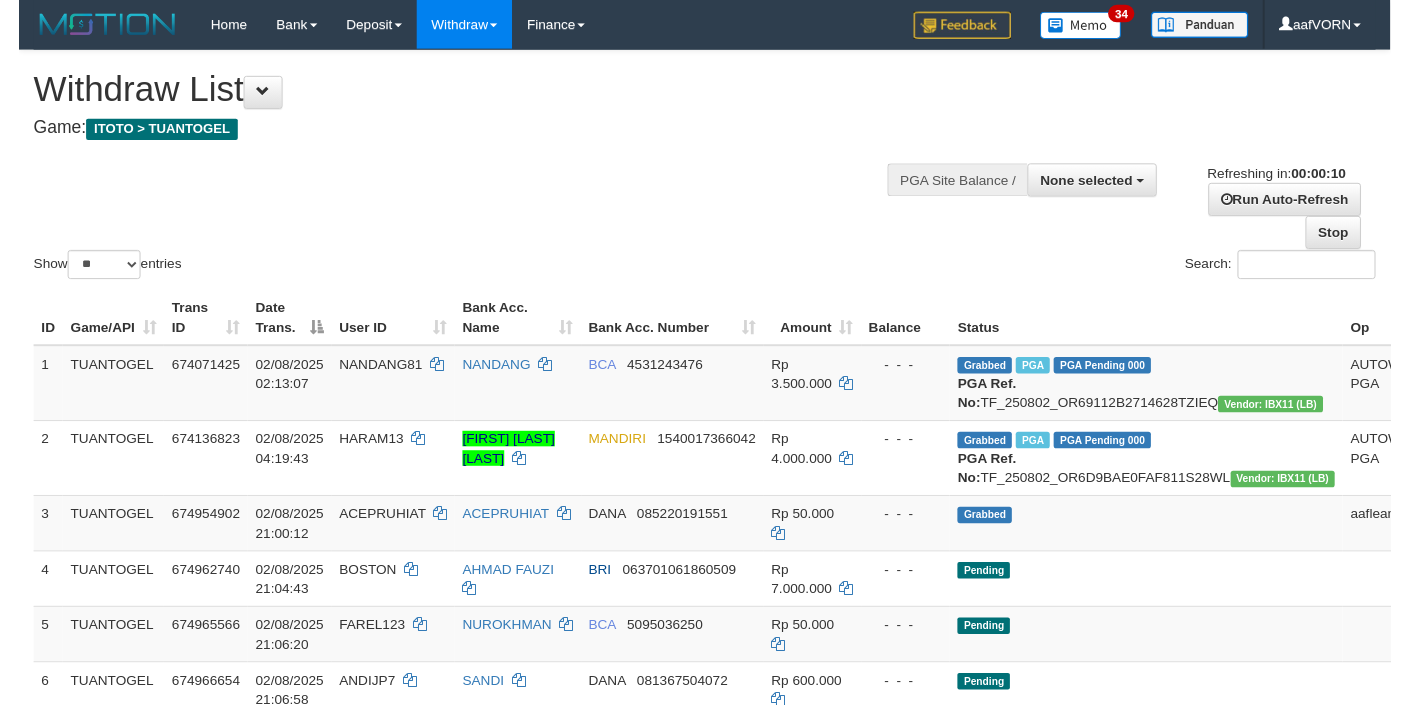 scroll, scrollTop: 0, scrollLeft: 0, axis: both 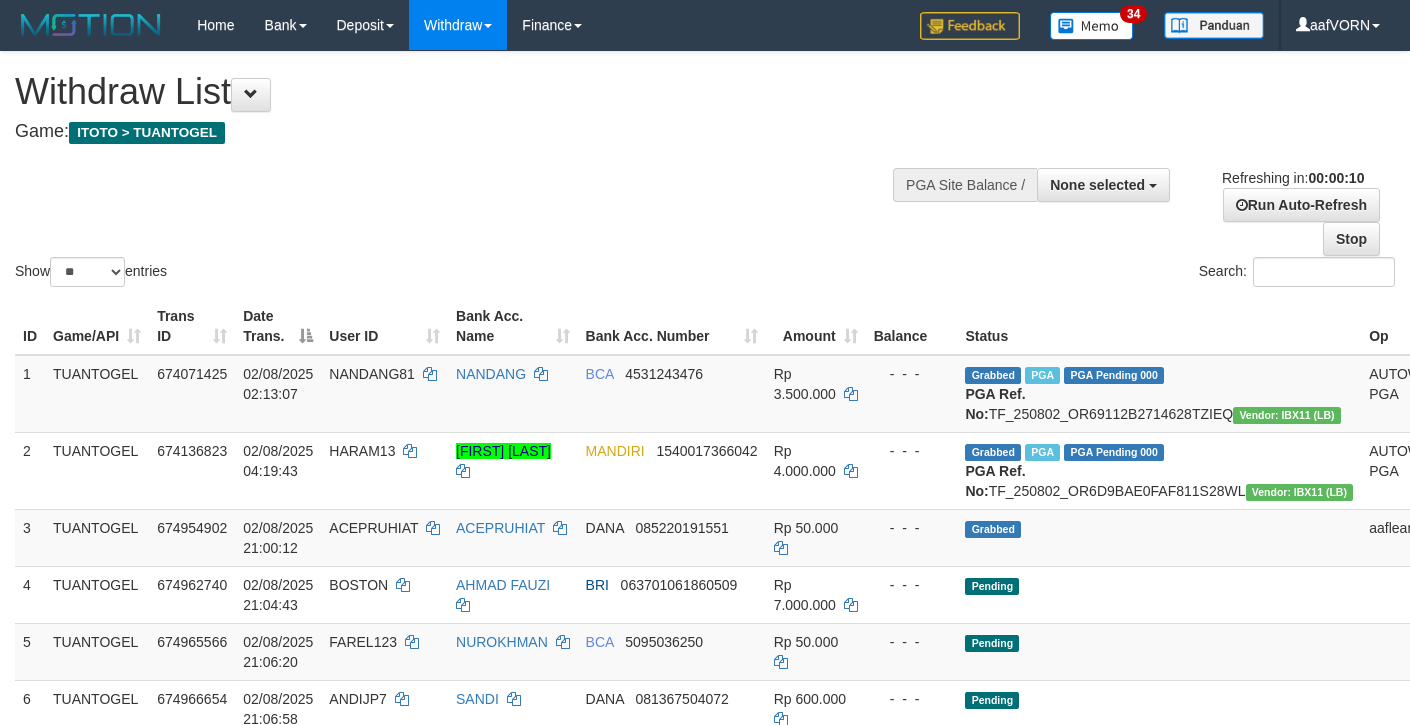 select 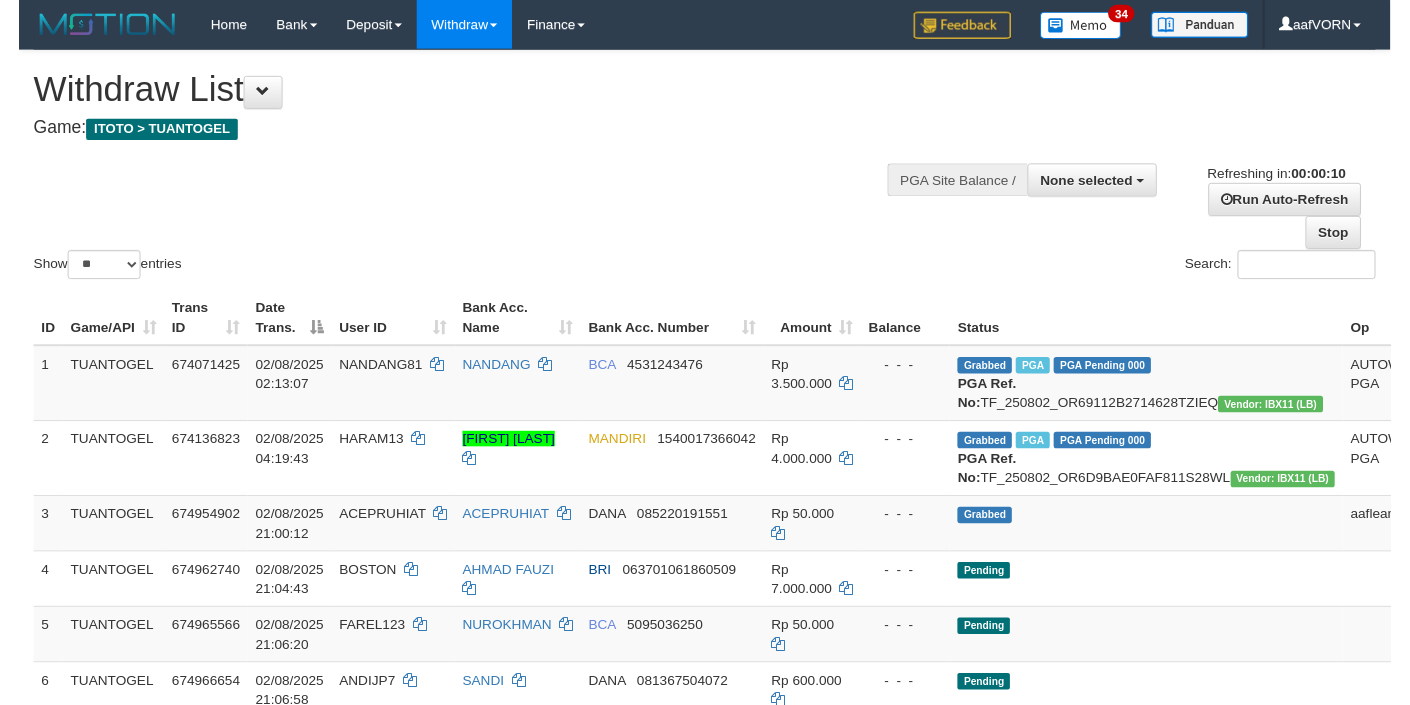 scroll, scrollTop: 0, scrollLeft: 0, axis: both 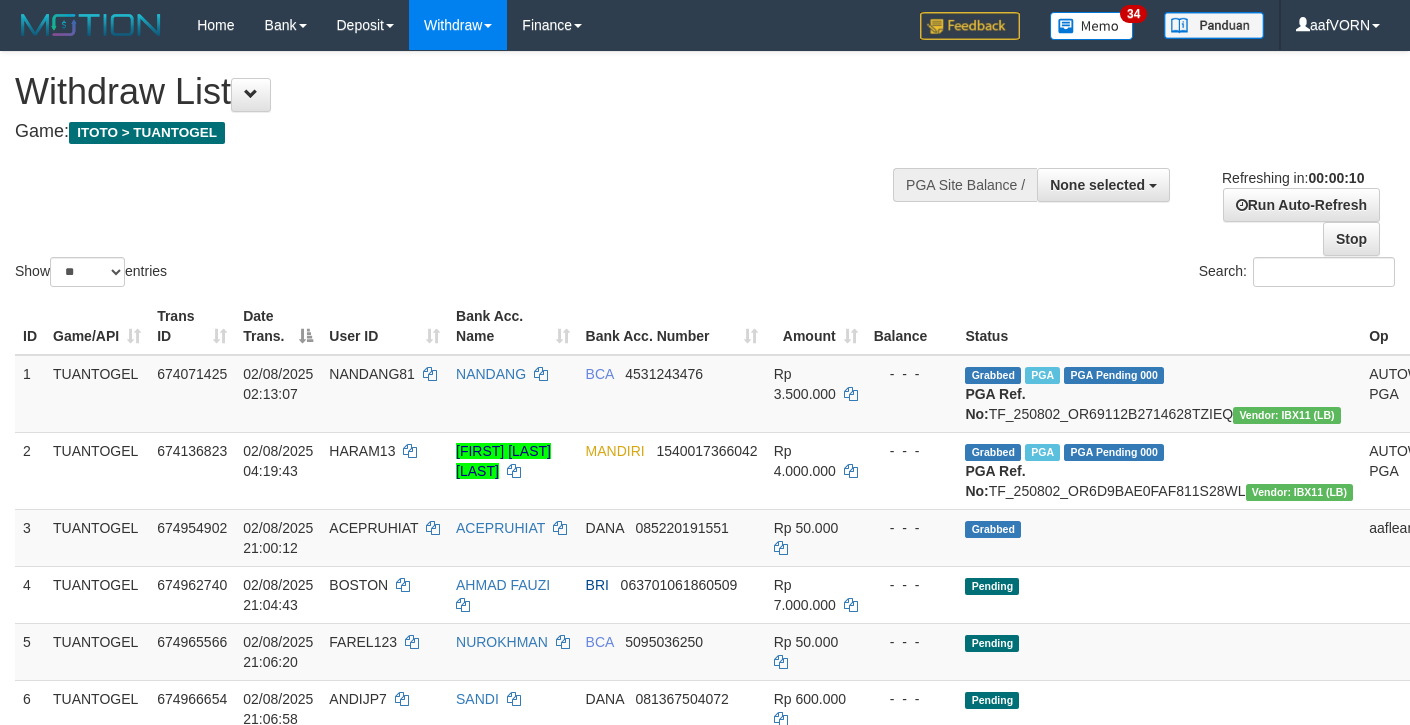 select 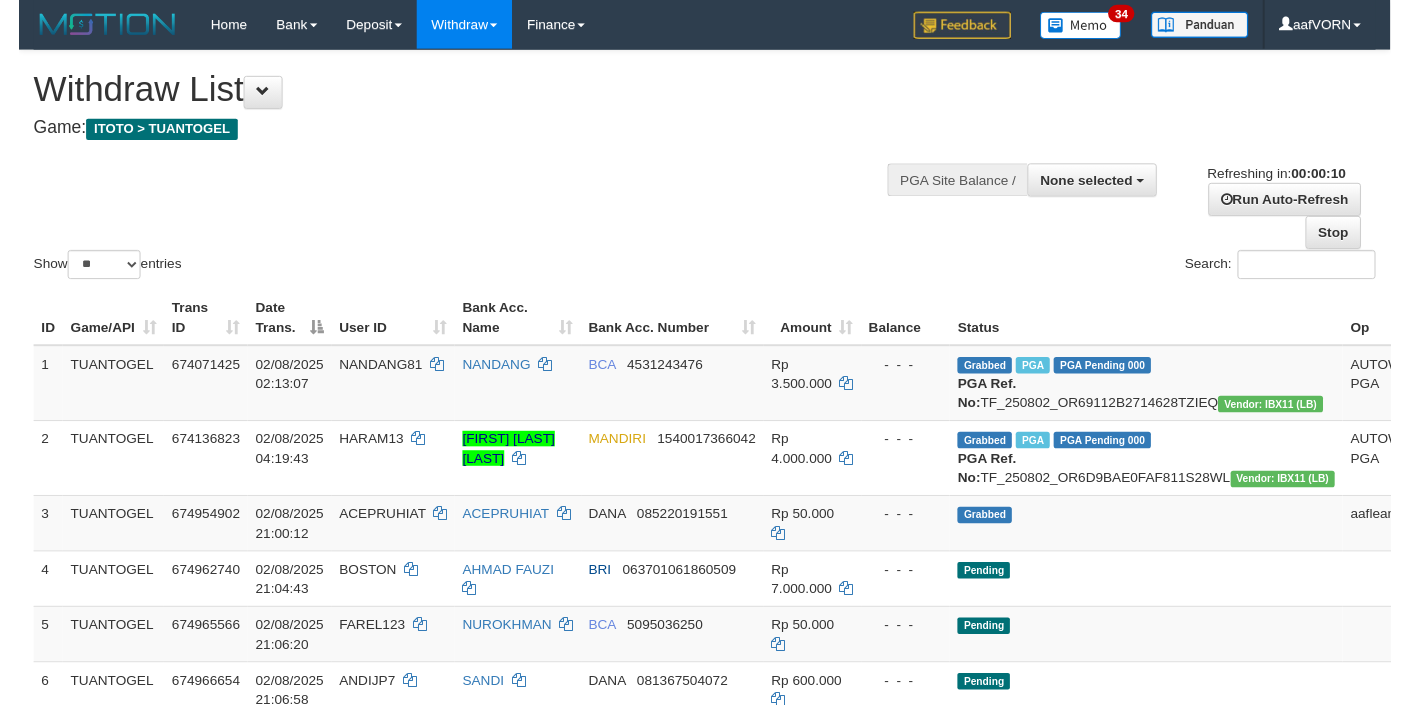 scroll, scrollTop: 0, scrollLeft: 0, axis: both 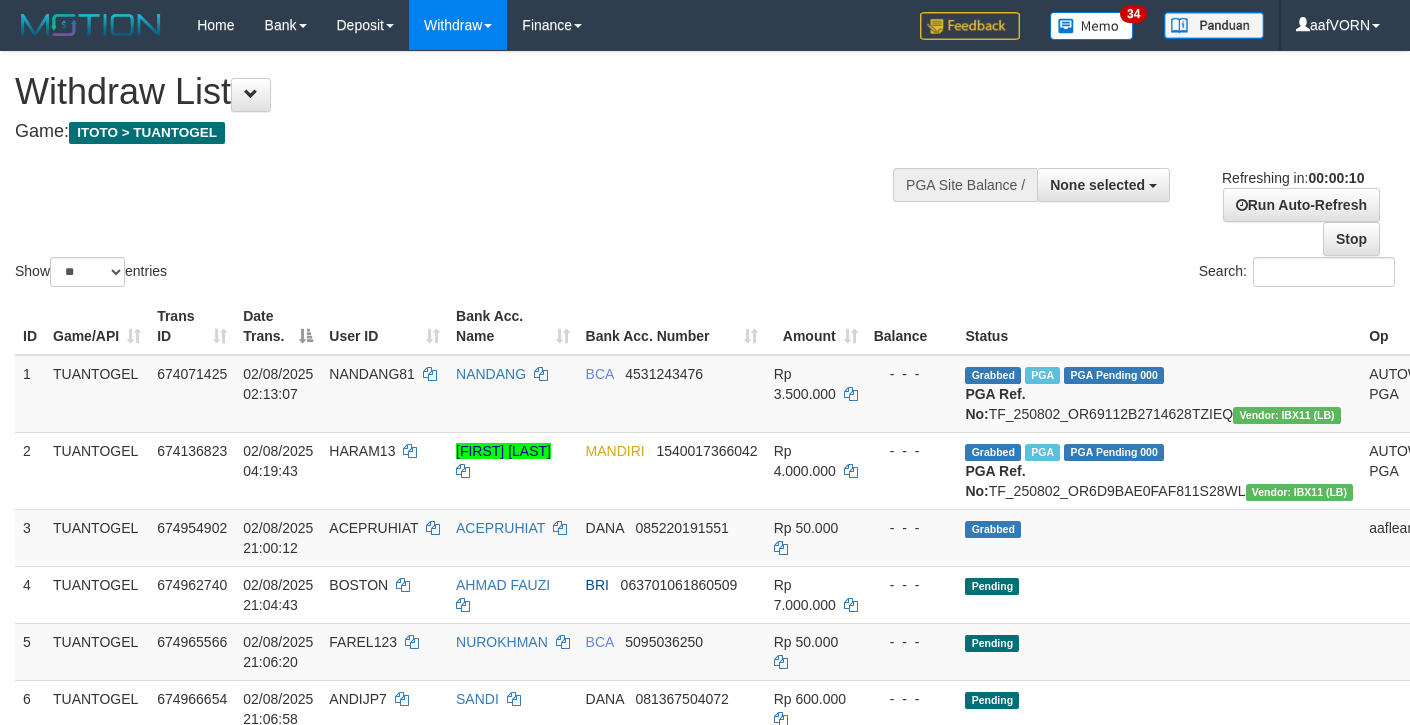 select 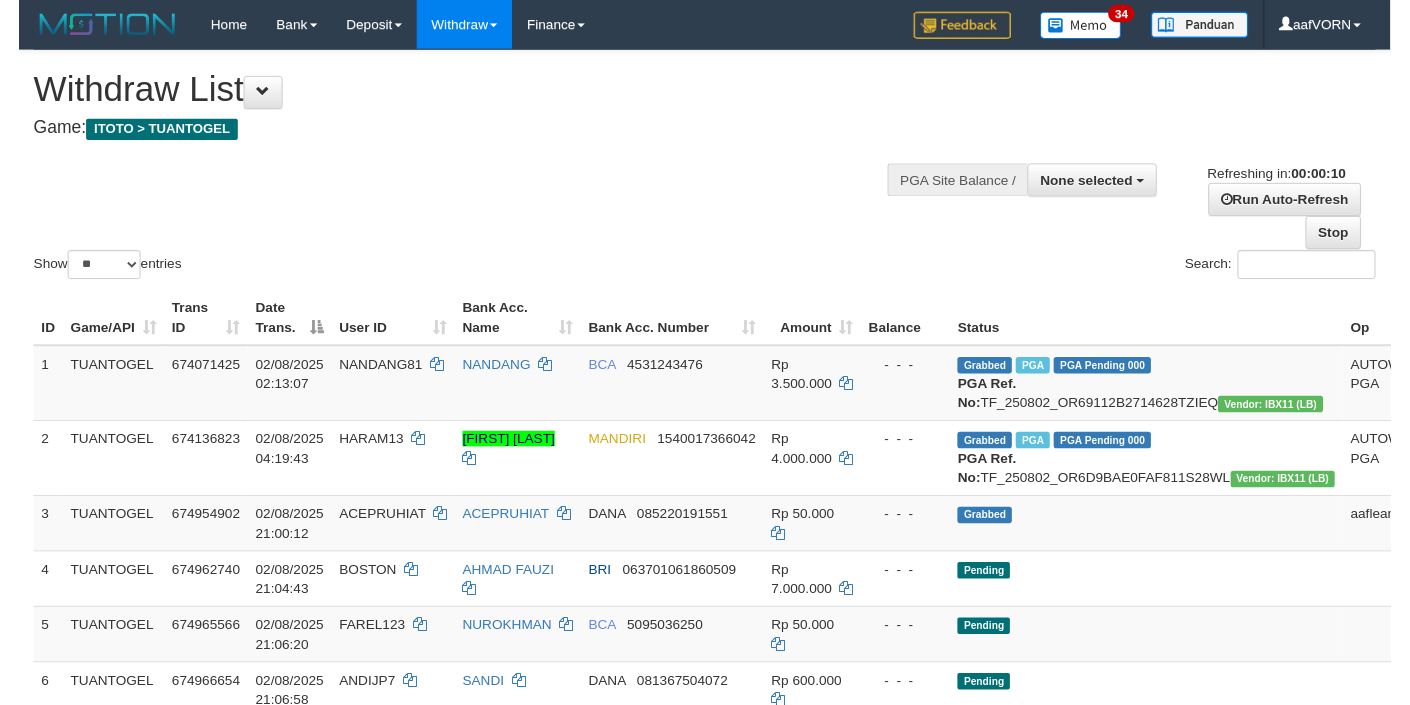 scroll, scrollTop: 0, scrollLeft: 0, axis: both 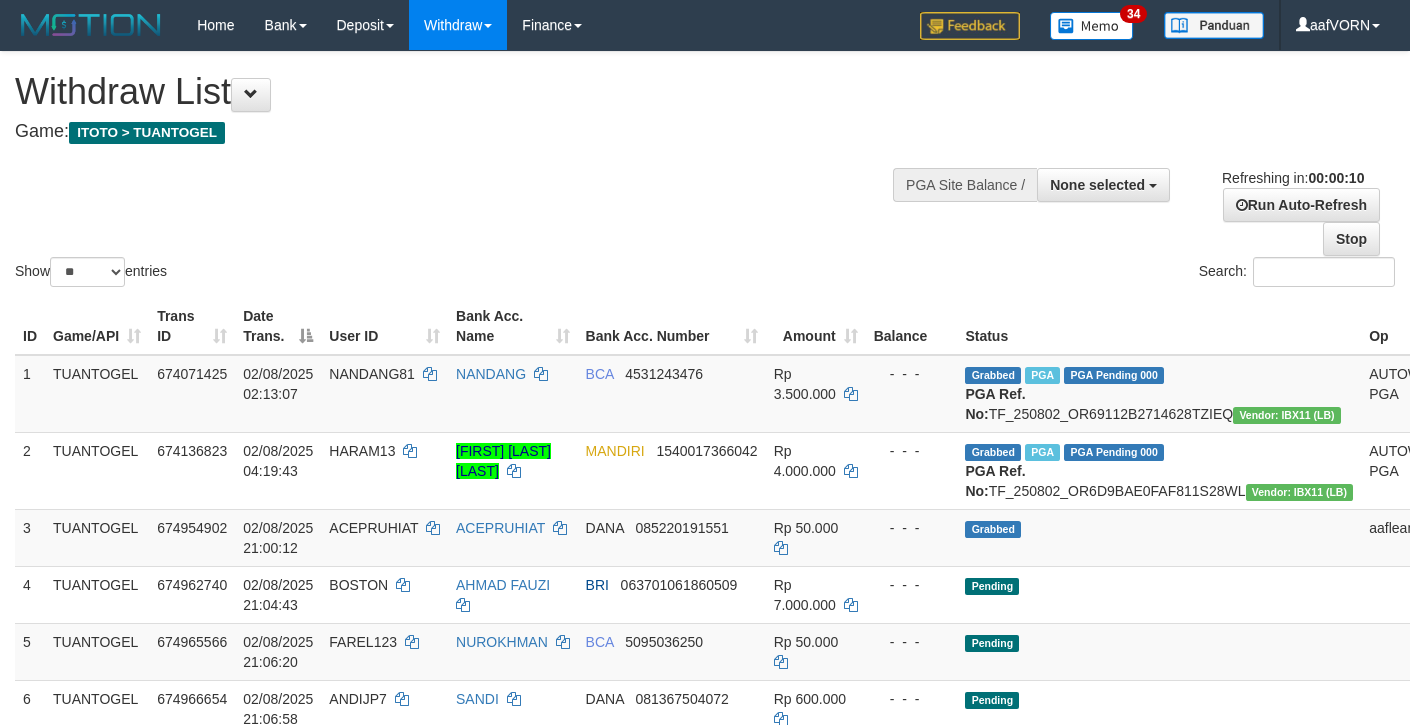 select 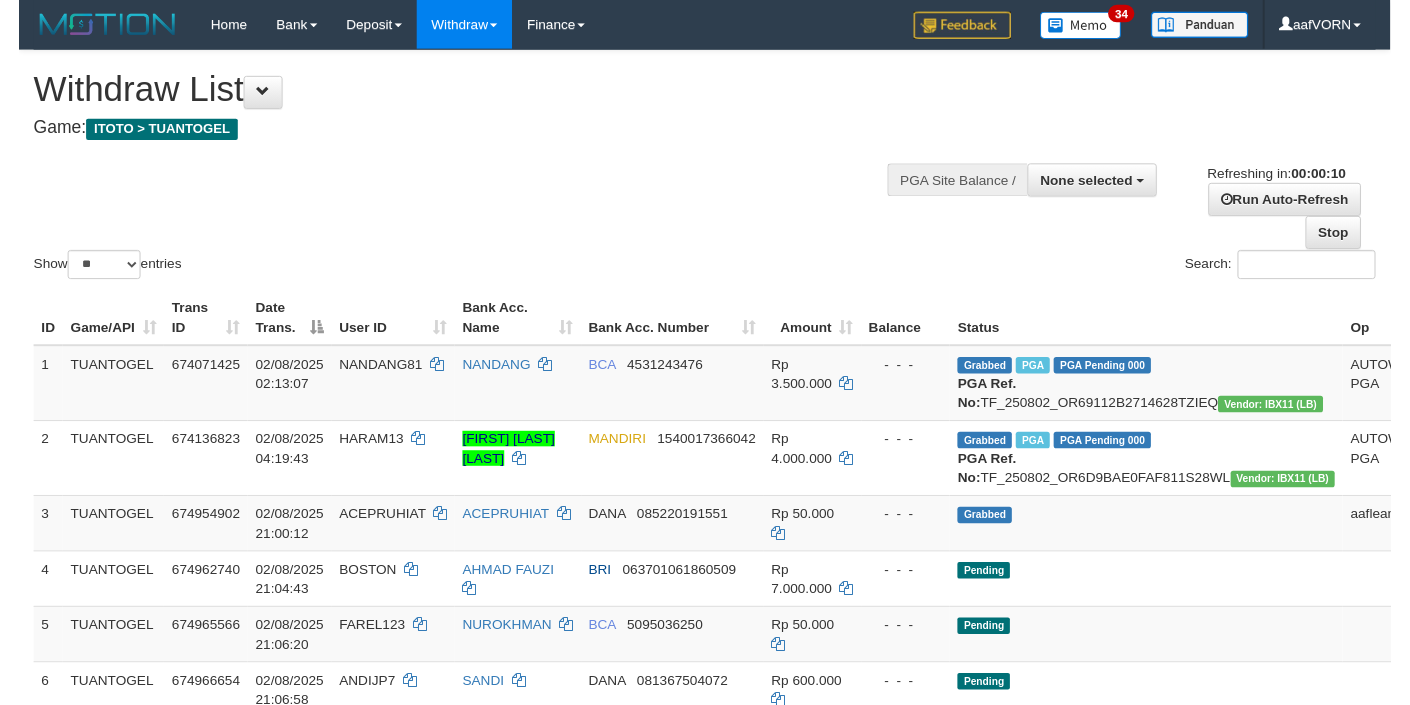 scroll, scrollTop: 0, scrollLeft: 0, axis: both 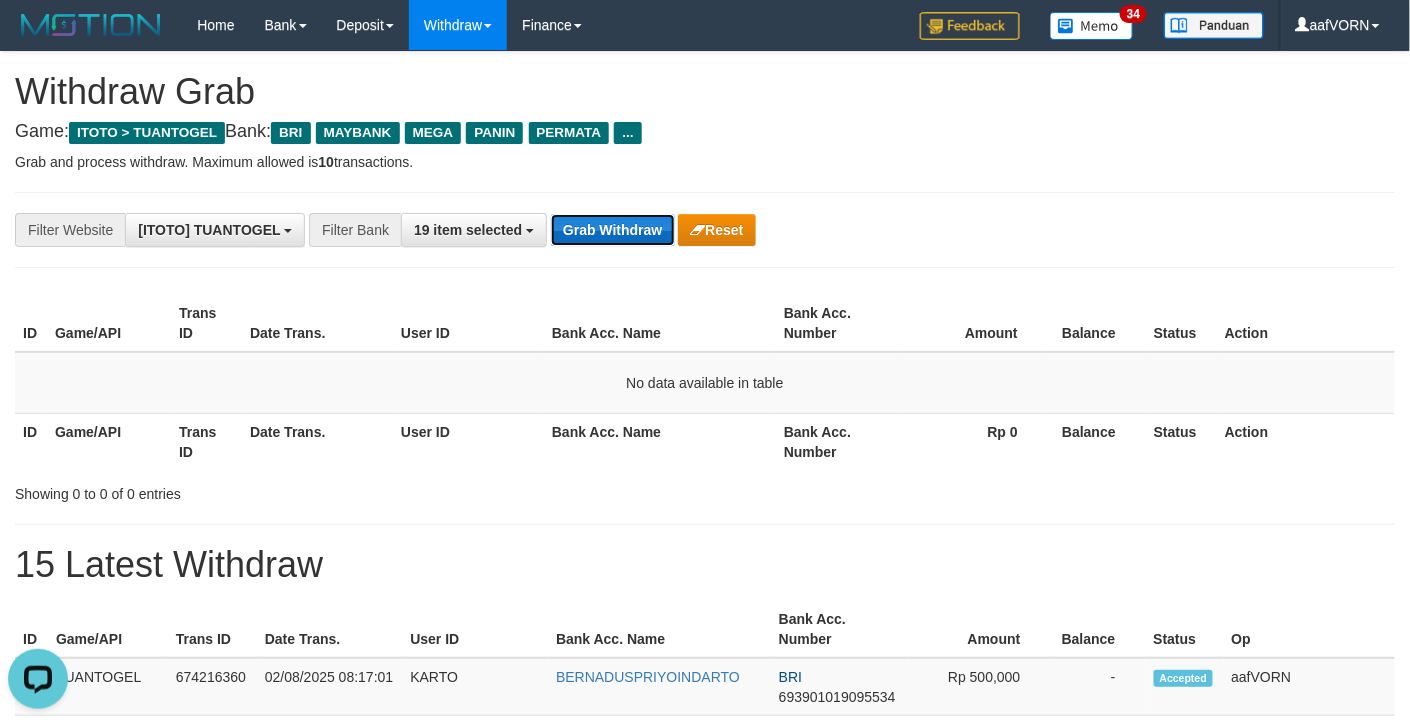 click on "Grab Withdraw" at bounding box center [612, 230] 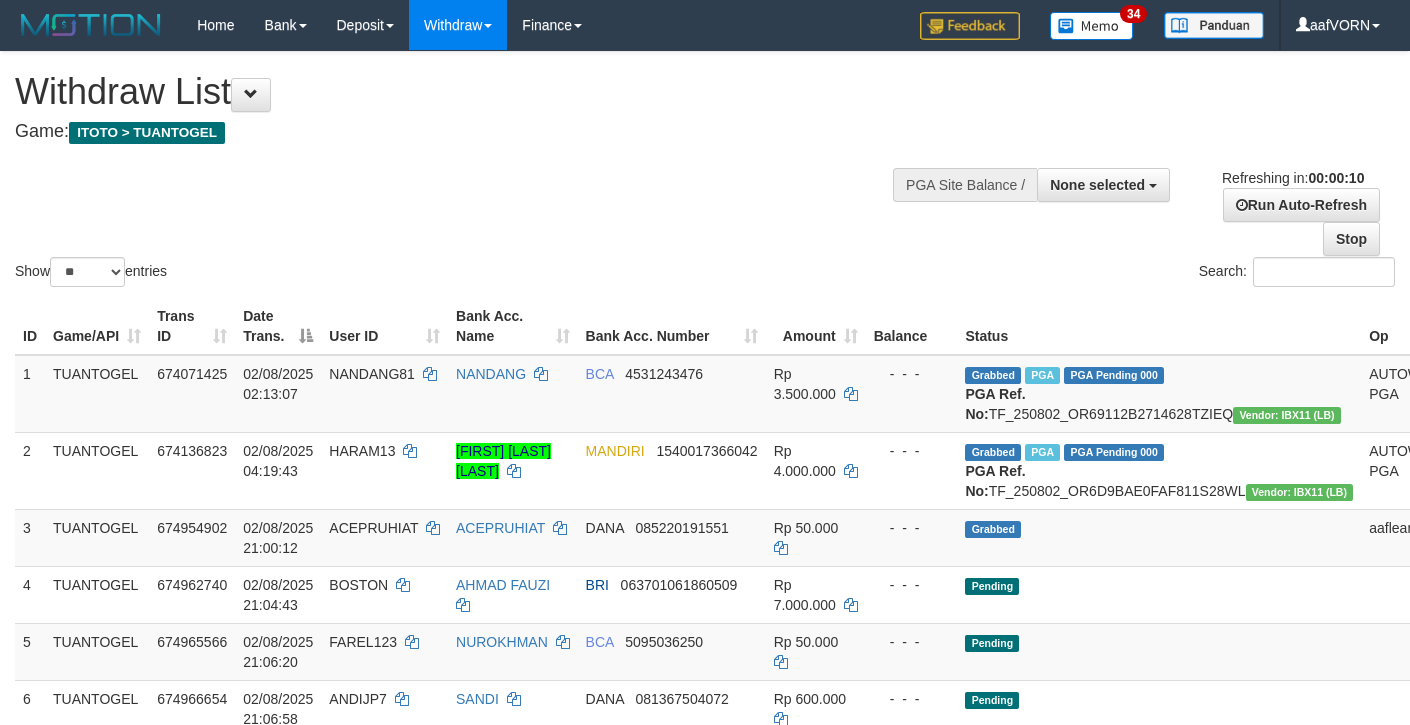 select 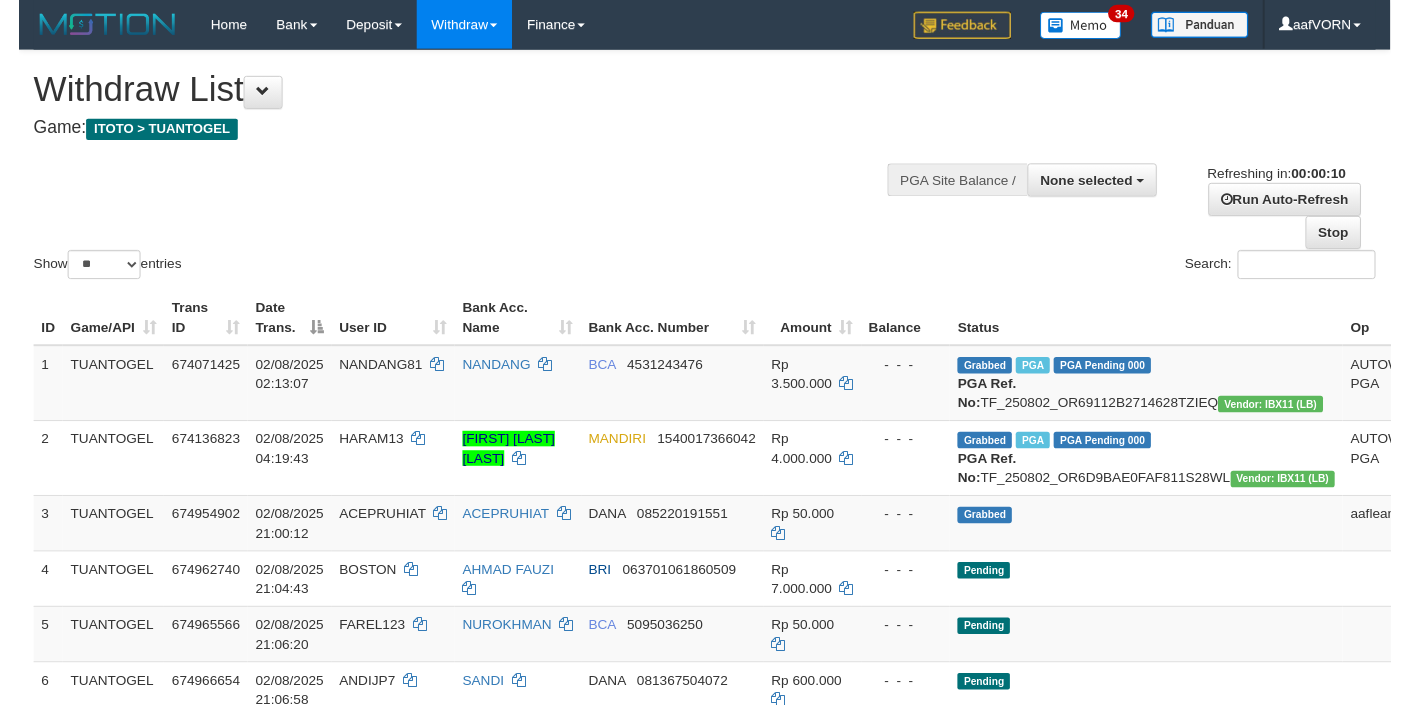 scroll, scrollTop: 0, scrollLeft: 0, axis: both 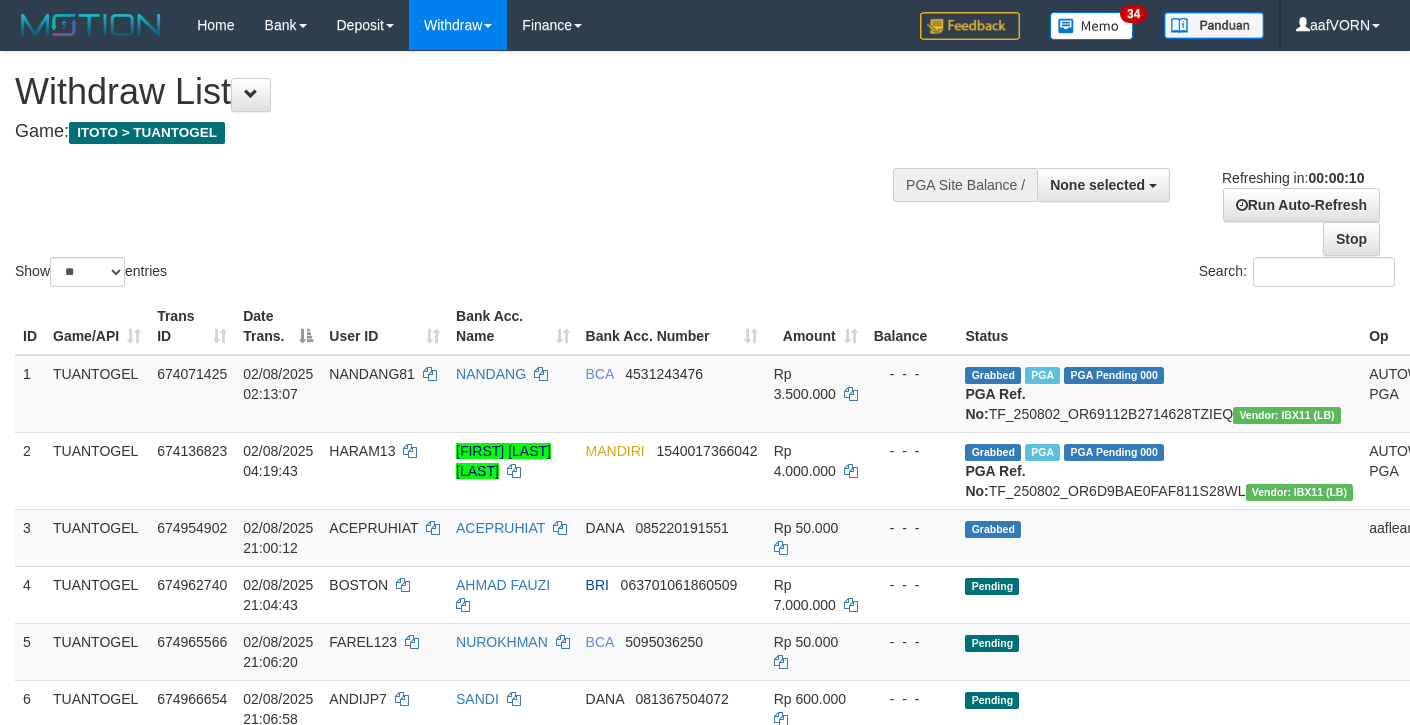 select 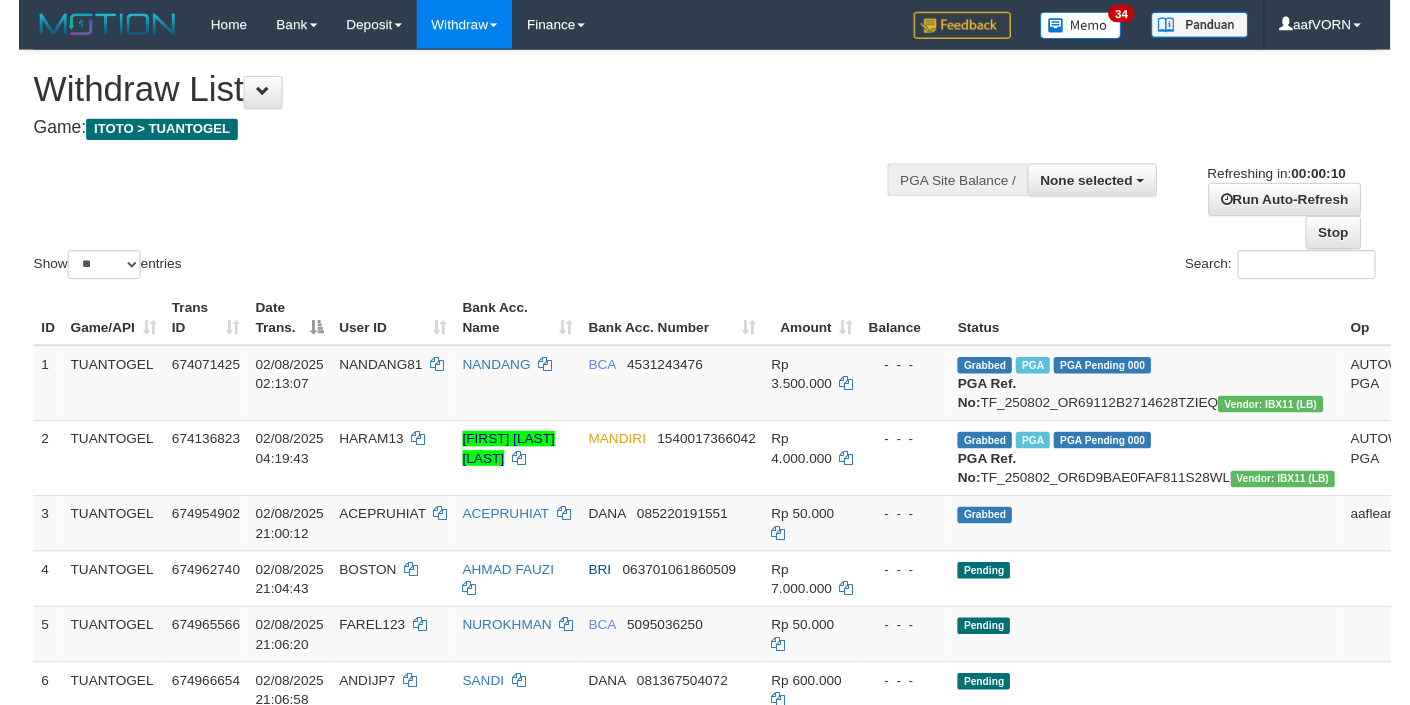 scroll, scrollTop: 0, scrollLeft: 0, axis: both 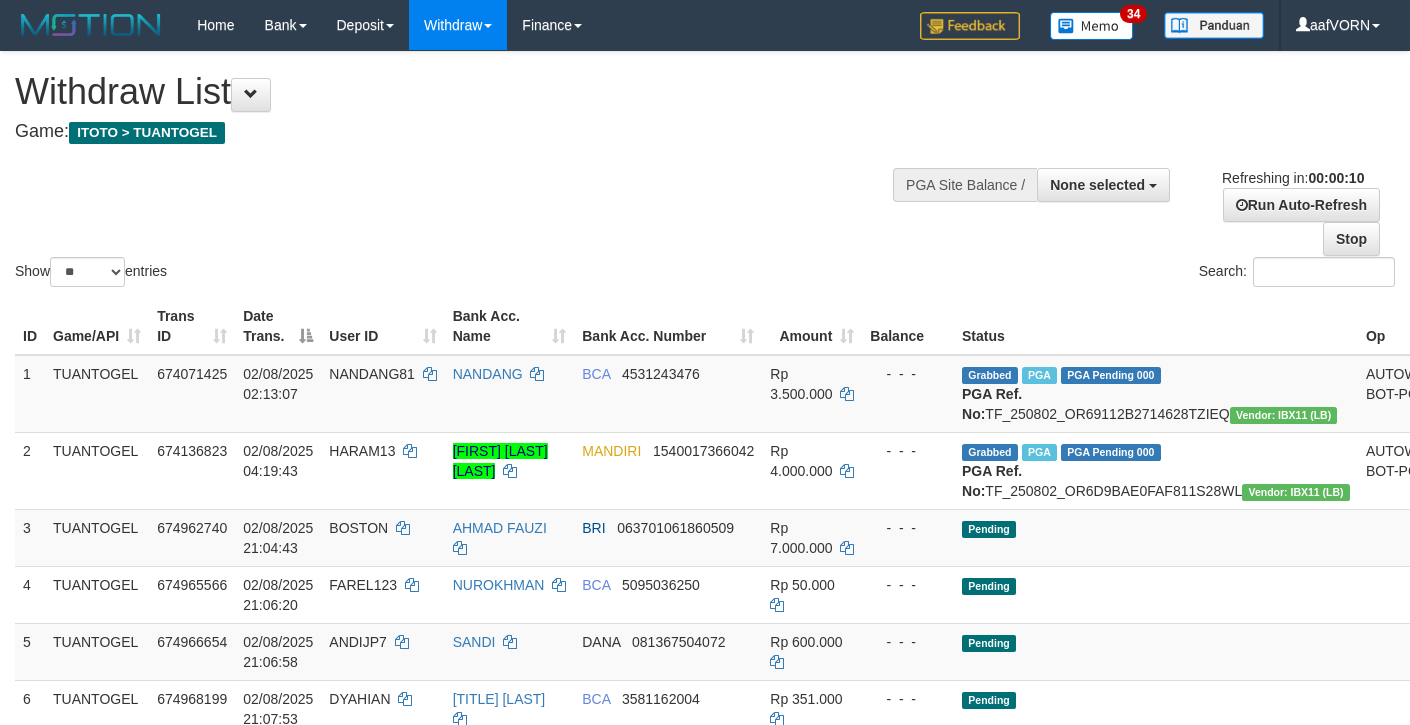 select 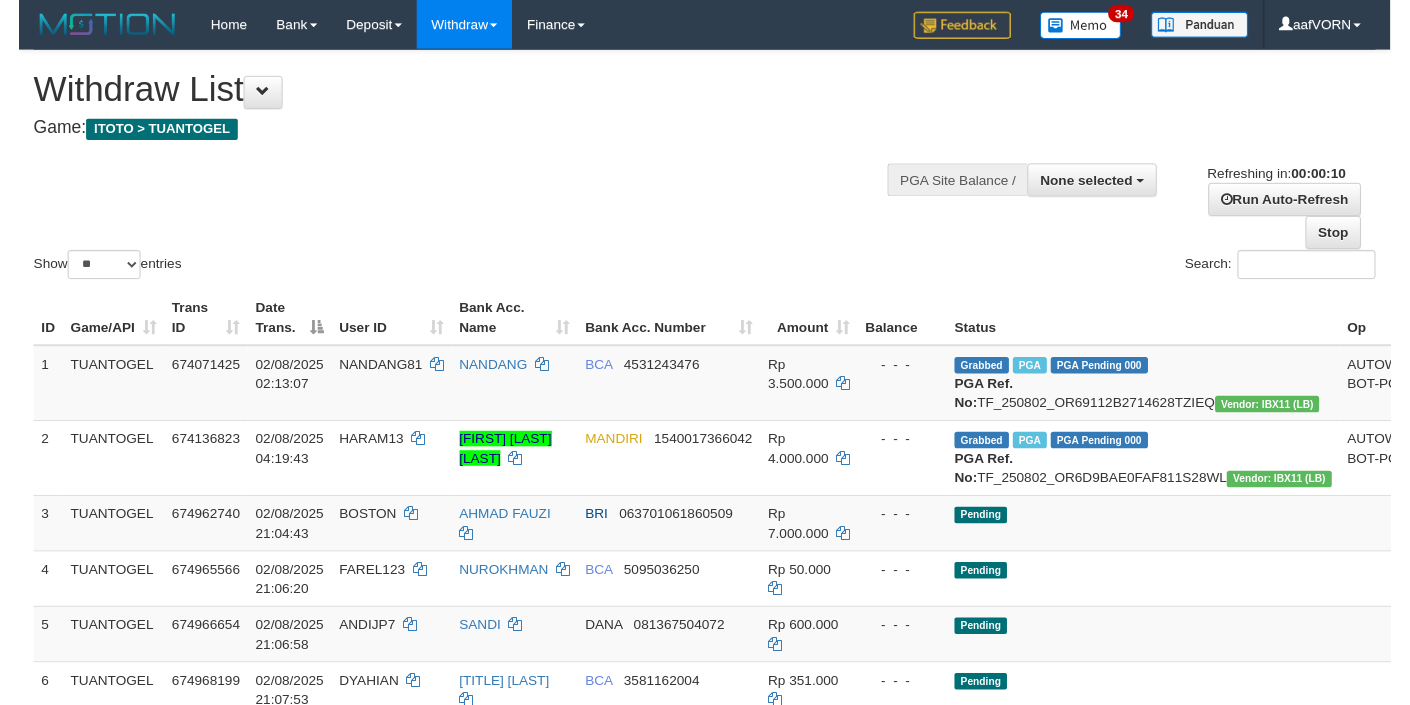 scroll, scrollTop: 0, scrollLeft: 0, axis: both 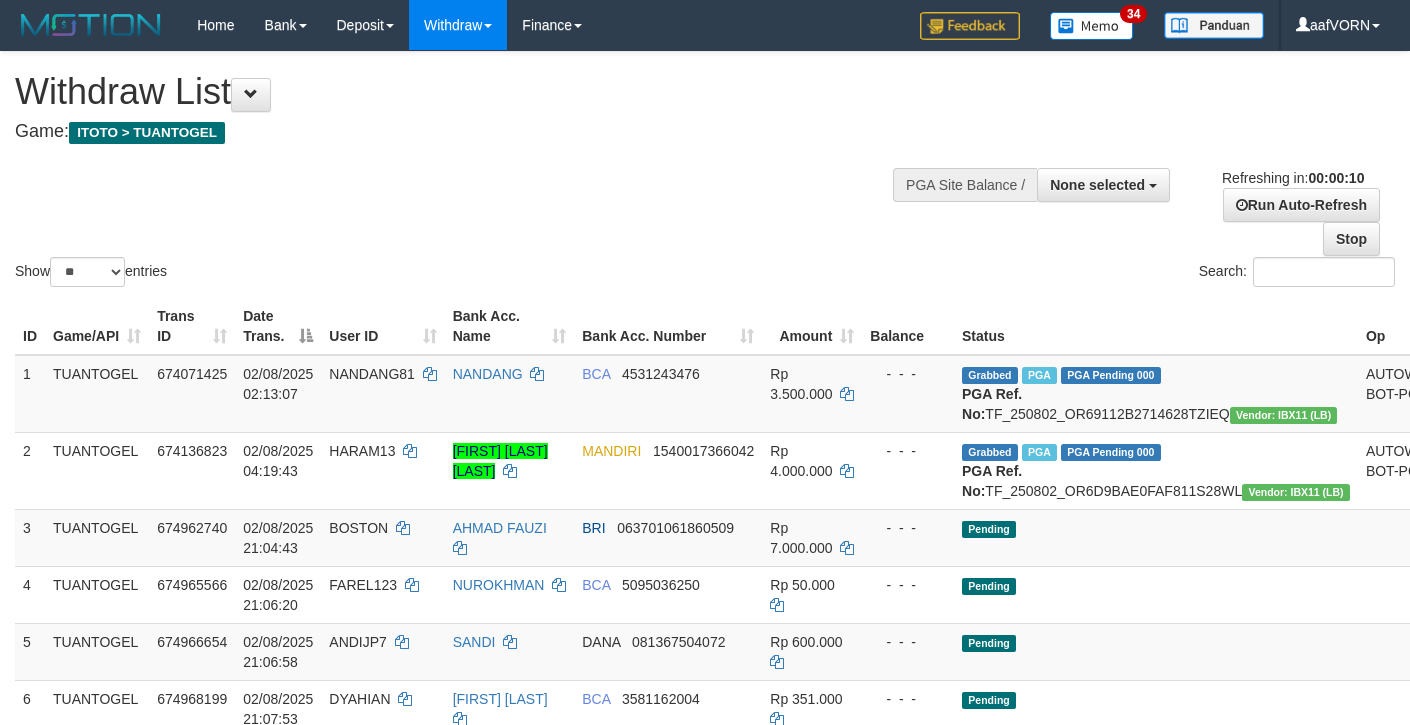 select 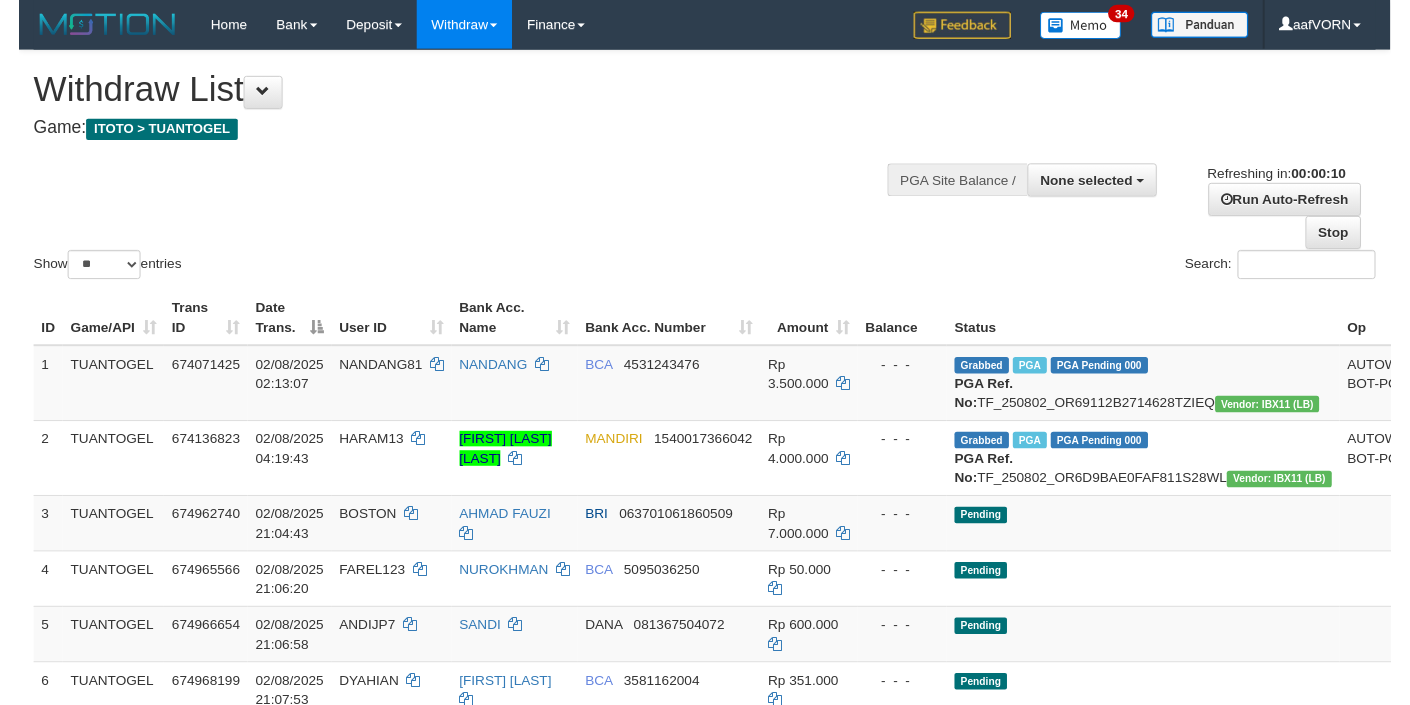 scroll, scrollTop: 0, scrollLeft: 0, axis: both 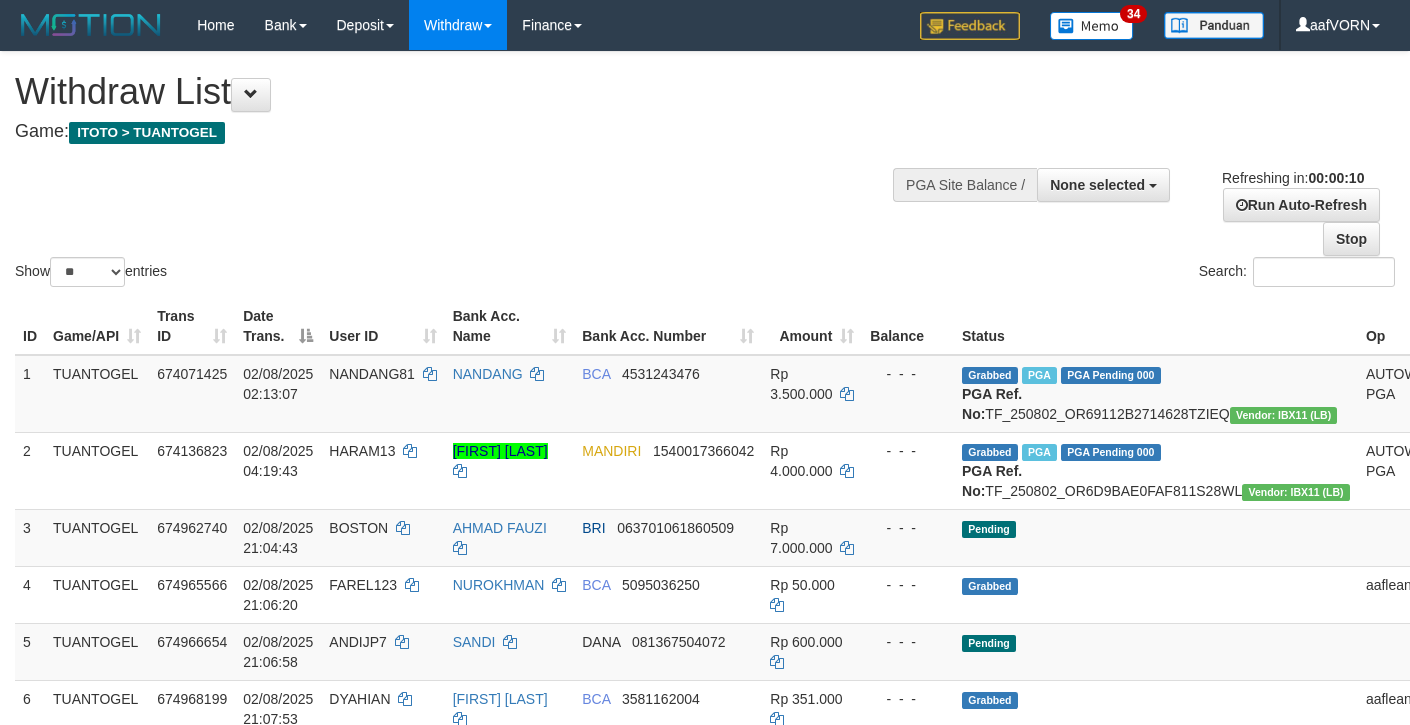 select 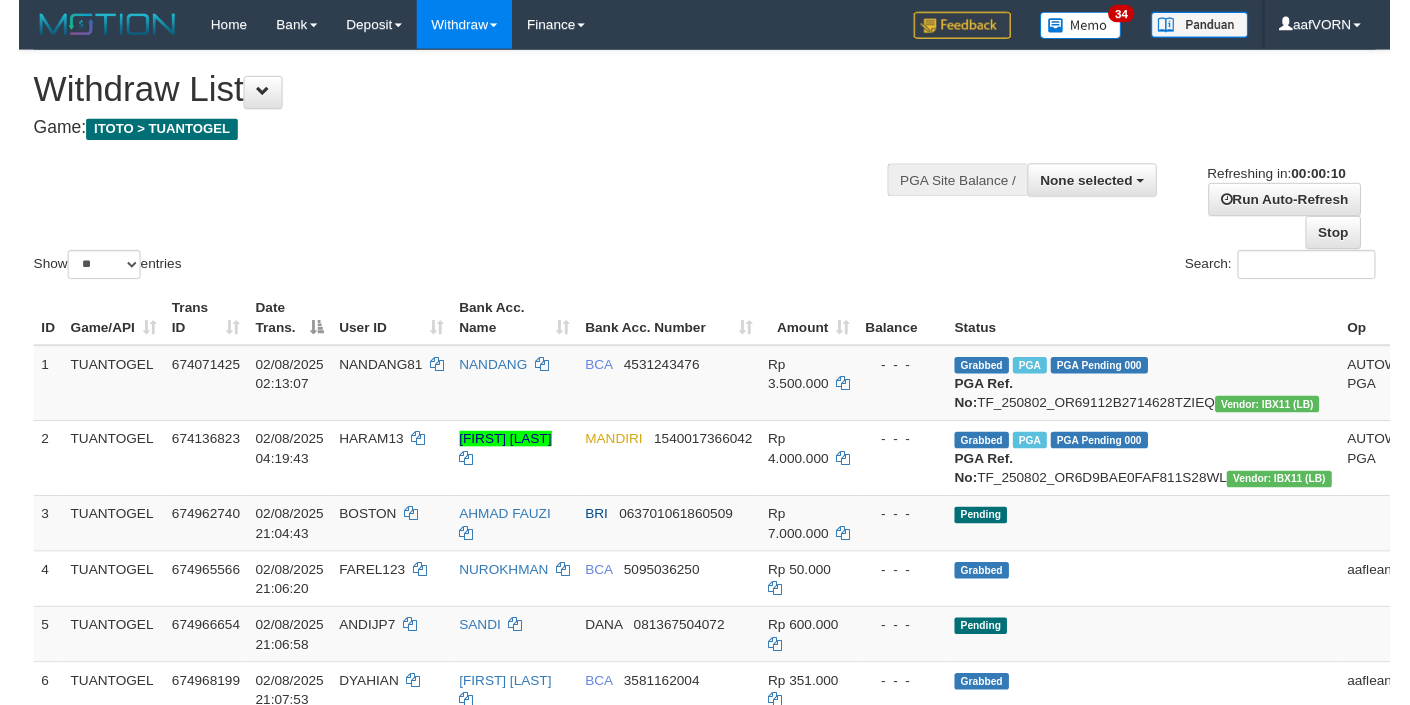 scroll, scrollTop: 0, scrollLeft: 0, axis: both 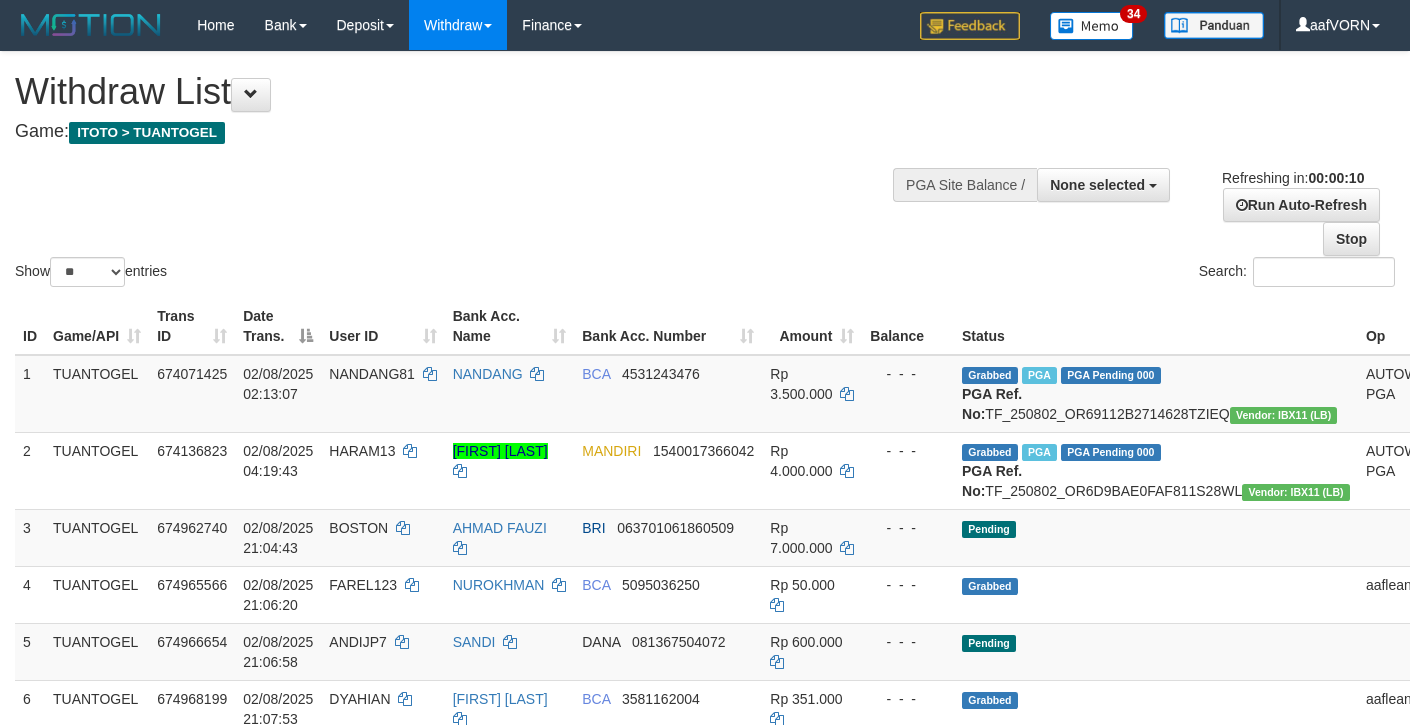 select 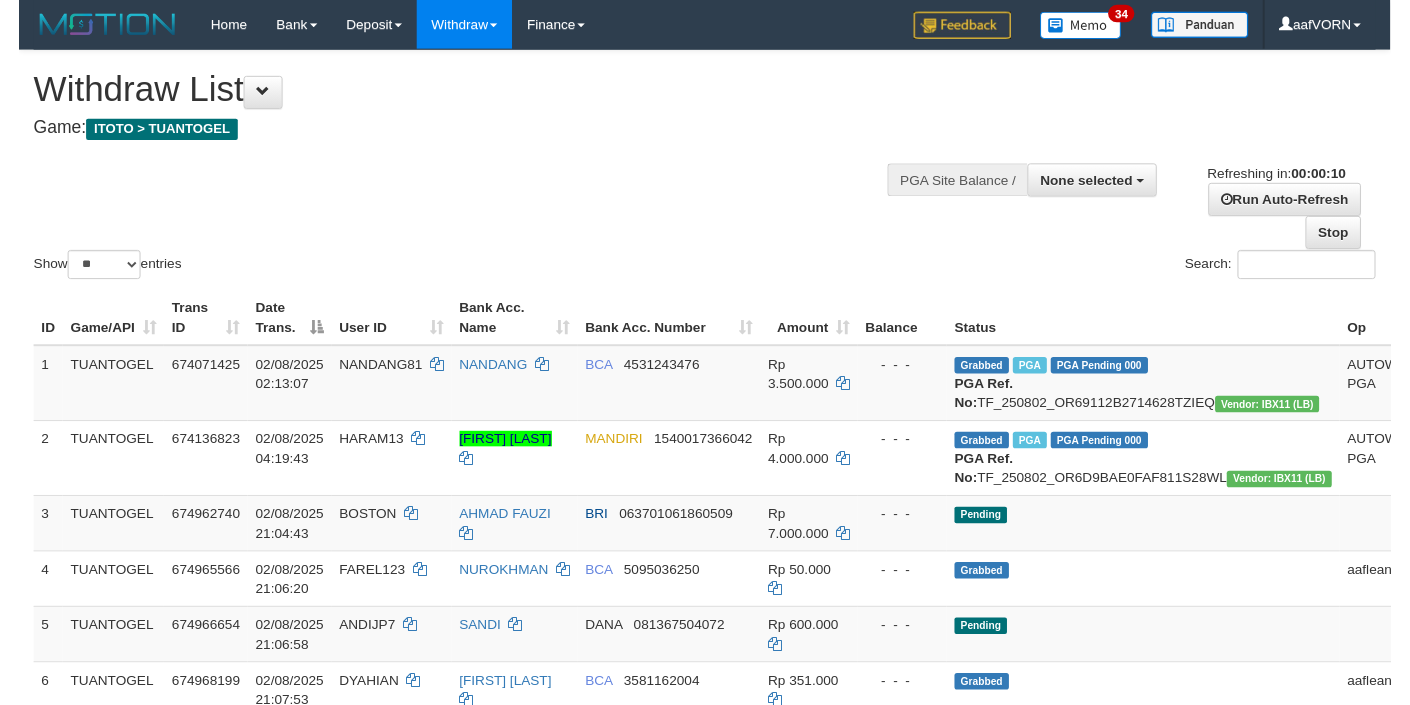 scroll, scrollTop: 0, scrollLeft: 0, axis: both 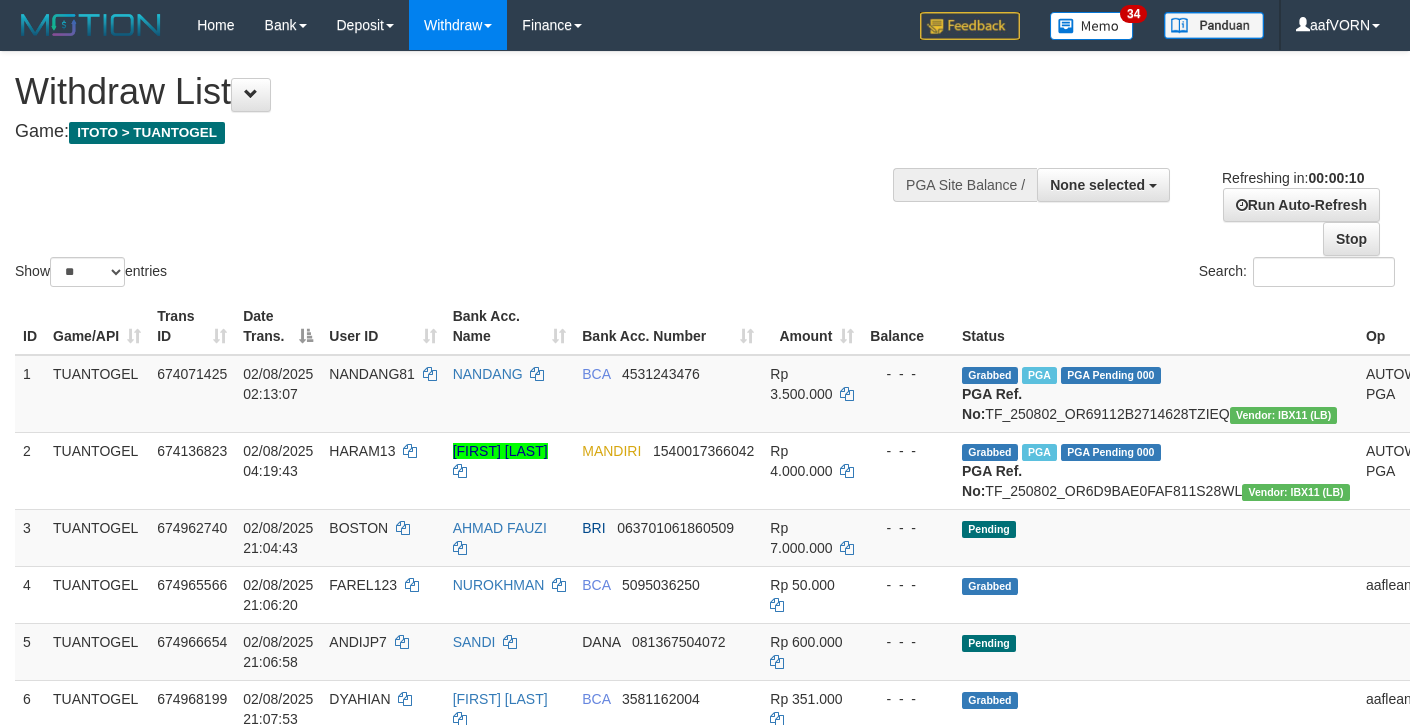 select 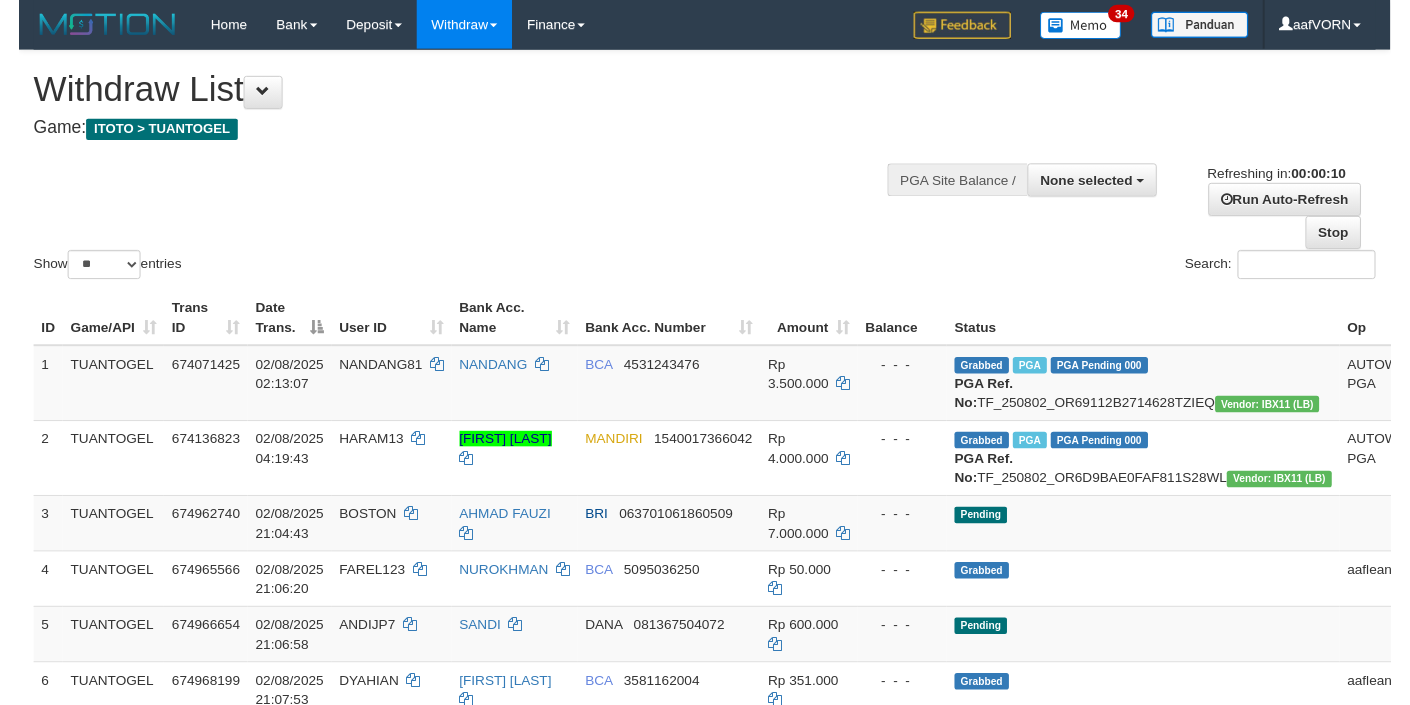 scroll, scrollTop: 0, scrollLeft: 0, axis: both 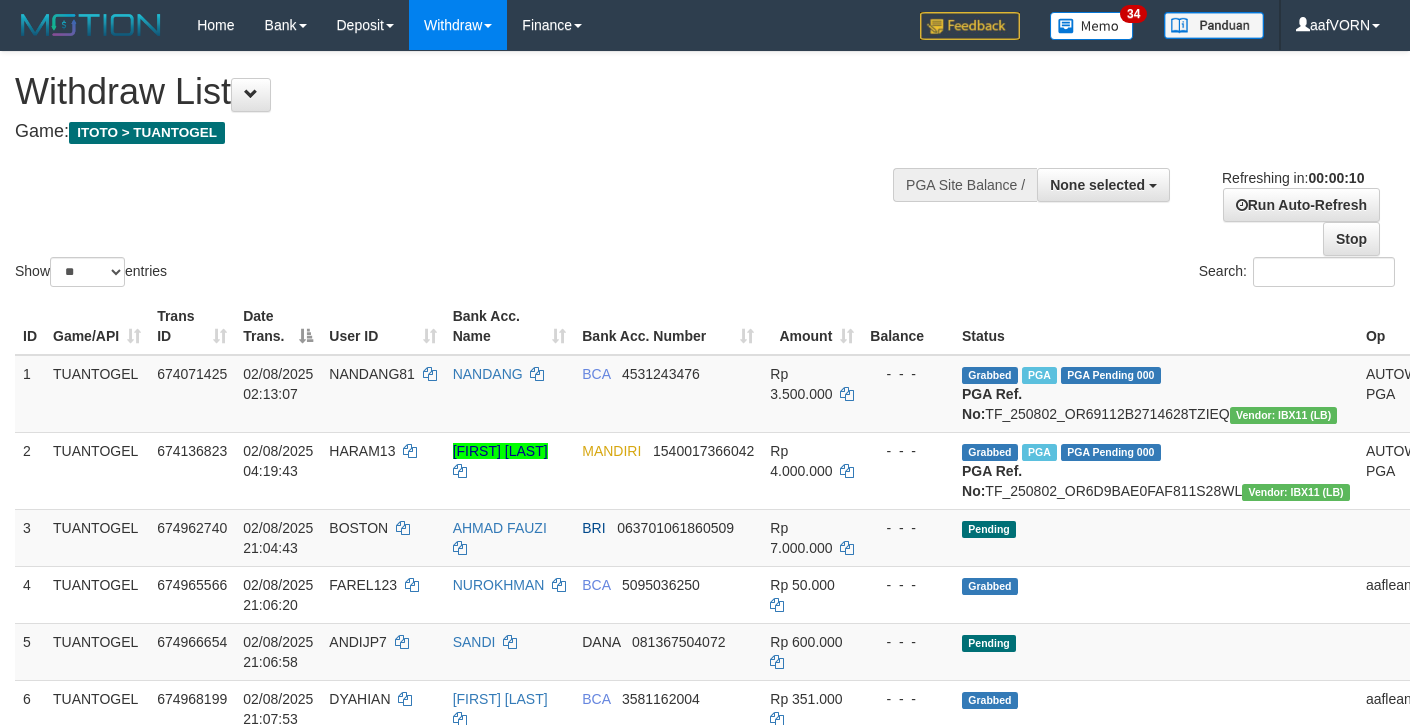 select 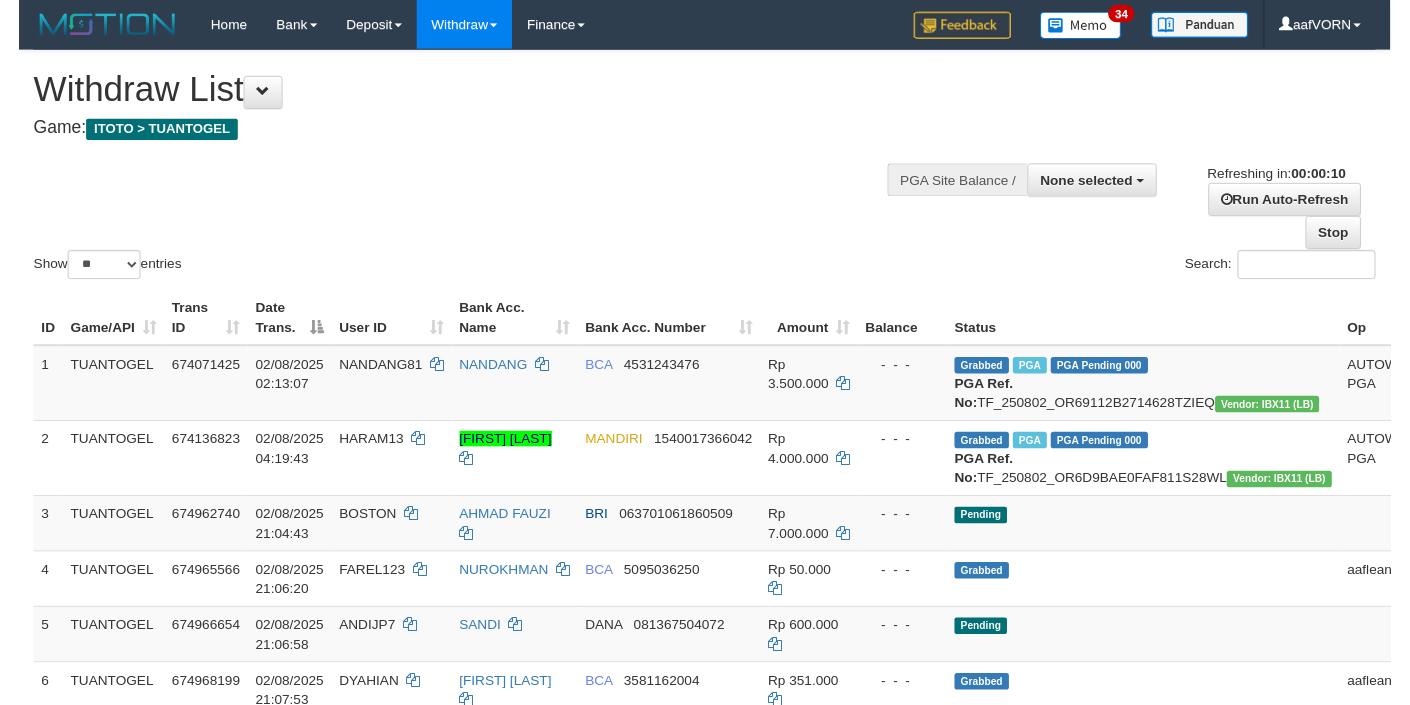 scroll, scrollTop: 0, scrollLeft: 0, axis: both 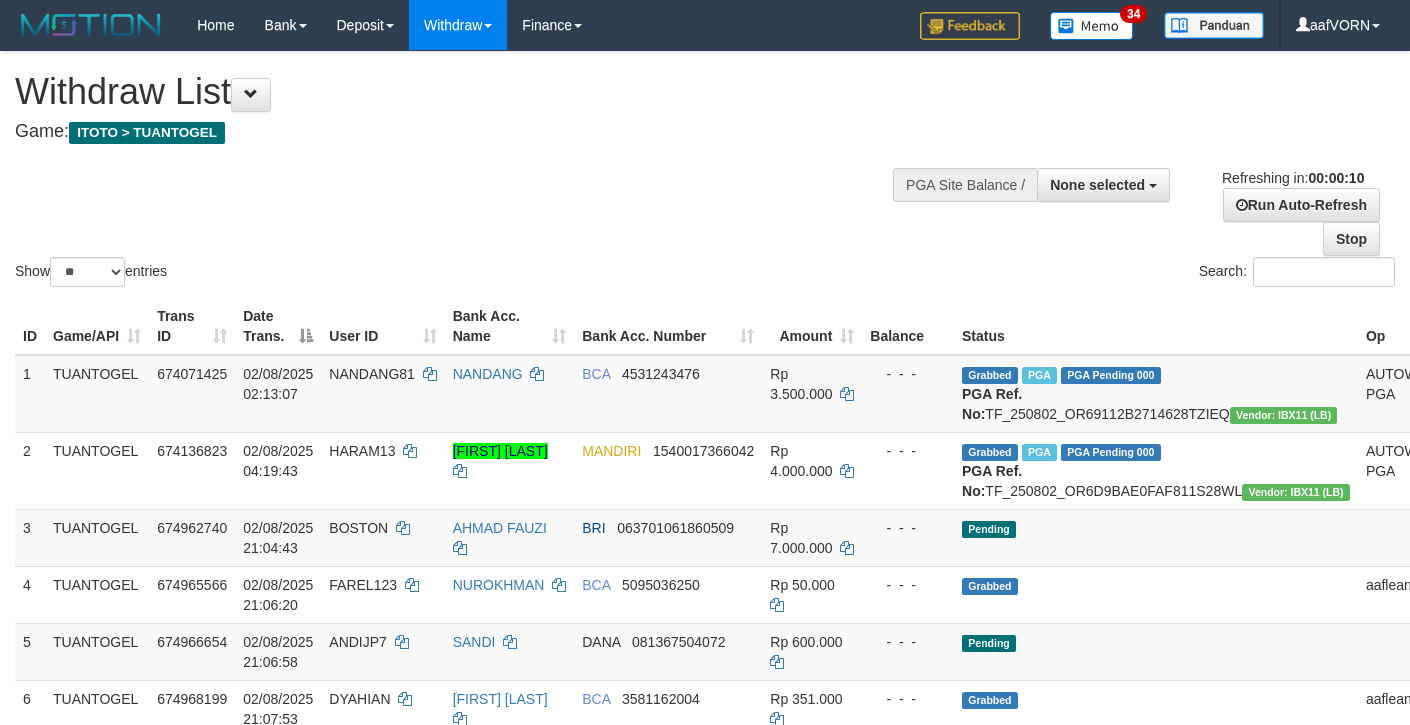 select 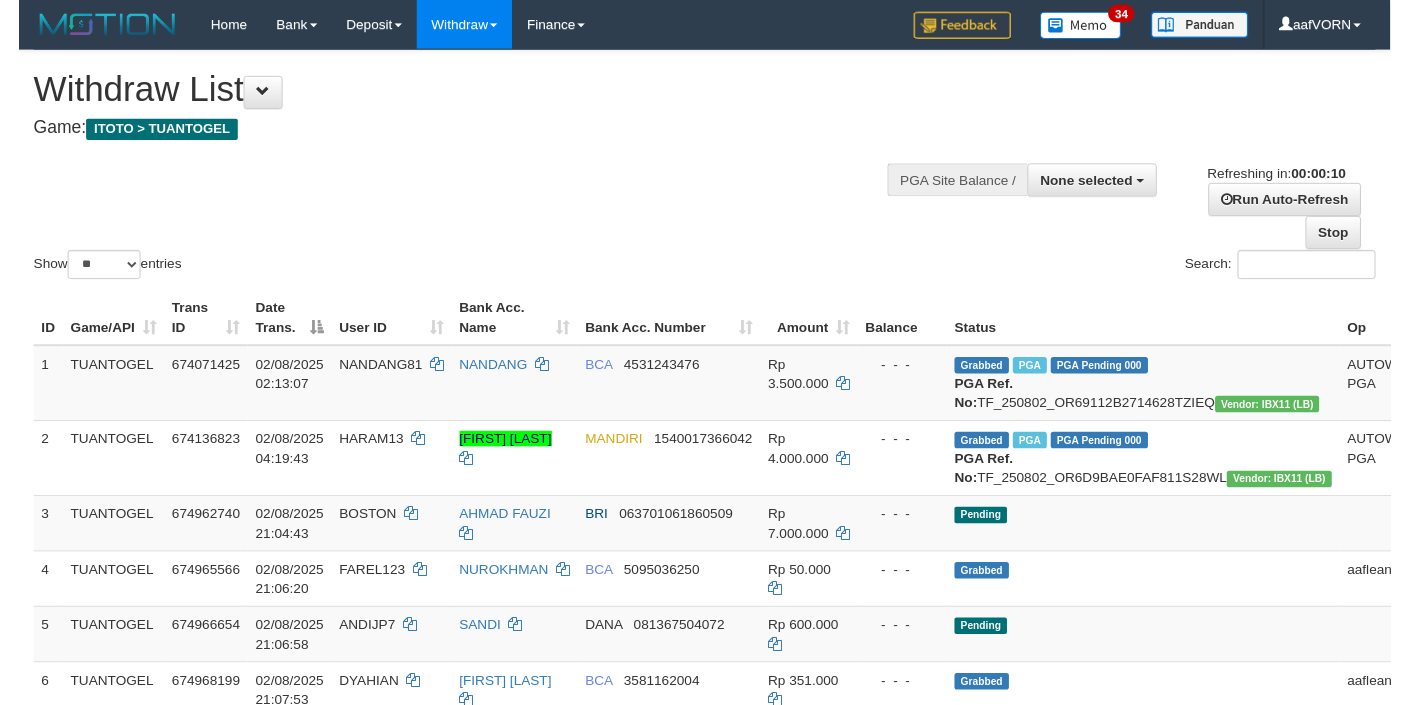 scroll, scrollTop: 0, scrollLeft: 0, axis: both 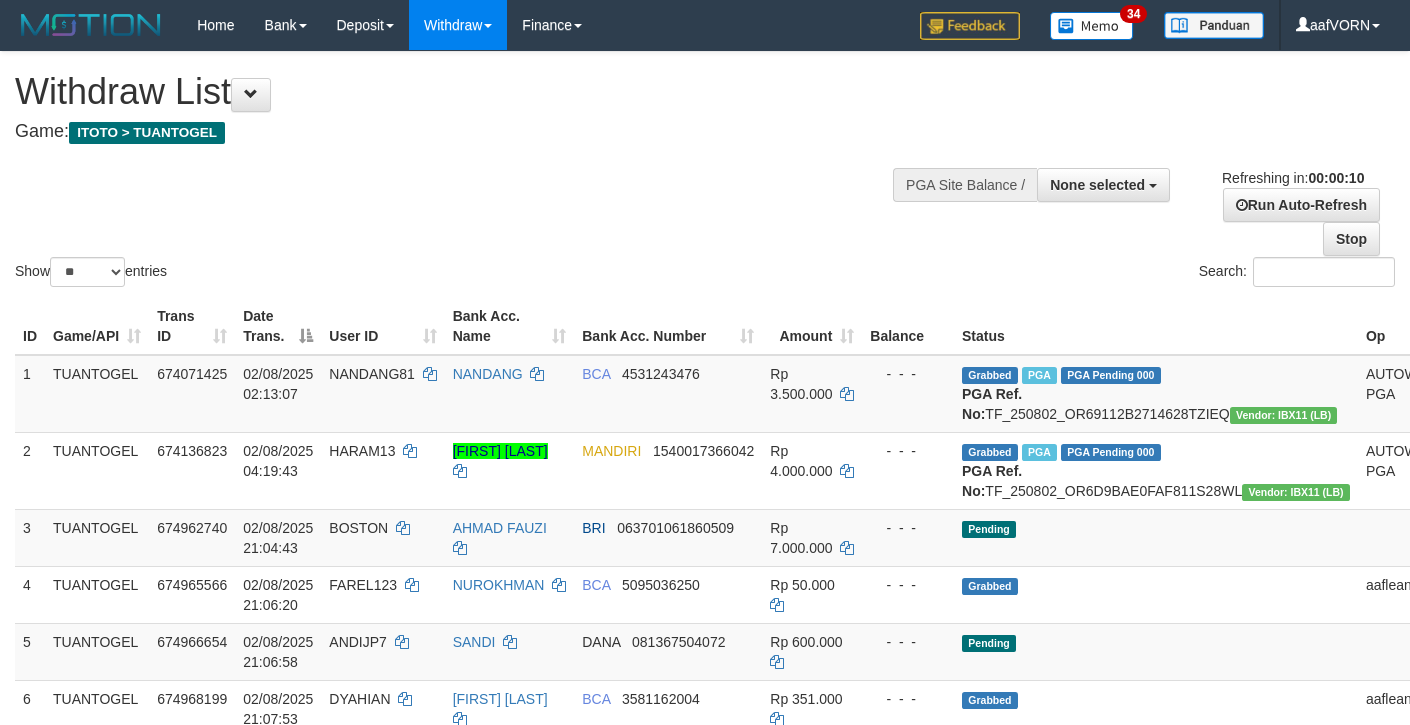 select 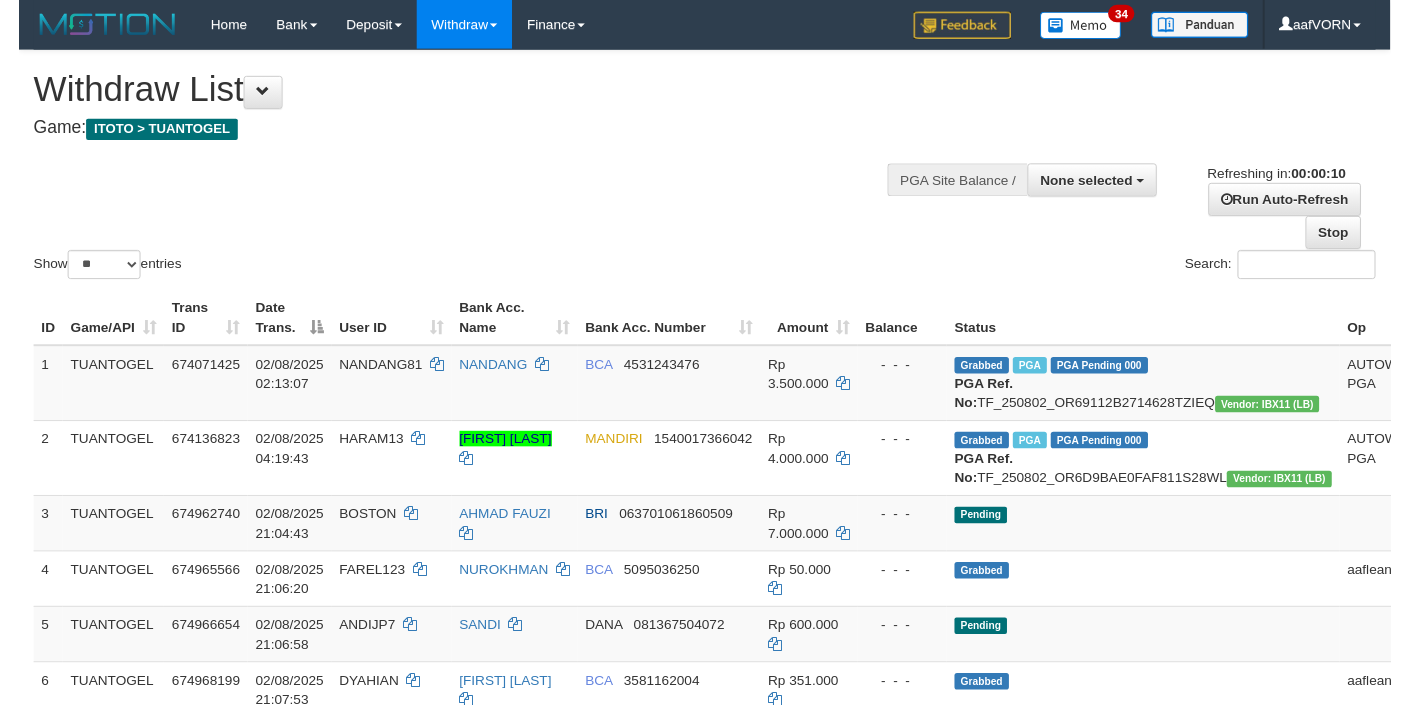 scroll, scrollTop: 0, scrollLeft: 0, axis: both 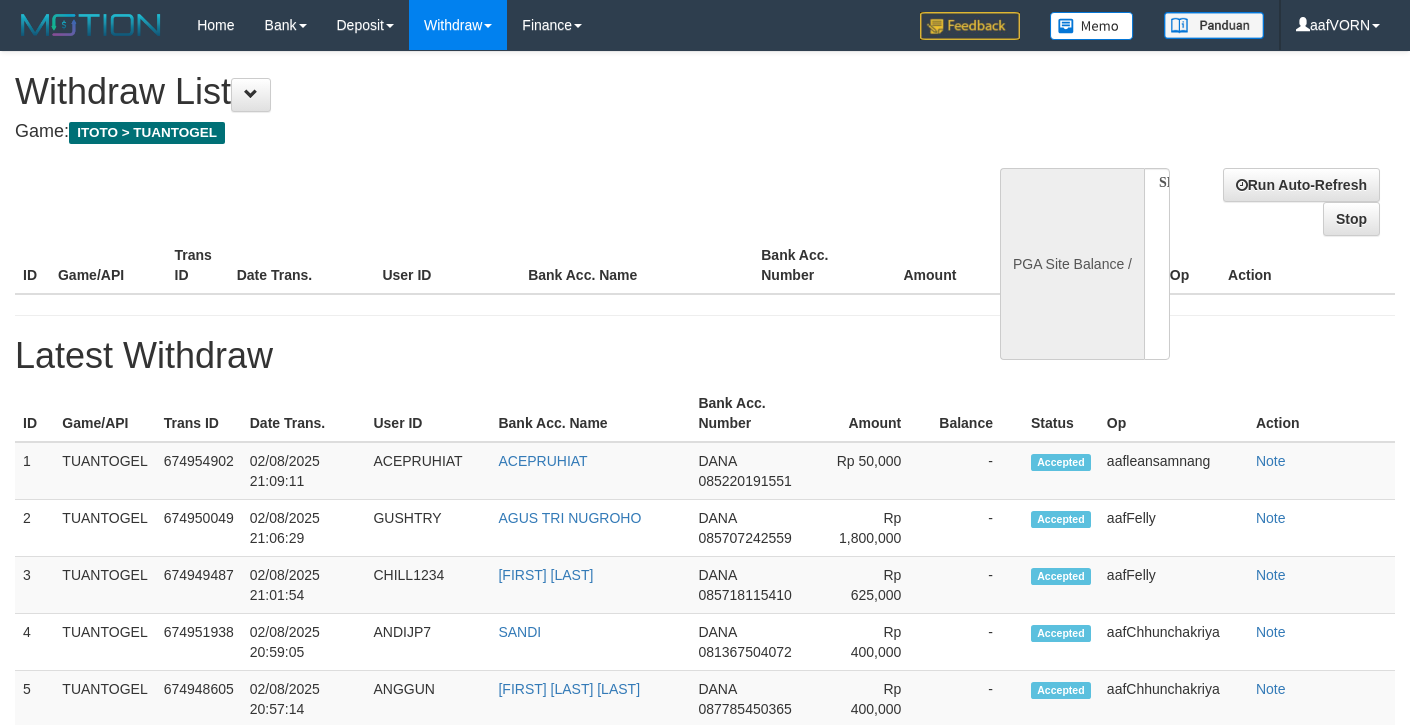 select 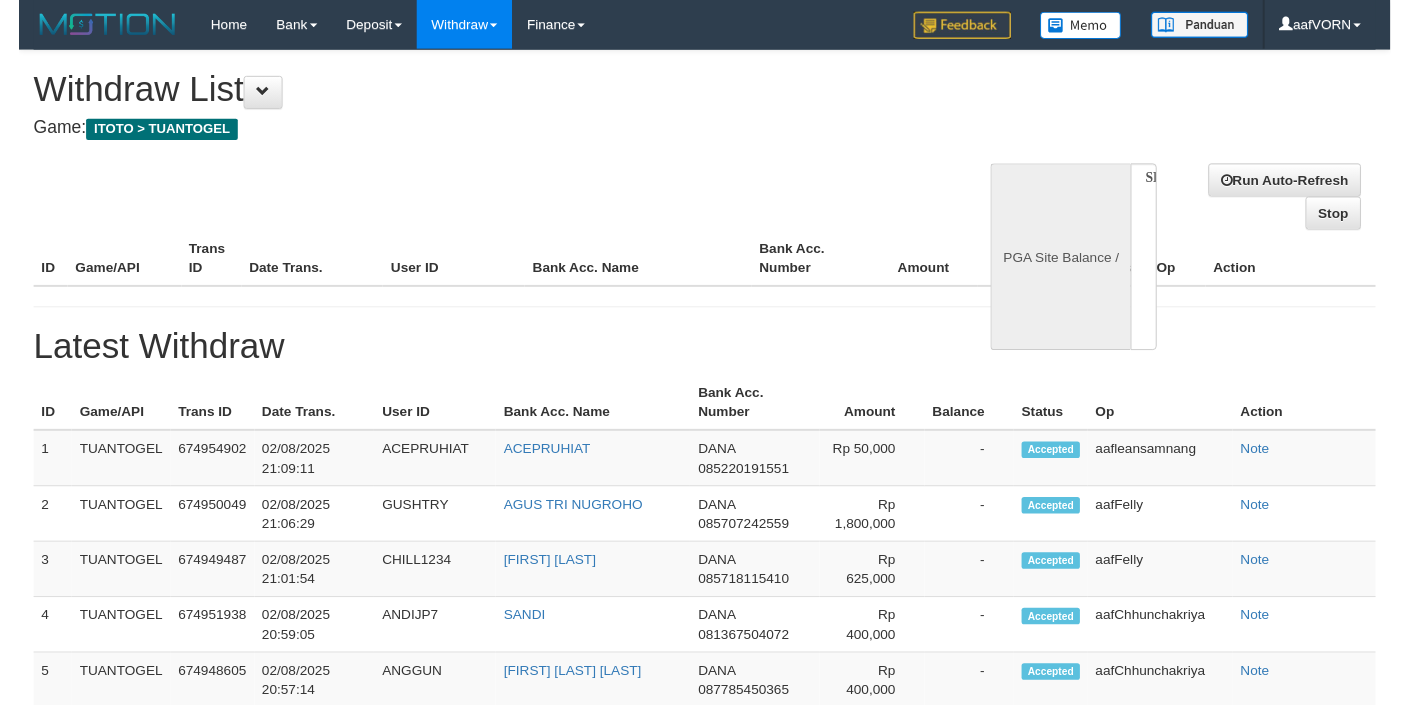 scroll, scrollTop: 0, scrollLeft: 0, axis: both 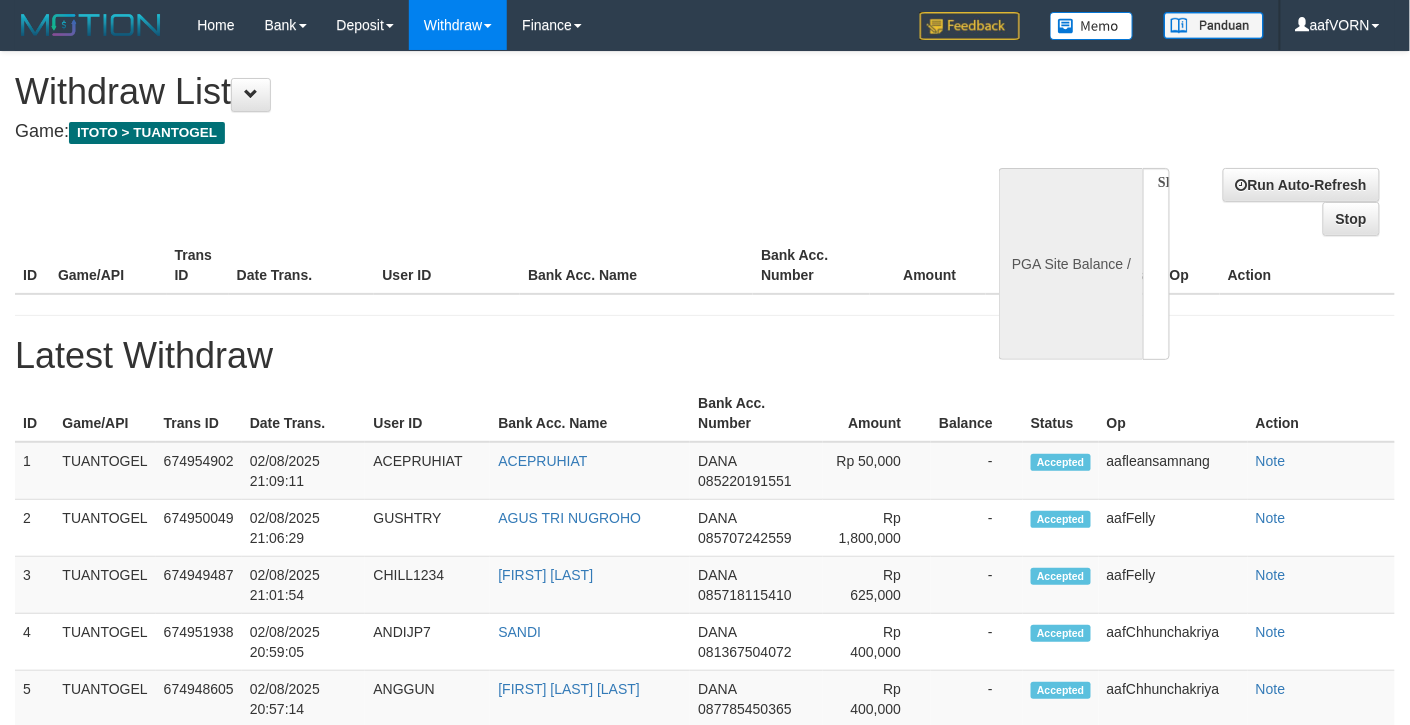 select on "**" 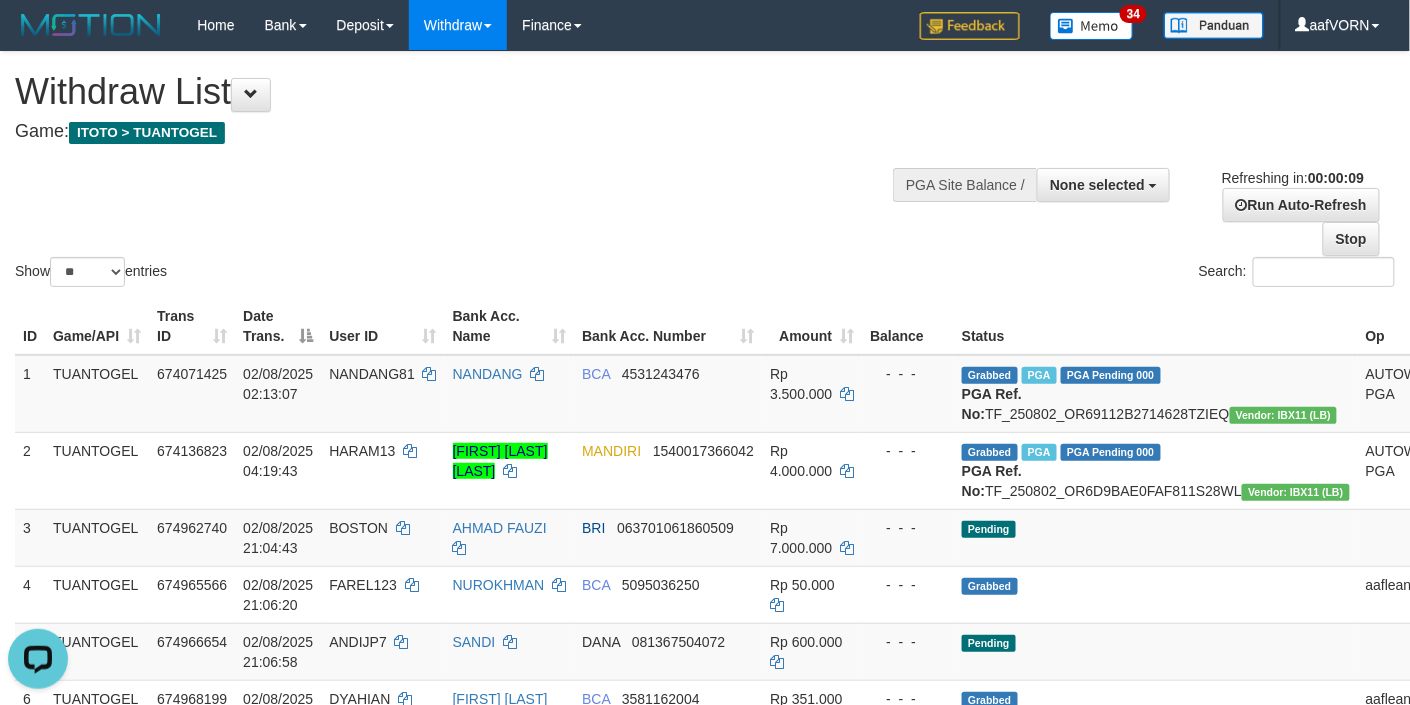 scroll, scrollTop: 0, scrollLeft: 0, axis: both 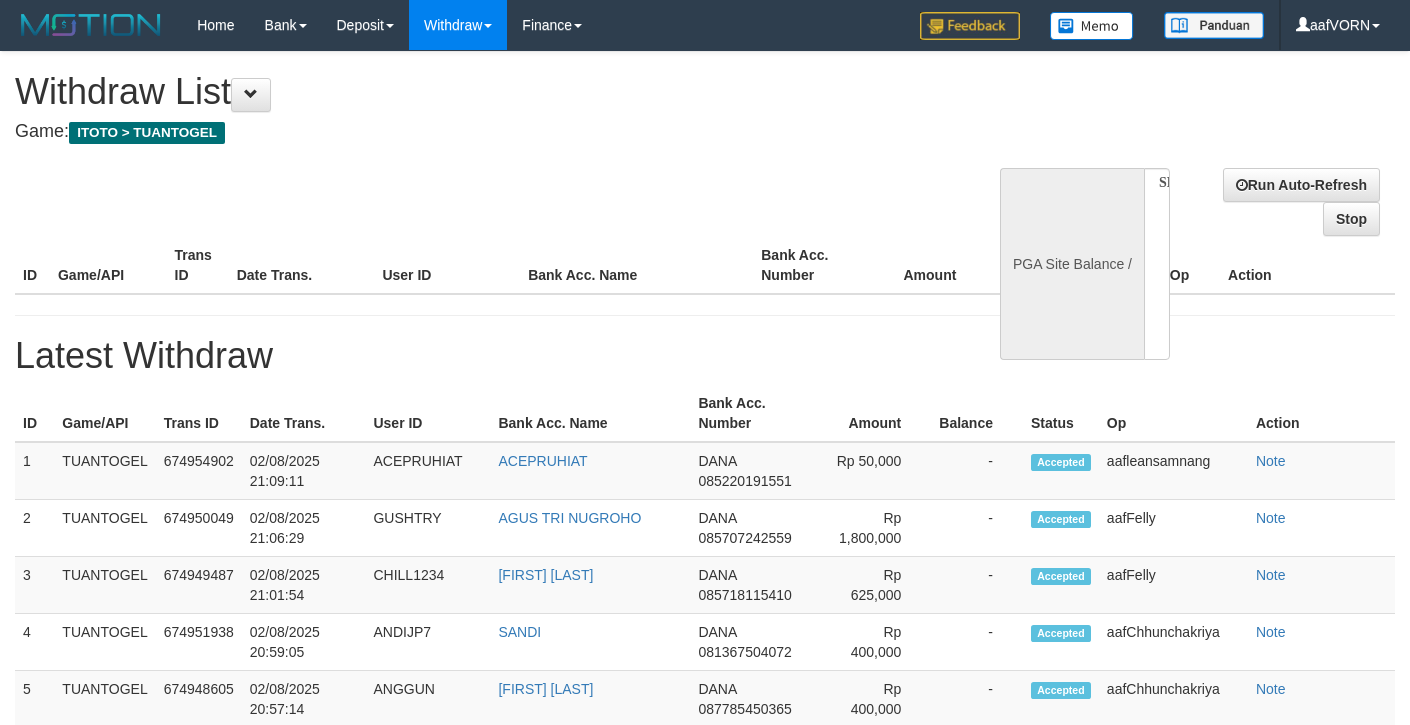 select 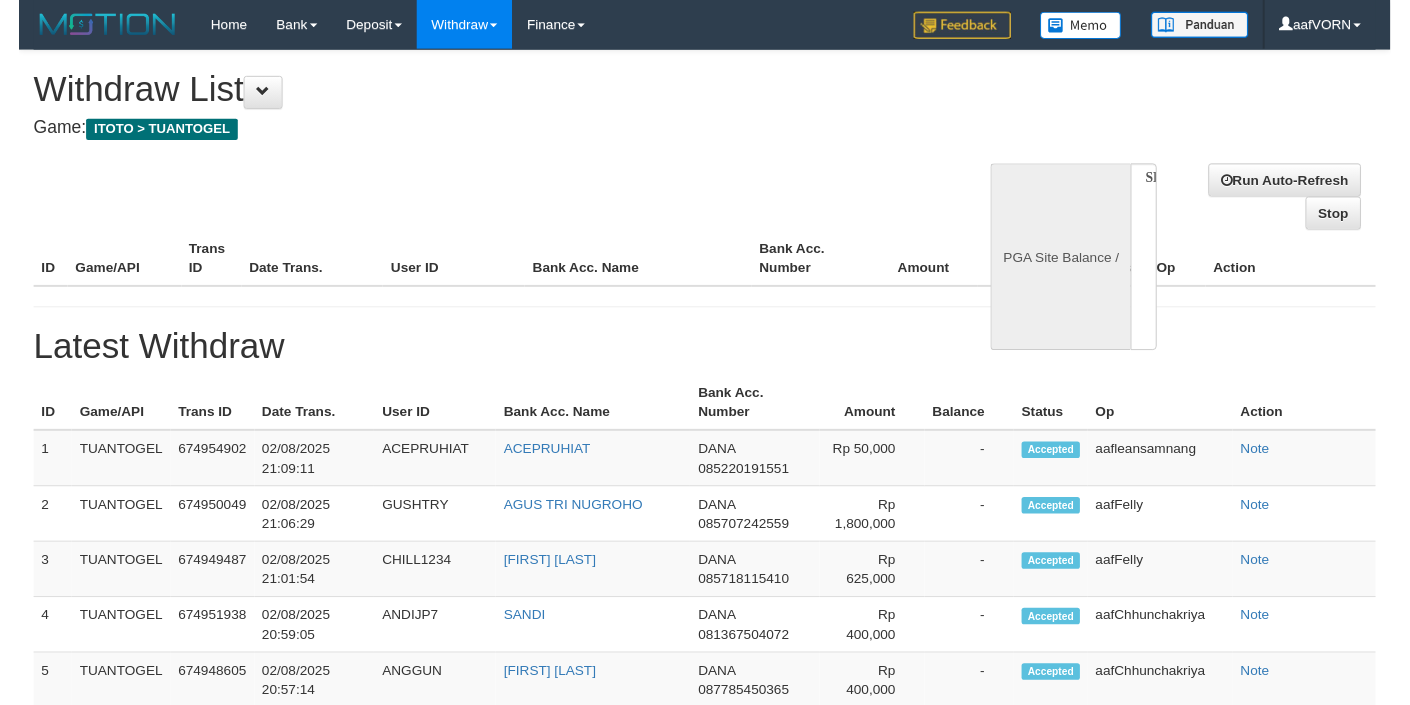 scroll, scrollTop: 0, scrollLeft: 0, axis: both 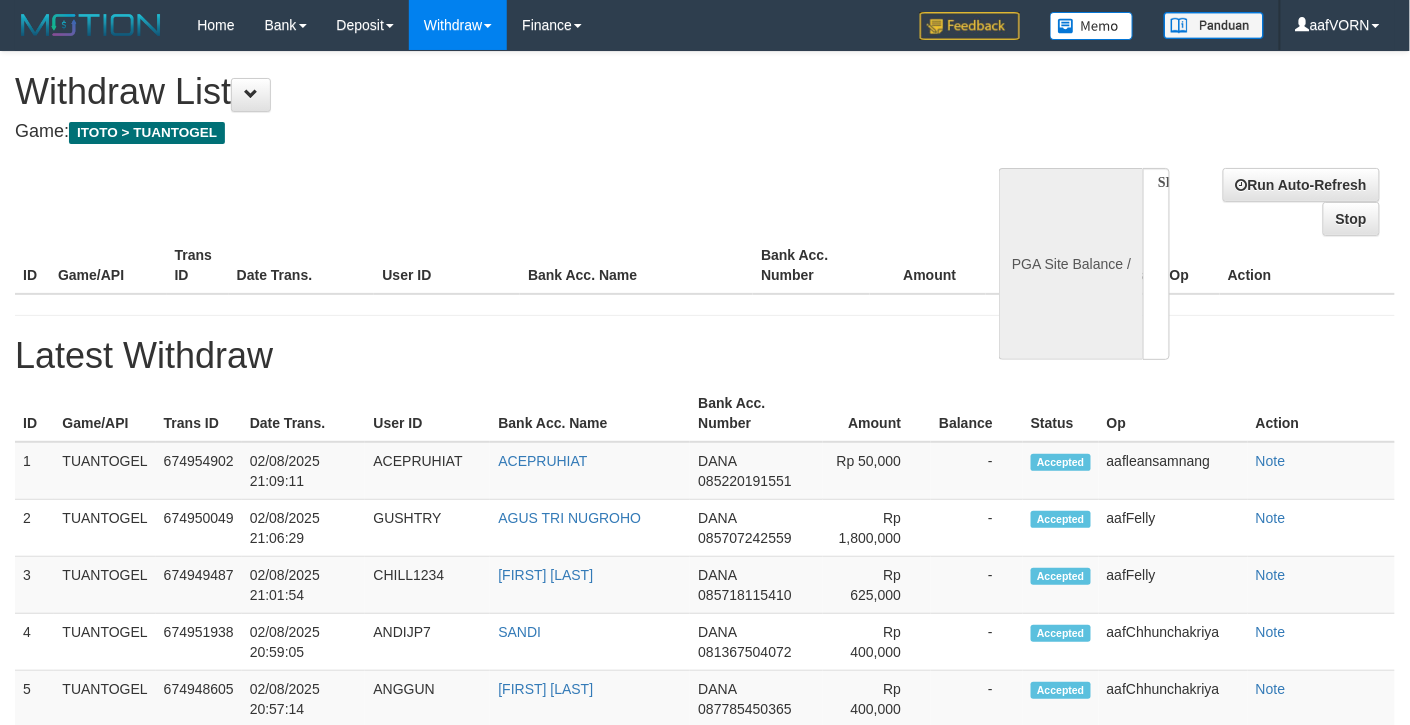 select on "**" 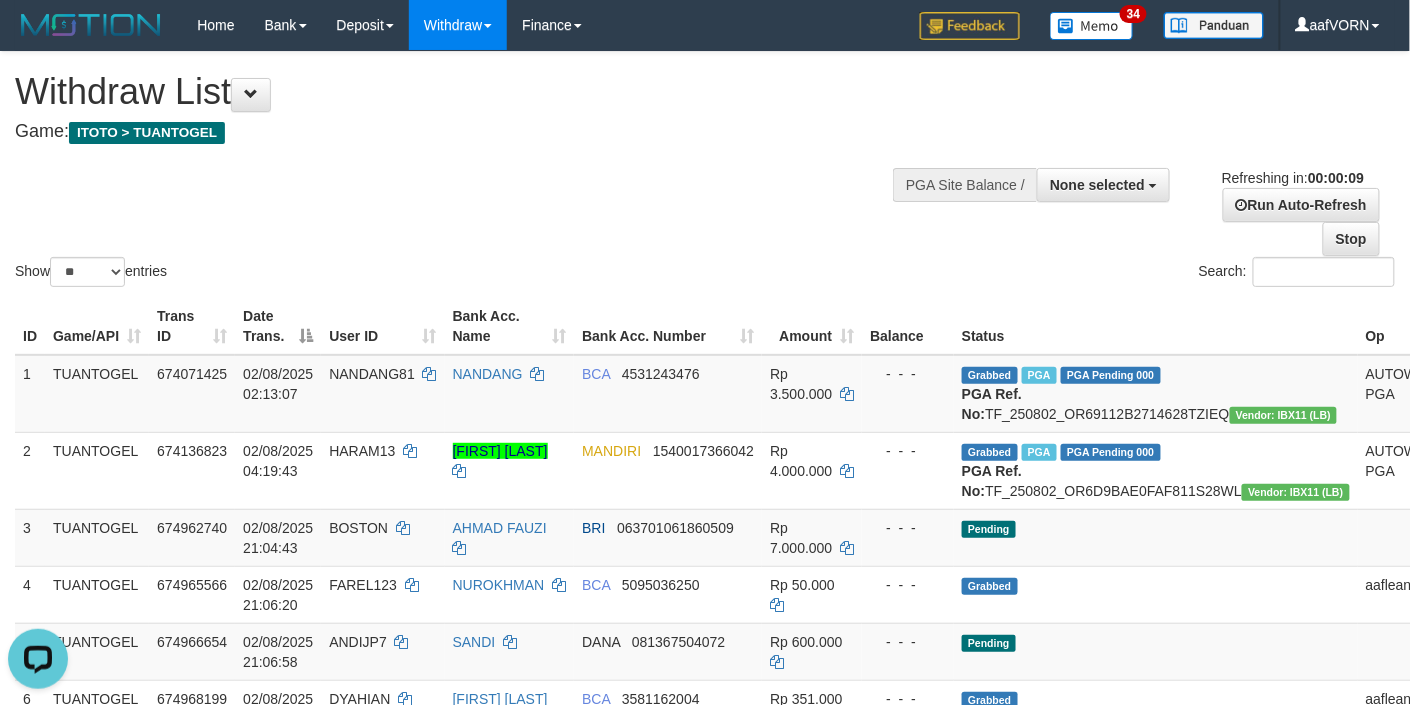 scroll, scrollTop: 0, scrollLeft: 0, axis: both 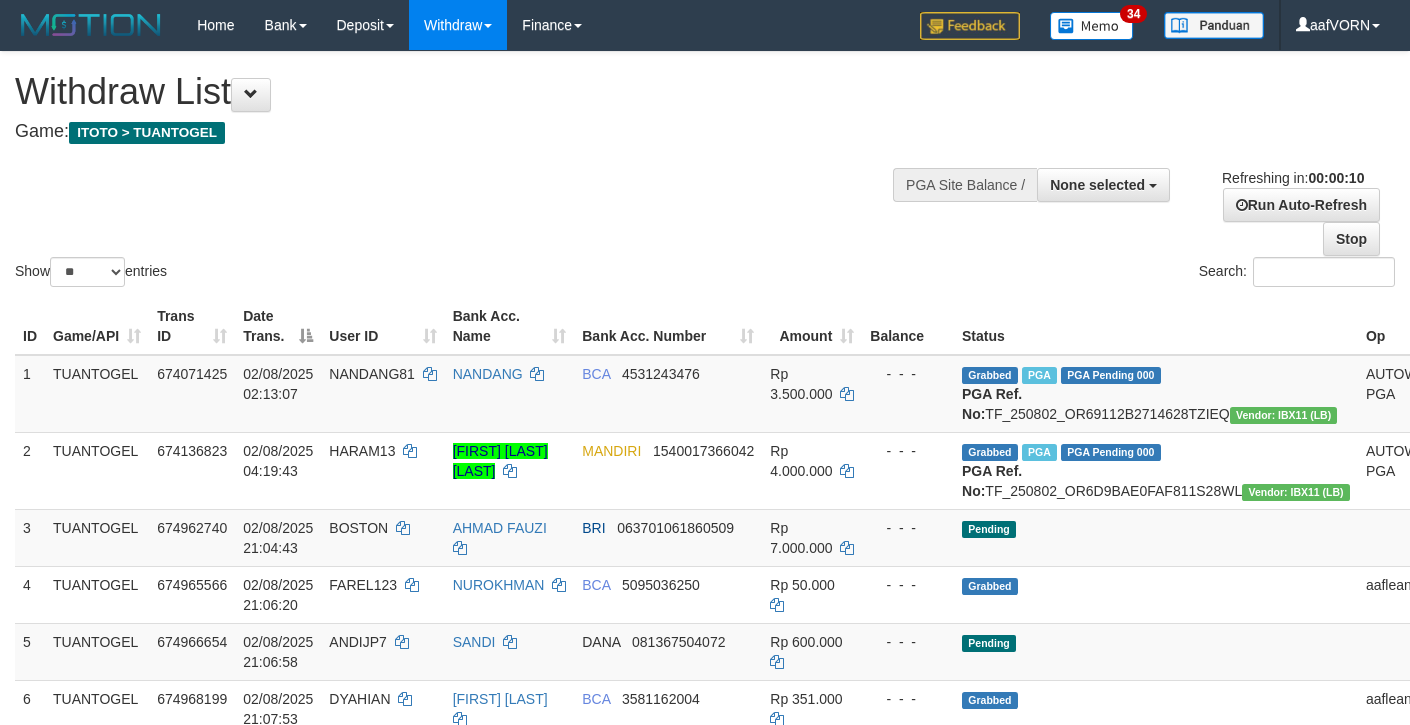 select 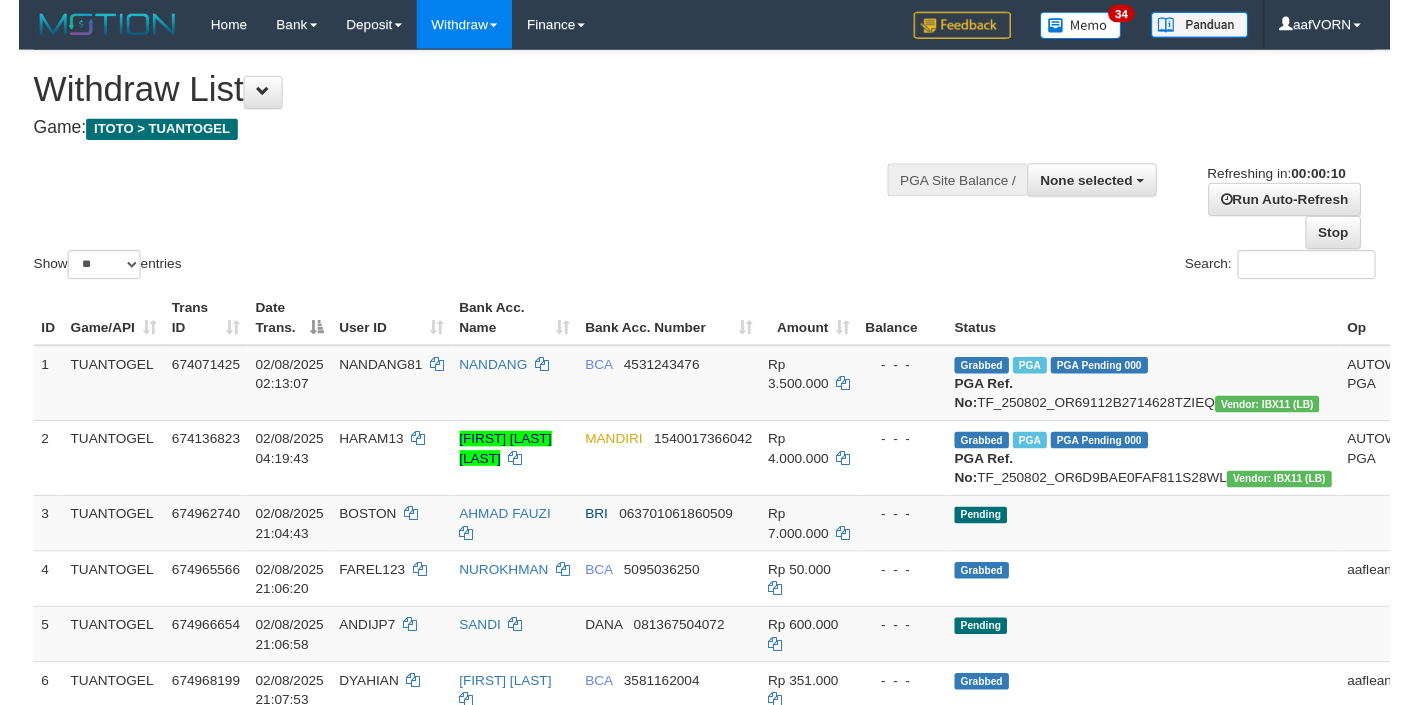 scroll, scrollTop: 0, scrollLeft: 0, axis: both 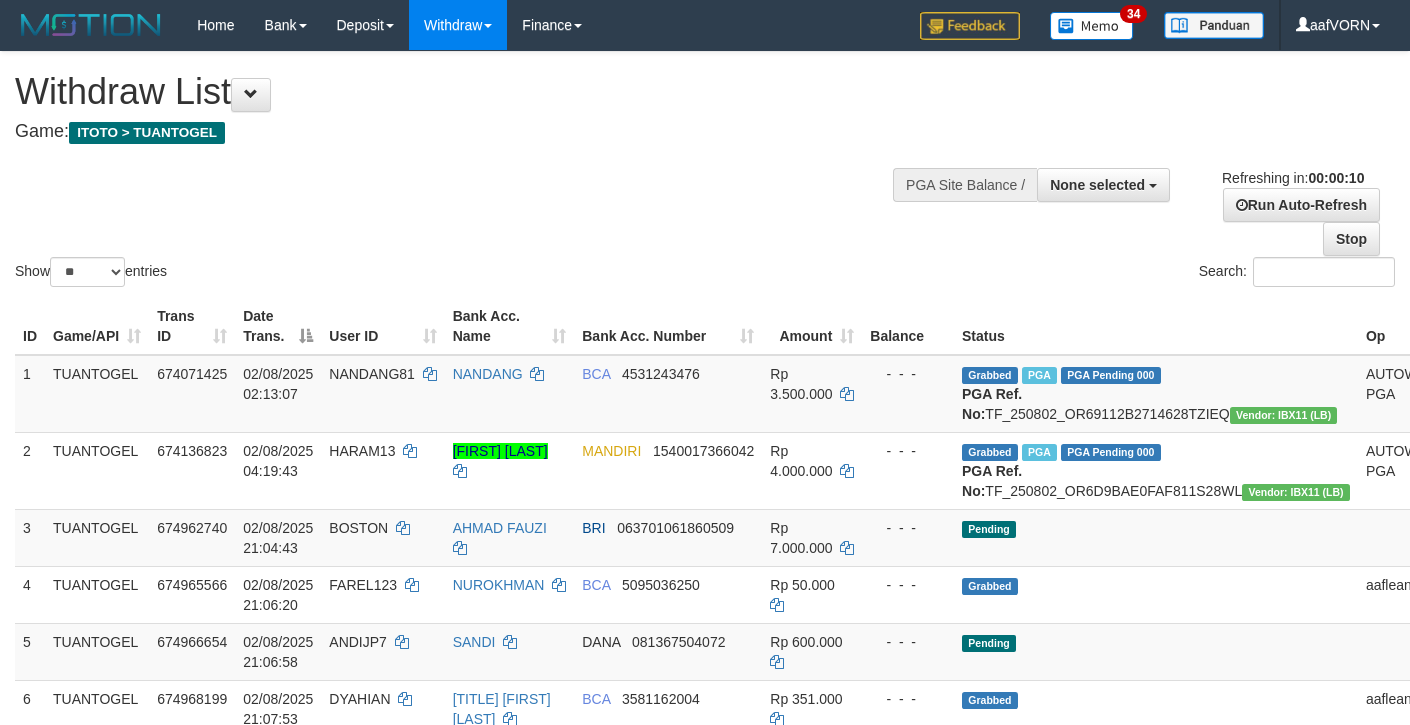 select 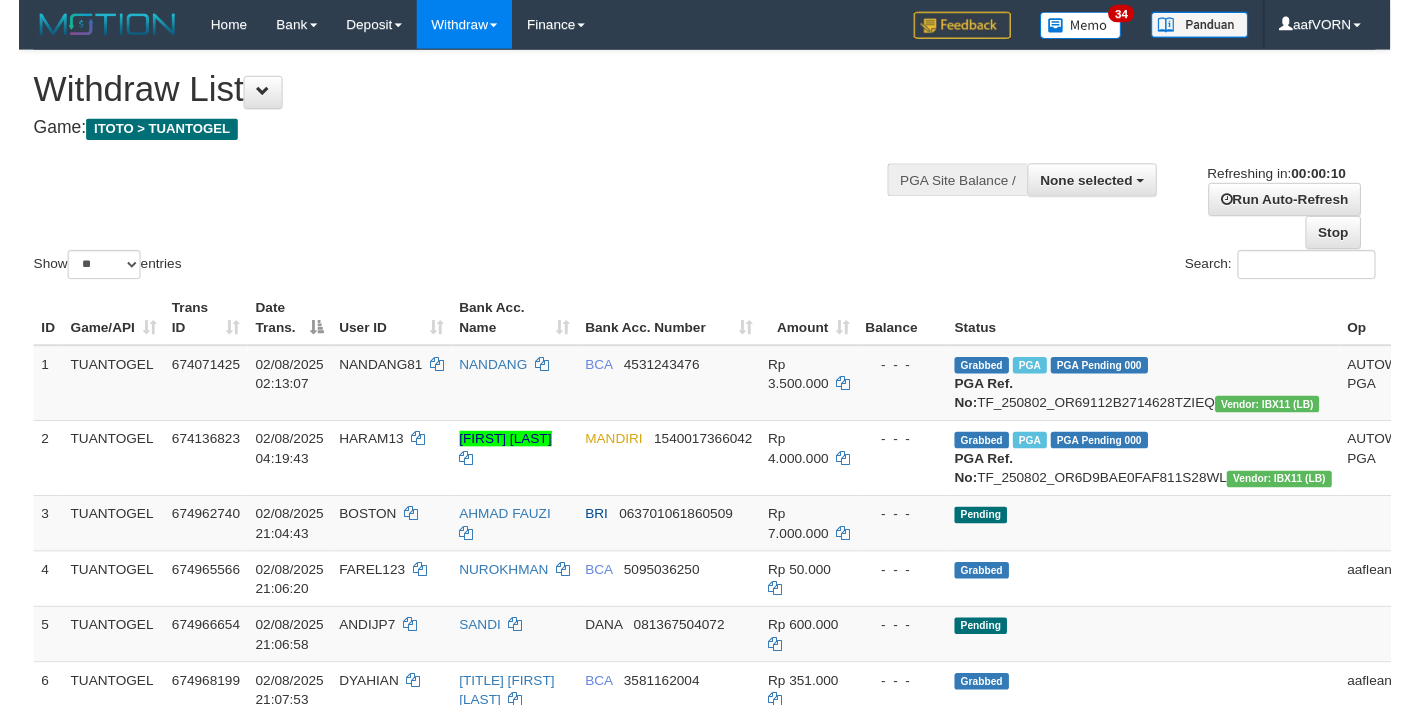 scroll, scrollTop: 0, scrollLeft: 0, axis: both 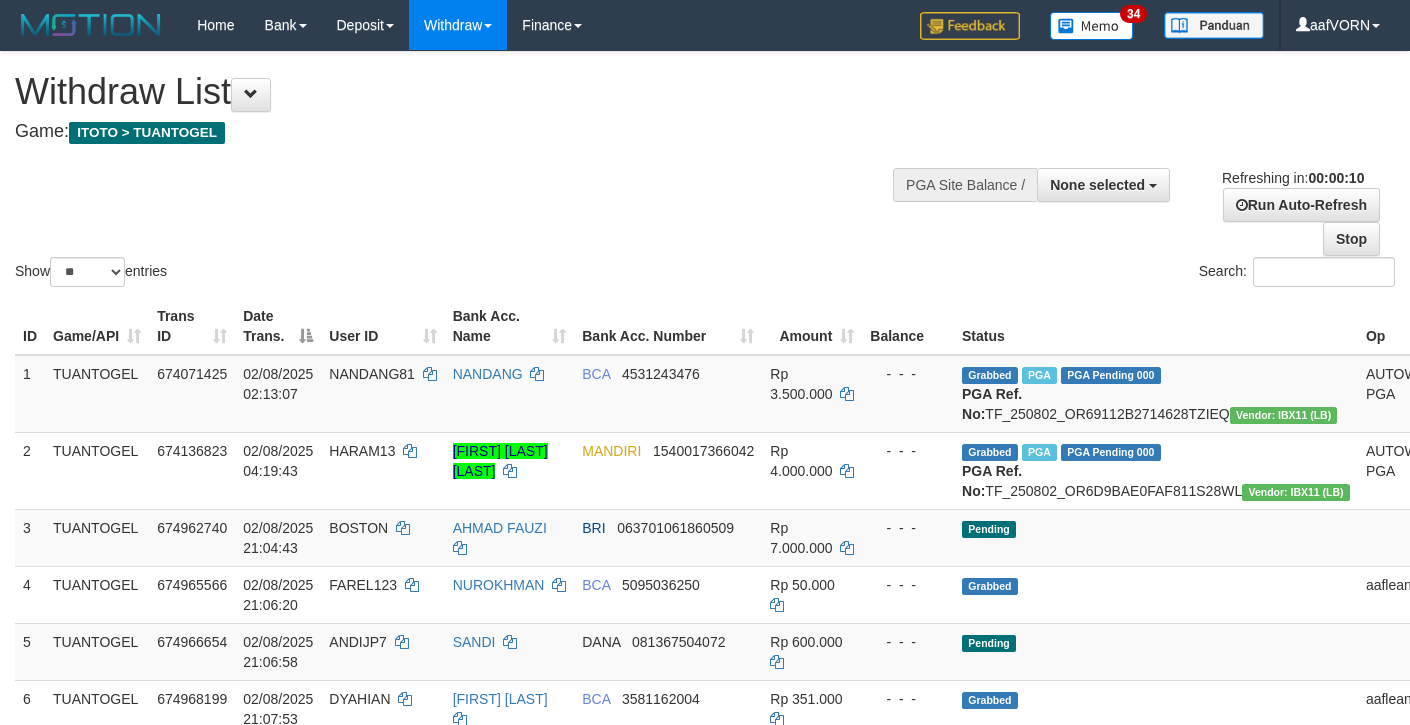 select 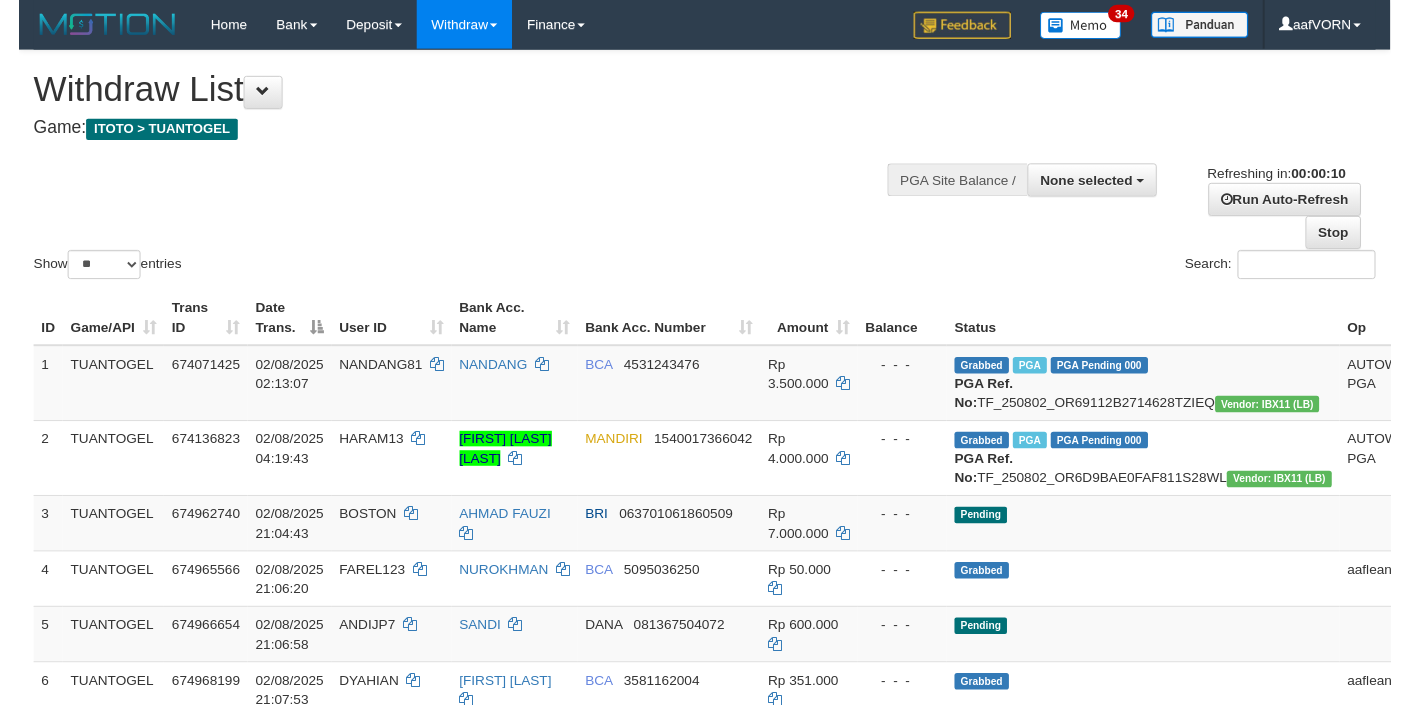 scroll, scrollTop: 0, scrollLeft: 0, axis: both 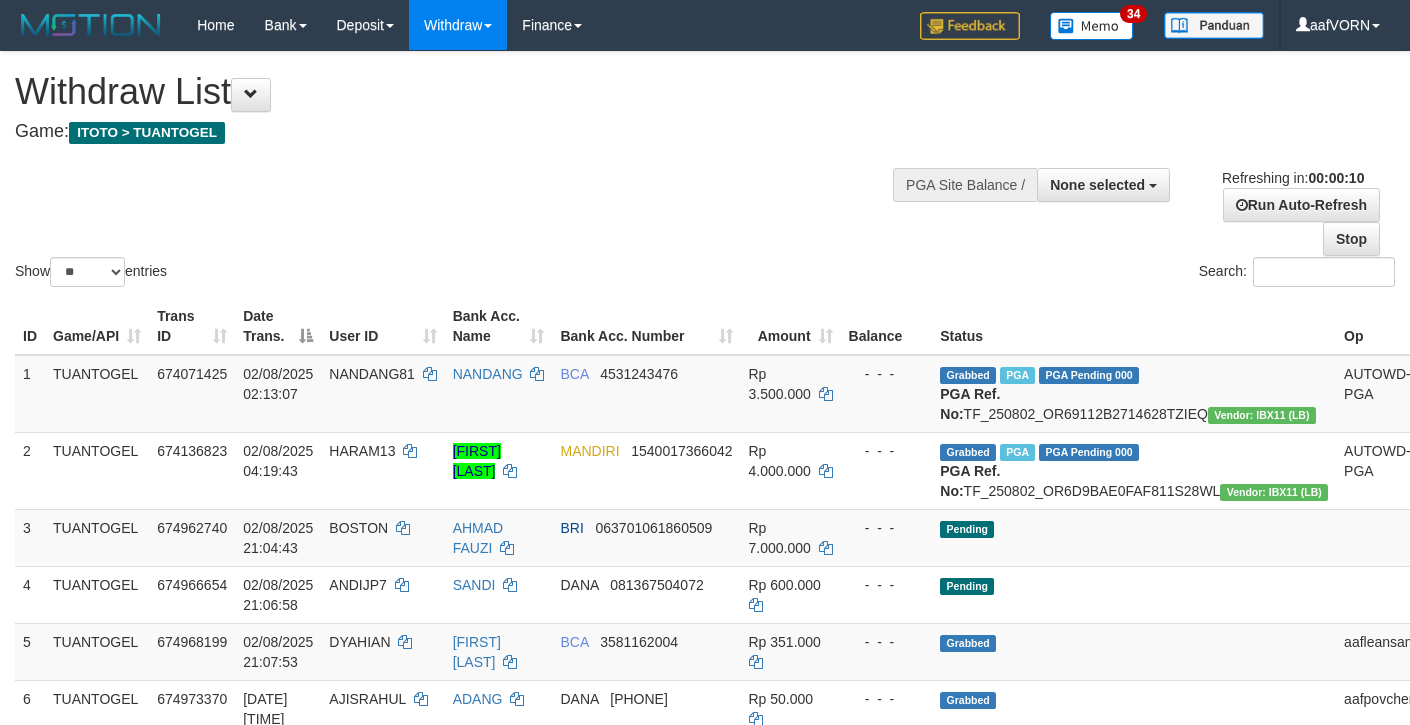 select 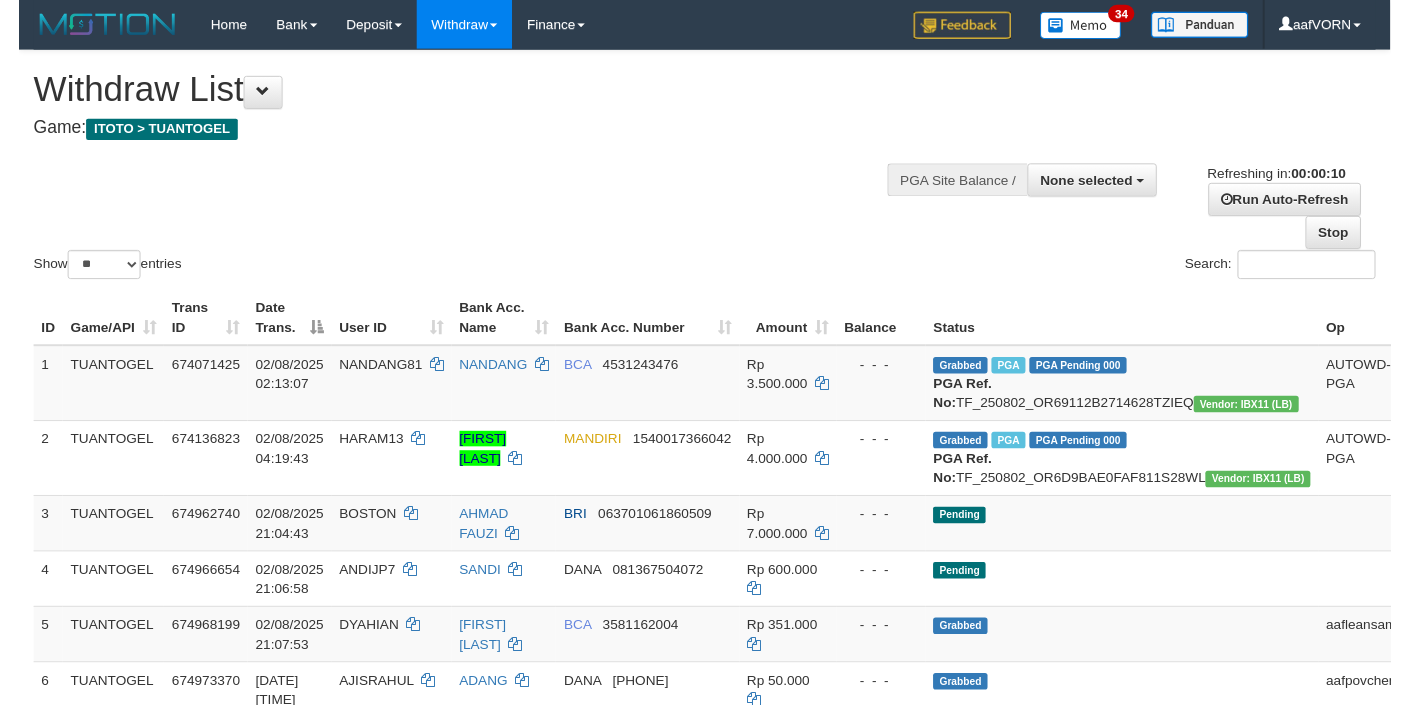 scroll, scrollTop: 0, scrollLeft: 0, axis: both 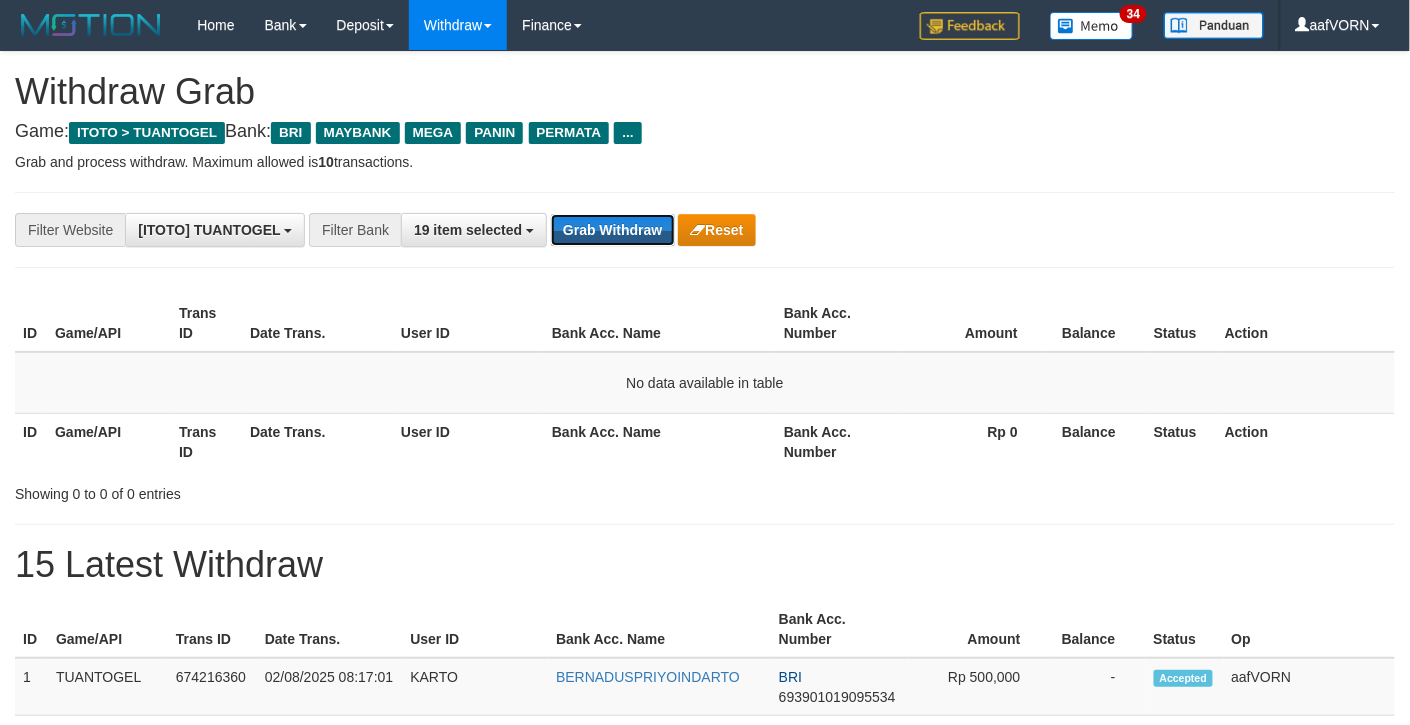 click on "Grab Withdraw" at bounding box center [612, 230] 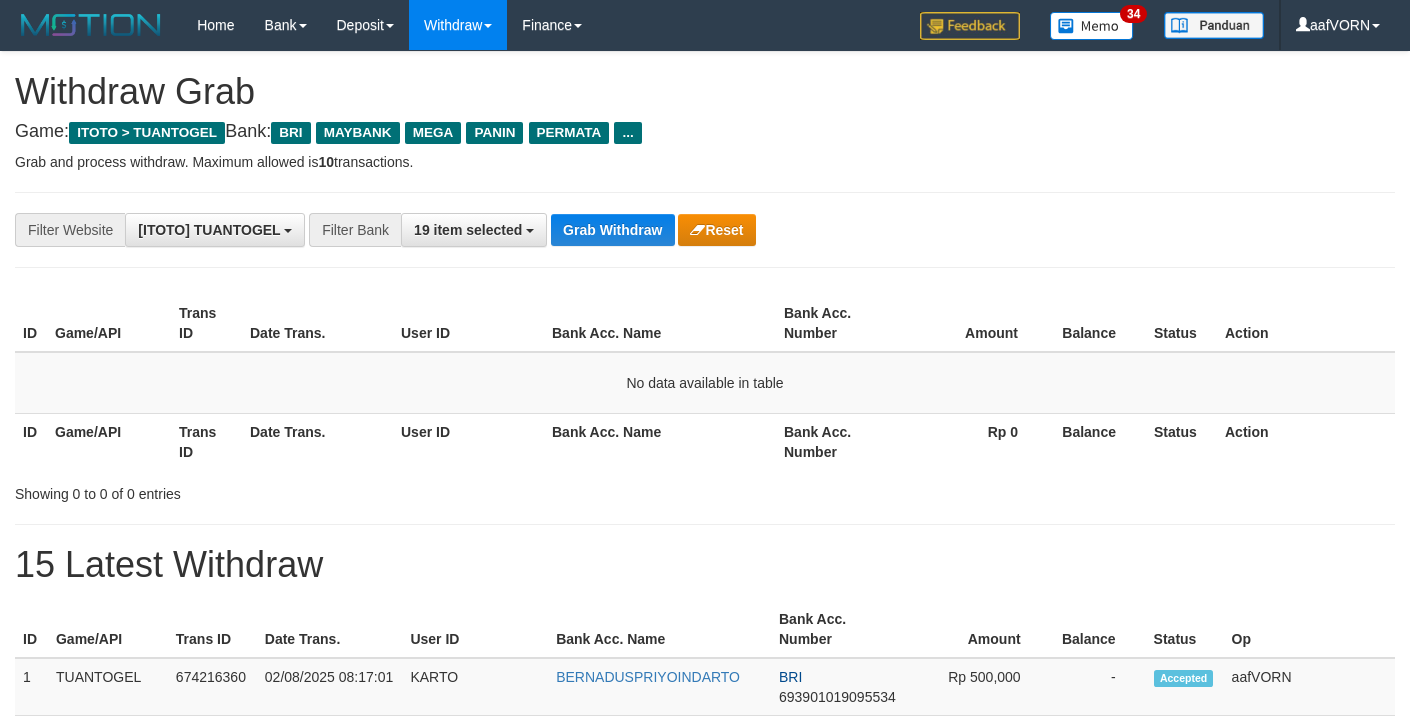 scroll, scrollTop: 0, scrollLeft: 0, axis: both 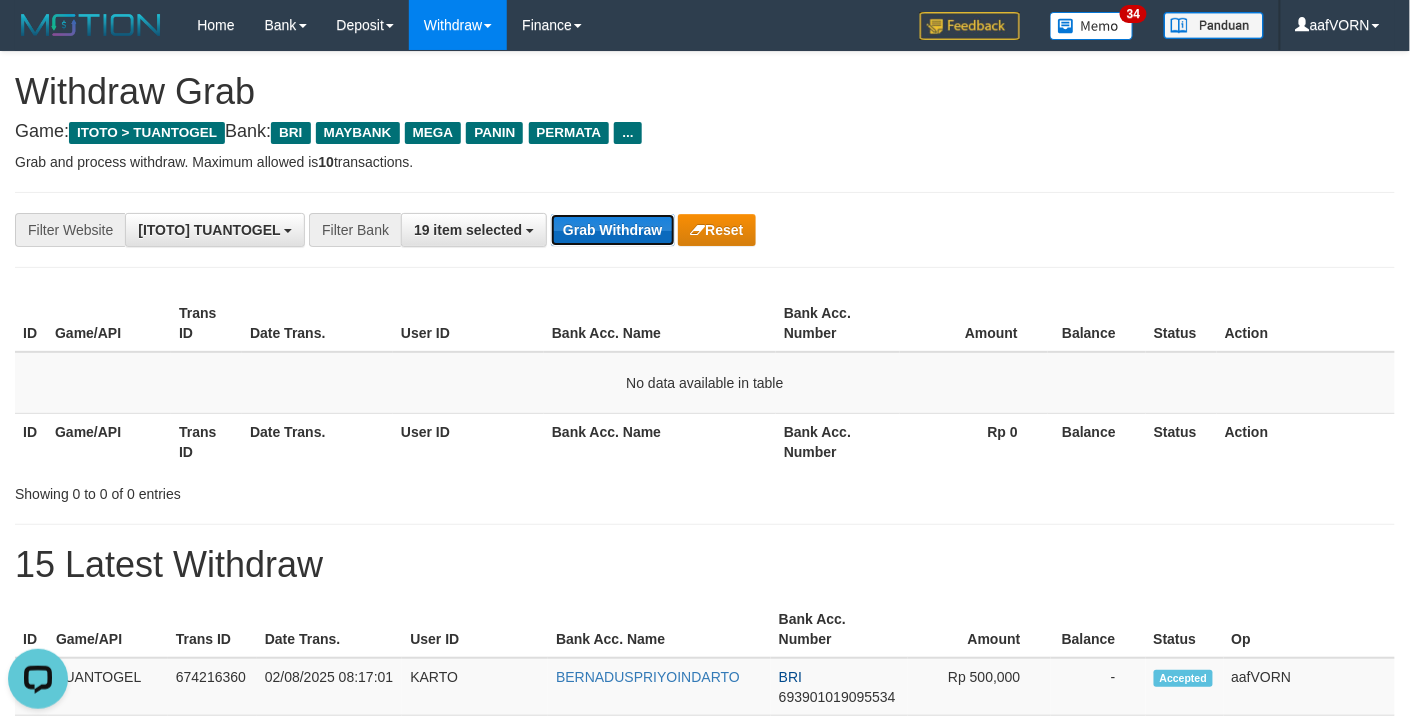 click on "Grab Withdraw" at bounding box center (612, 230) 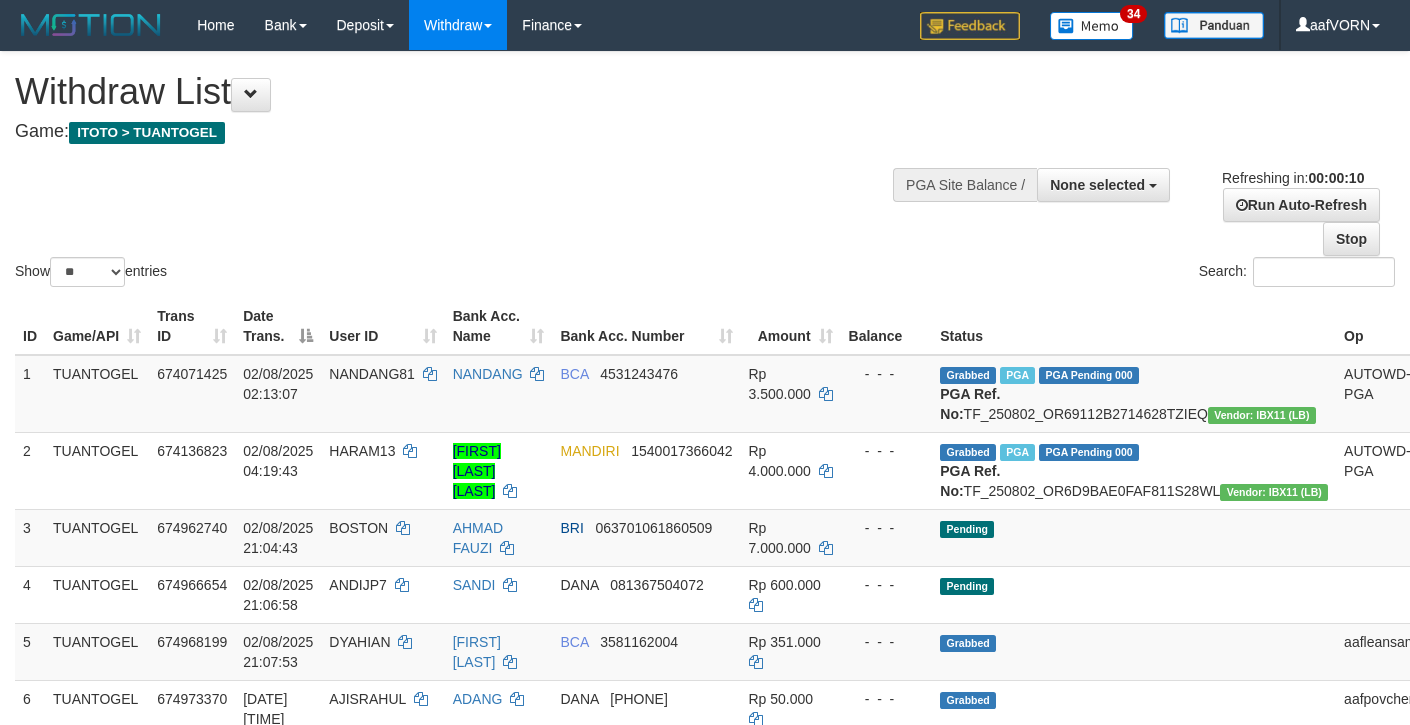 select 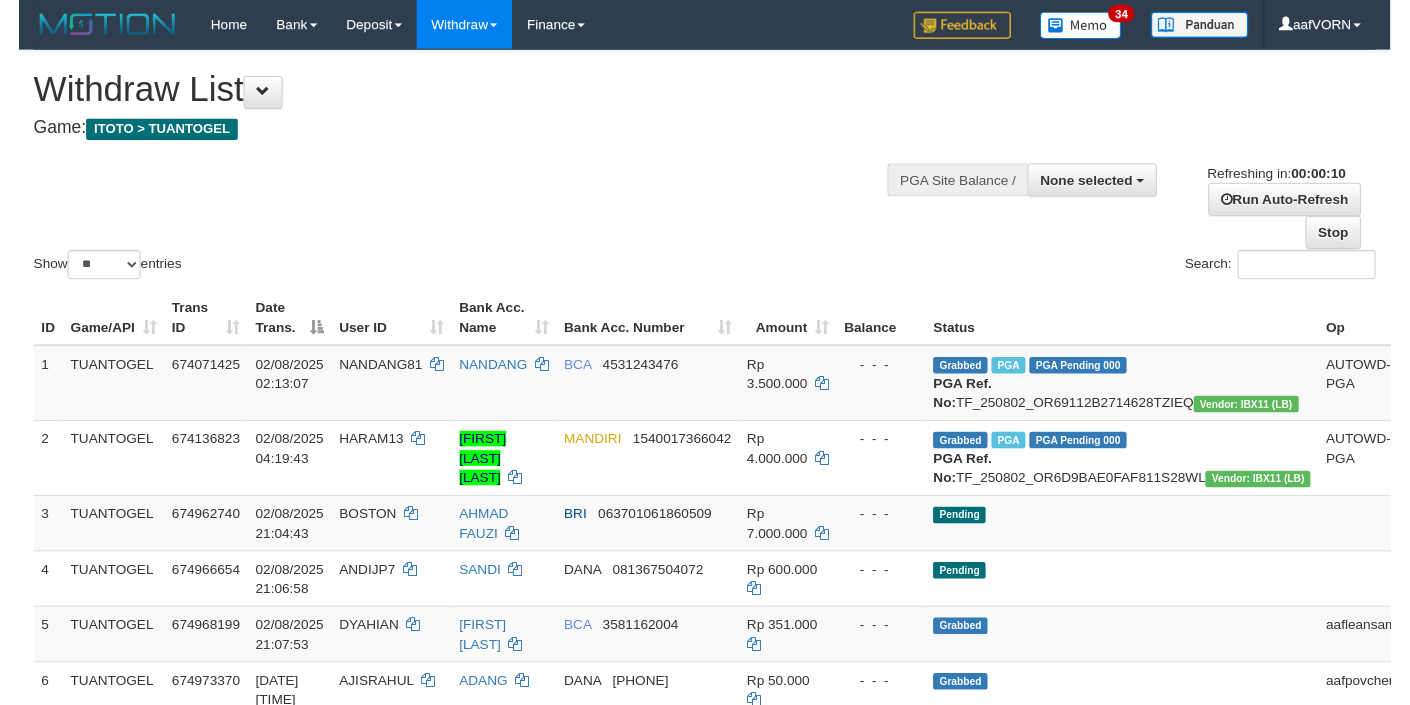 scroll, scrollTop: 0, scrollLeft: 0, axis: both 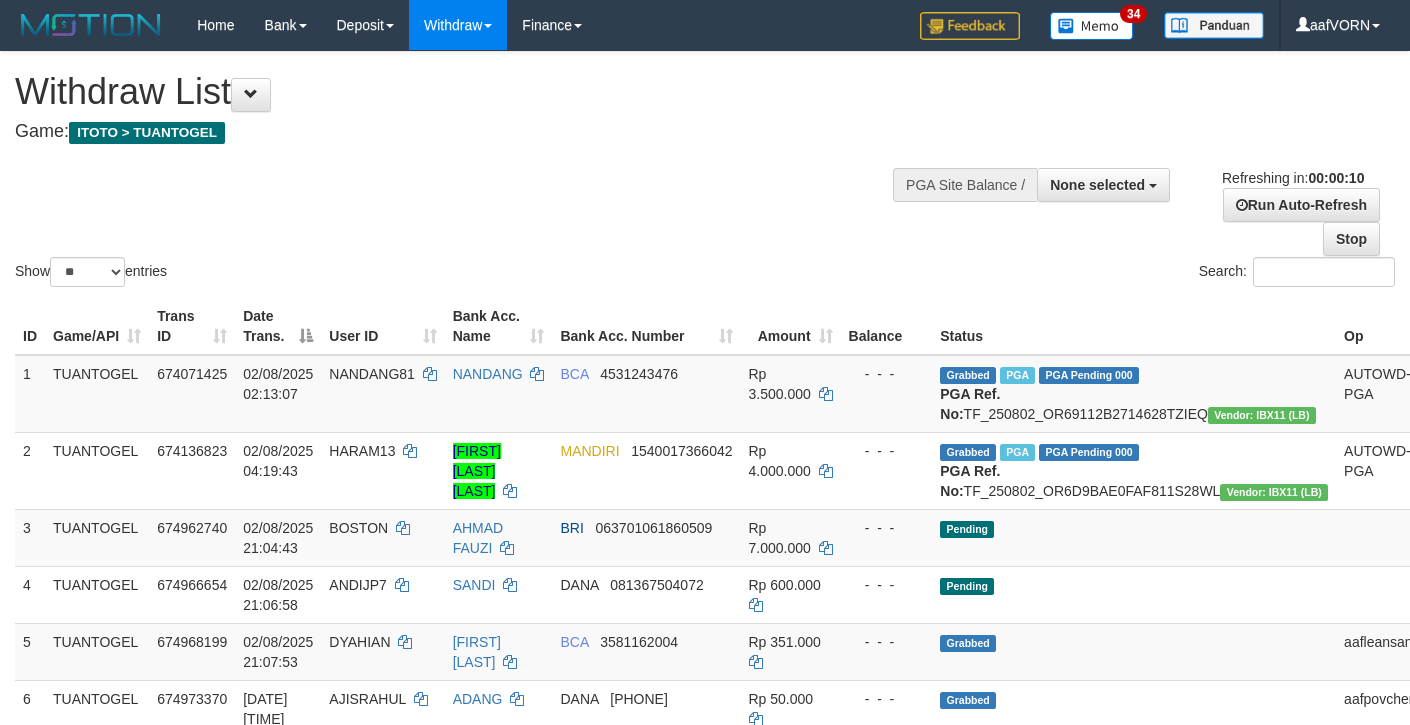 select 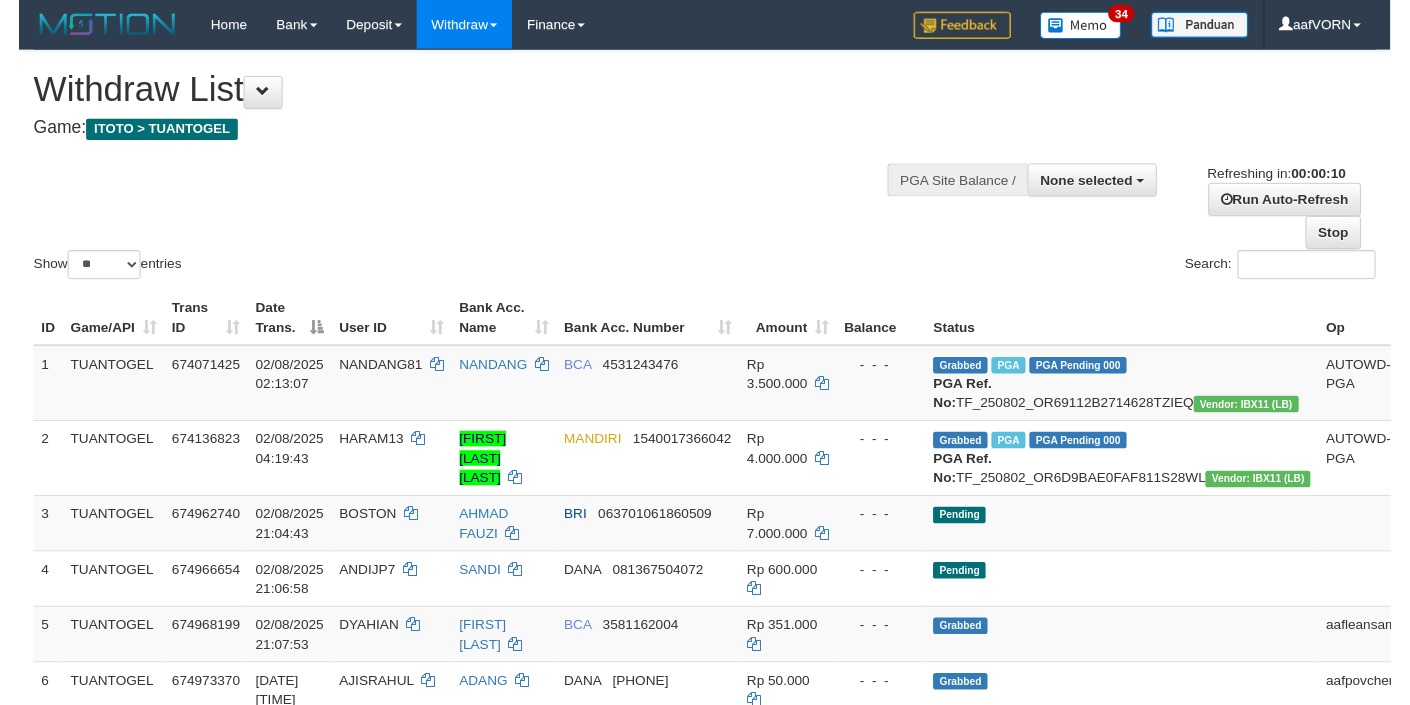 scroll, scrollTop: 0, scrollLeft: 0, axis: both 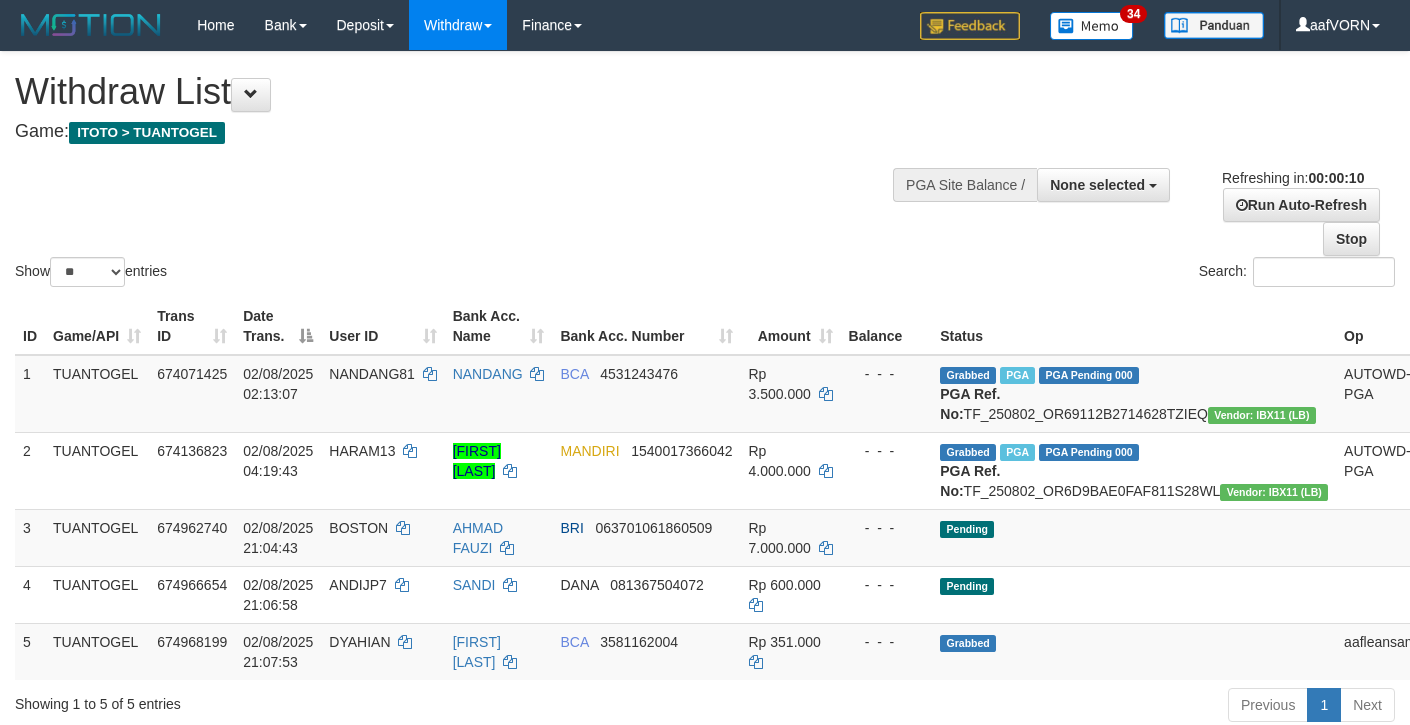 select 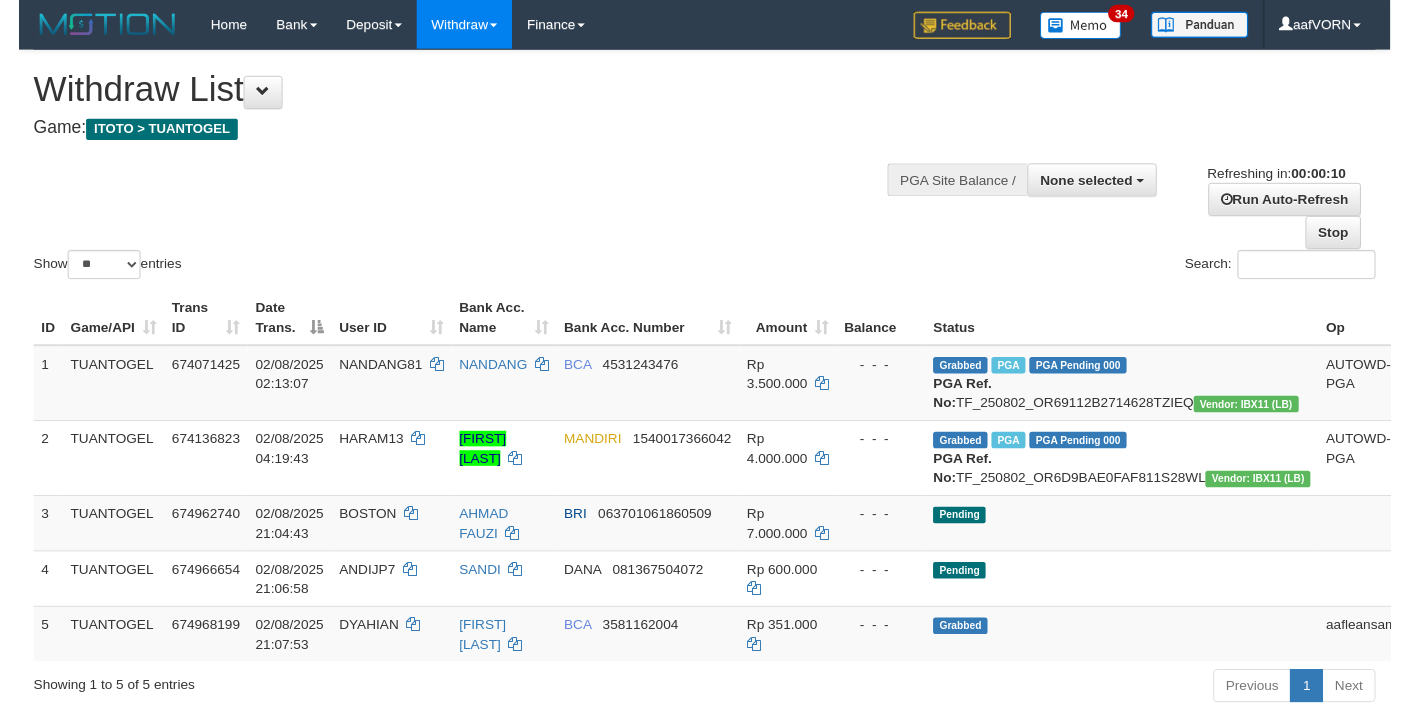 scroll, scrollTop: 0, scrollLeft: 0, axis: both 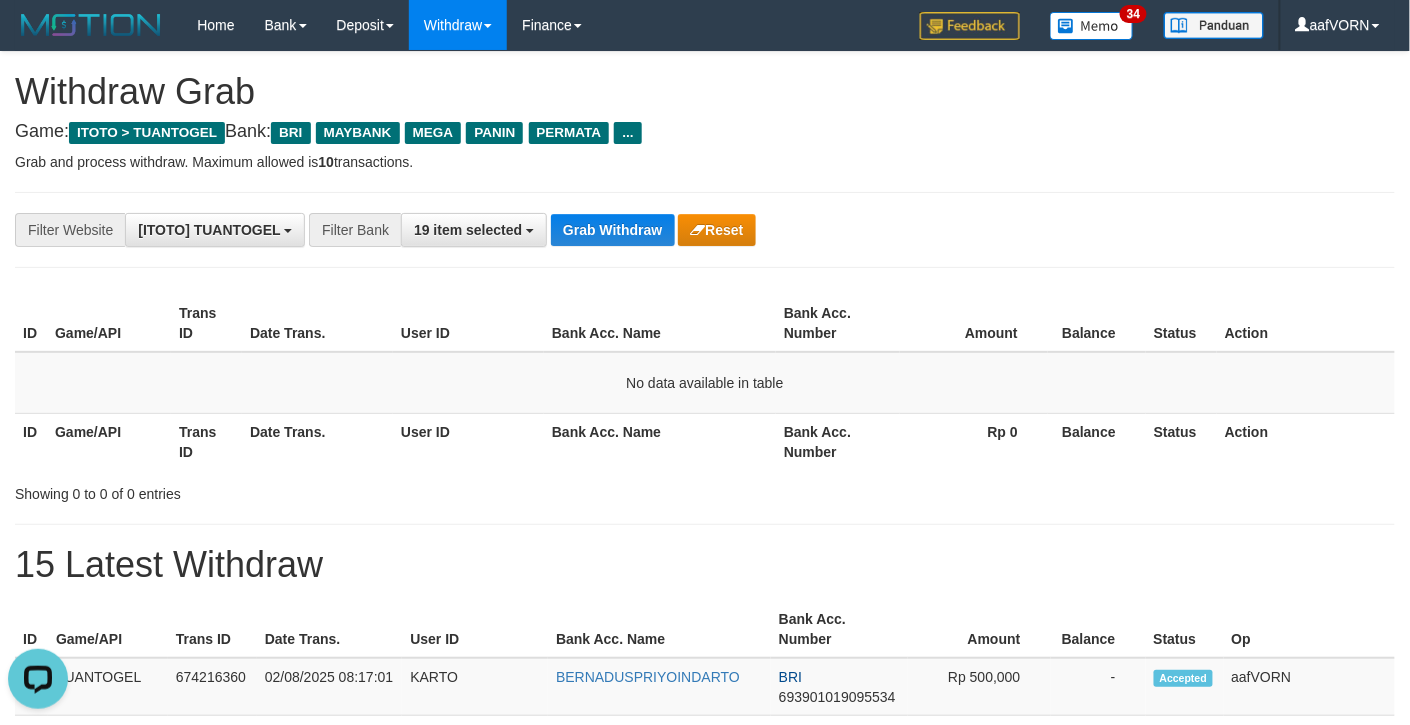 click on "**********" at bounding box center [705, 230] 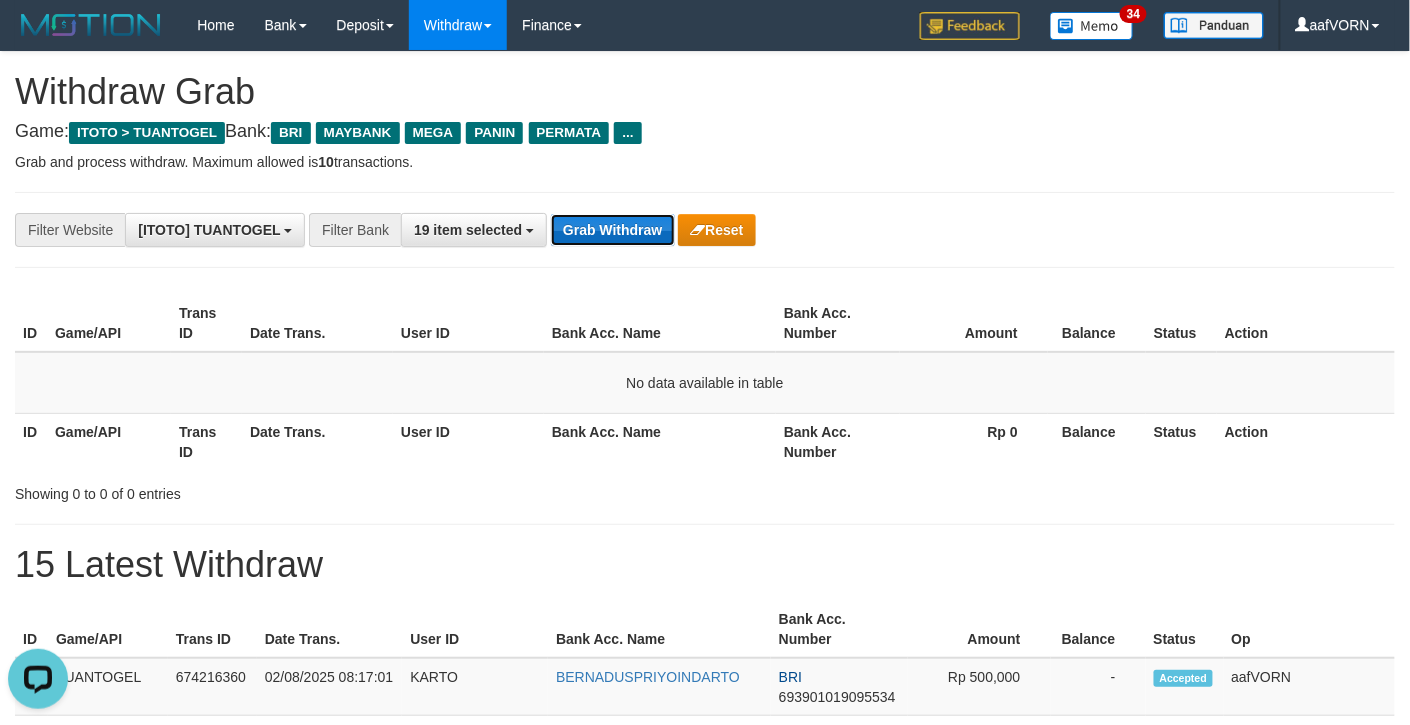 click on "Grab Withdraw" at bounding box center [612, 230] 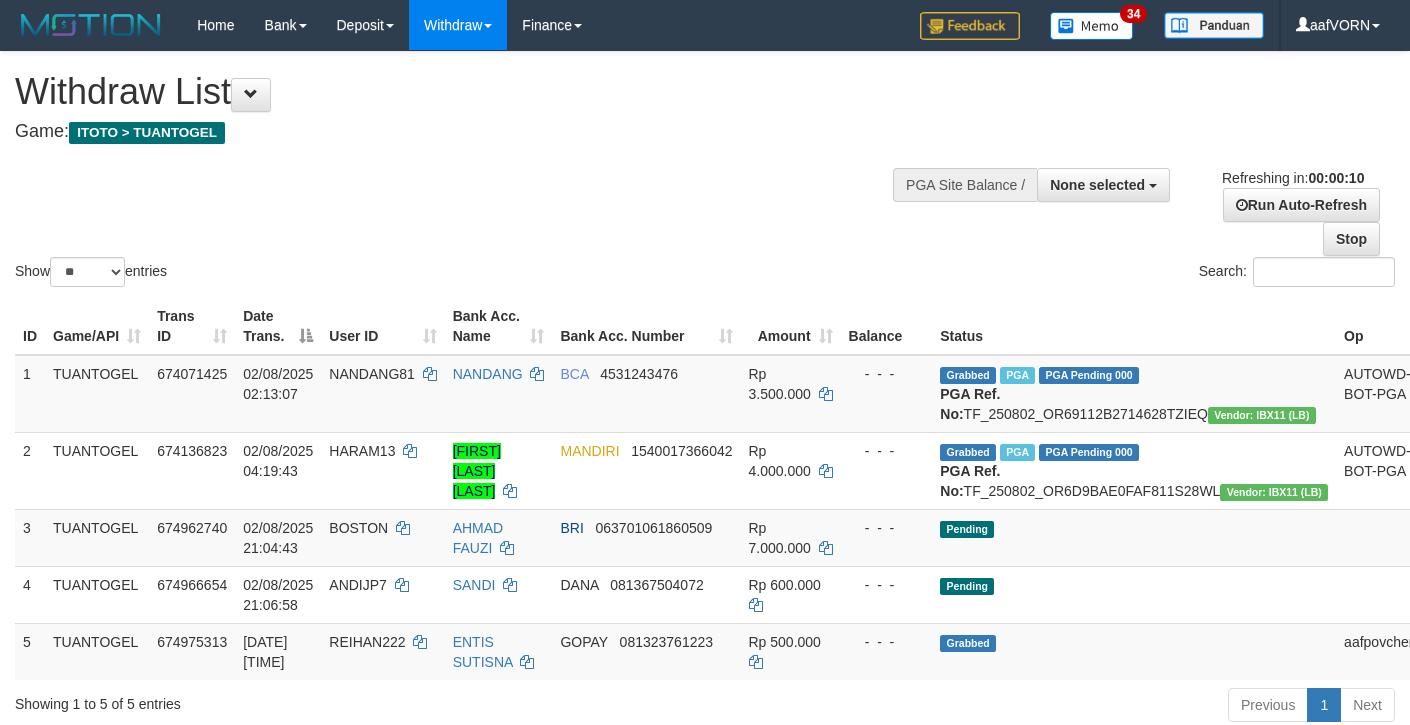 select 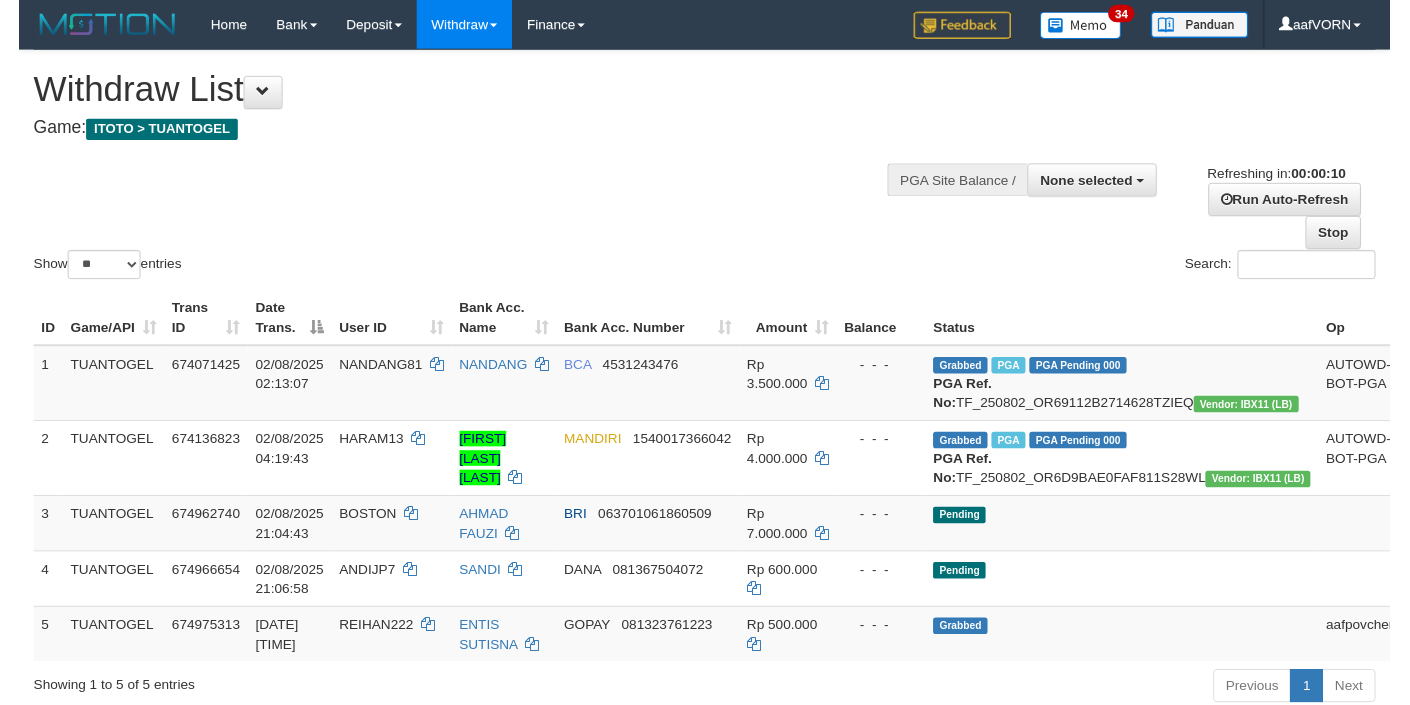 scroll, scrollTop: 0, scrollLeft: 0, axis: both 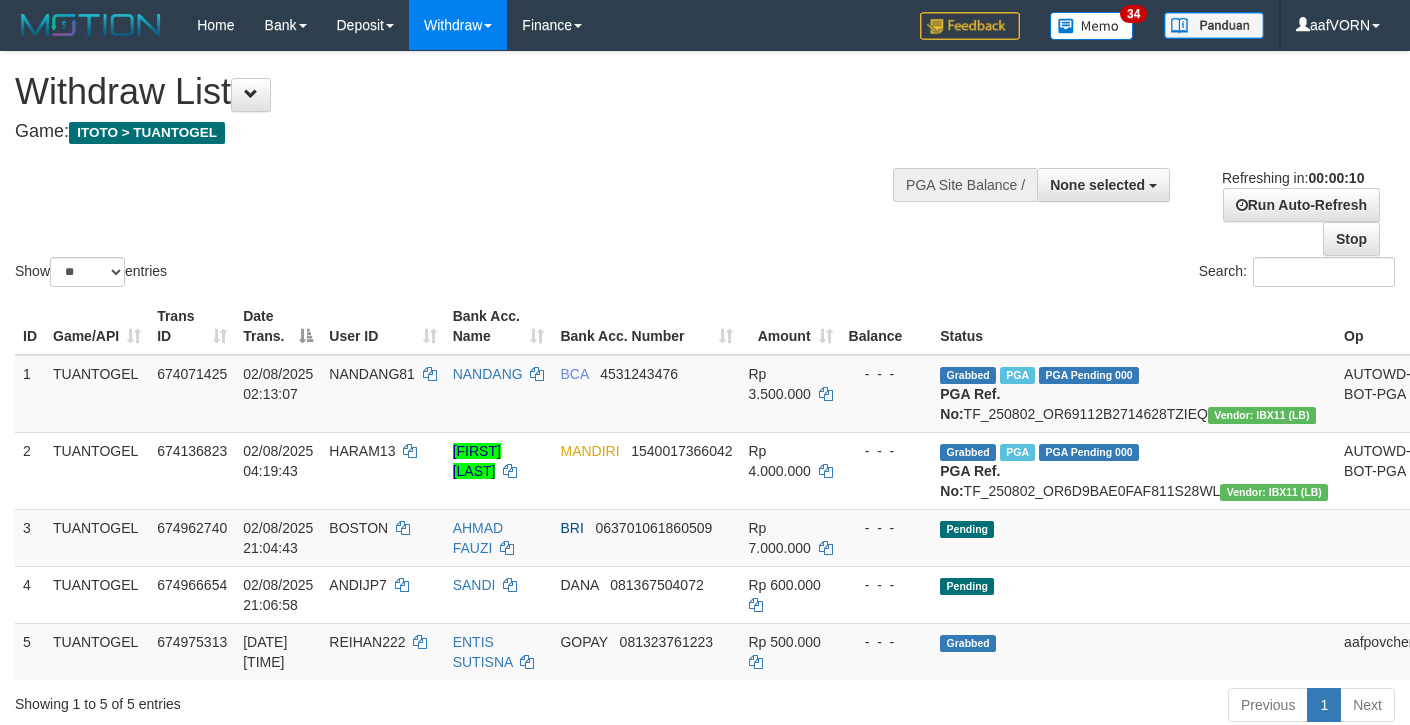 select 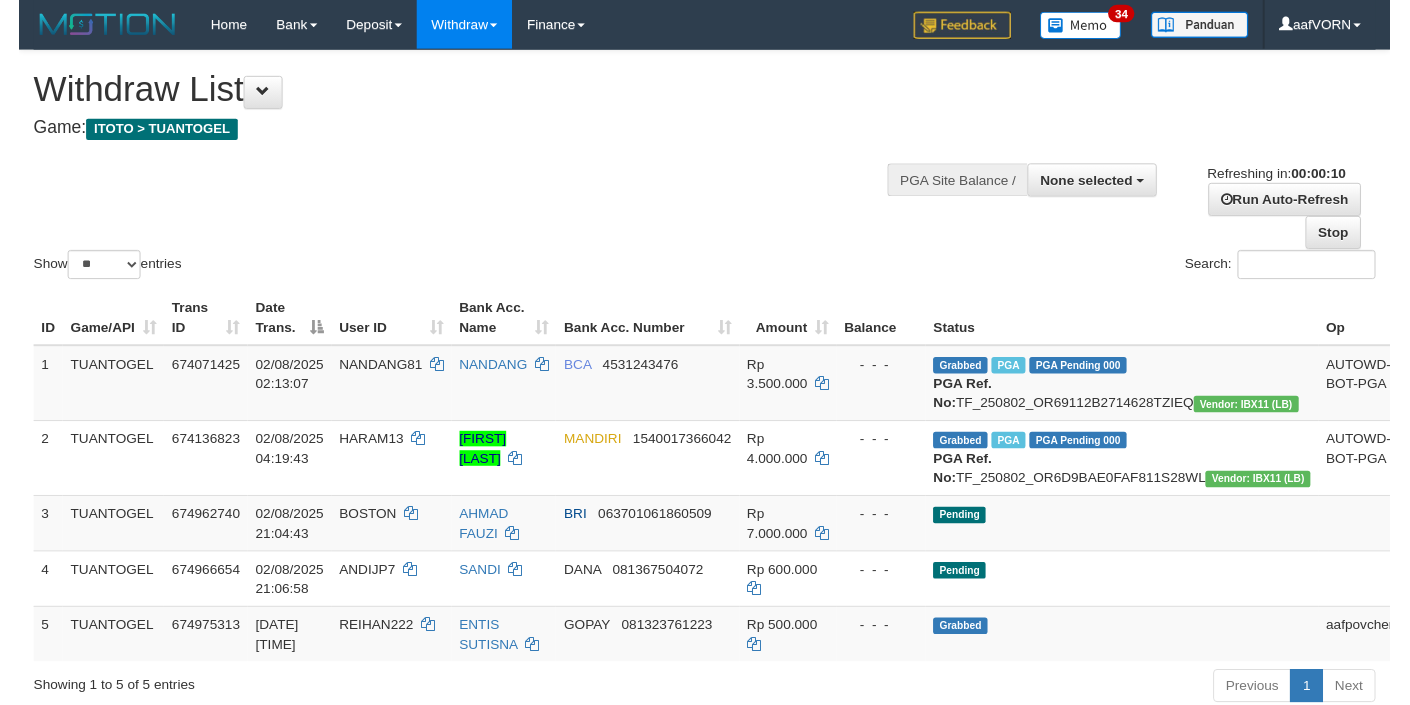 scroll, scrollTop: 0, scrollLeft: 0, axis: both 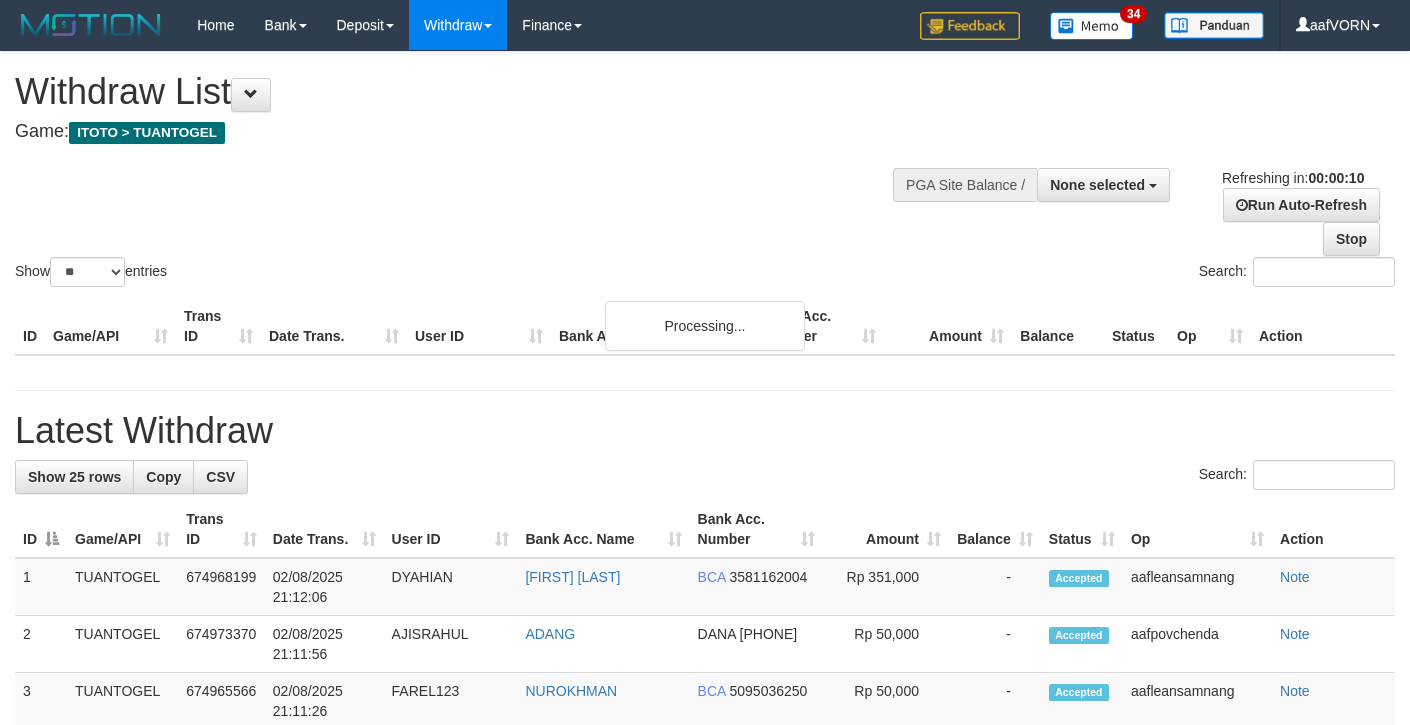 select 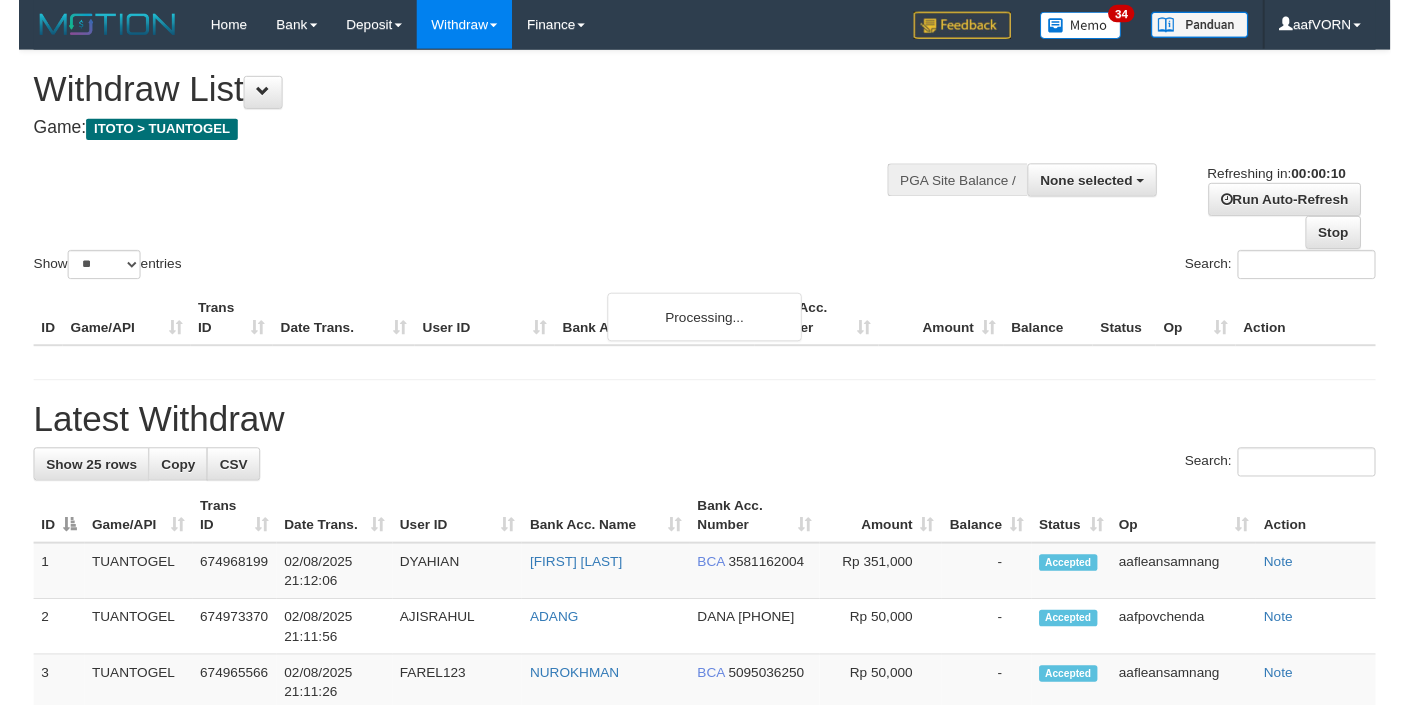 scroll, scrollTop: 0, scrollLeft: 0, axis: both 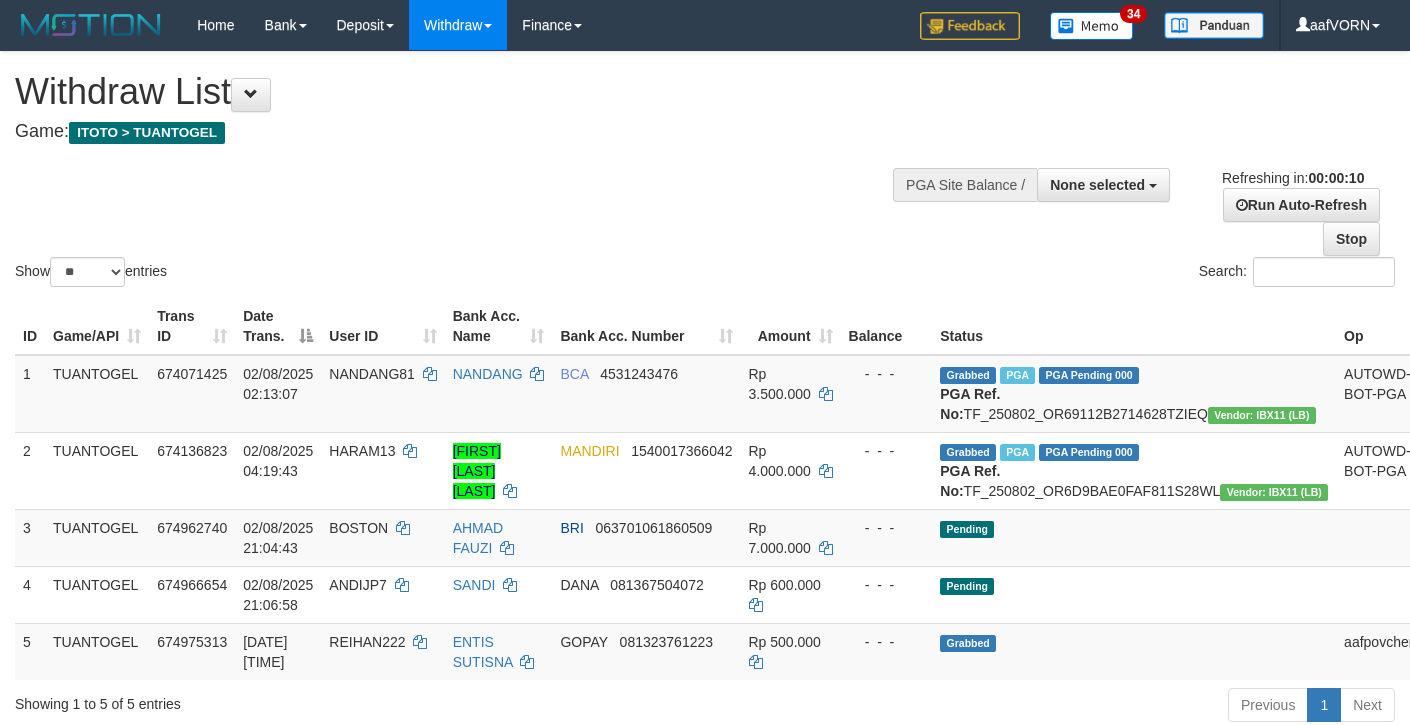 select 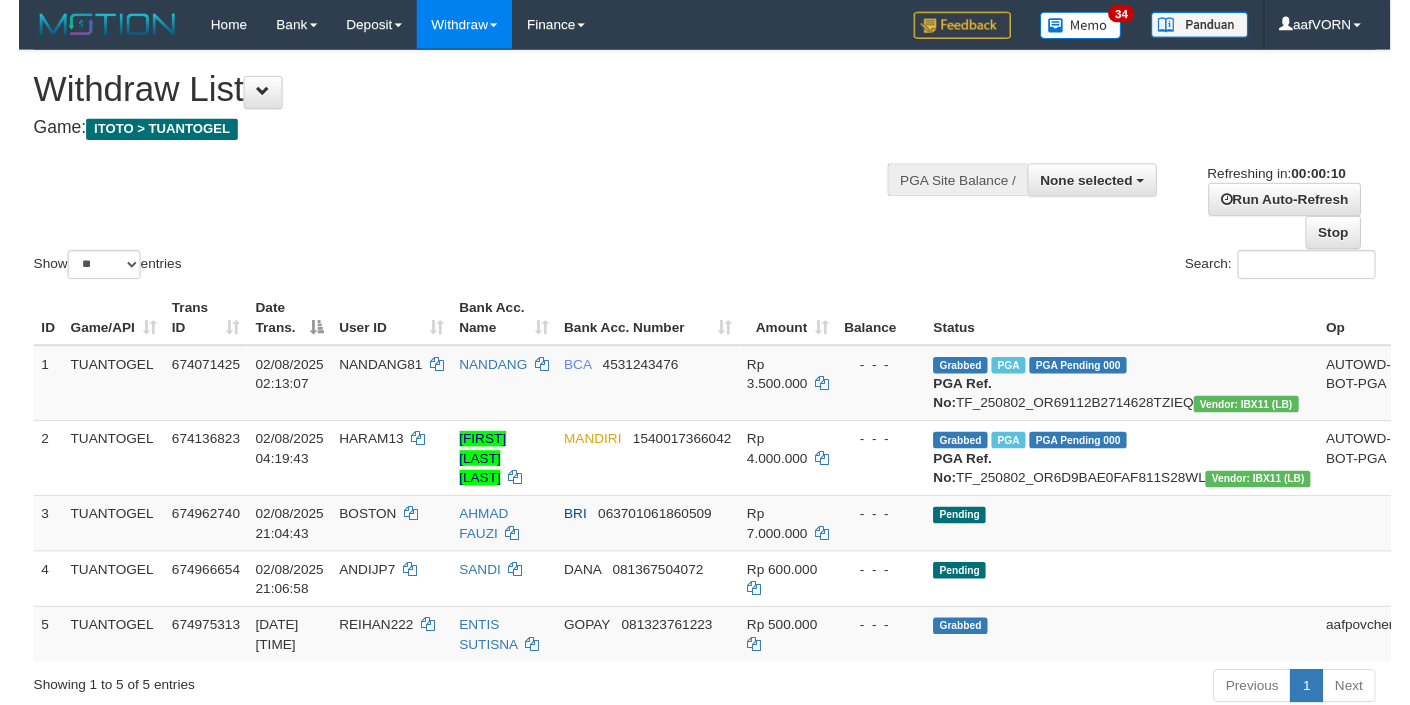 scroll, scrollTop: 0, scrollLeft: 0, axis: both 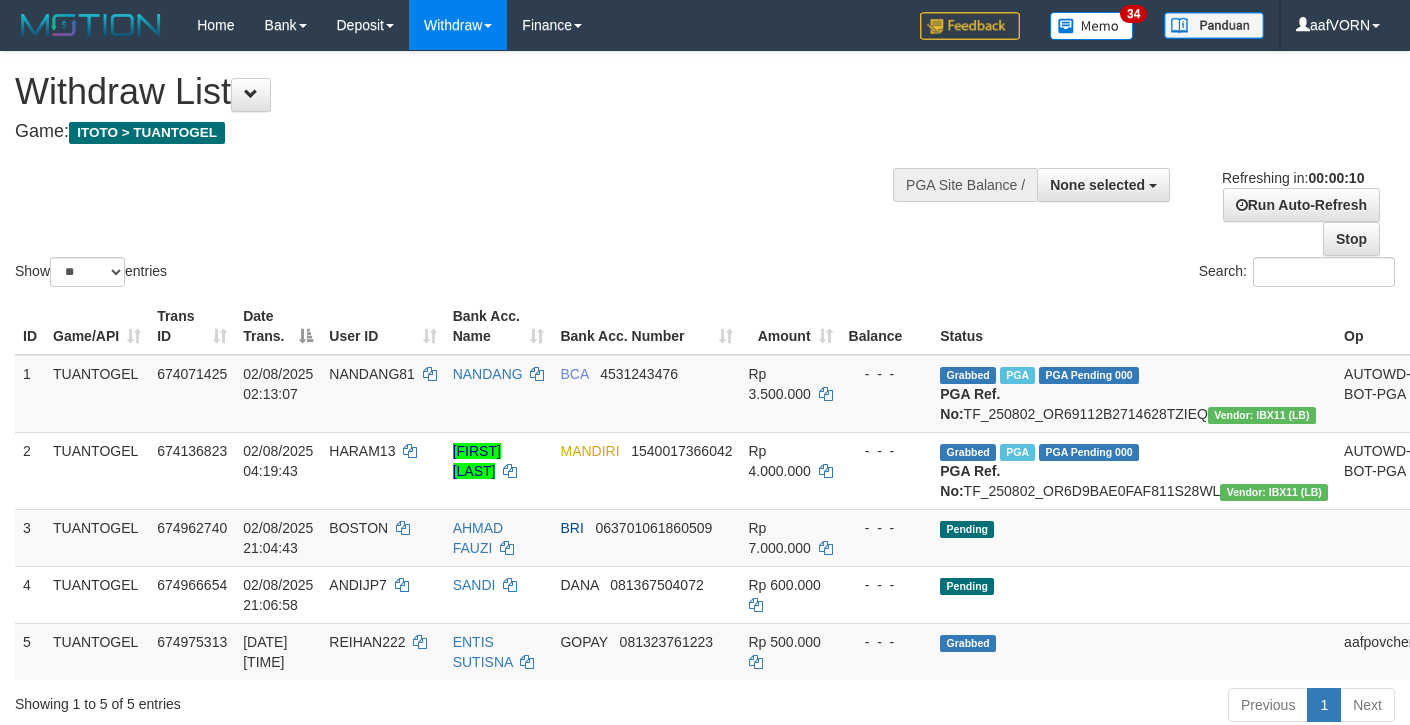 select 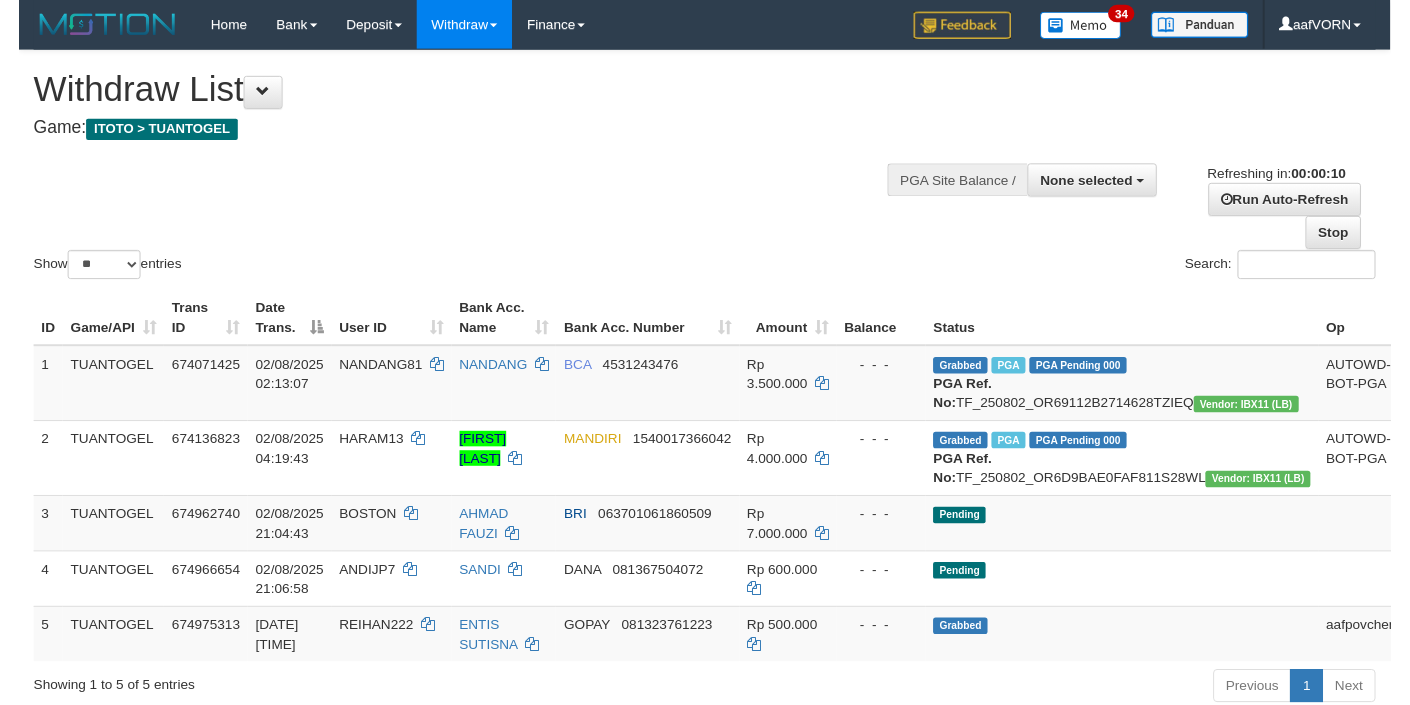 scroll, scrollTop: 0, scrollLeft: 0, axis: both 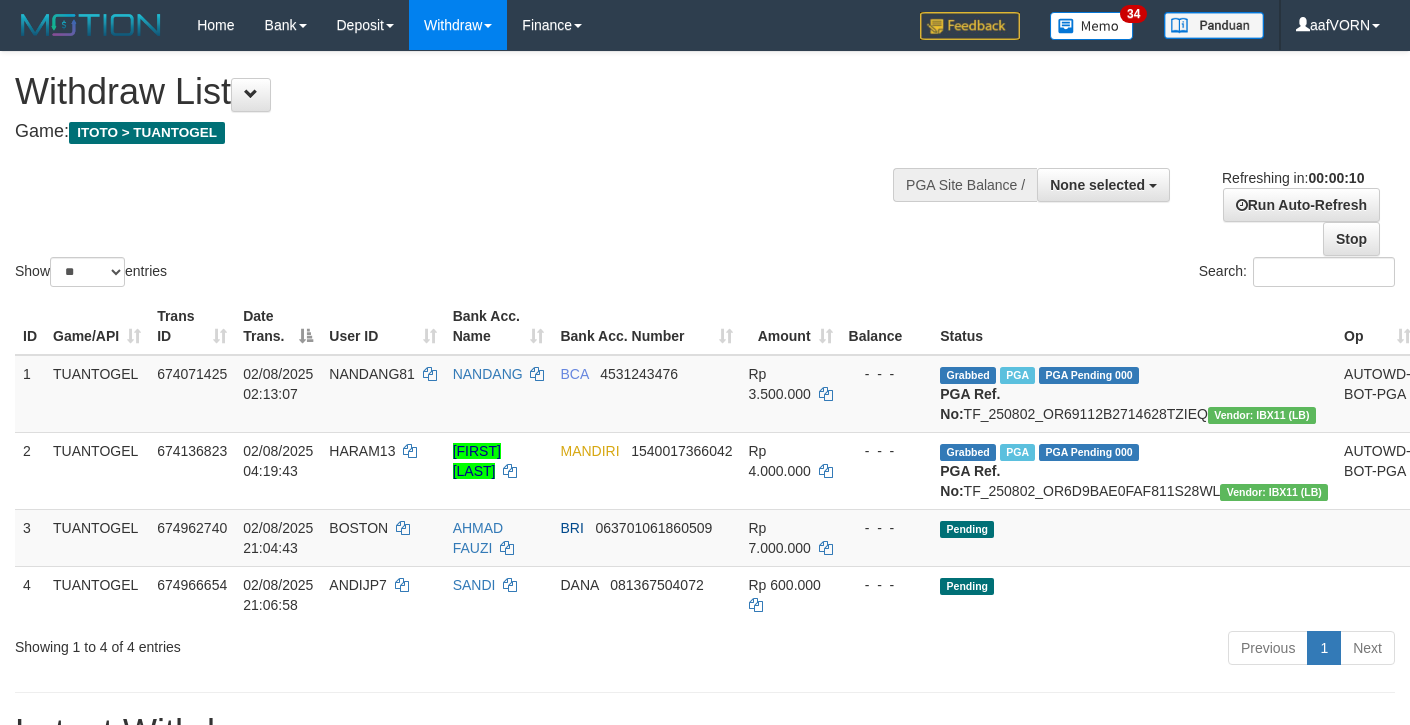 select 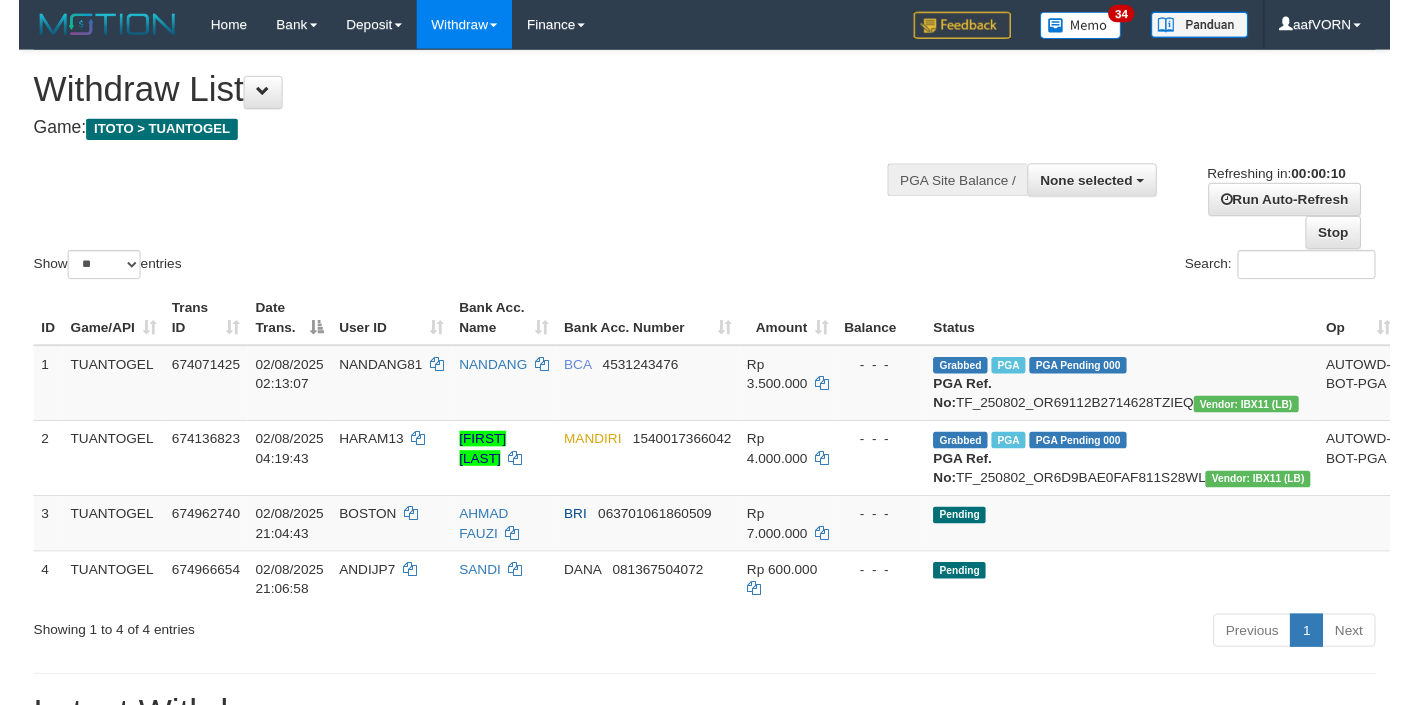 scroll, scrollTop: 0, scrollLeft: 0, axis: both 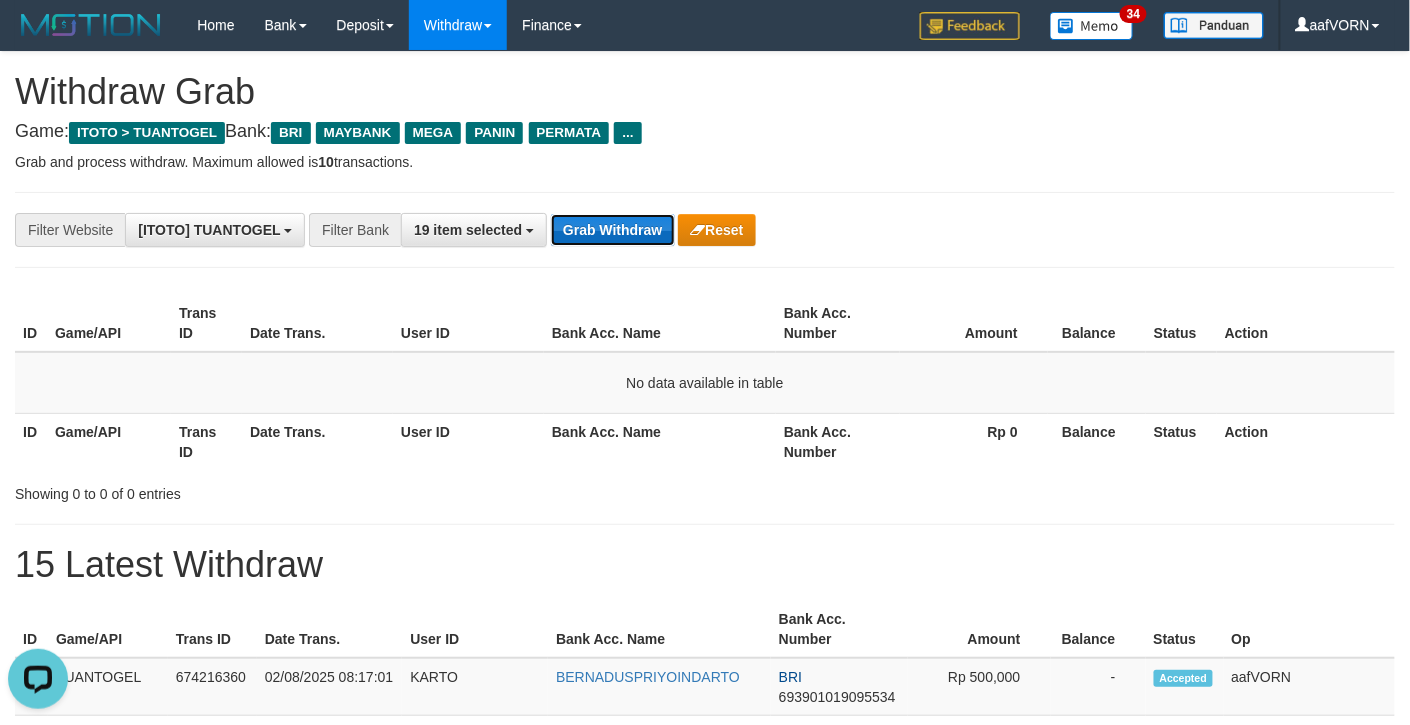 click on "Grab Withdraw" at bounding box center [612, 230] 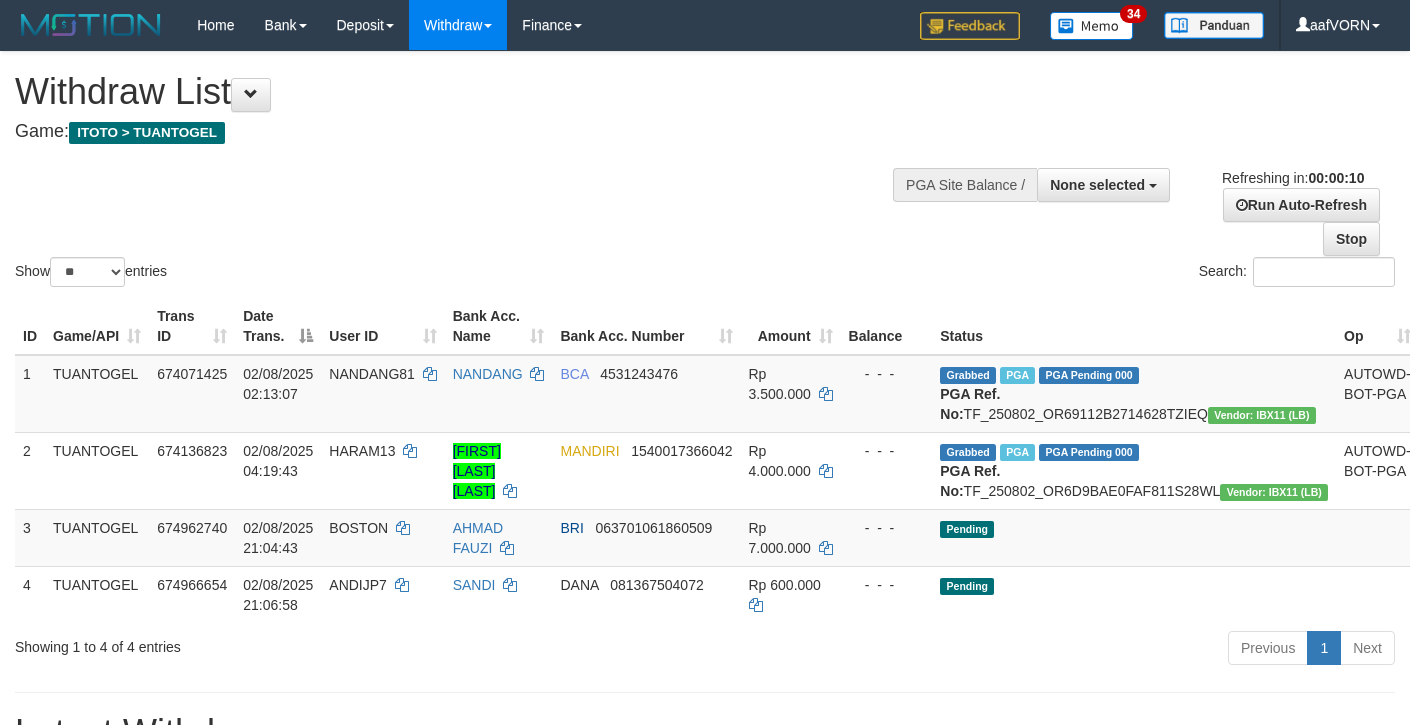 select 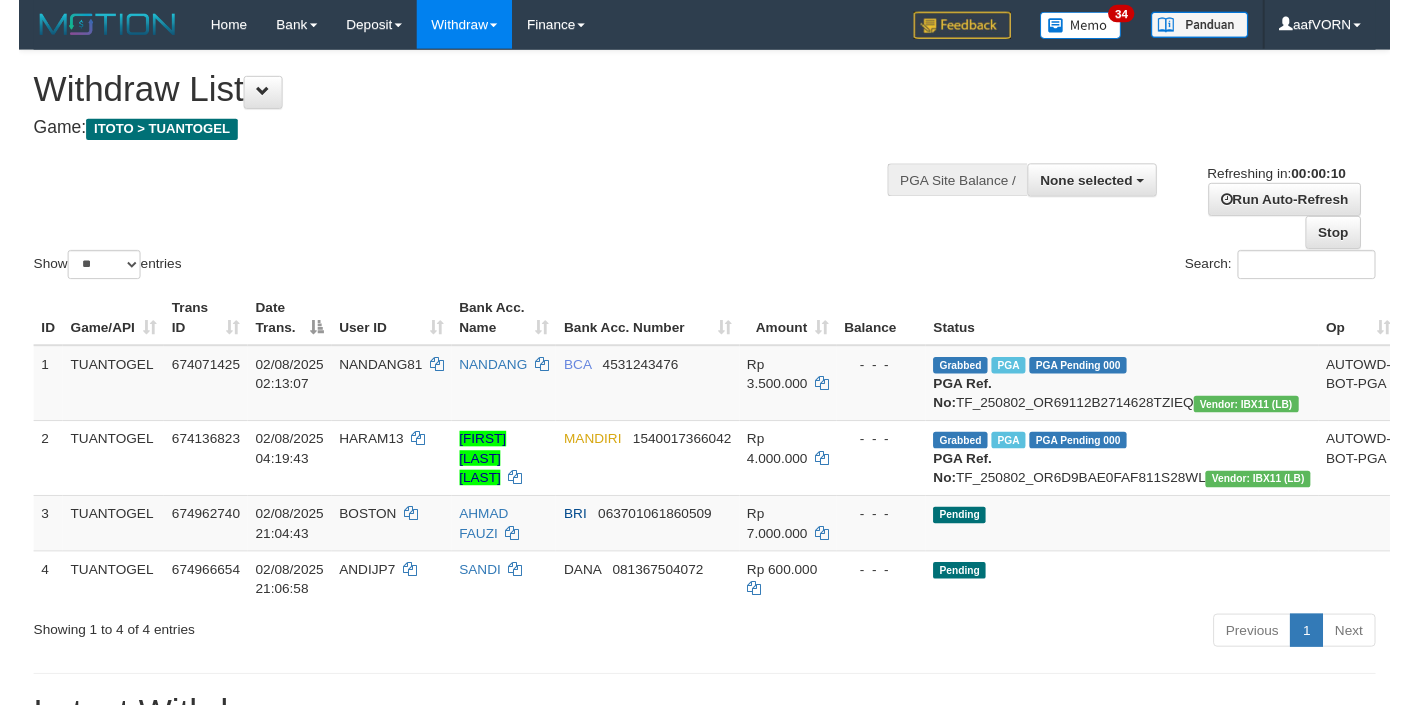 scroll, scrollTop: 0, scrollLeft: 0, axis: both 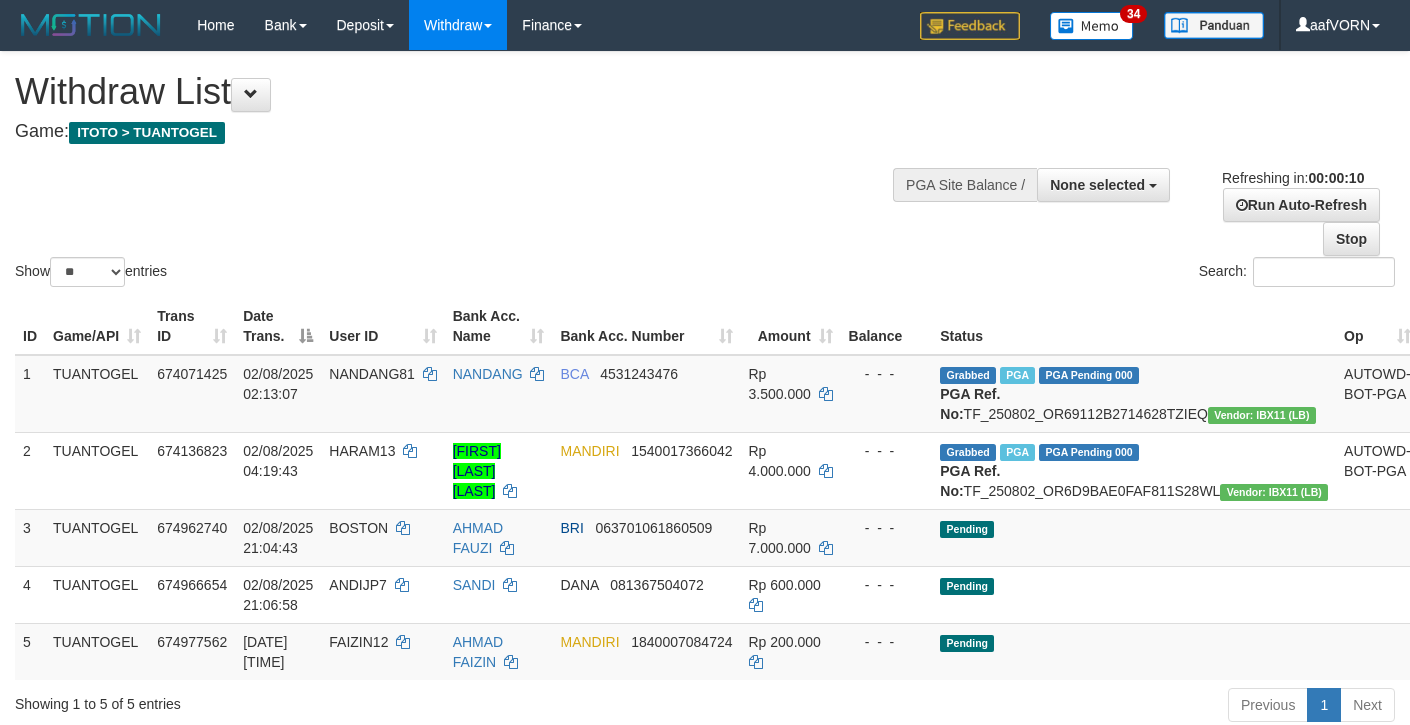 select 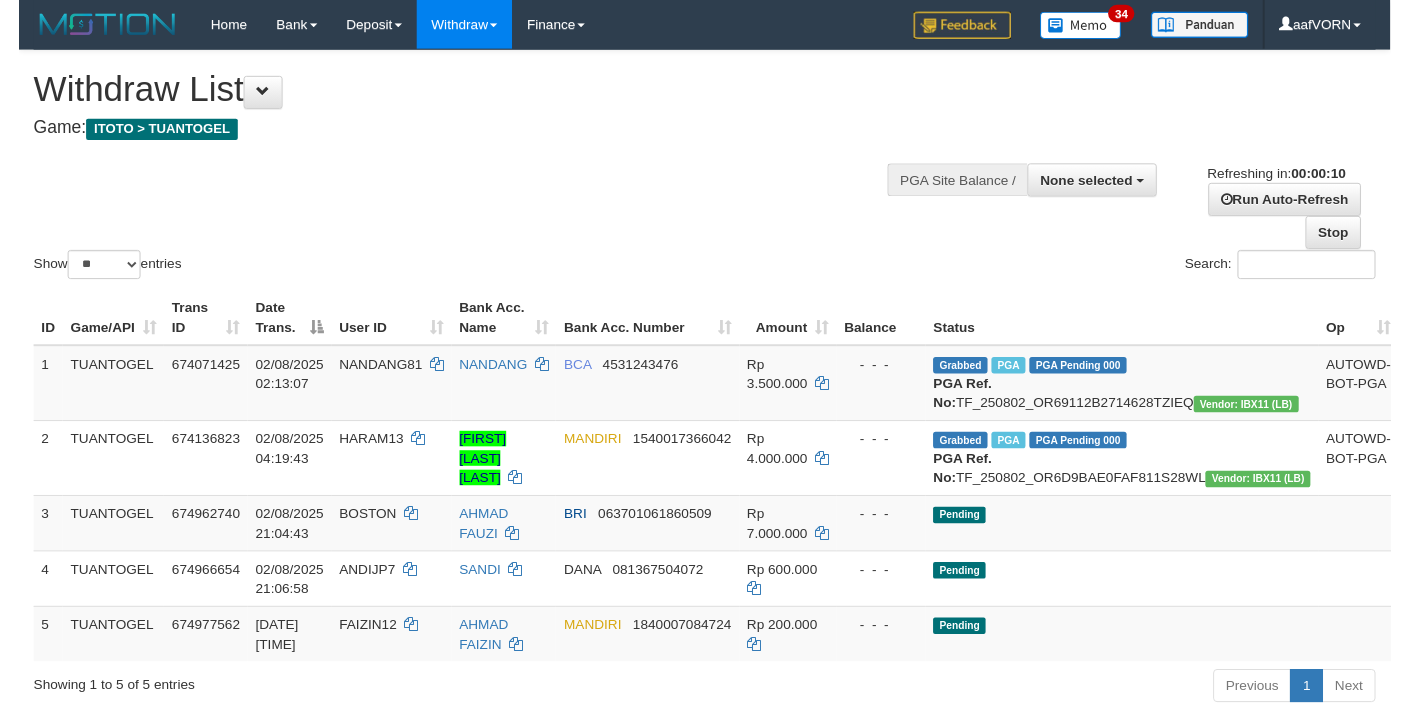 scroll, scrollTop: 0, scrollLeft: 0, axis: both 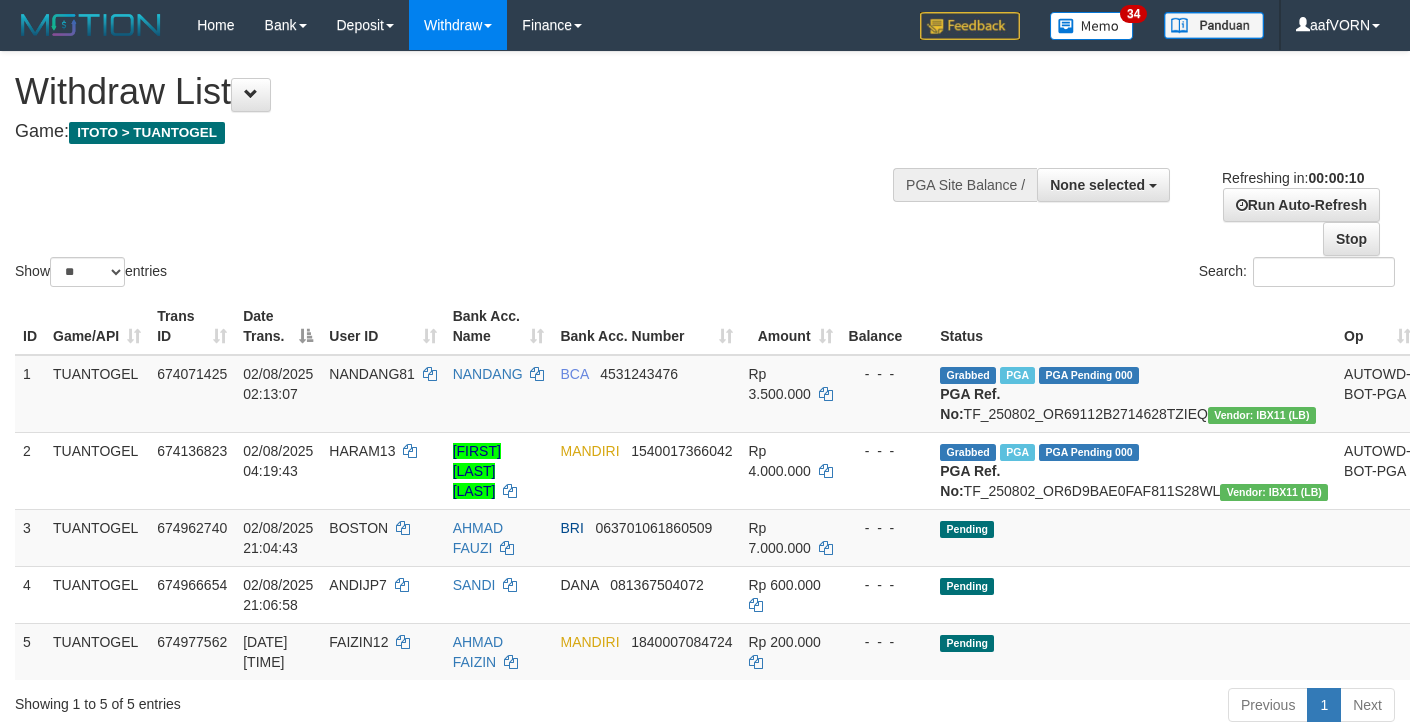 select 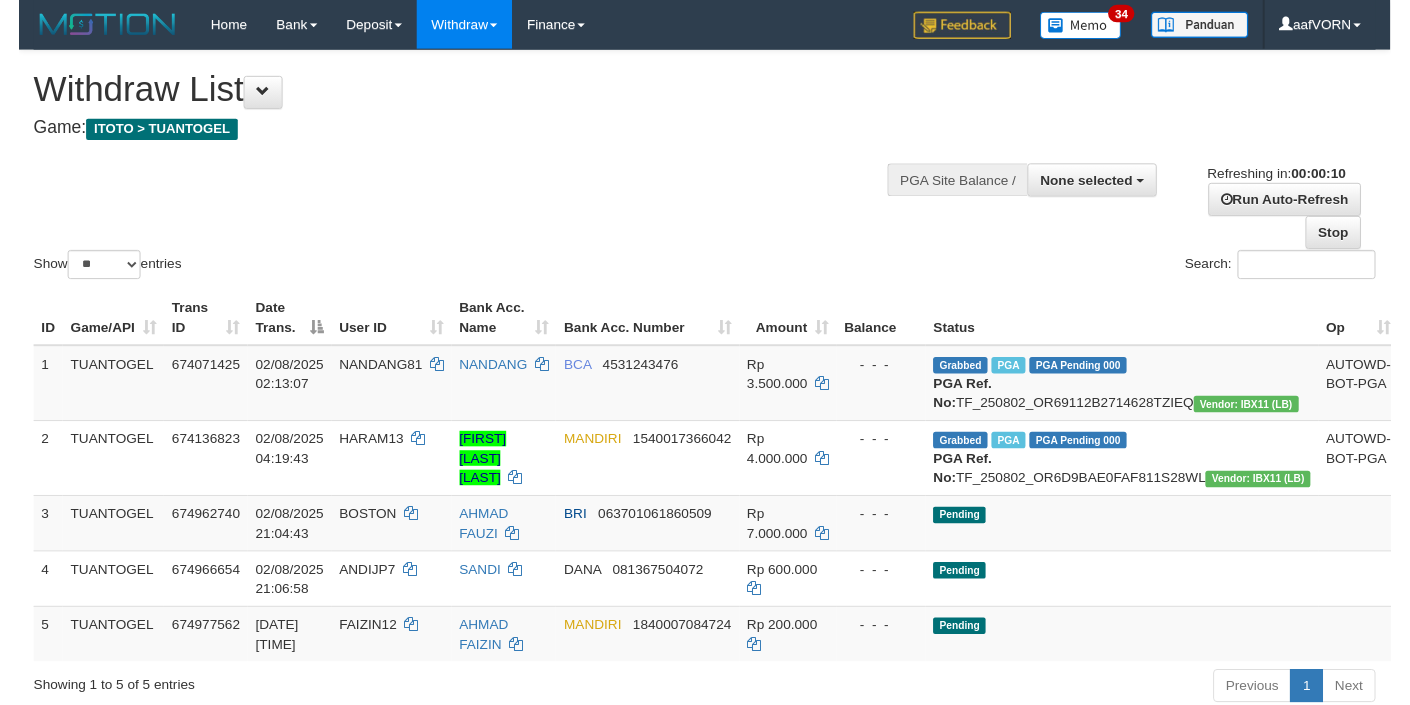 scroll, scrollTop: 0, scrollLeft: 0, axis: both 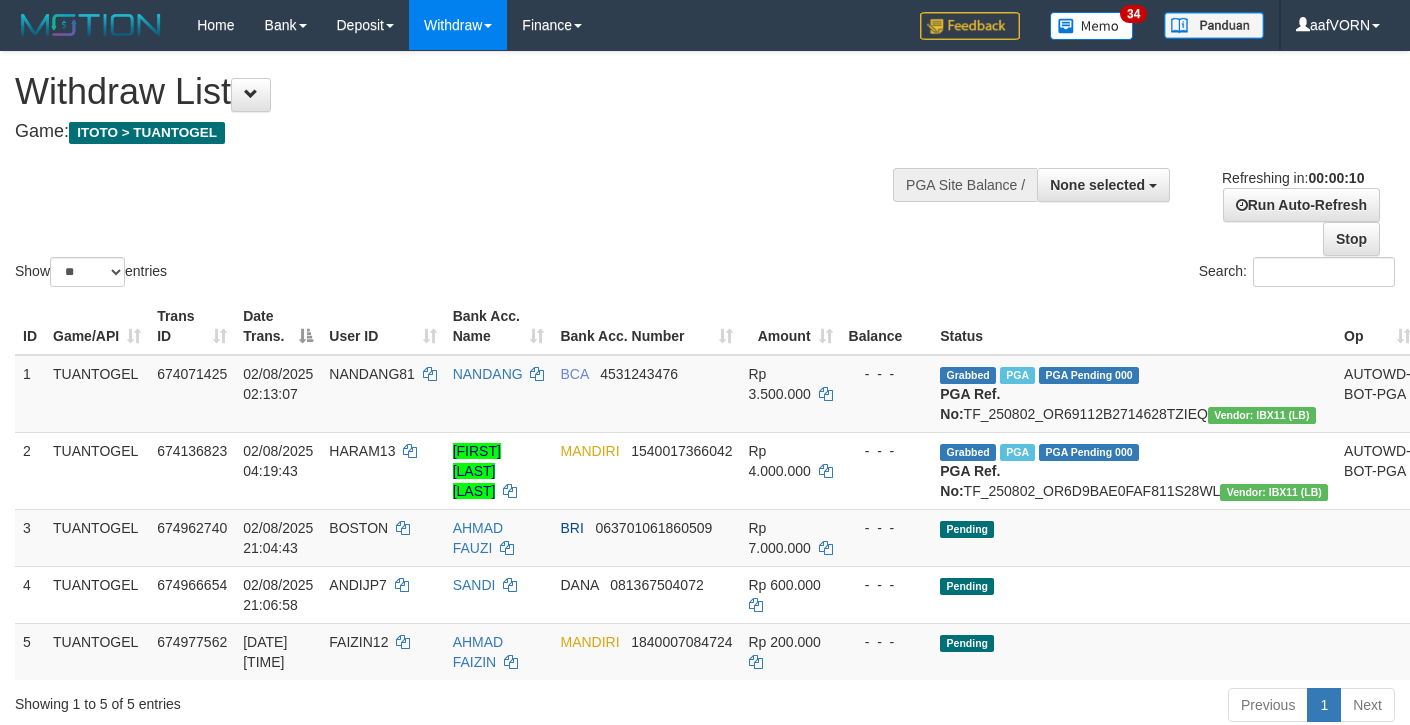 select 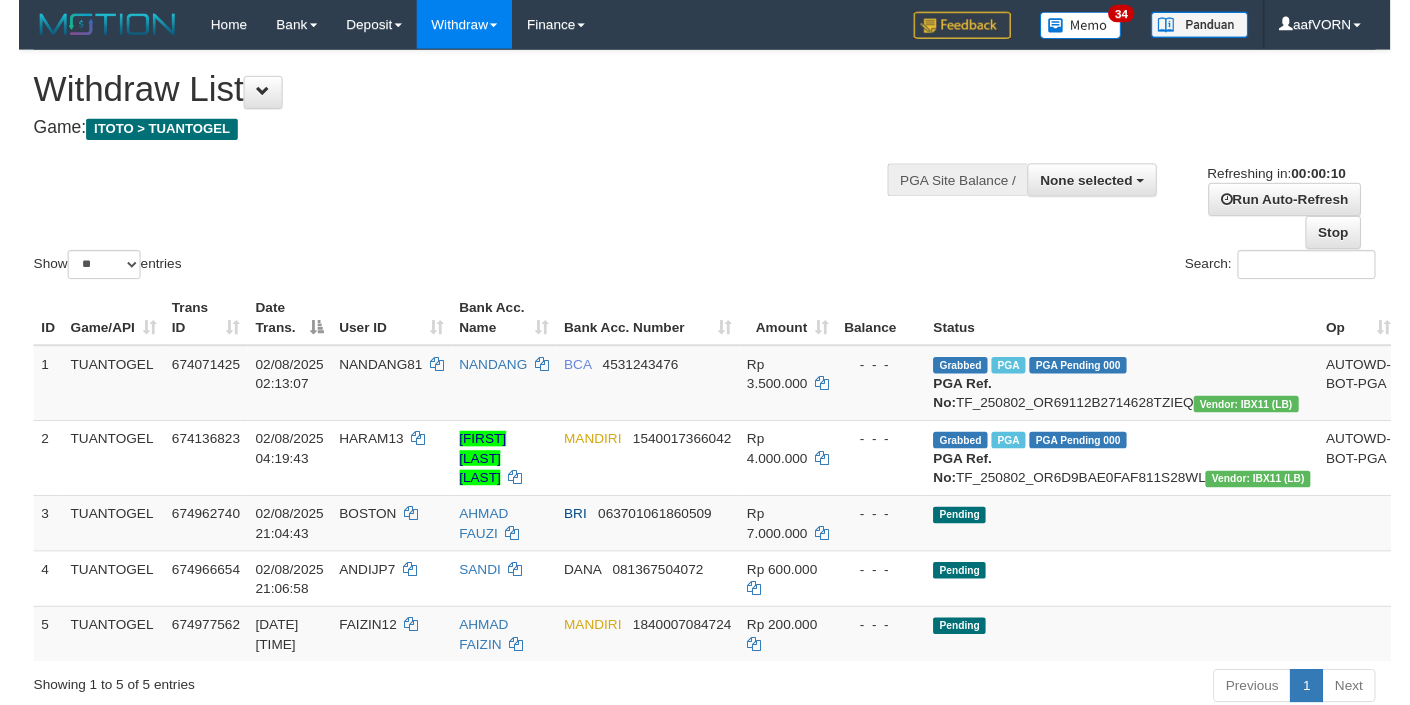 scroll, scrollTop: 0, scrollLeft: 0, axis: both 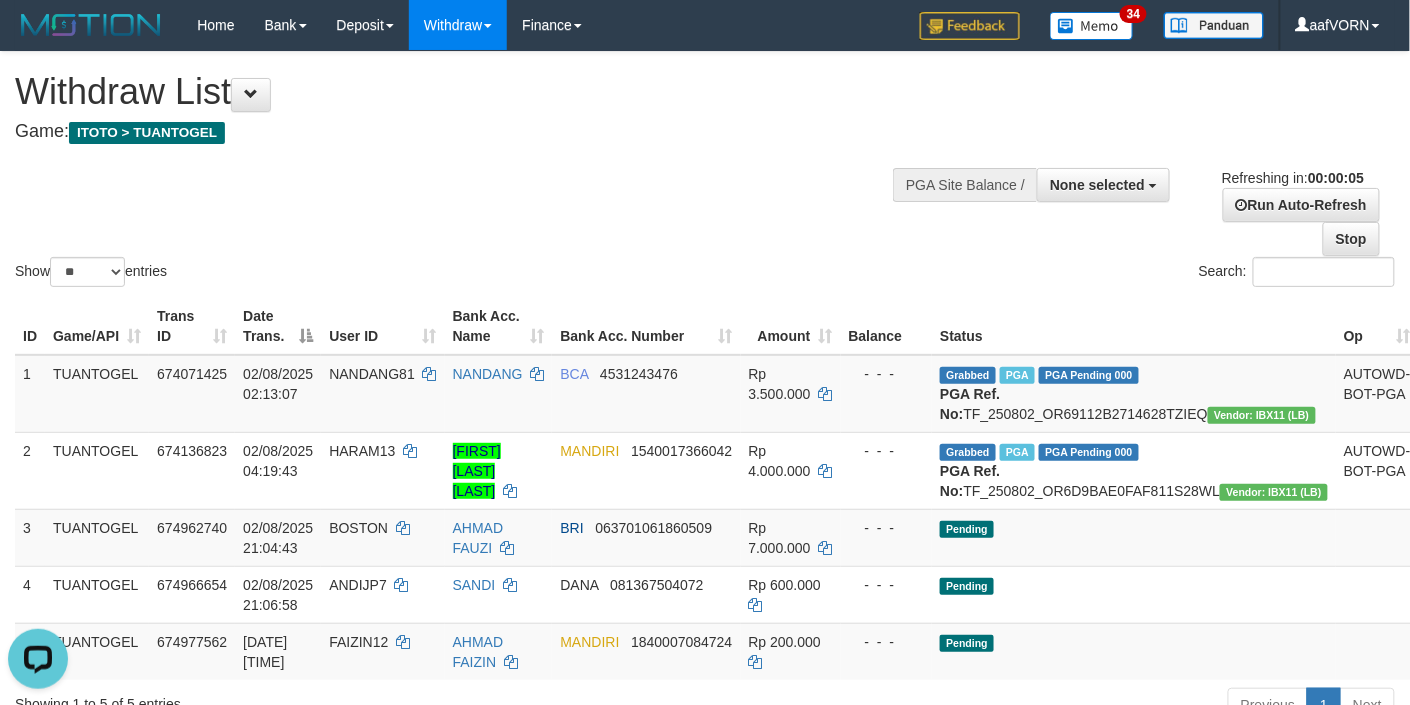 click on "Show  ** ** ** ***  entries" at bounding box center [352, 274] 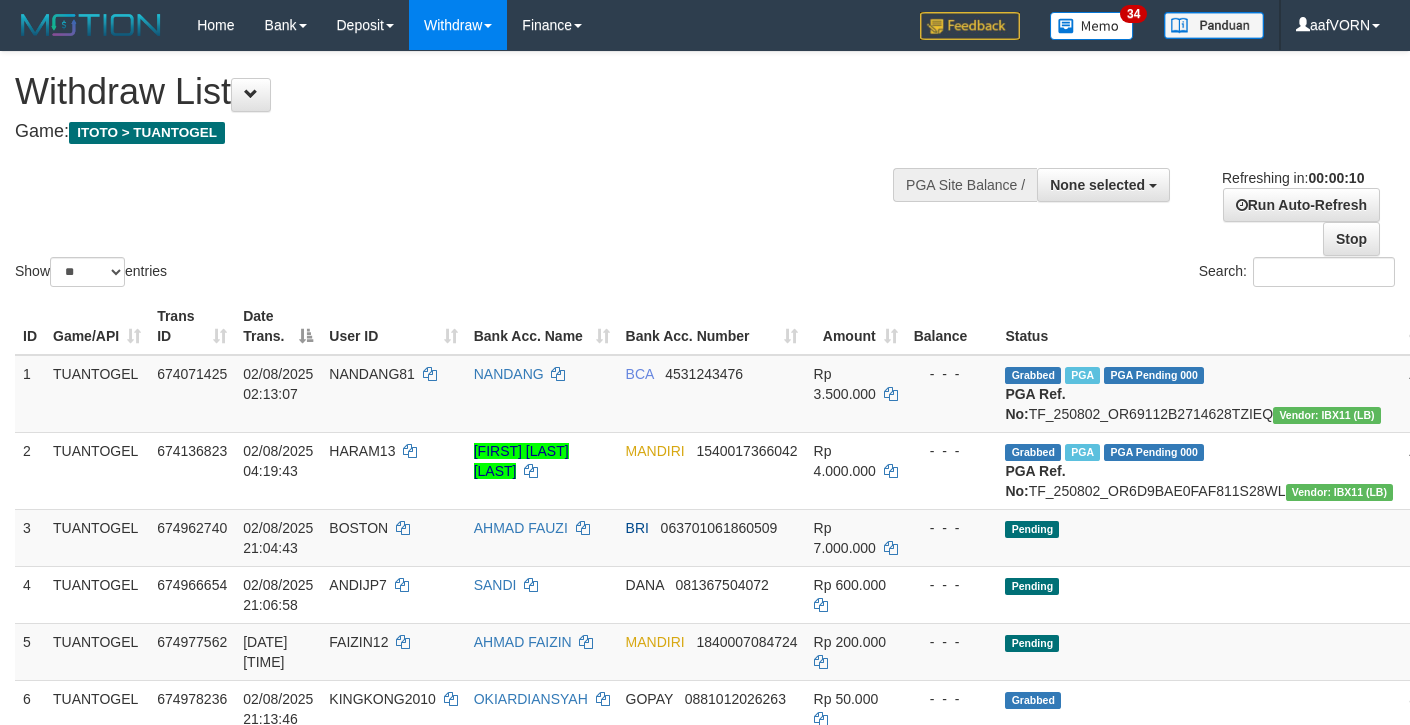 select 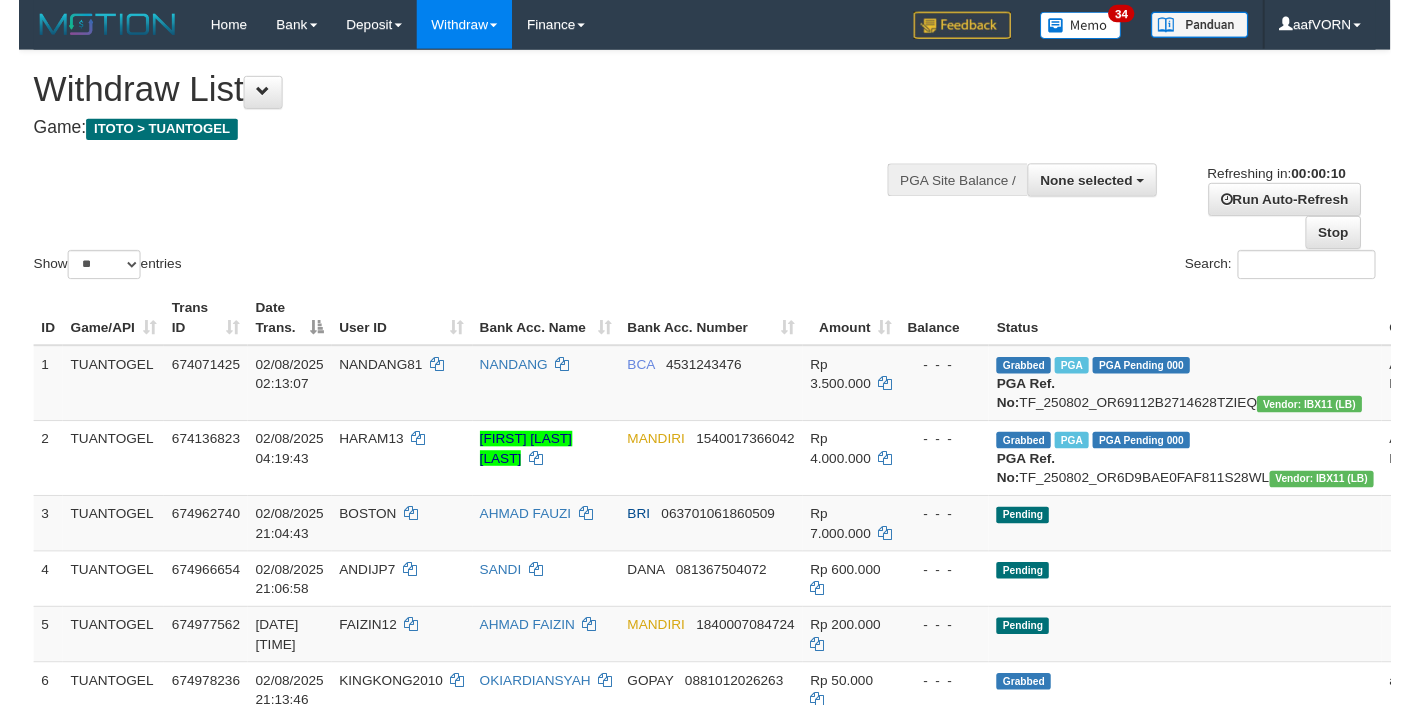 scroll, scrollTop: 0, scrollLeft: 0, axis: both 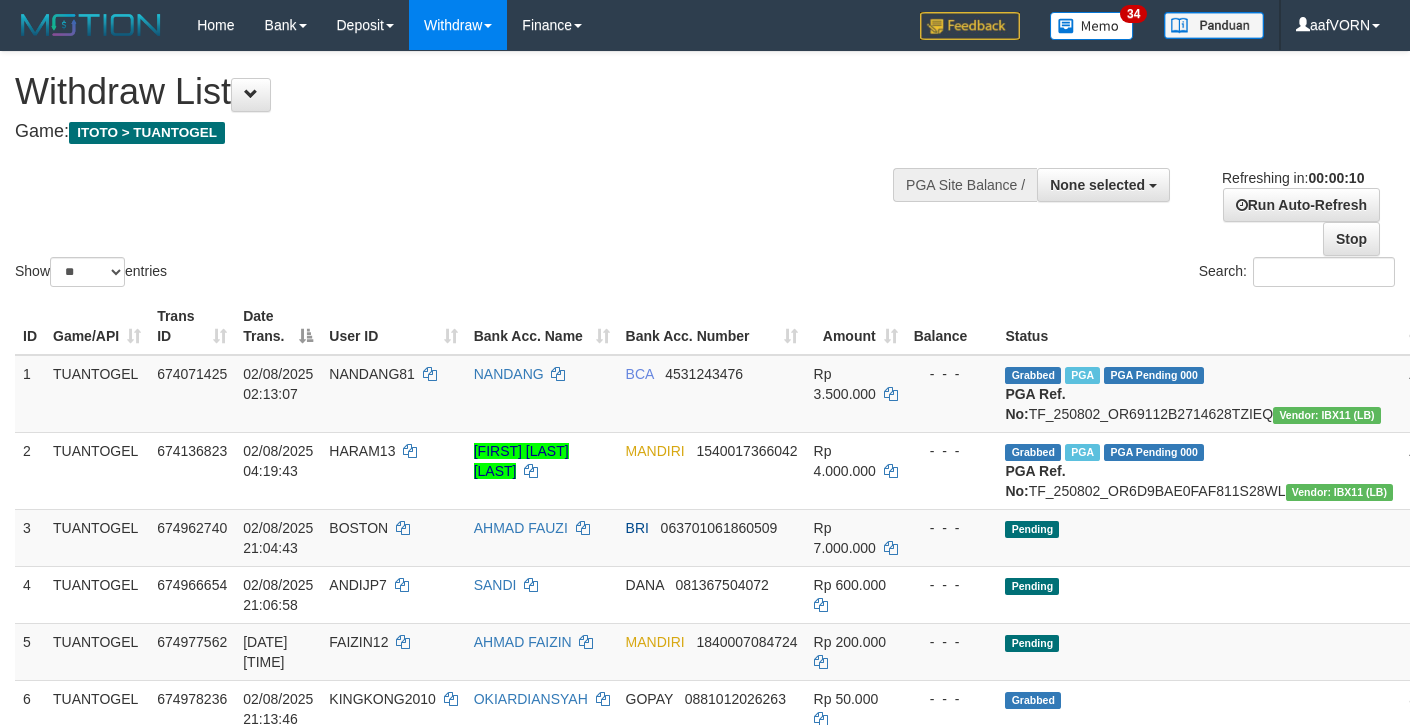select 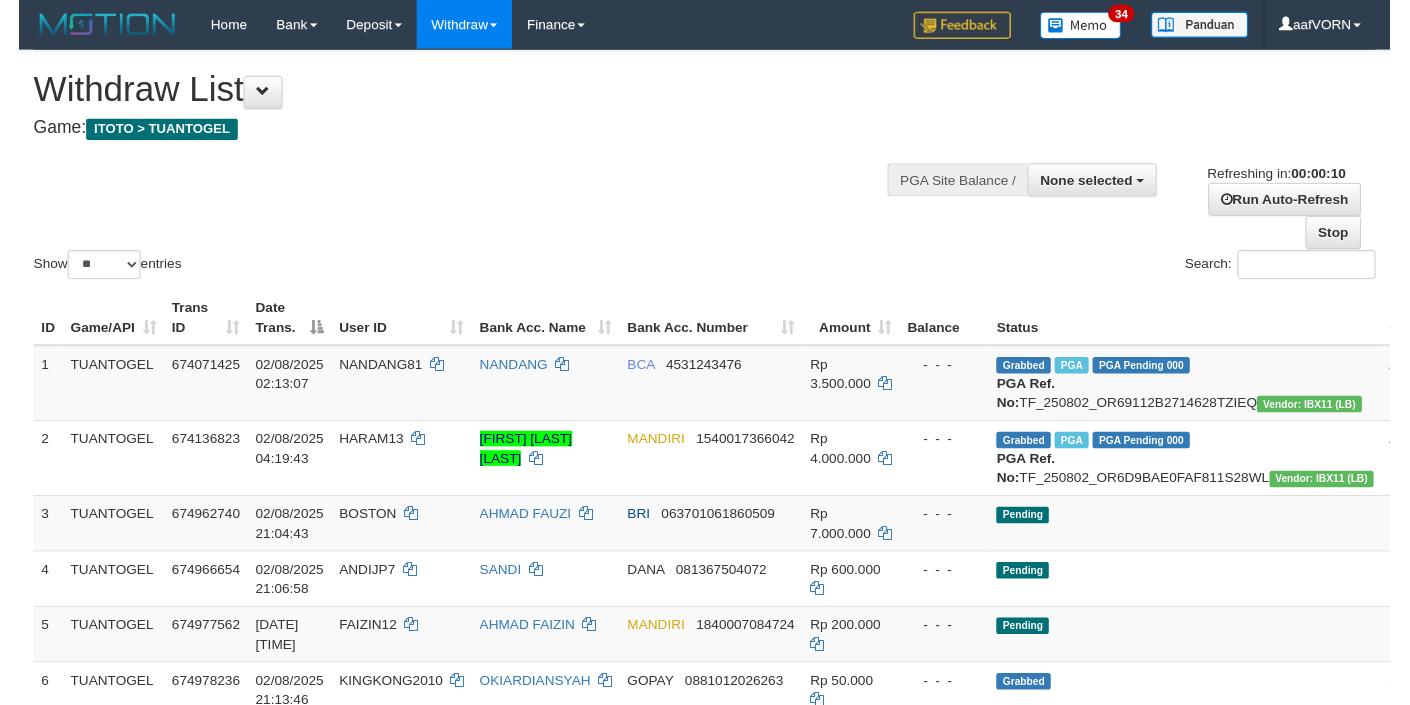 scroll, scrollTop: 0, scrollLeft: 0, axis: both 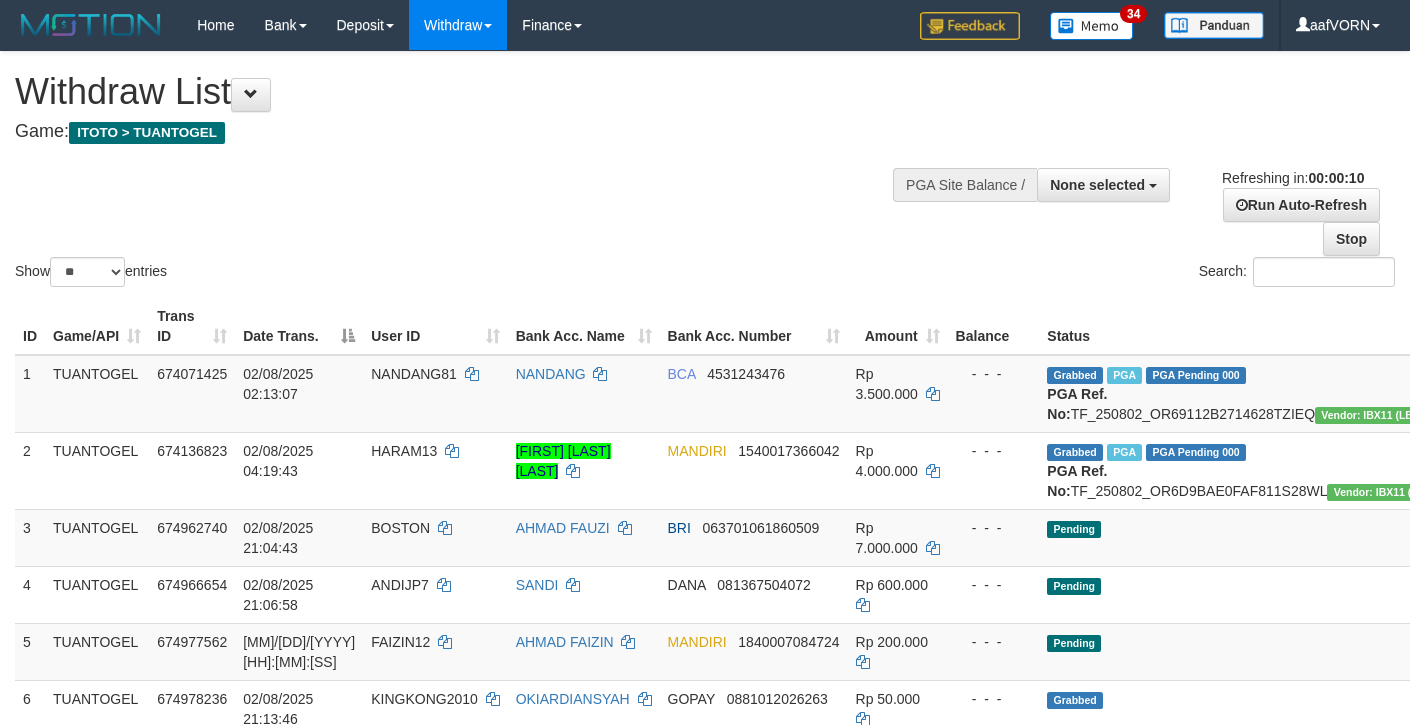 select 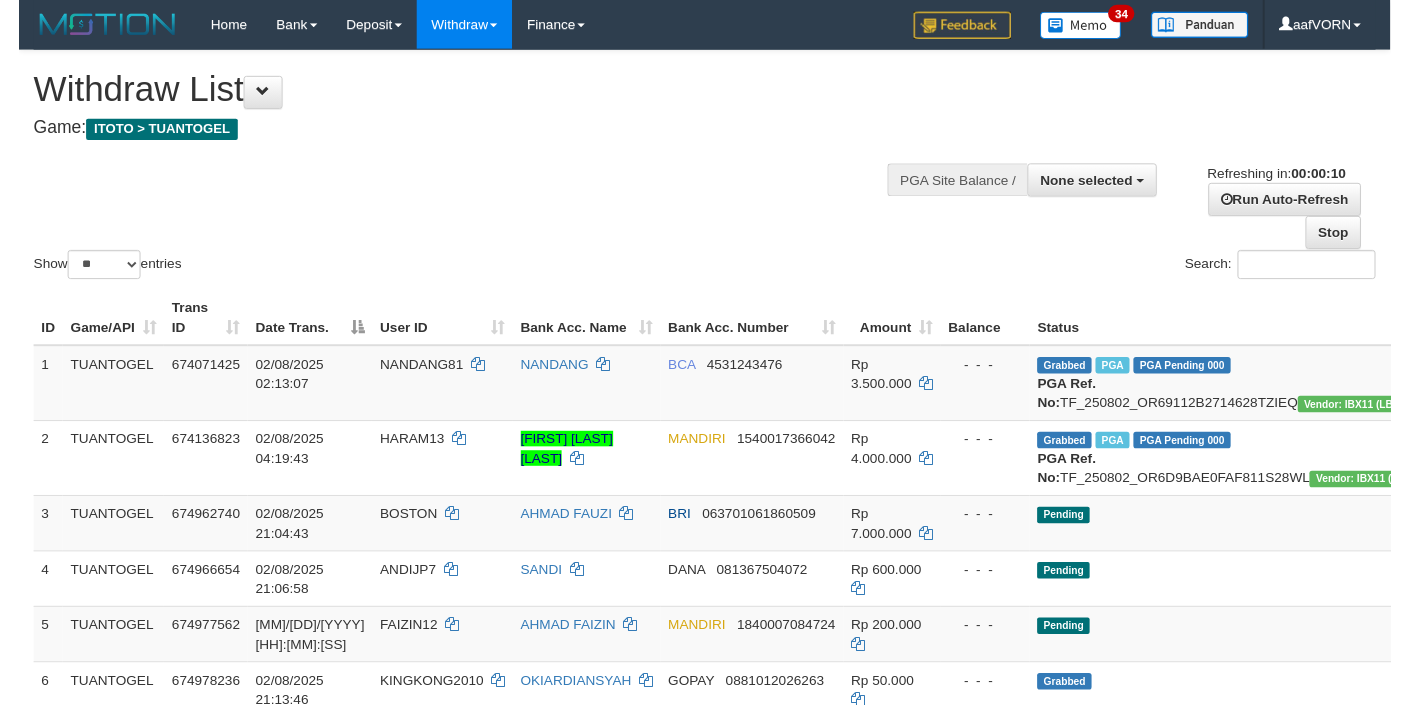 scroll, scrollTop: 0, scrollLeft: 0, axis: both 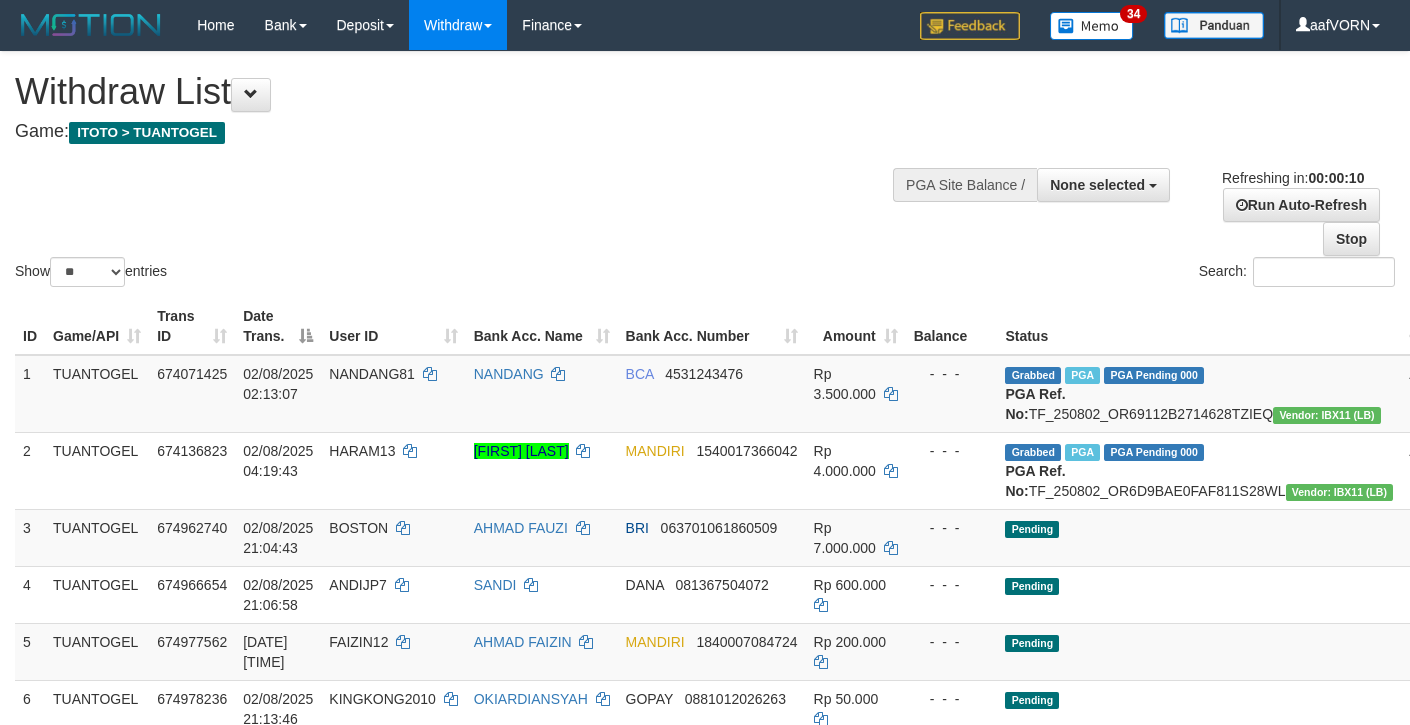 select 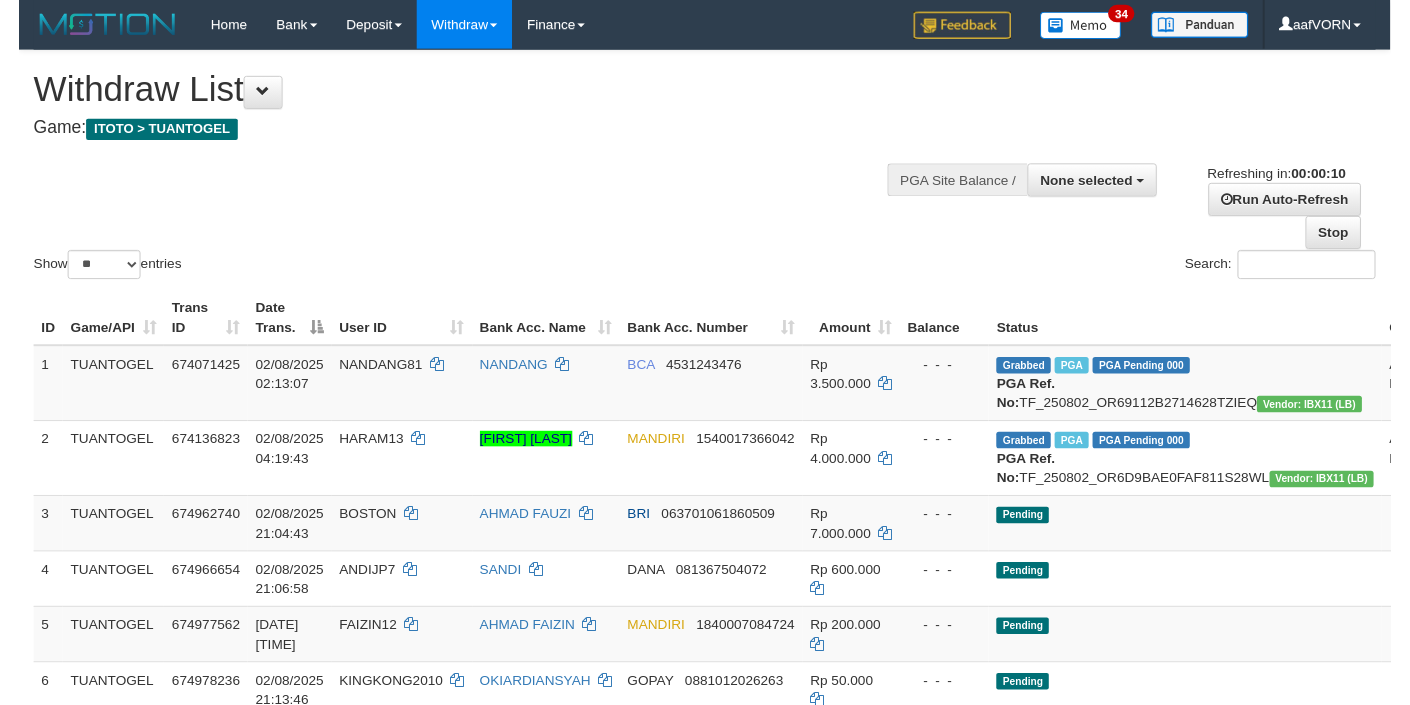 scroll, scrollTop: 0, scrollLeft: 0, axis: both 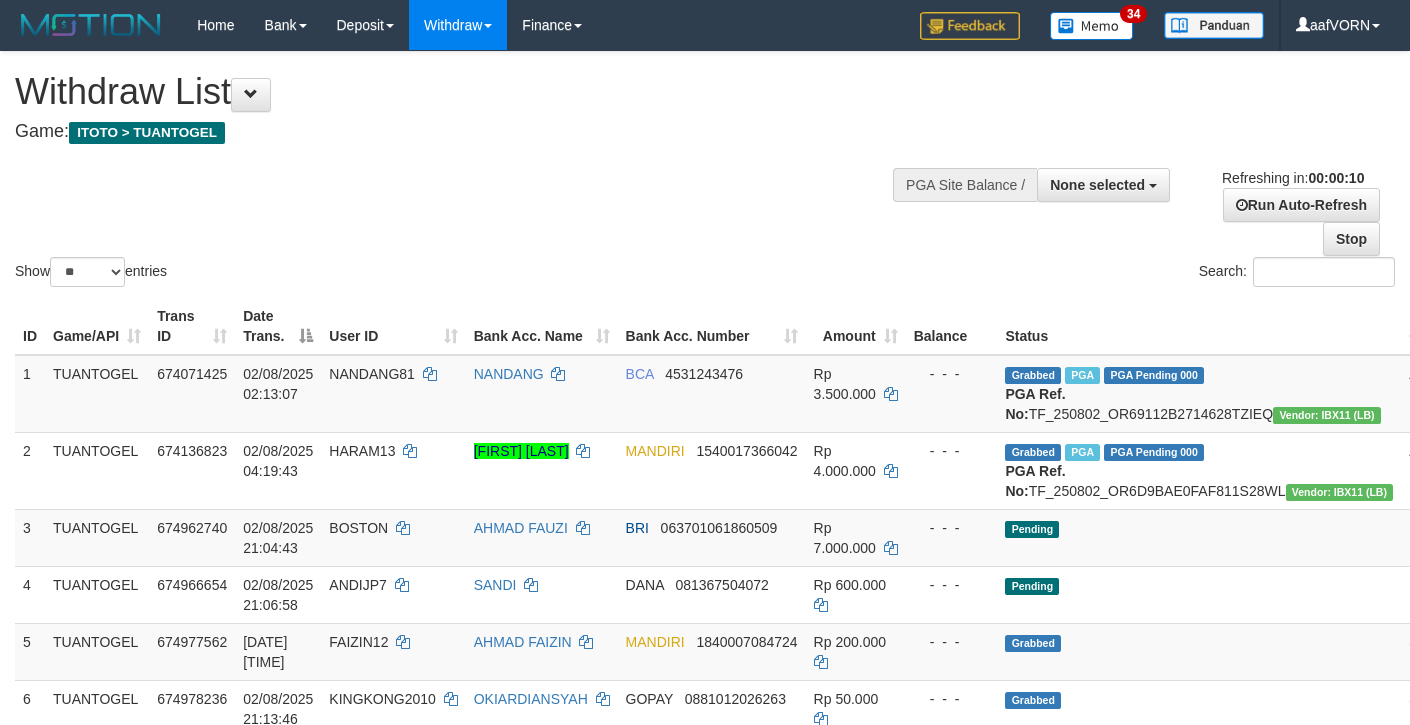 select 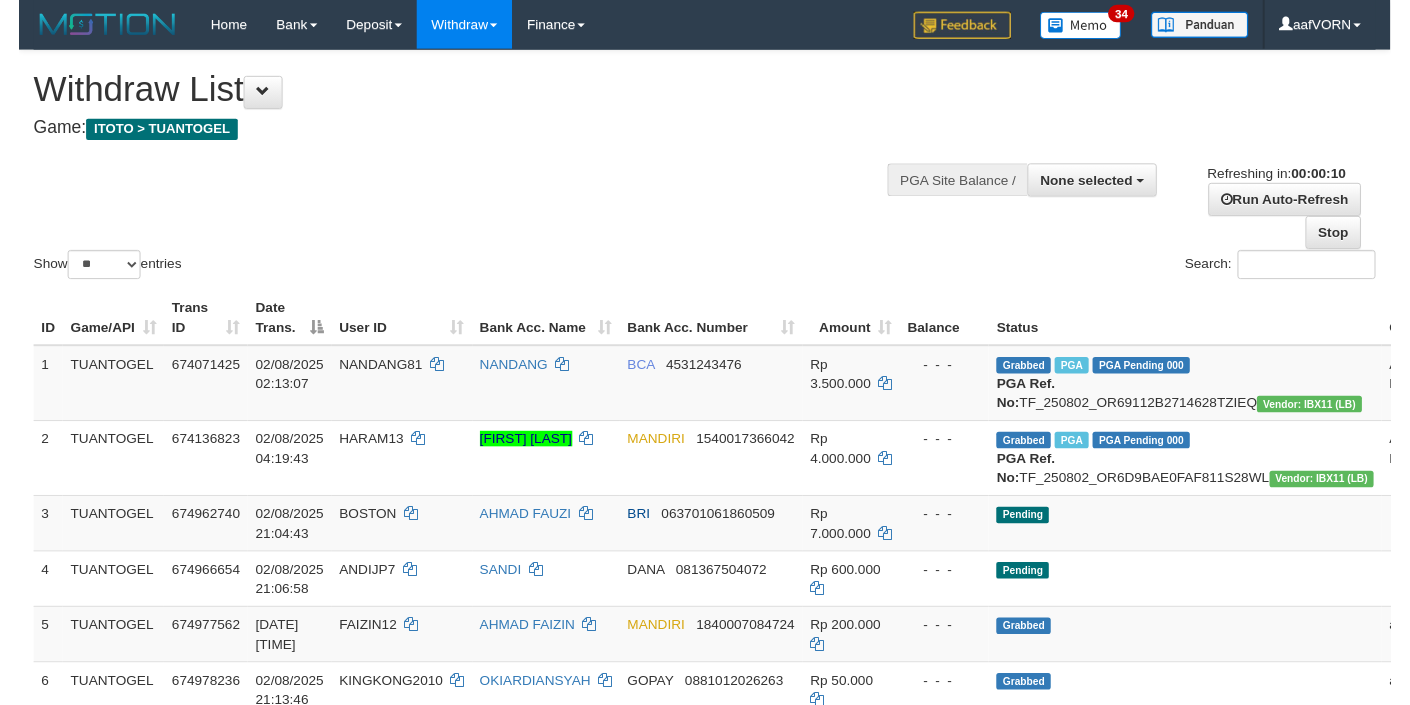 scroll, scrollTop: 0, scrollLeft: 0, axis: both 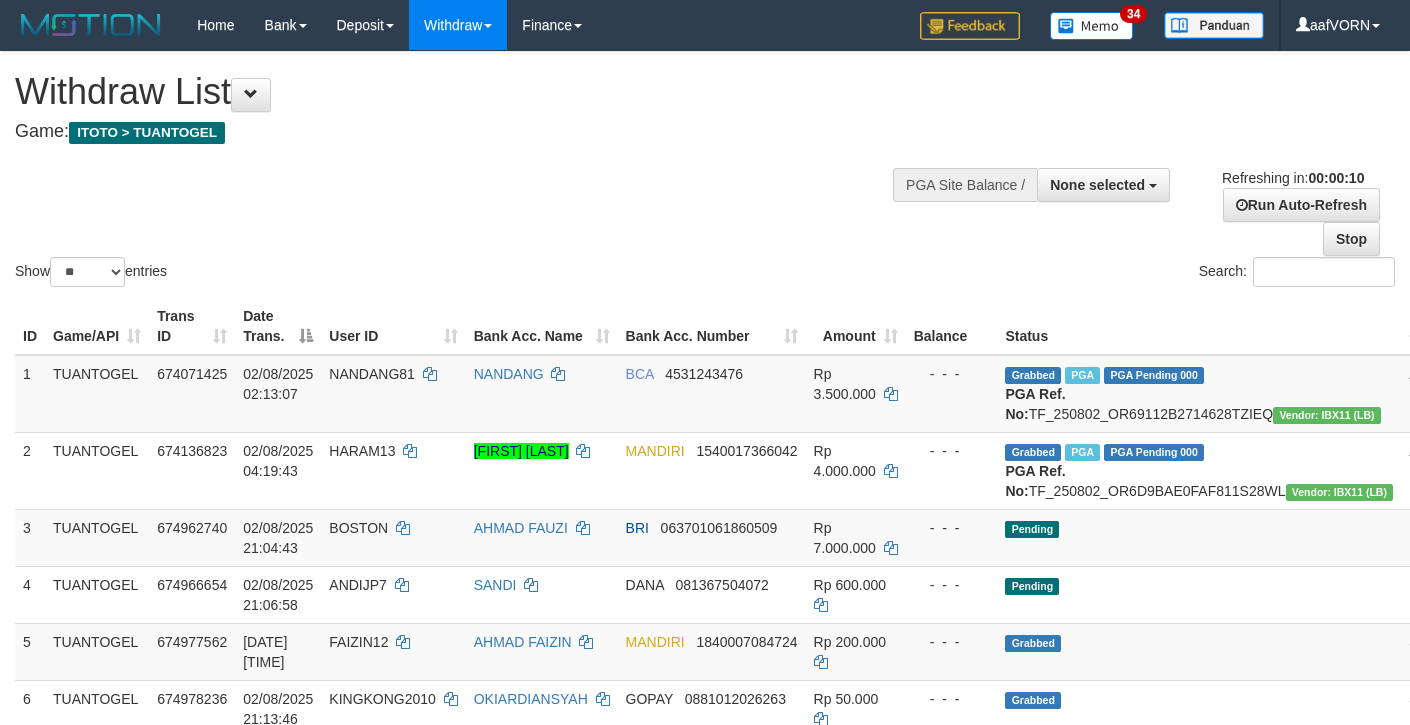 select 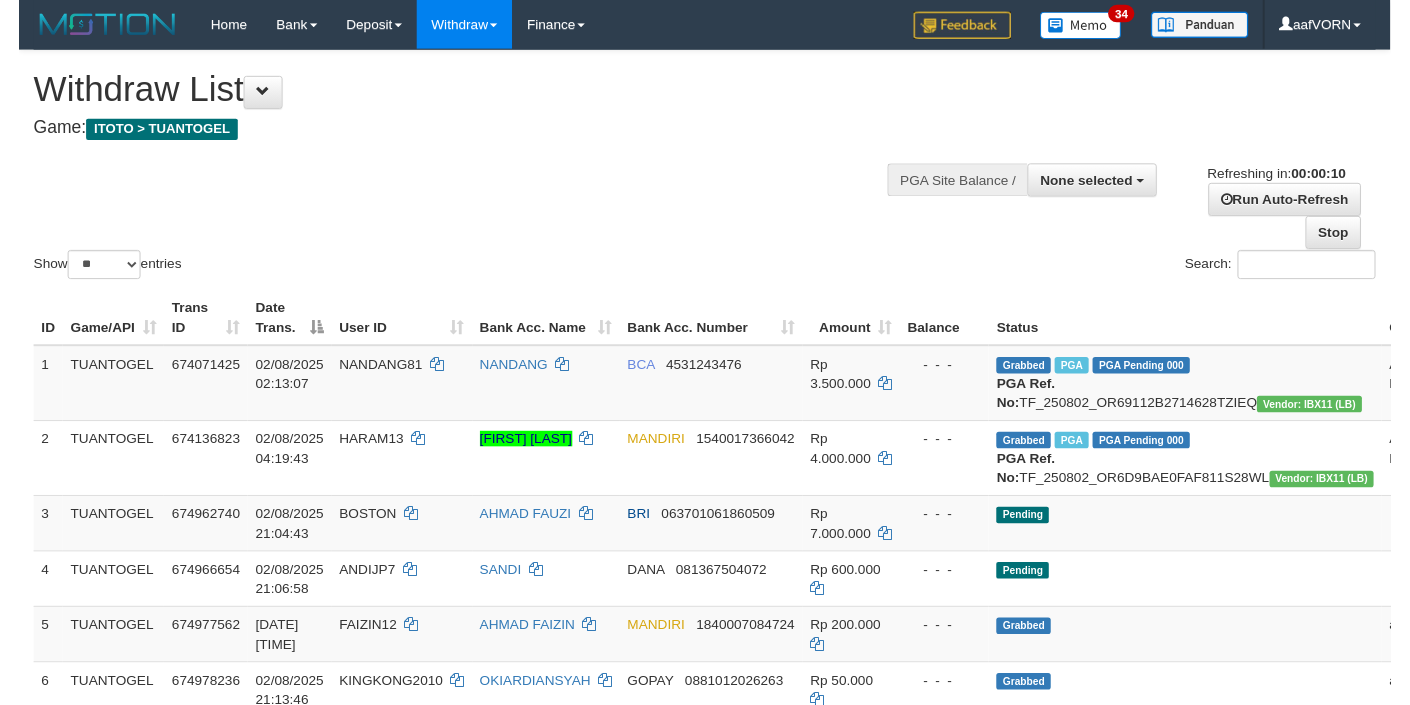 scroll, scrollTop: 0, scrollLeft: 0, axis: both 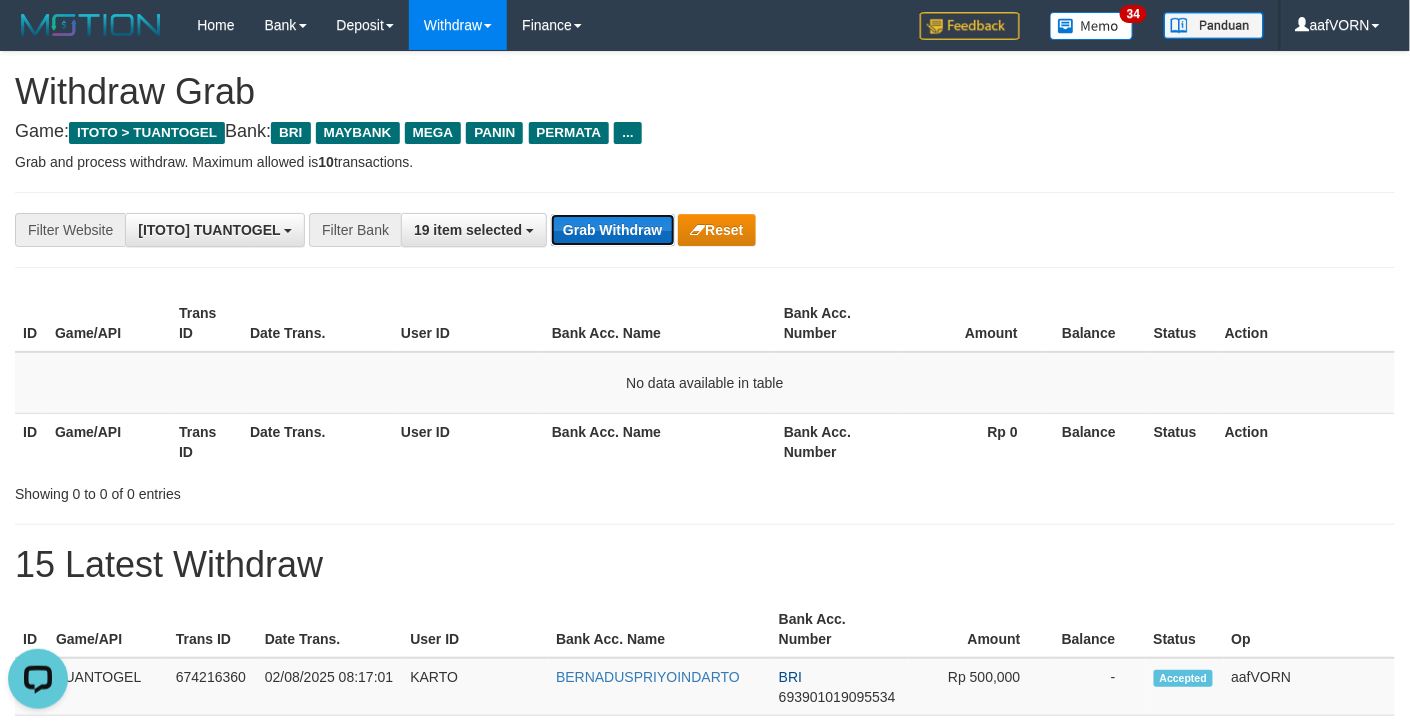 click on "Grab Withdraw" at bounding box center (612, 230) 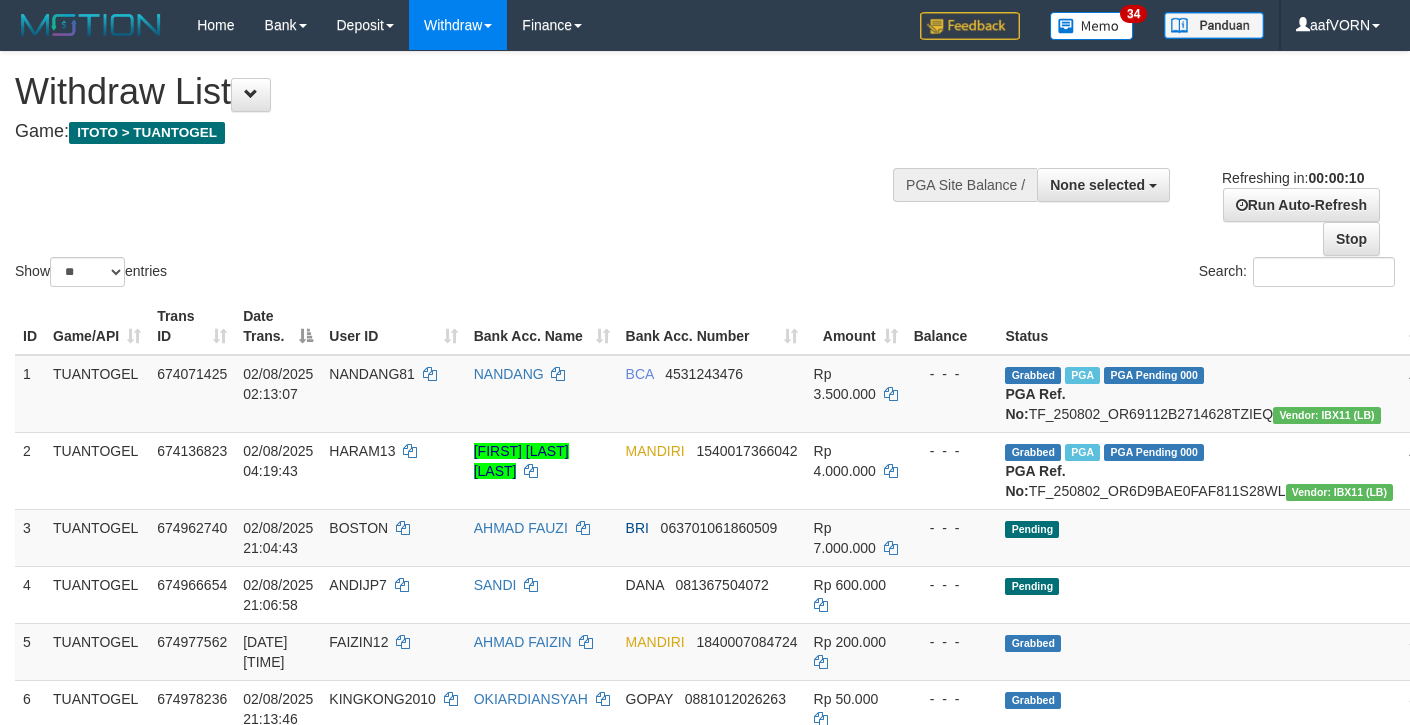 select 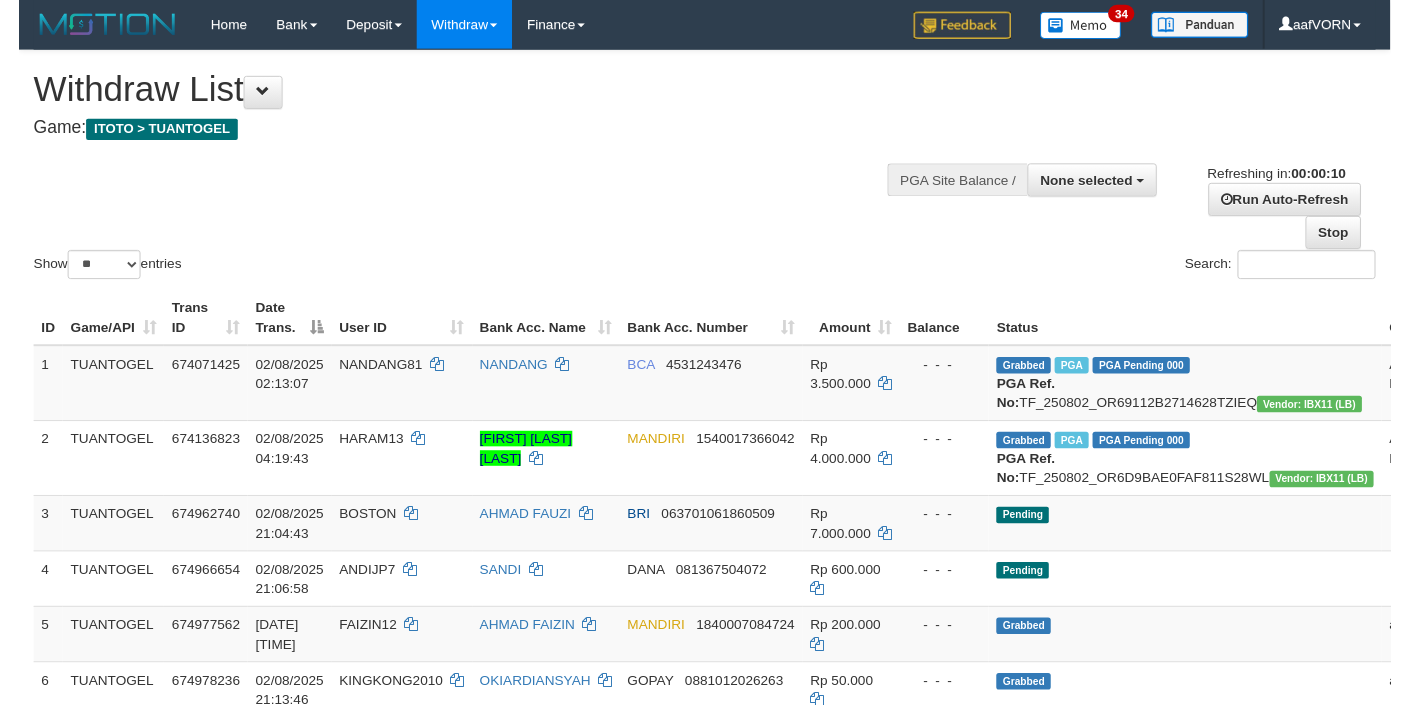 scroll, scrollTop: 0, scrollLeft: 0, axis: both 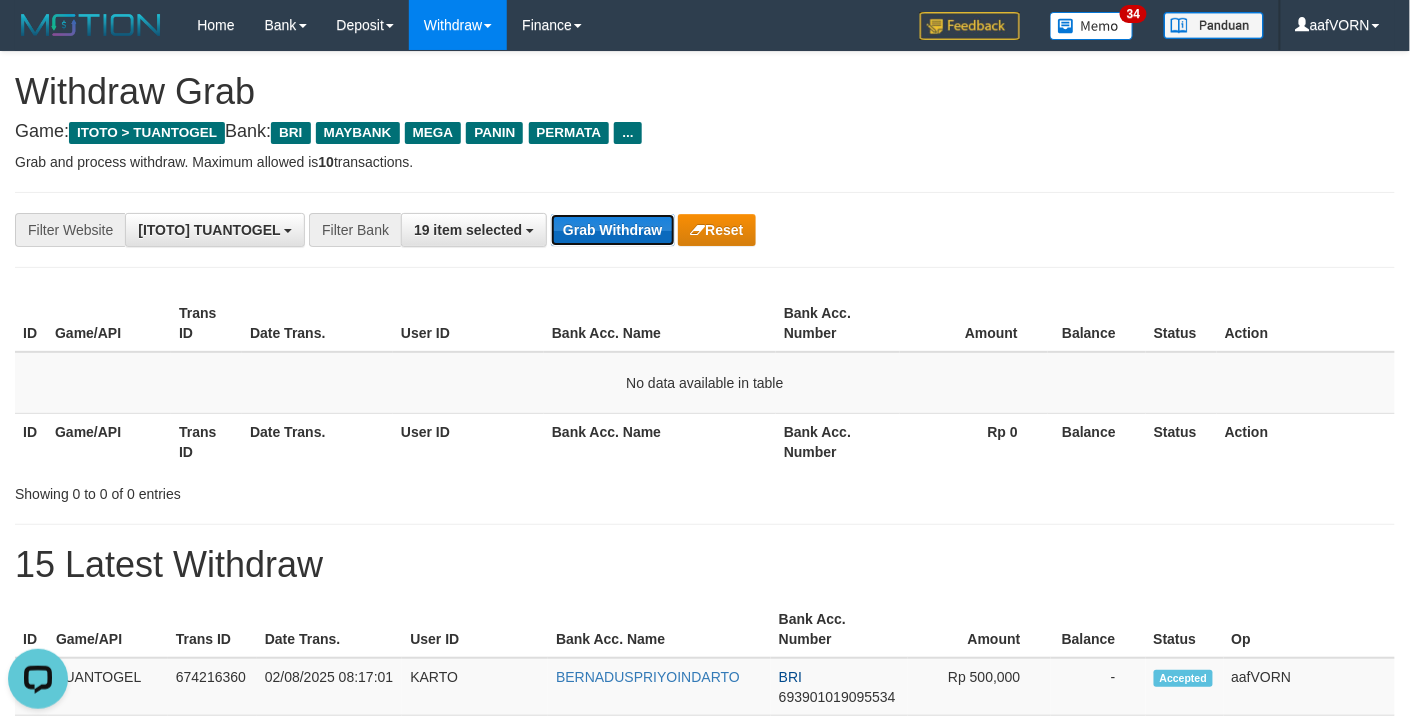 click on "Grab Withdraw" at bounding box center (612, 230) 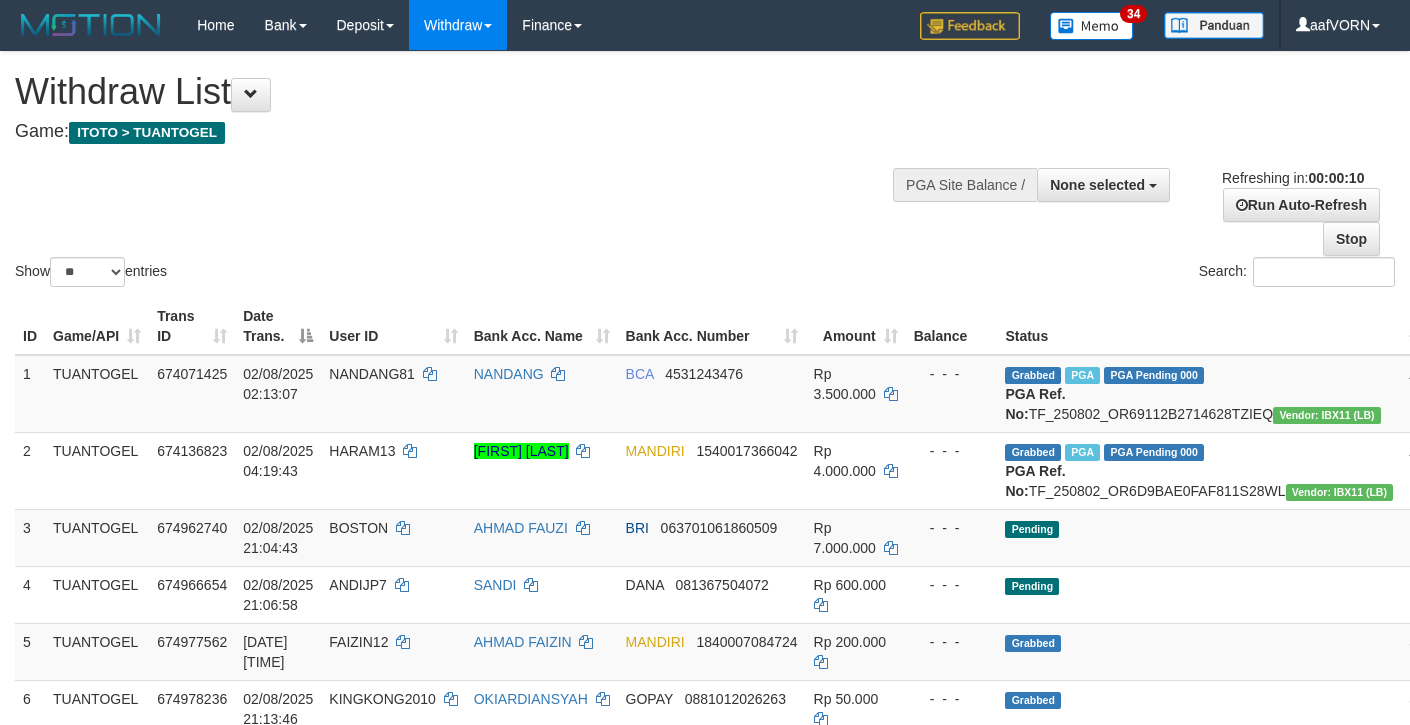 select 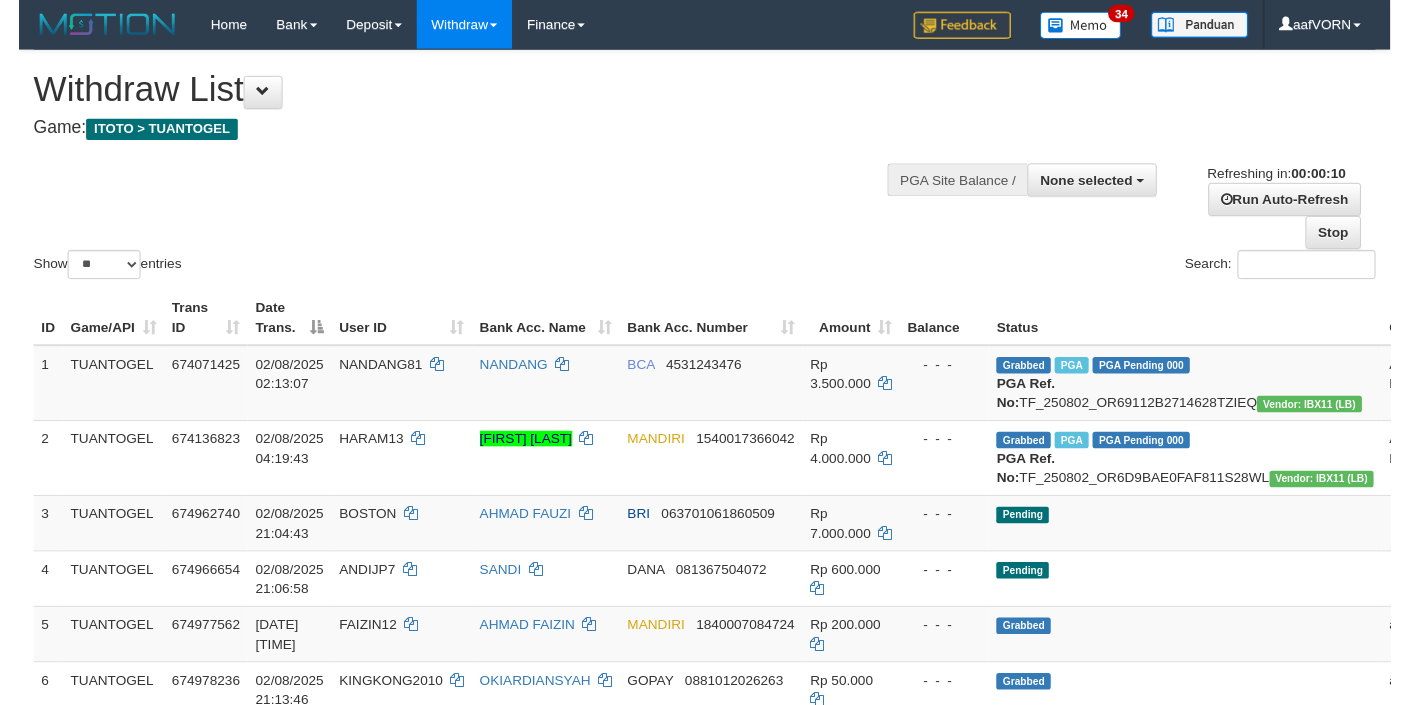 scroll, scrollTop: 0, scrollLeft: 0, axis: both 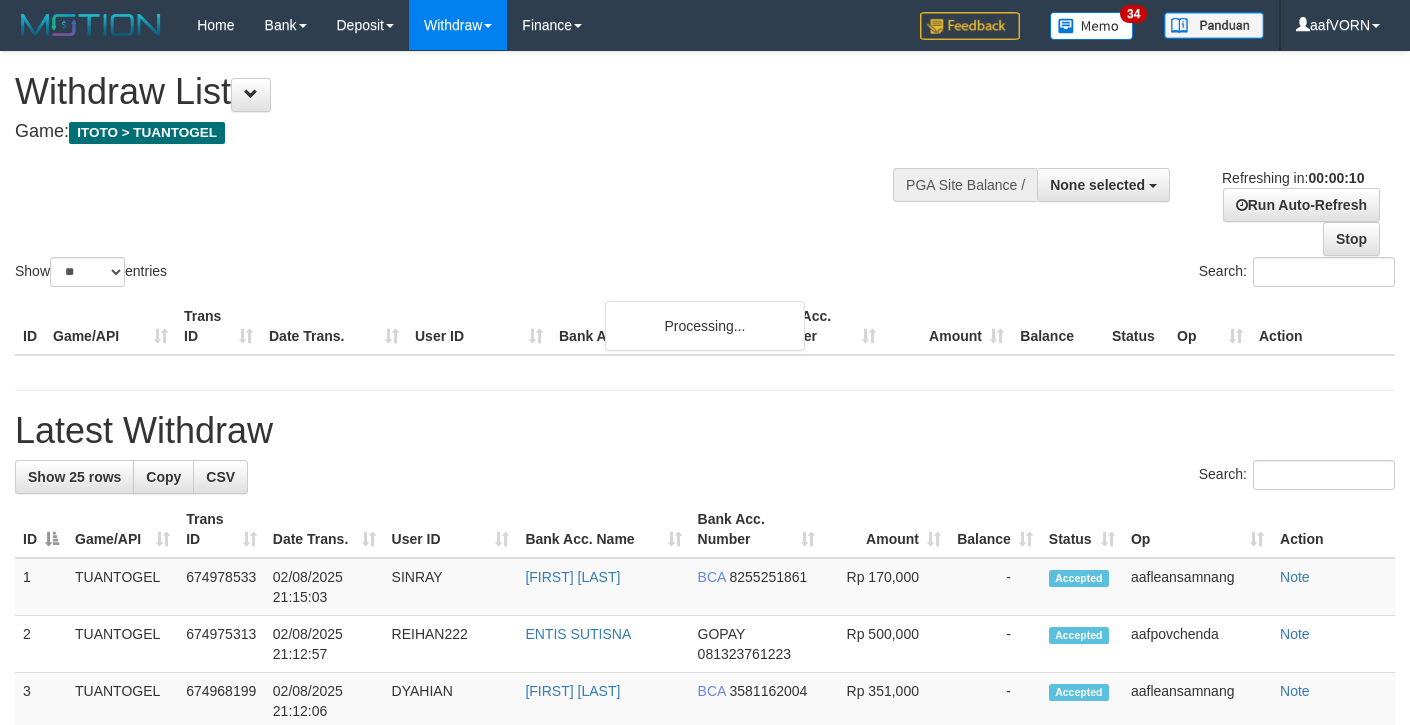 select 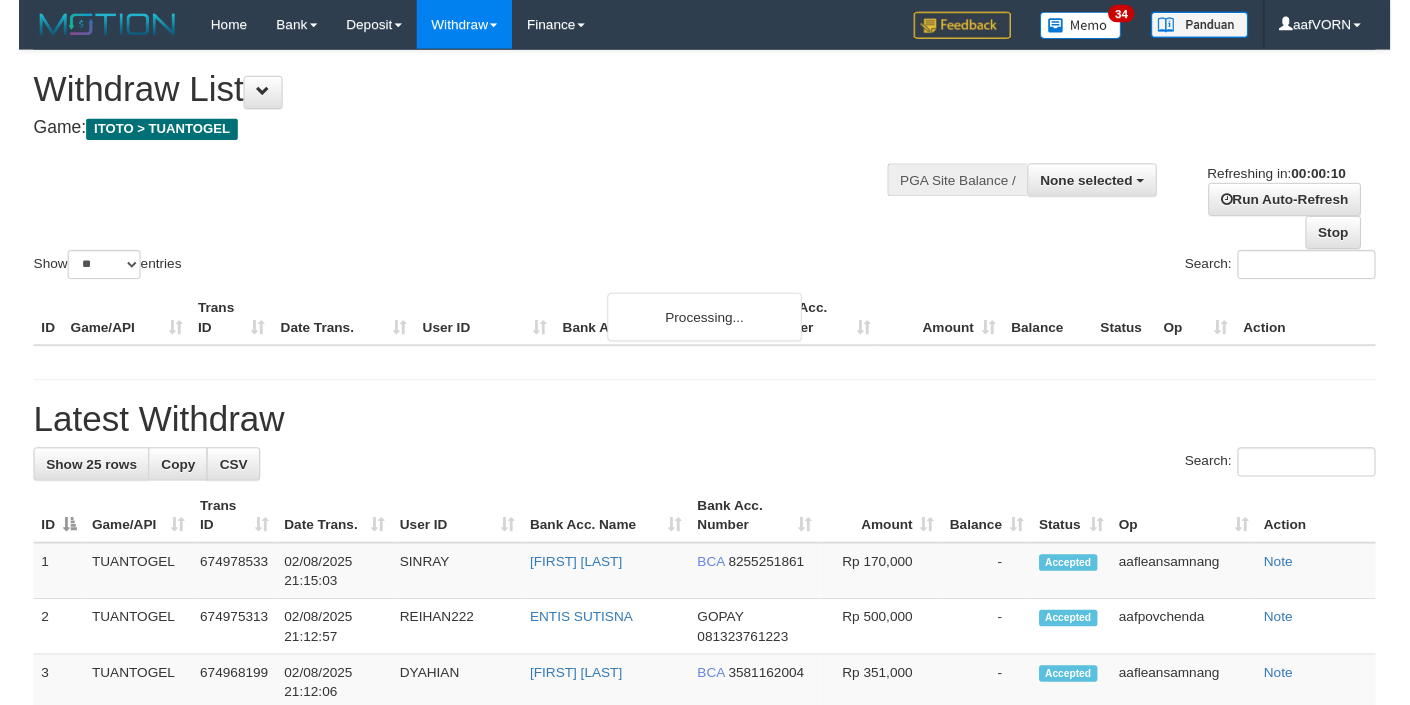 scroll, scrollTop: 0, scrollLeft: 0, axis: both 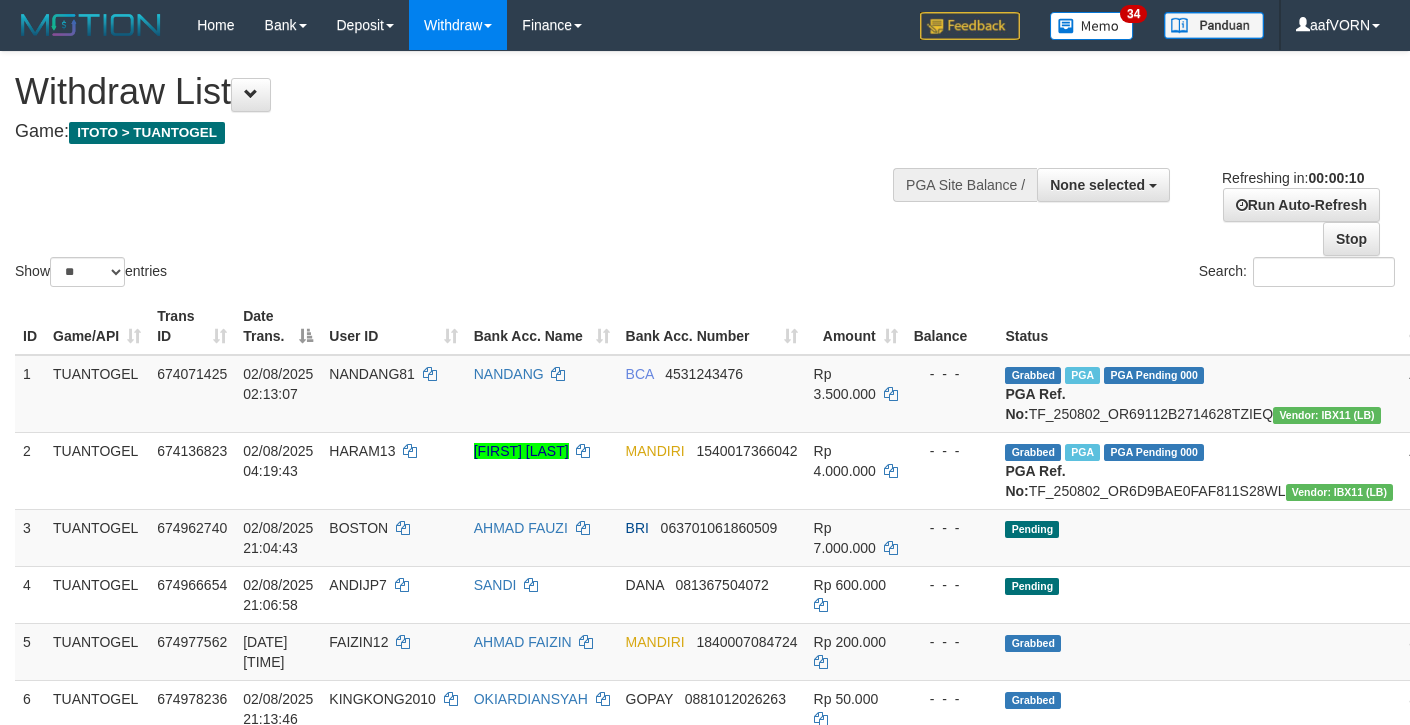 select 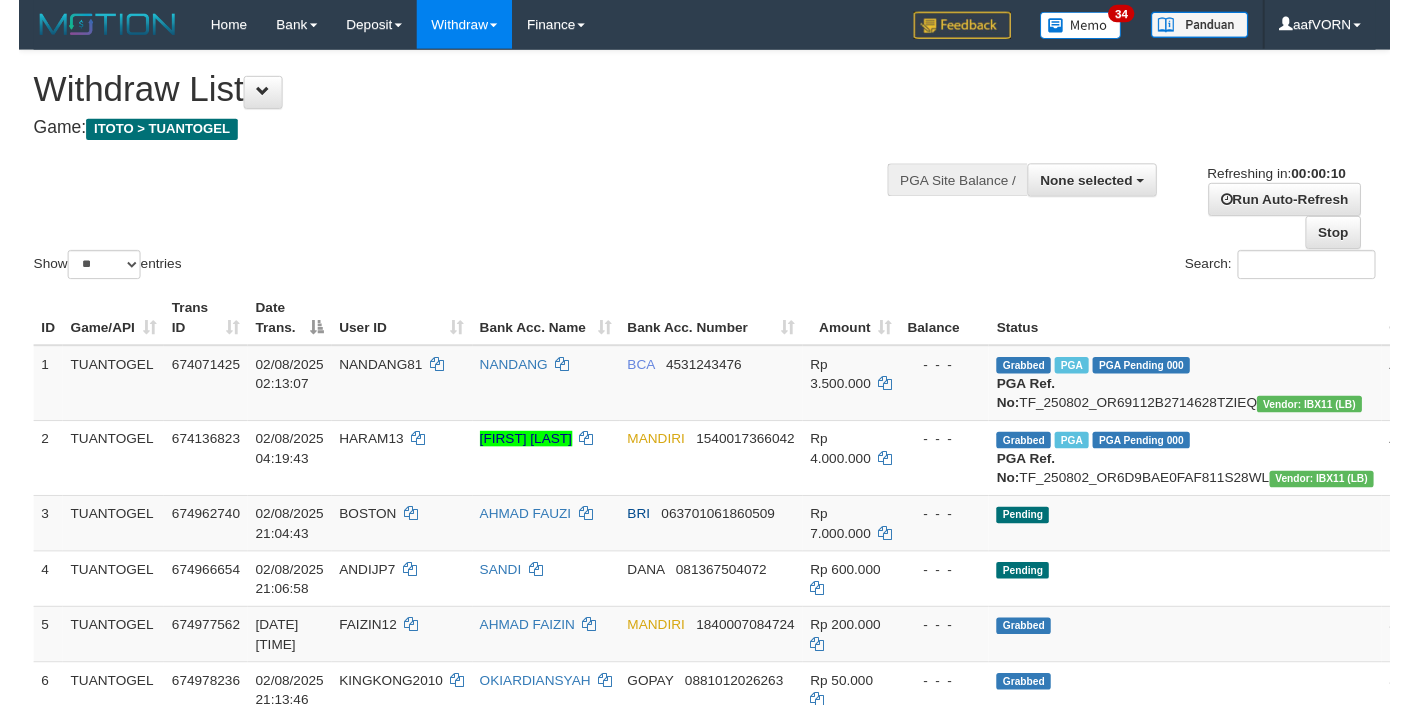 scroll, scrollTop: 0, scrollLeft: 0, axis: both 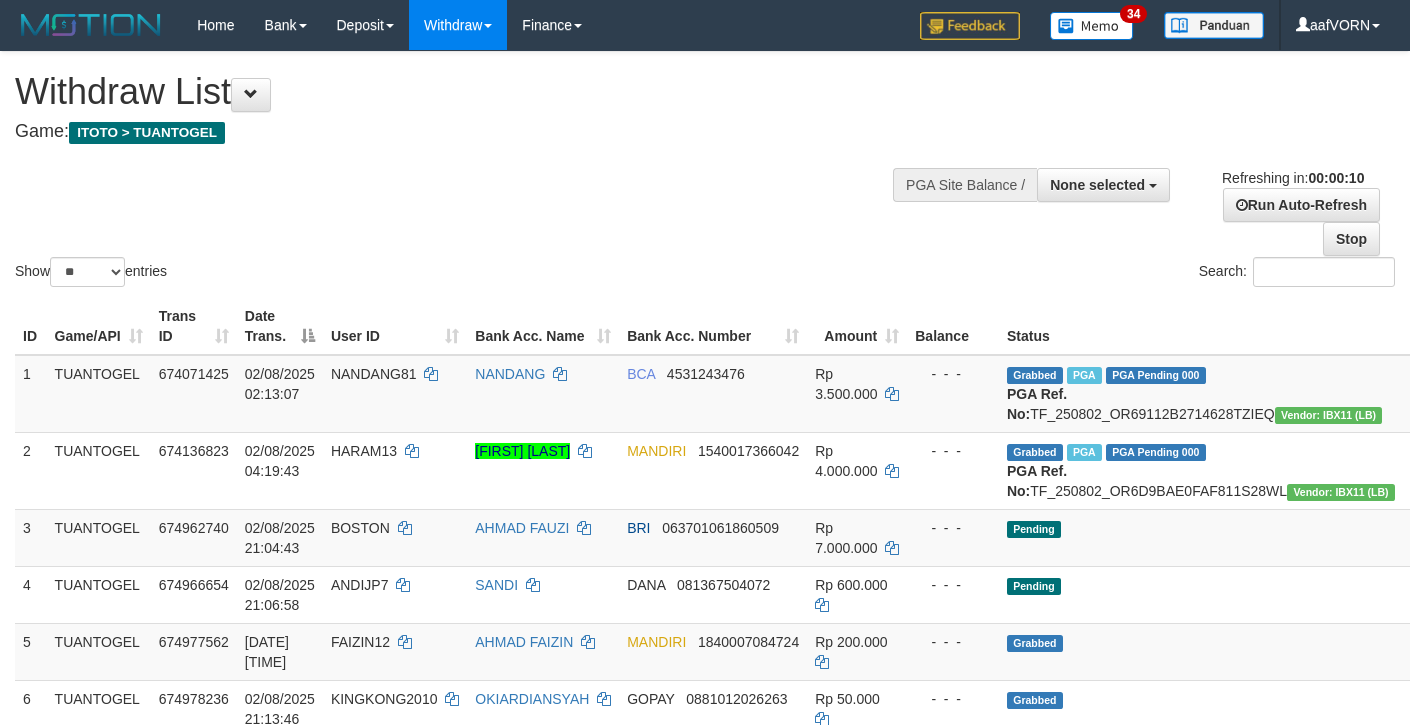 select 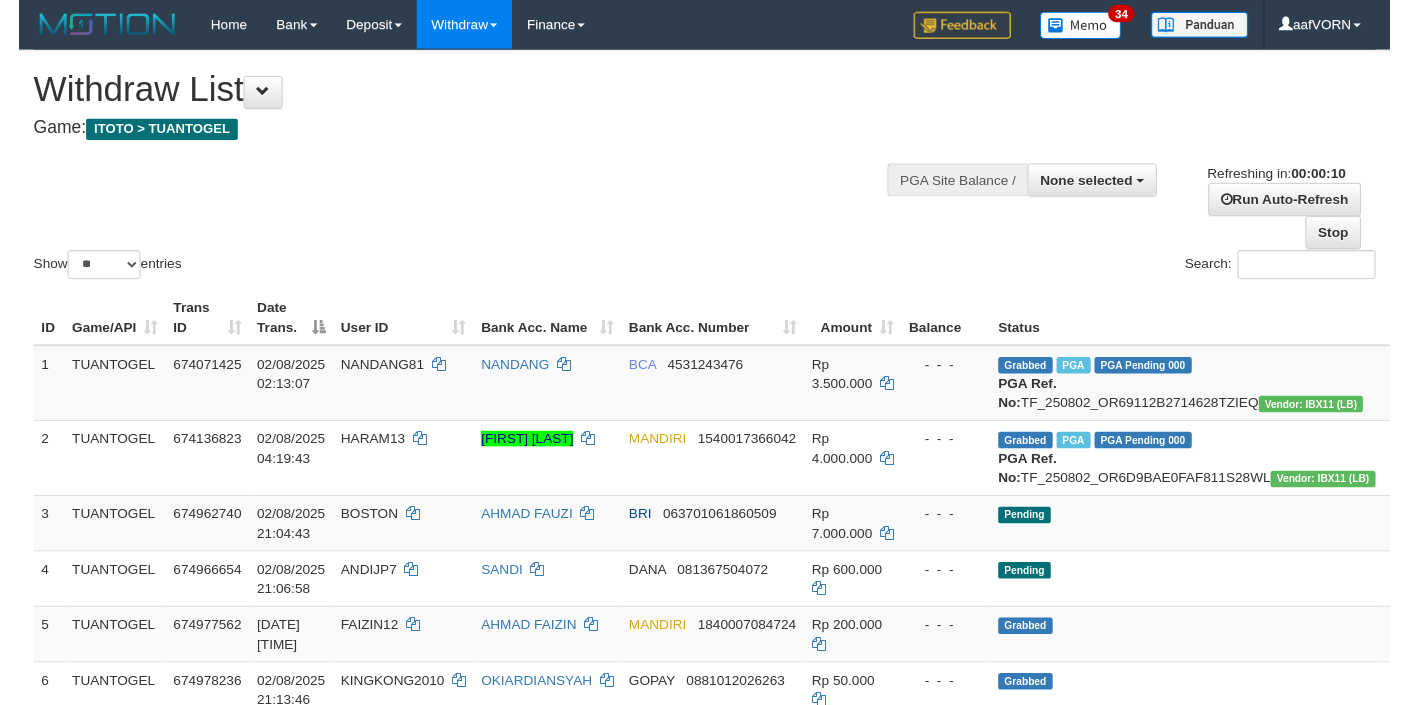 scroll, scrollTop: 0, scrollLeft: 0, axis: both 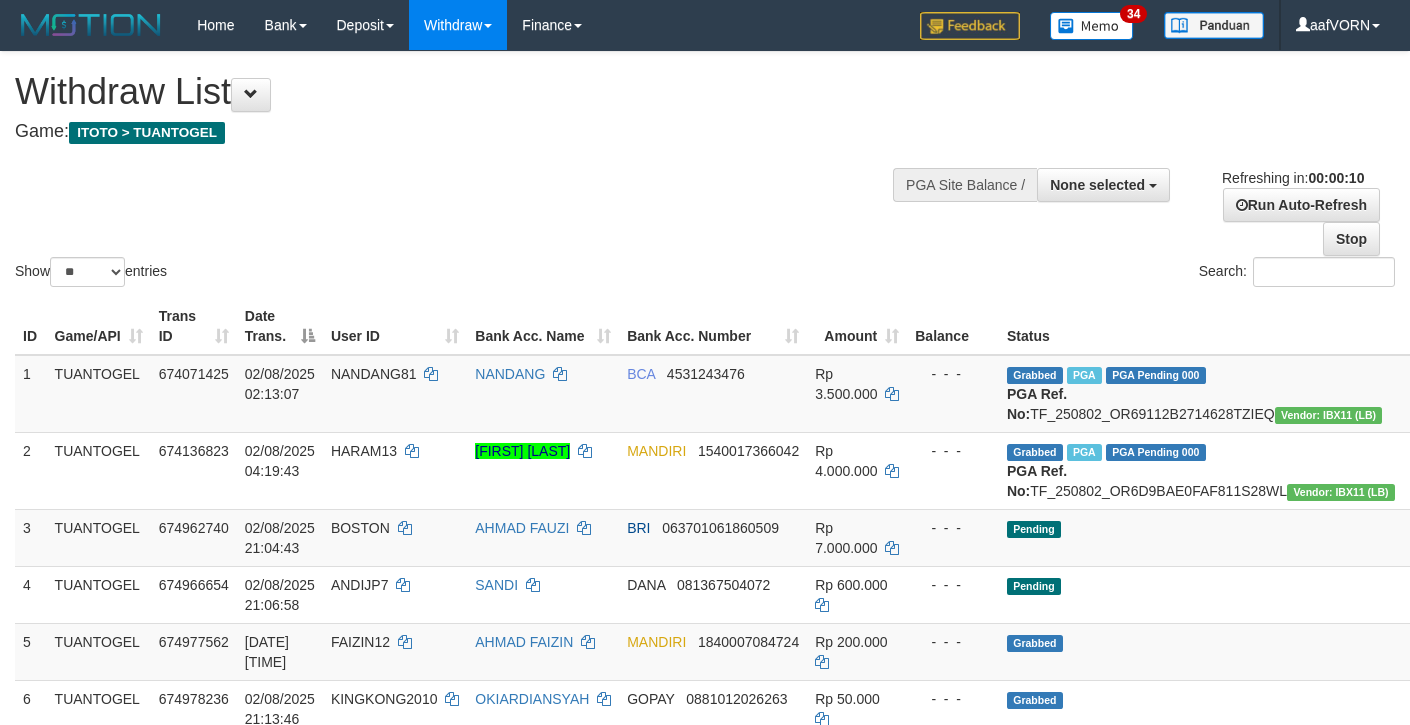 select 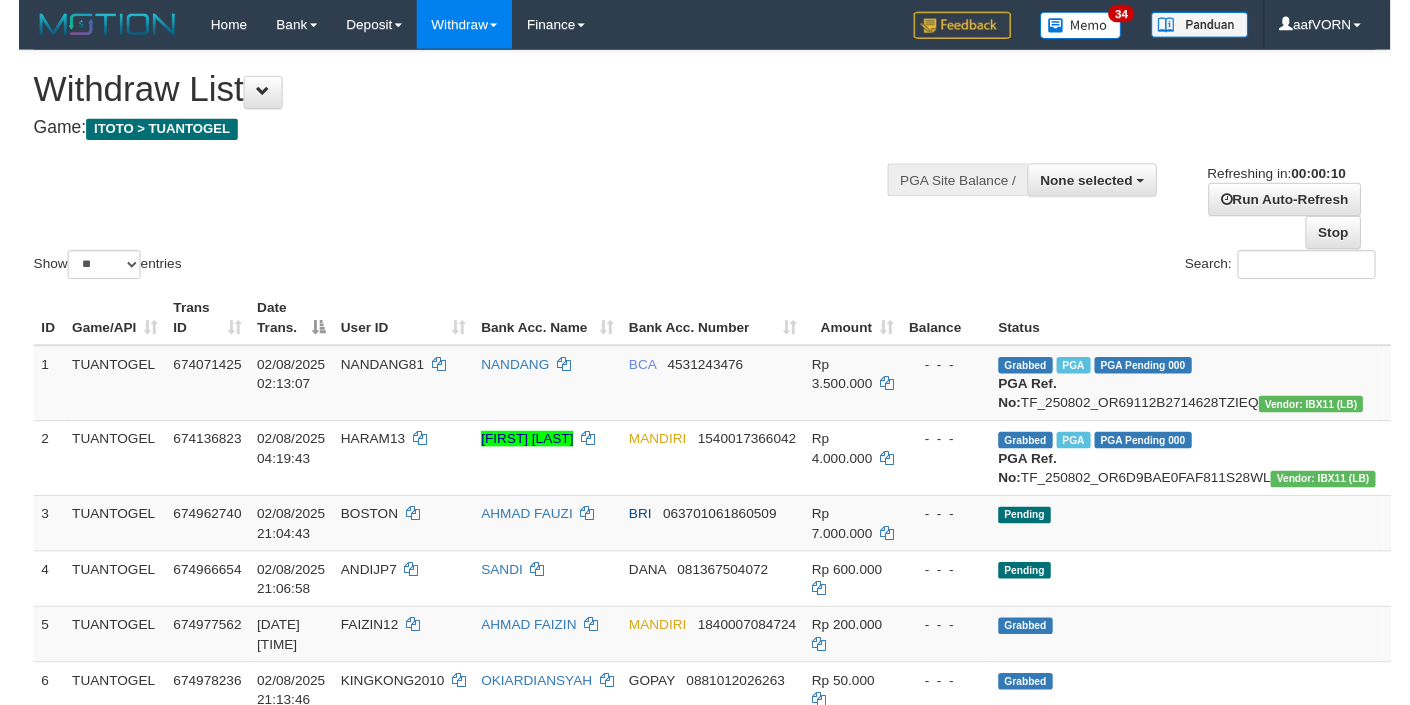 scroll, scrollTop: 0, scrollLeft: 0, axis: both 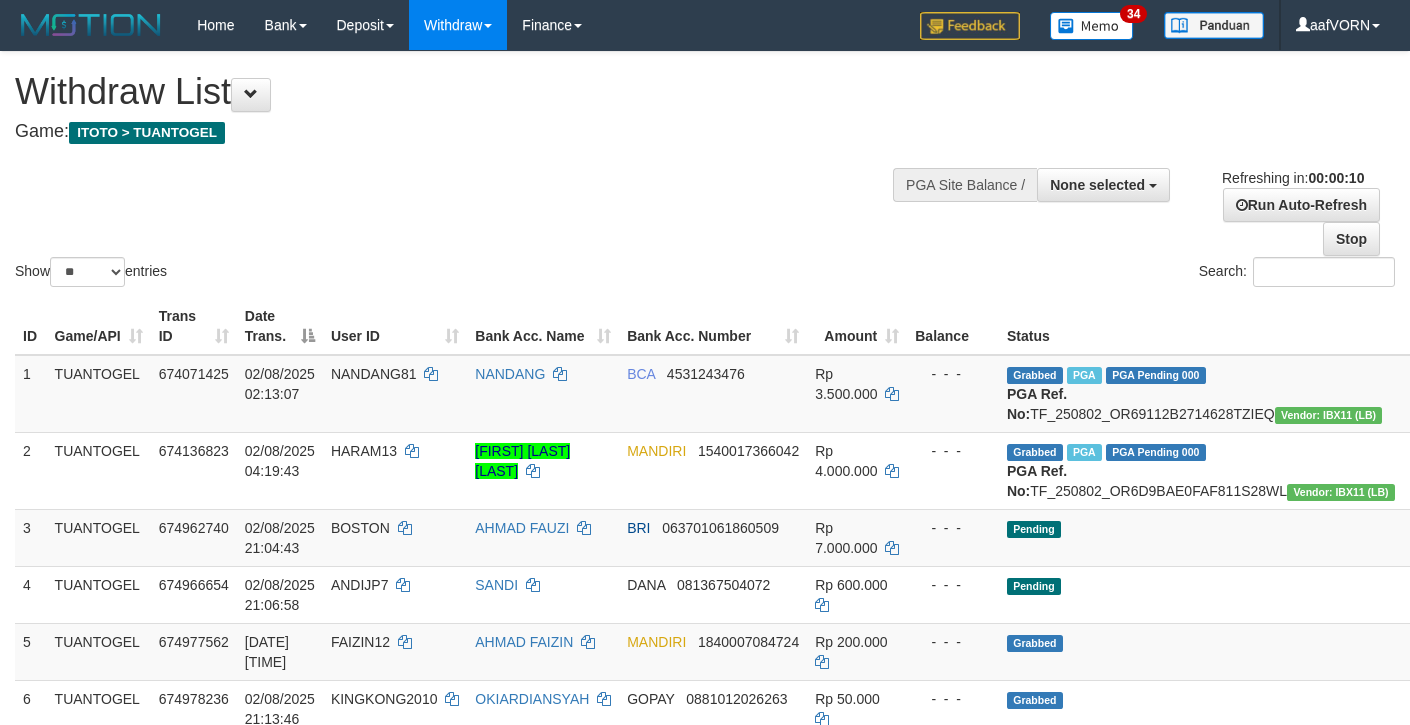select 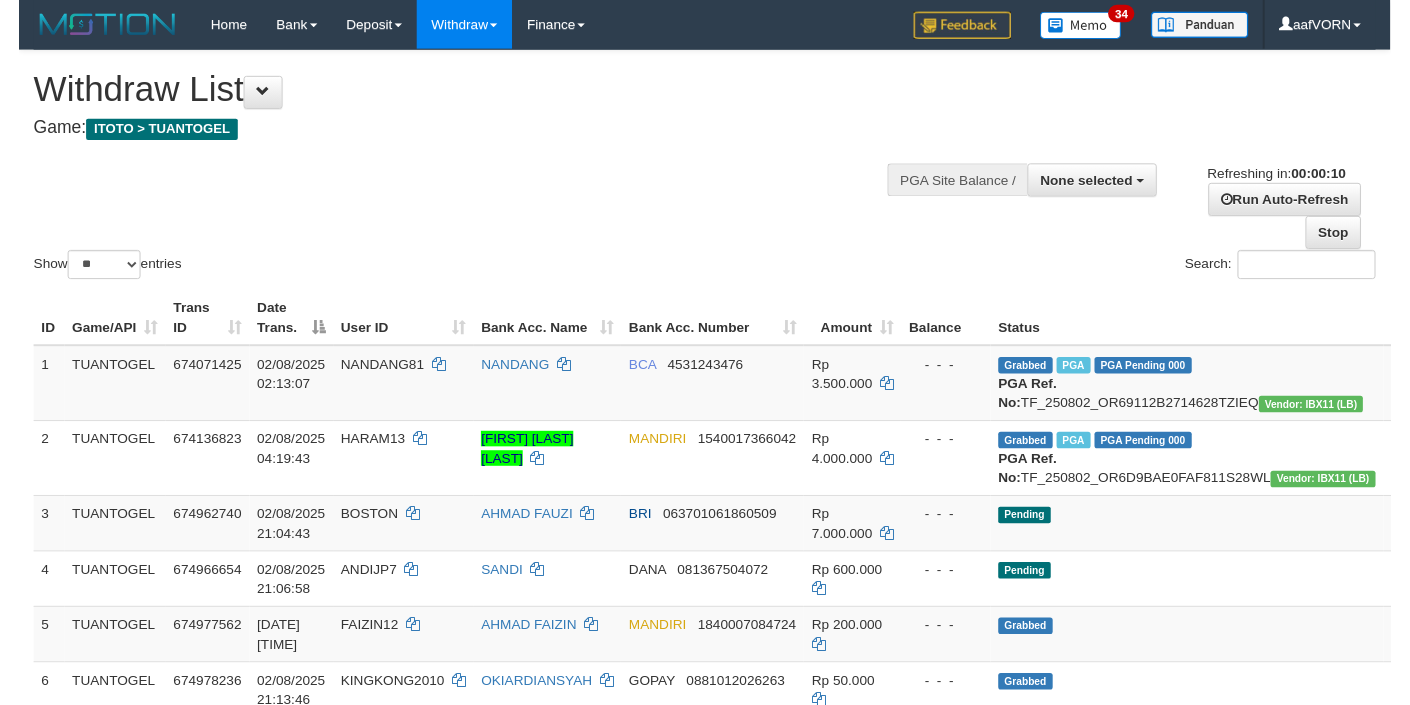 scroll, scrollTop: 0, scrollLeft: 0, axis: both 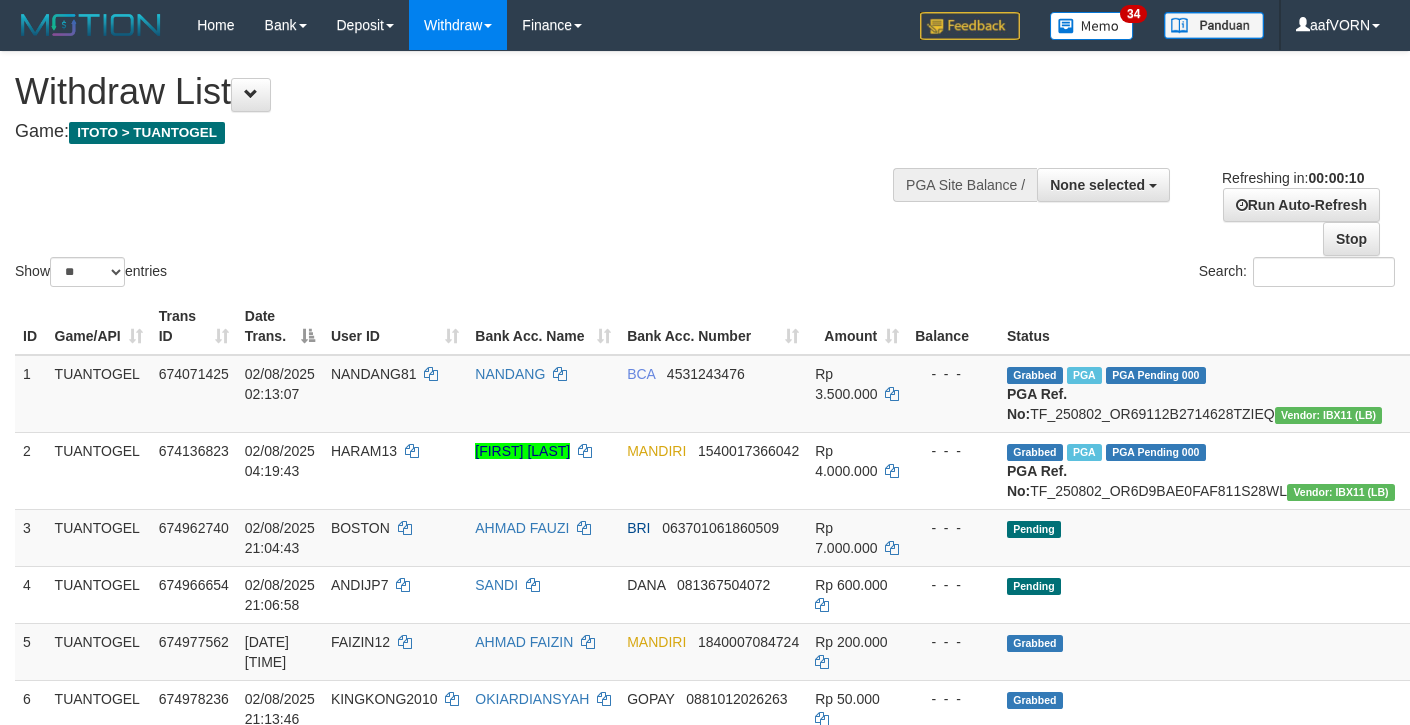 select 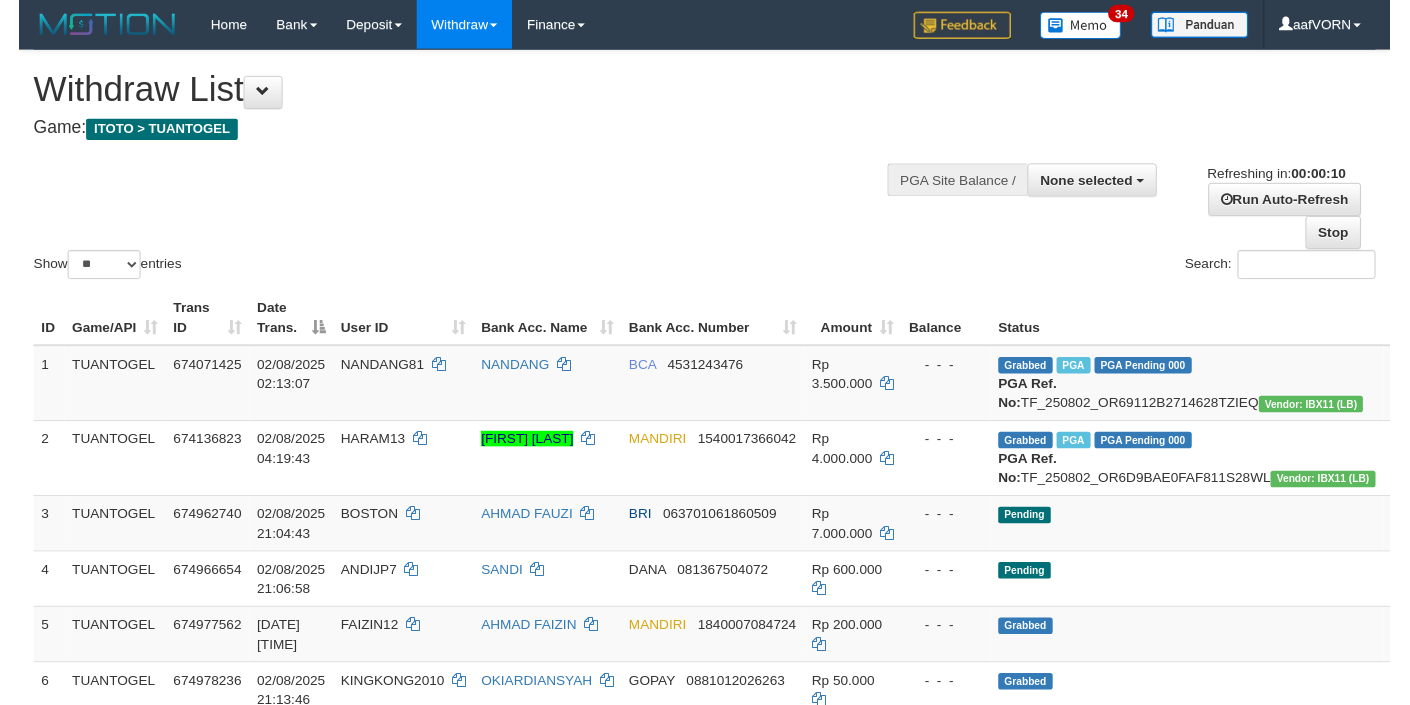 scroll, scrollTop: 0, scrollLeft: 0, axis: both 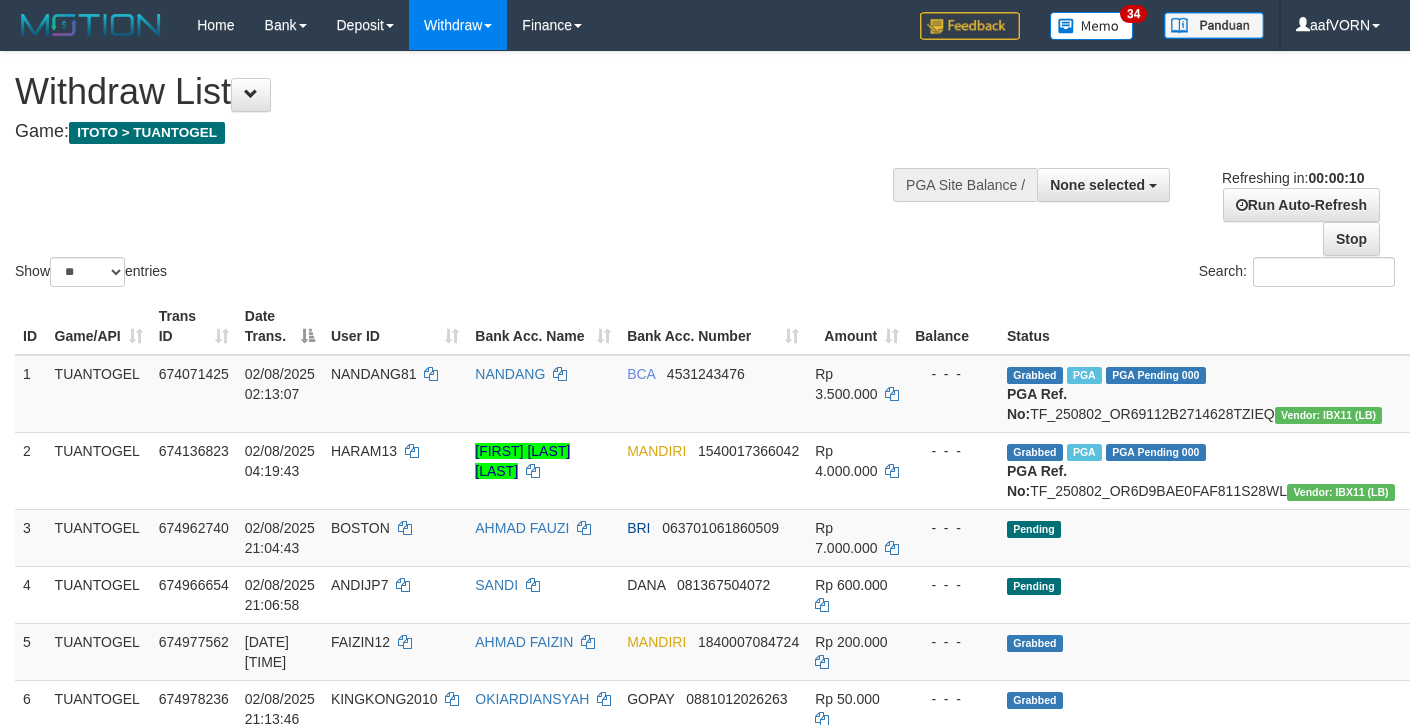 select 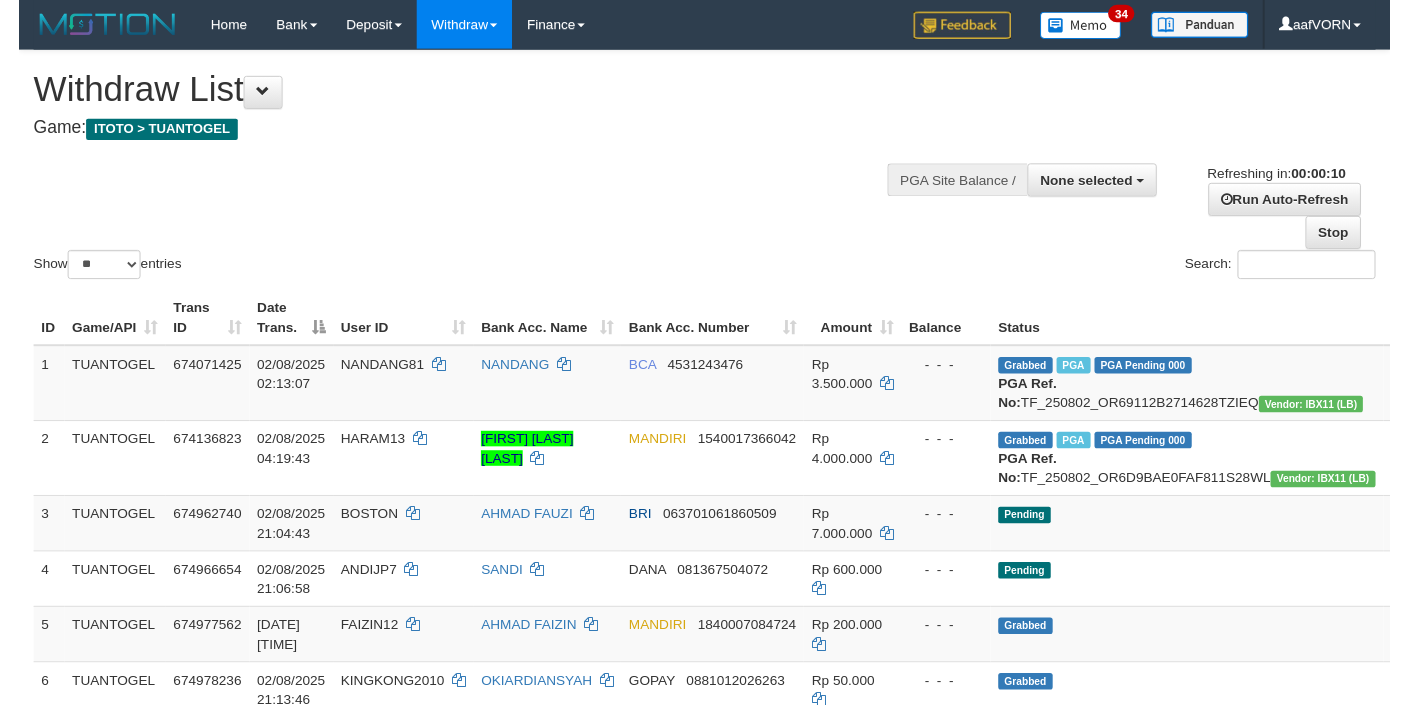 scroll, scrollTop: 0, scrollLeft: 0, axis: both 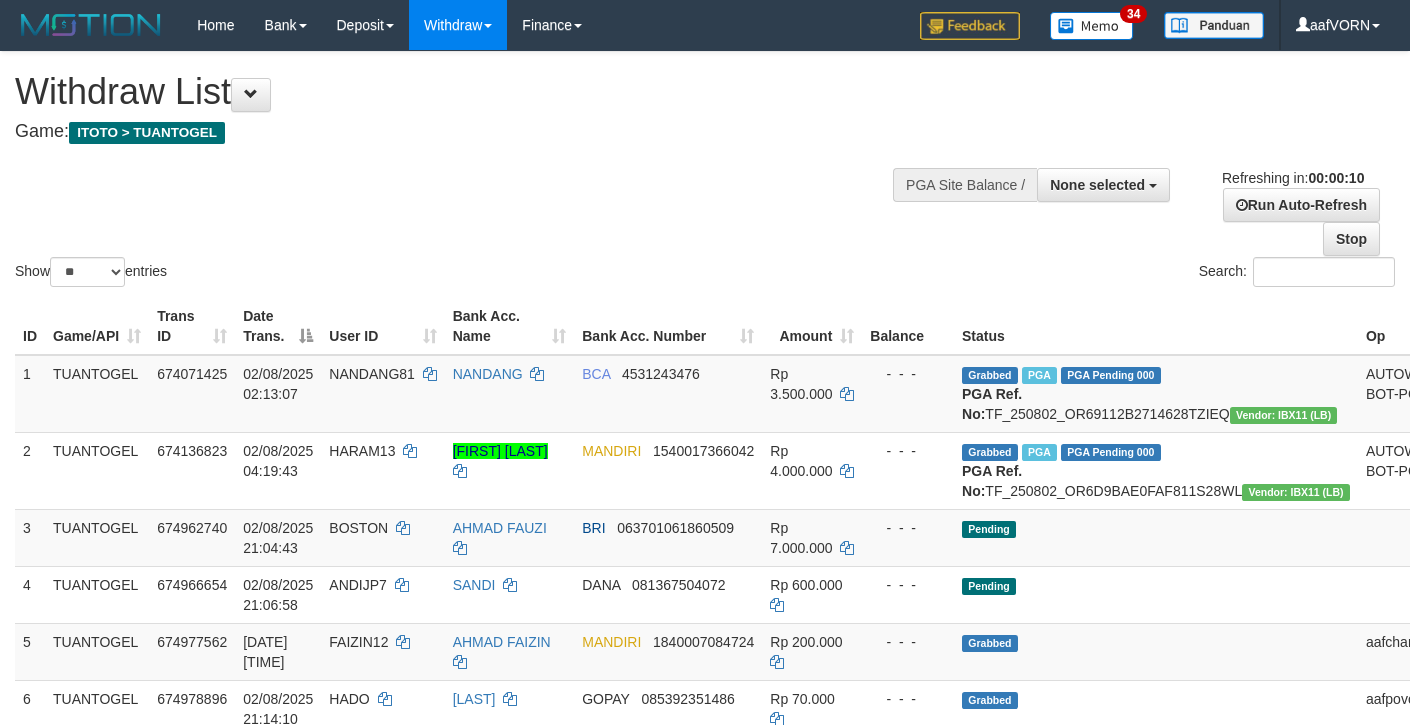 select 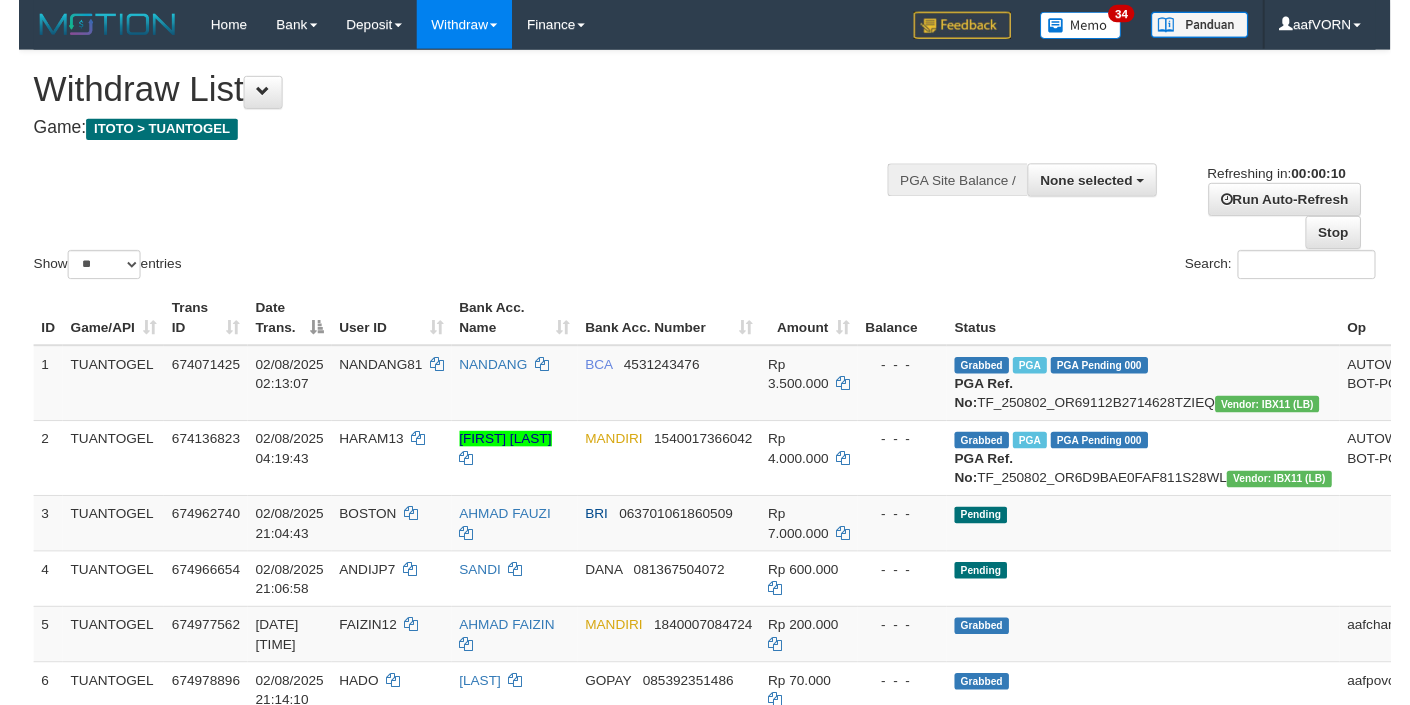 scroll, scrollTop: 0, scrollLeft: 0, axis: both 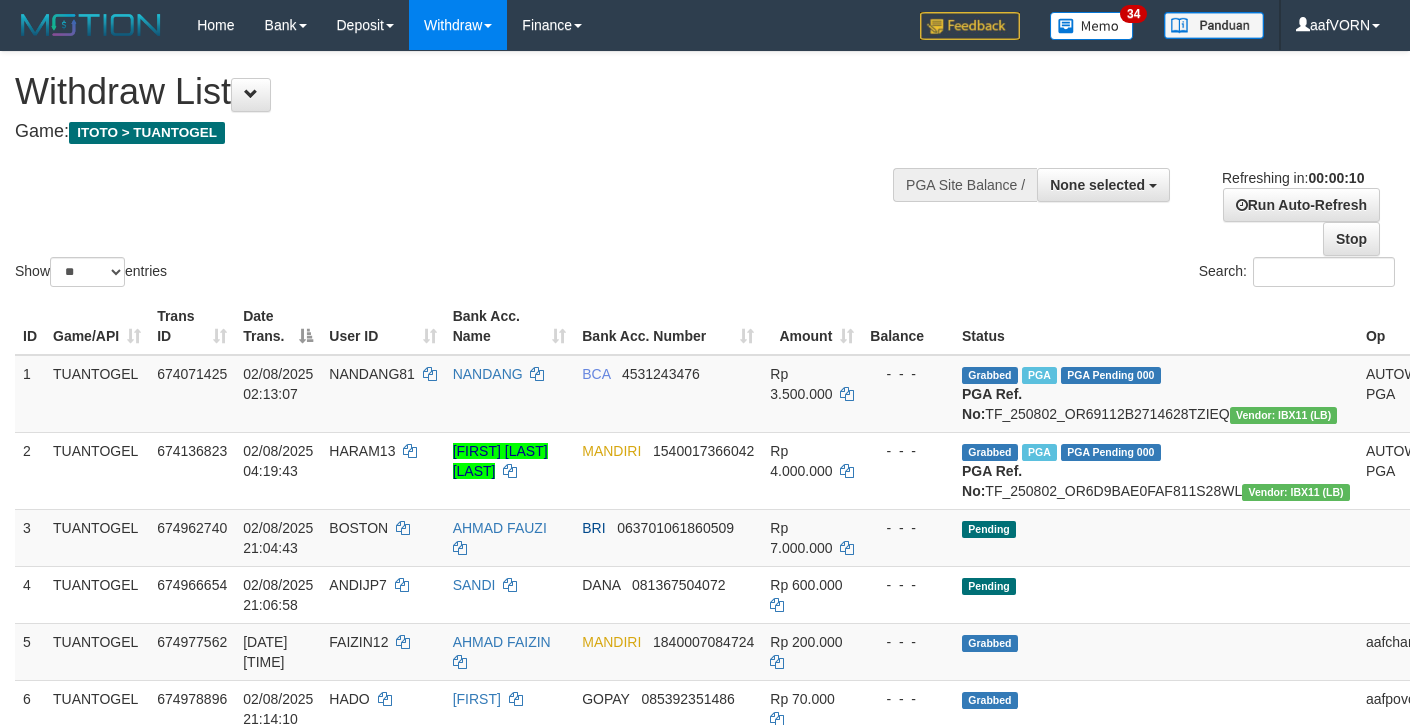 select 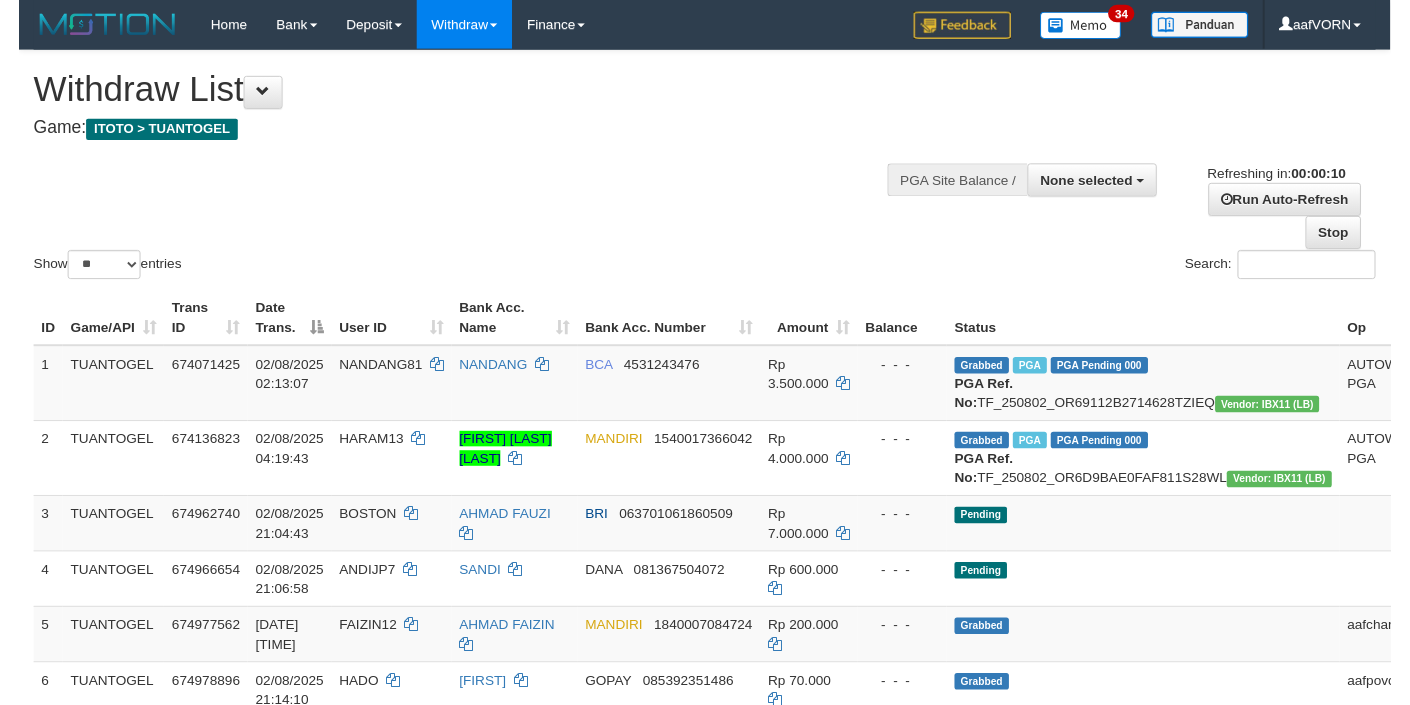 scroll, scrollTop: 0, scrollLeft: 0, axis: both 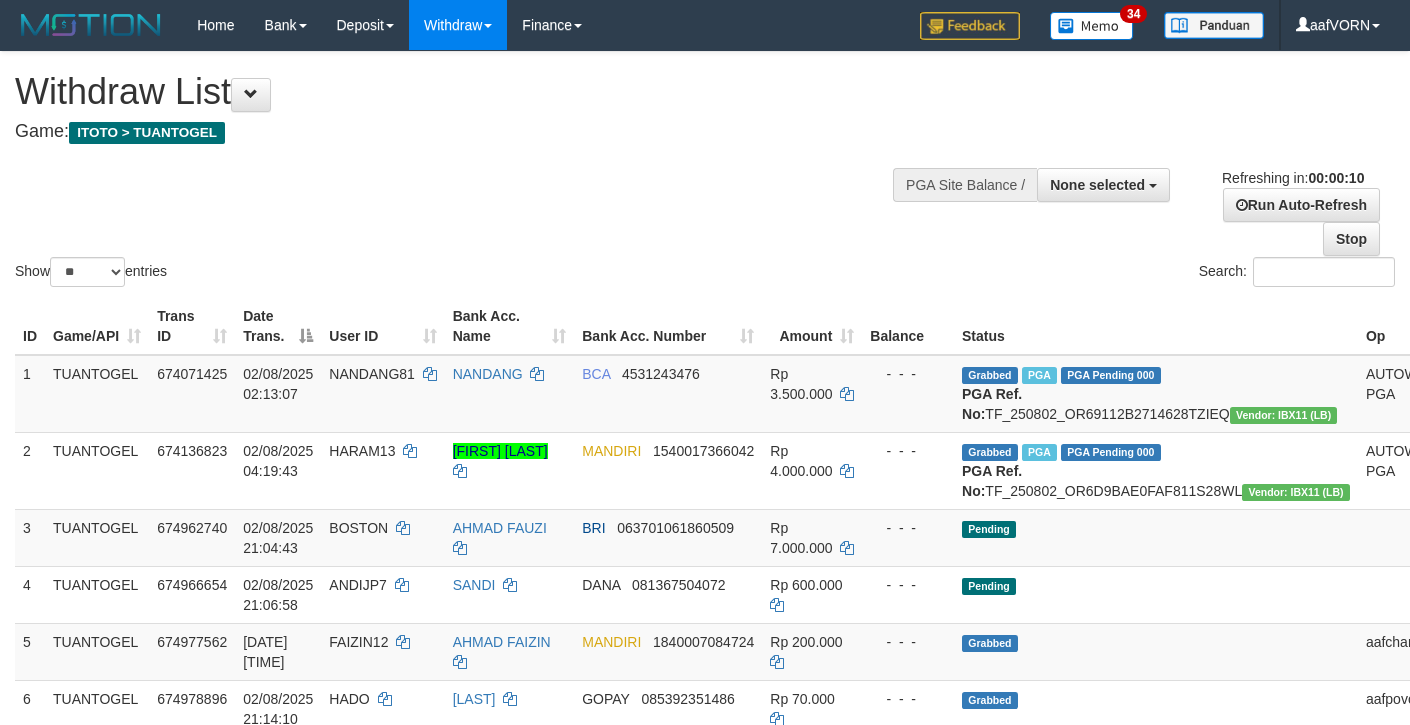 select 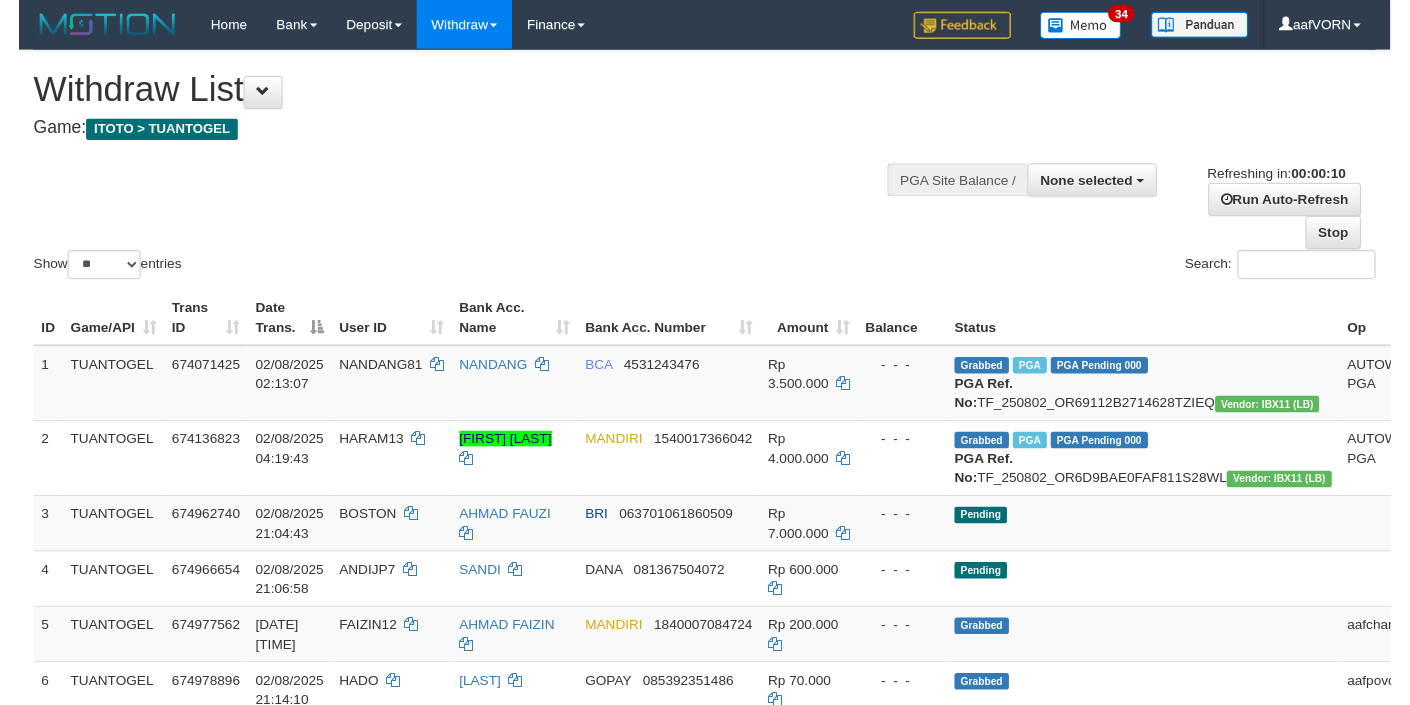 scroll, scrollTop: 0, scrollLeft: 0, axis: both 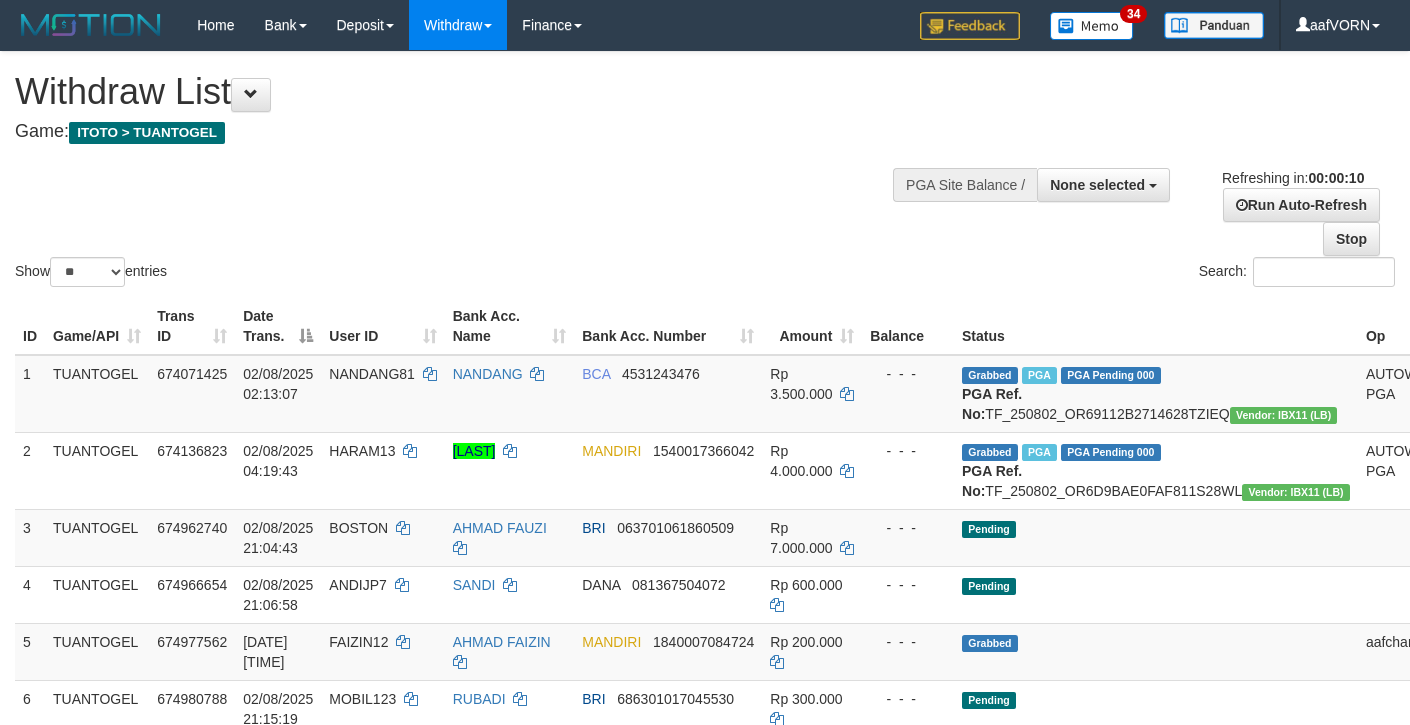 select 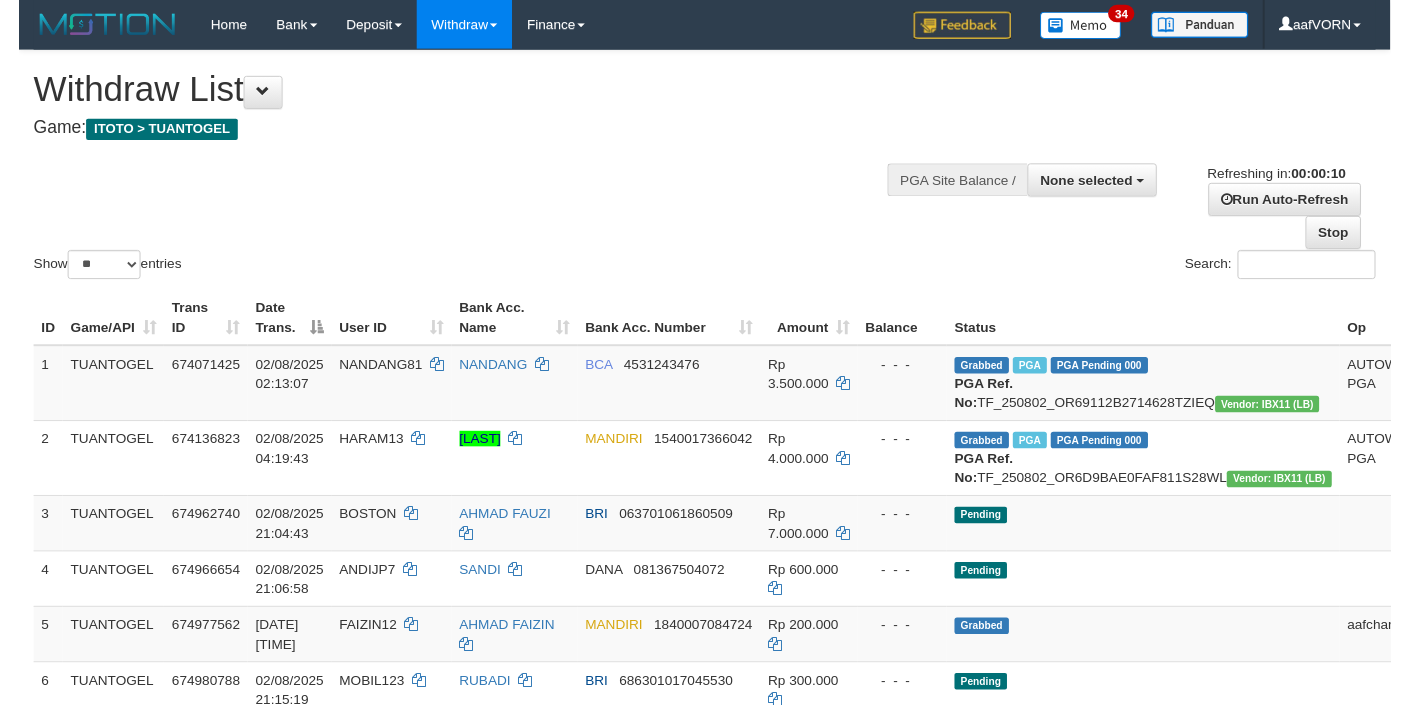 scroll, scrollTop: 0, scrollLeft: 0, axis: both 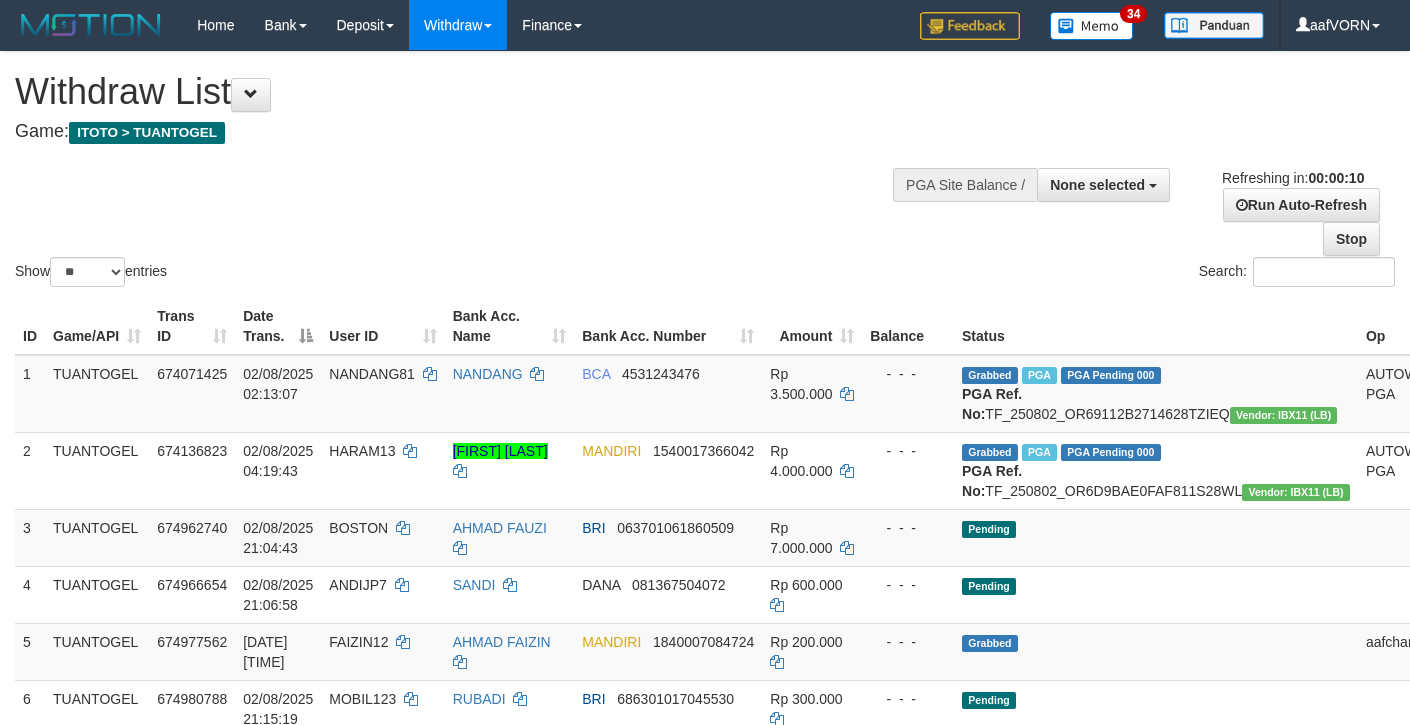 select 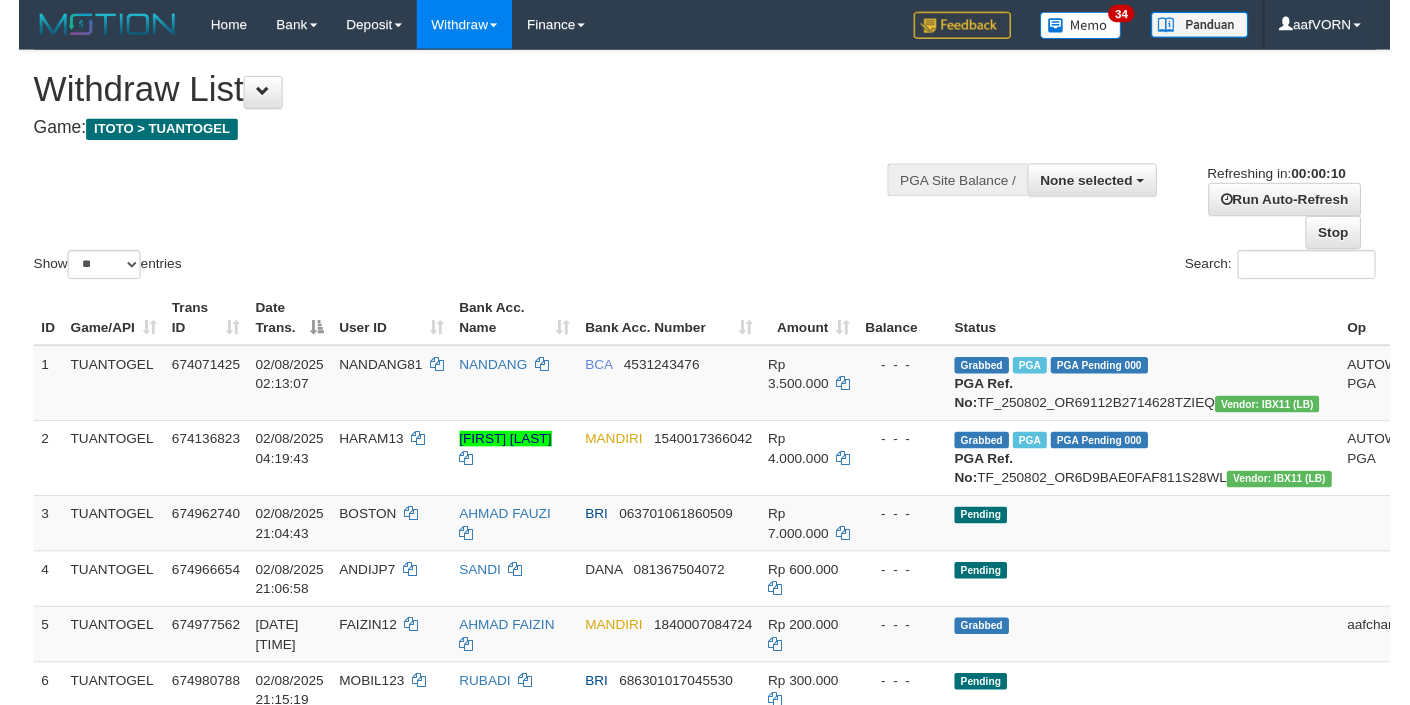 scroll, scrollTop: 0, scrollLeft: 0, axis: both 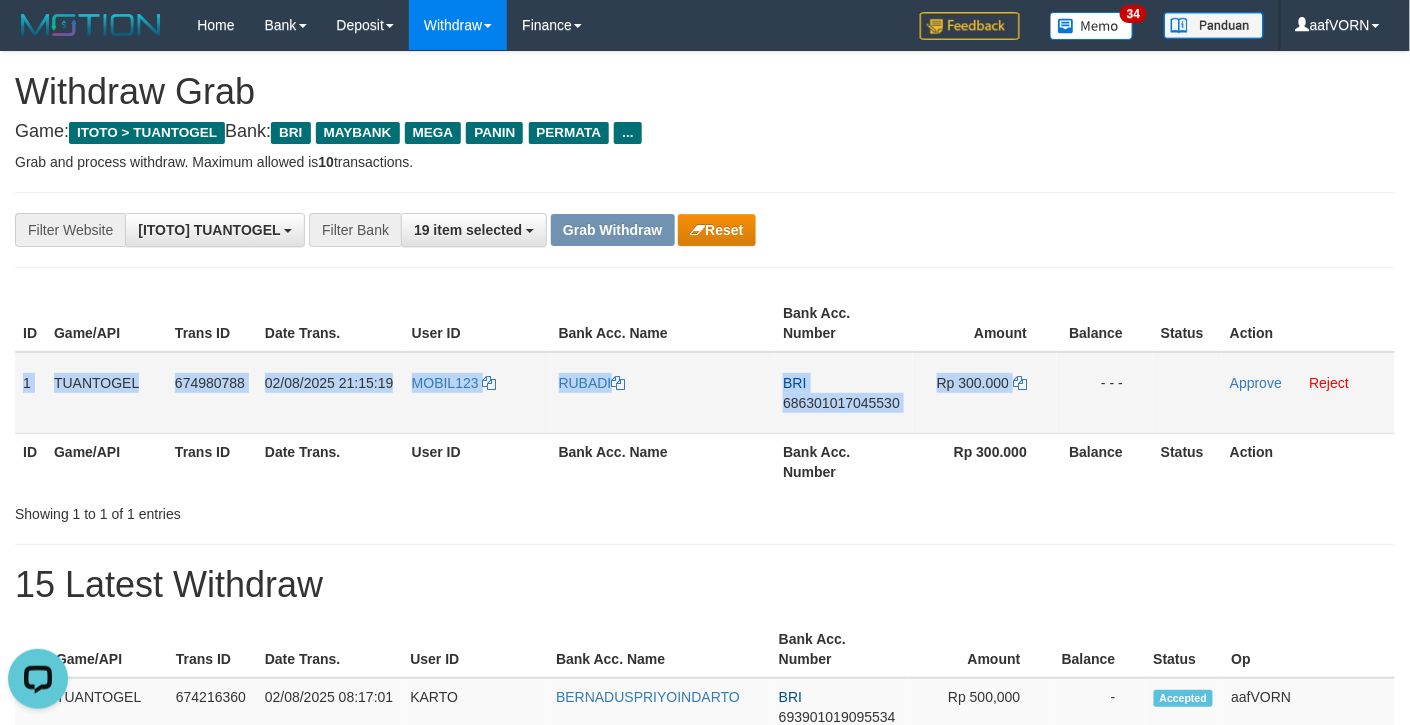 drag, startPoint x: 25, startPoint y: 385, endPoint x: 1053, endPoint y: 388, distance: 1028.0044 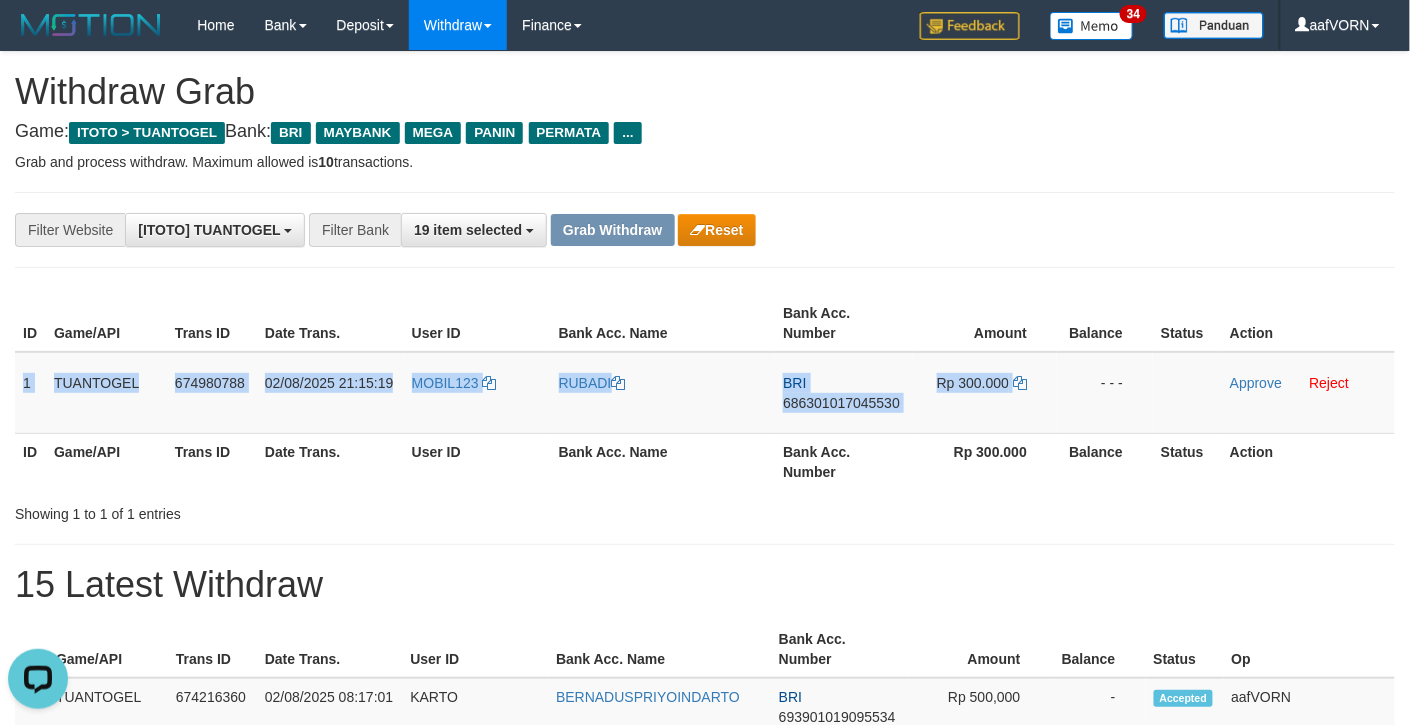 copy on "1
TUANTOGEL
674980788
02/08/2025 21:15:19
MOBIL123
RUBADI
BRI
686301017045530
Rp 300.000" 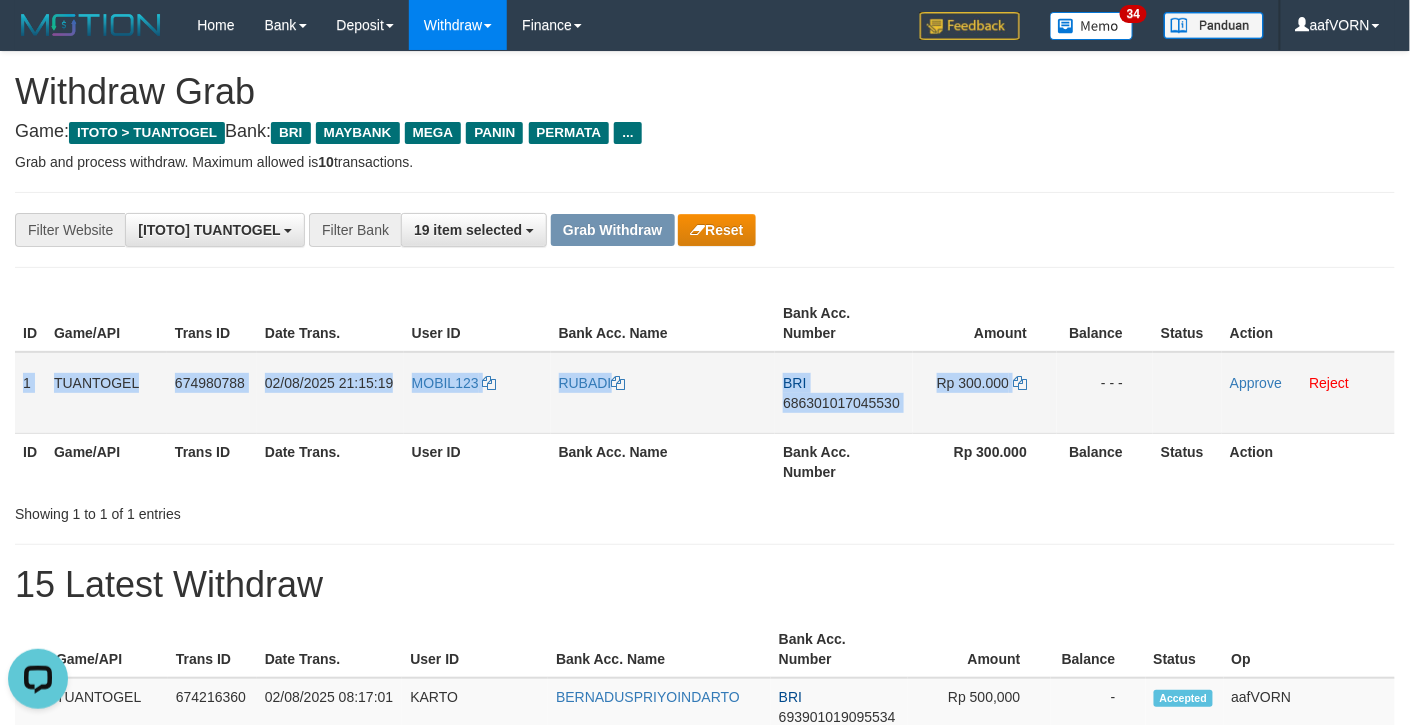 click on "686301017045530" at bounding box center (841, 403) 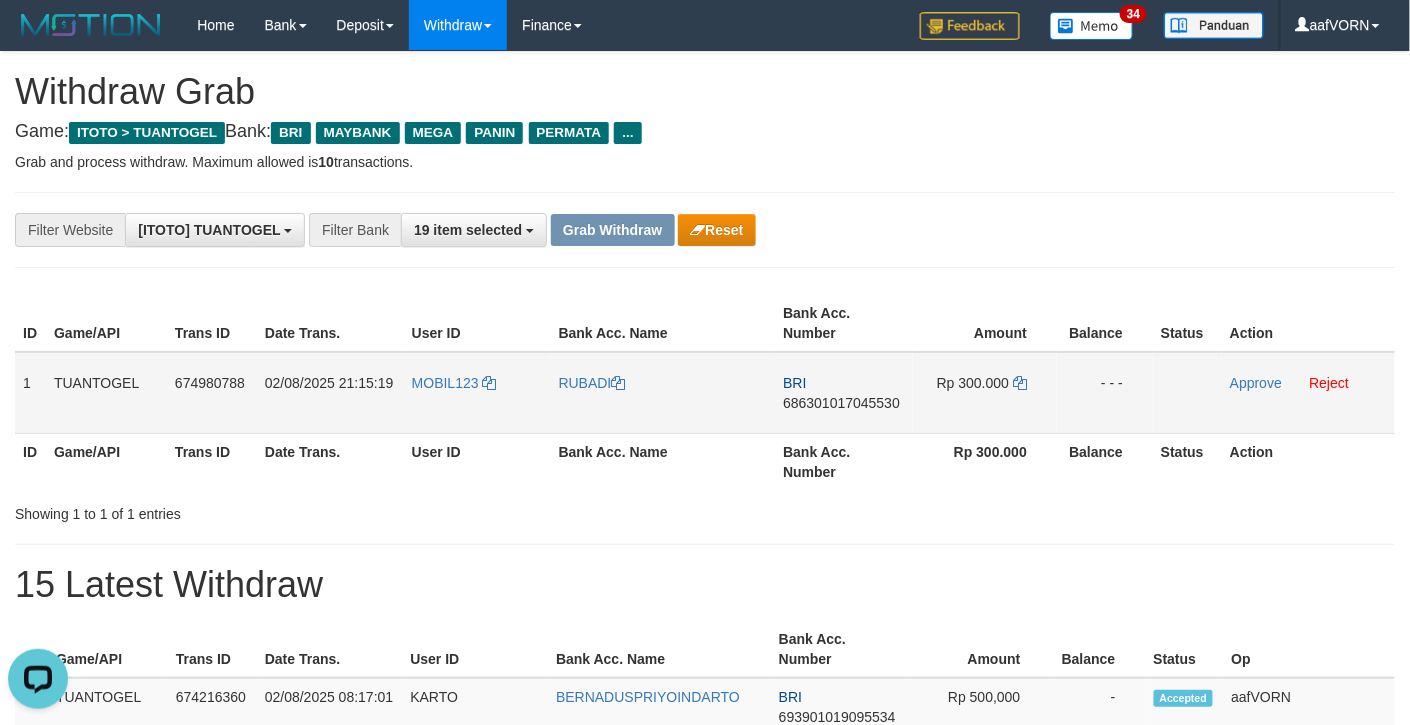 click on "Rp 300.000" at bounding box center (985, 393) 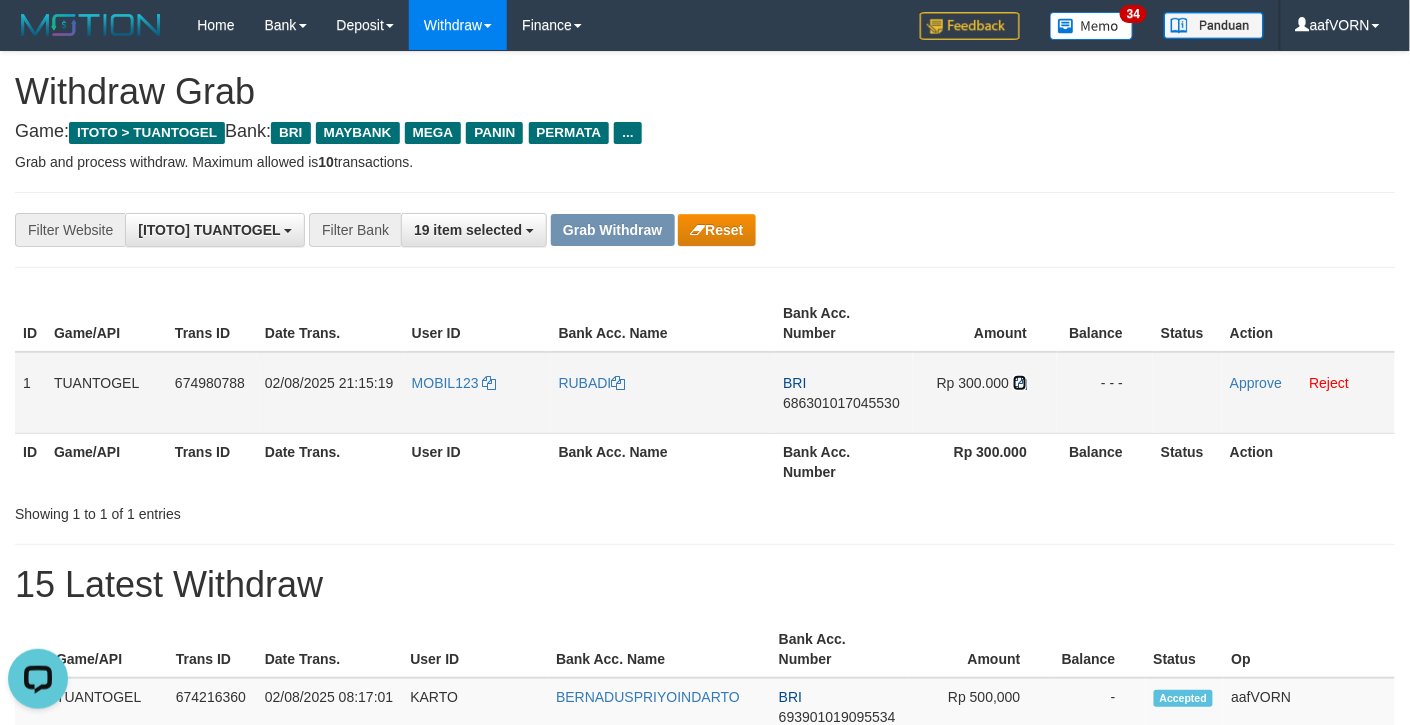 drag, startPoint x: 1016, startPoint y: 382, endPoint x: 1104, endPoint y: 354, distance: 92.34717 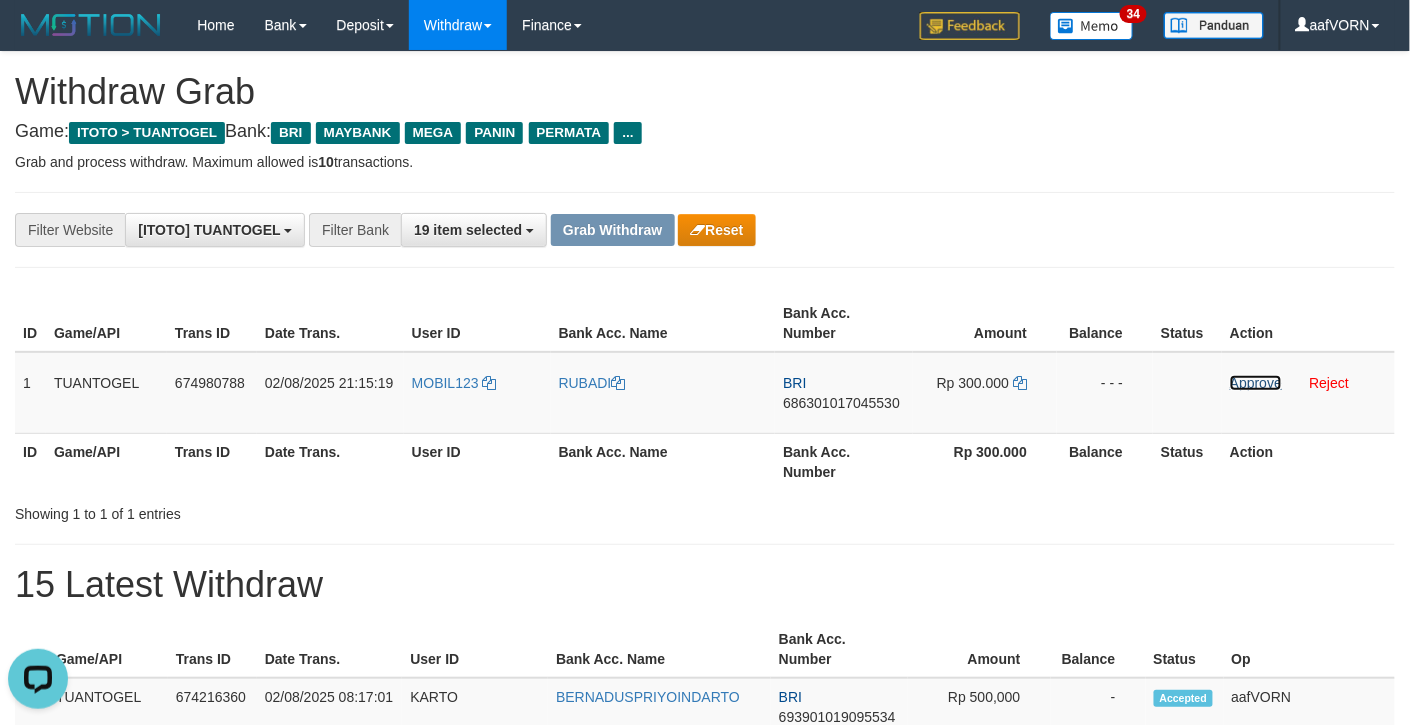drag, startPoint x: 1272, startPoint y: 378, endPoint x: 854, endPoint y: 286, distance: 428.00467 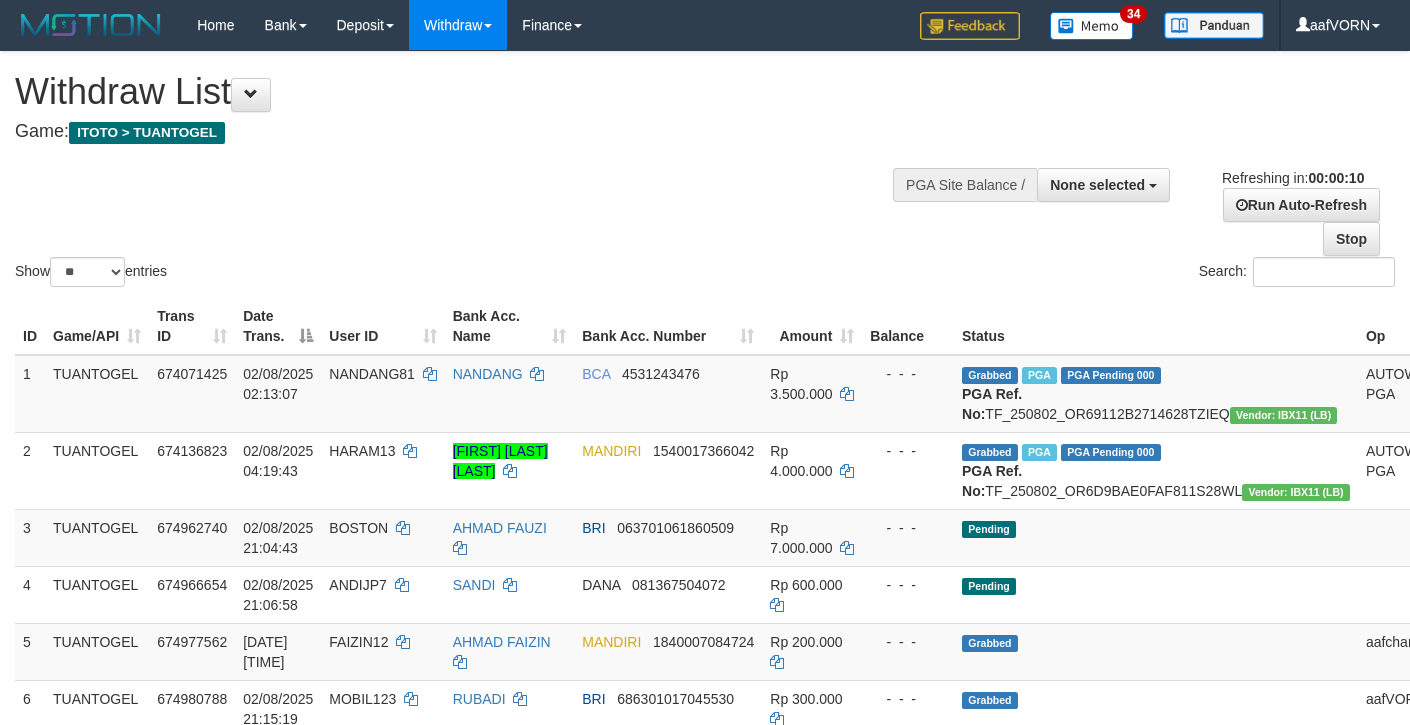 select 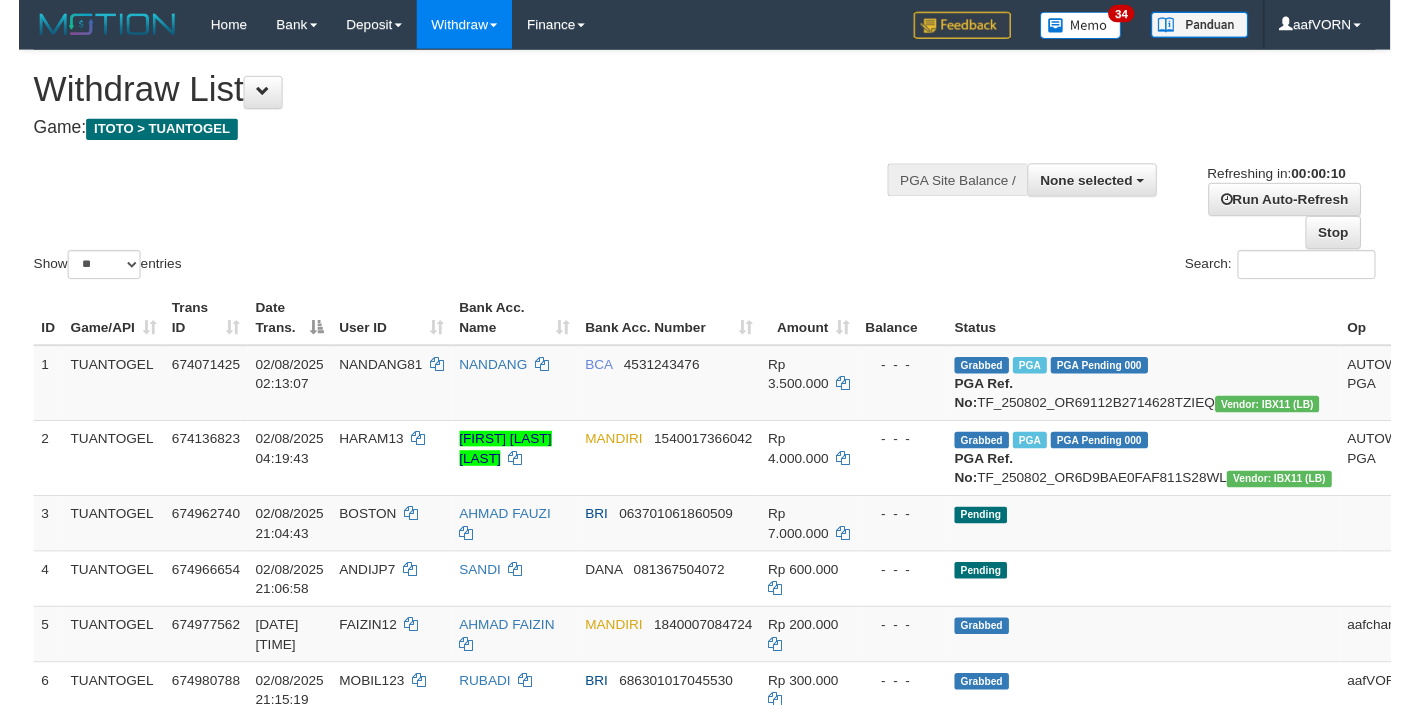scroll, scrollTop: 0, scrollLeft: 0, axis: both 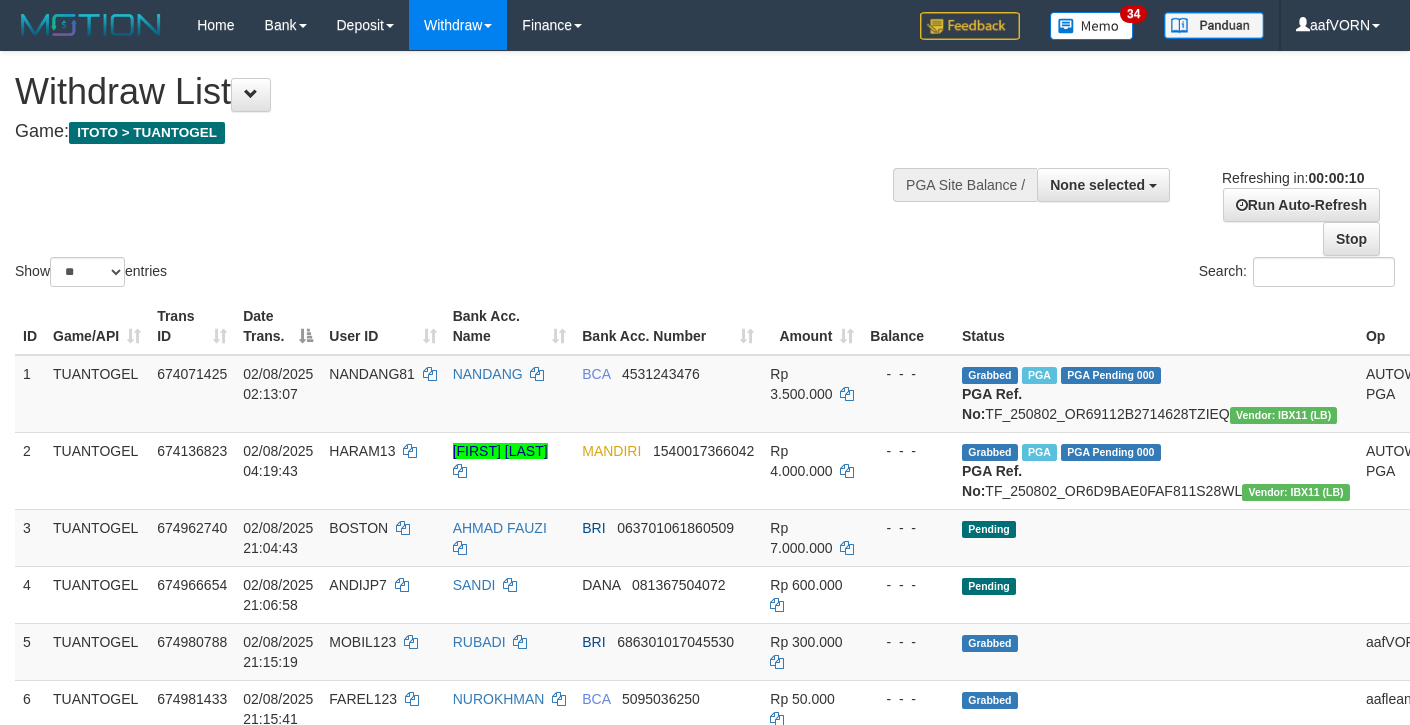select 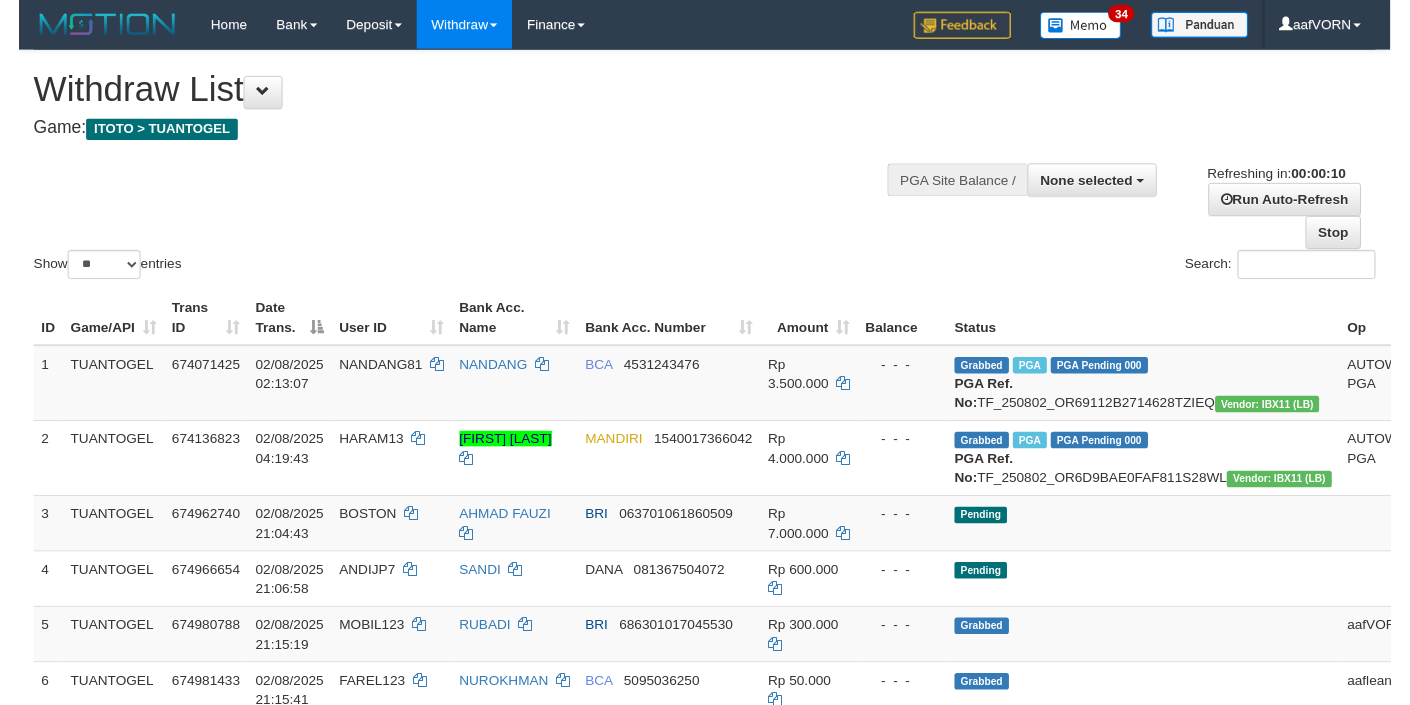 scroll, scrollTop: 0, scrollLeft: 0, axis: both 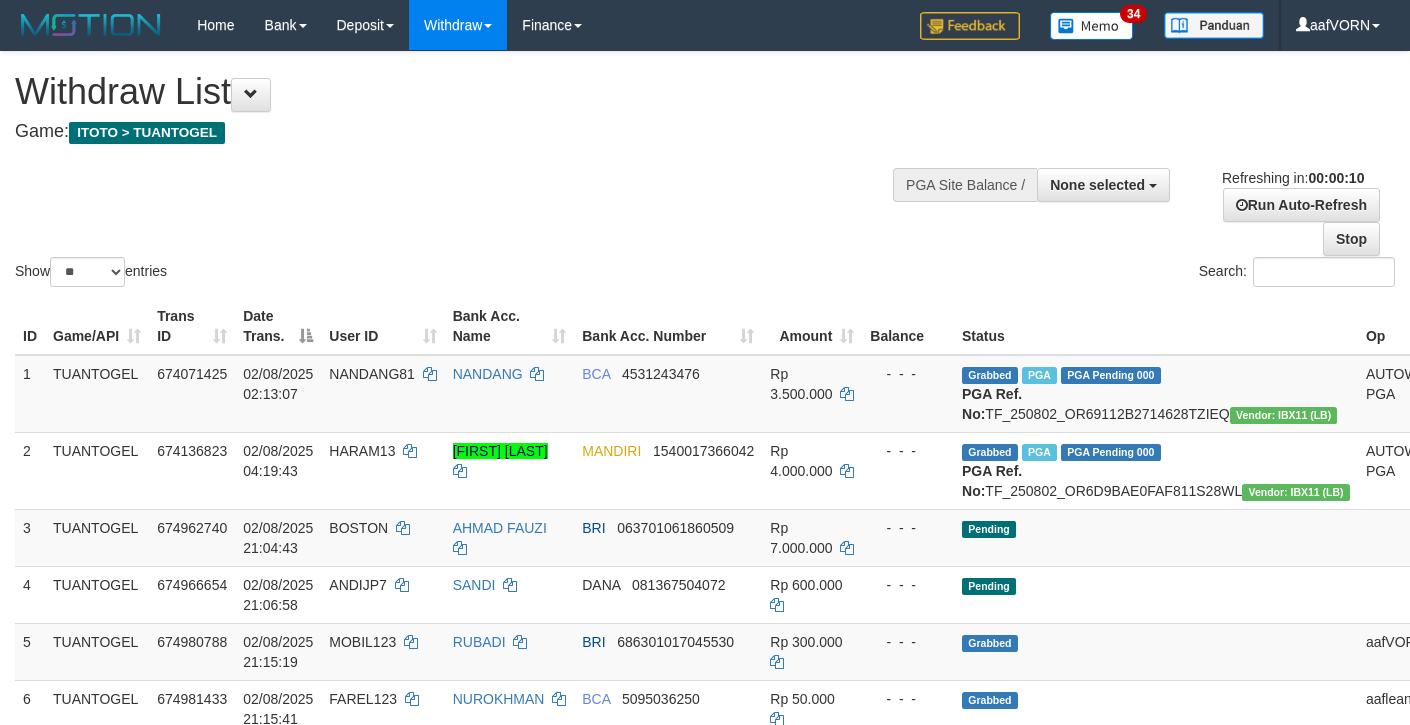 select 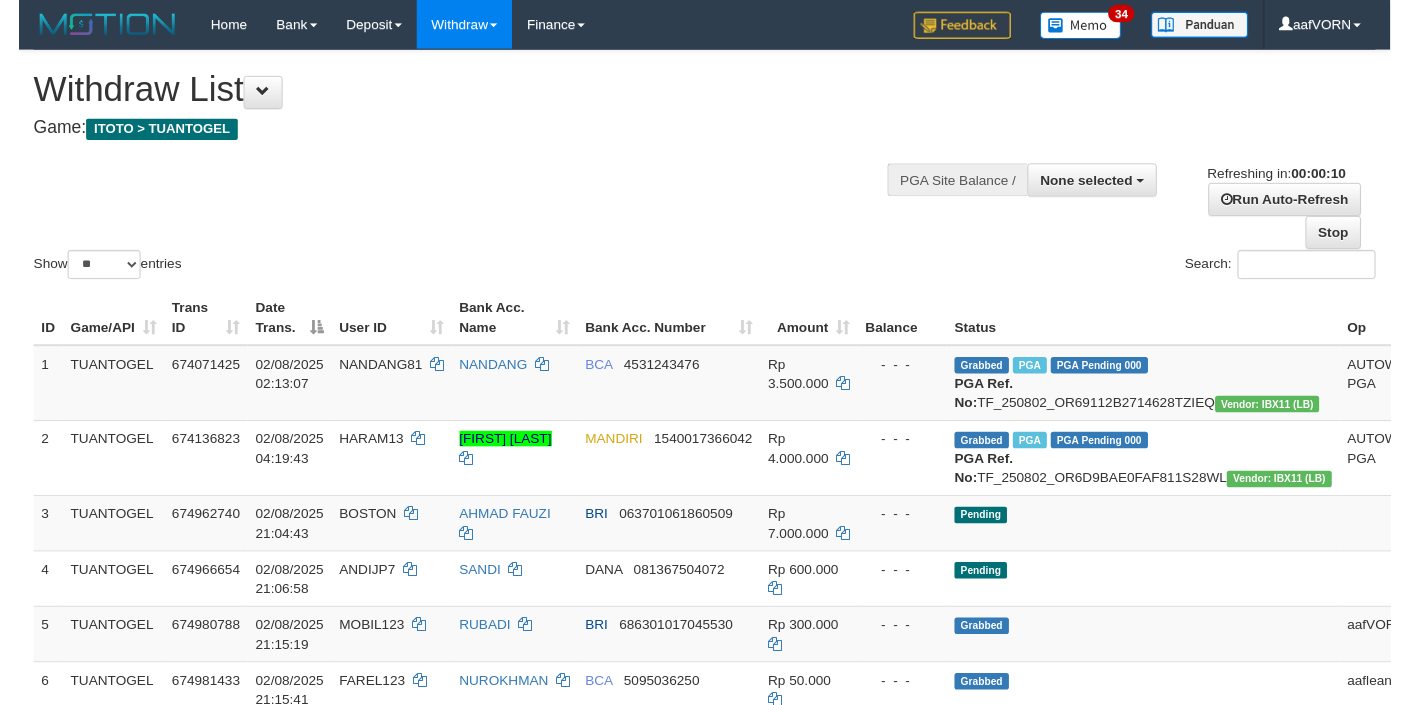 scroll, scrollTop: 0, scrollLeft: 0, axis: both 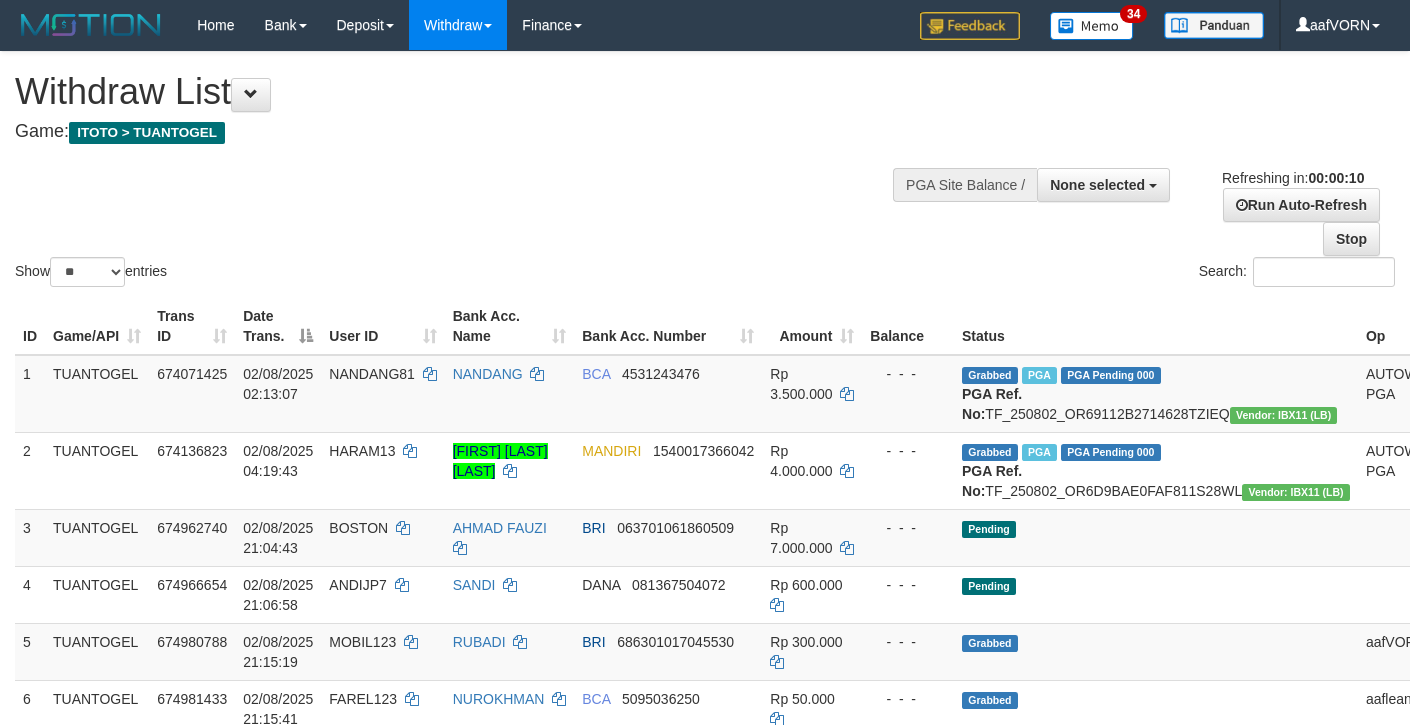 select 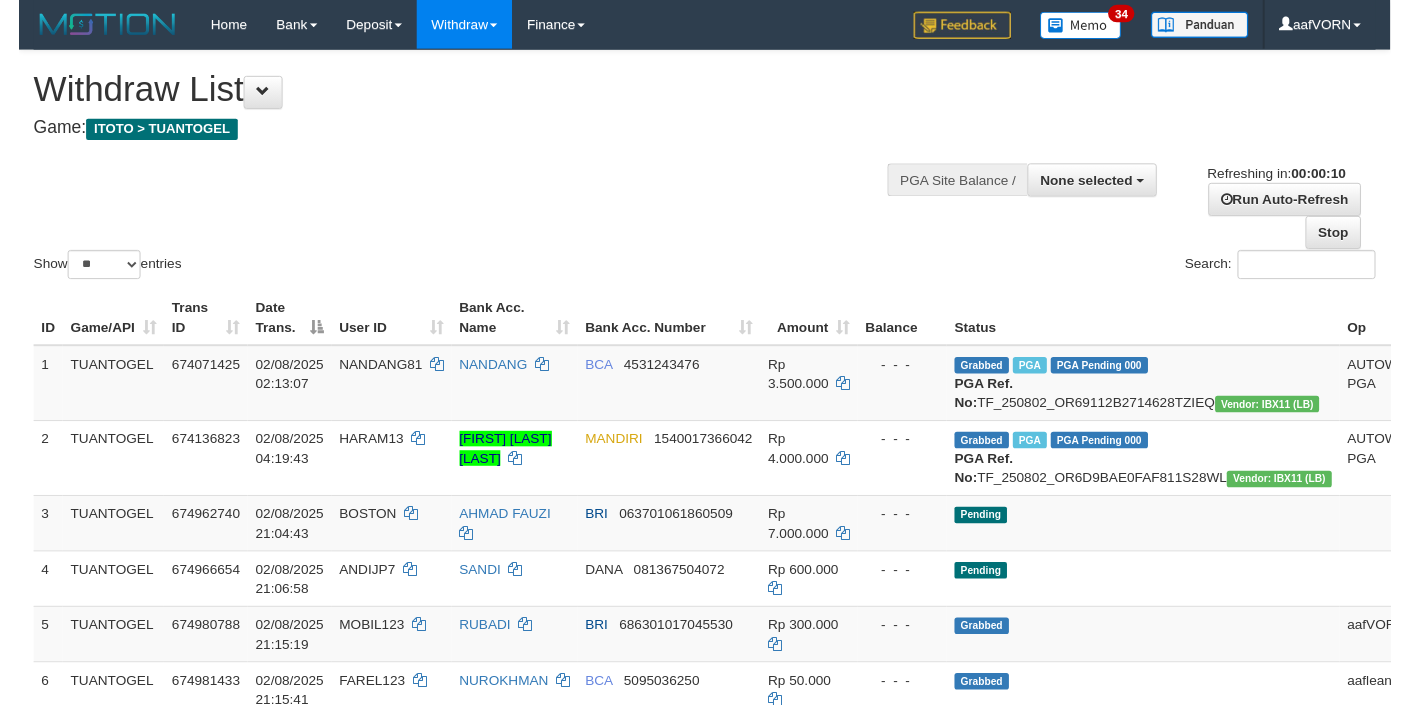 scroll, scrollTop: 0, scrollLeft: 0, axis: both 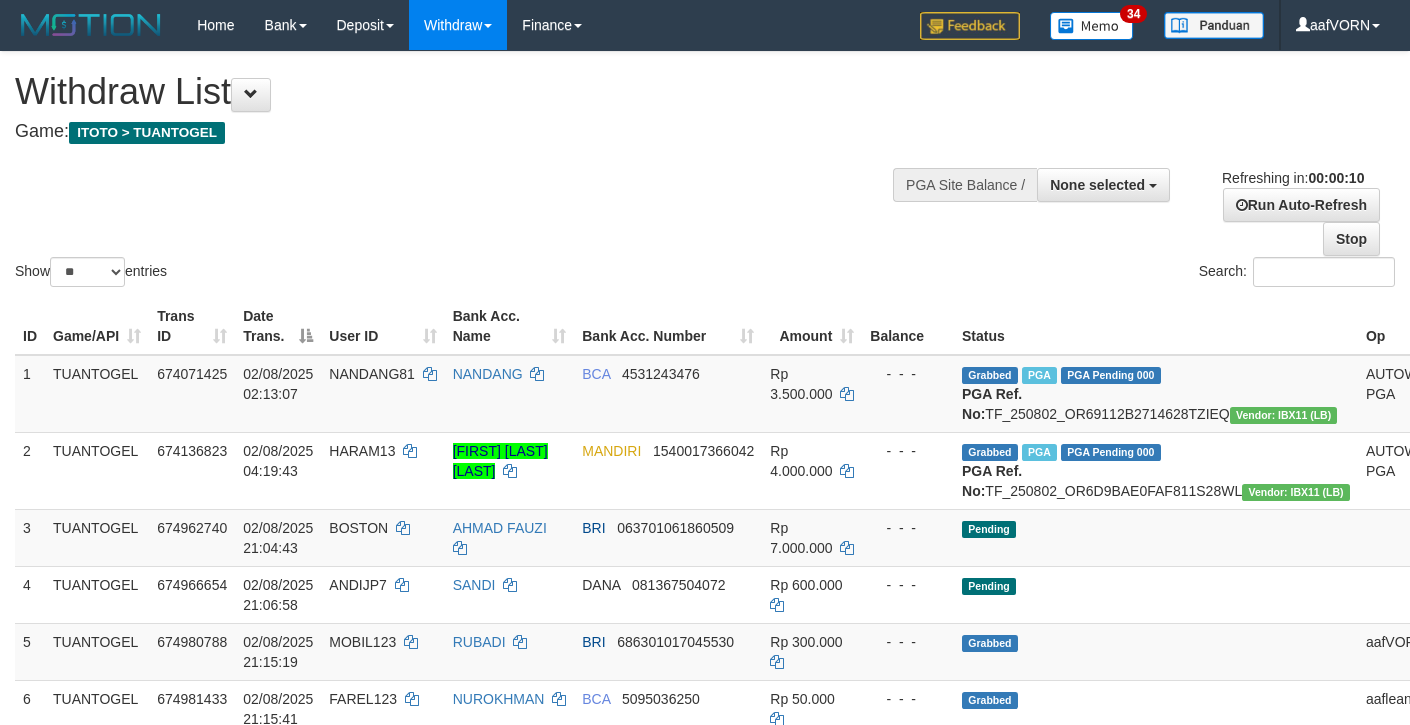 select 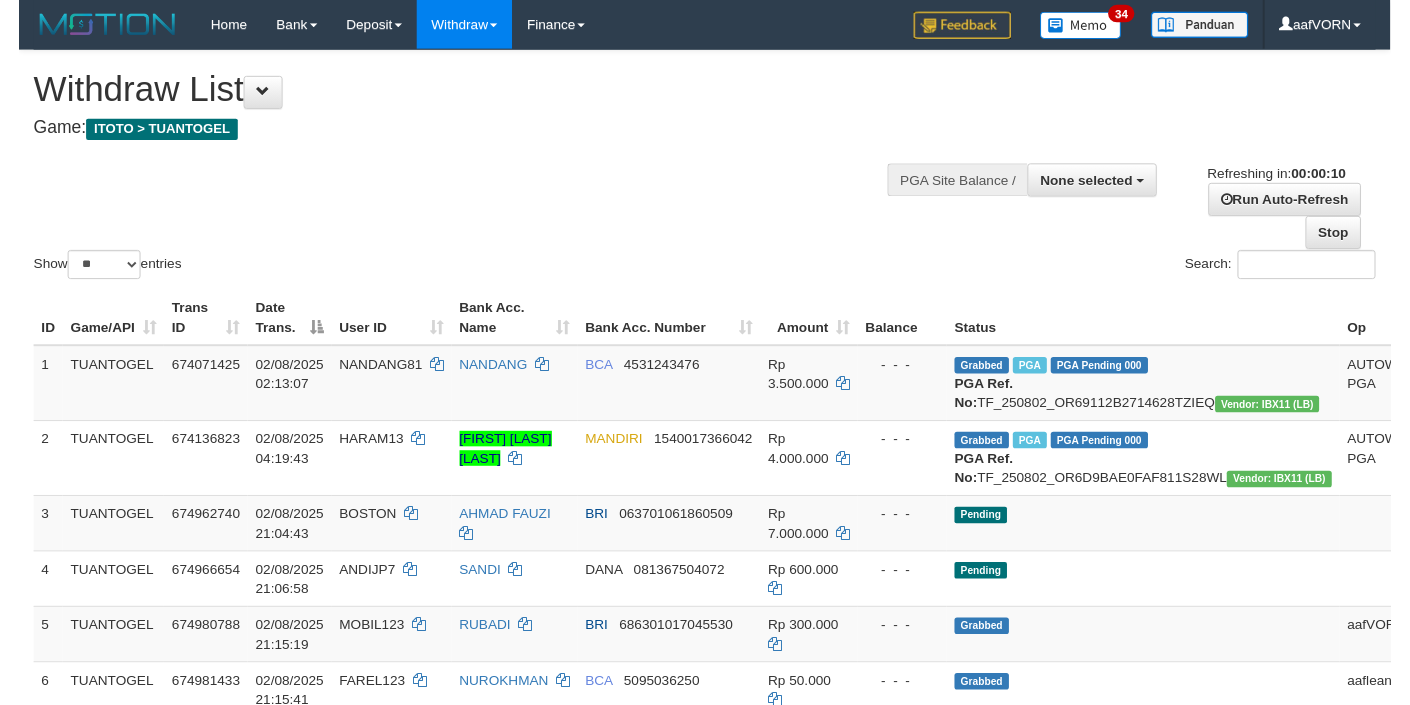scroll, scrollTop: 0, scrollLeft: 0, axis: both 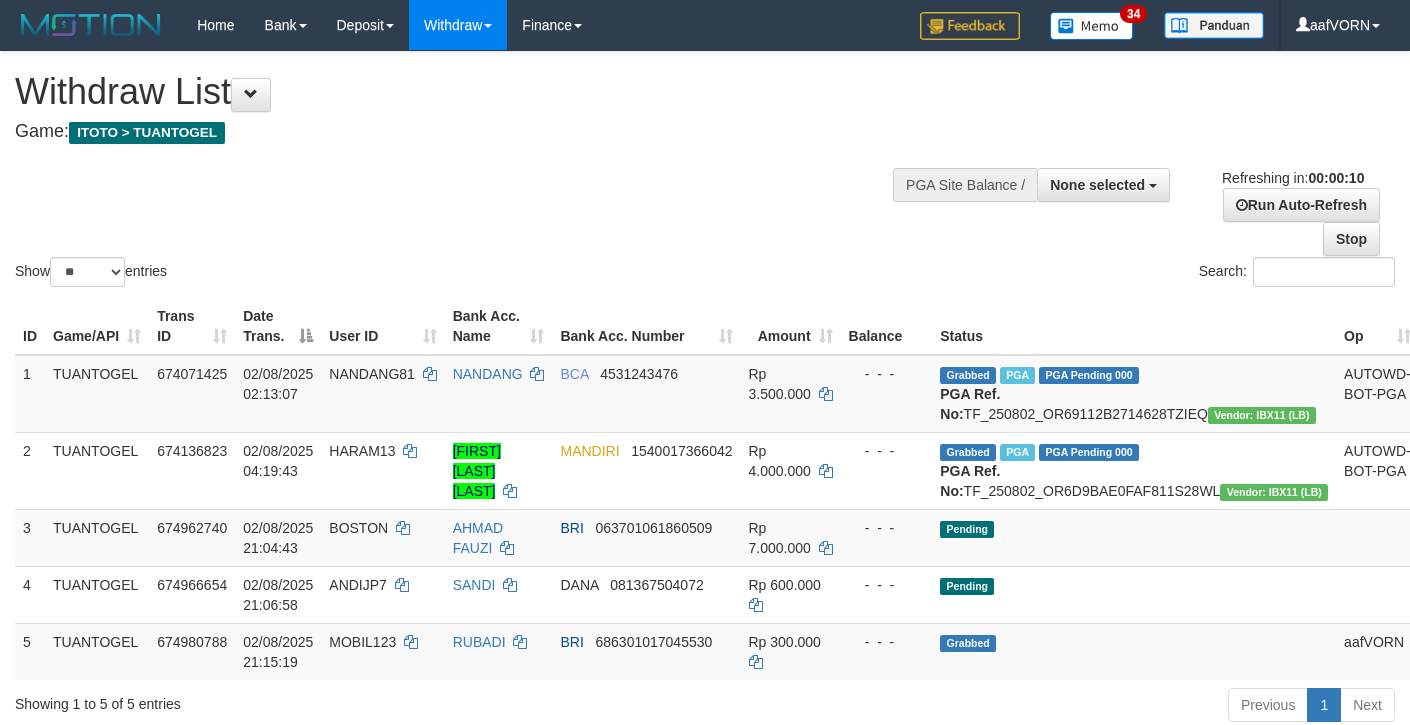 select 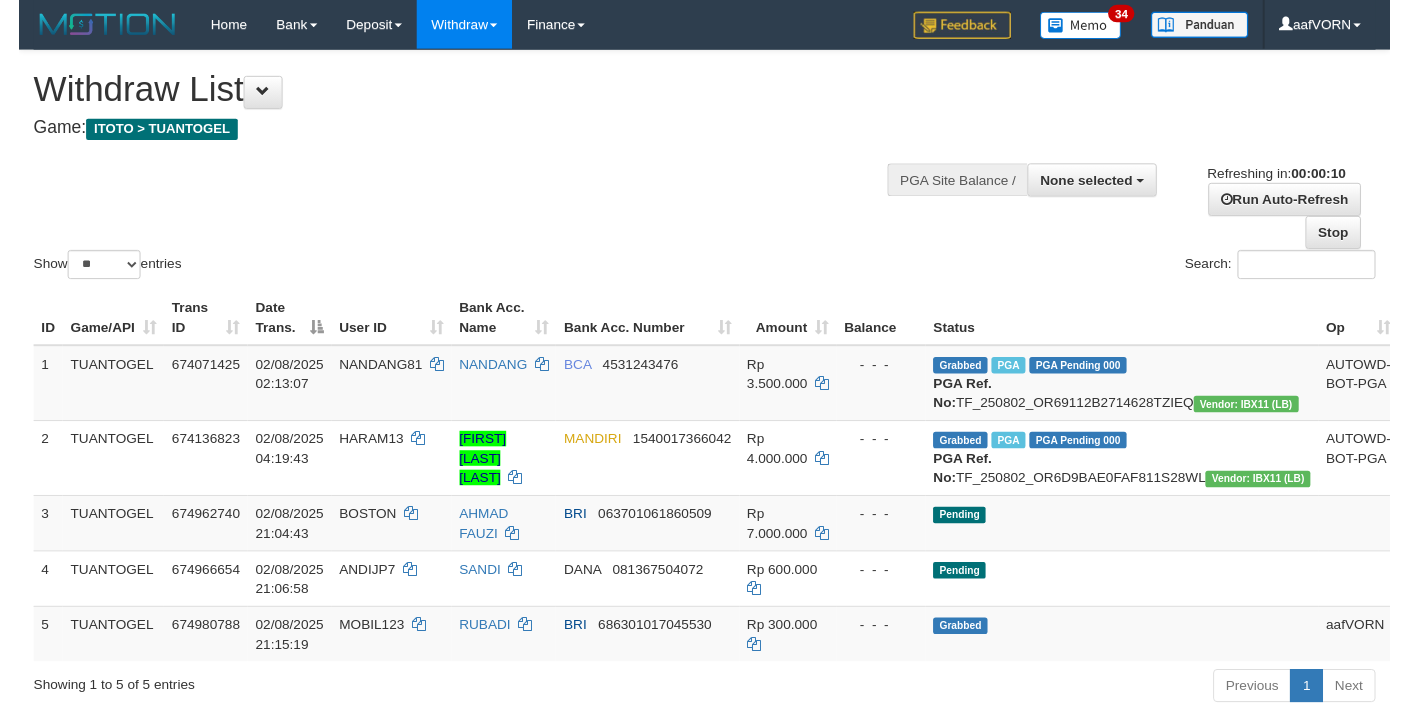 scroll, scrollTop: 0, scrollLeft: 0, axis: both 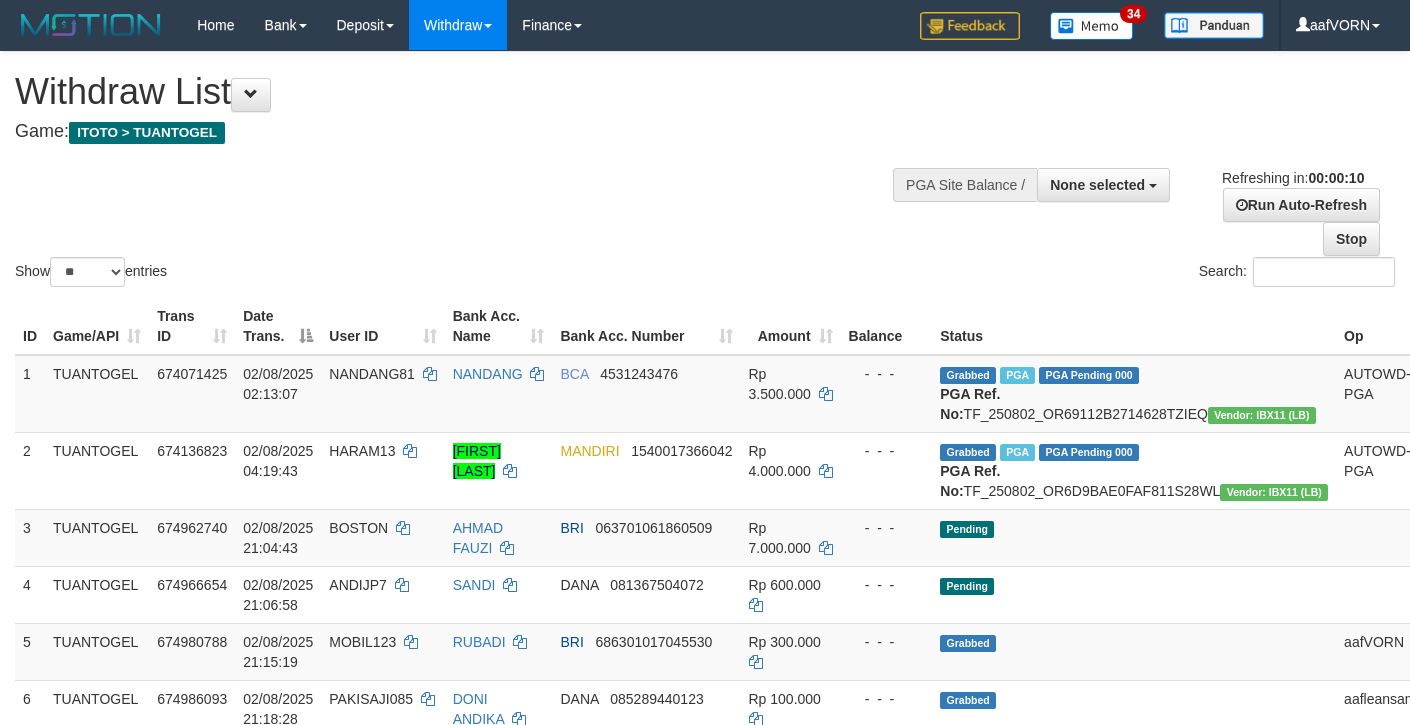 select 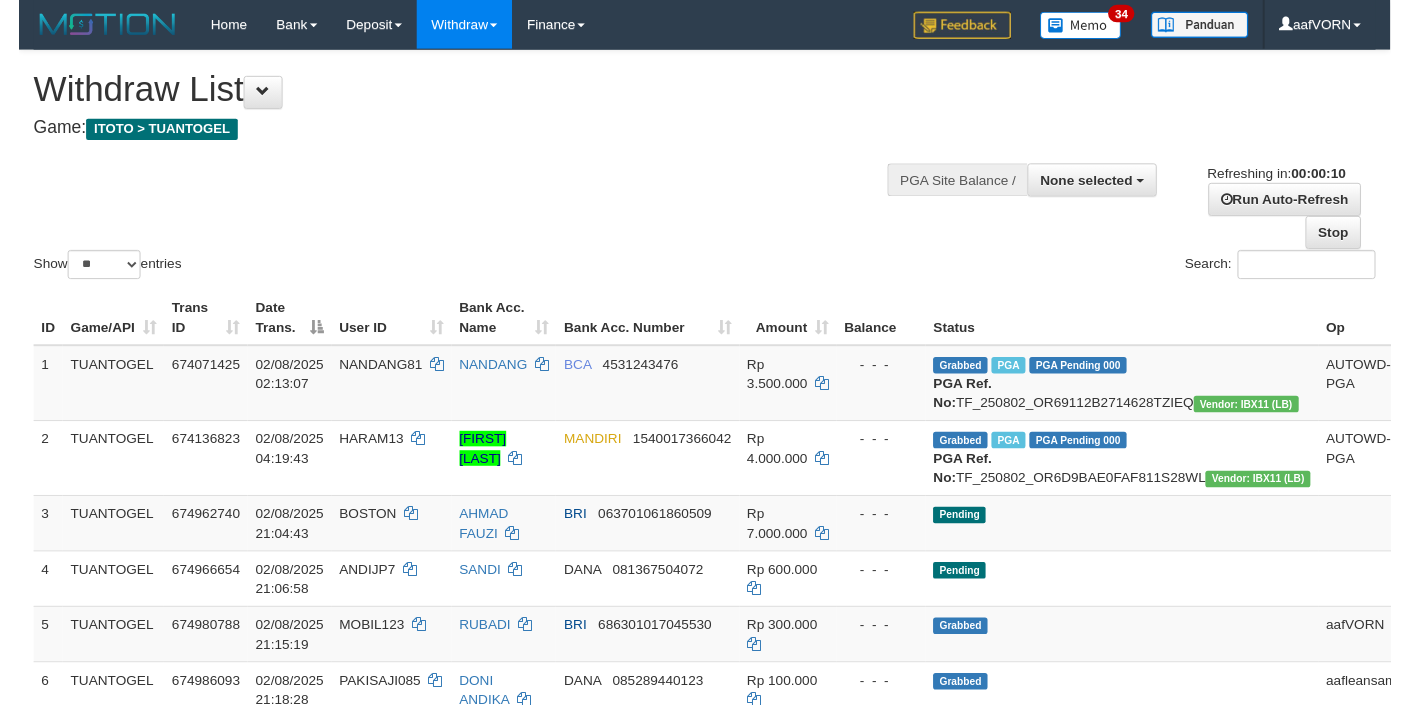 scroll, scrollTop: 0, scrollLeft: 0, axis: both 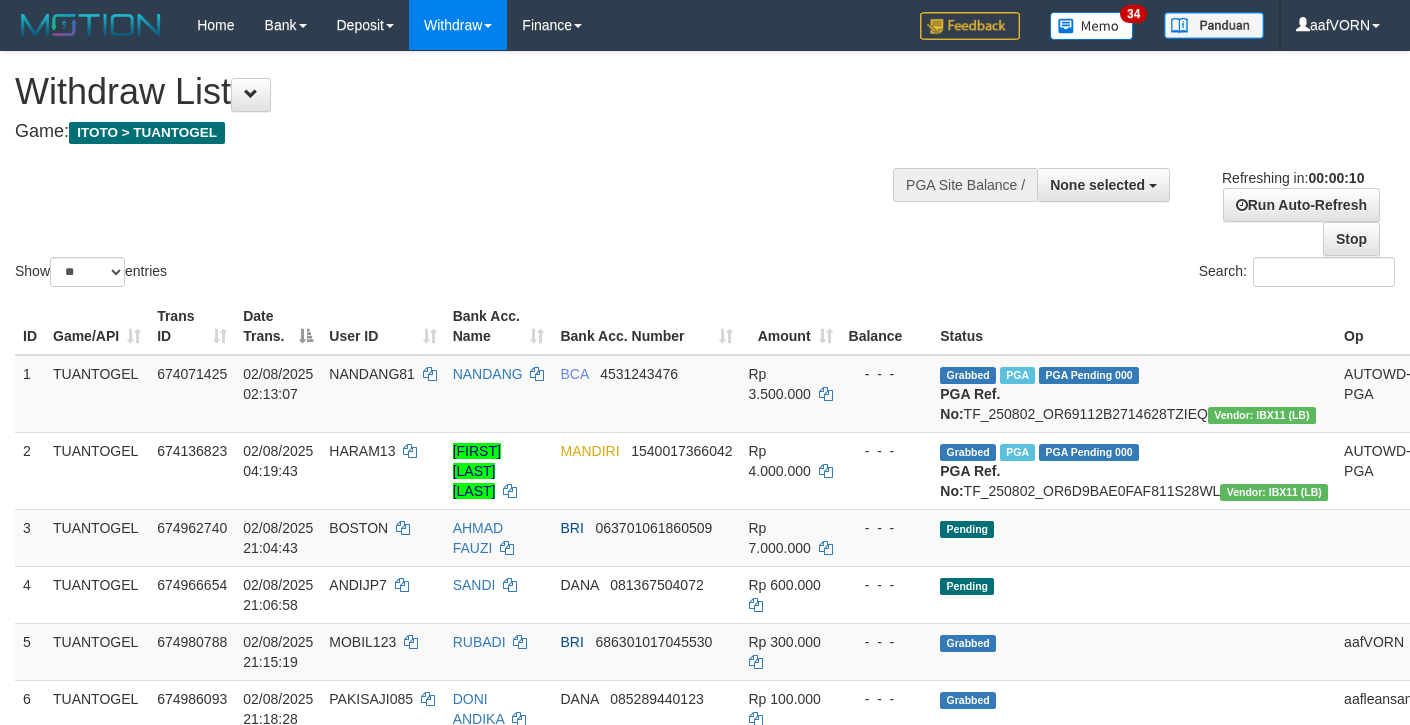 select 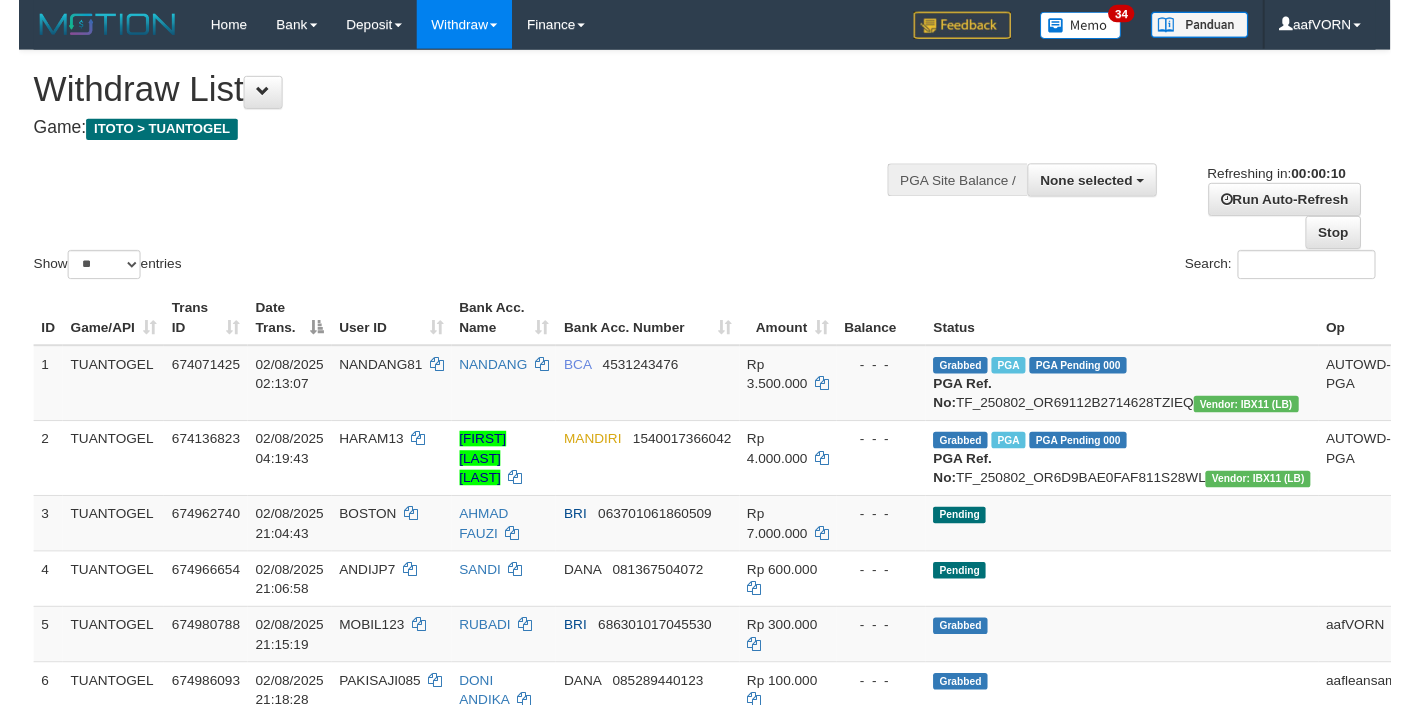 scroll, scrollTop: 0, scrollLeft: 0, axis: both 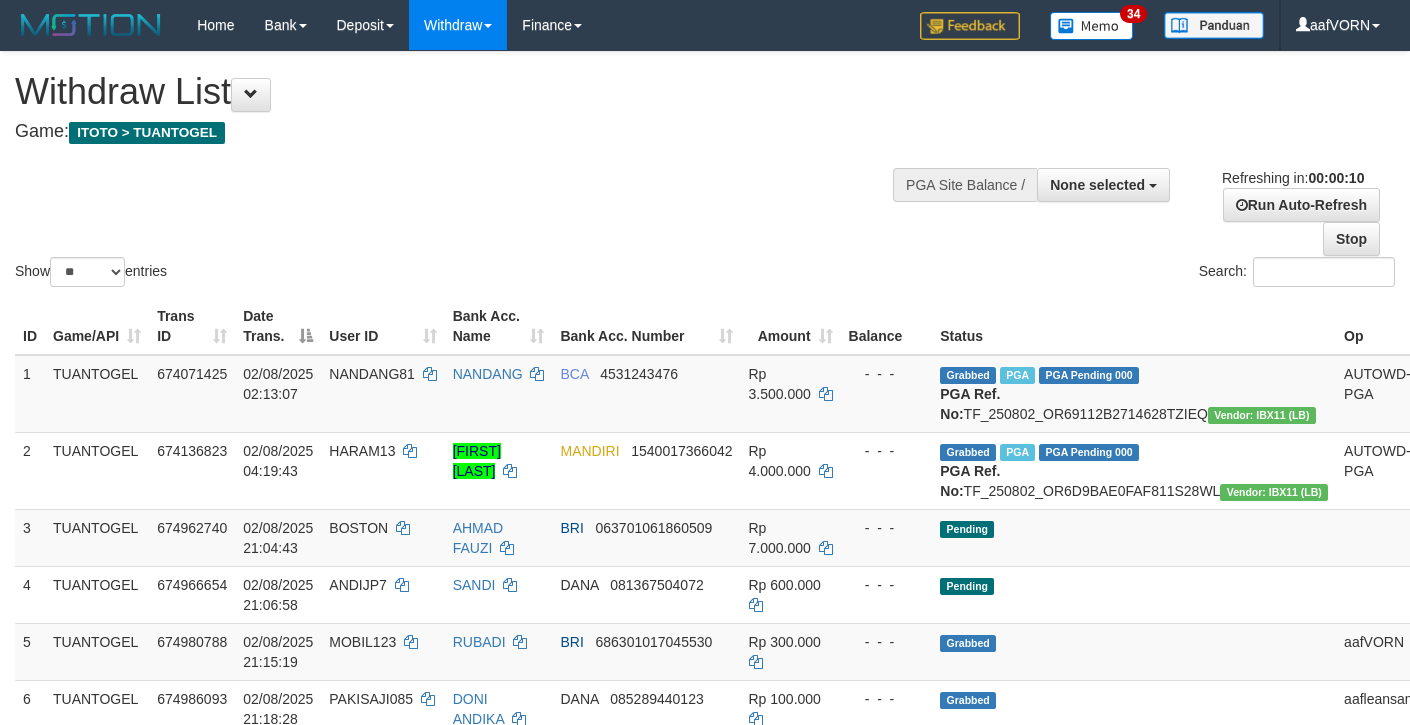 select 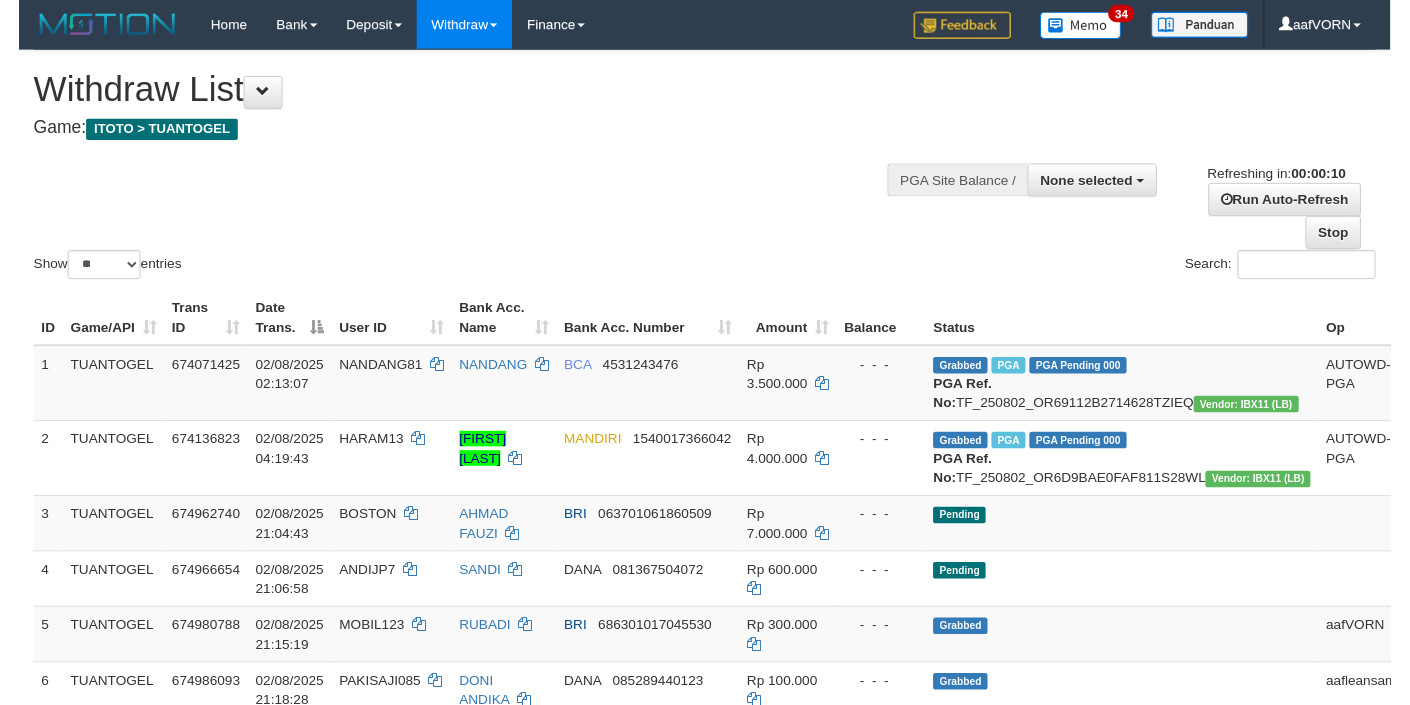 scroll, scrollTop: 0, scrollLeft: 0, axis: both 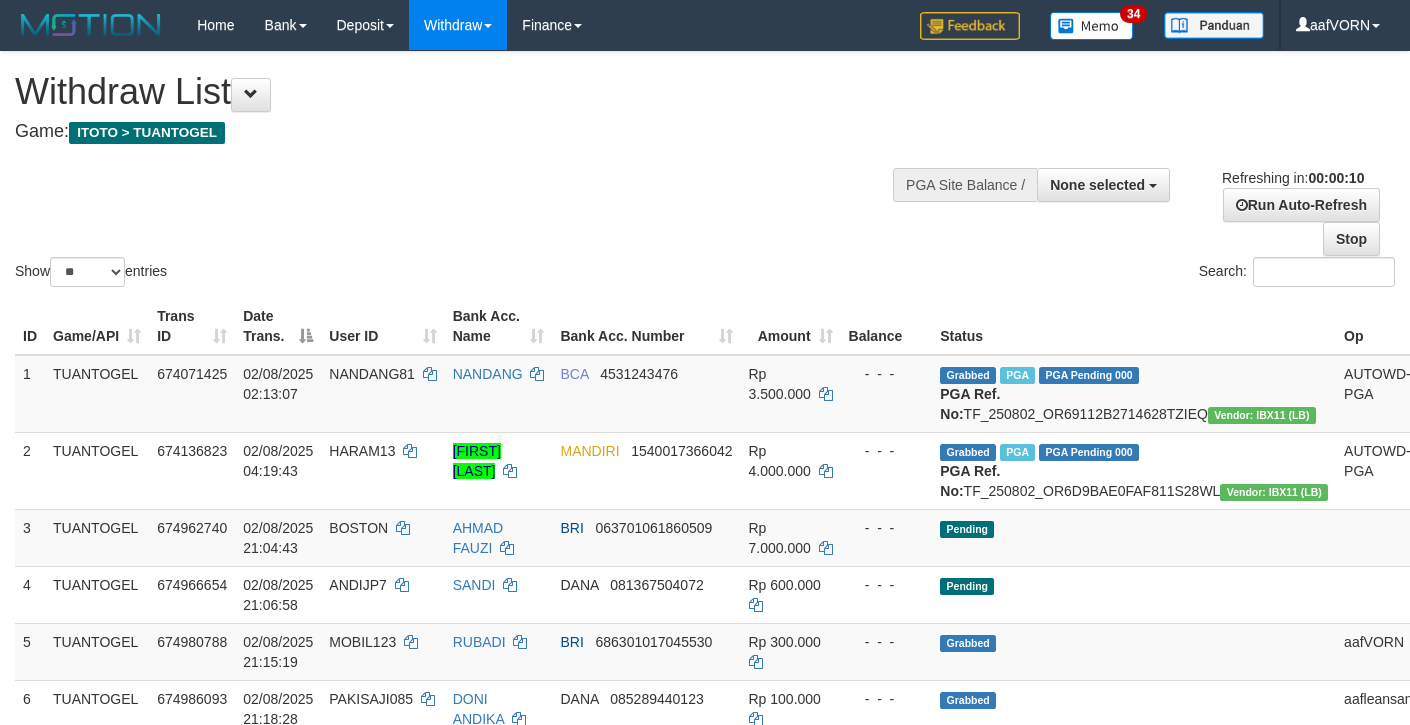 select 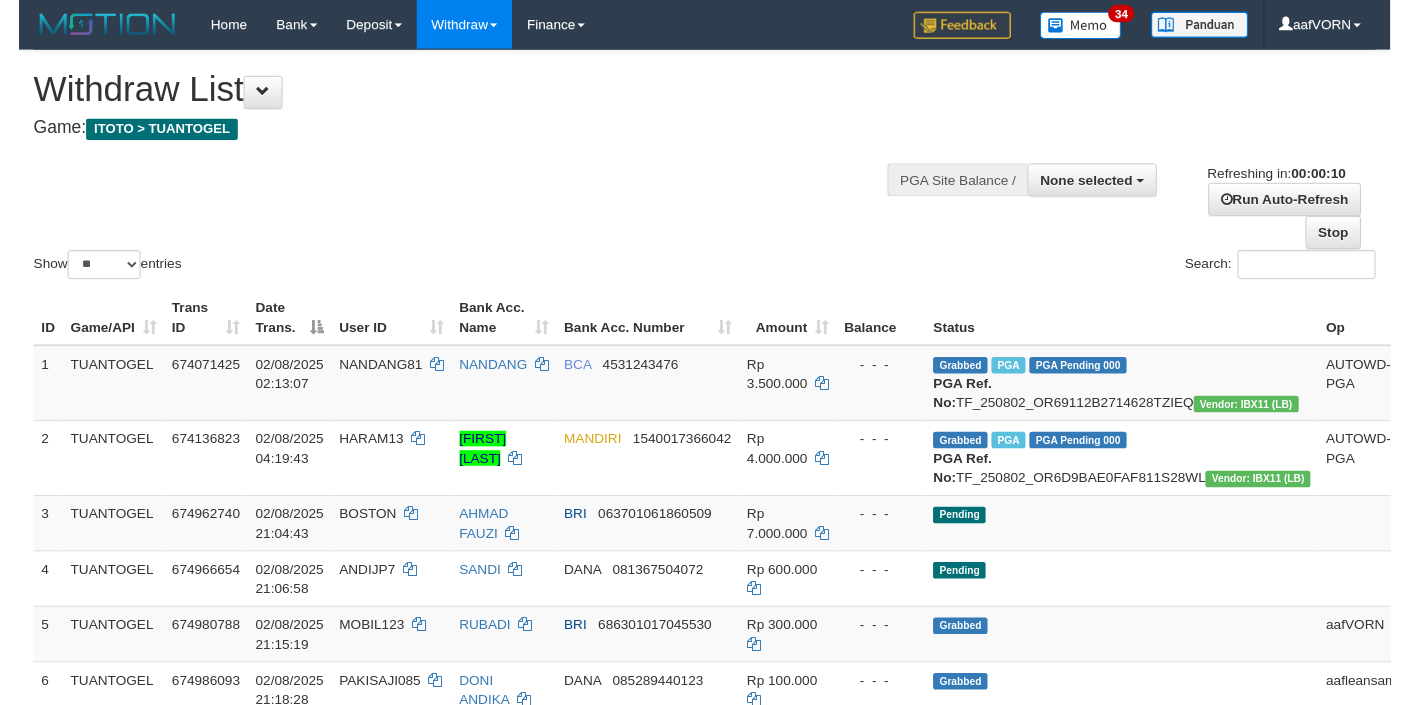 scroll, scrollTop: 0, scrollLeft: 0, axis: both 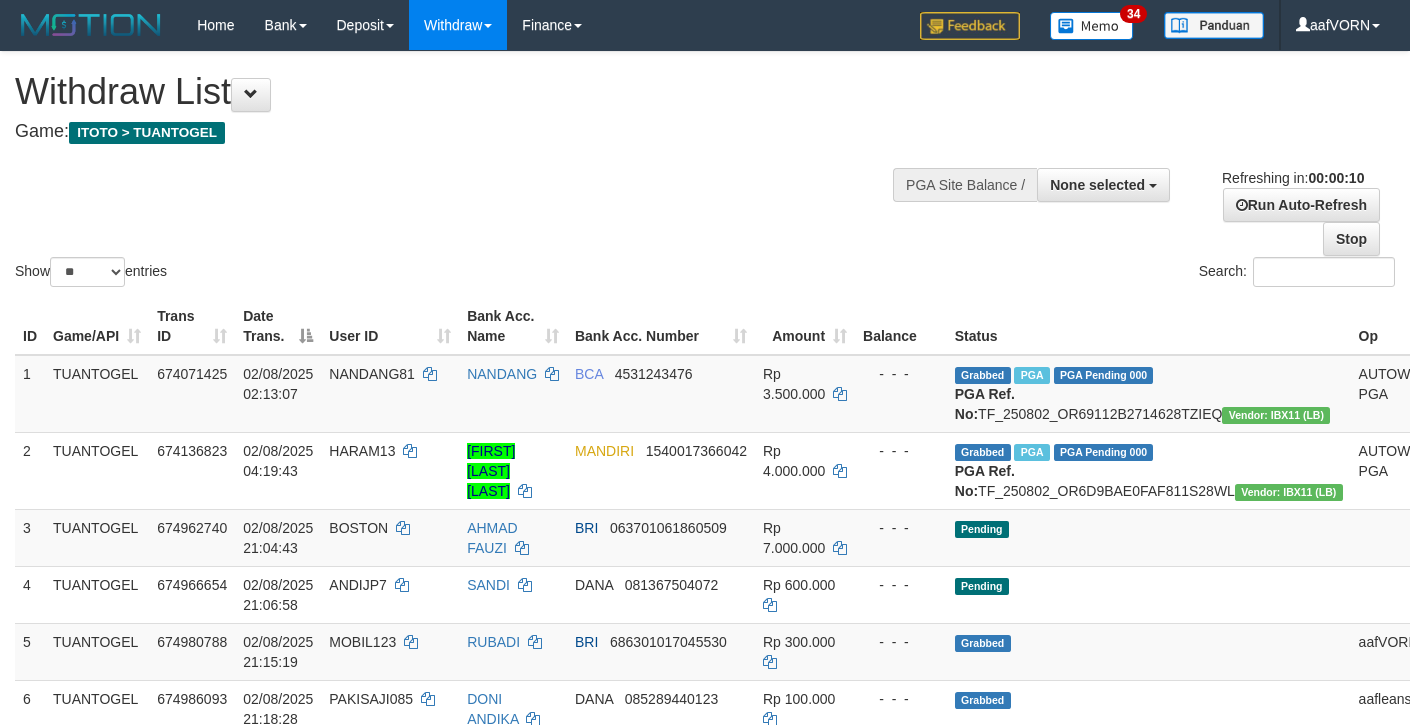 select 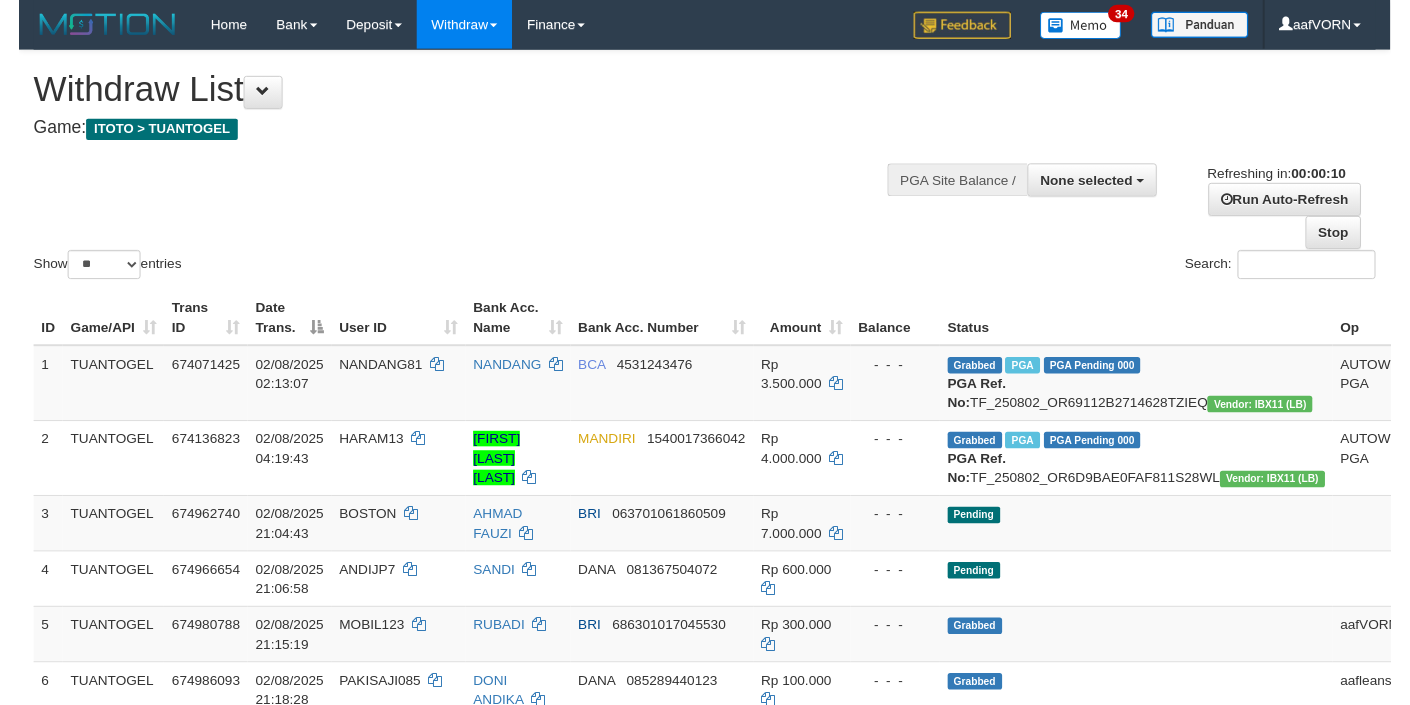 scroll, scrollTop: 0, scrollLeft: 0, axis: both 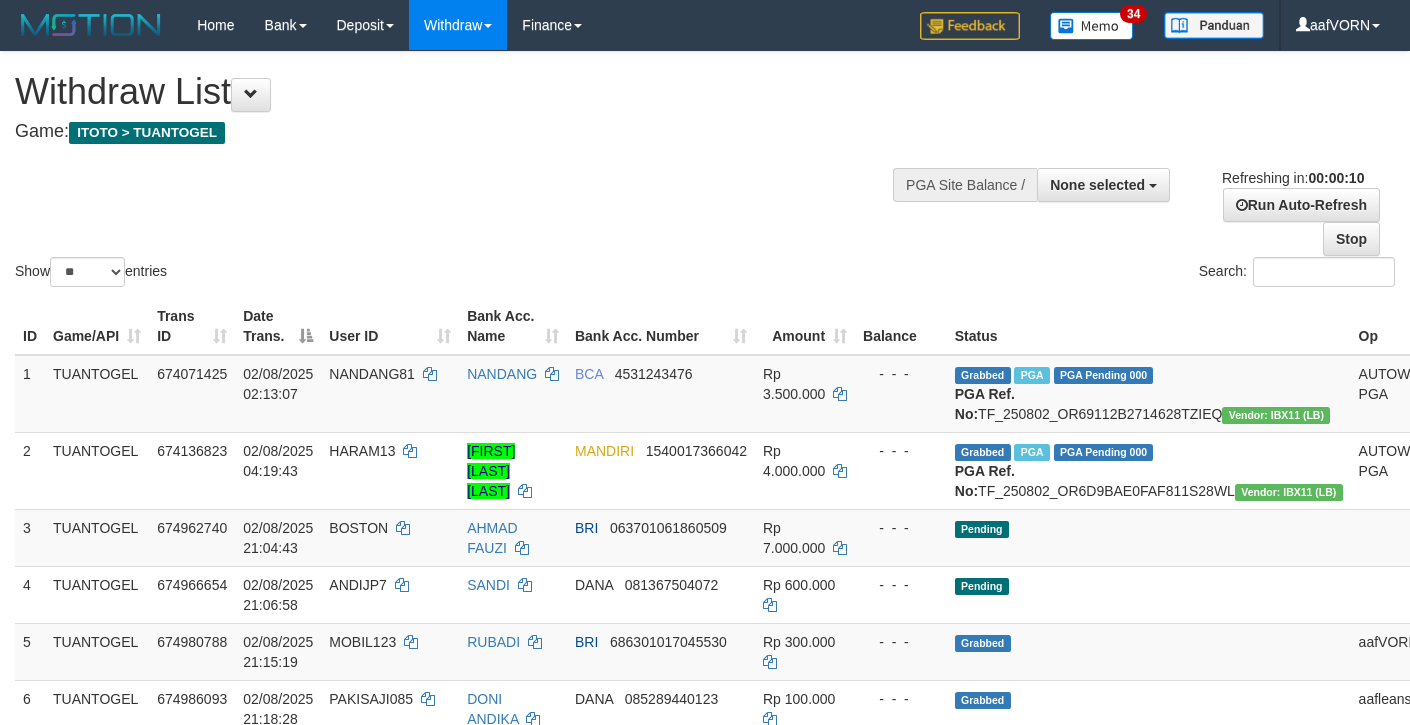 select 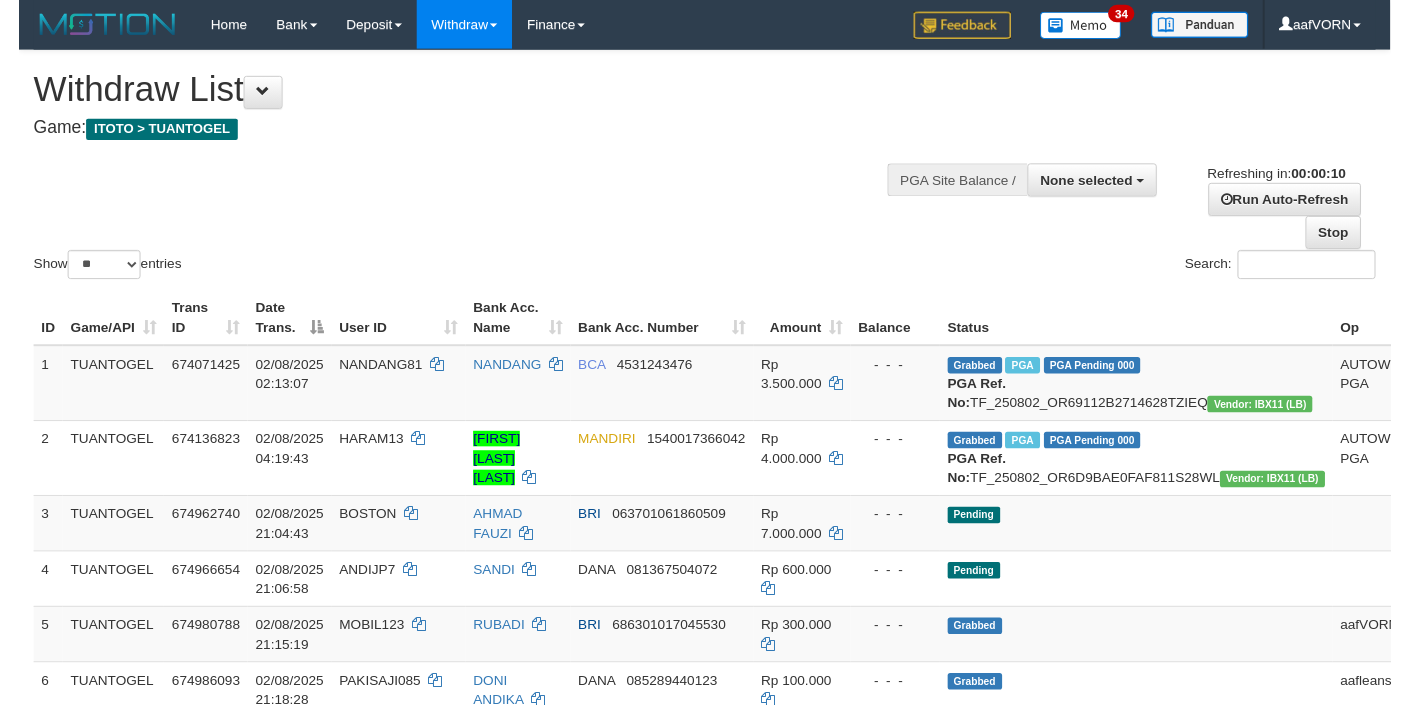 scroll, scrollTop: 0, scrollLeft: 0, axis: both 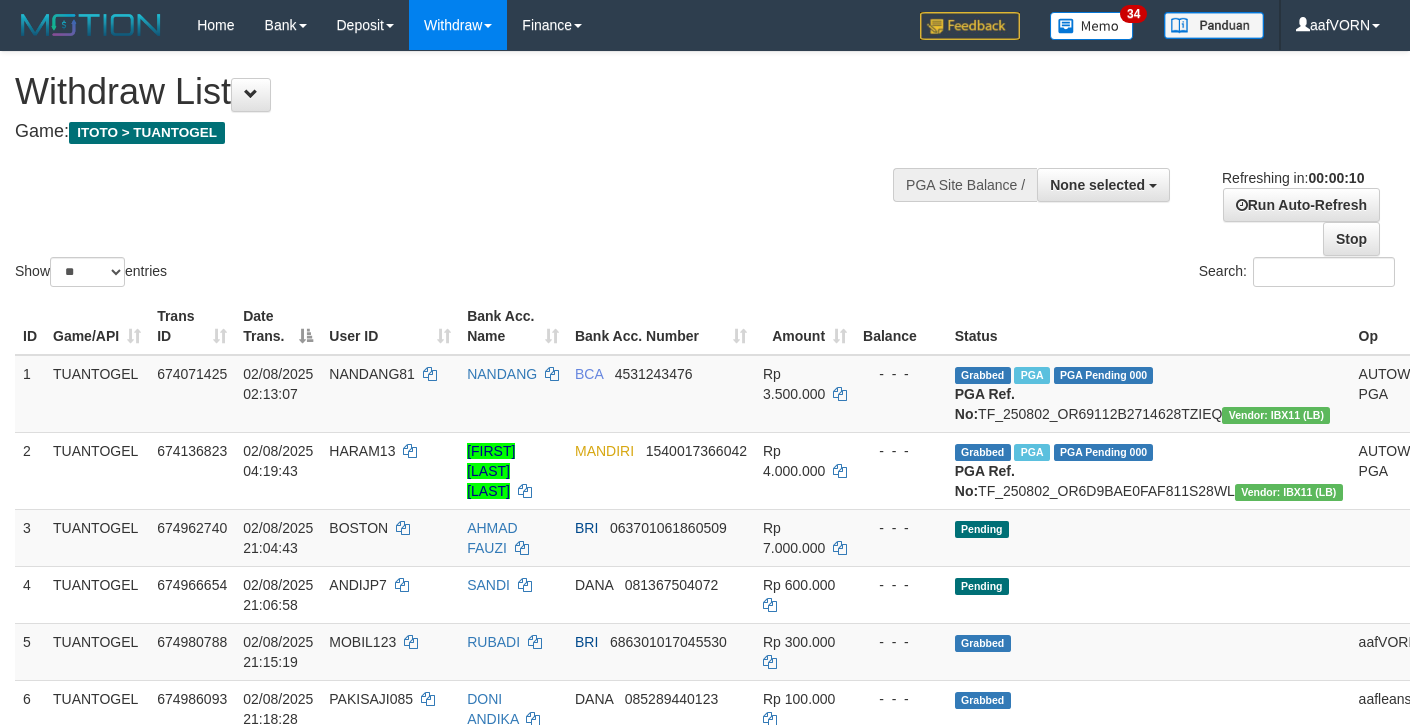 select 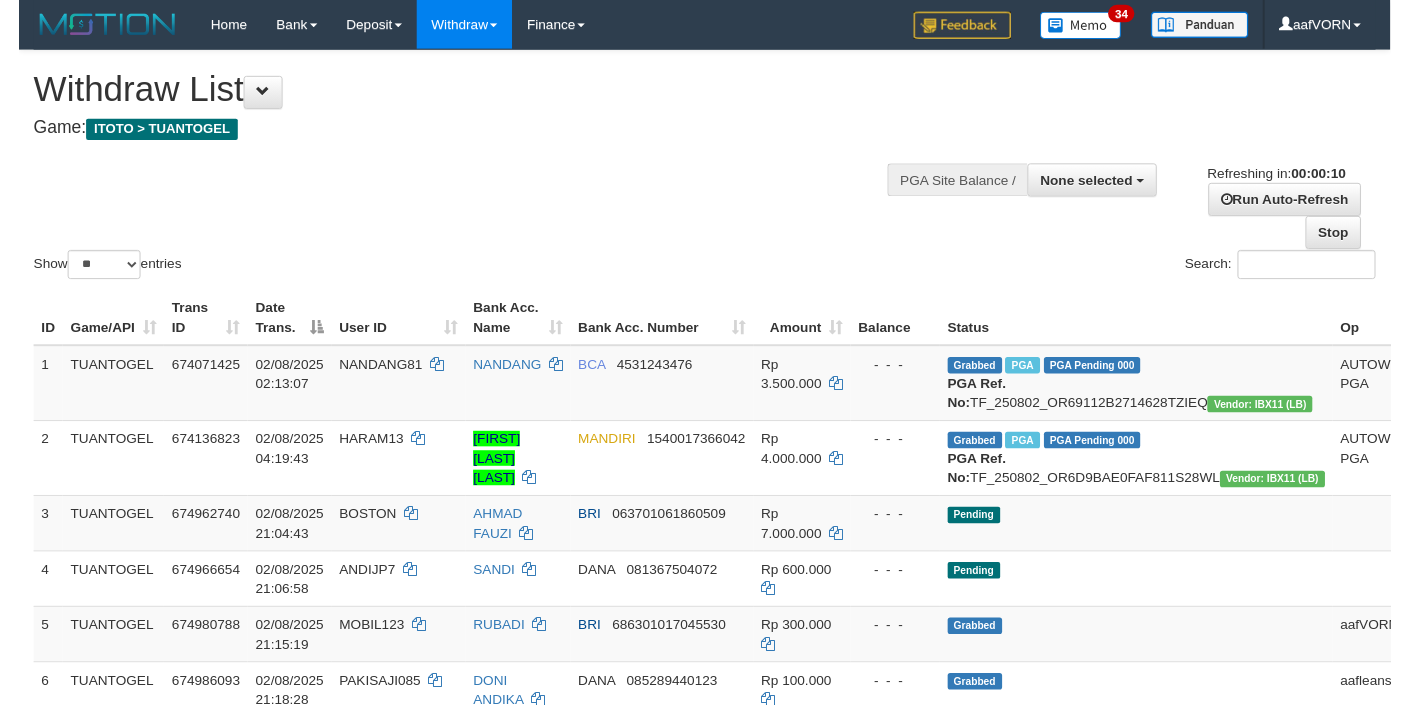 scroll, scrollTop: 0, scrollLeft: 0, axis: both 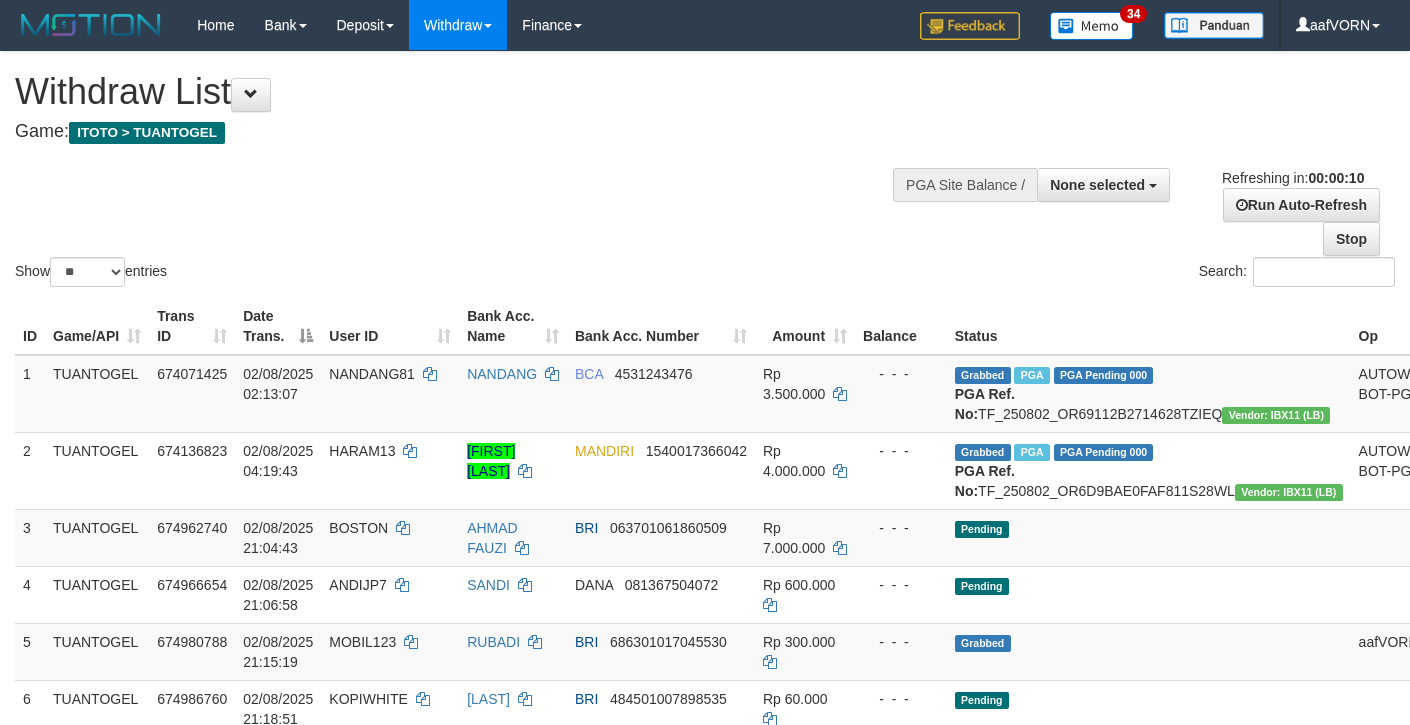select 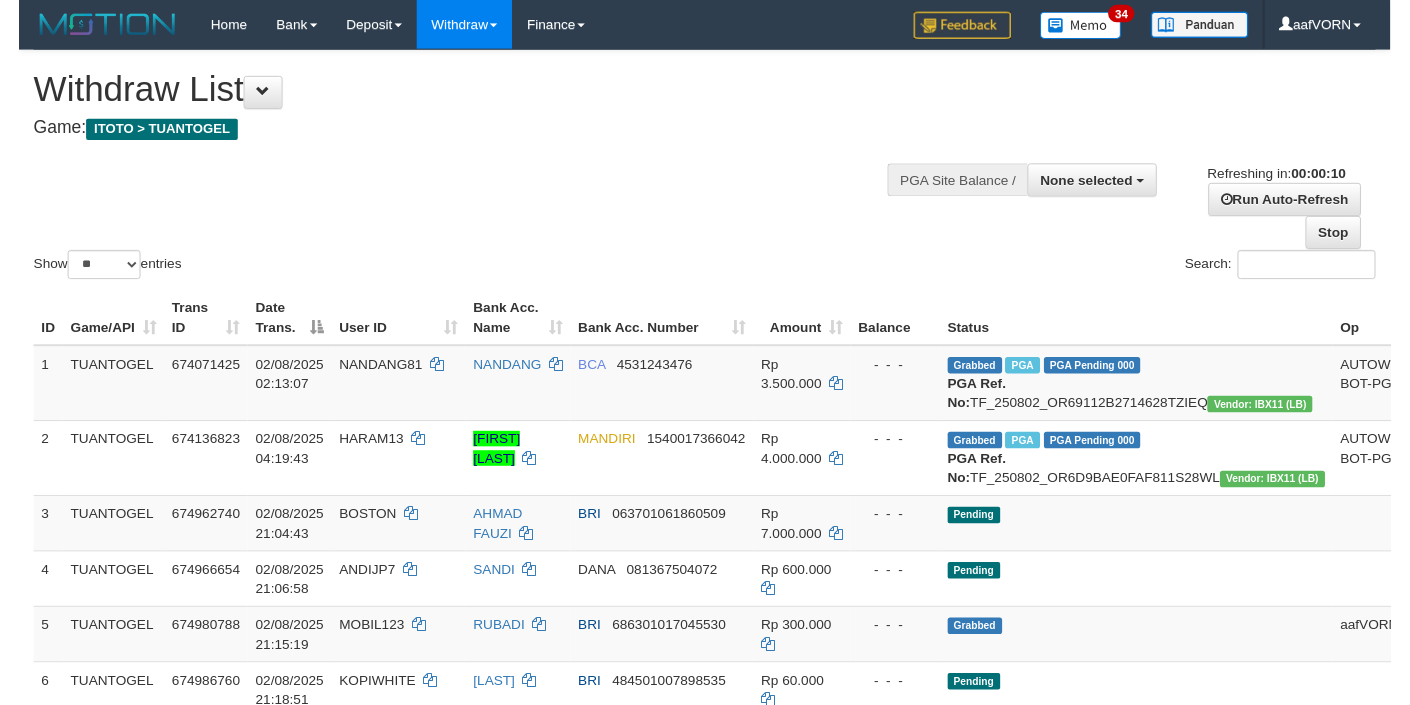 scroll, scrollTop: 0, scrollLeft: 0, axis: both 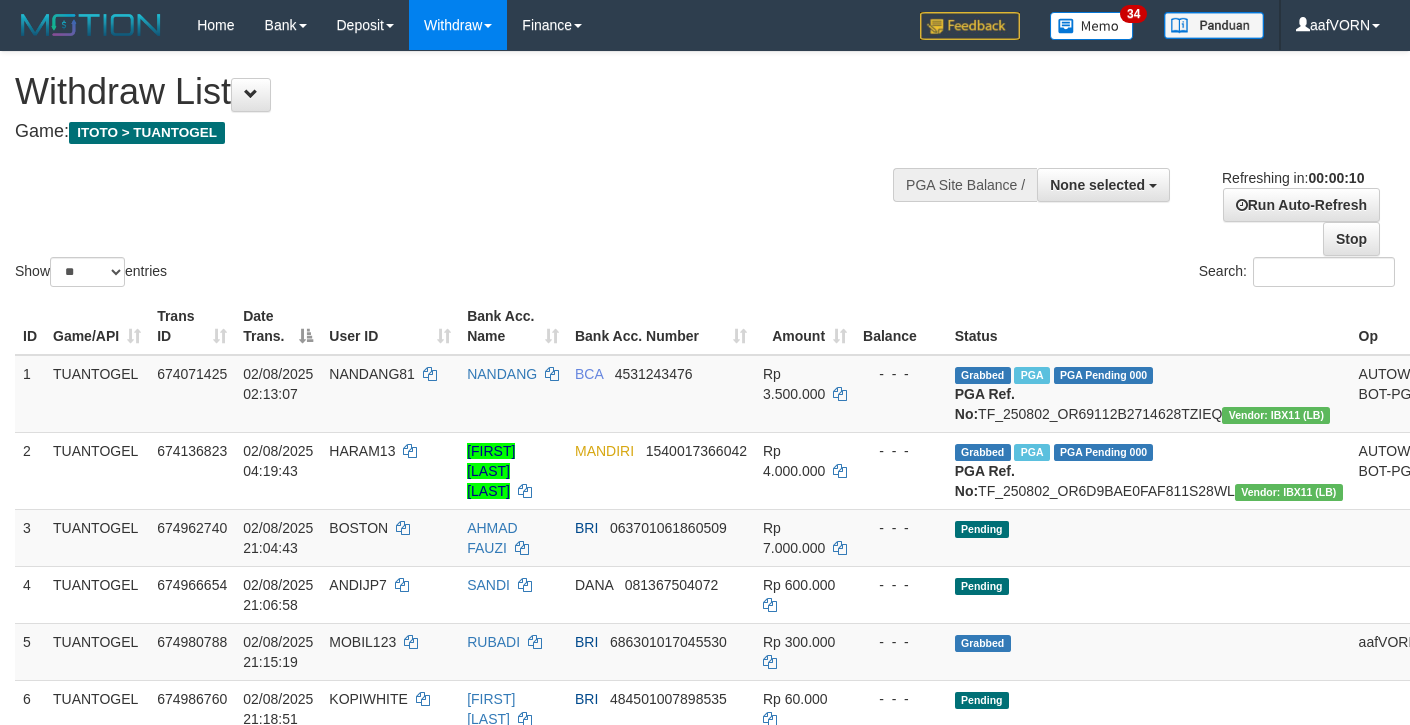 select 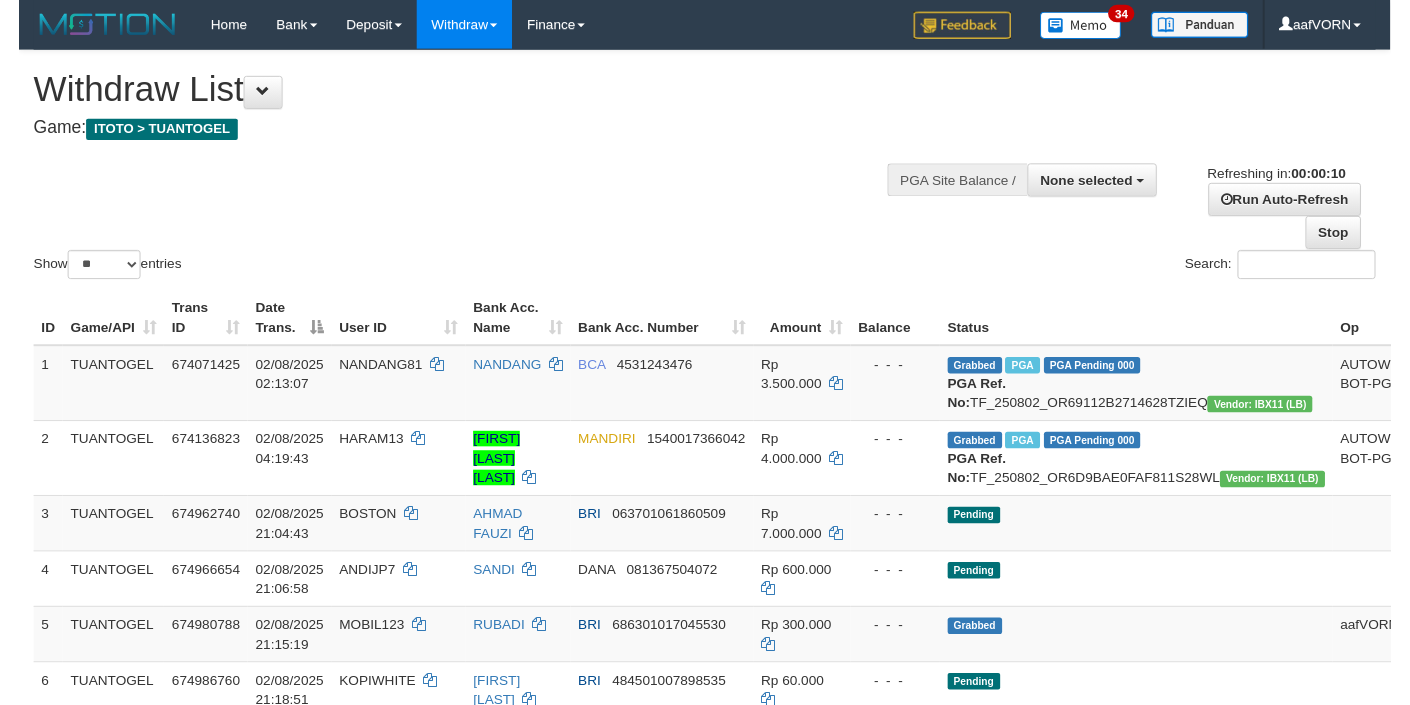 scroll, scrollTop: 0, scrollLeft: 0, axis: both 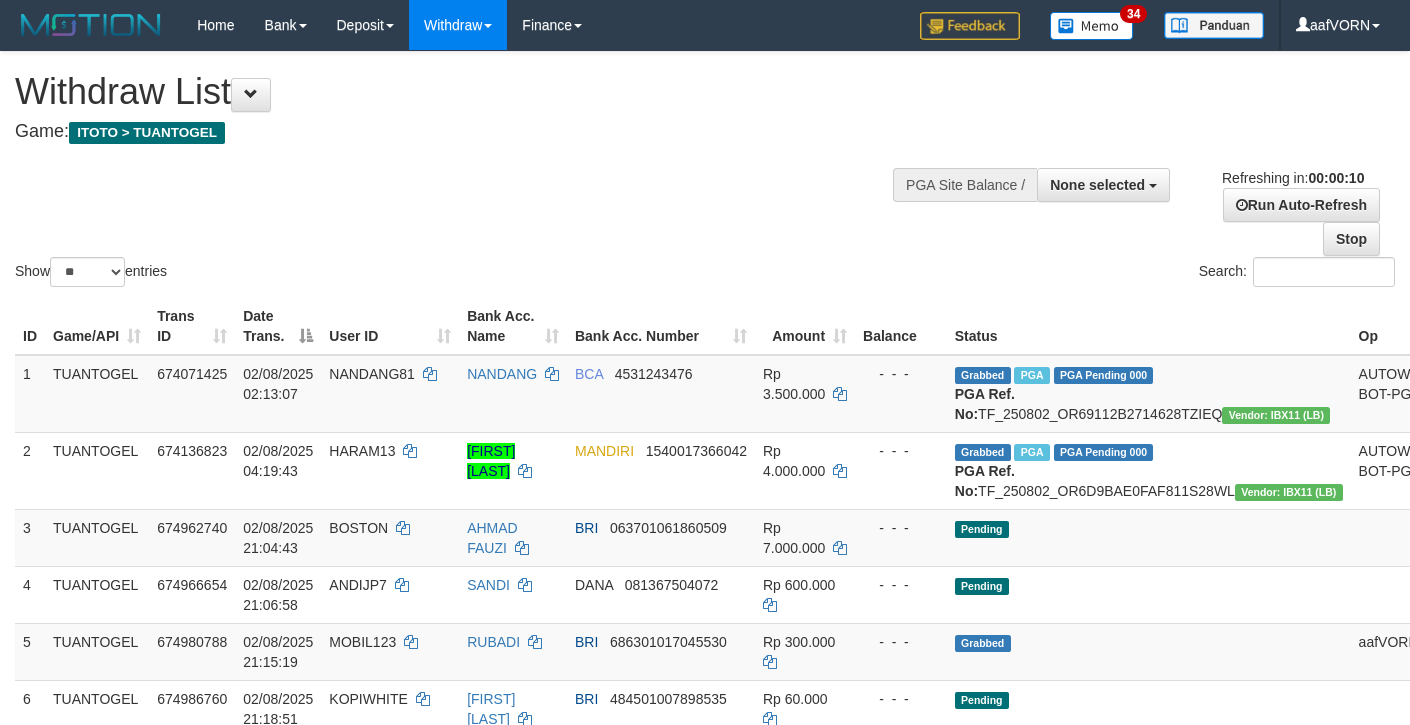 select 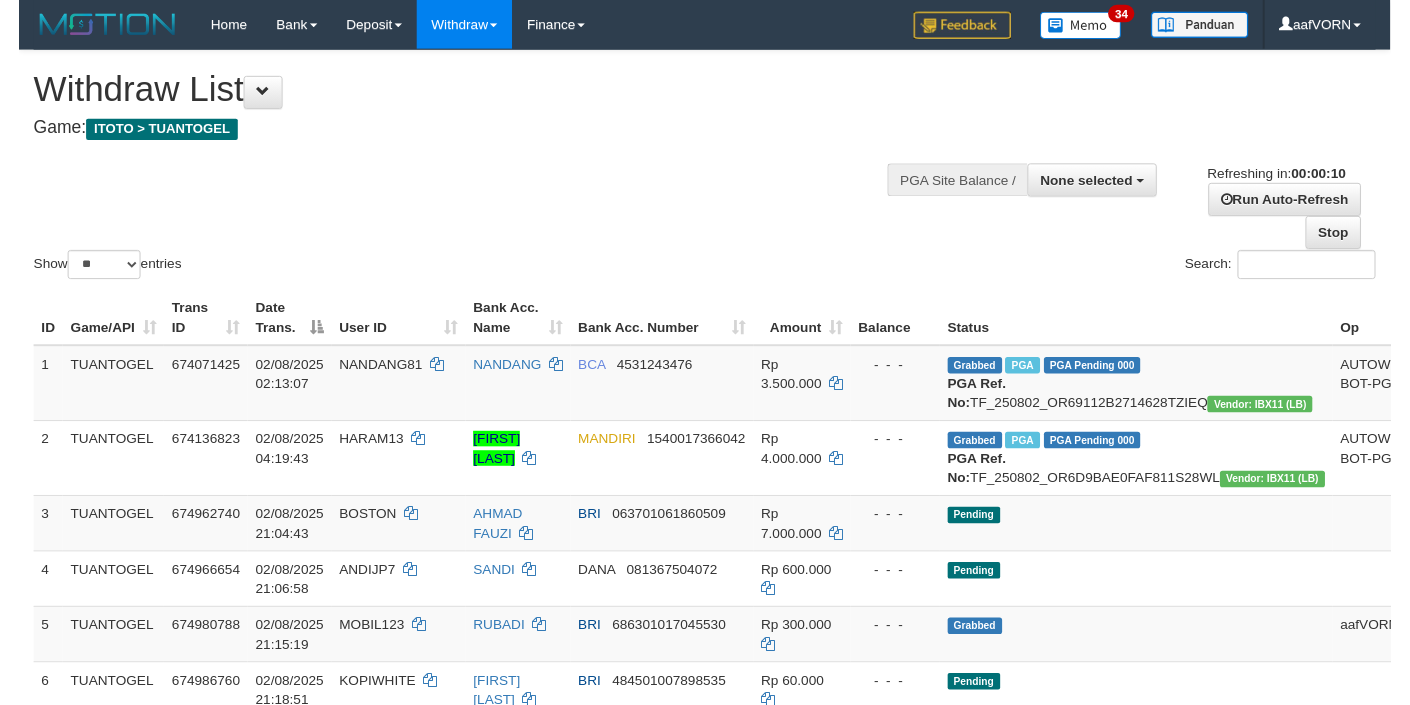 scroll, scrollTop: 0, scrollLeft: 0, axis: both 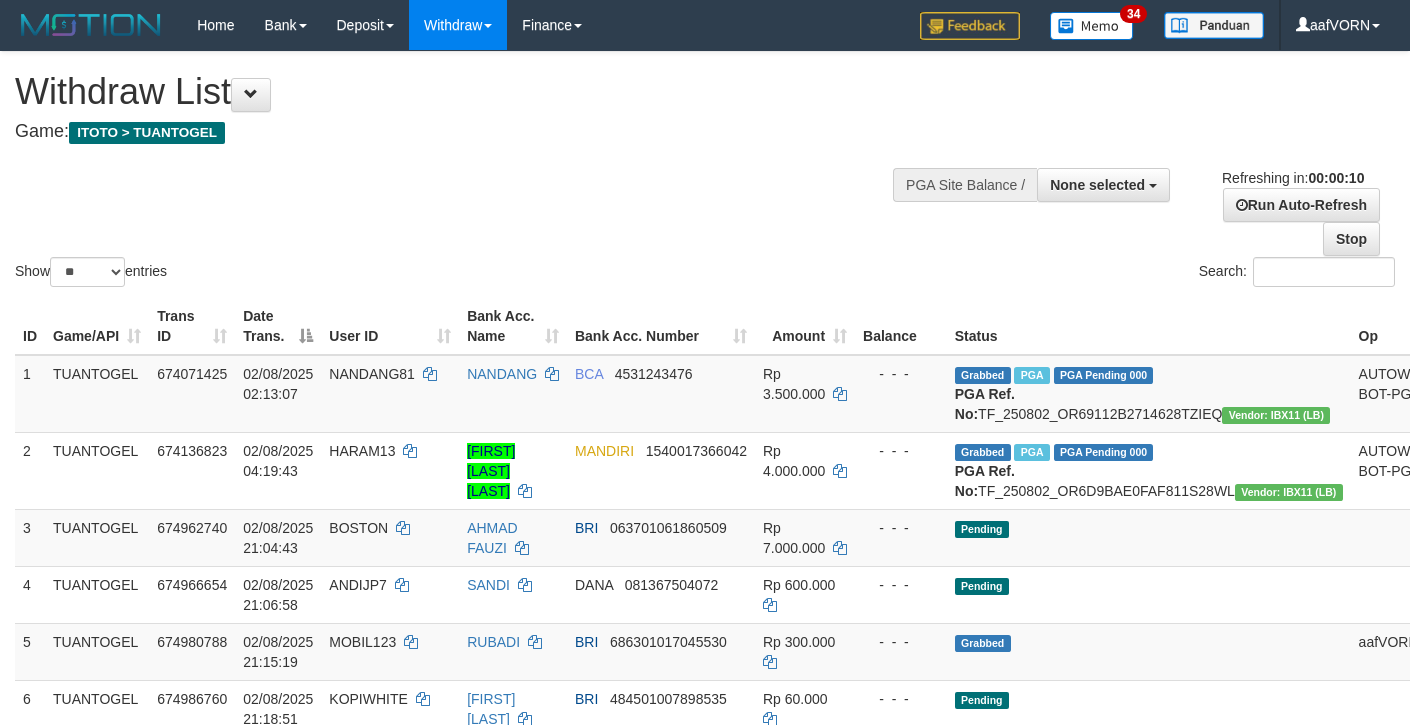 select 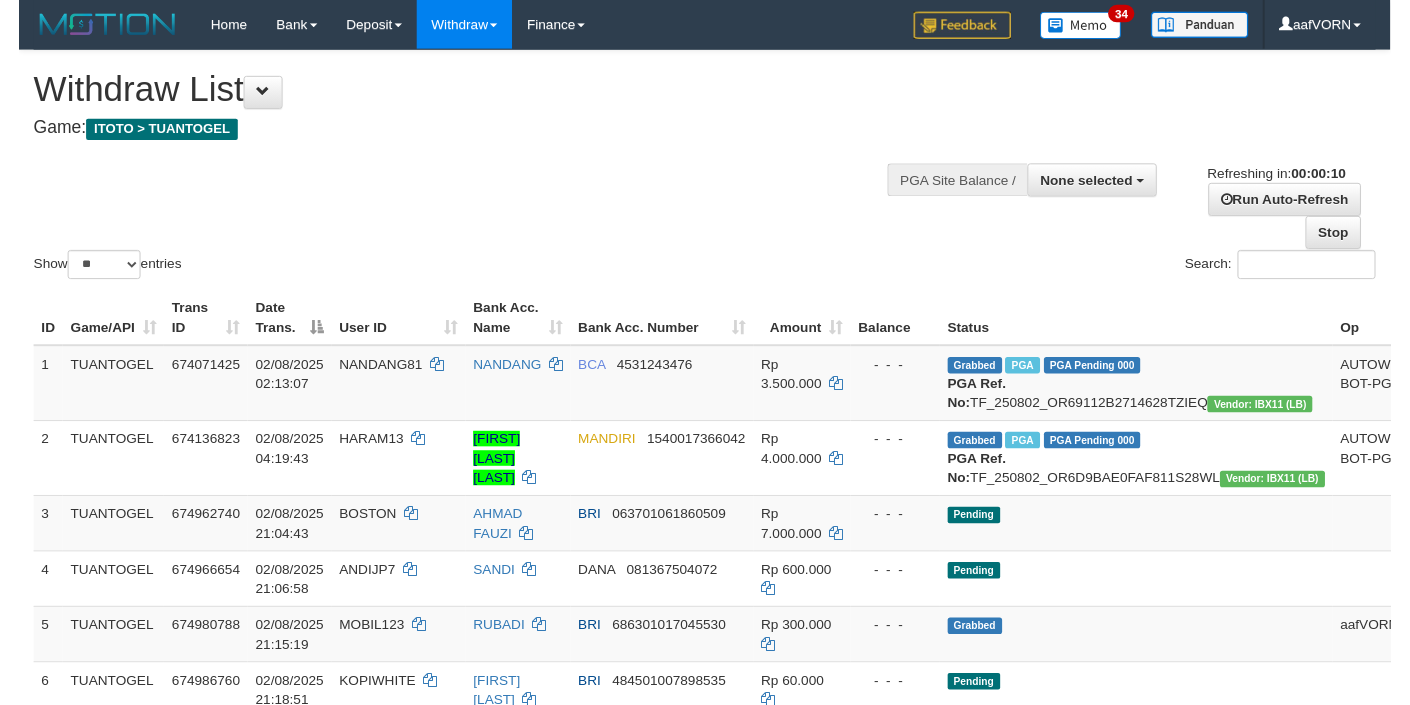 scroll, scrollTop: 0, scrollLeft: 0, axis: both 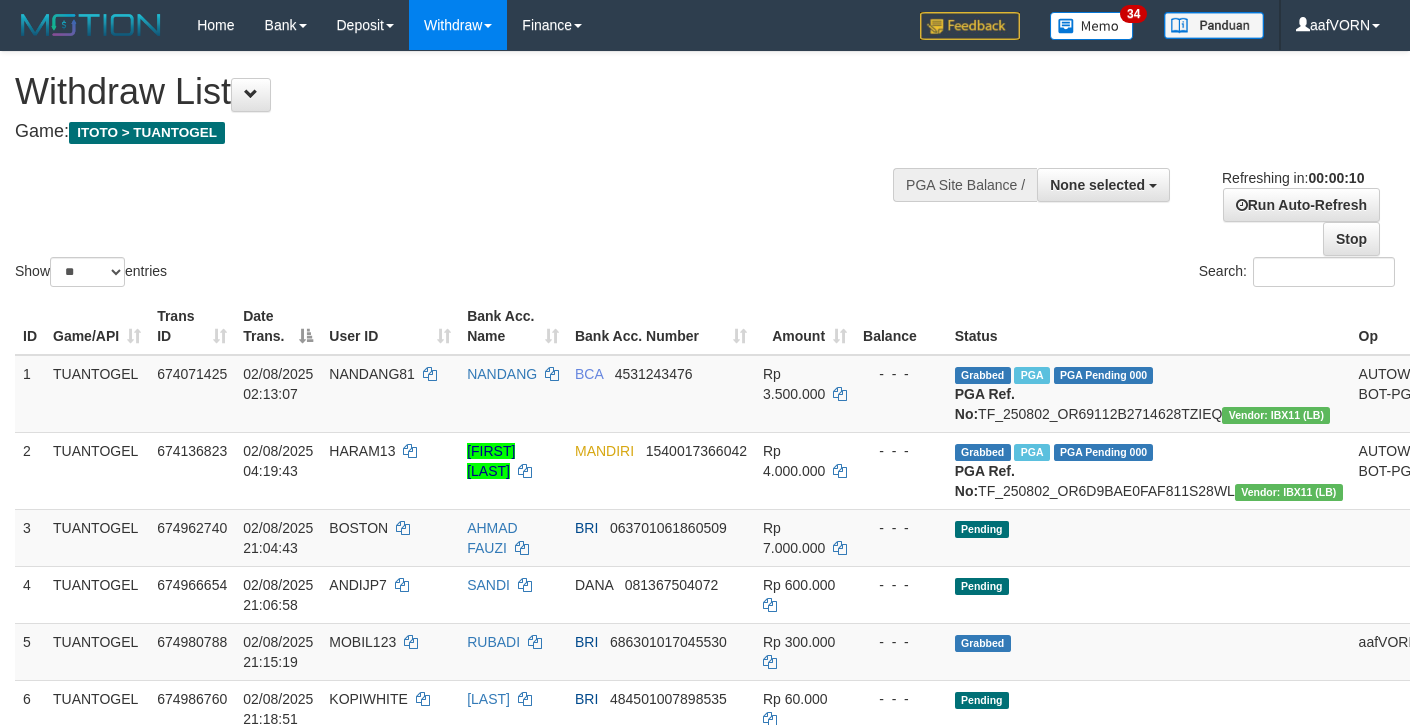 select 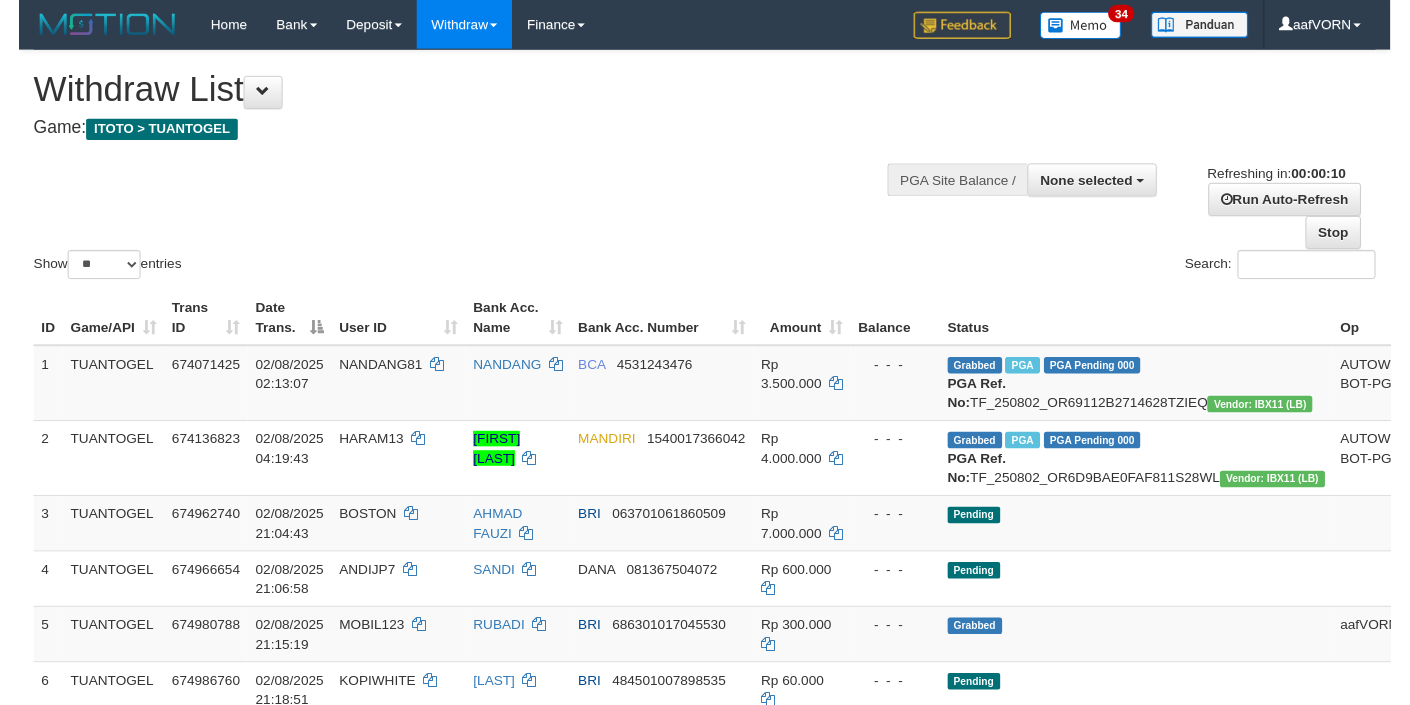 scroll, scrollTop: 0, scrollLeft: 0, axis: both 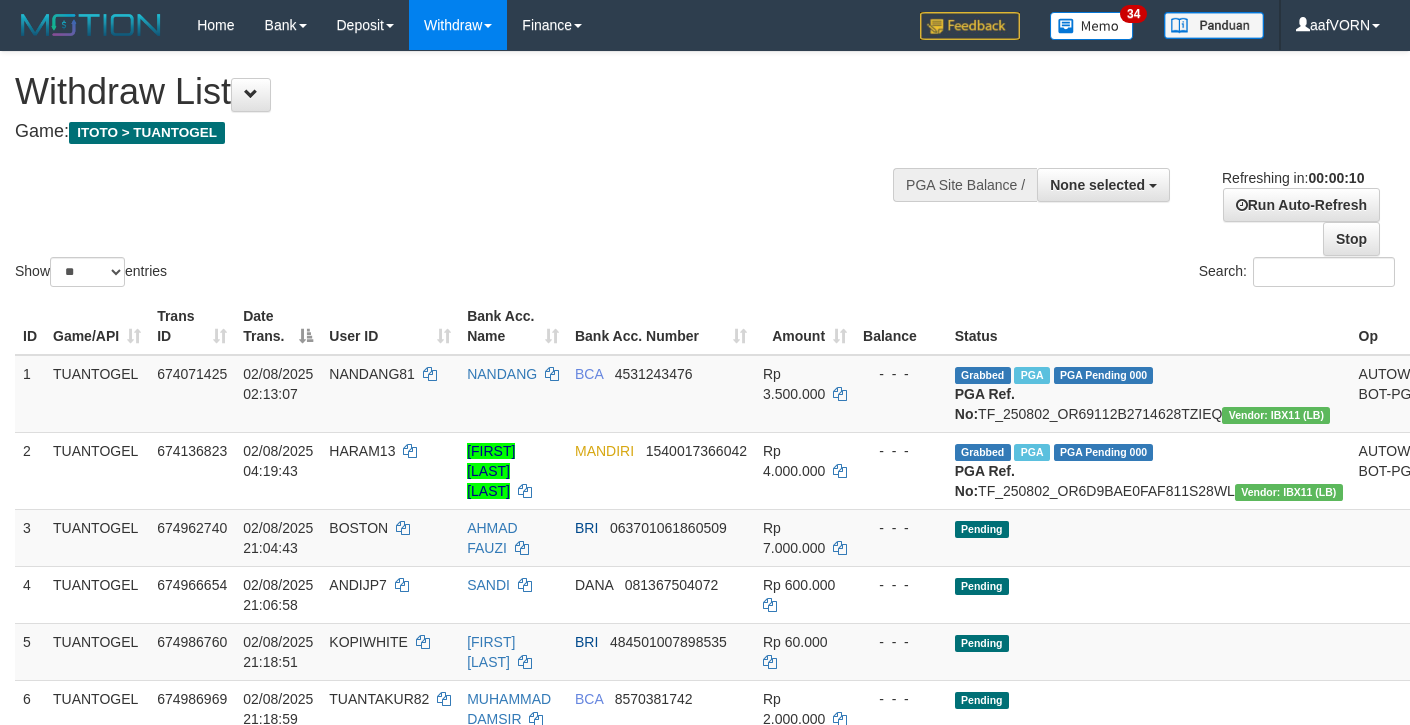 select 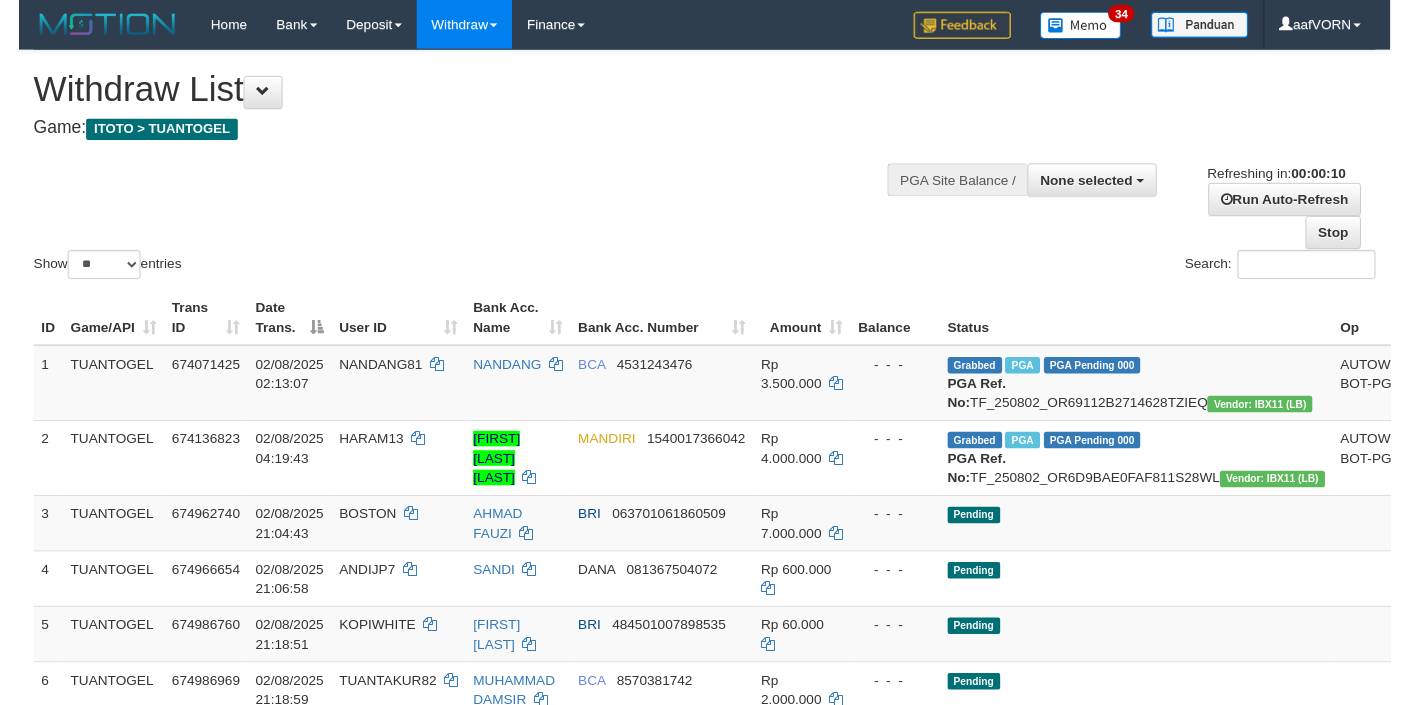 scroll, scrollTop: 0, scrollLeft: 0, axis: both 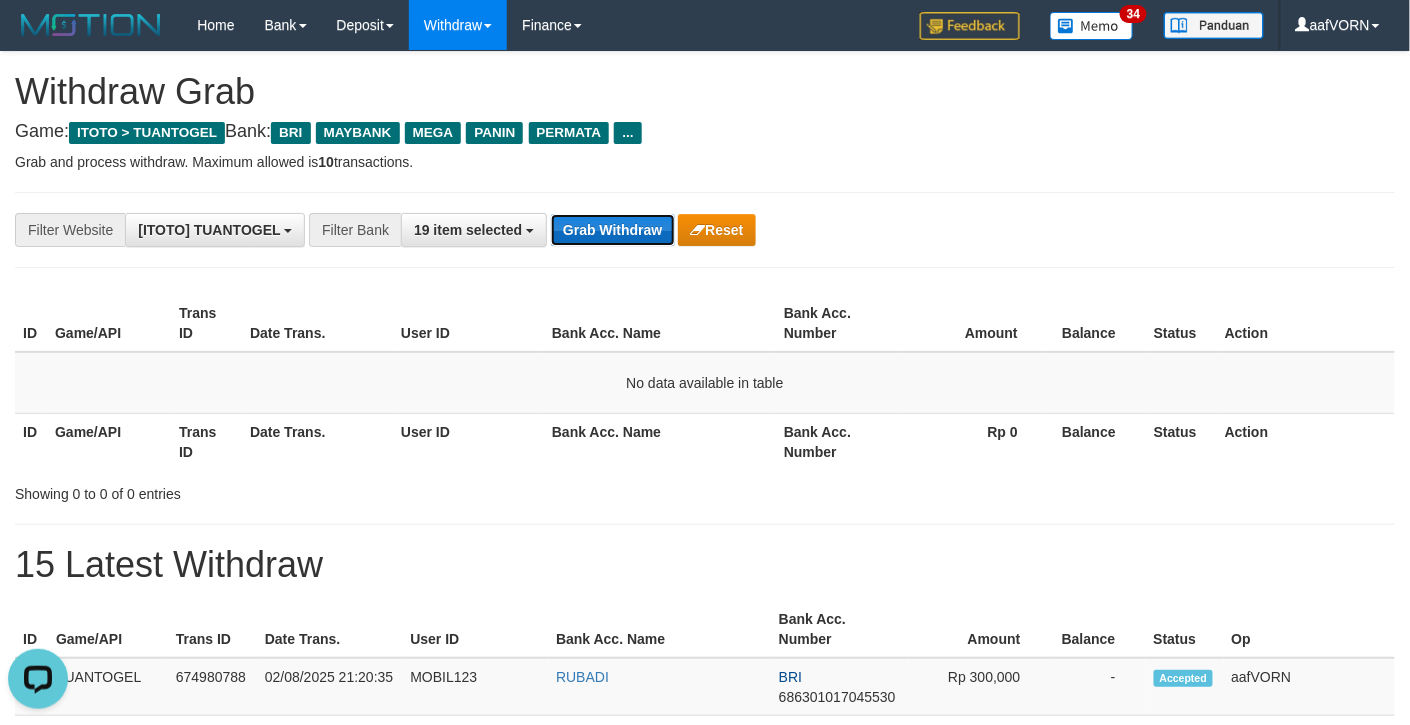 click on "Grab Withdraw" at bounding box center [612, 230] 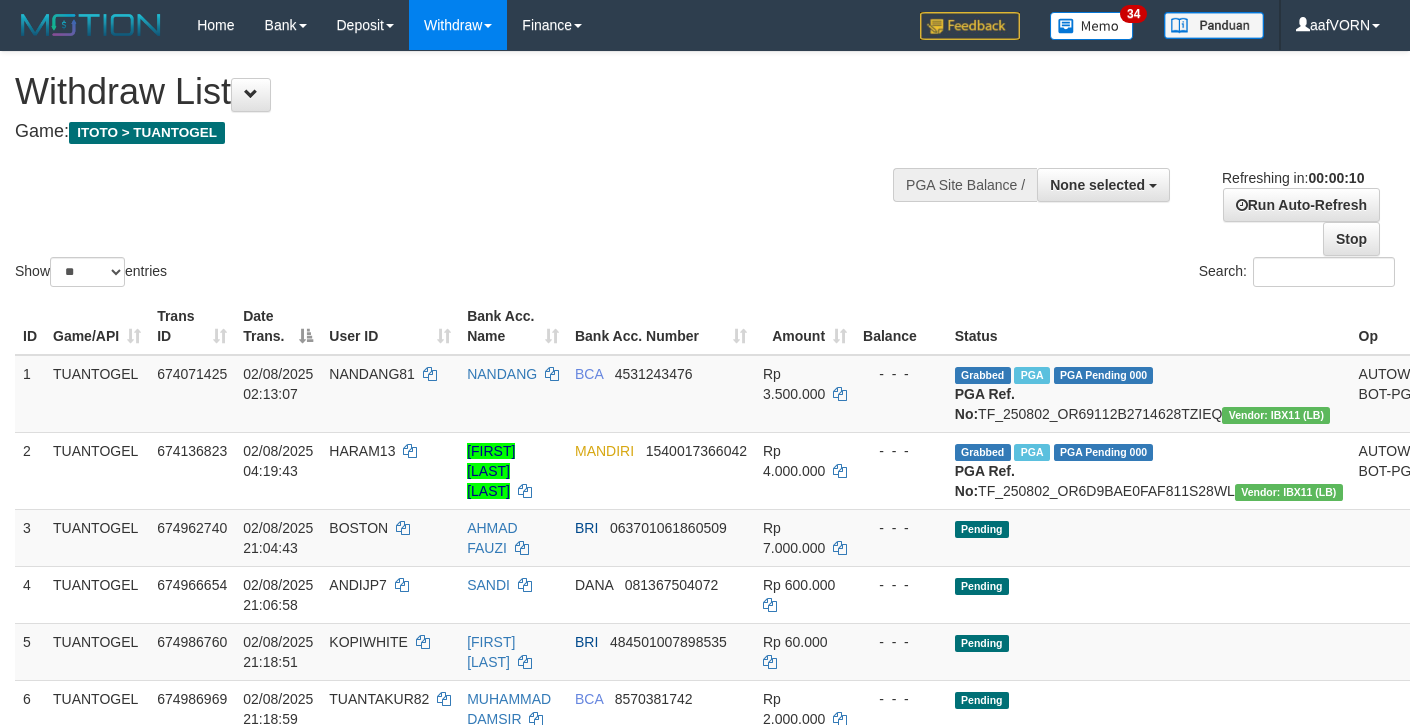 select 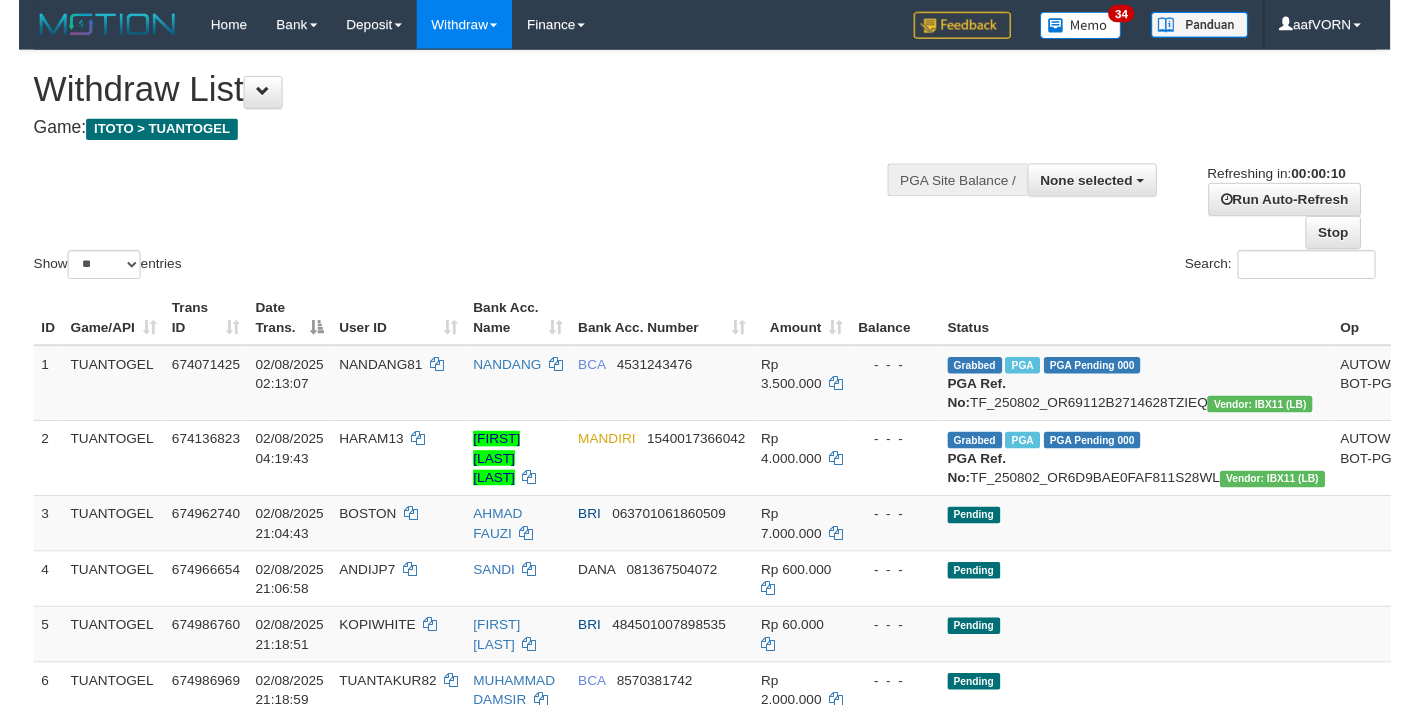 scroll, scrollTop: 0, scrollLeft: 0, axis: both 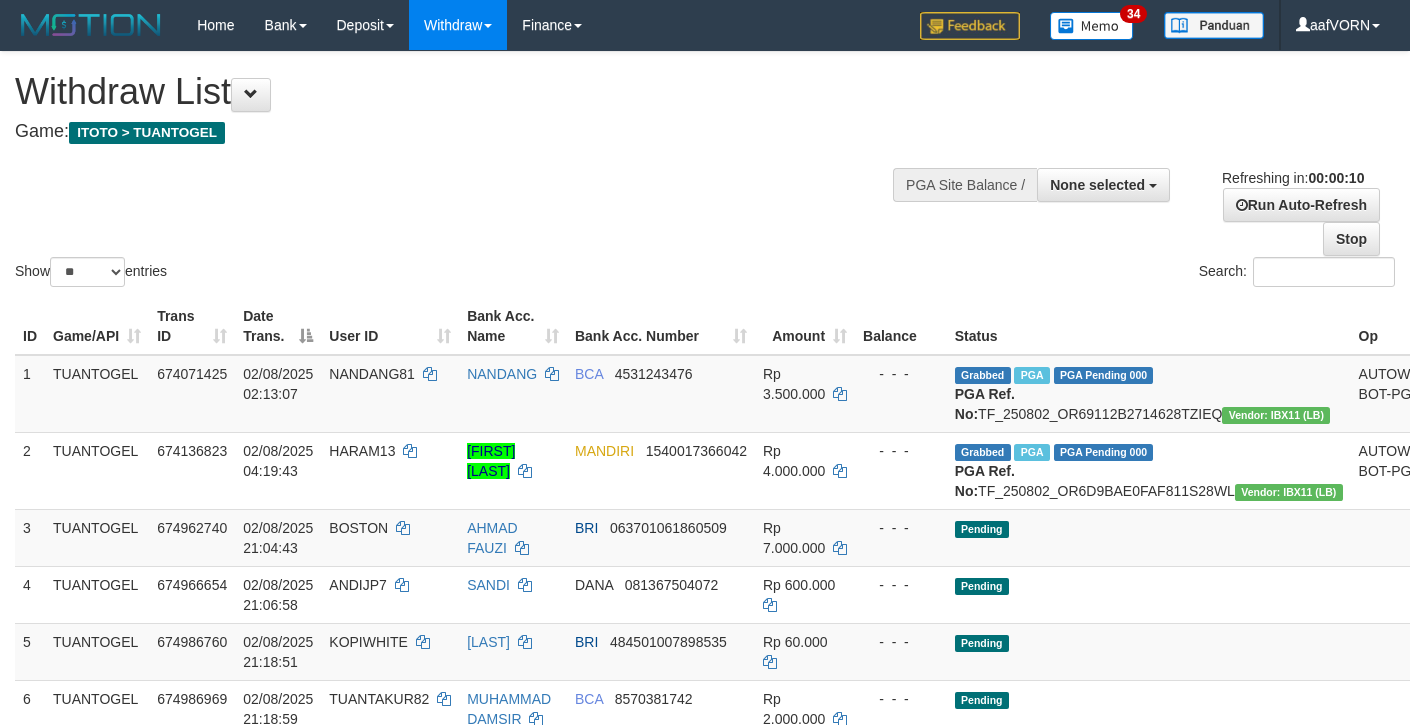 select 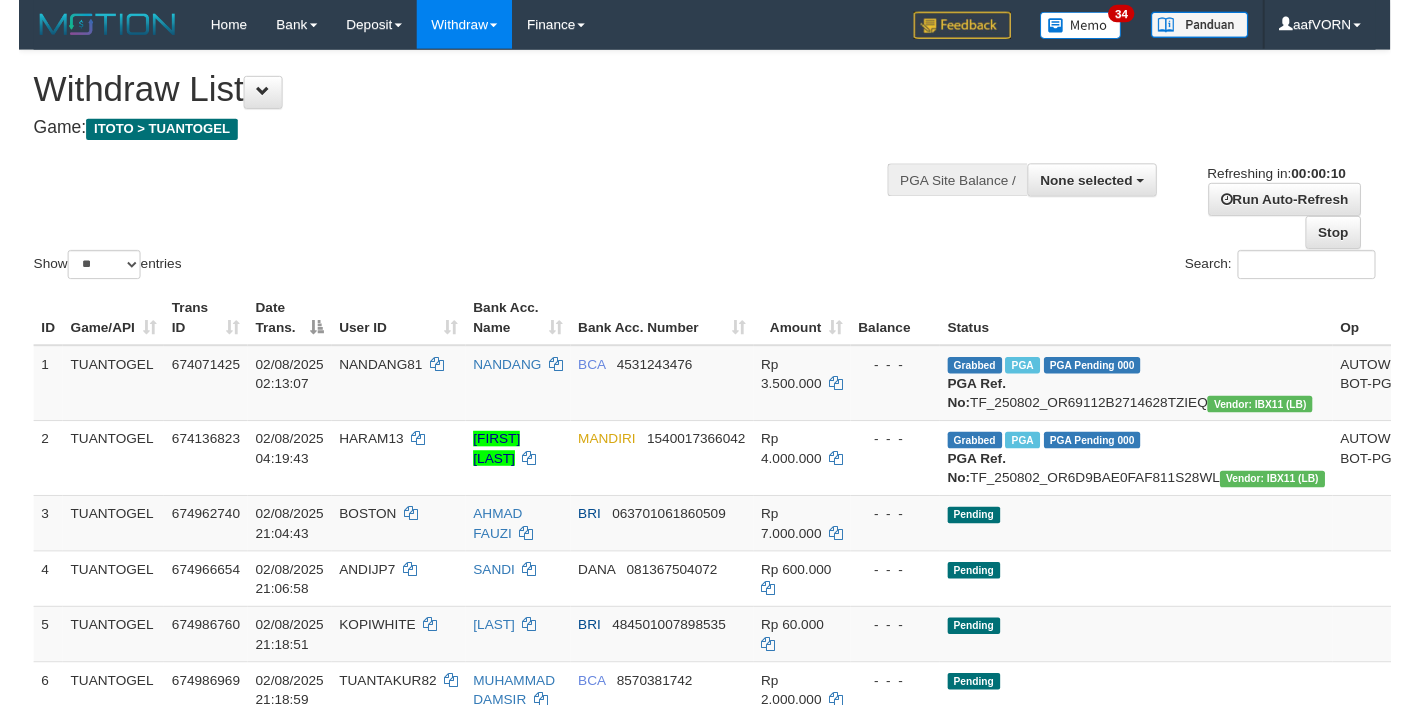 scroll, scrollTop: 0, scrollLeft: 0, axis: both 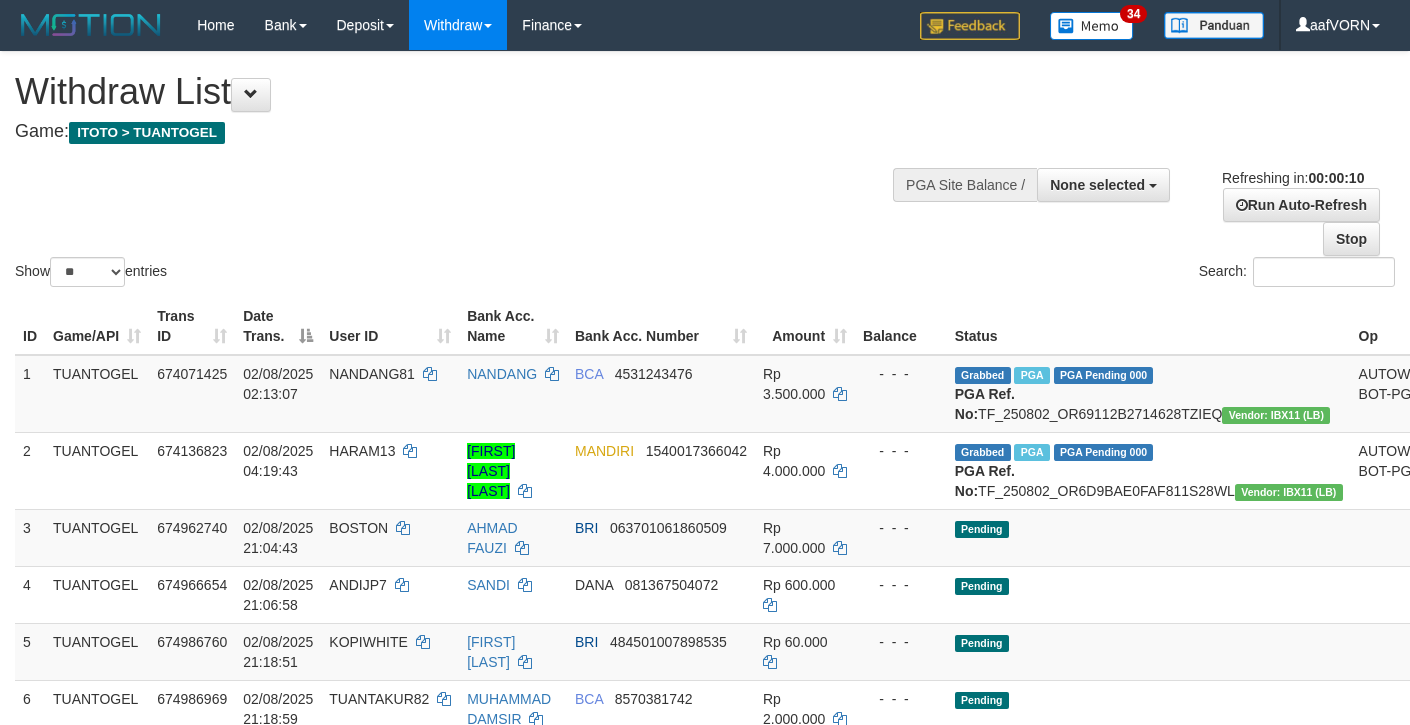 select 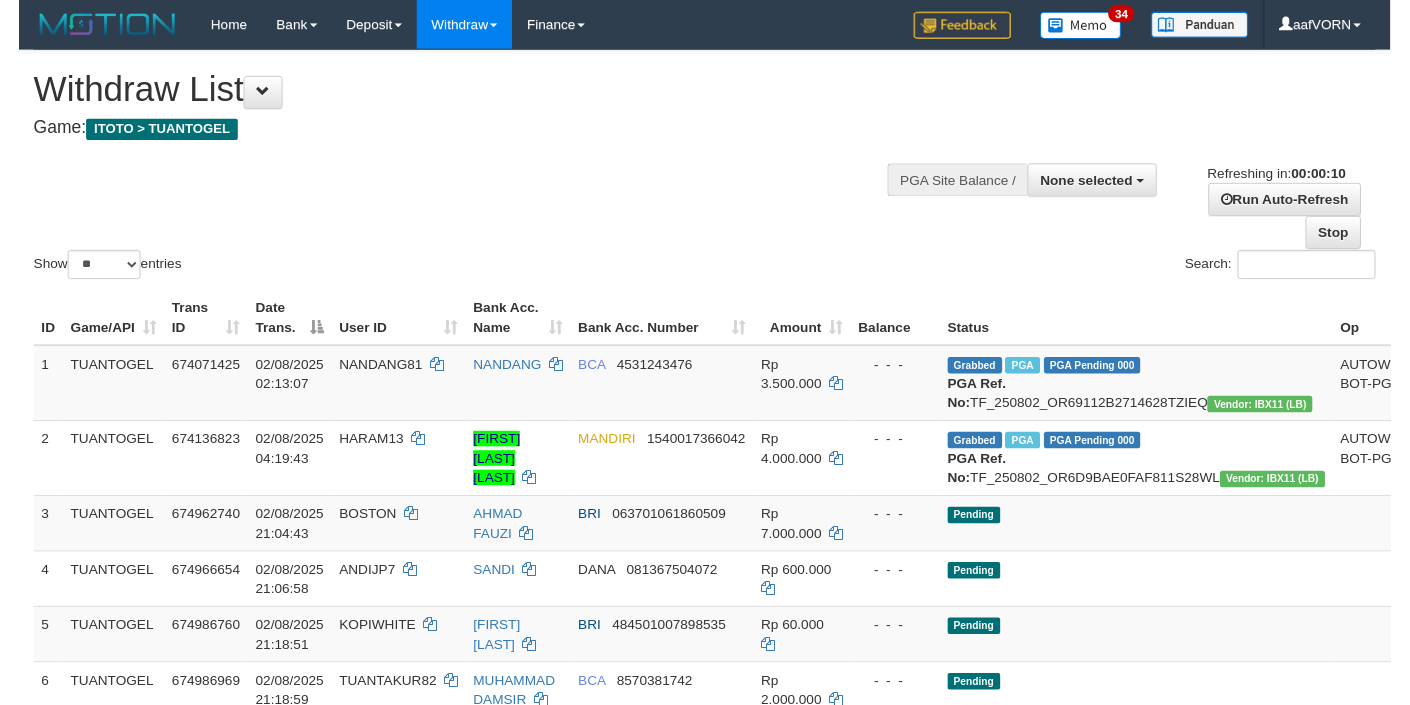 scroll, scrollTop: 0, scrollLeft: 0, axis: both 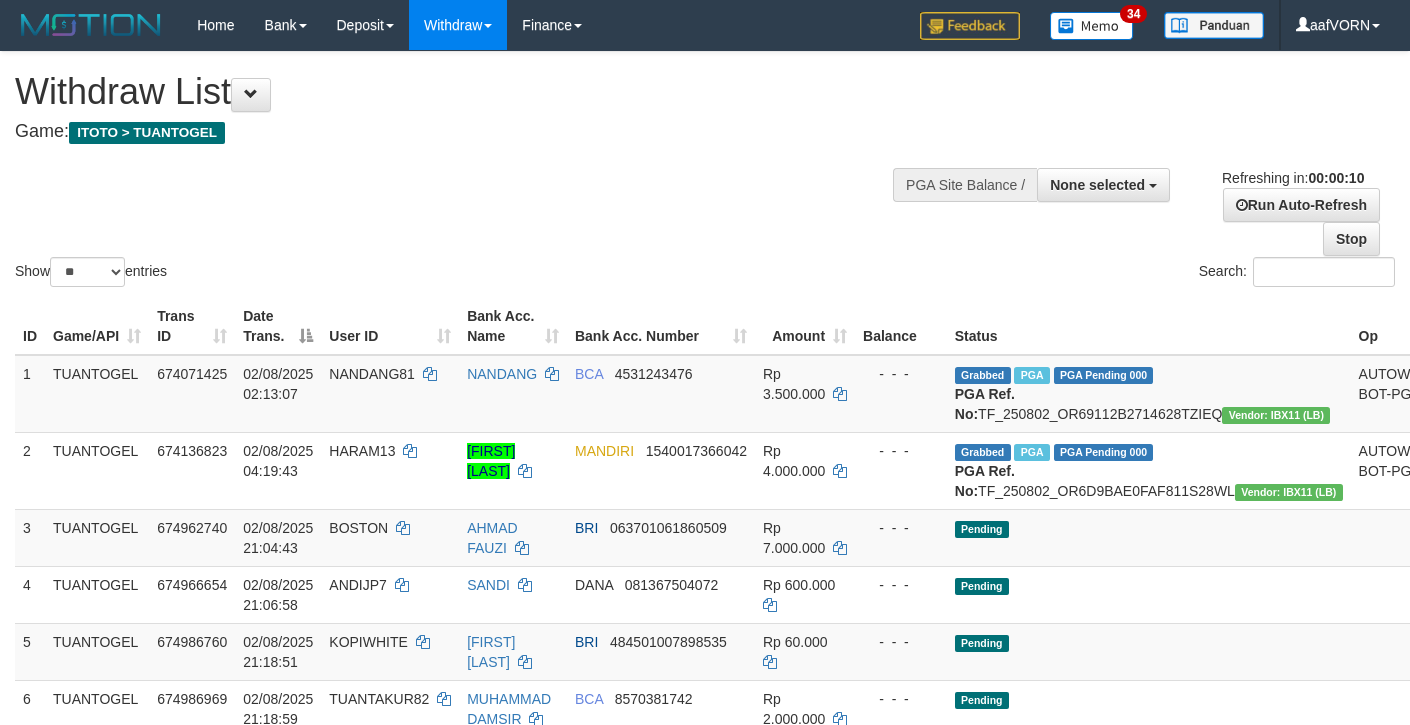 select 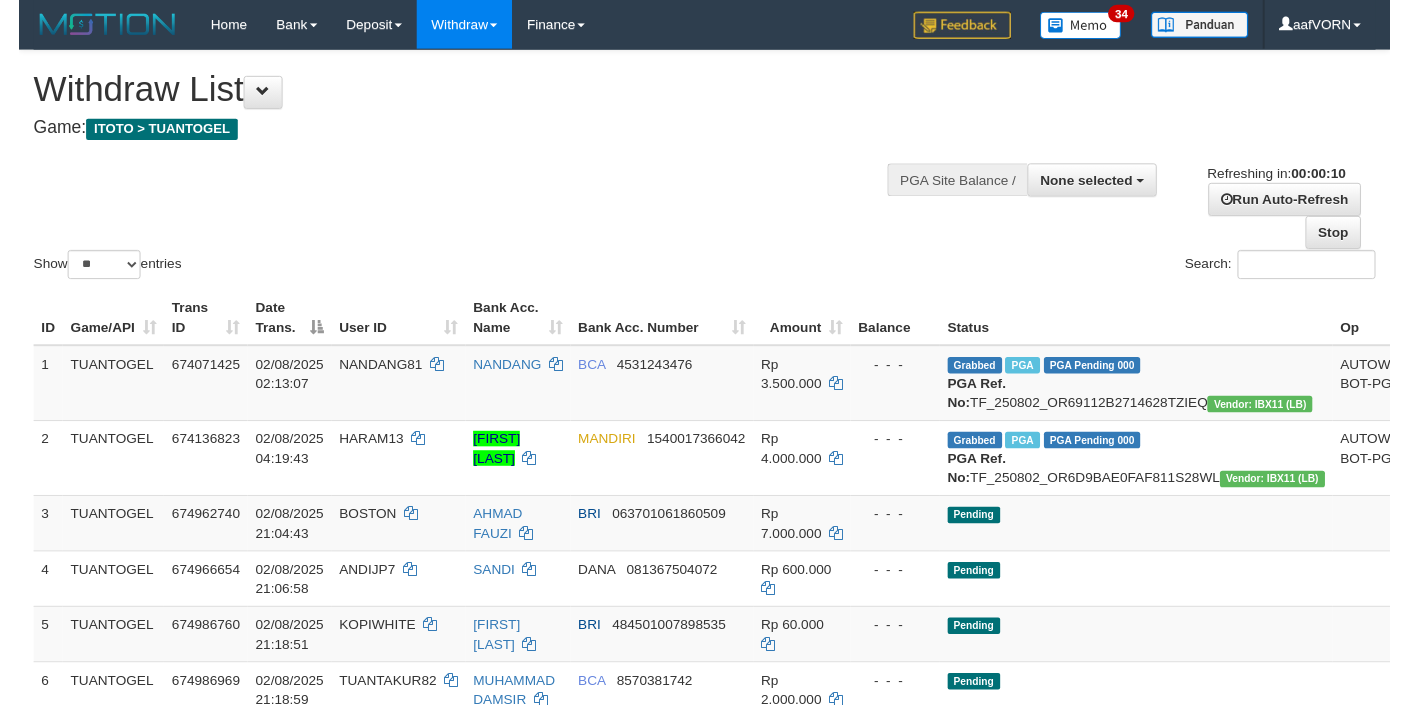 scroll, scrollTop: 0, scrollLeft: 0, axis: both 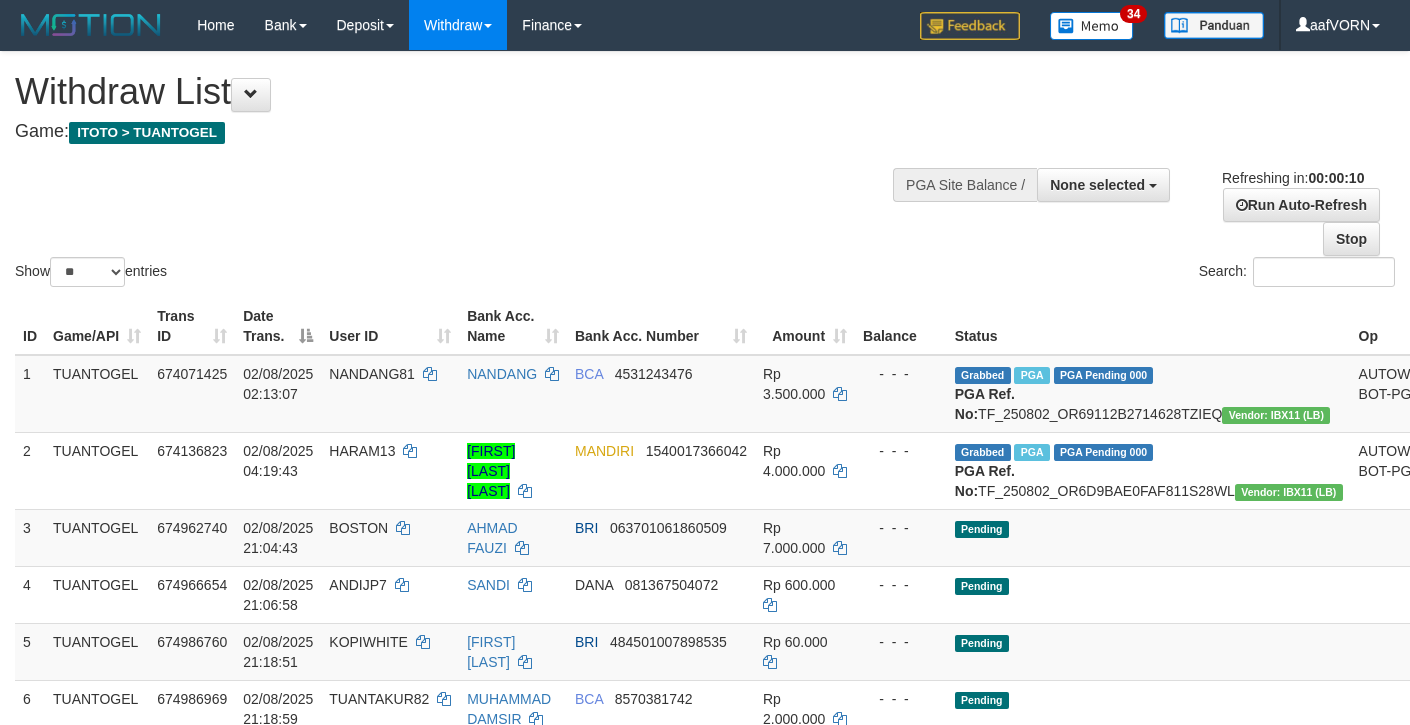 select 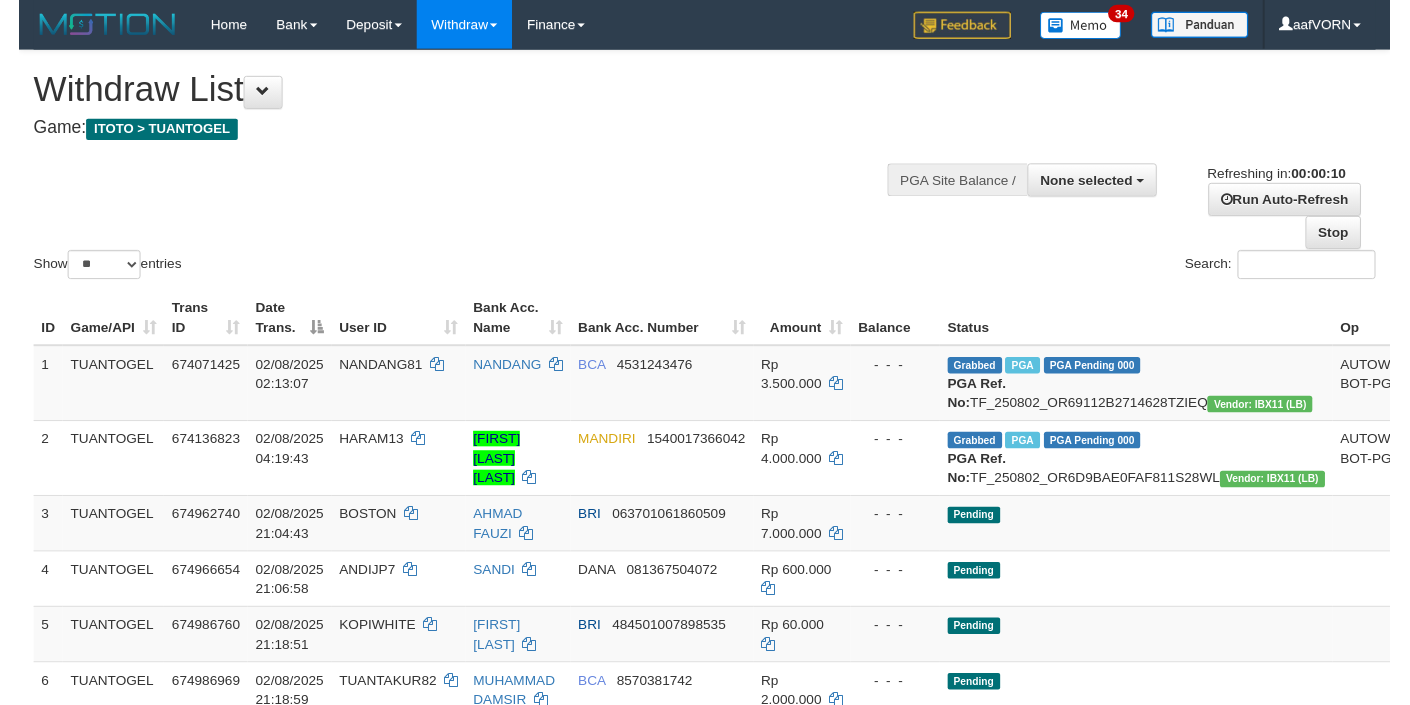 scroll, scrollTop: 0, scrollLeft: 0, axis: both 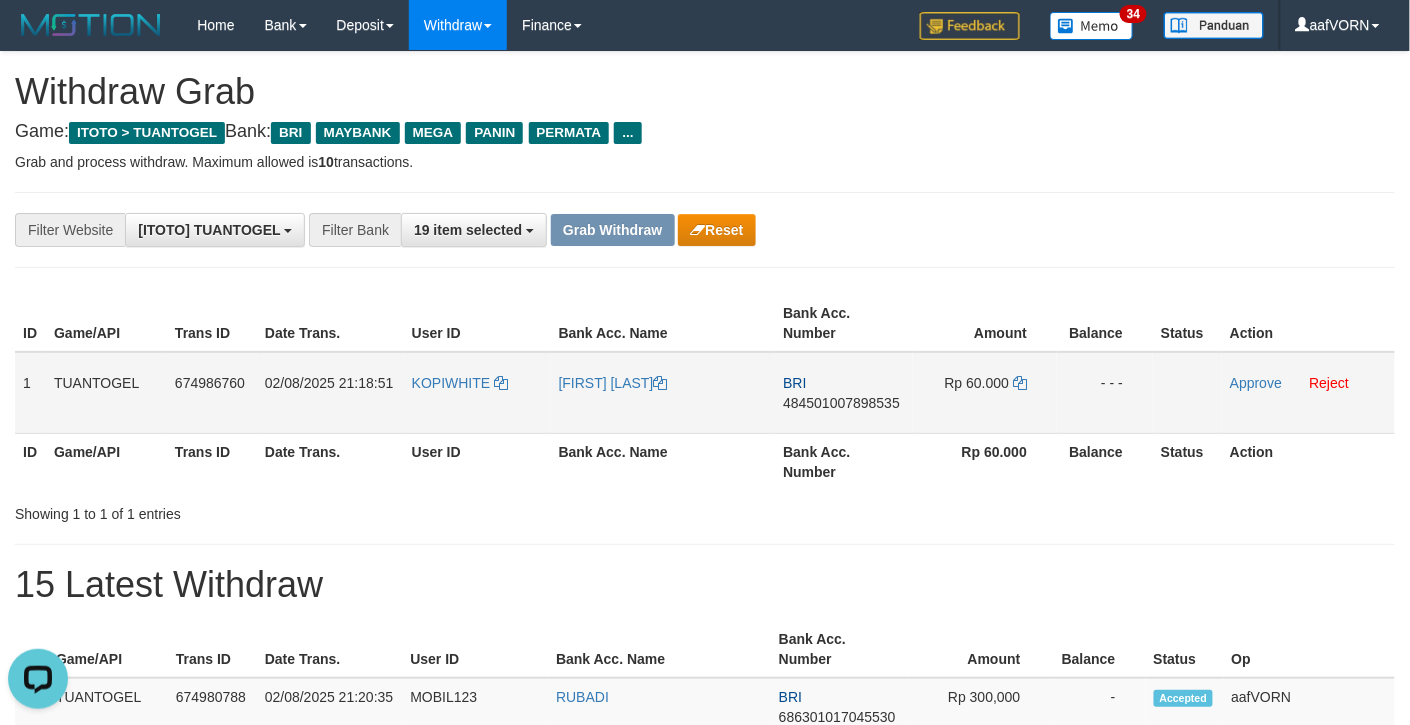 drag, startPoint x: 20, startPoint y: 376, endPoint x: 1105, endPoint y: 358, distance: 1085.1493 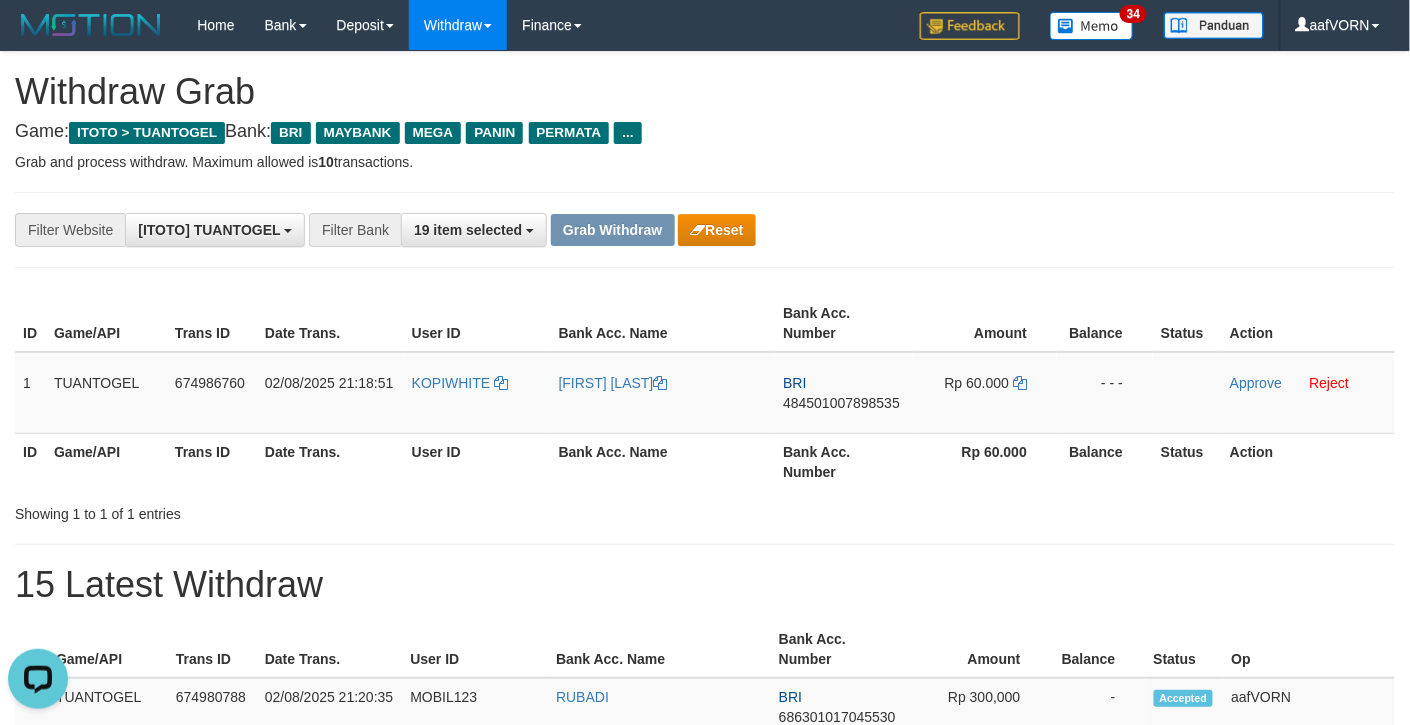 copy on "1
TUANTOGEL
674986760
02/08/2025 21:18:51
KOPIWHITE
NANO BAHTIAR
BRI
484501007898535
Rp 60.000
-" 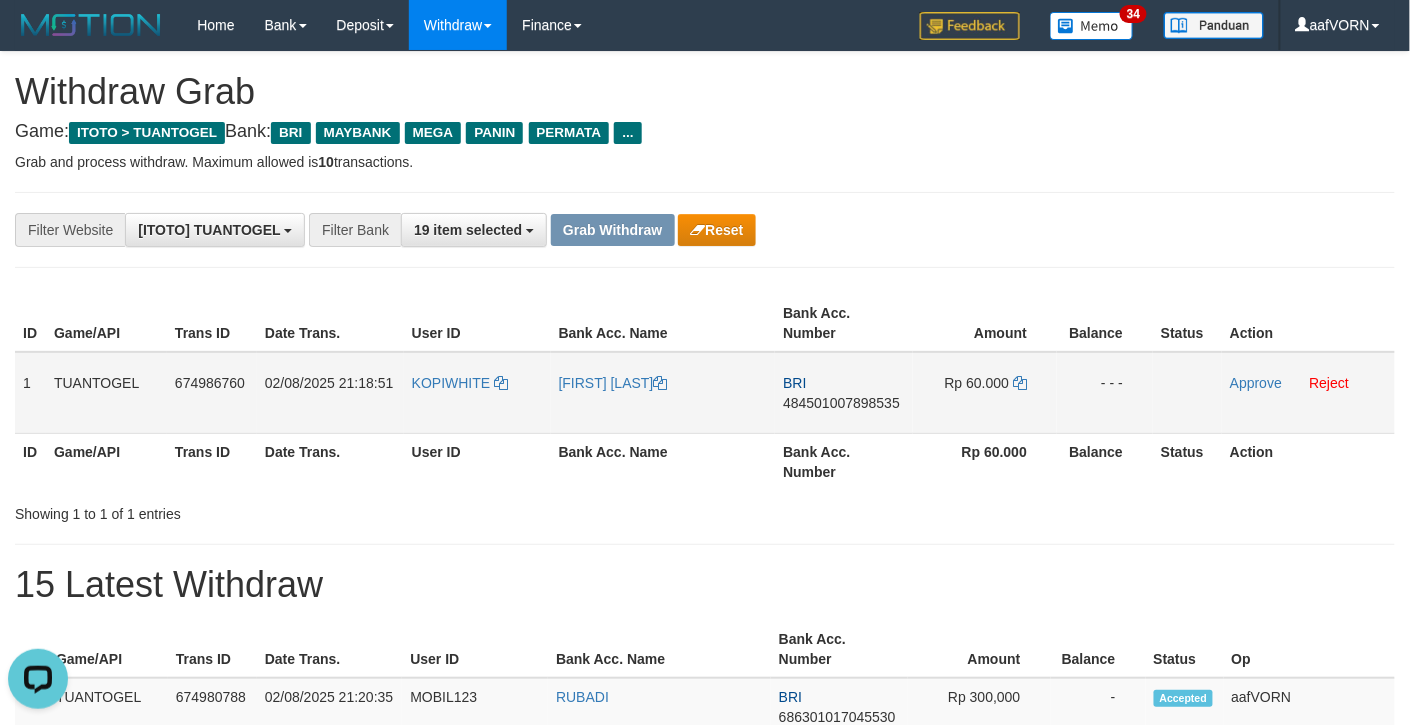 click on "484501007898535" at bounding box center (841, 403) 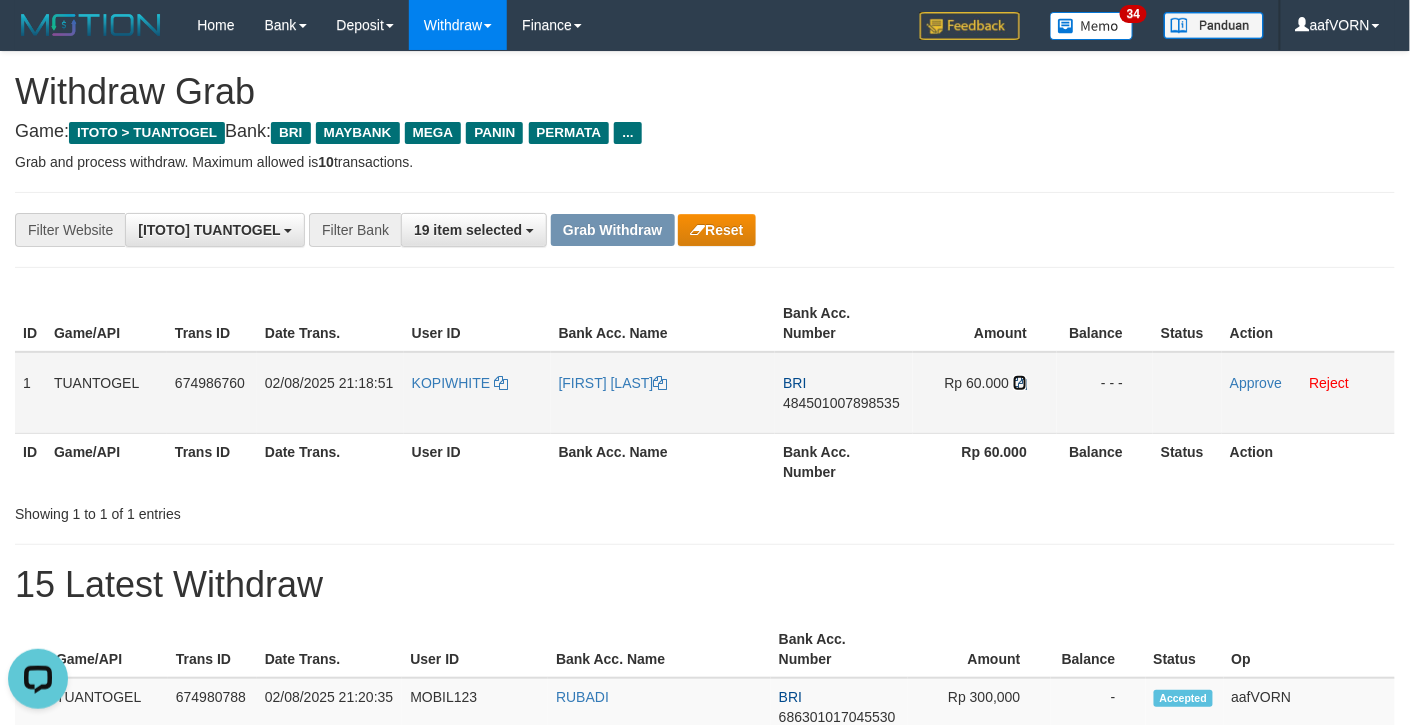 click at bounding box center [1020, 383] 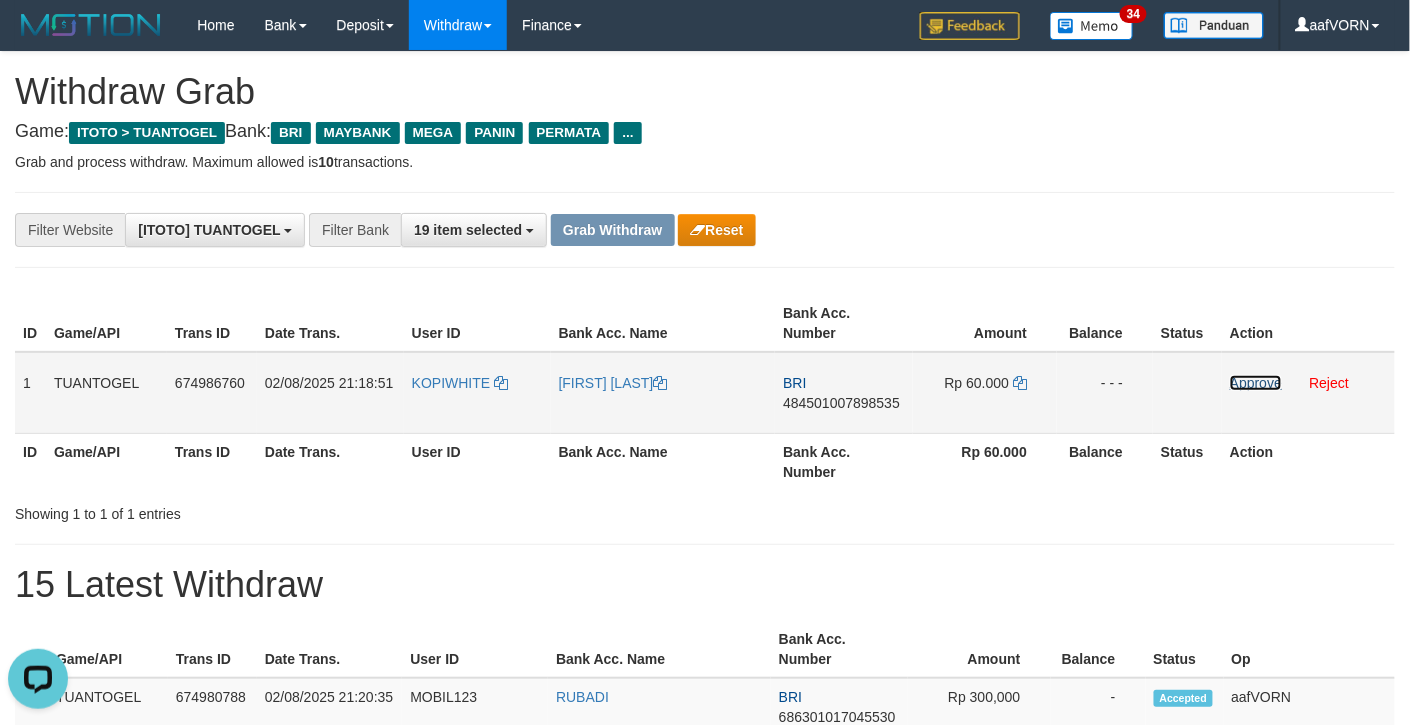 click on "Approve" at bounding box center (1256, 383) 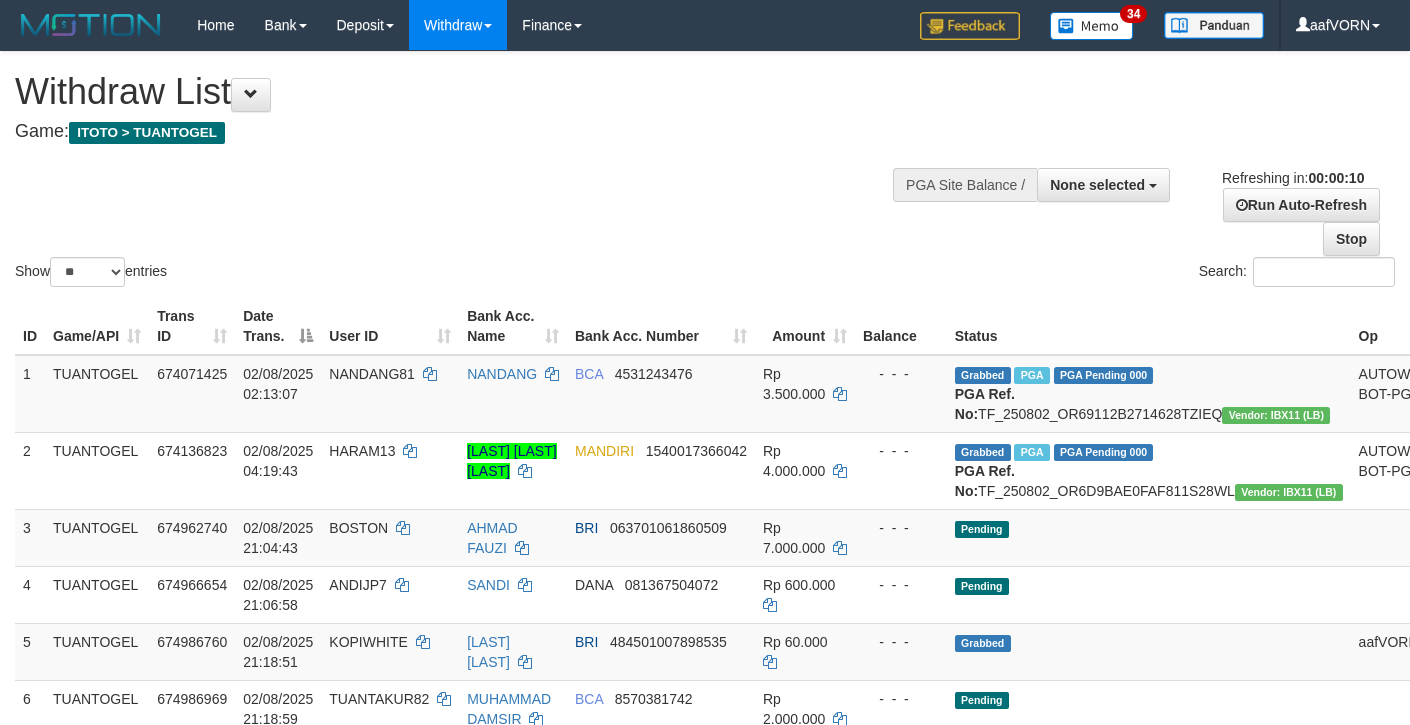 select 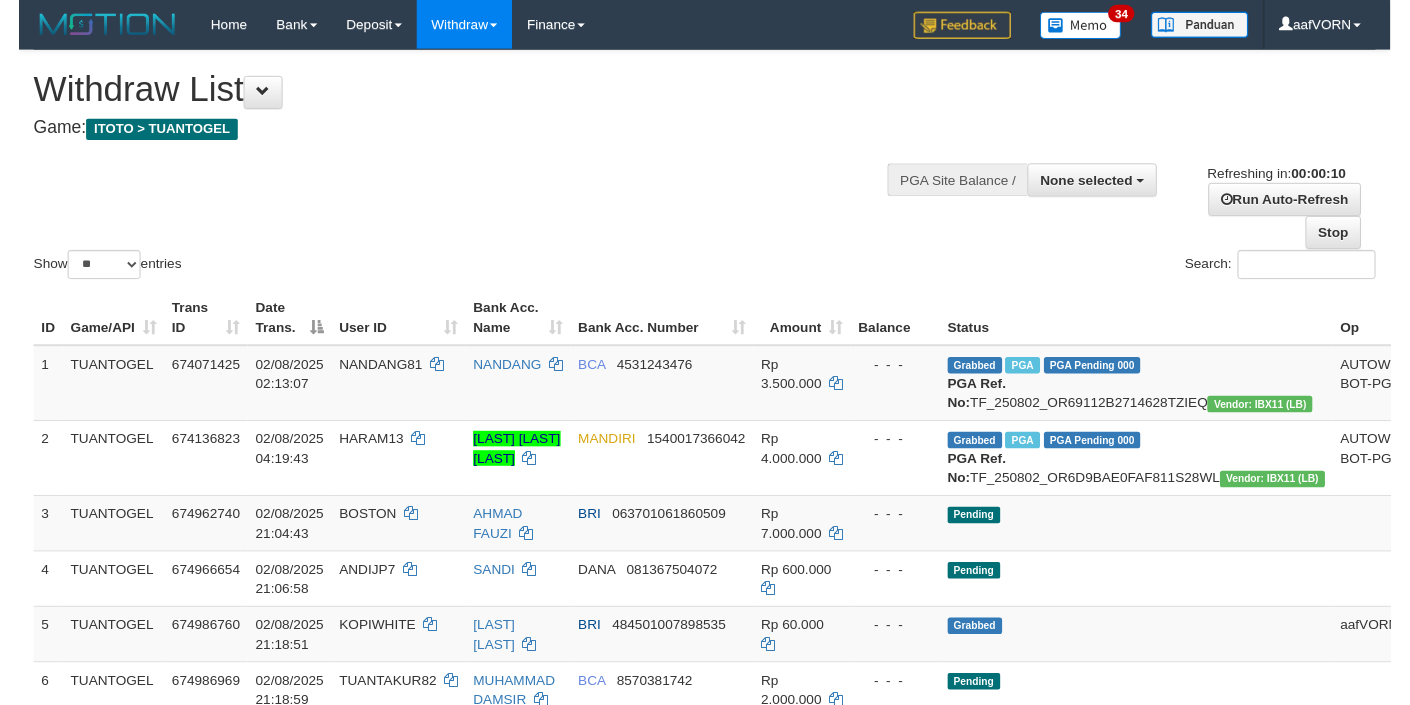 scroll, scrollTop: 0, scrollLeft: 0, axis: both 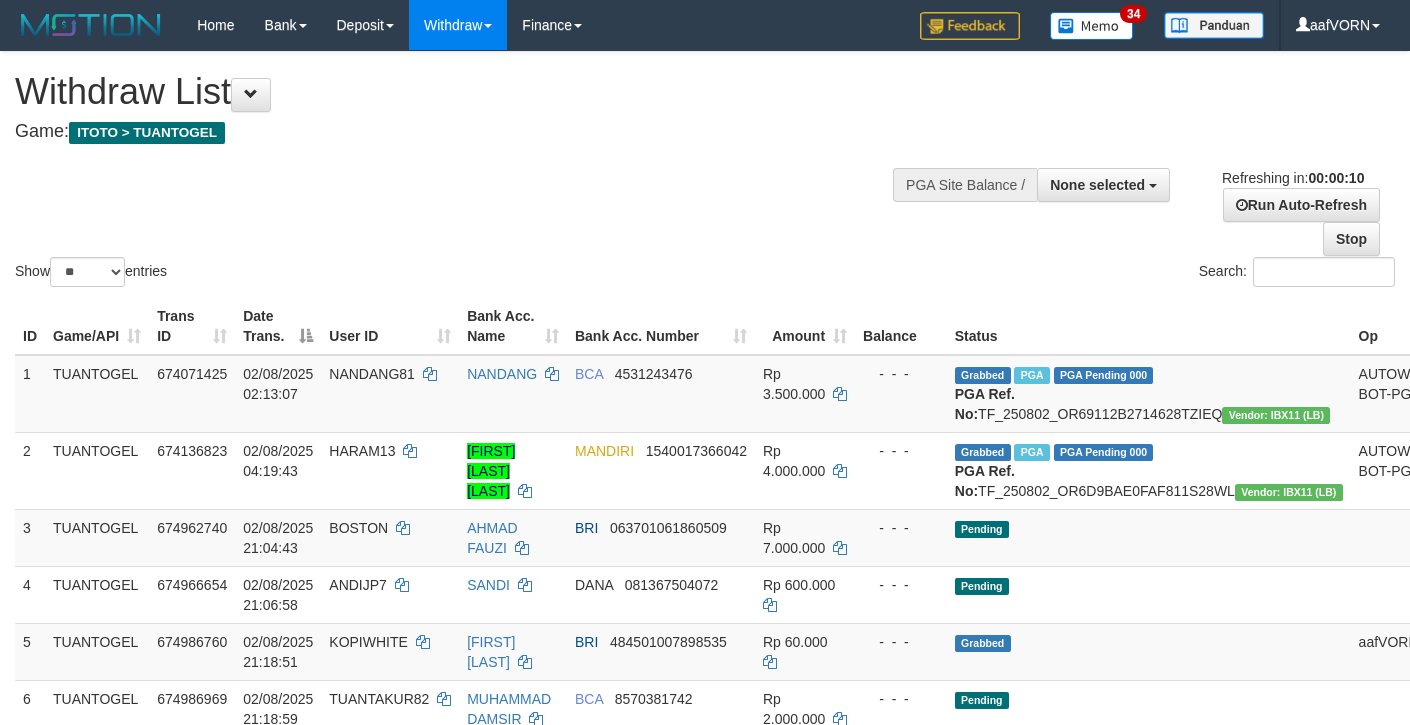 select 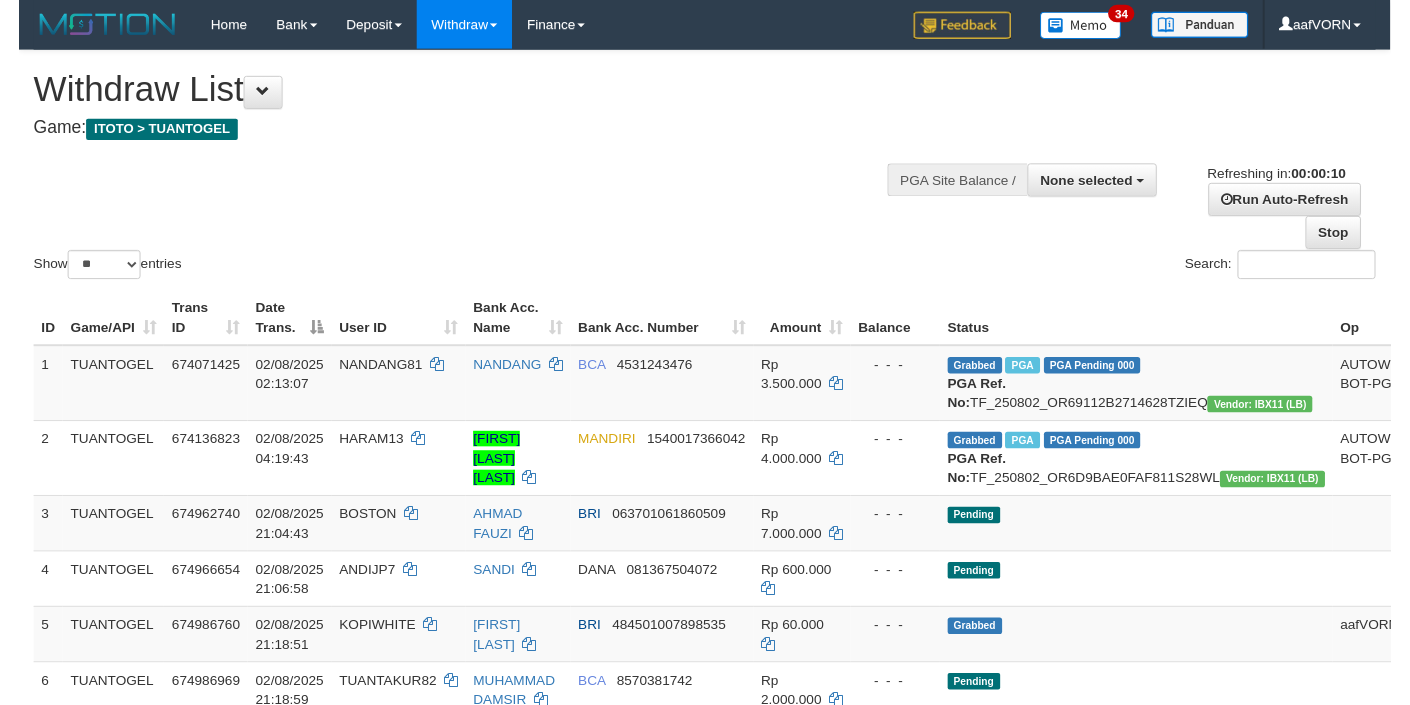 scroll, scrollTop: 0, scrollLeft: 0, axis: both 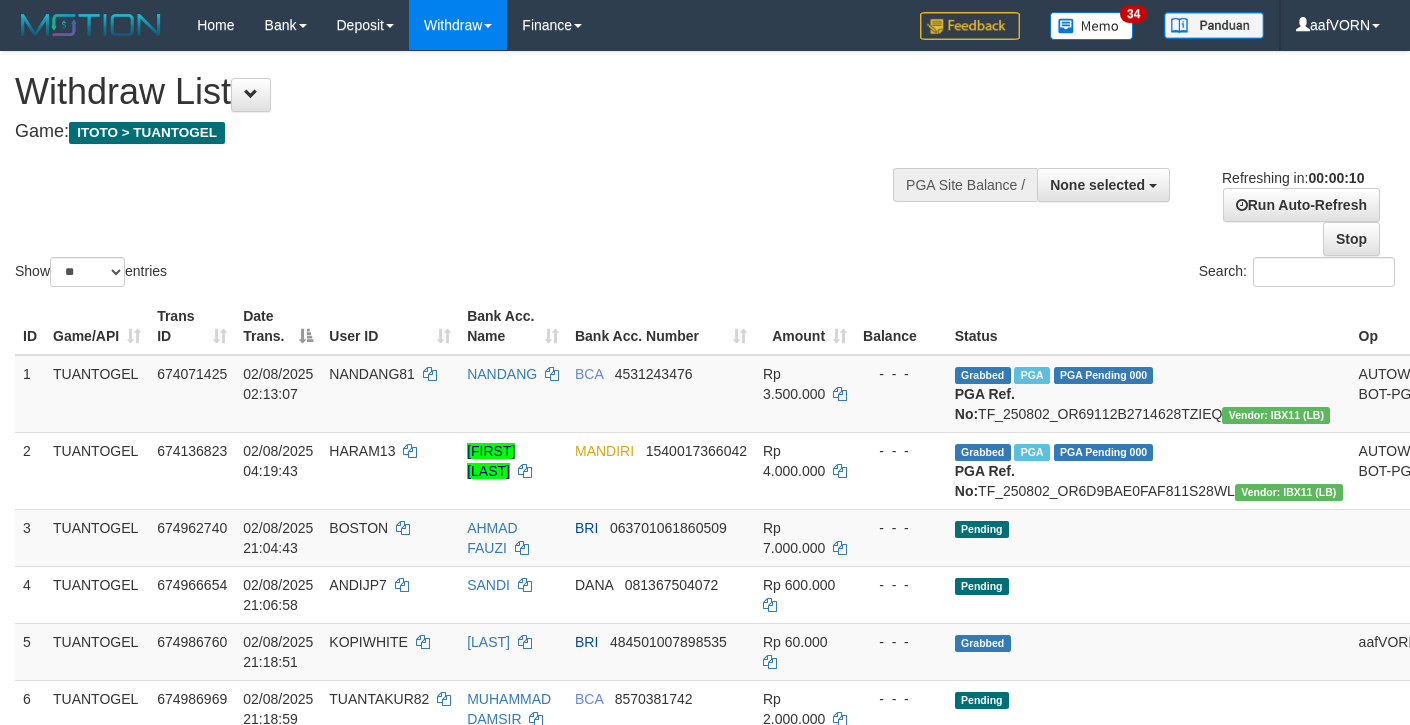 select 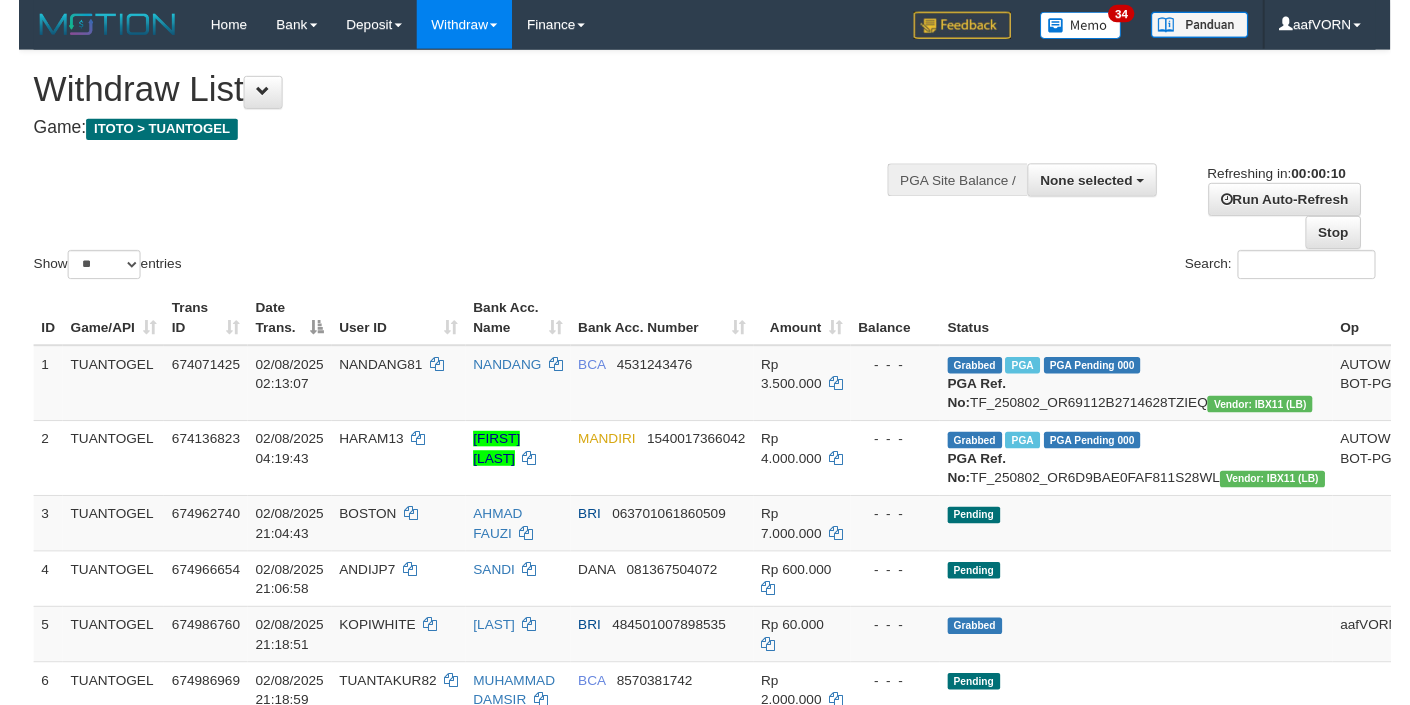 scroll, scrollTop: 0, scrollLeft: 0, axis: both 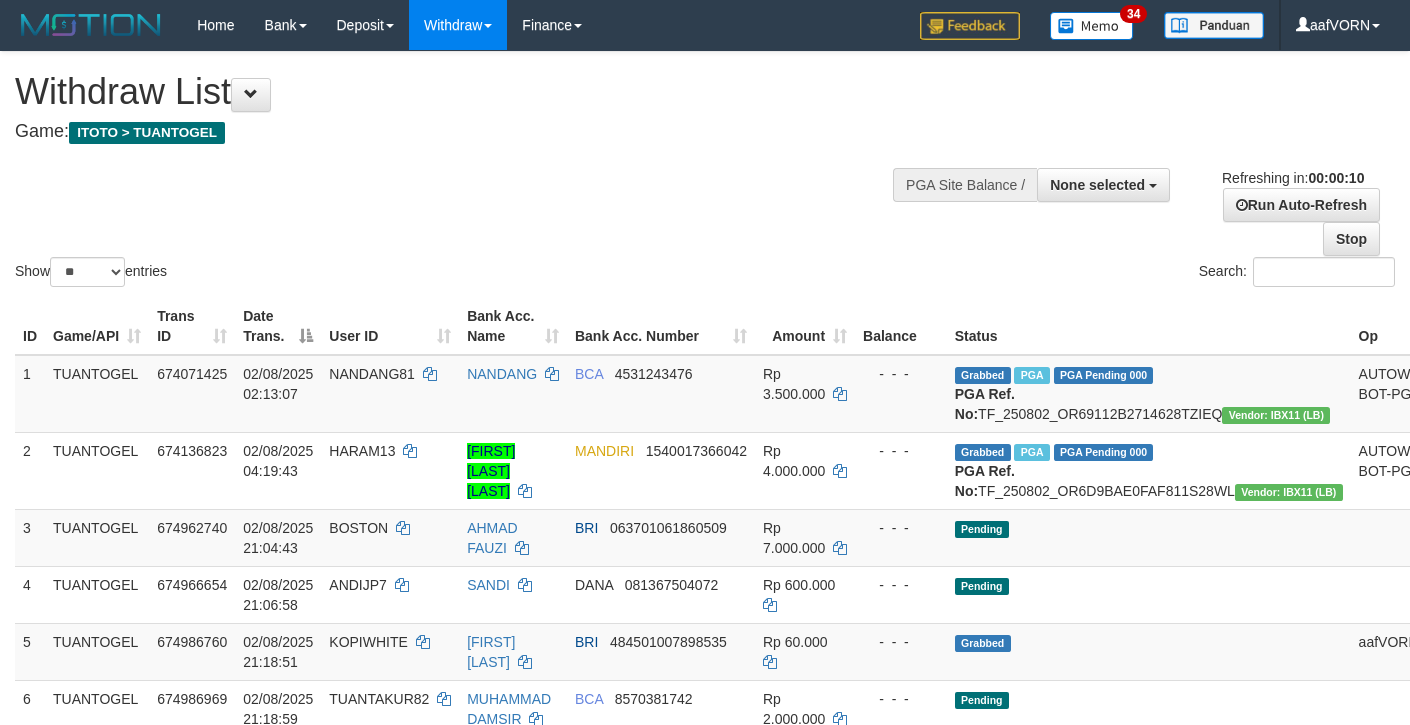 select 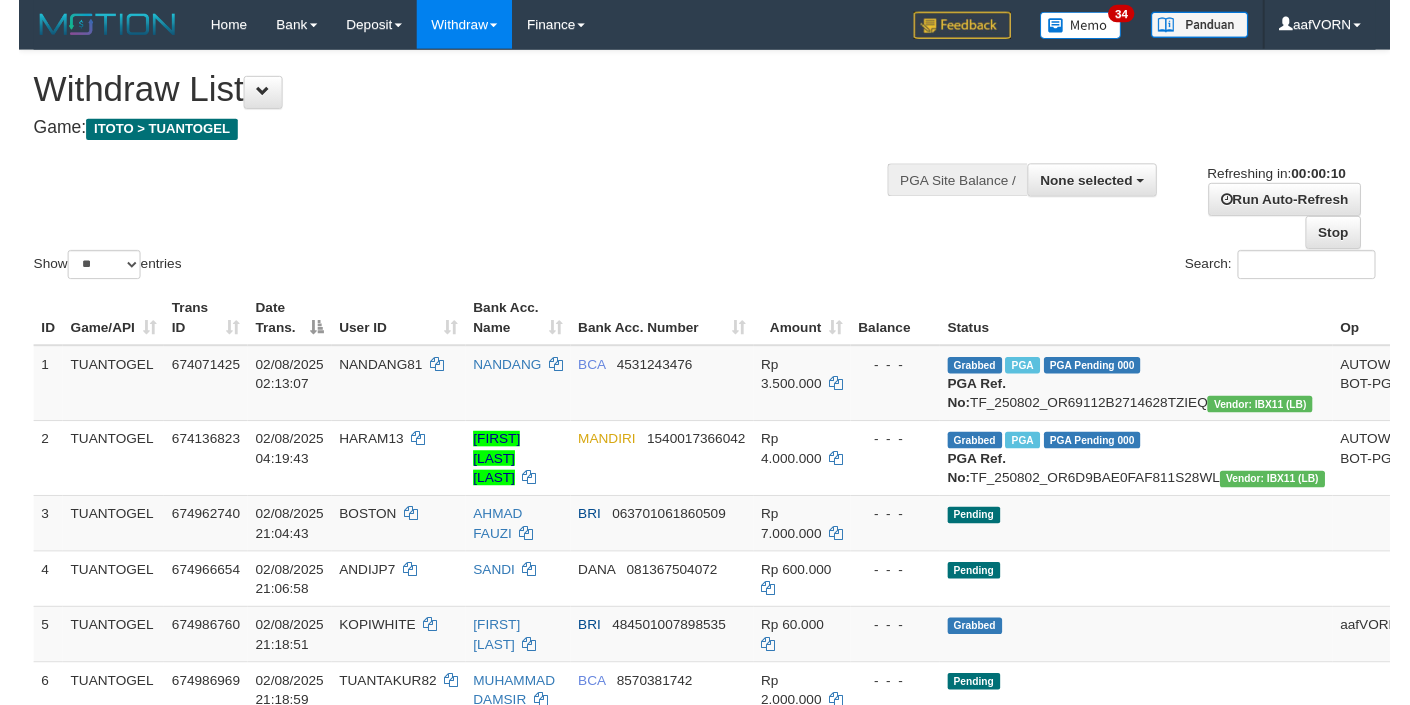 scroll, scrollTop: 0, scrollLeft: 0, axis: both 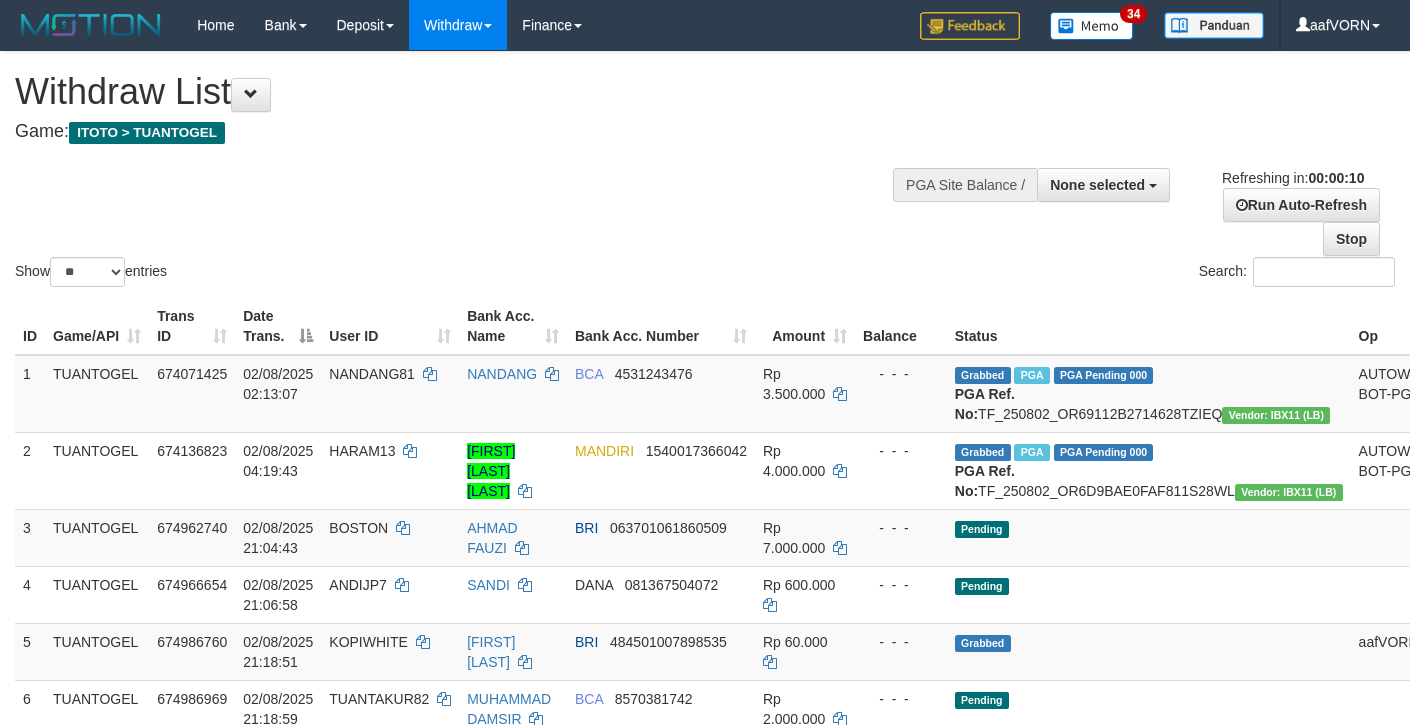 select 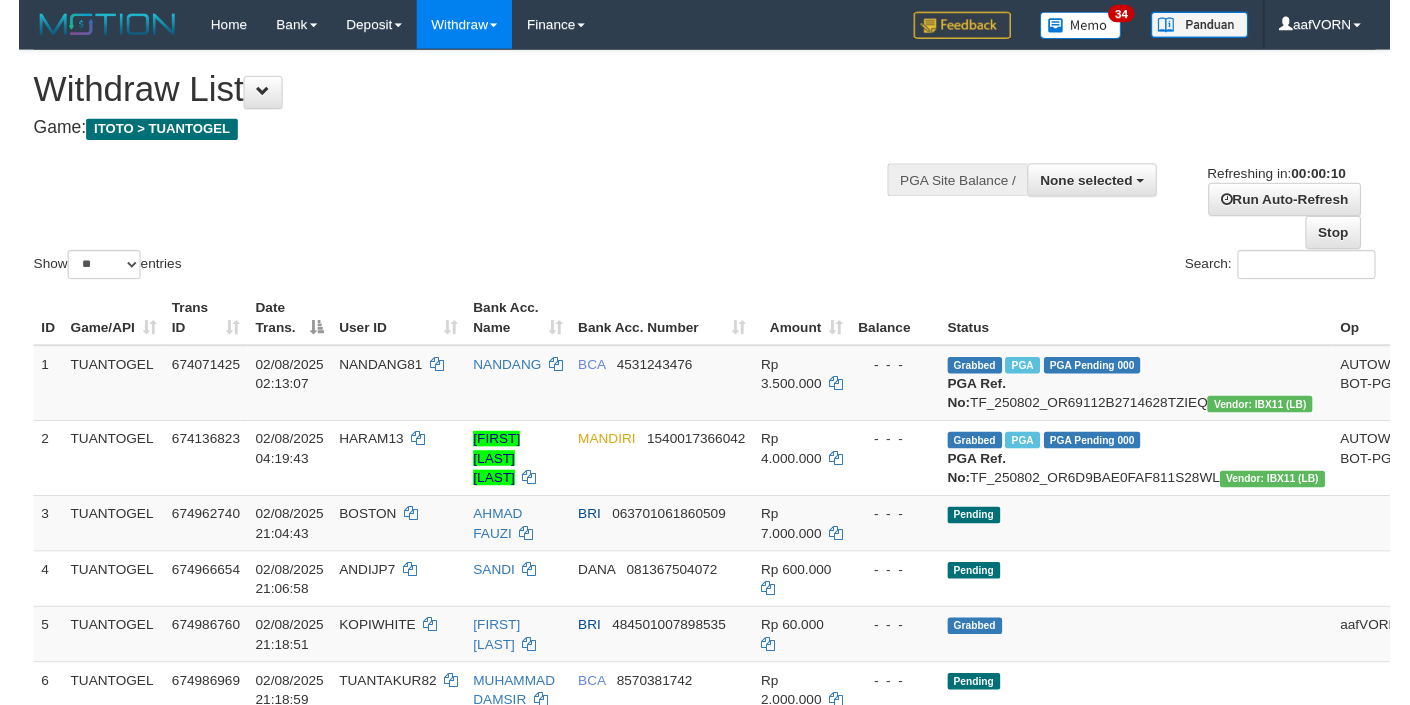 scroll, scrollTop: 0, scrollLeft: 0, axis: both 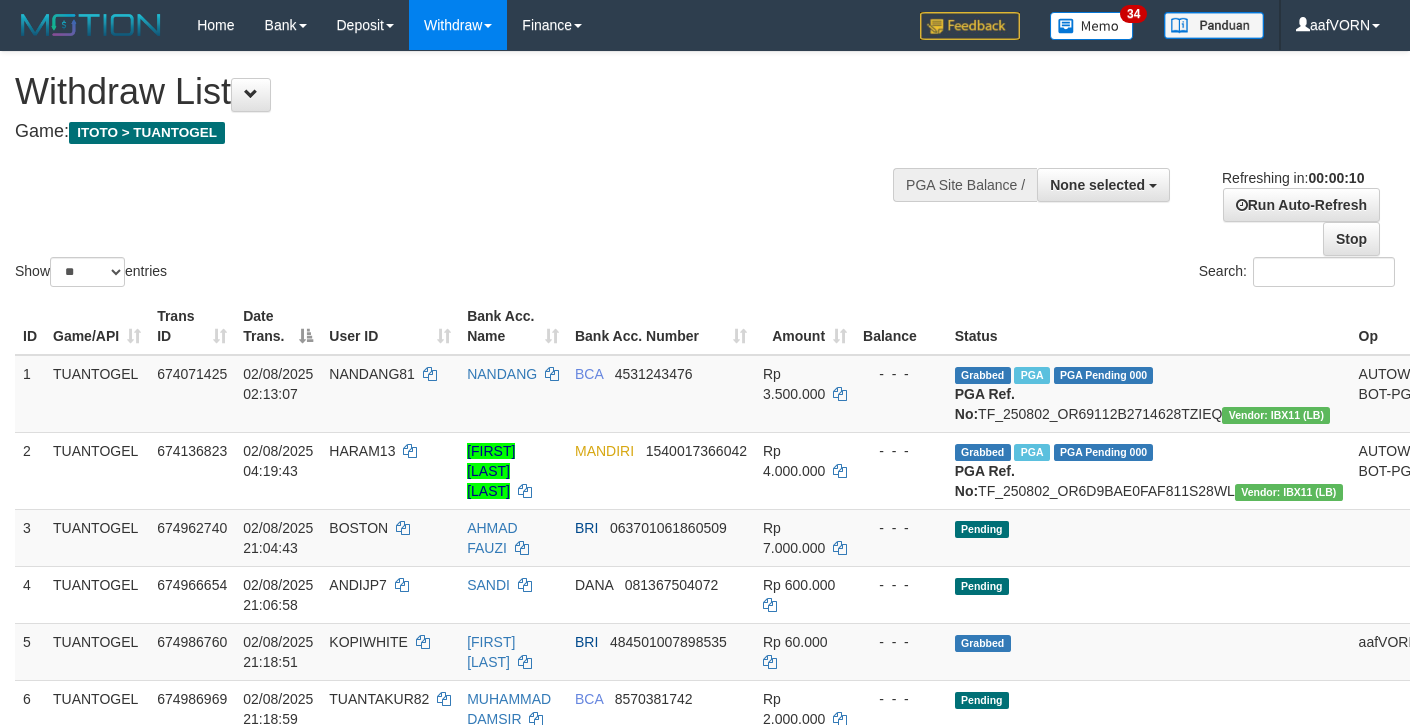 select 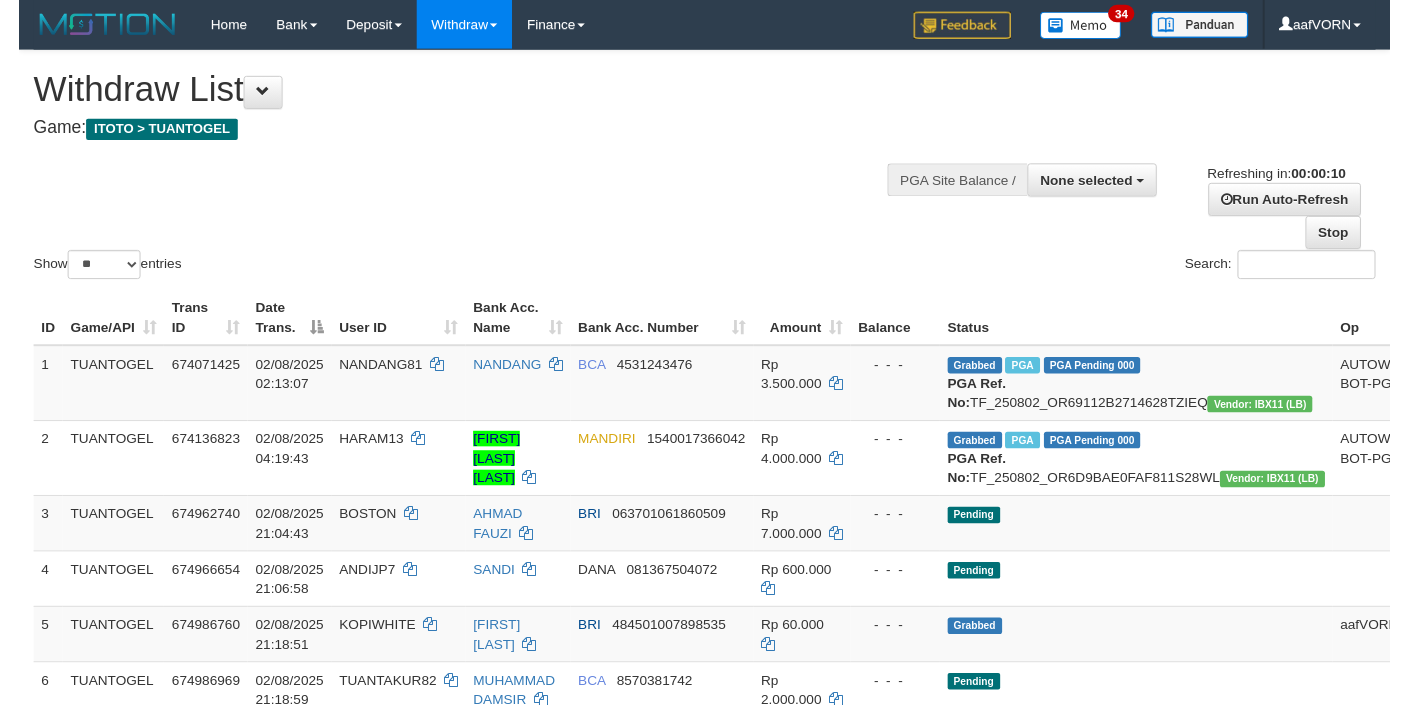 scroll, scrollTop: 0, scrollLeft: 0, axis: both 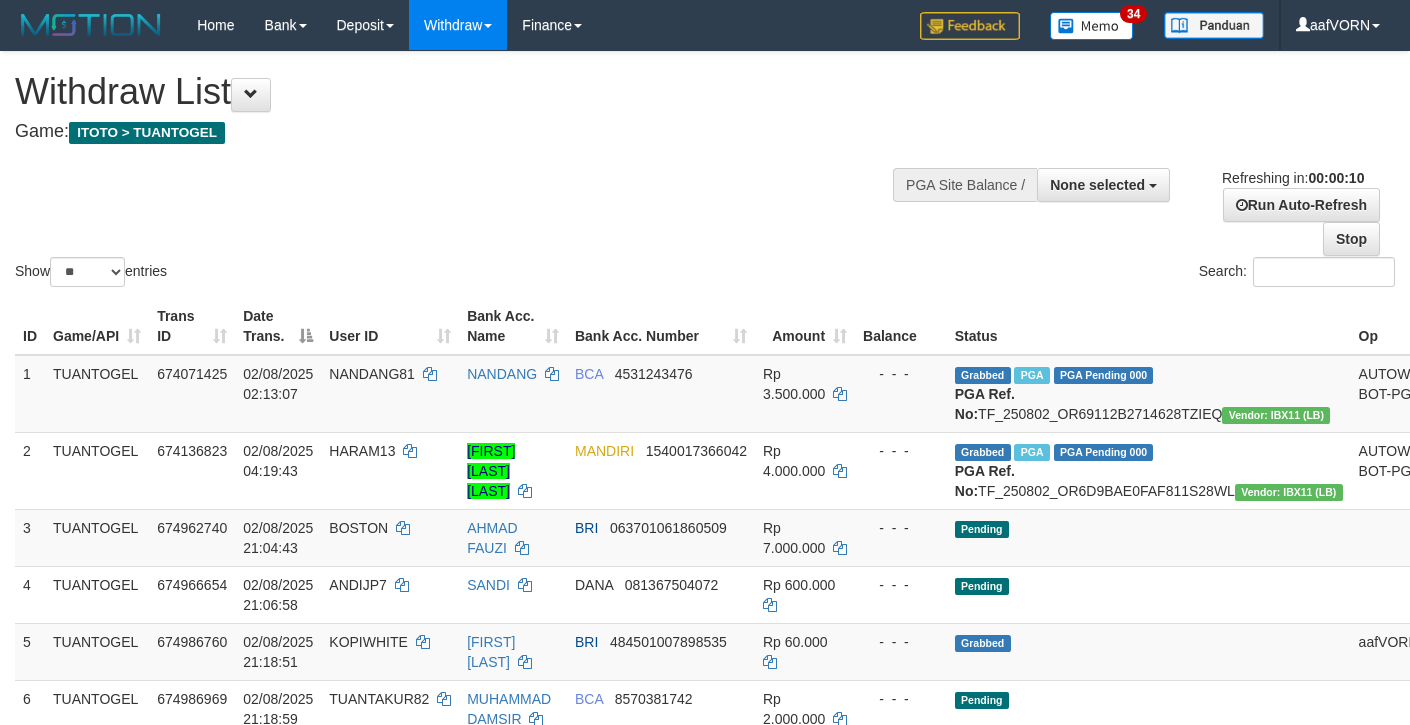 select 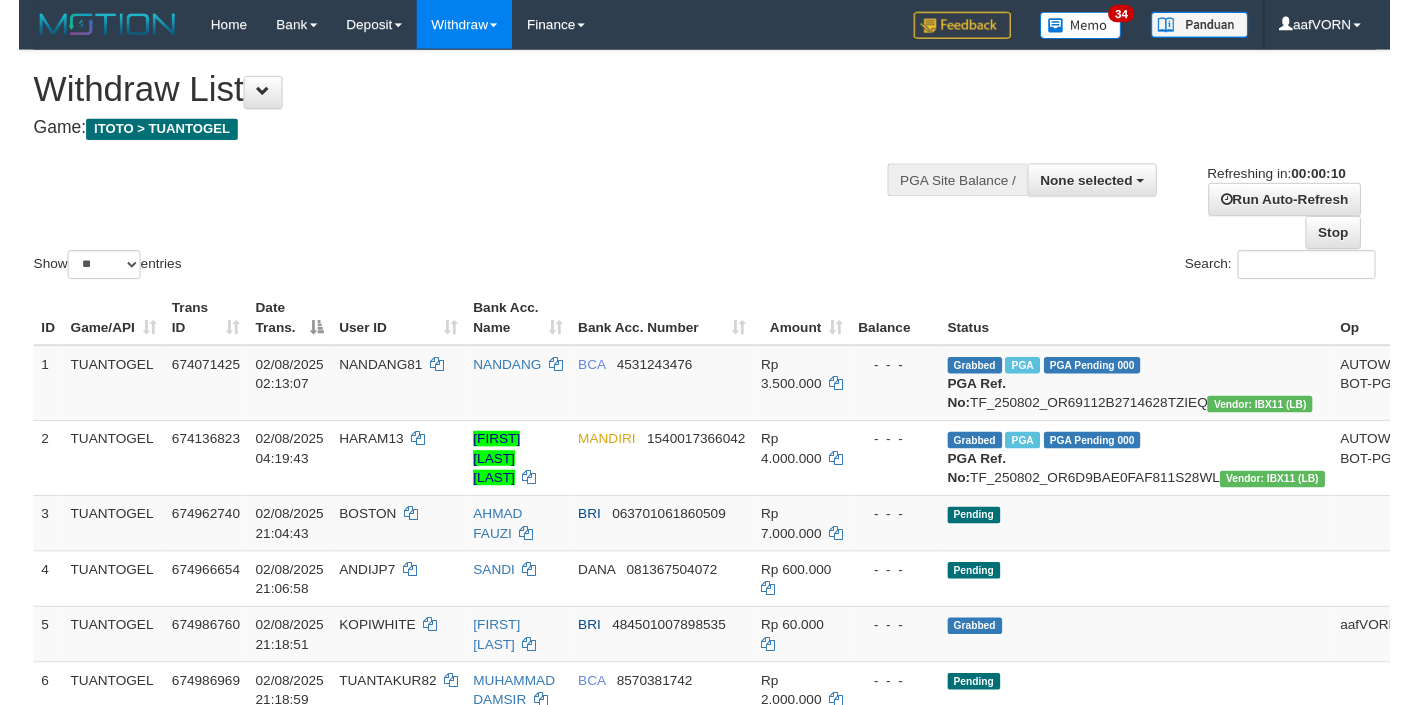 scroll, scrollTop: 0, scrollLeft: 0, axis: both 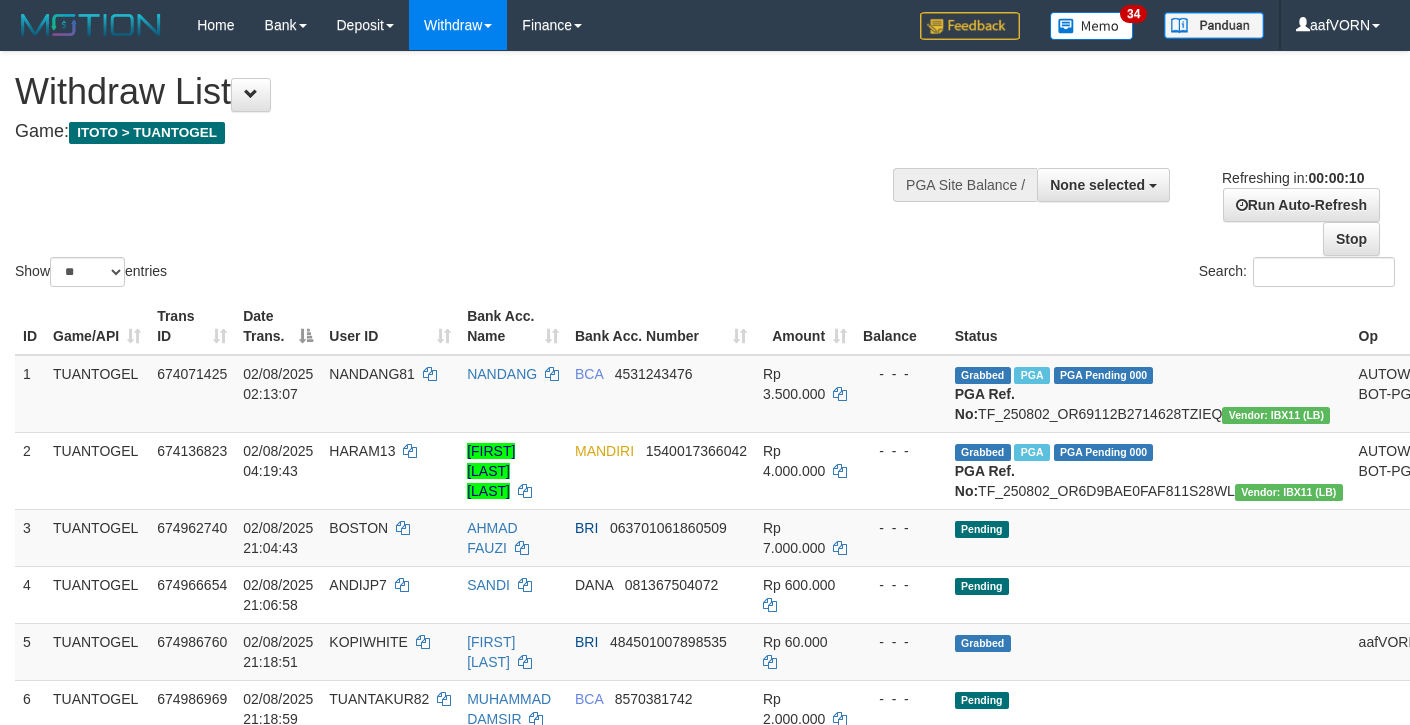 select 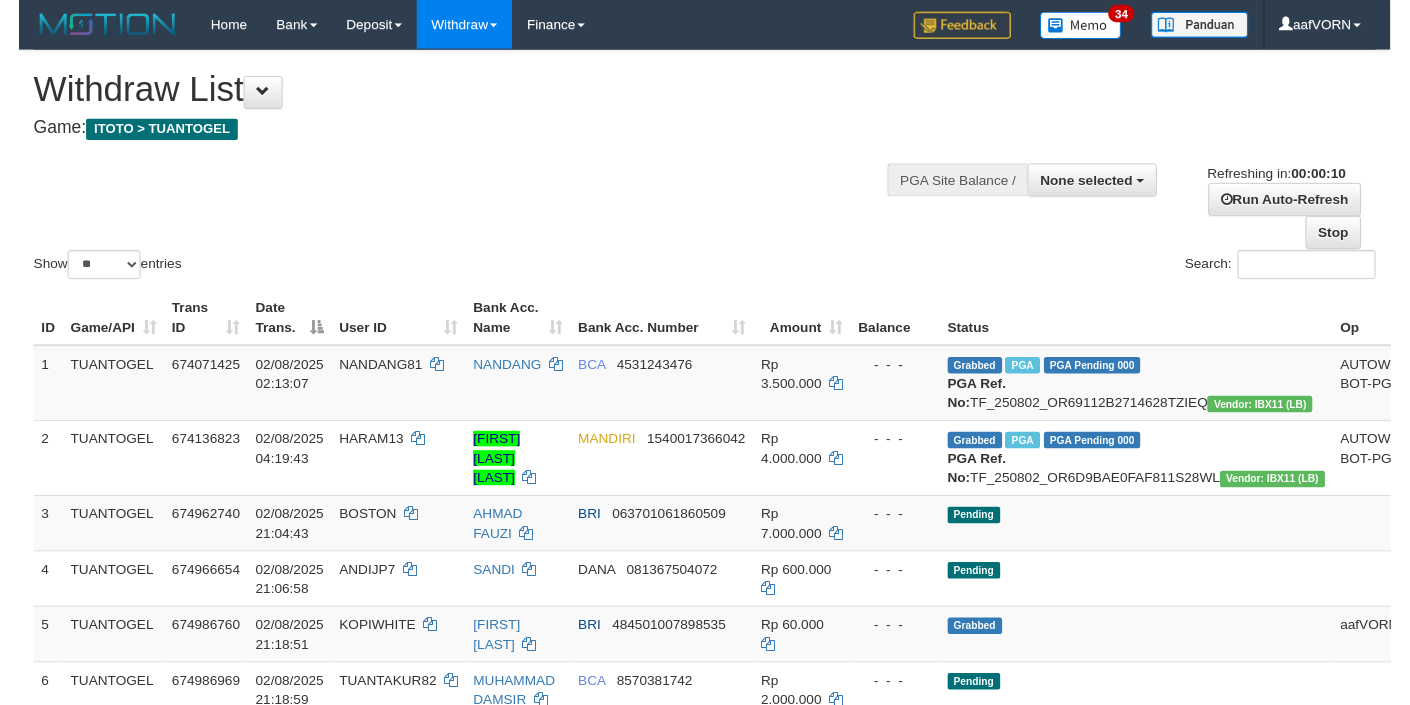 scroll, scrollTop: 0, scrollLeft: 0, axis: both 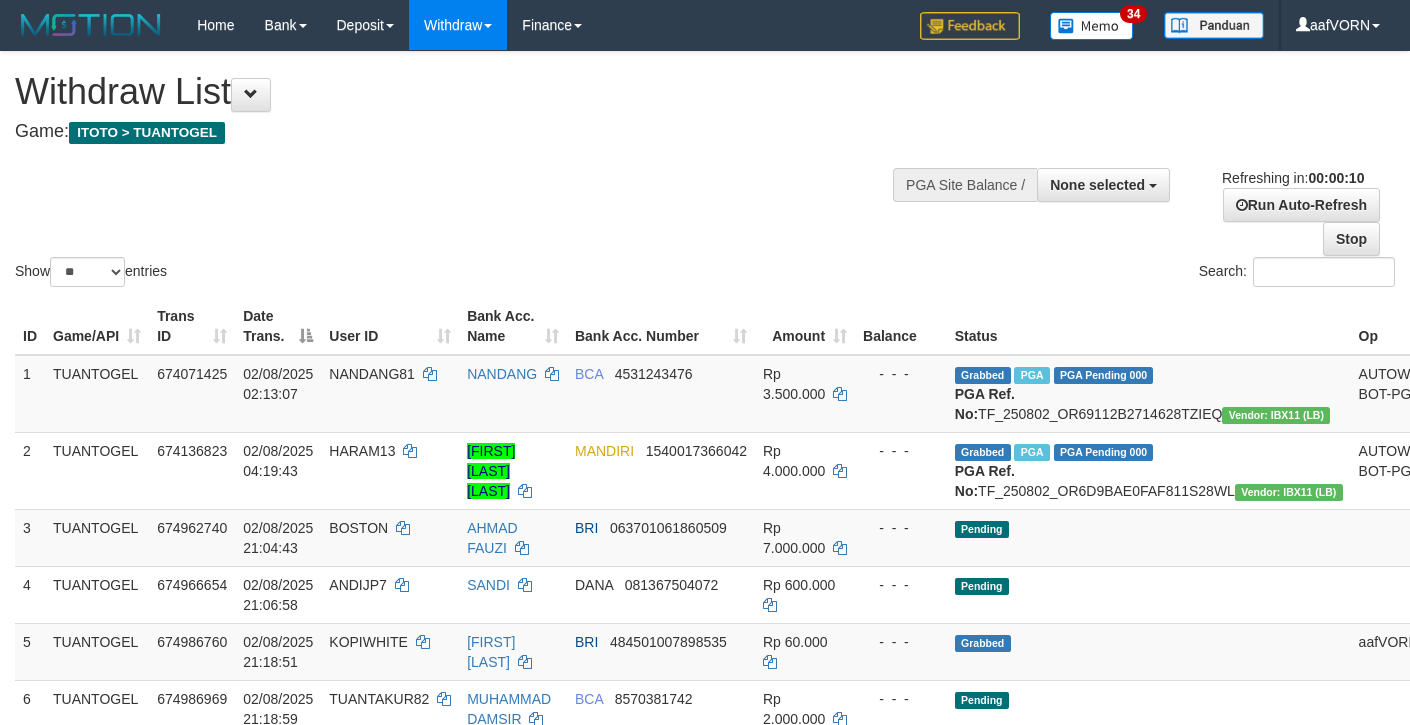 select 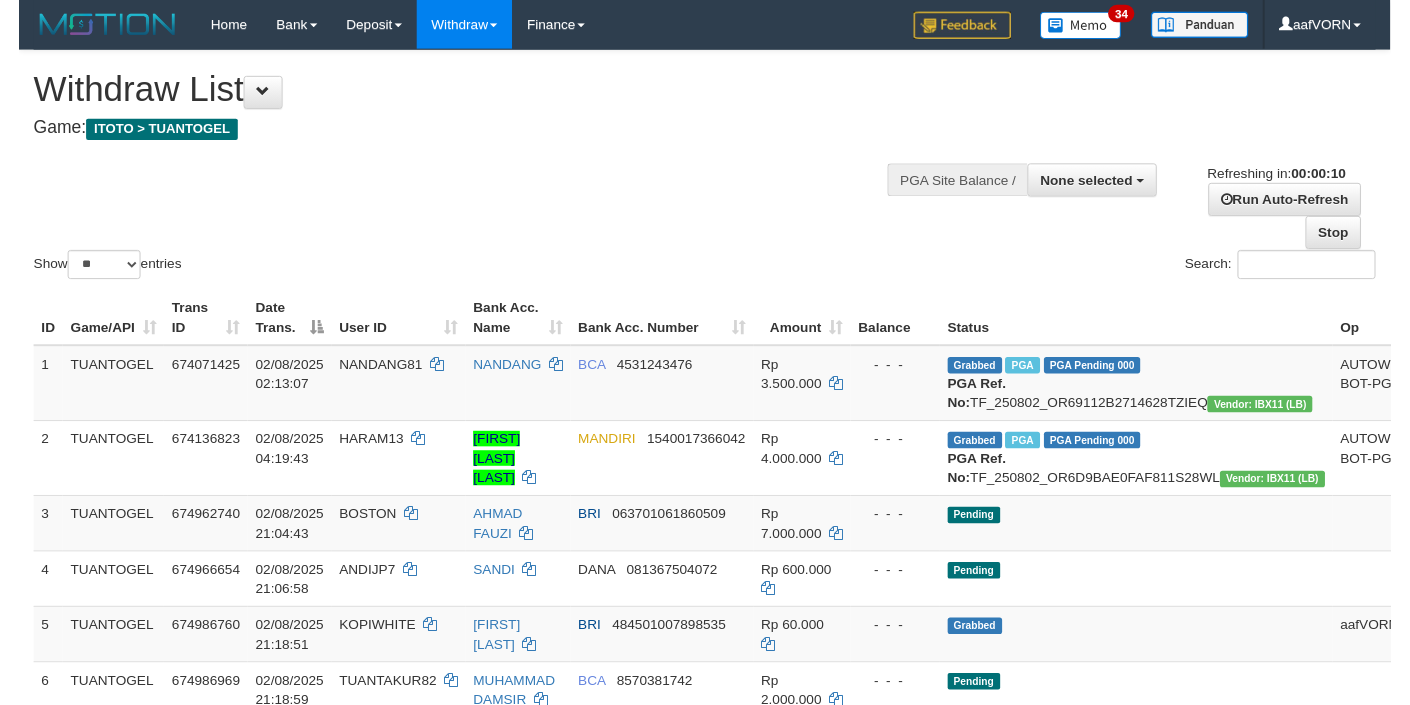 scroll, scrollTop: 0, scrollLeft: 0, axis: both 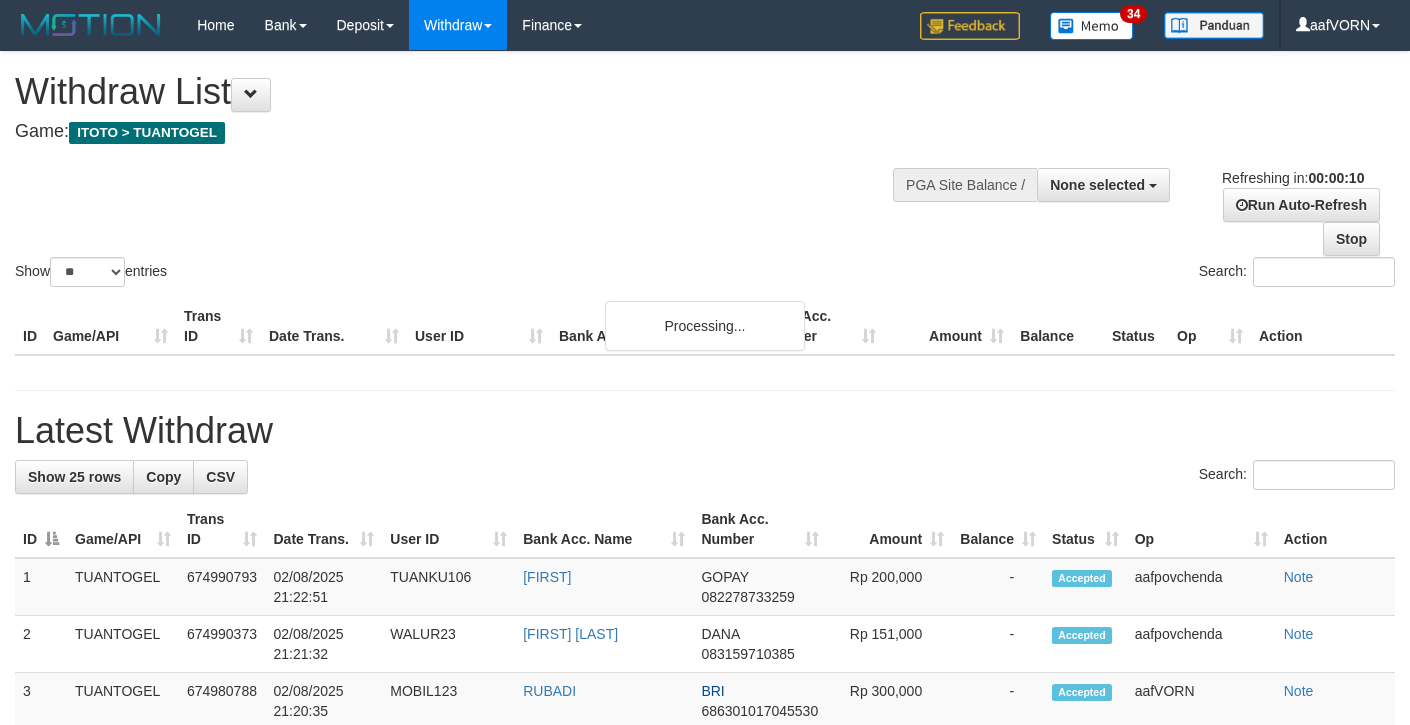 select 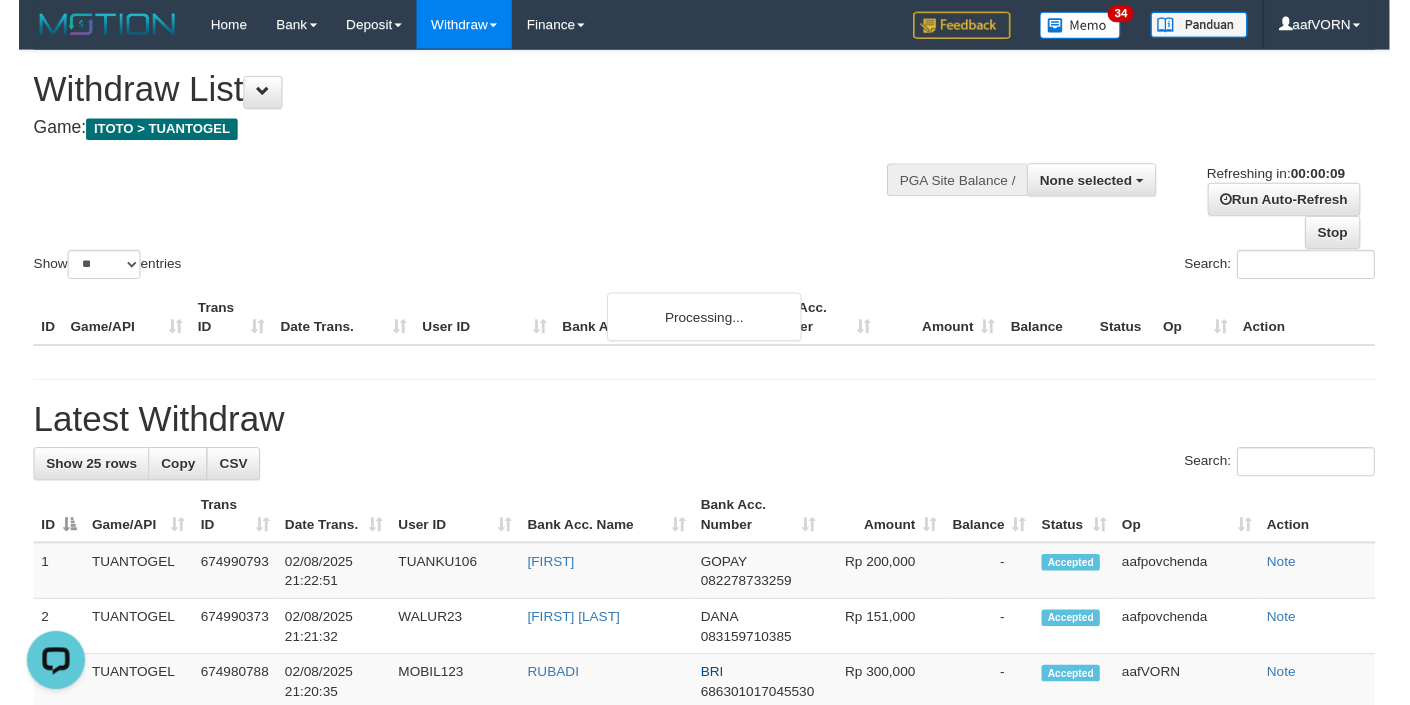 scroll, scrollTop: 0, scrollLeft: 0, axis: both 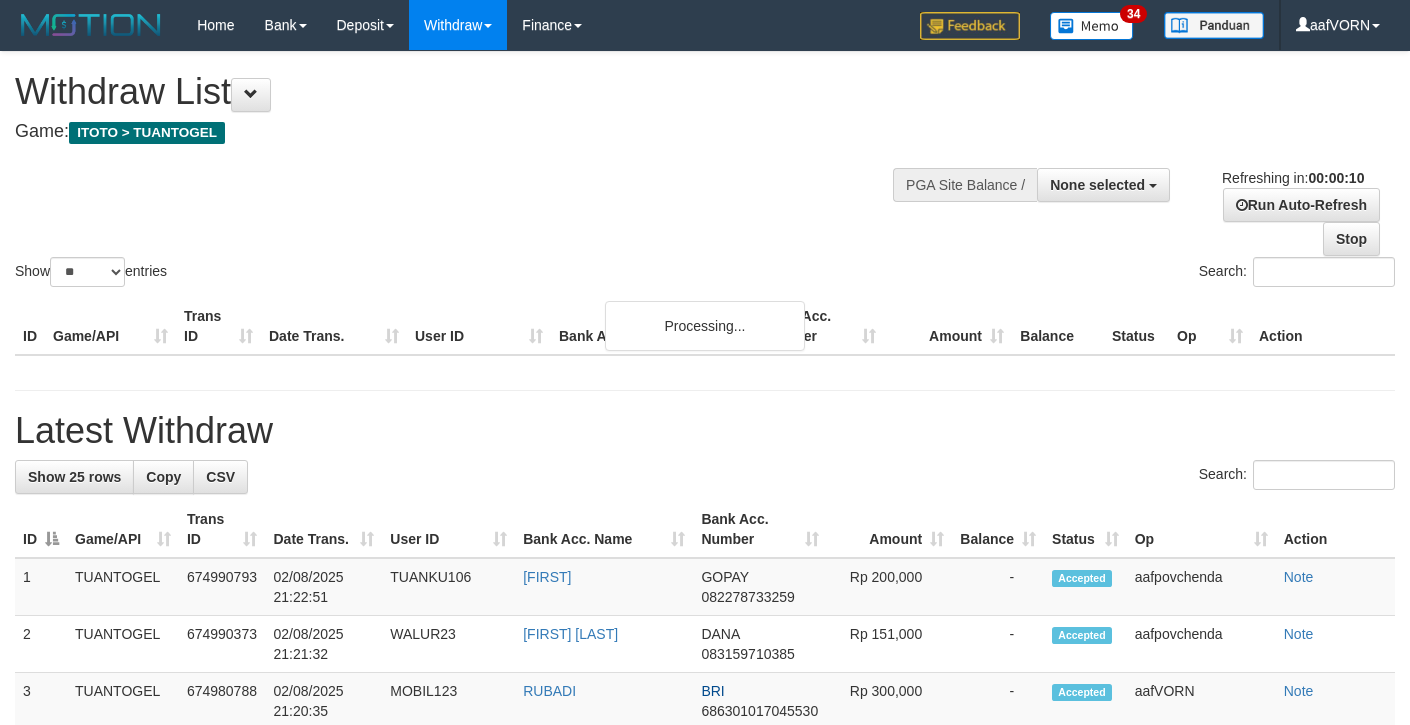 select 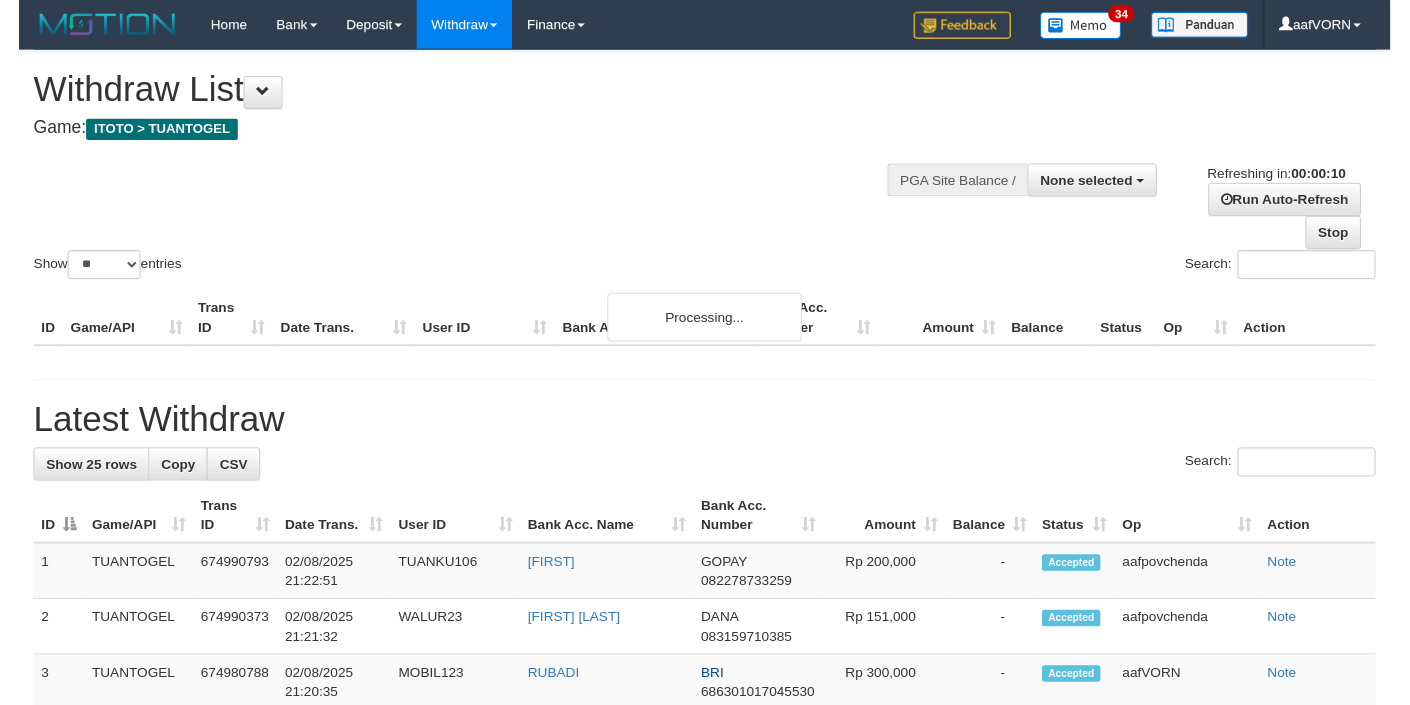 scroll, scrollTop: 0, scrollLeft: 0, axis: both 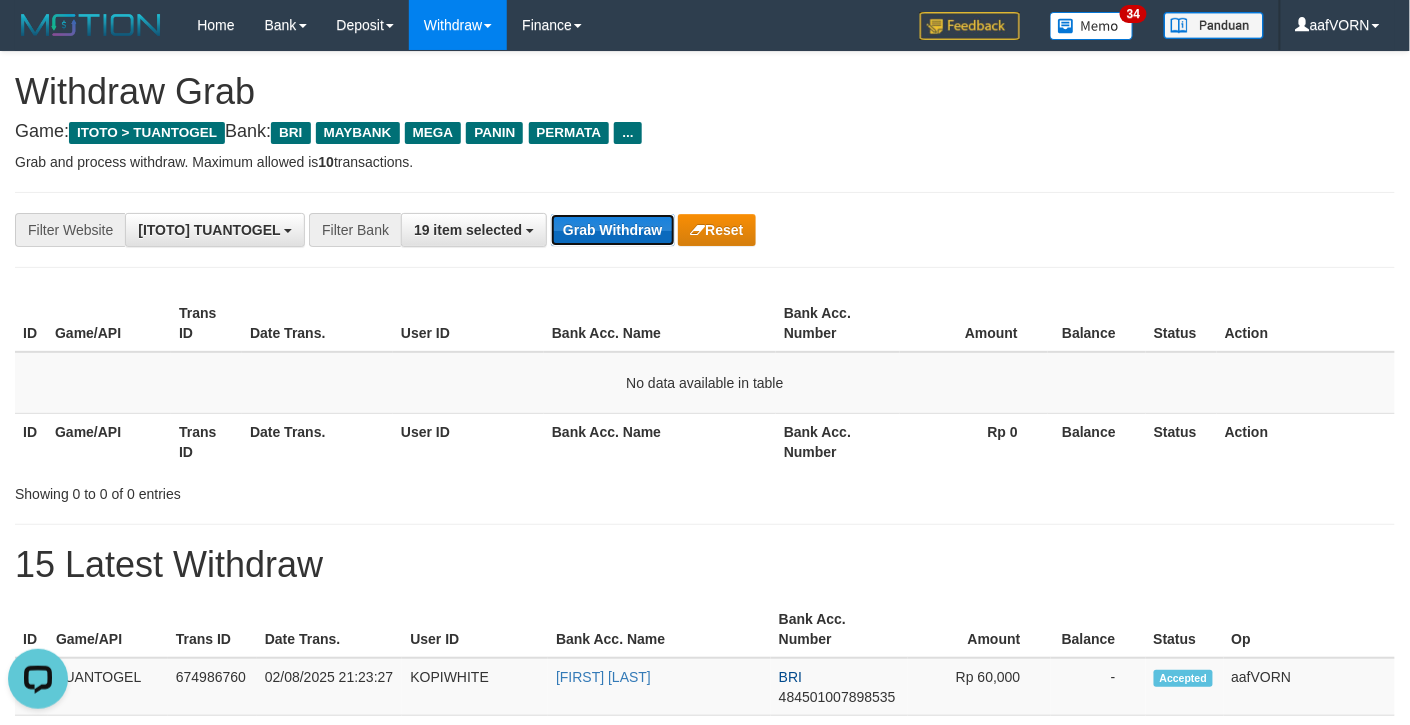 click on "Grab Withdraw" at bounding box center (612, 230) 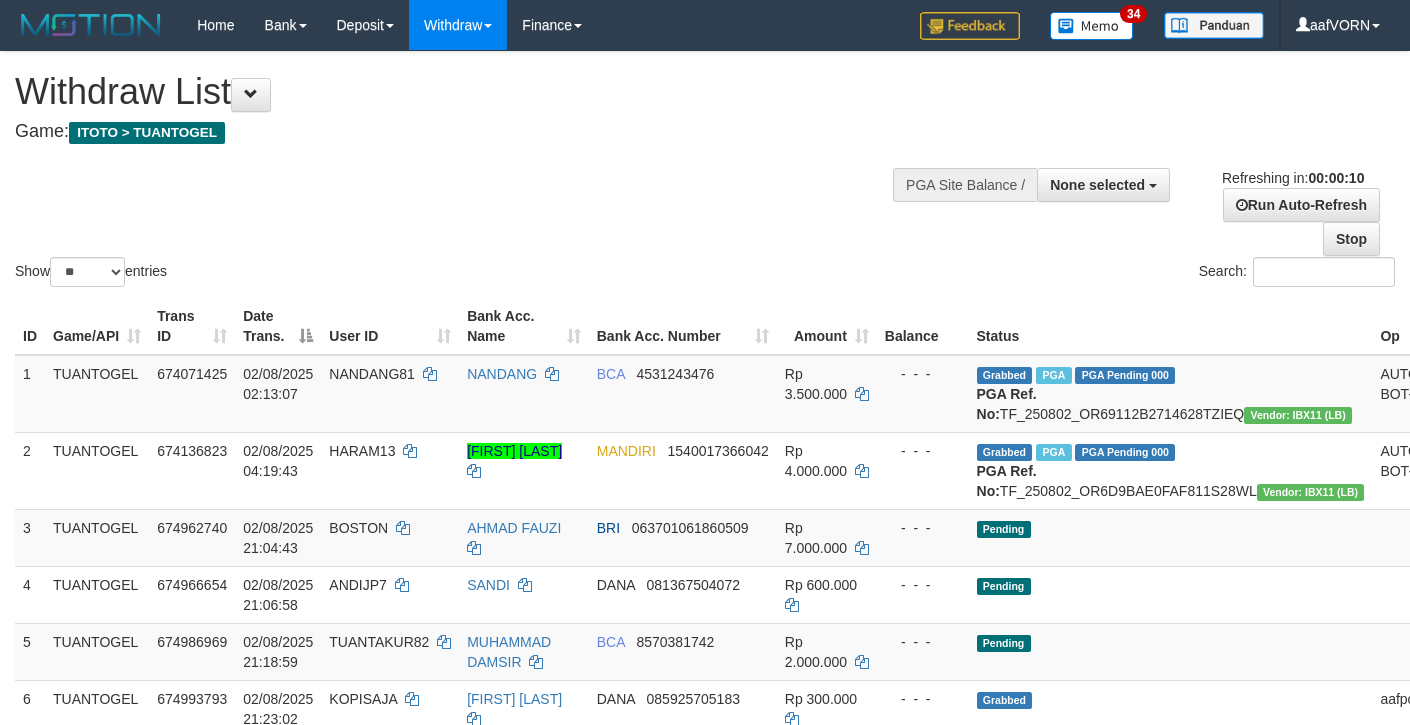 select 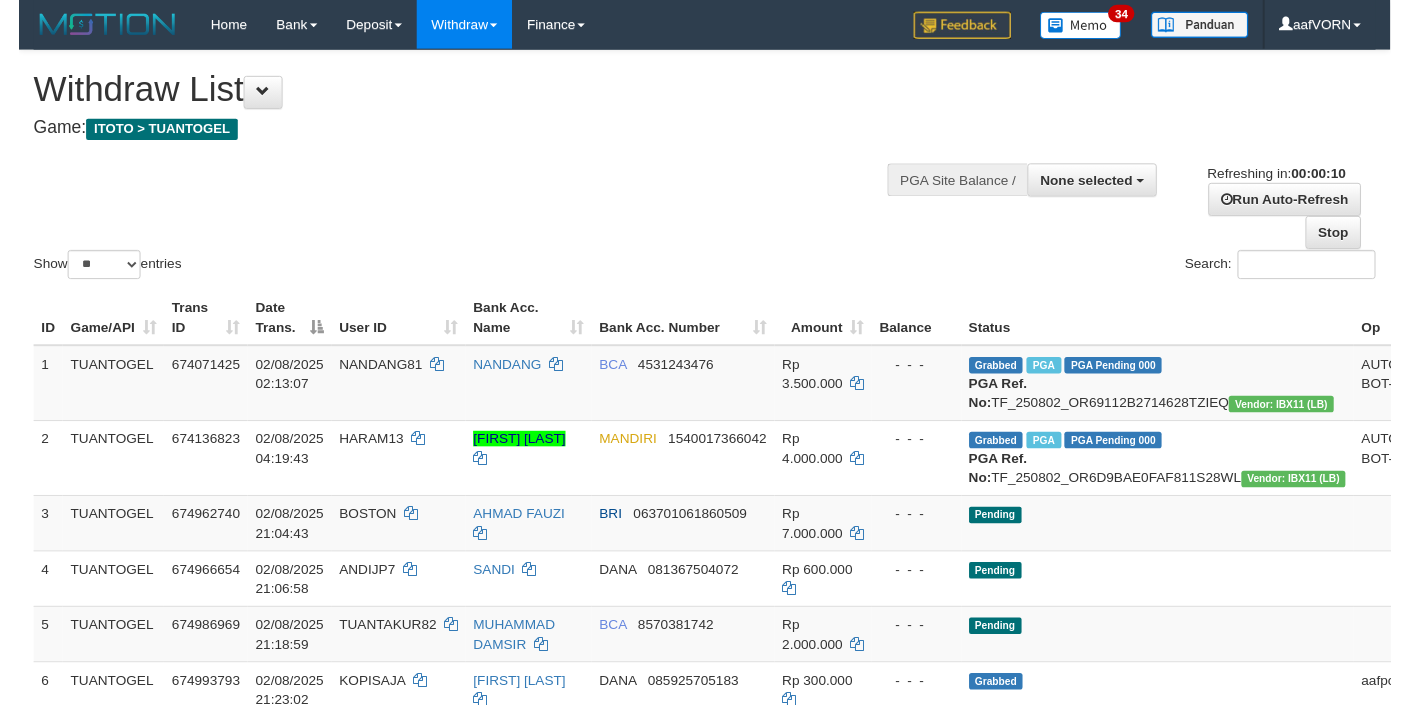 scroll, scrollTop: 0, scrollLeft: 0, axis: both 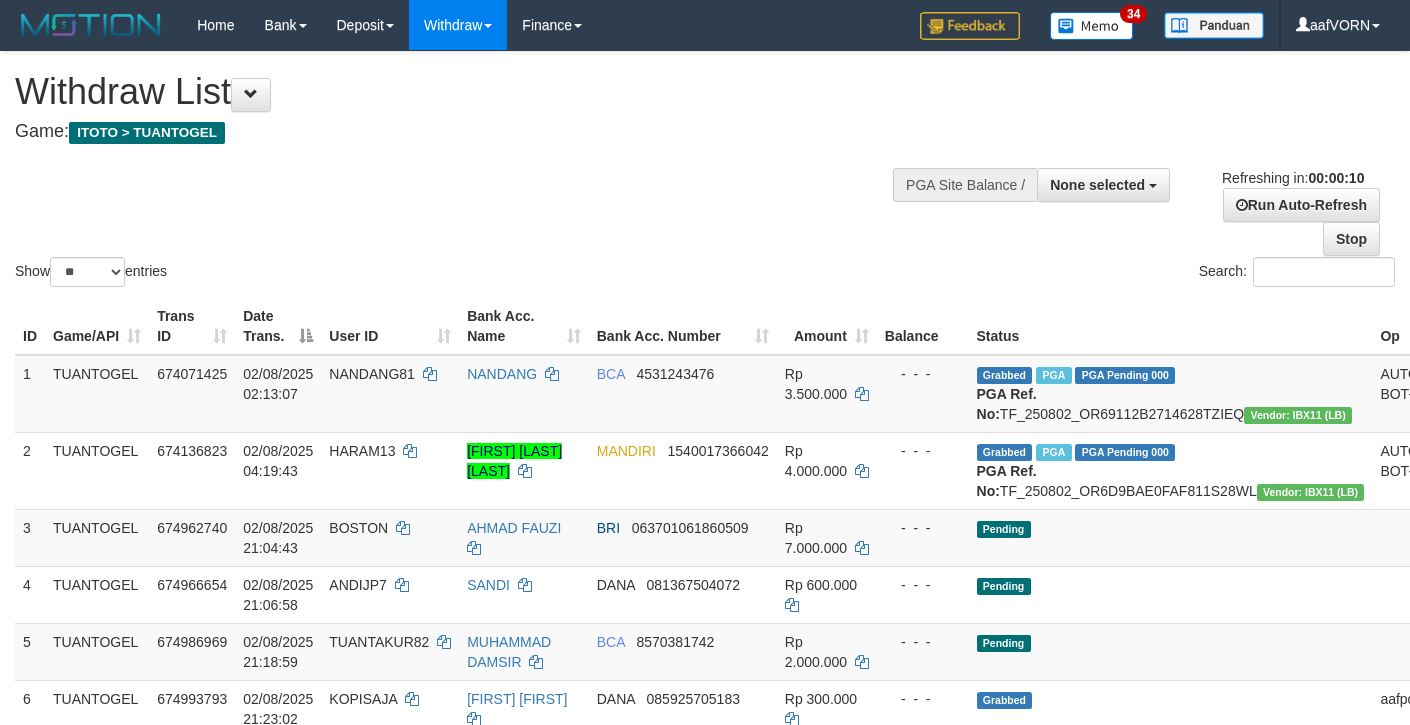 select 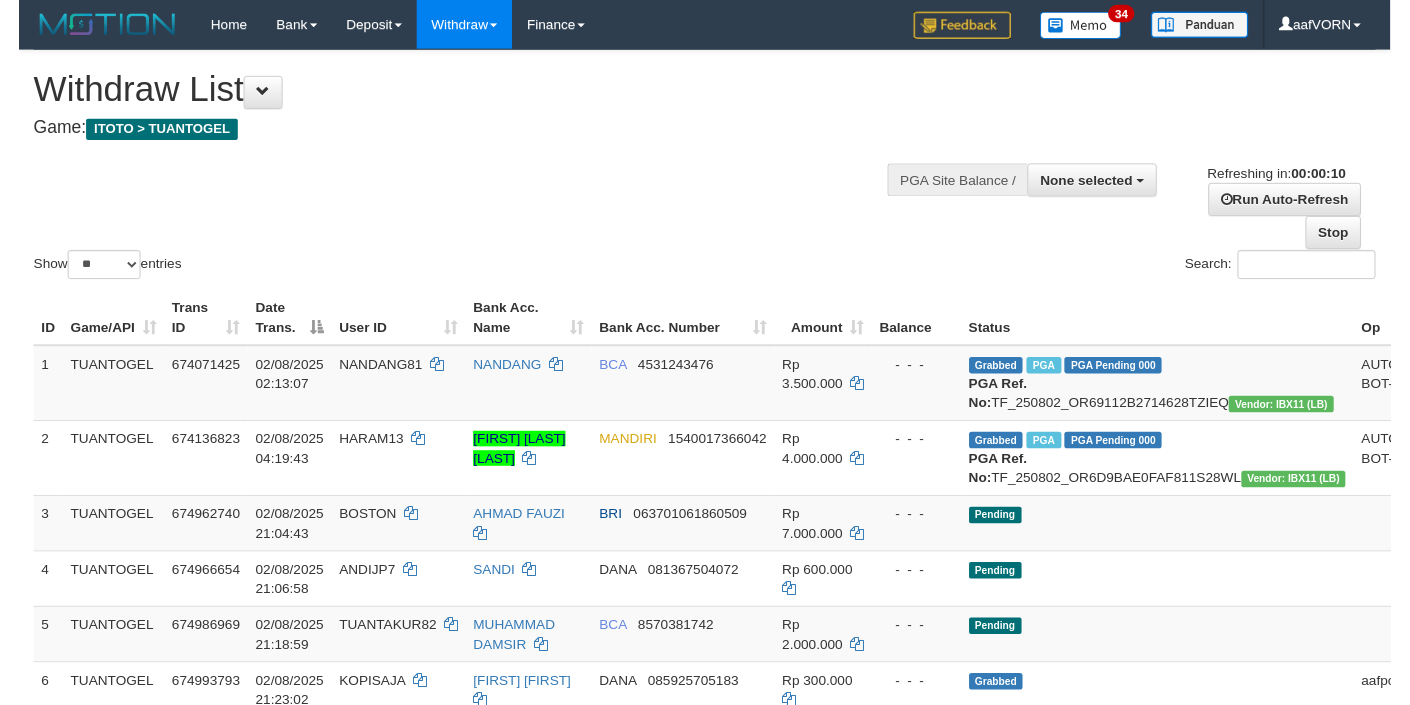 scroll, scrollTop: 0, scrollLeft: 0, axis: both 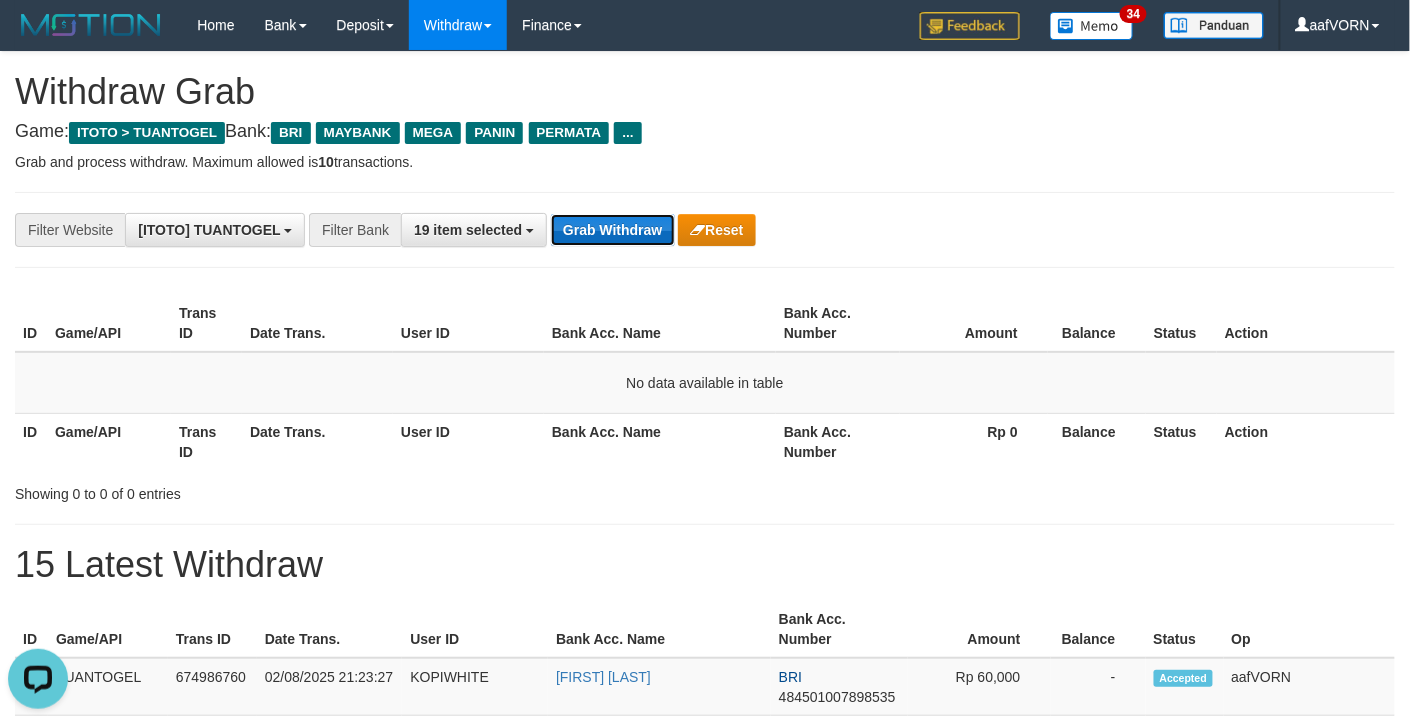 click on "Grab Withdraw" at bounding box center (612, 230) 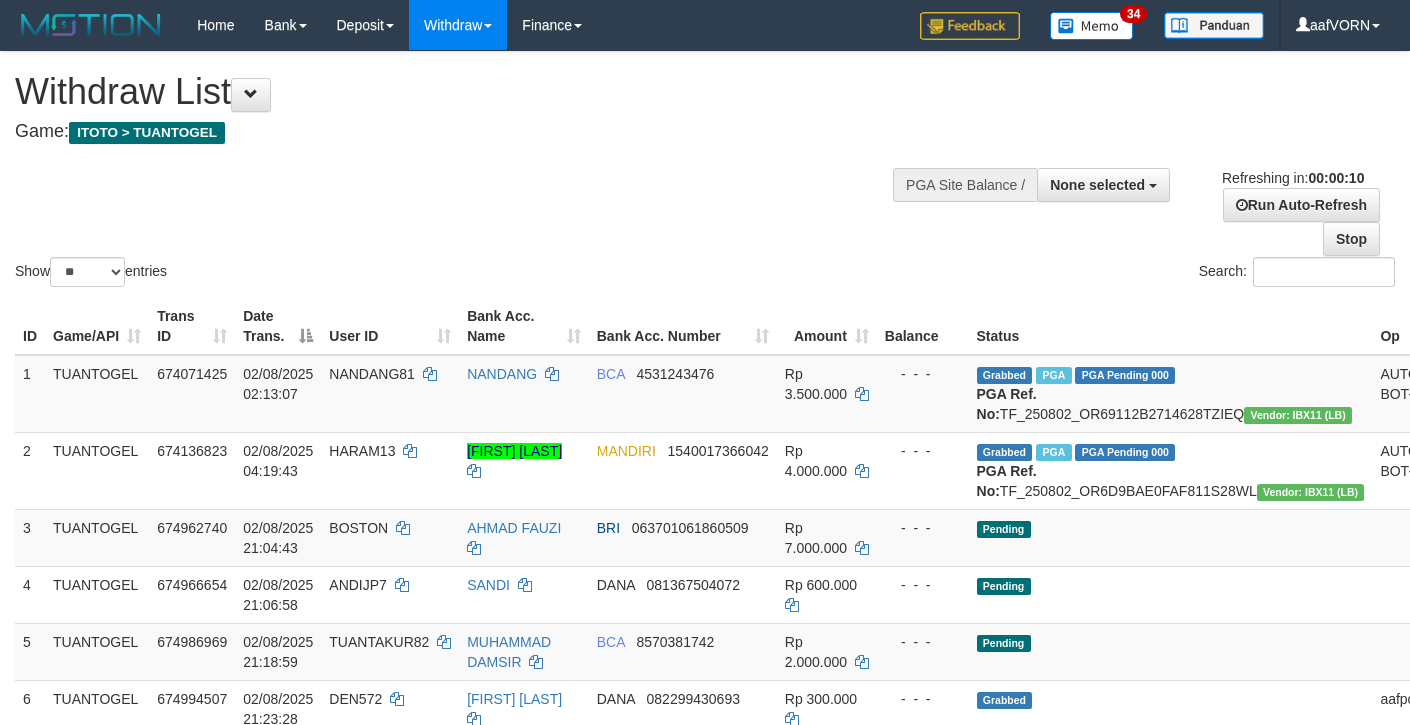 select 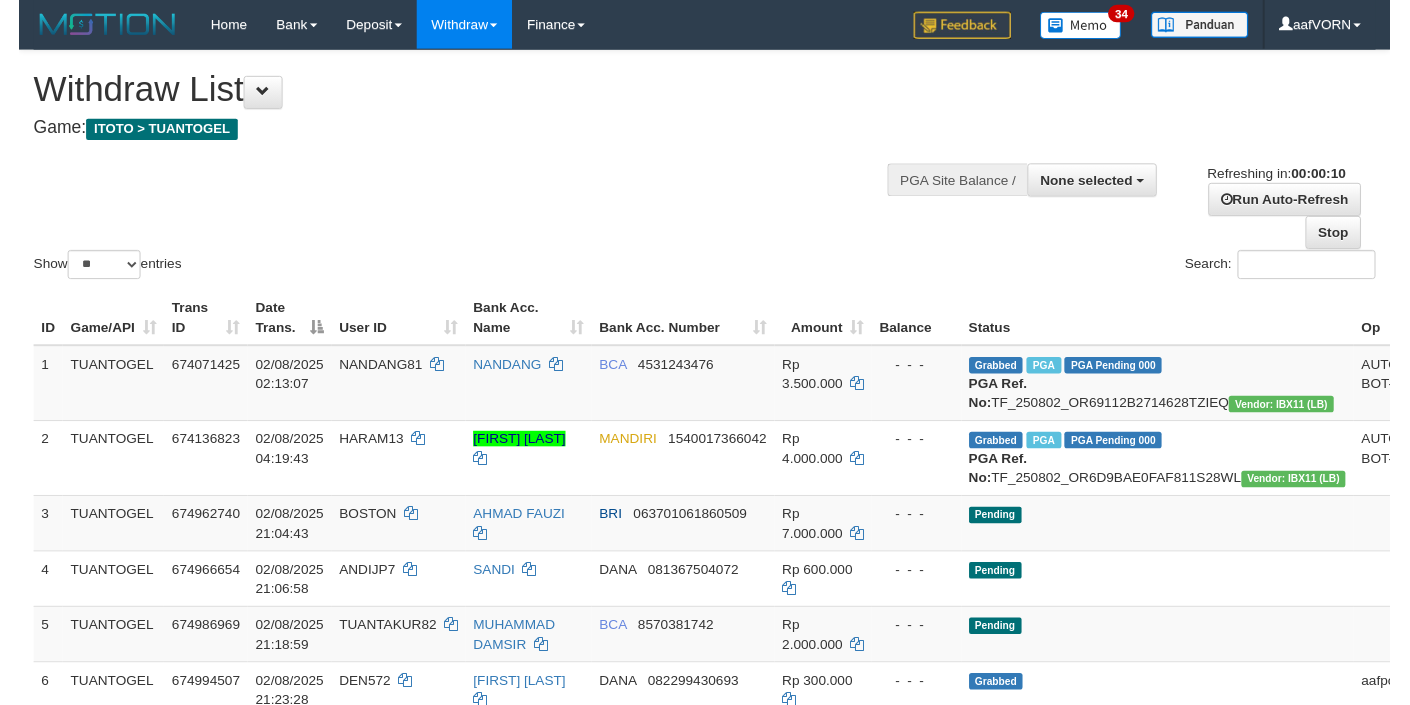 scroll, scrollTop: 0, scrollLeft: 0, axis: both 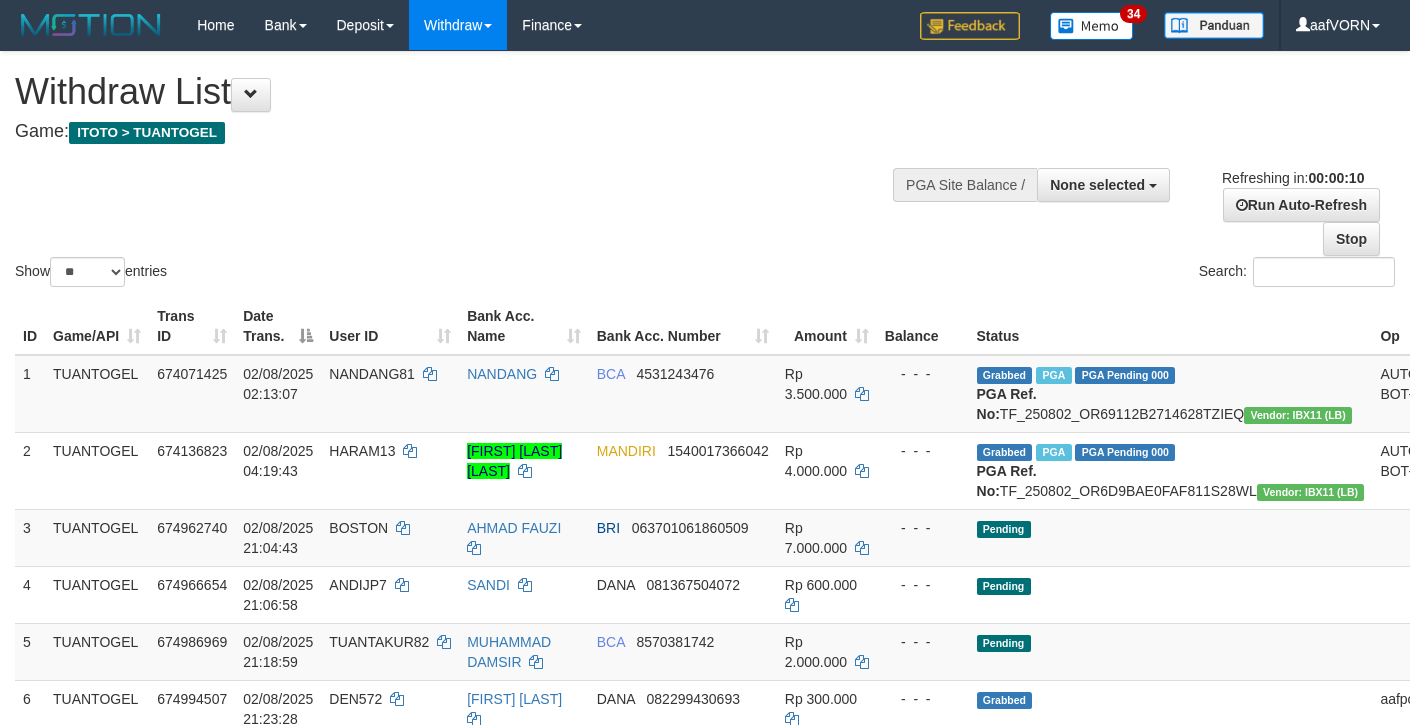 select 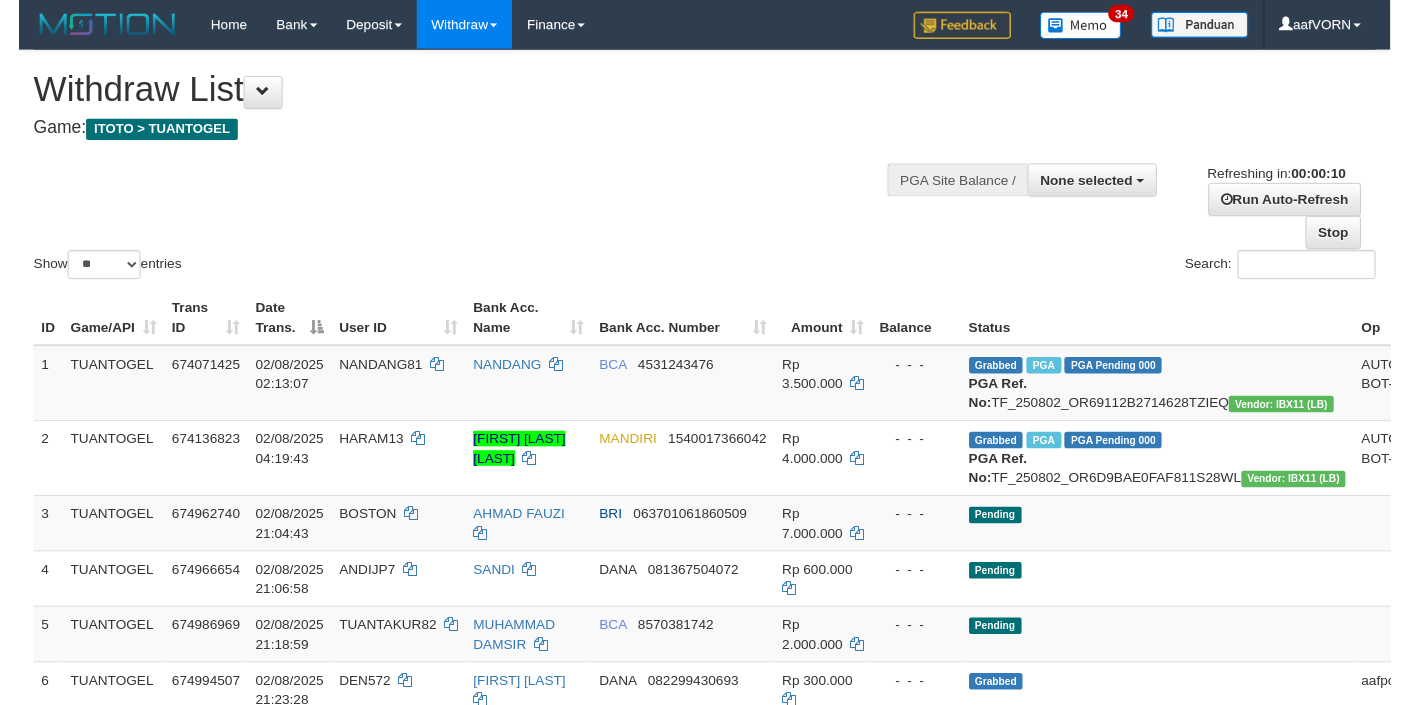 scroll, scrollTop: 0, scrollLeft: 0, axis: both 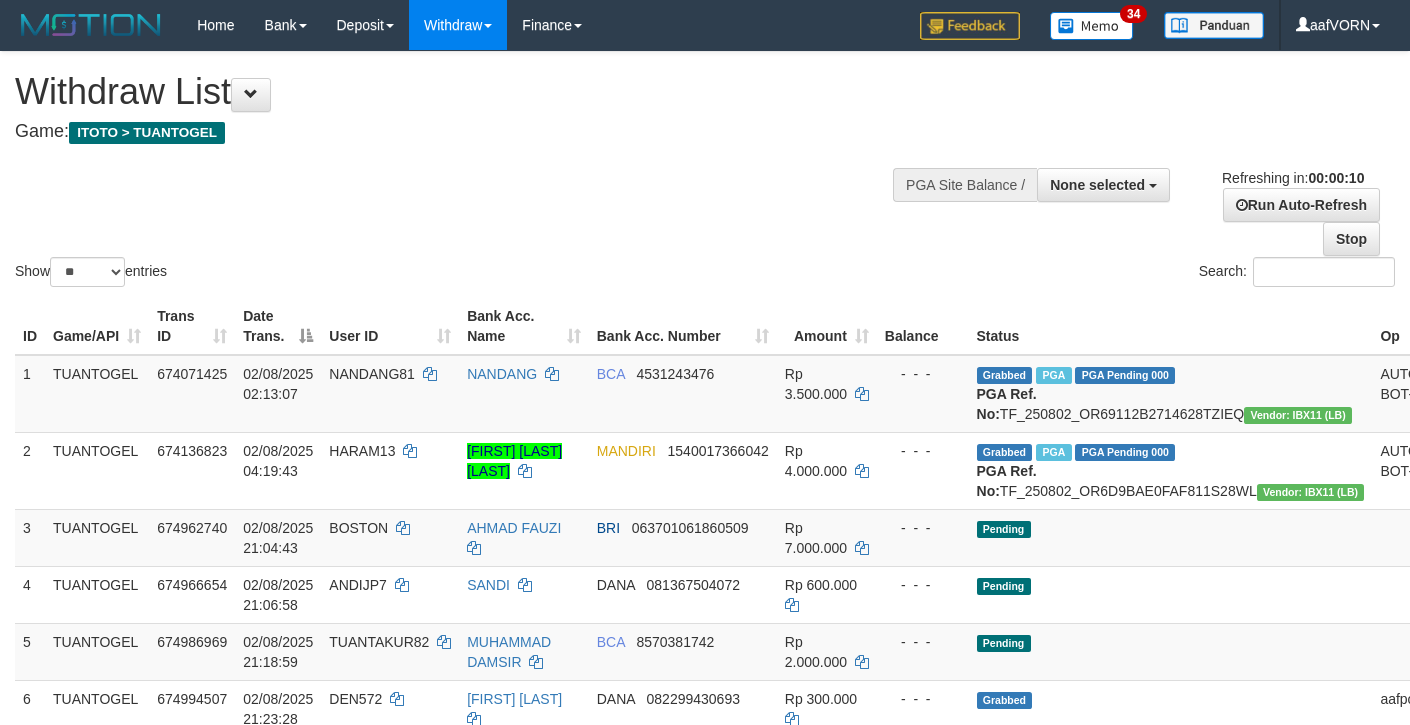 select 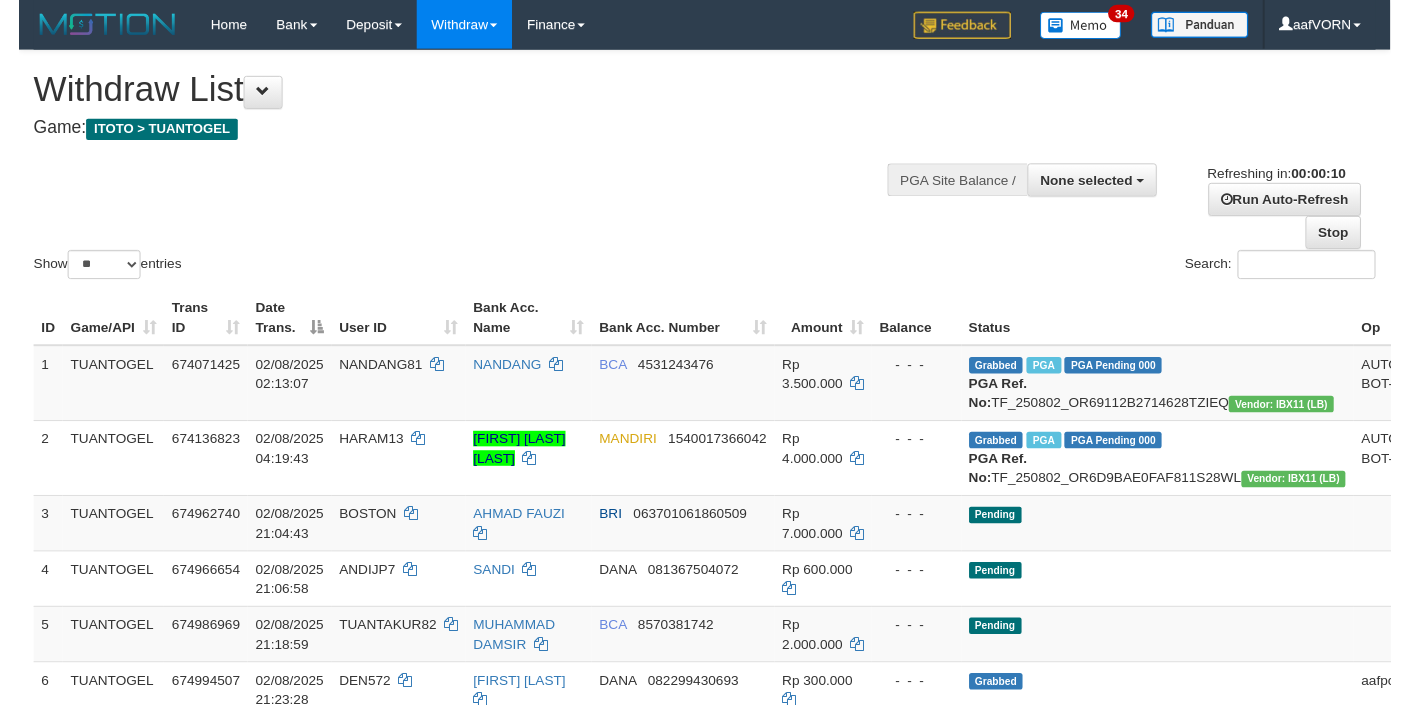 scroll, scrollTop: 0, scrollLeft: 0, axis: both 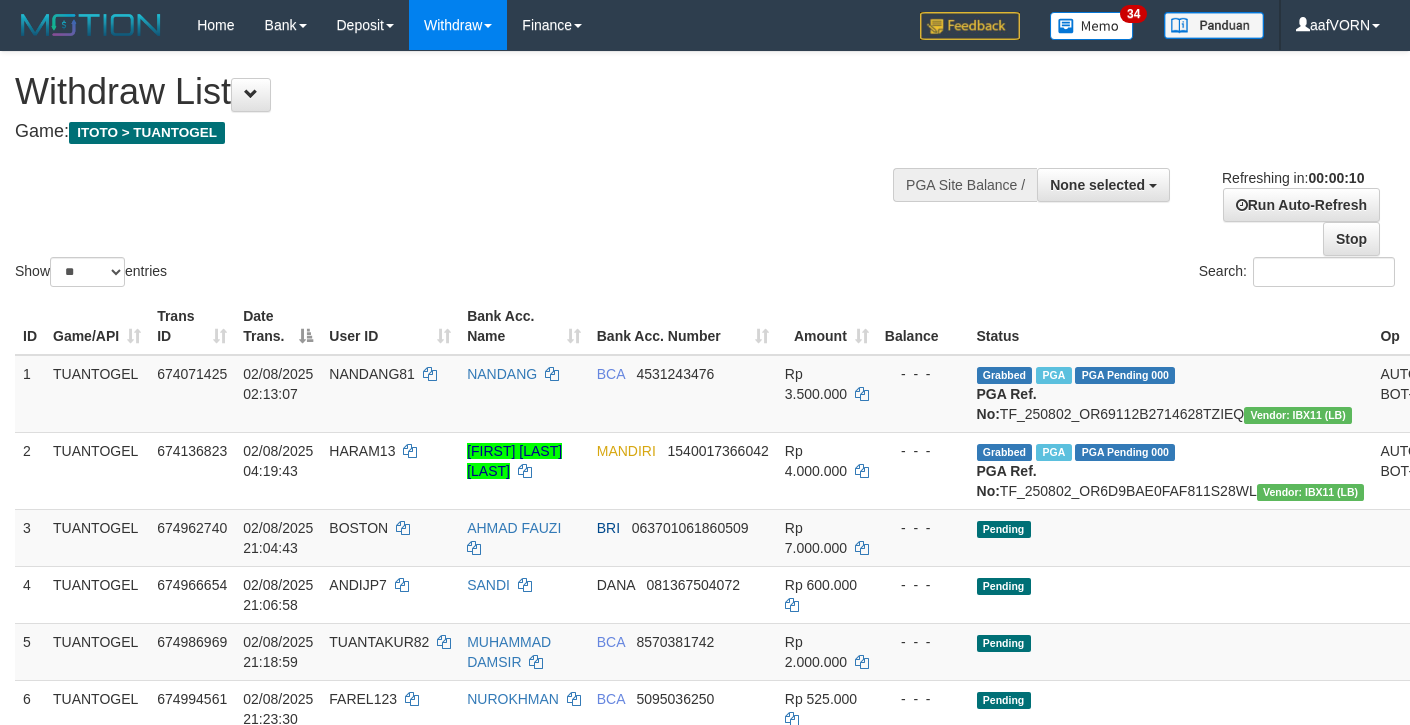 select 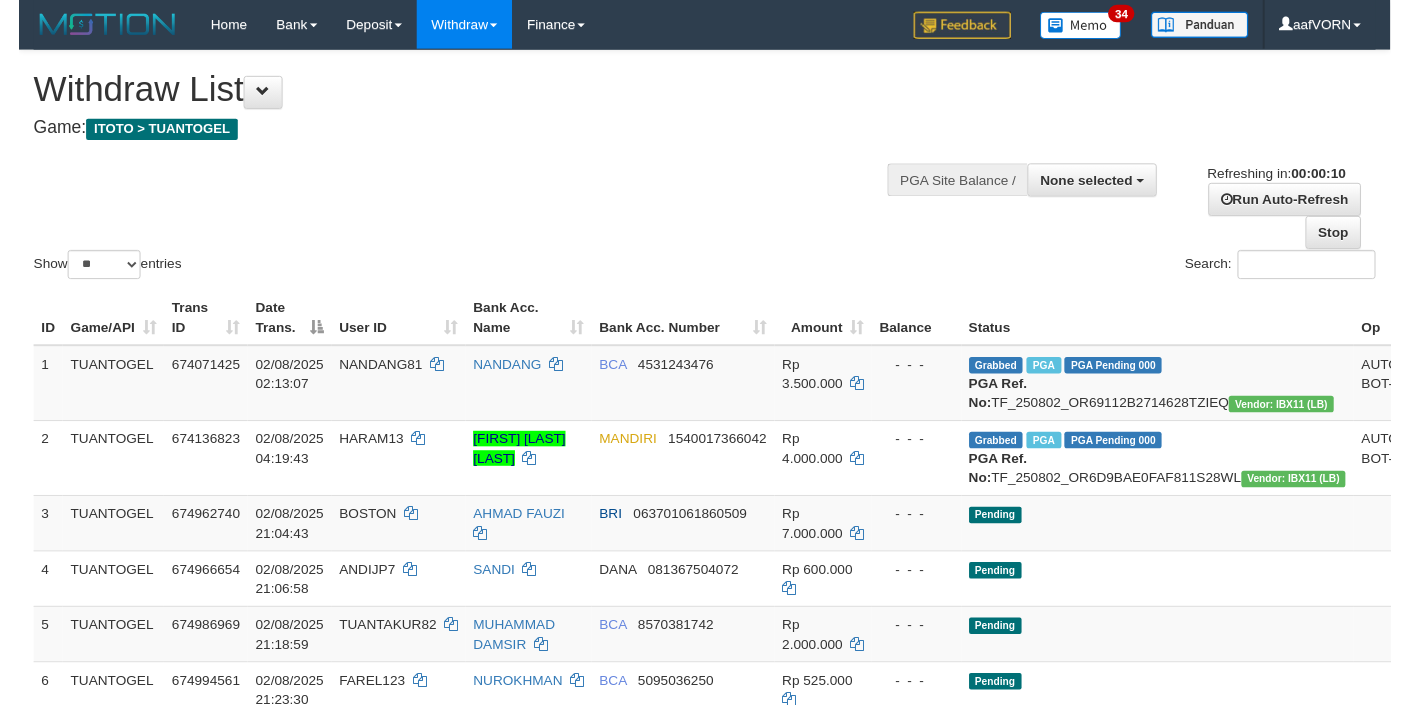 scroll, scrollTop: 0, scrollLeft: 0, axis: both 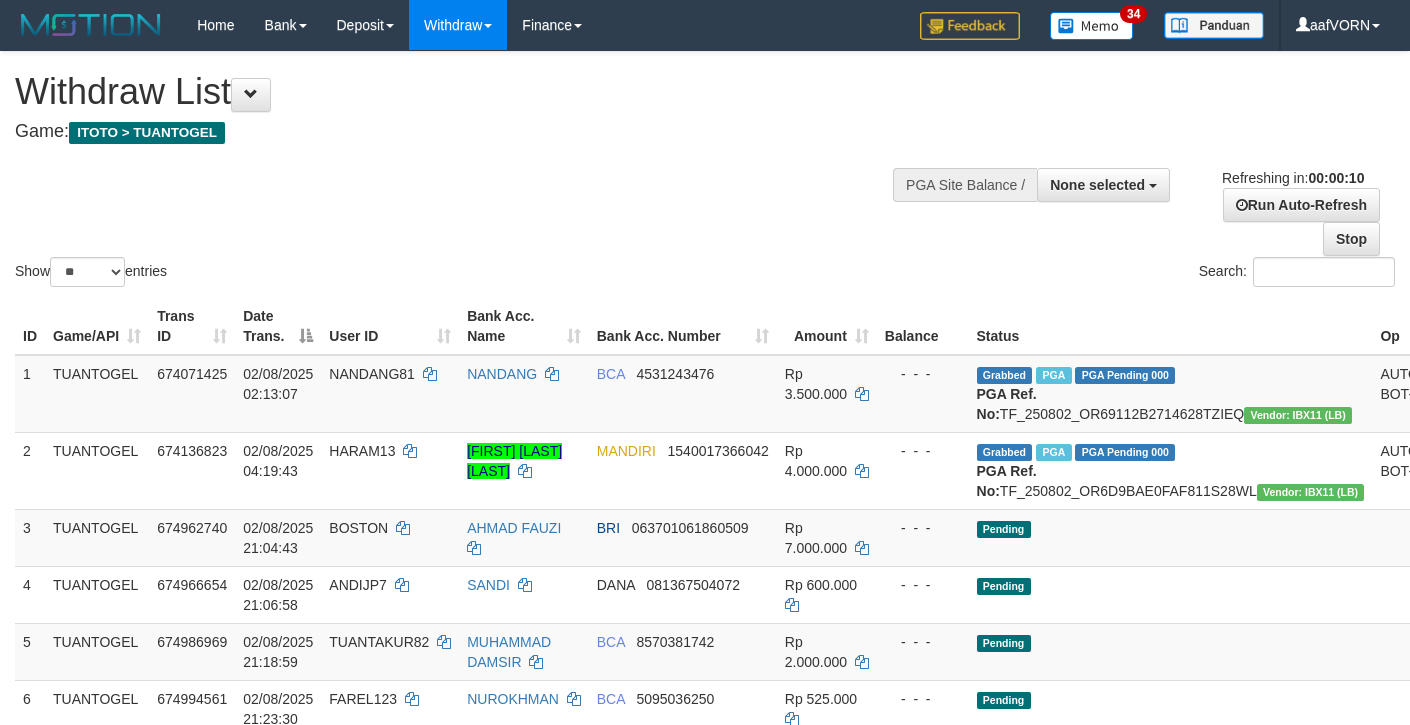 select 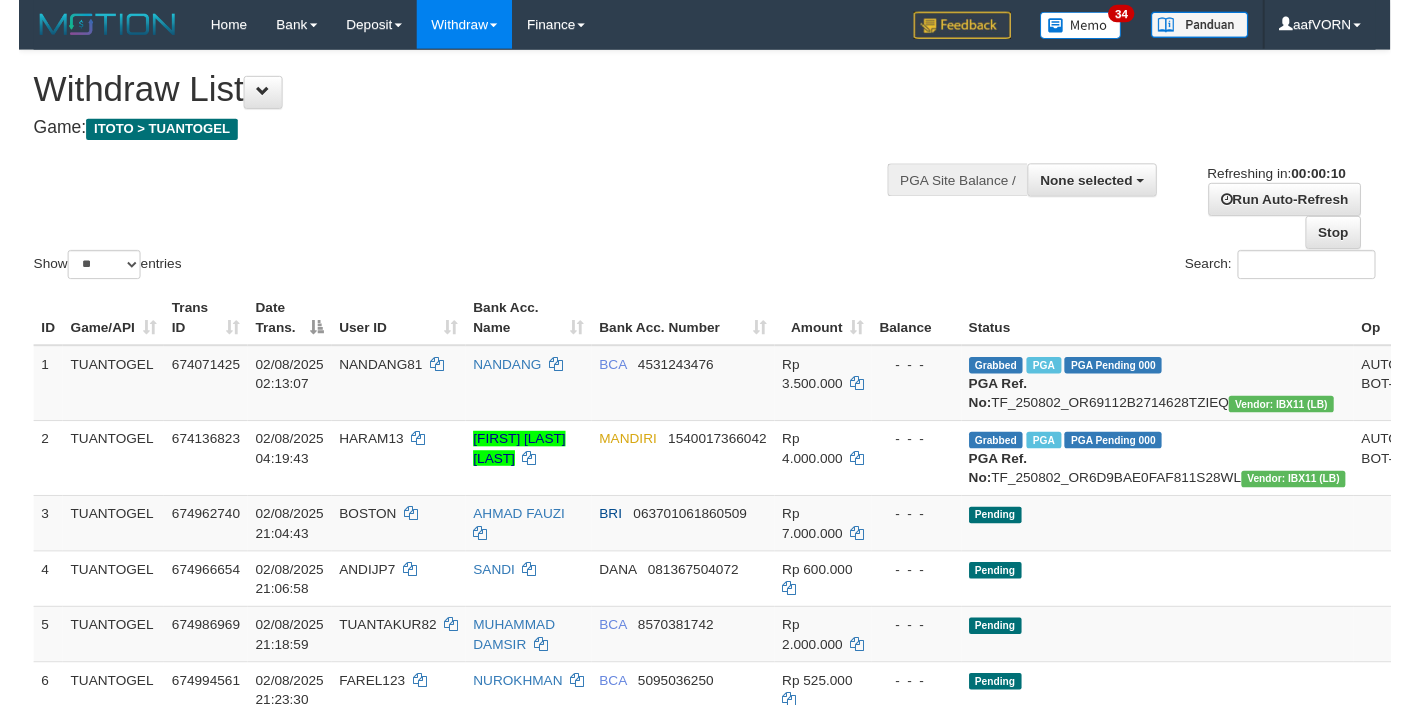 scroll, scrollTop: 0, scrollLeft: 0, axis: both 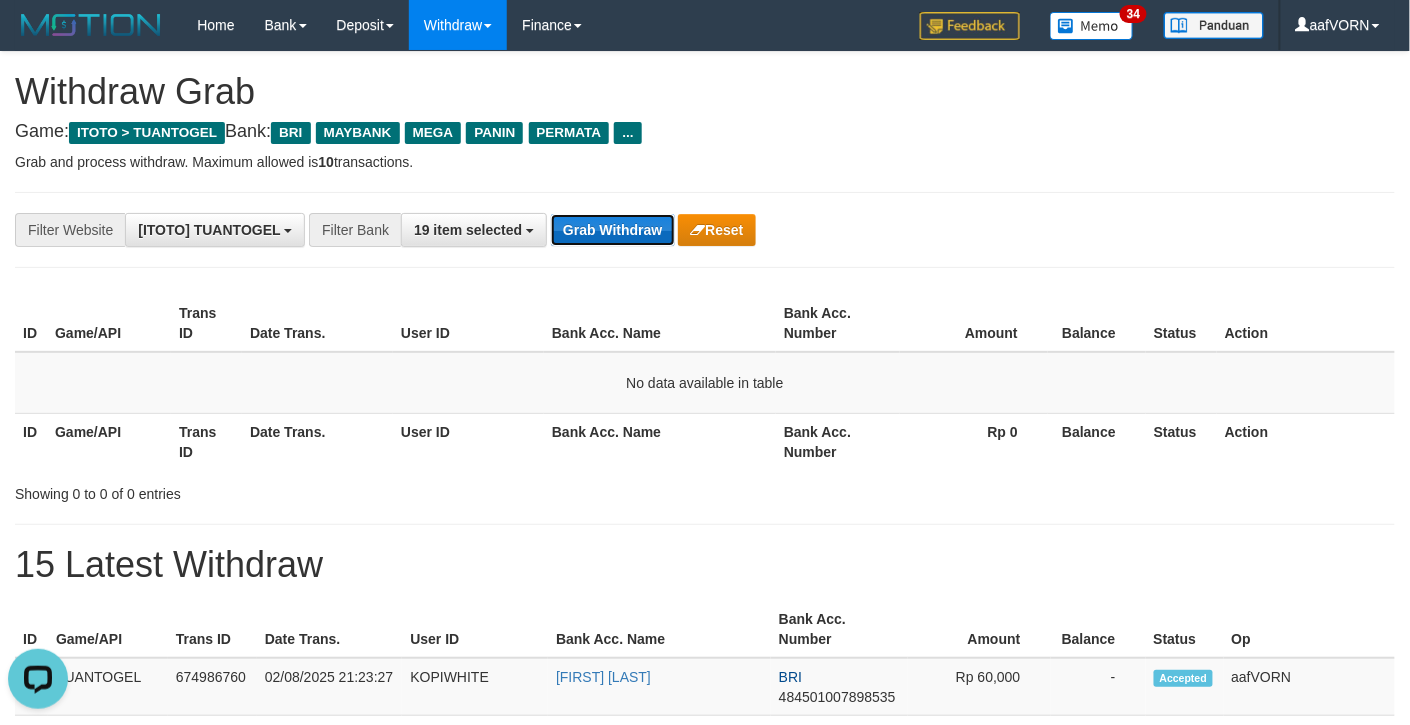 click on "Grab Withdraw" at bounding box center [612, 230] 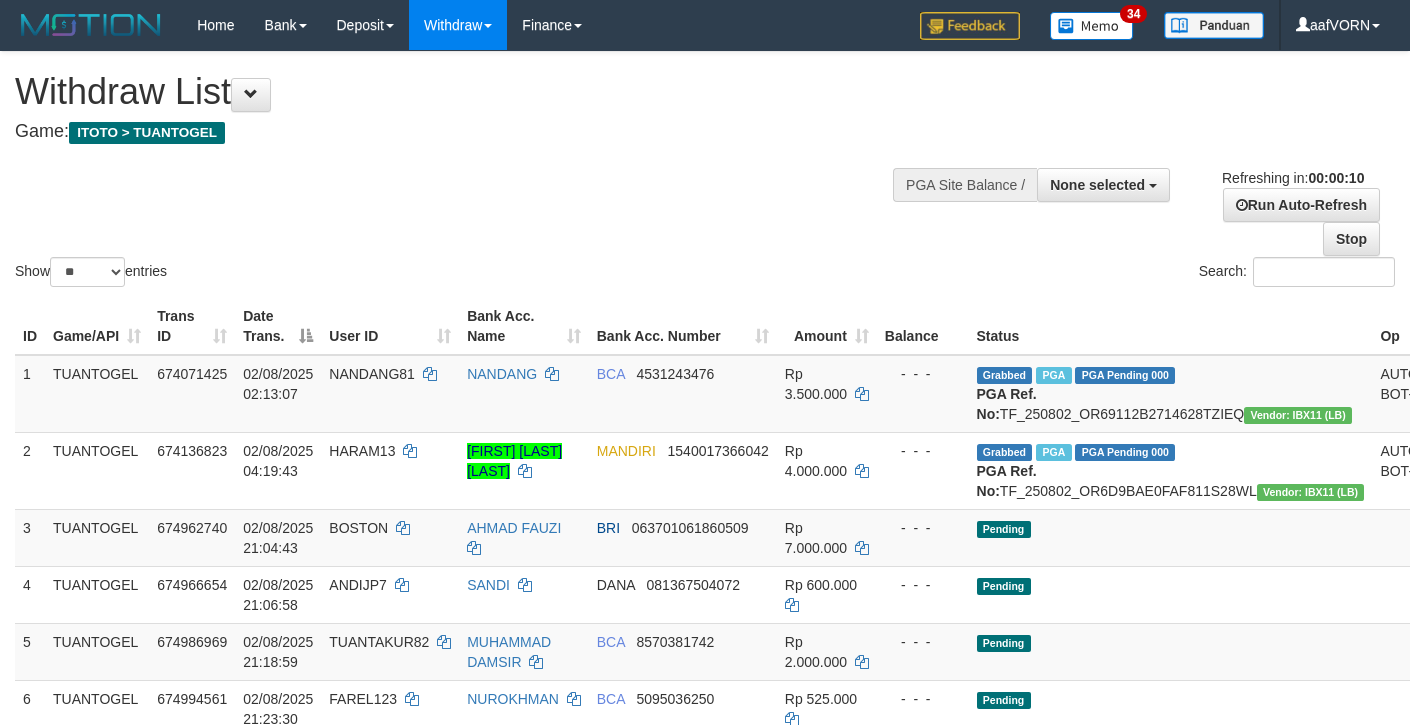 select 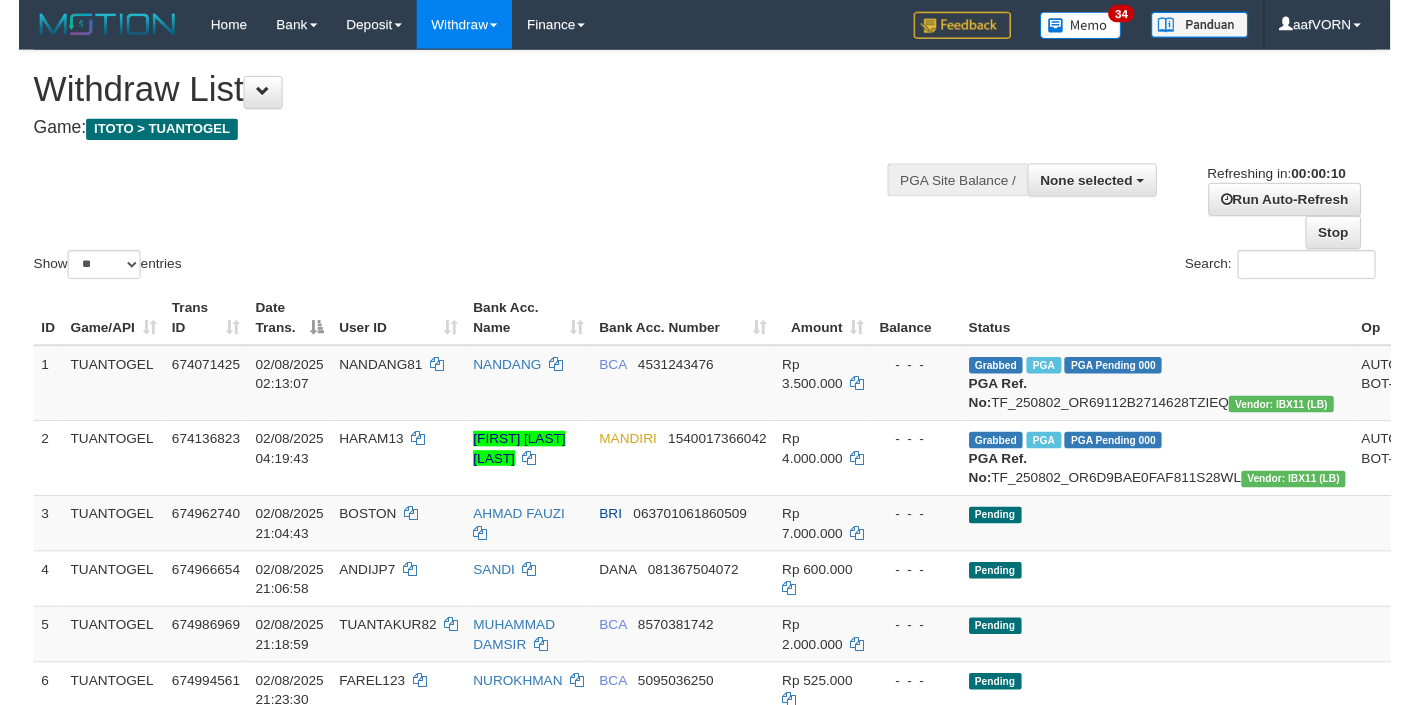 scroll, scrollTop: 0, scrollLeft: 0, axis: both 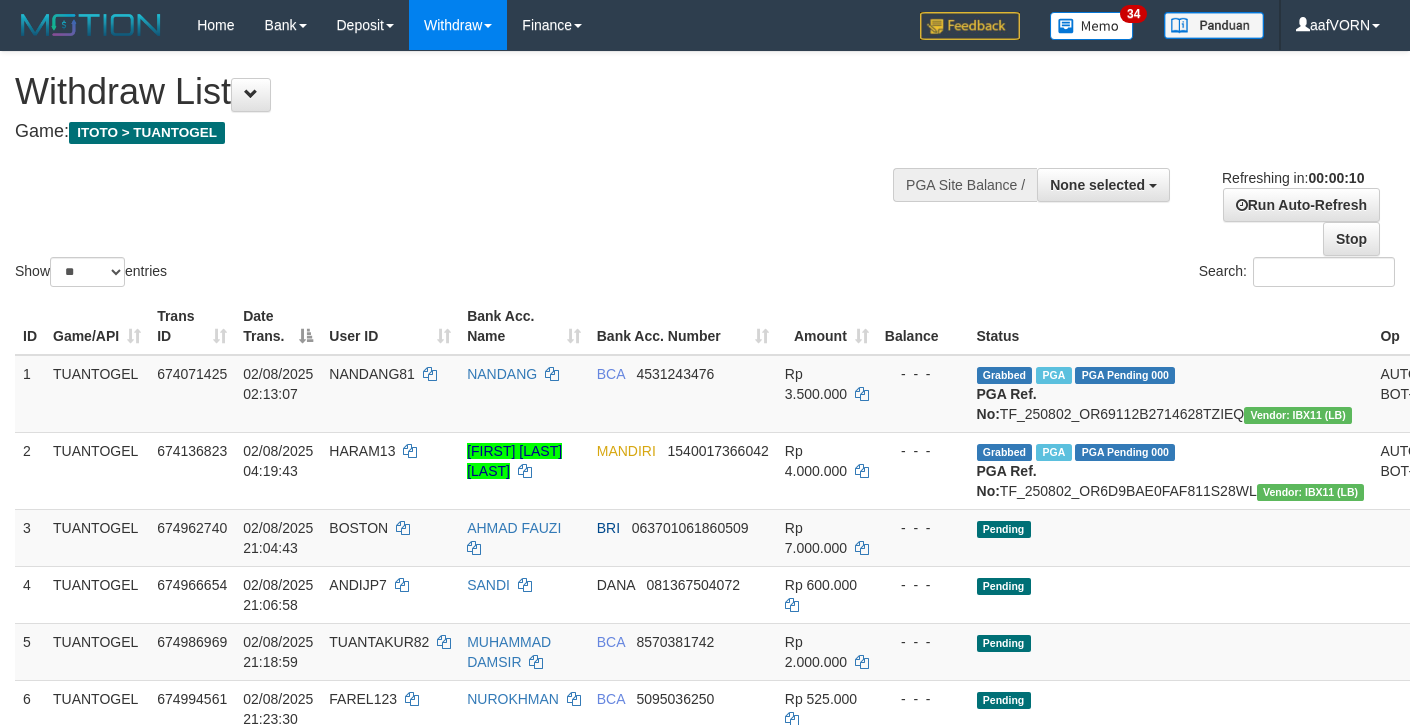 select 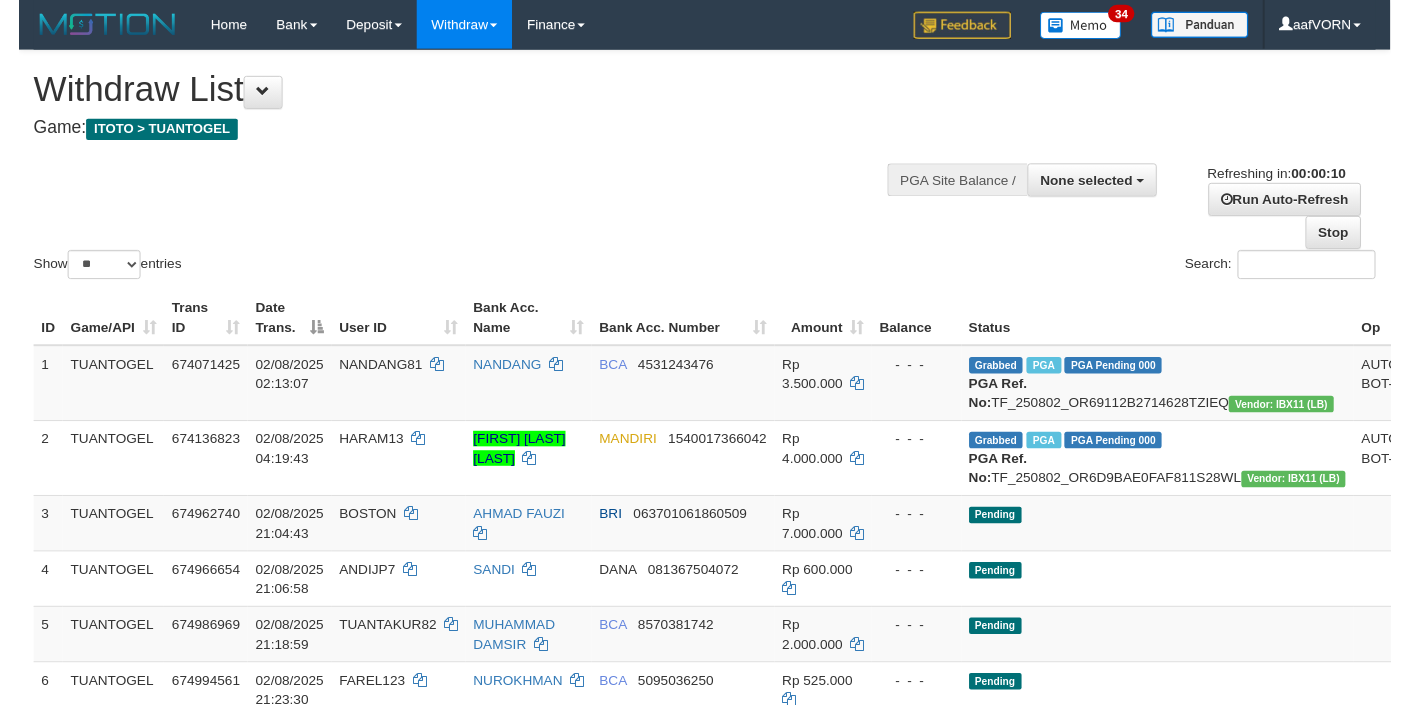 scroll, scrollTop: 0, scrollLeft: 0, axis: both 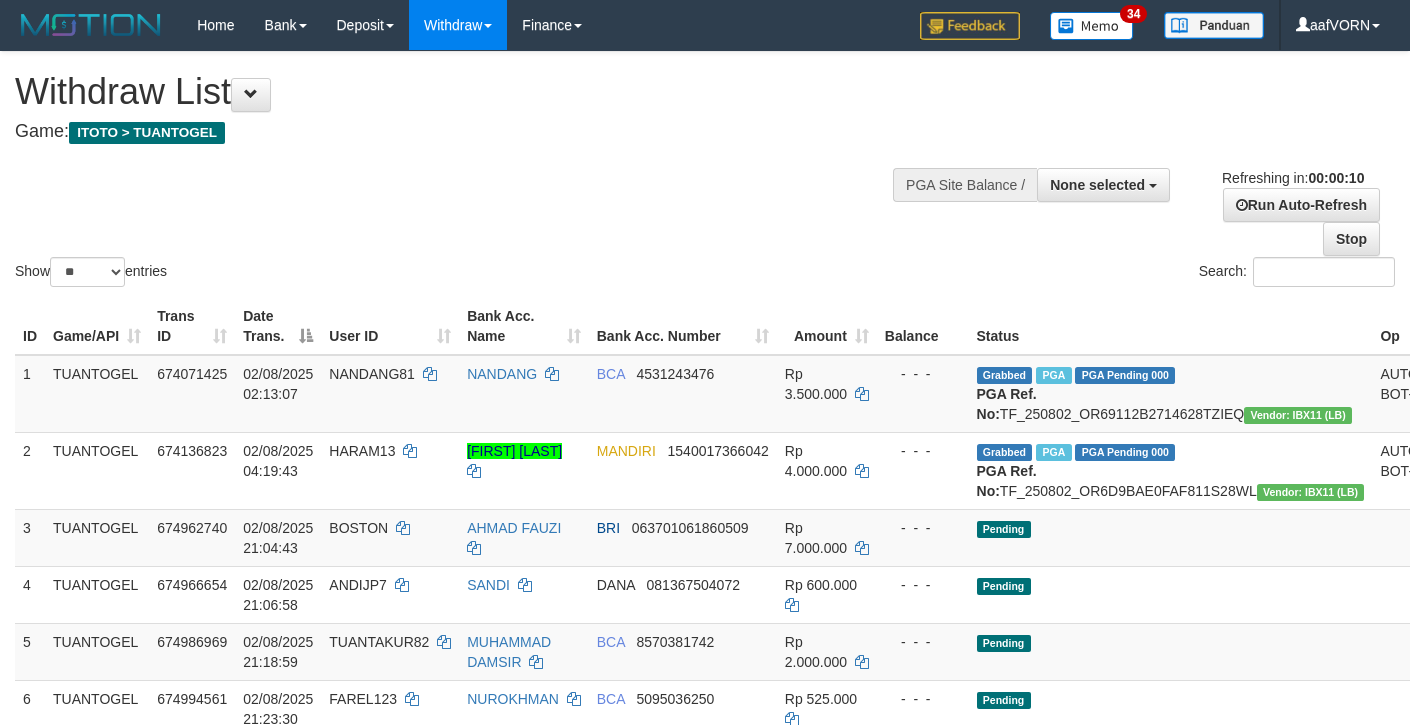 select 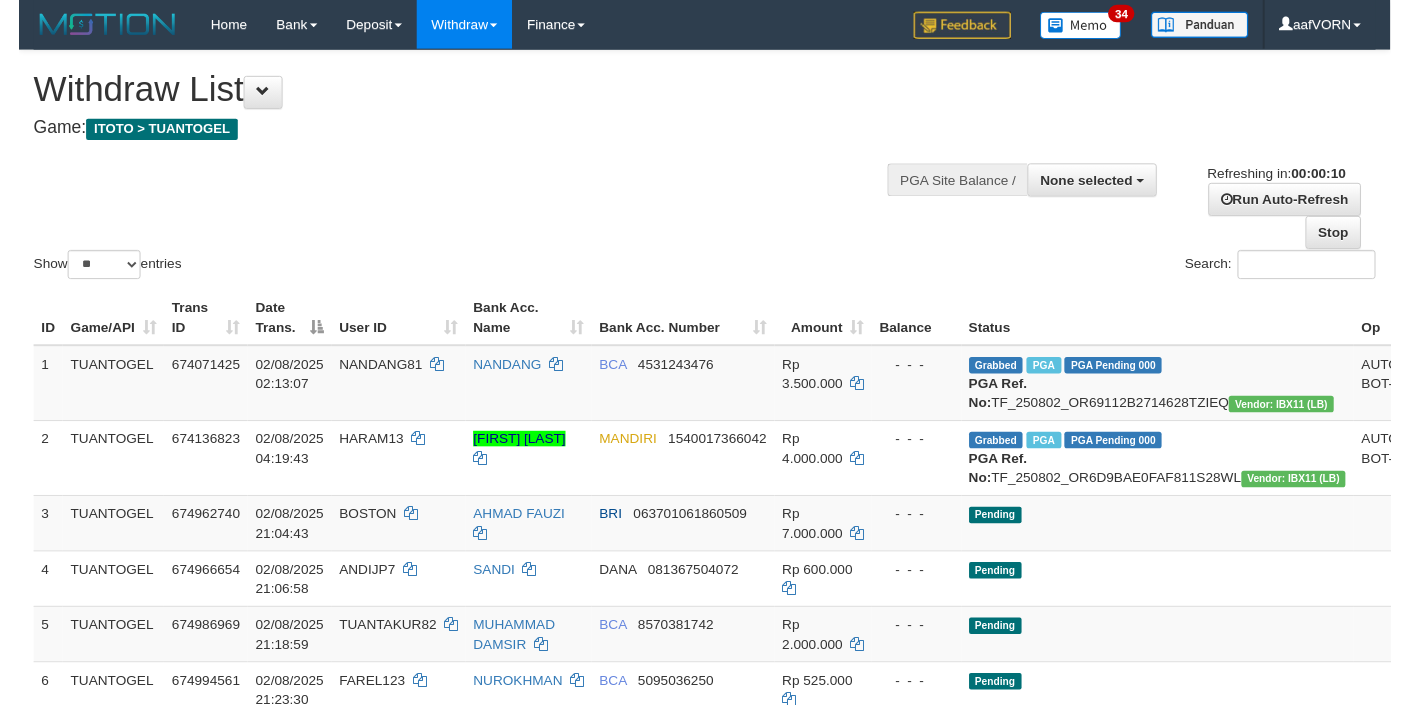 scroll, scrollTop: 0, scrollLeft: 0, axis: both 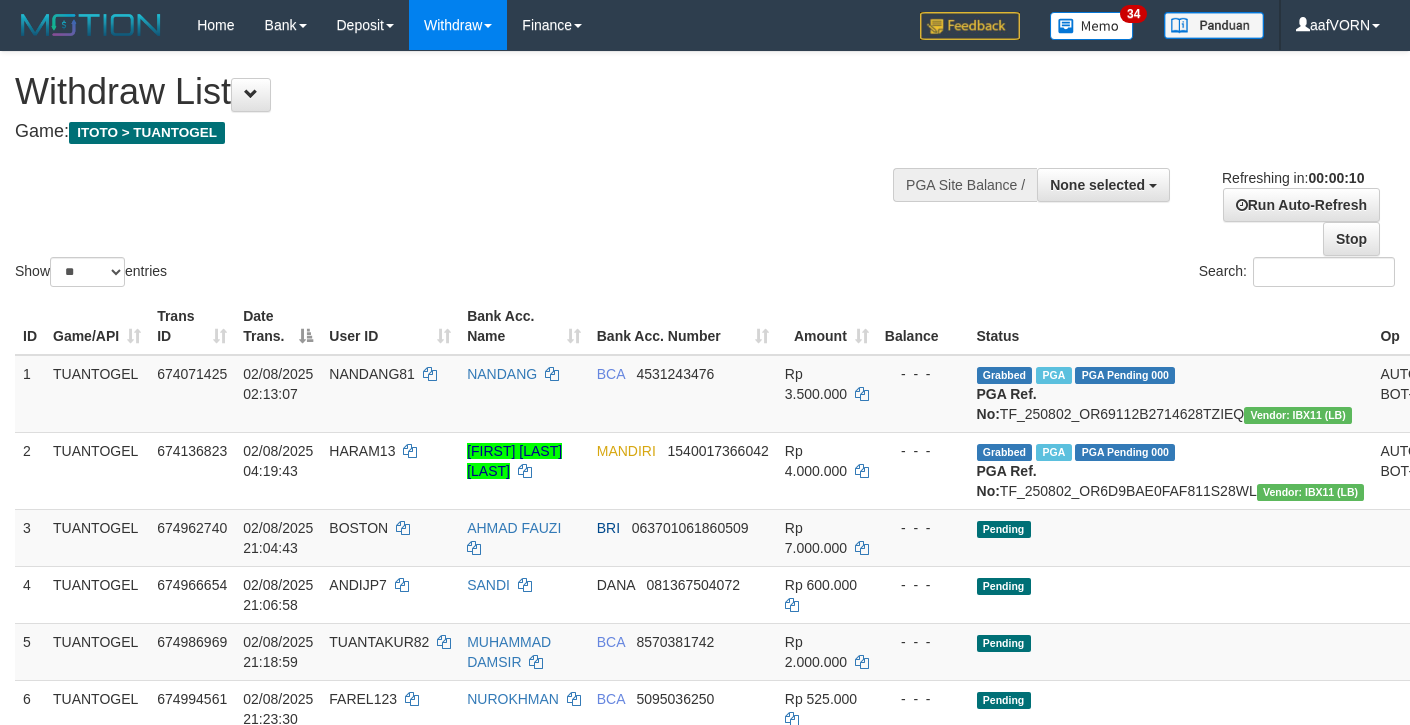 select 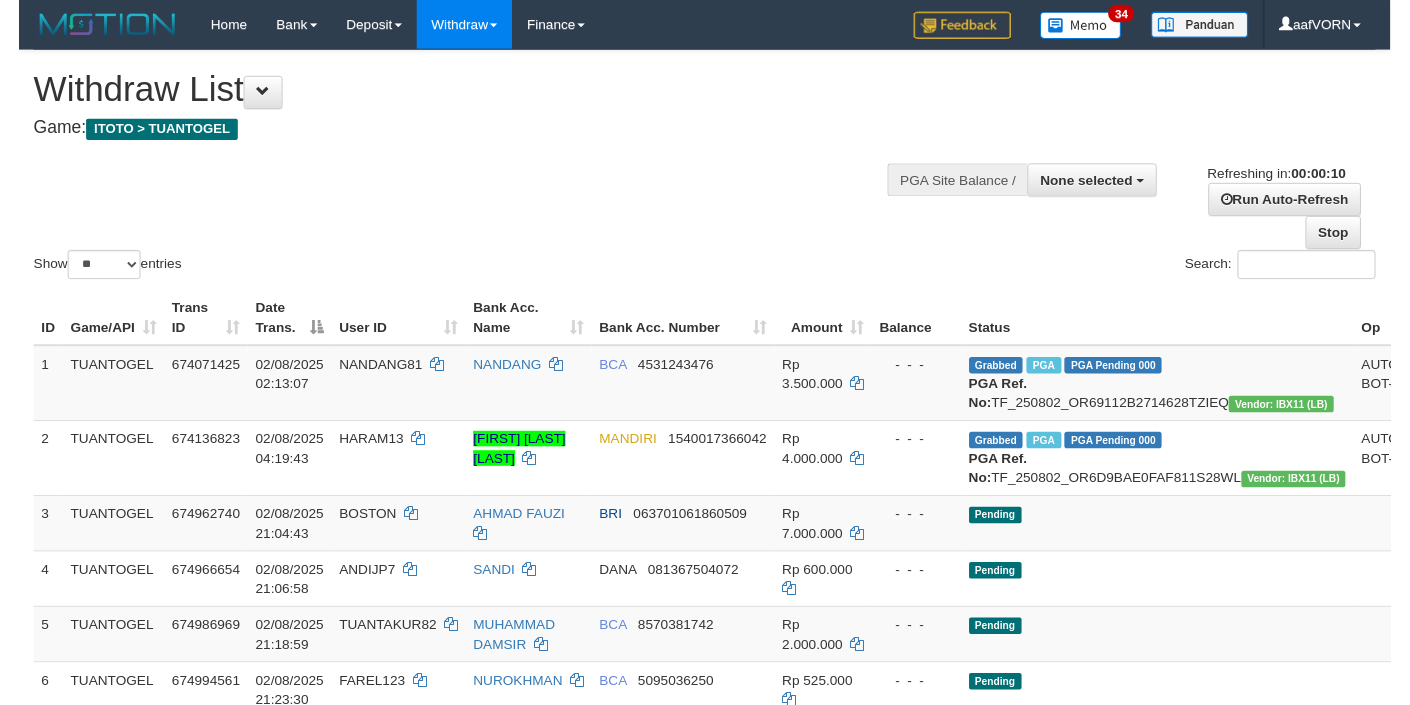 scroll, scrollTop: 0, scrollLeft: 0, axis: both 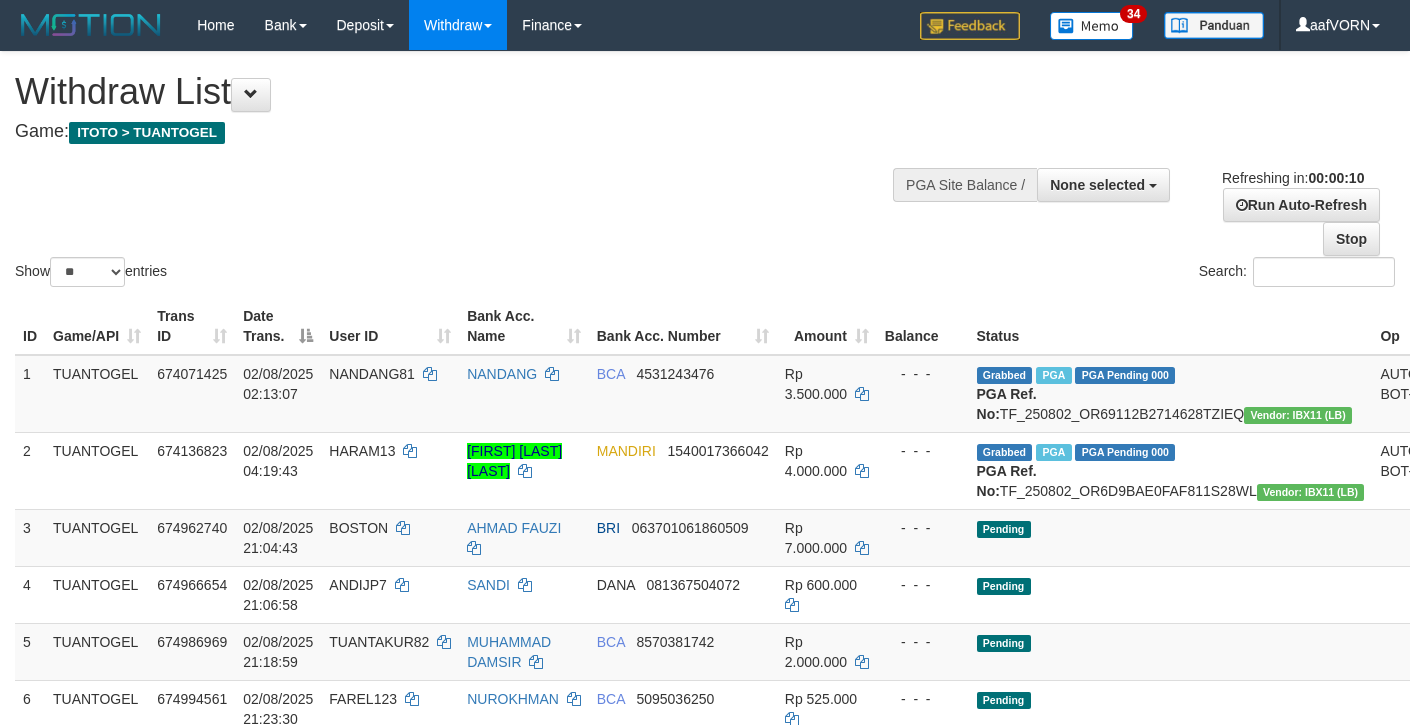 select 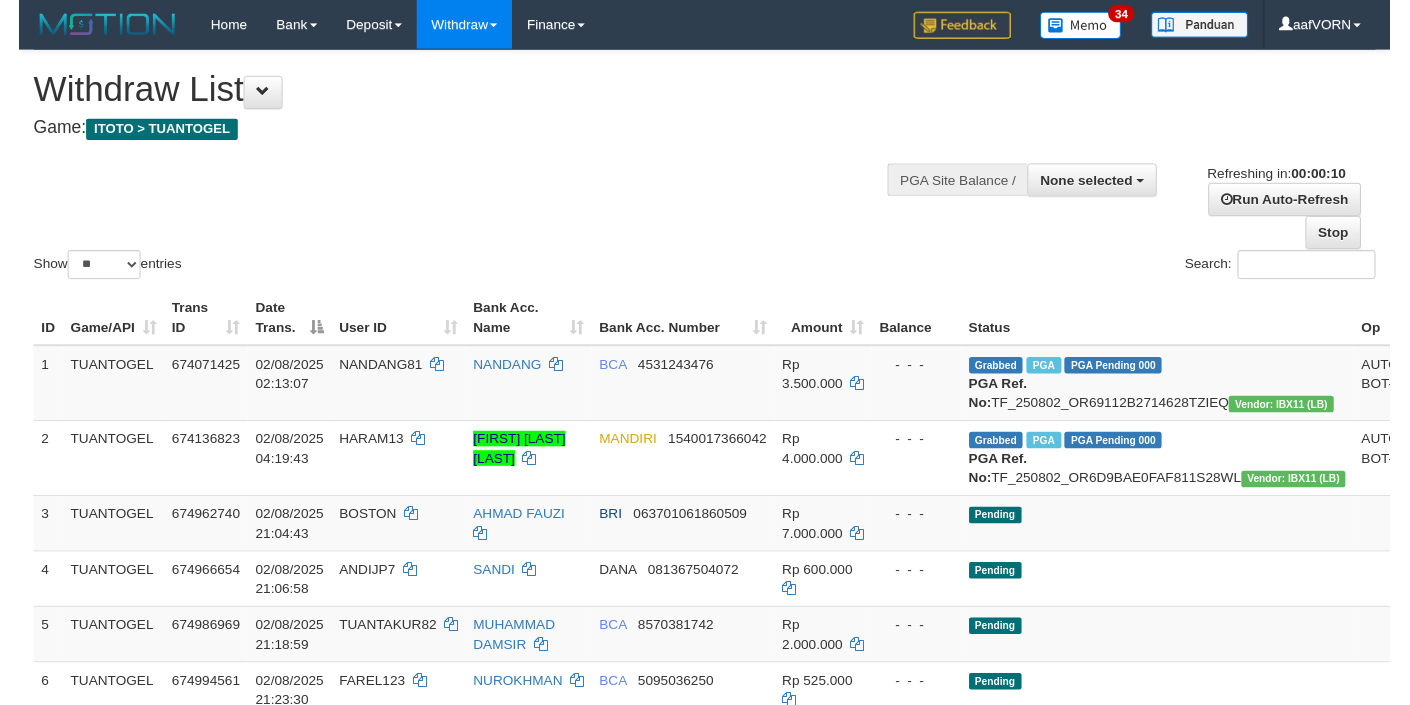 scroll, scrollTop: 0, scrollLeft: 0, axis: both 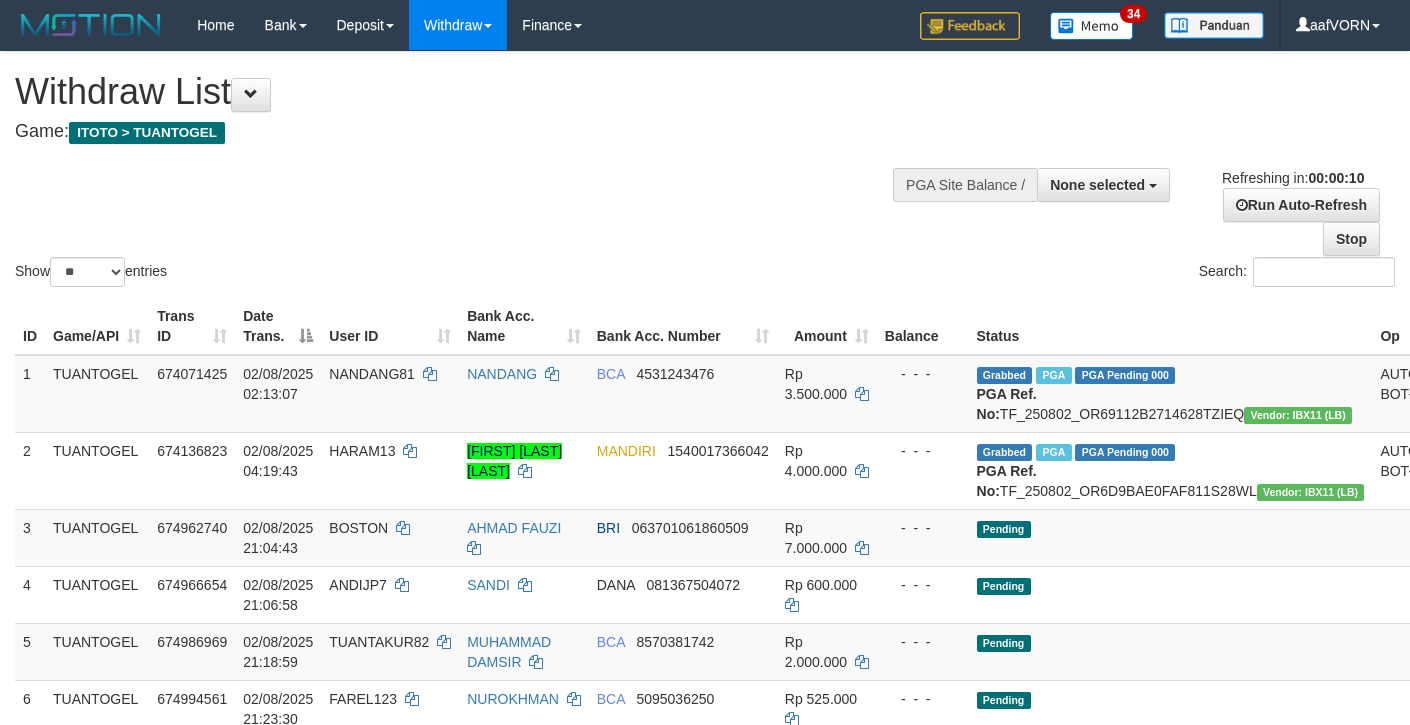 select 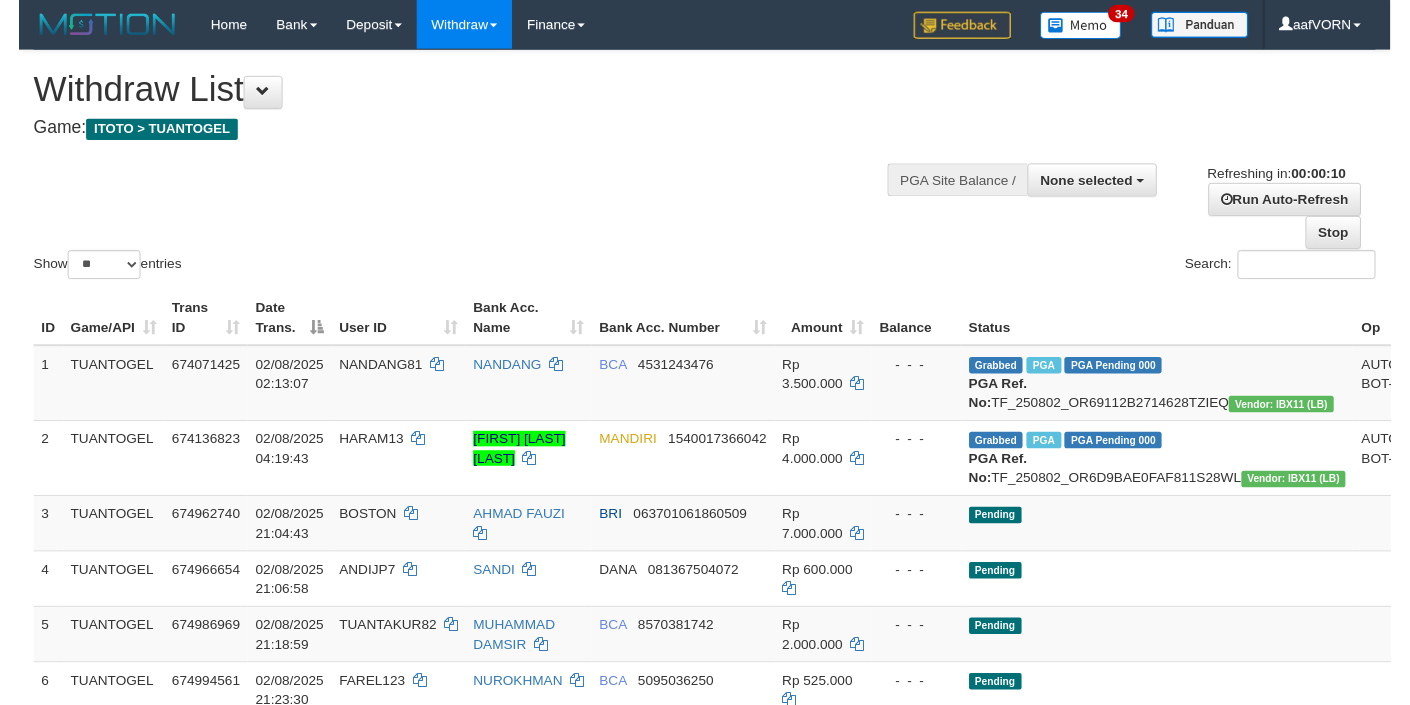 scroll, scrollTop: 0, scrollLeft: 0, axis: both 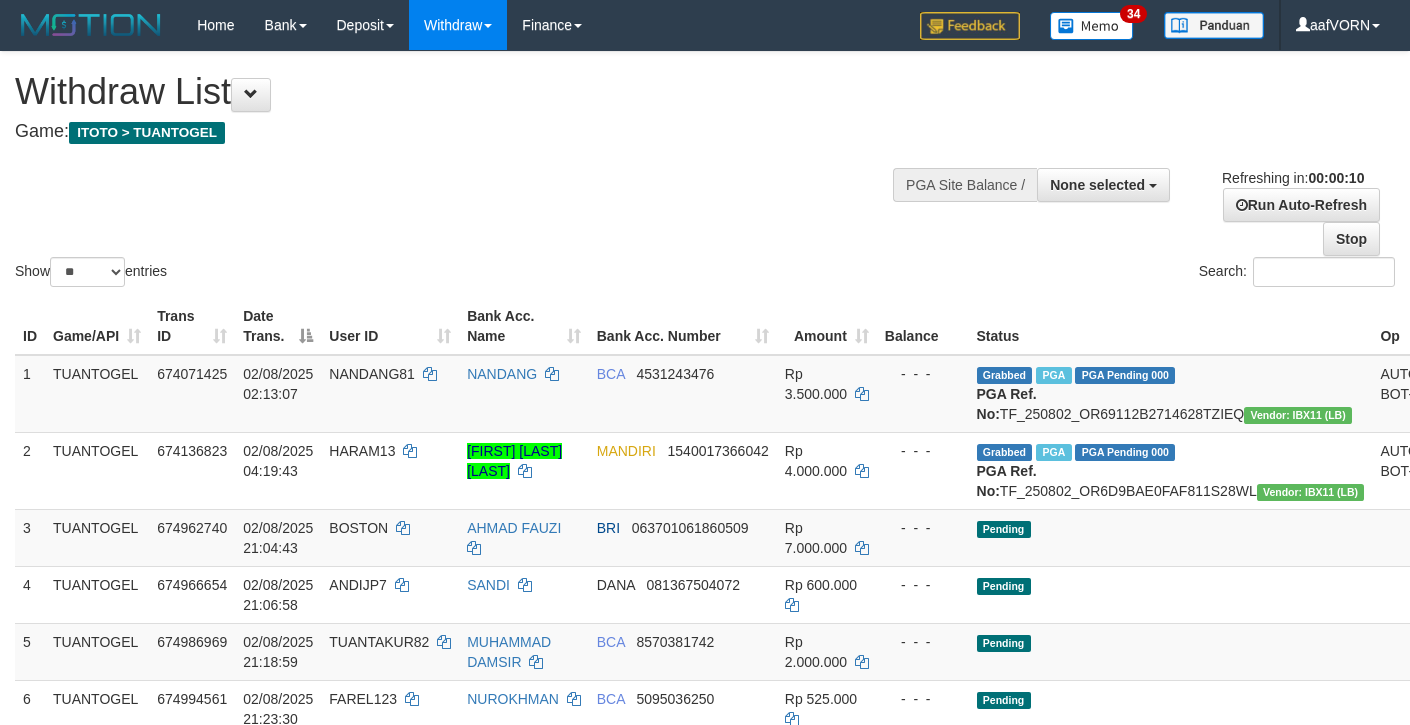 select 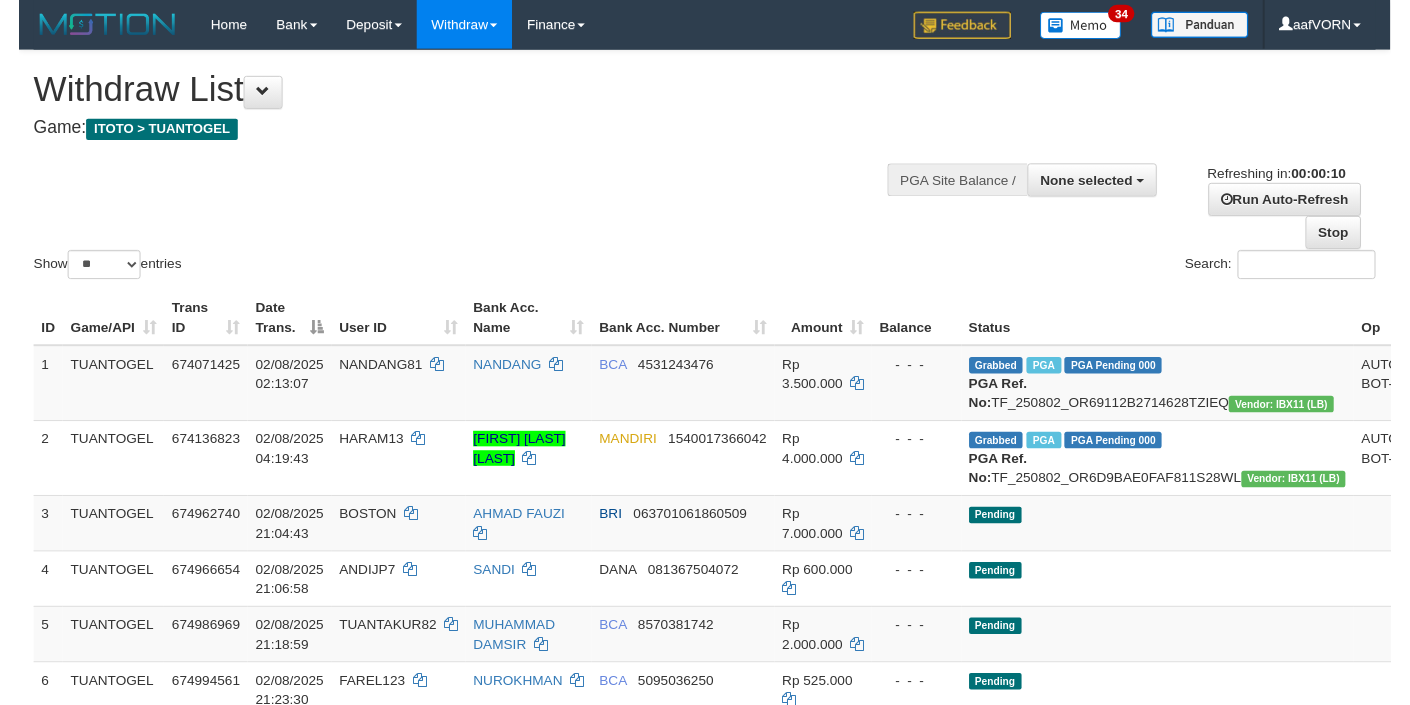 scroll, scrollTop: 0, scrollLeft: 0, axis: both 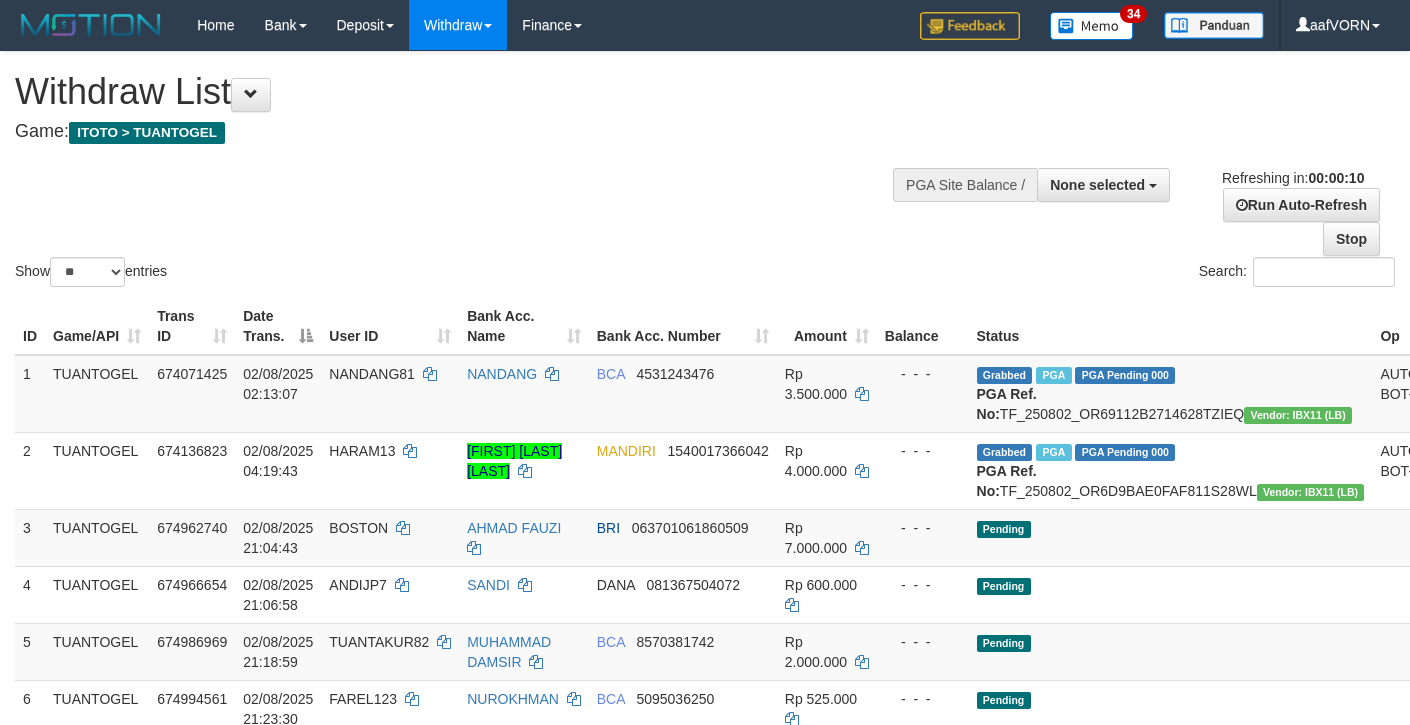 select 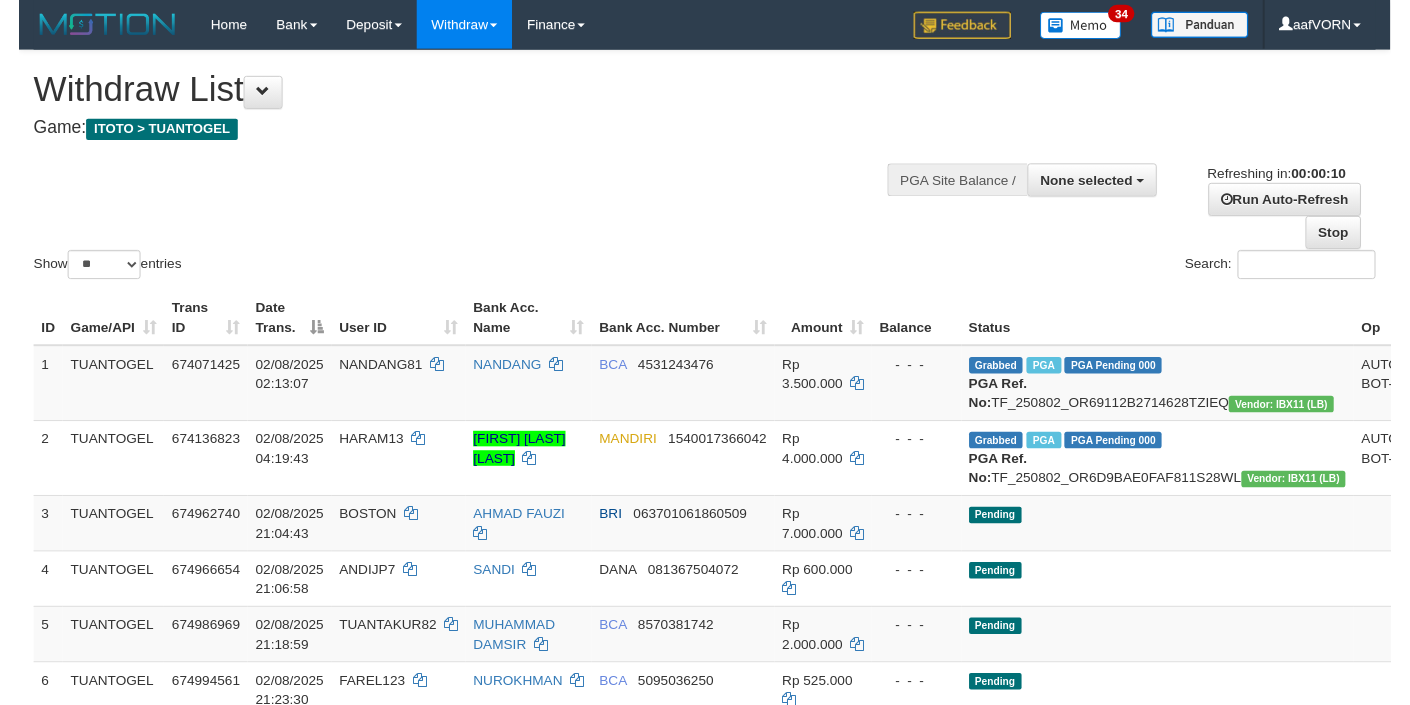 scroll, scrollTop: 0, scrollLeft: 0, axis: both 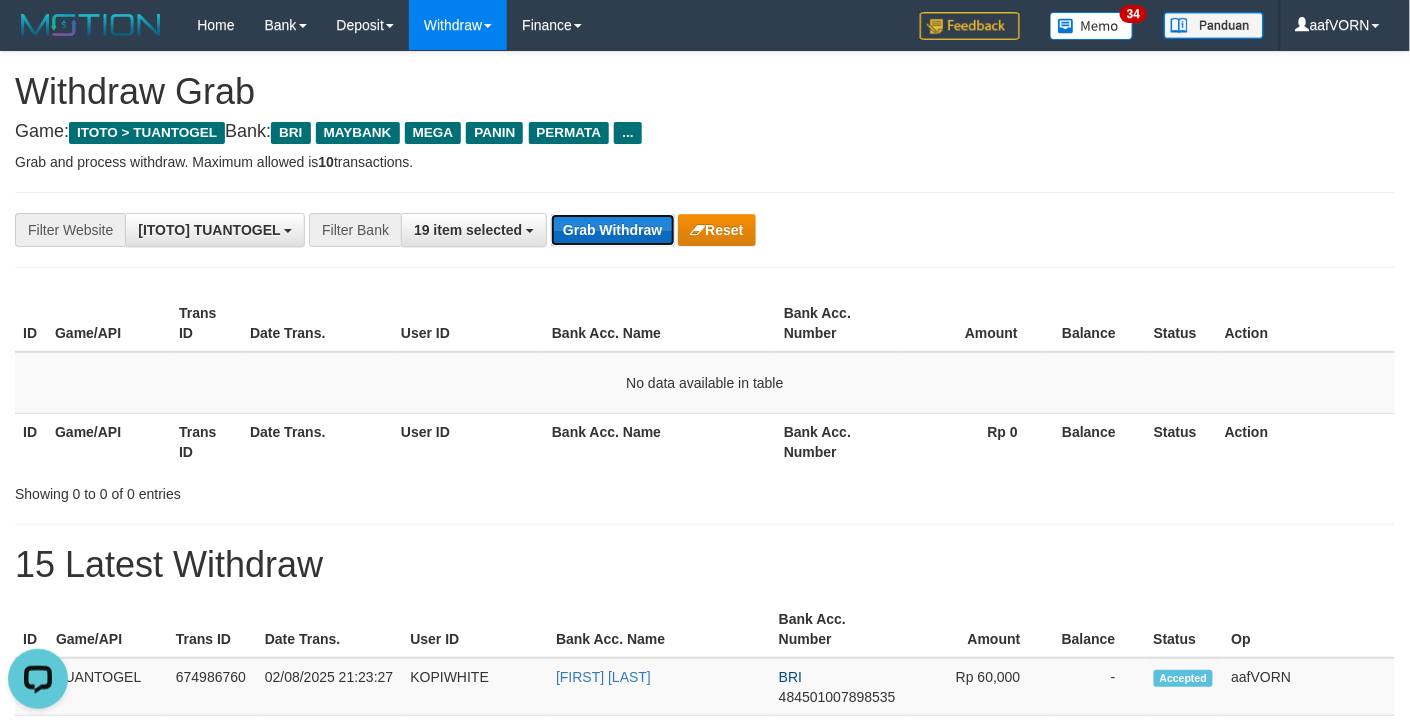 click on "Grab Withdraw" at bounding box center (612, 230) 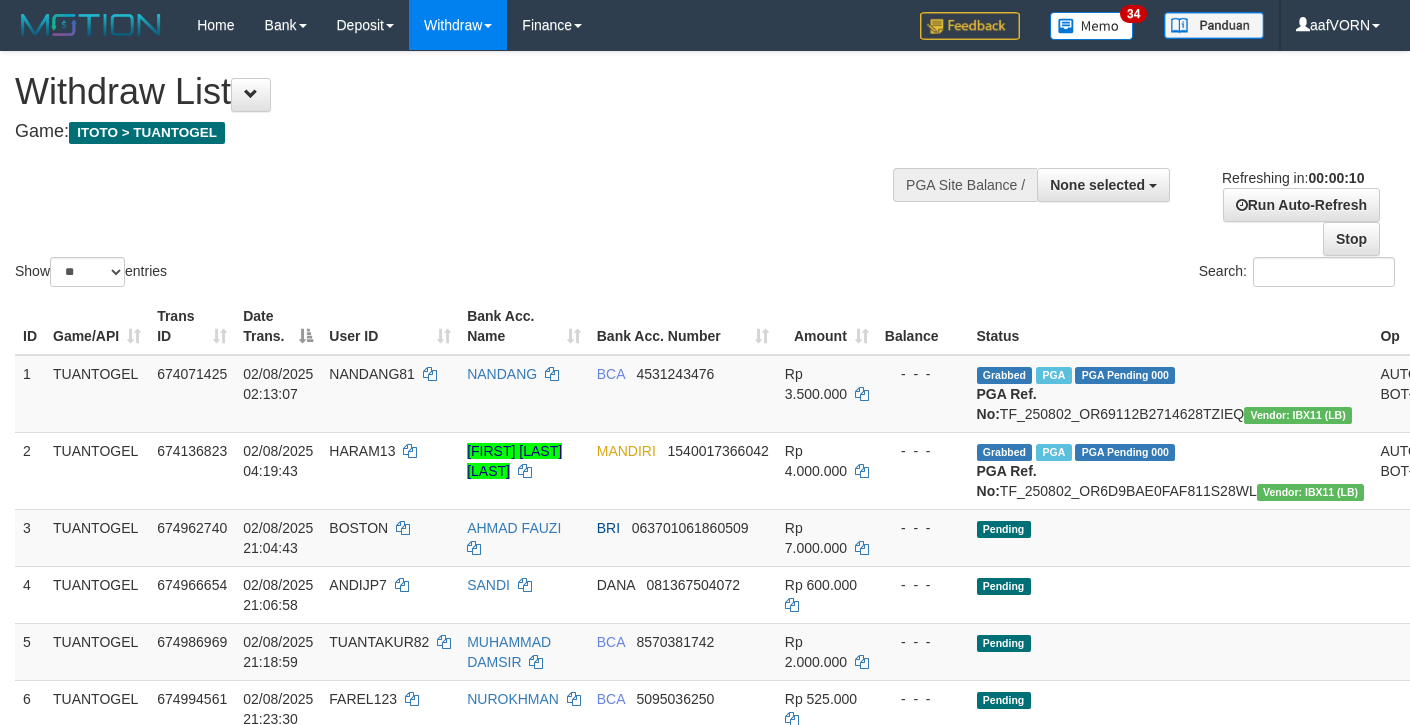 select 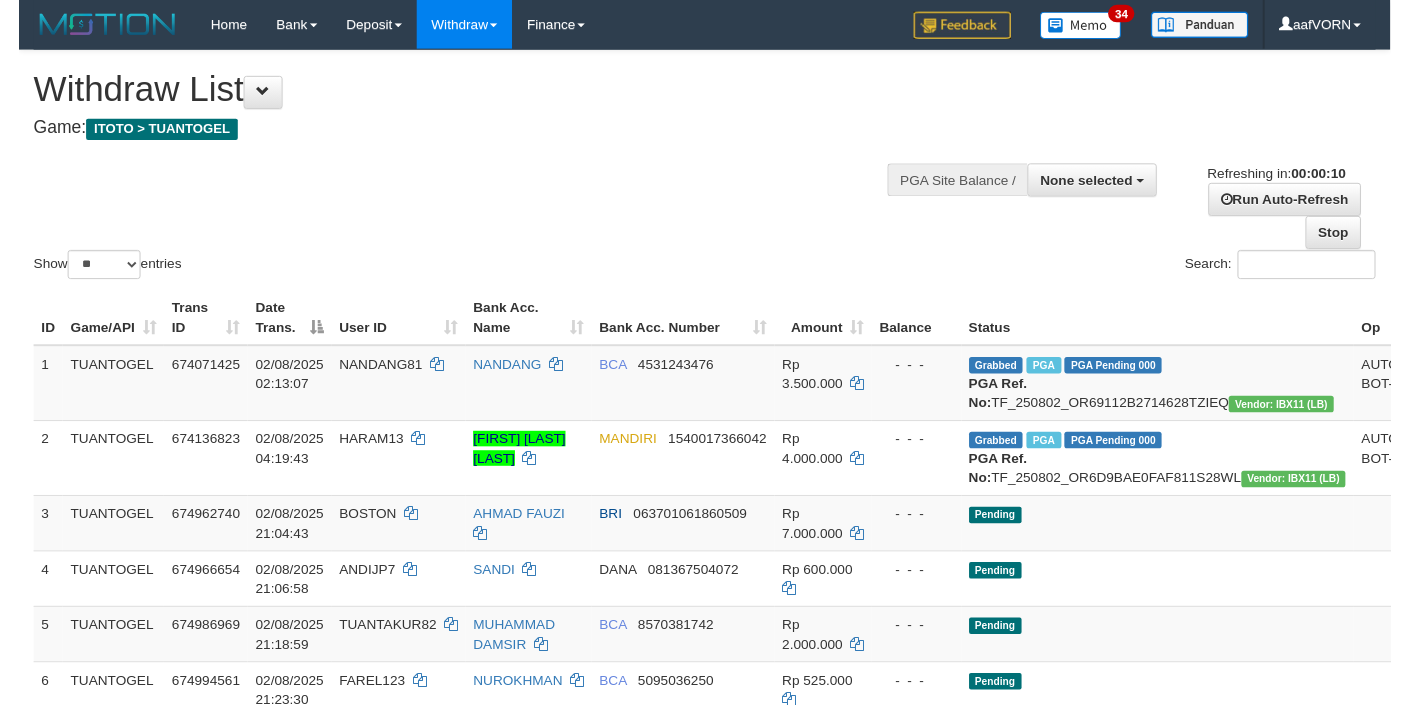 scroll, scrollTop: 0, scrollLeft: 0, axis: both 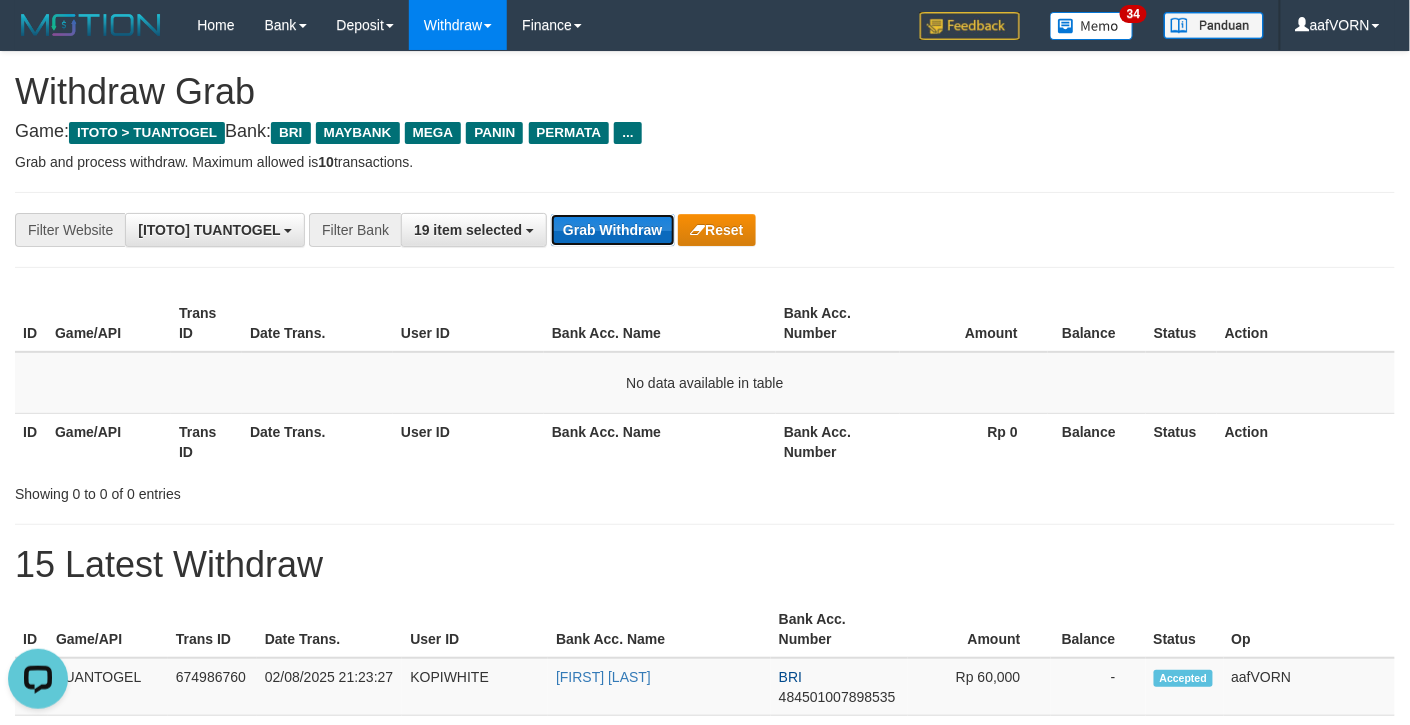 click on "Grab Withdraw" at bounding box center (612, 230) 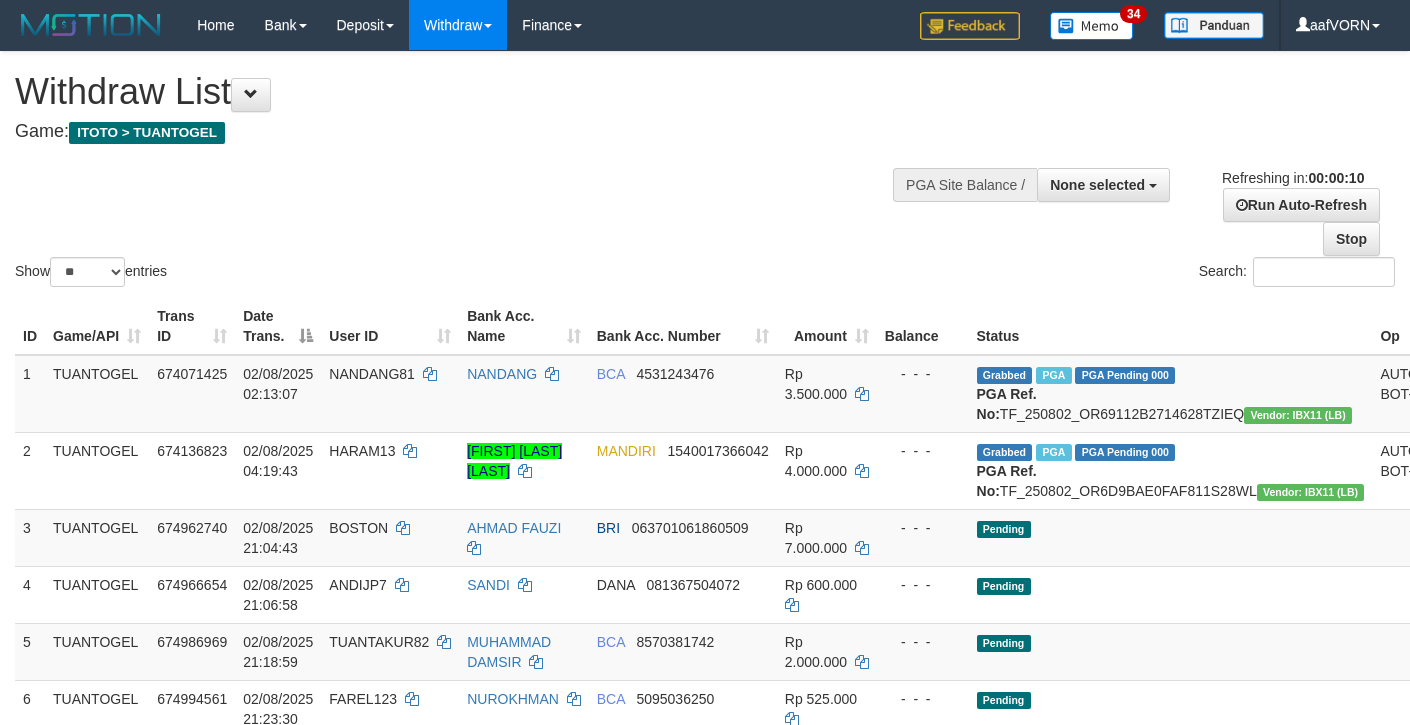 select 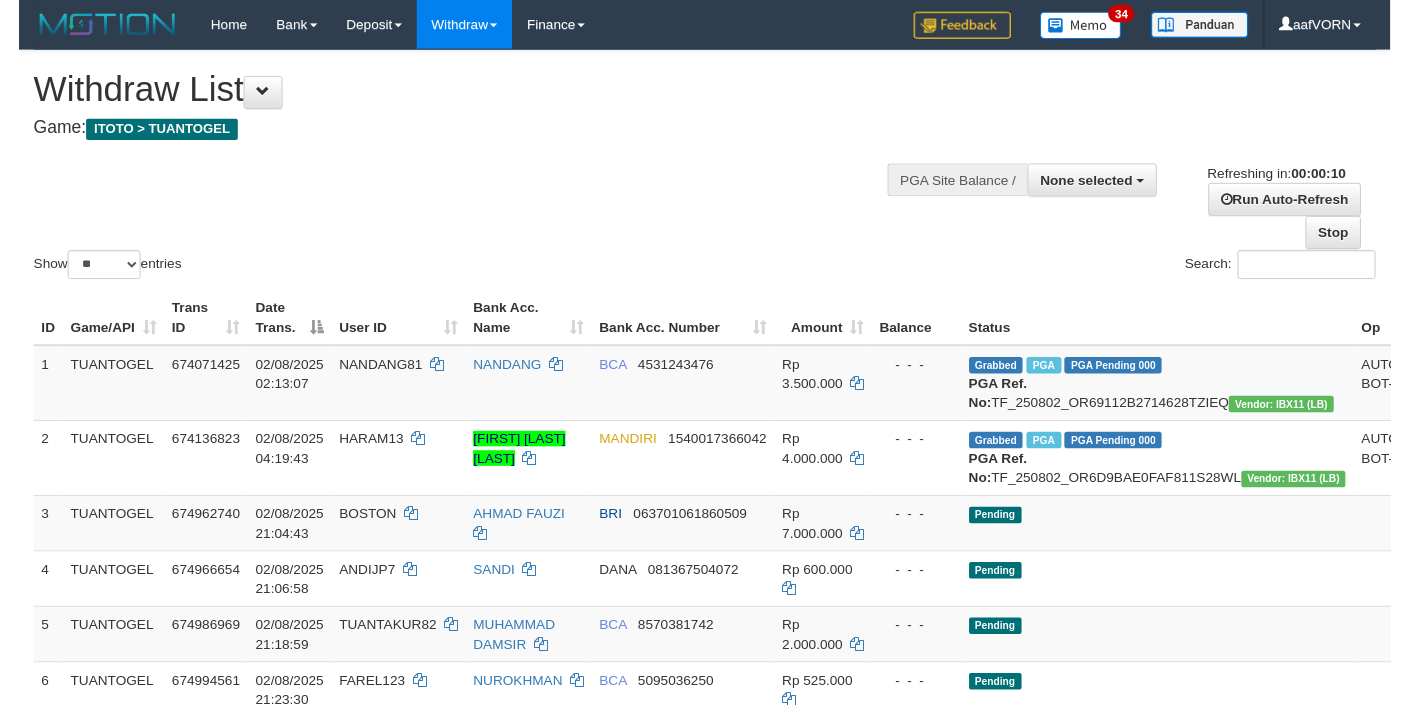 scroll, scrollTop: 0, scrollLeft: 0, axis: both 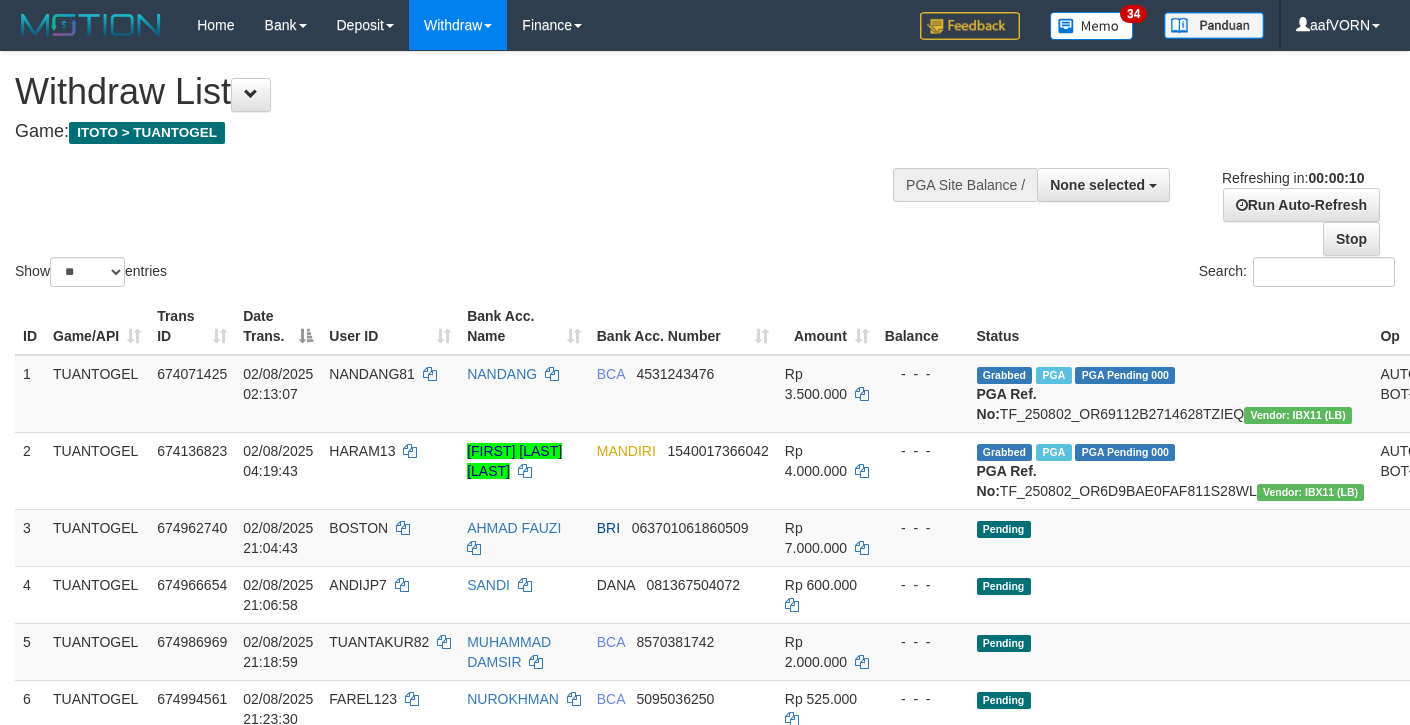 select 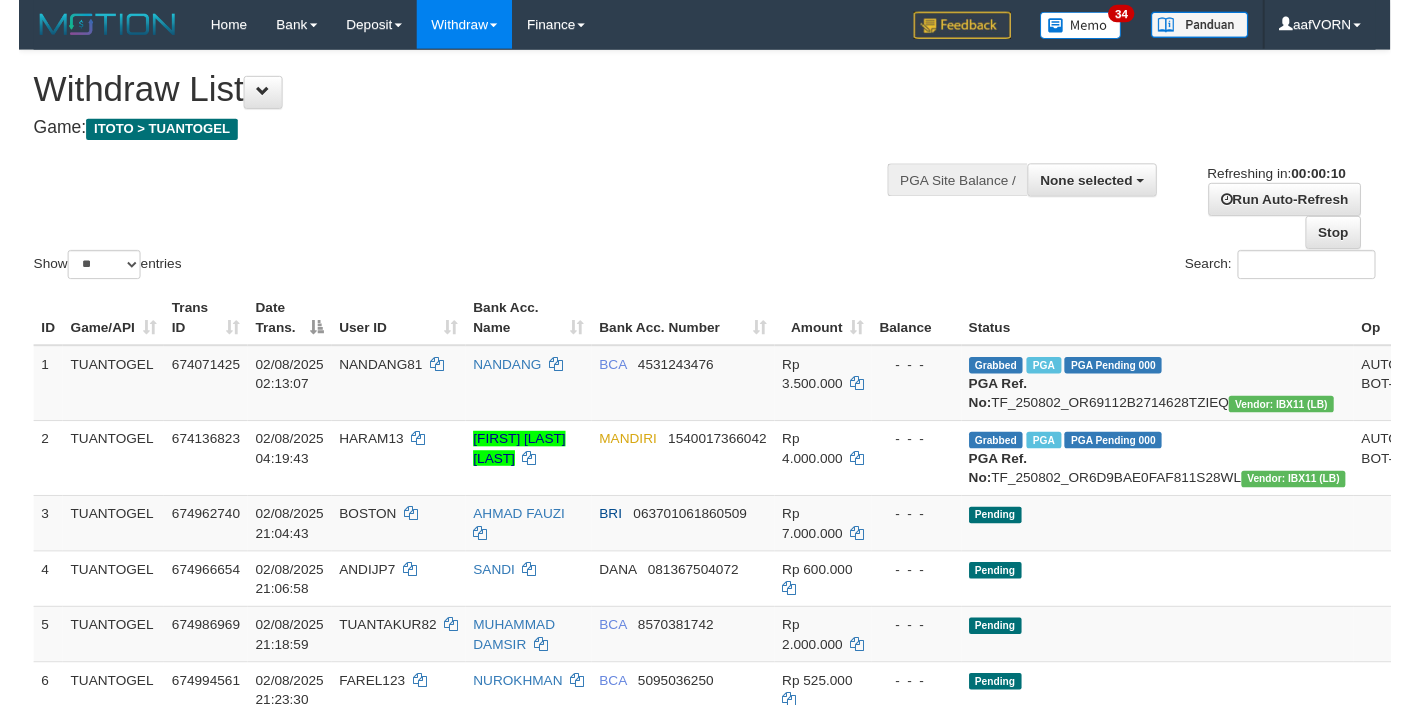 scroll, scrollTop: 0, scrollLeft: 0, axis: both 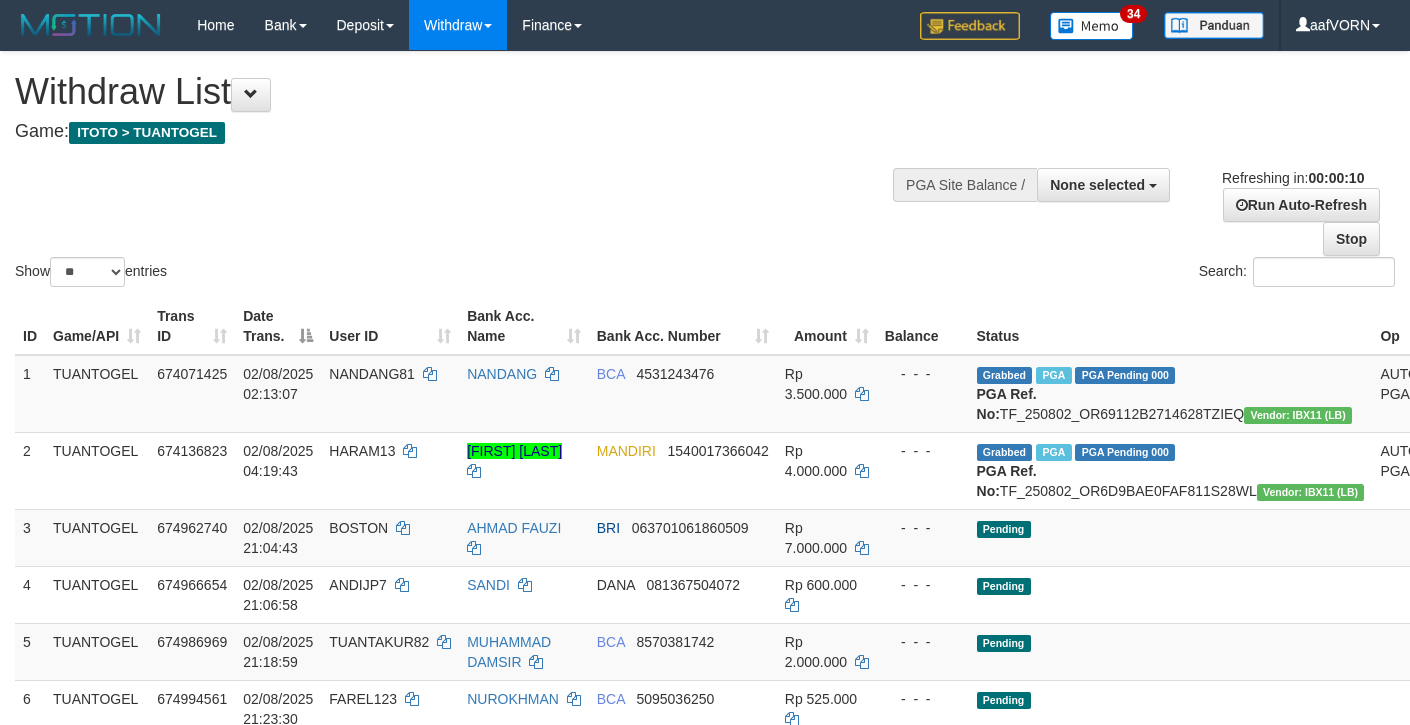 select 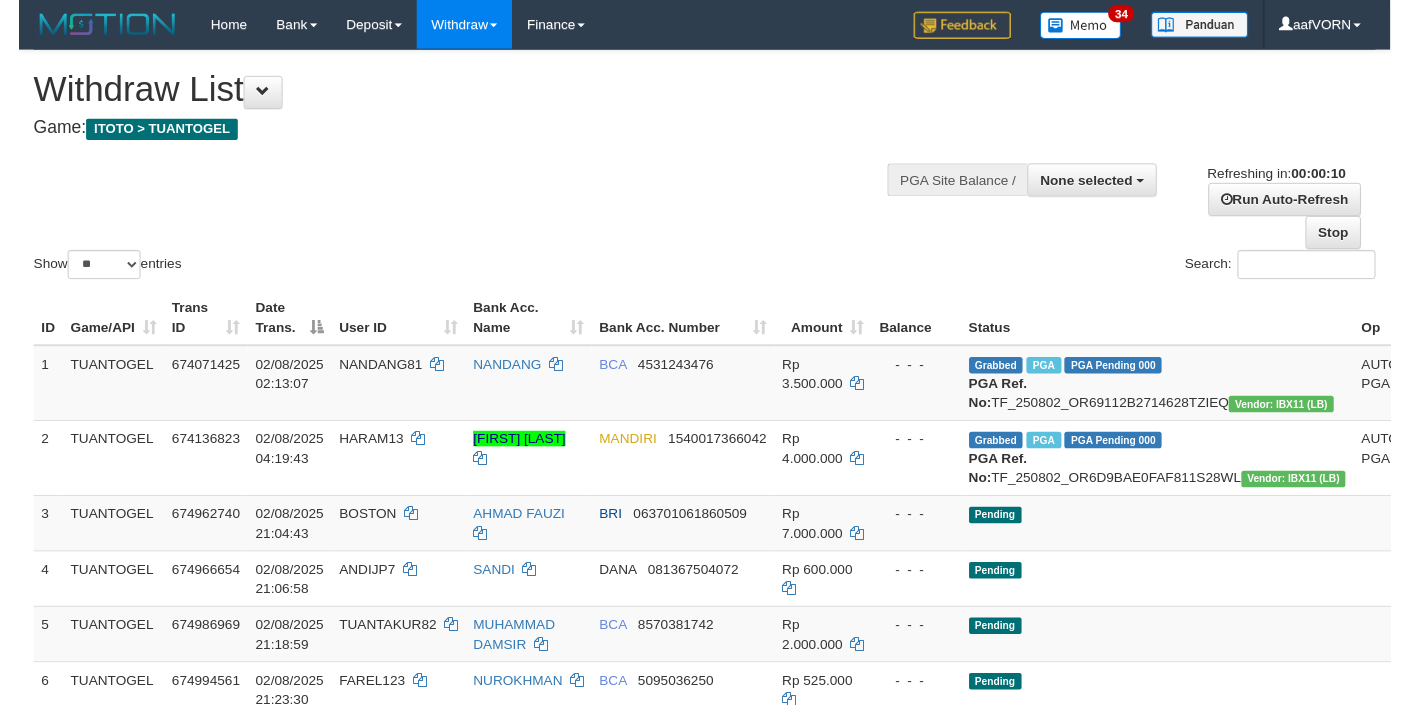 scroll, scrollTop: 0, scrollLeft: 0, axis: both 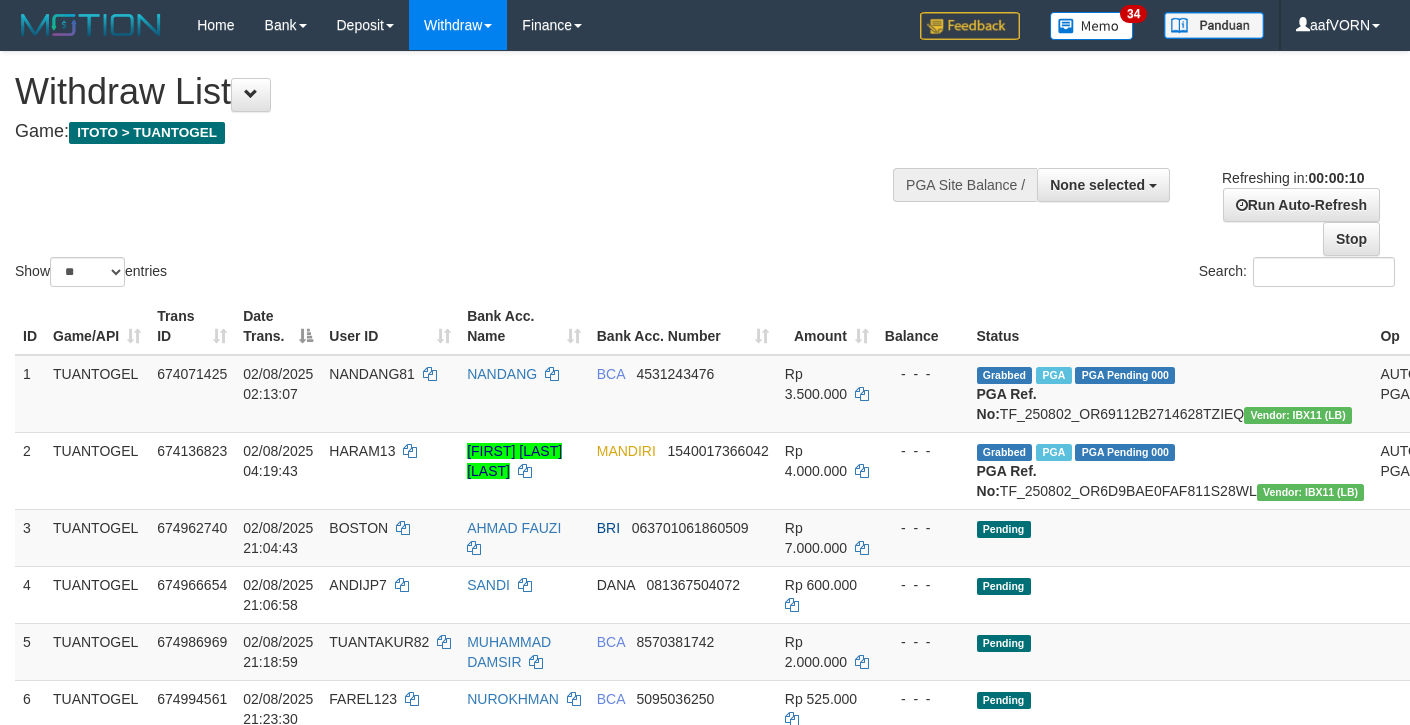 select 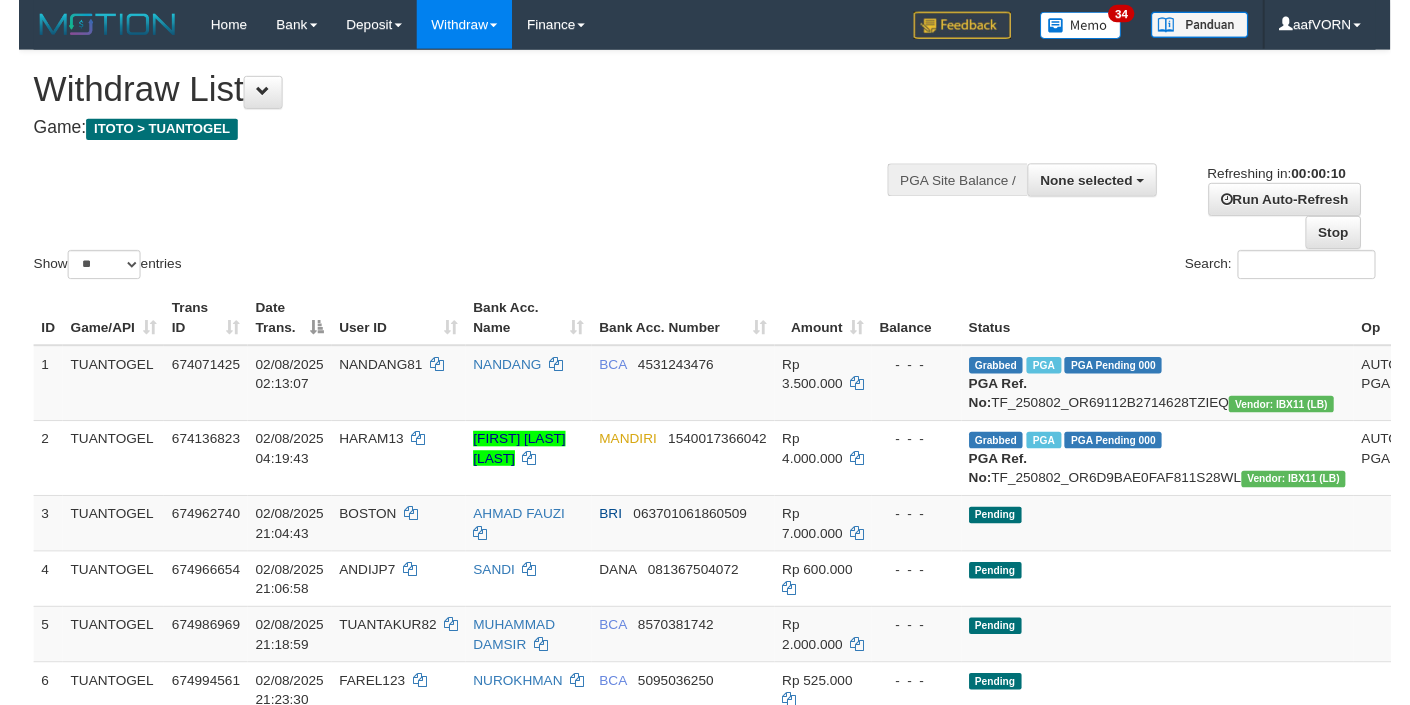 scroll, scrollTop: 0, scrollLeft: 0, axis: both 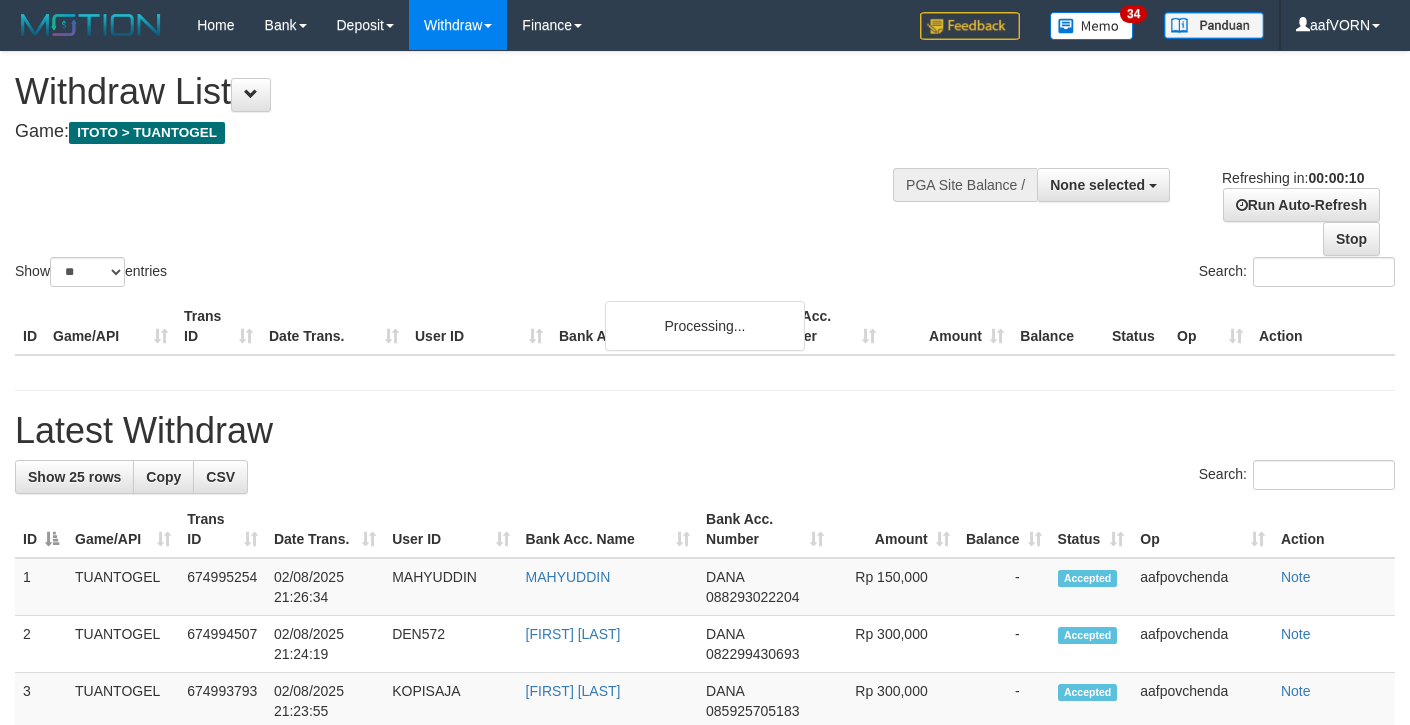 select 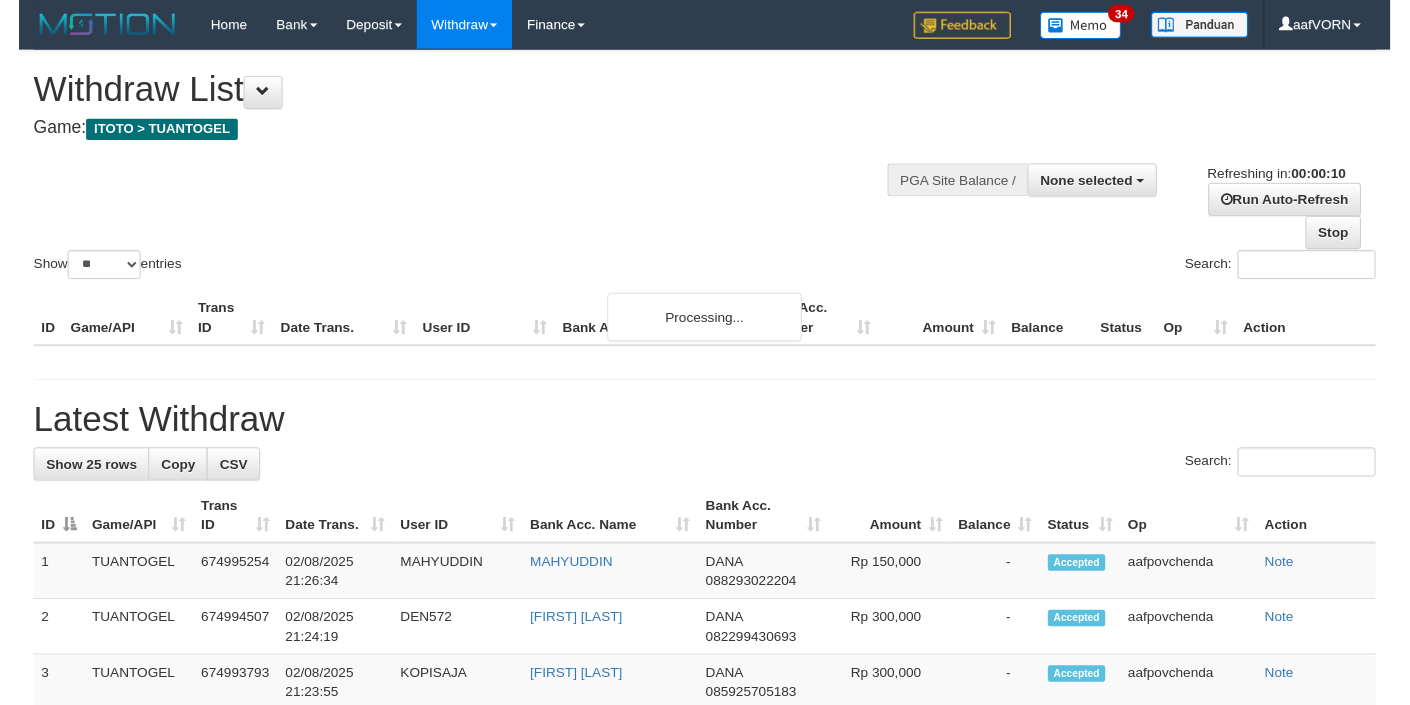 scroll, scrollTop: 0, scrollLeft: 0, axis: both 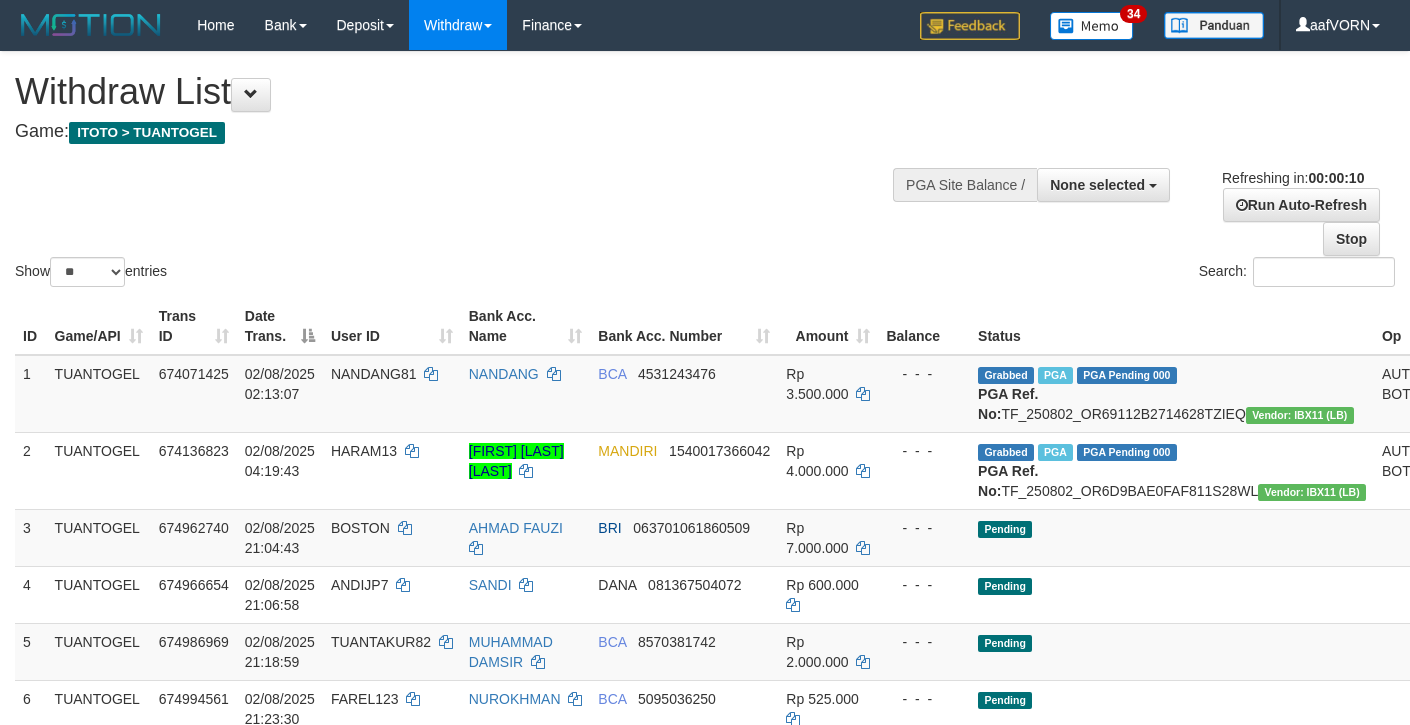 select 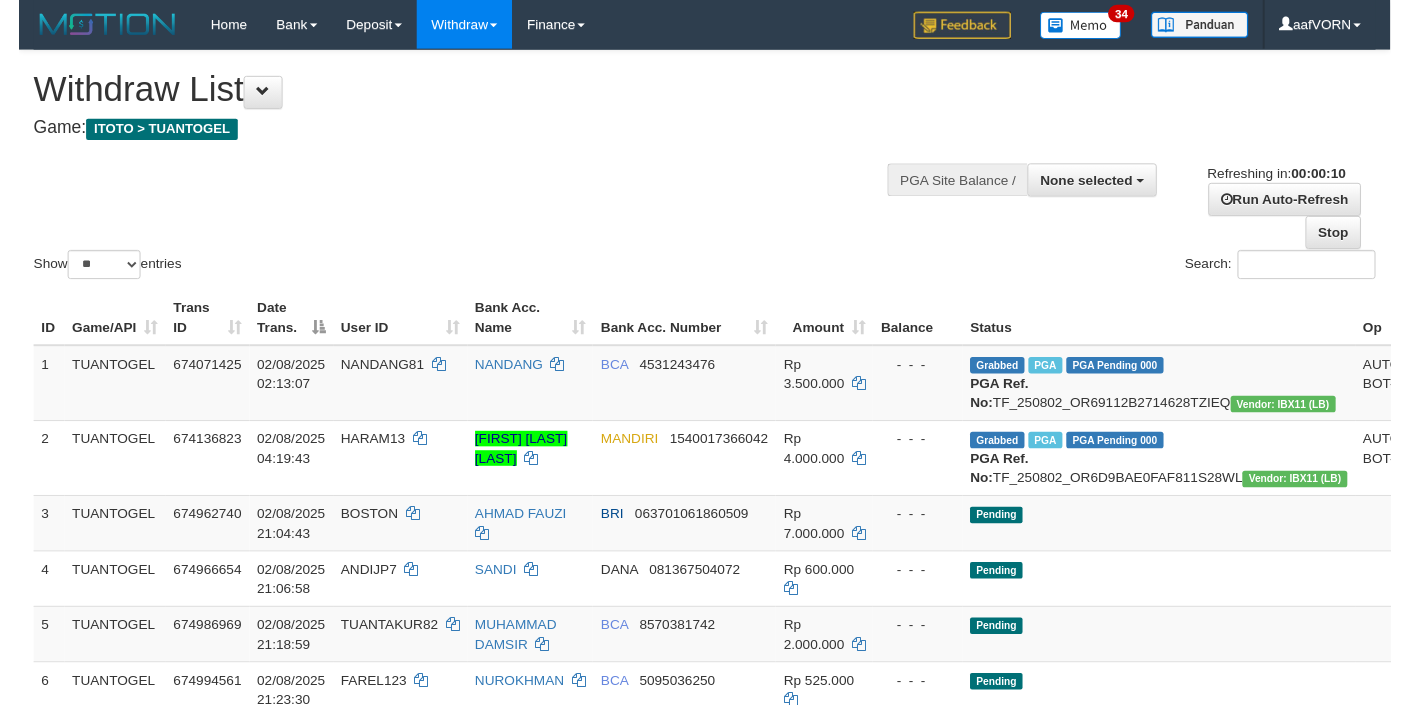 scroll, scrollTop: 0, scrollLeft: 0, axis: both 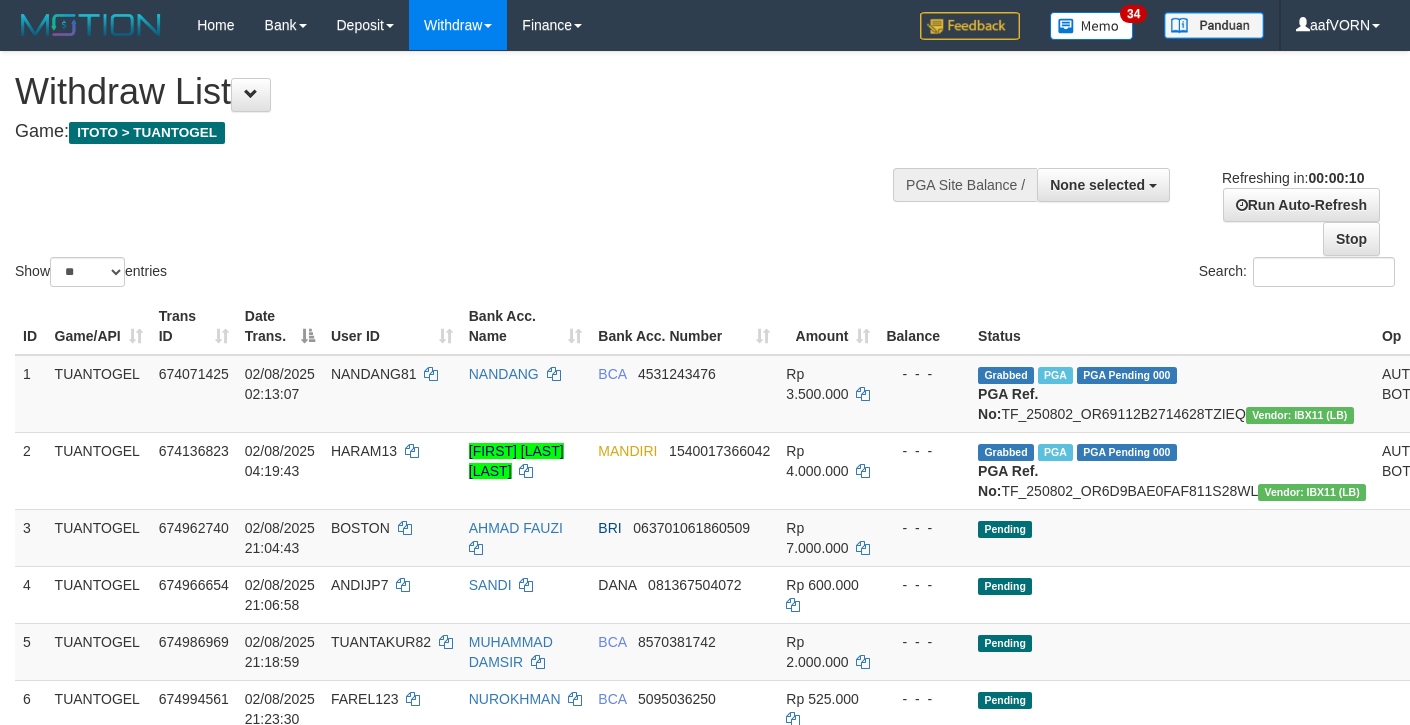 select 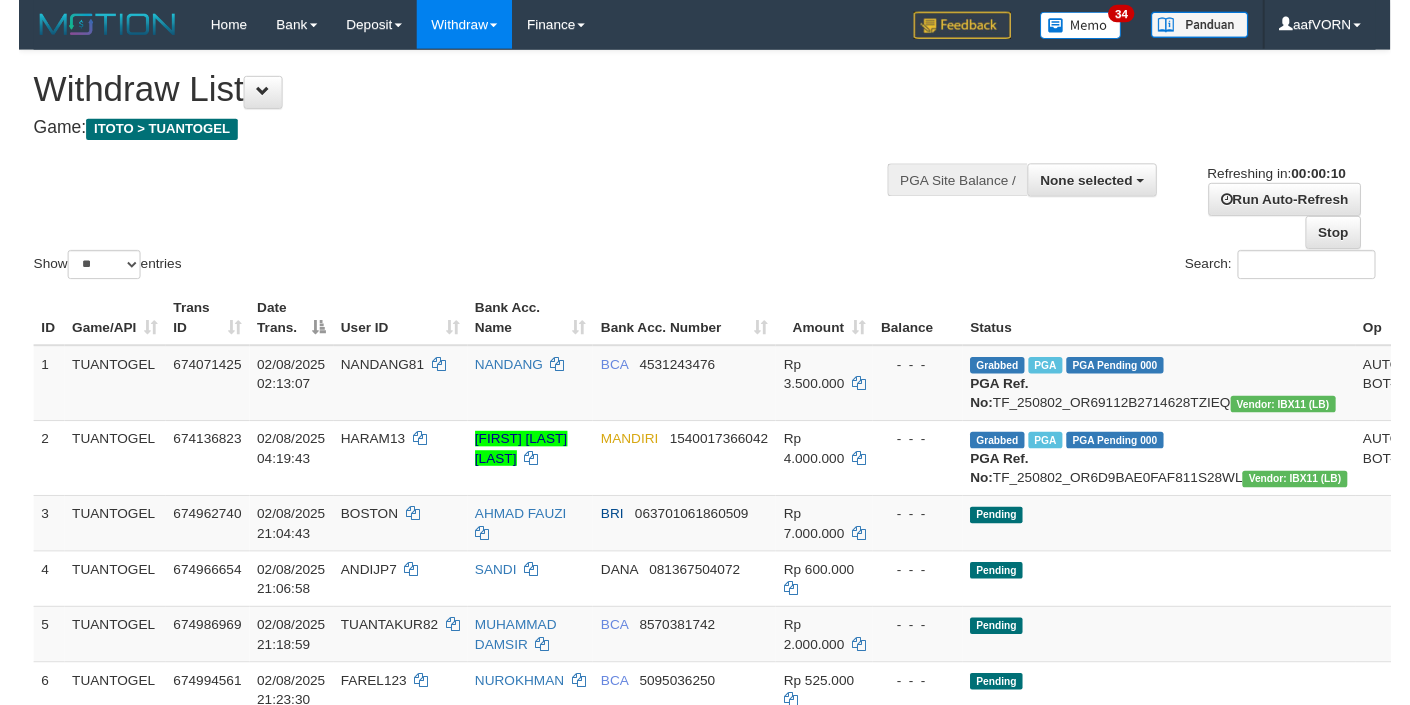 scroll, scrollTop: 0, scrollLeft: 0, axis: both 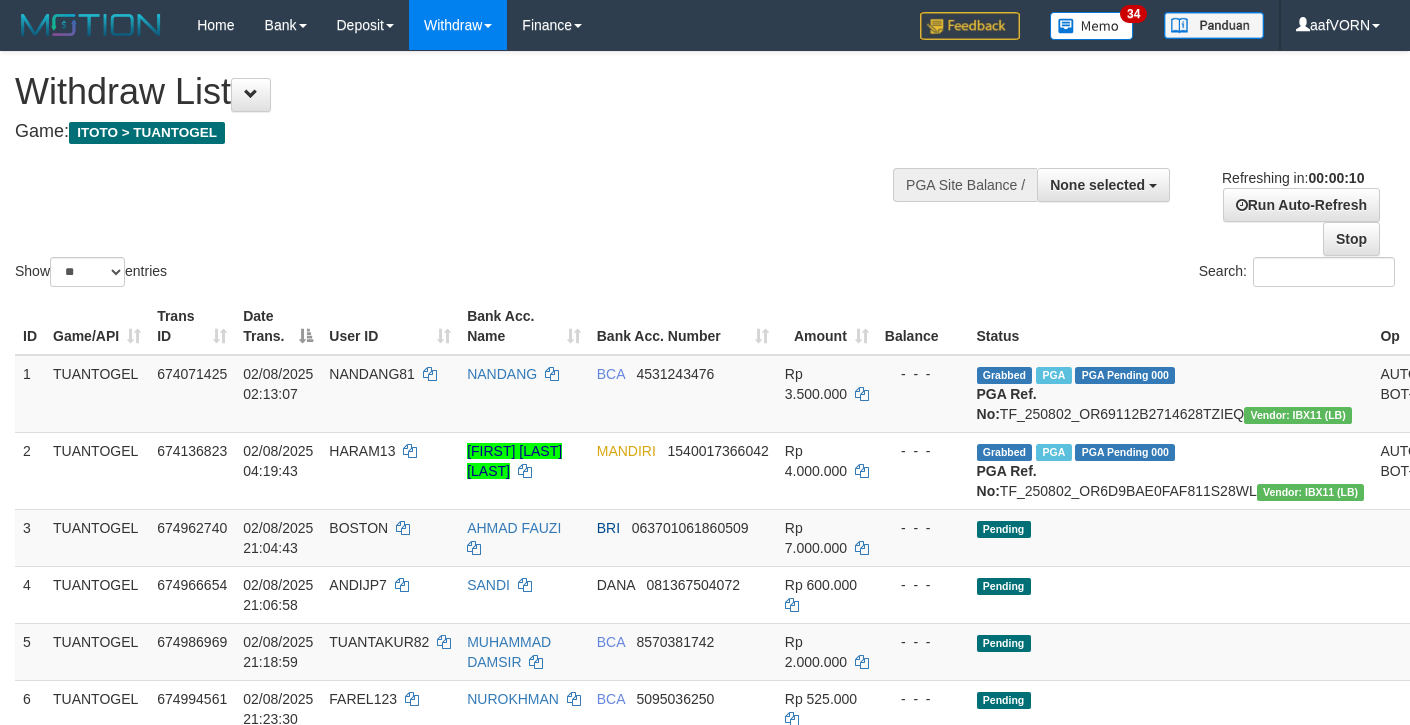 select 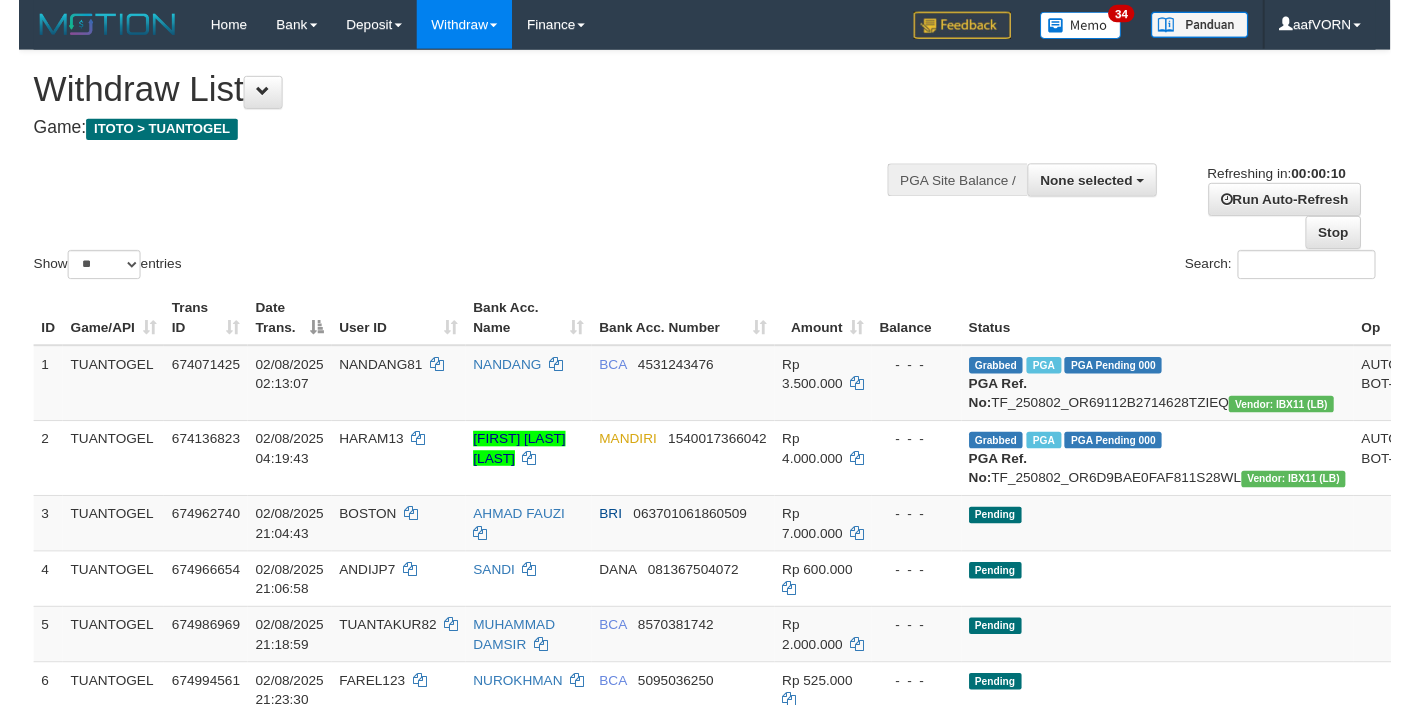 scroll, scrollTop: 0, scrollLeft: 0, axis: both 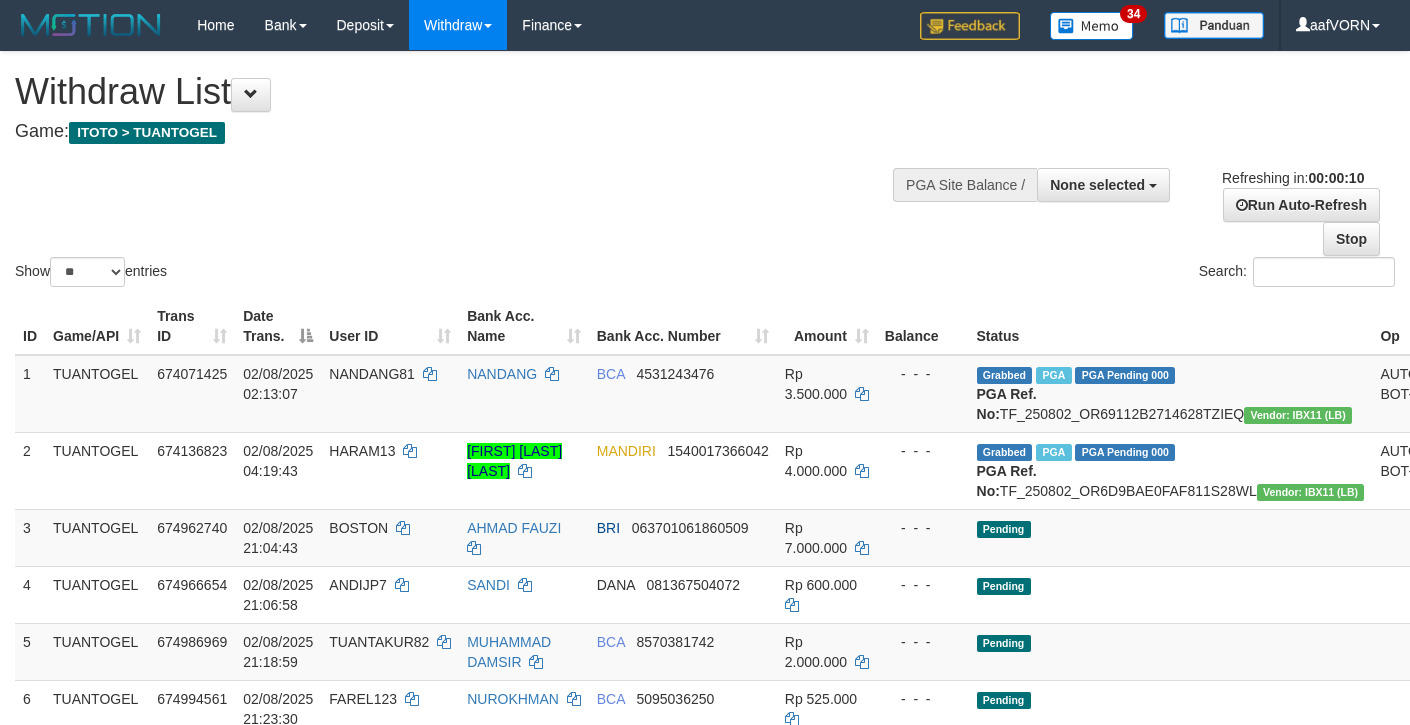 select 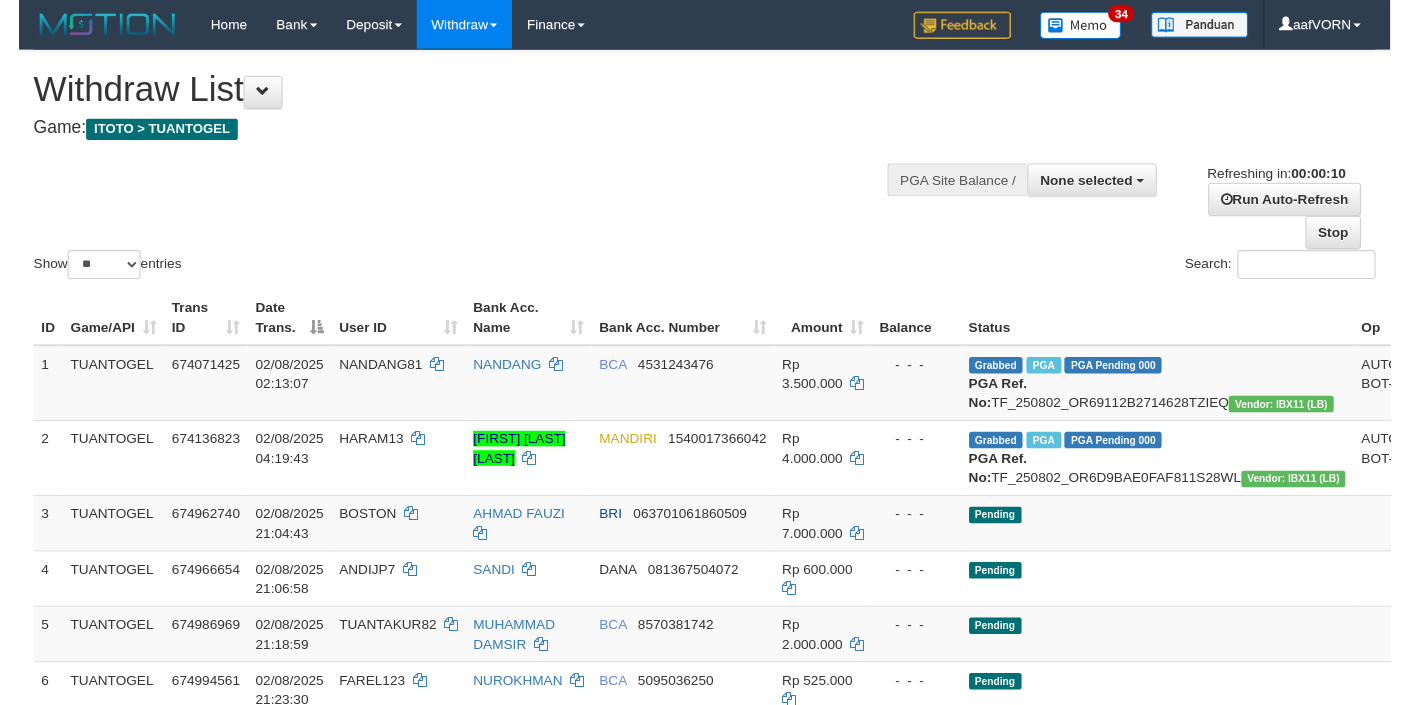 scroll, scrollTop: 0, scrollLeft: 0, axis: both 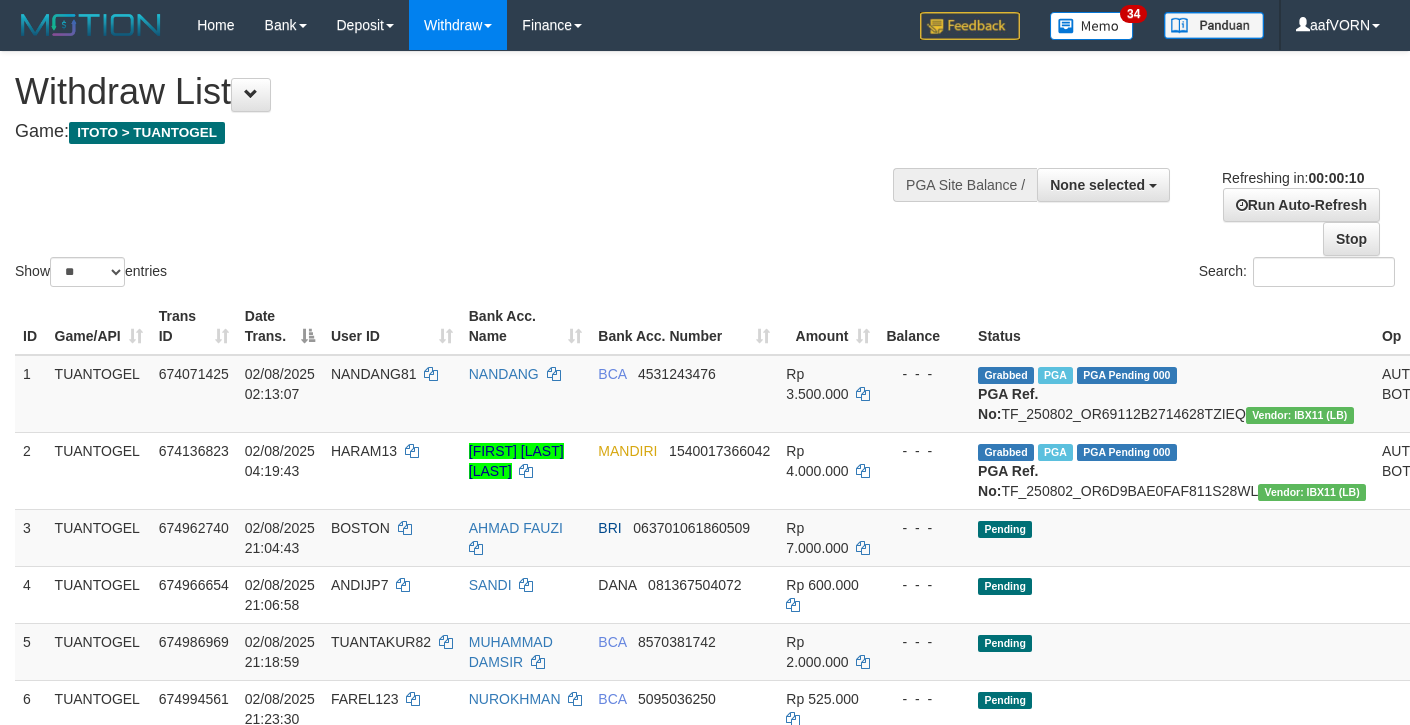 select 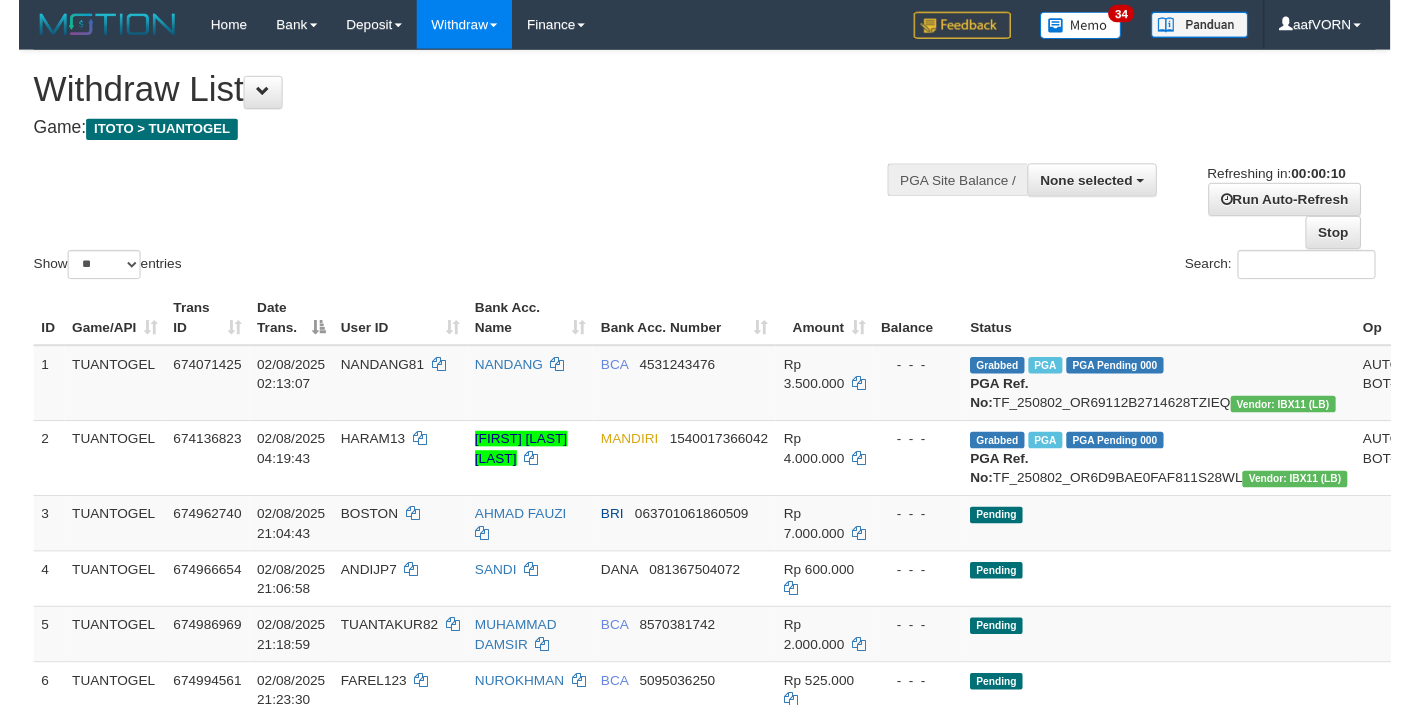 scroll, scrollTop: 0, scrollLeft: 0, axis: both 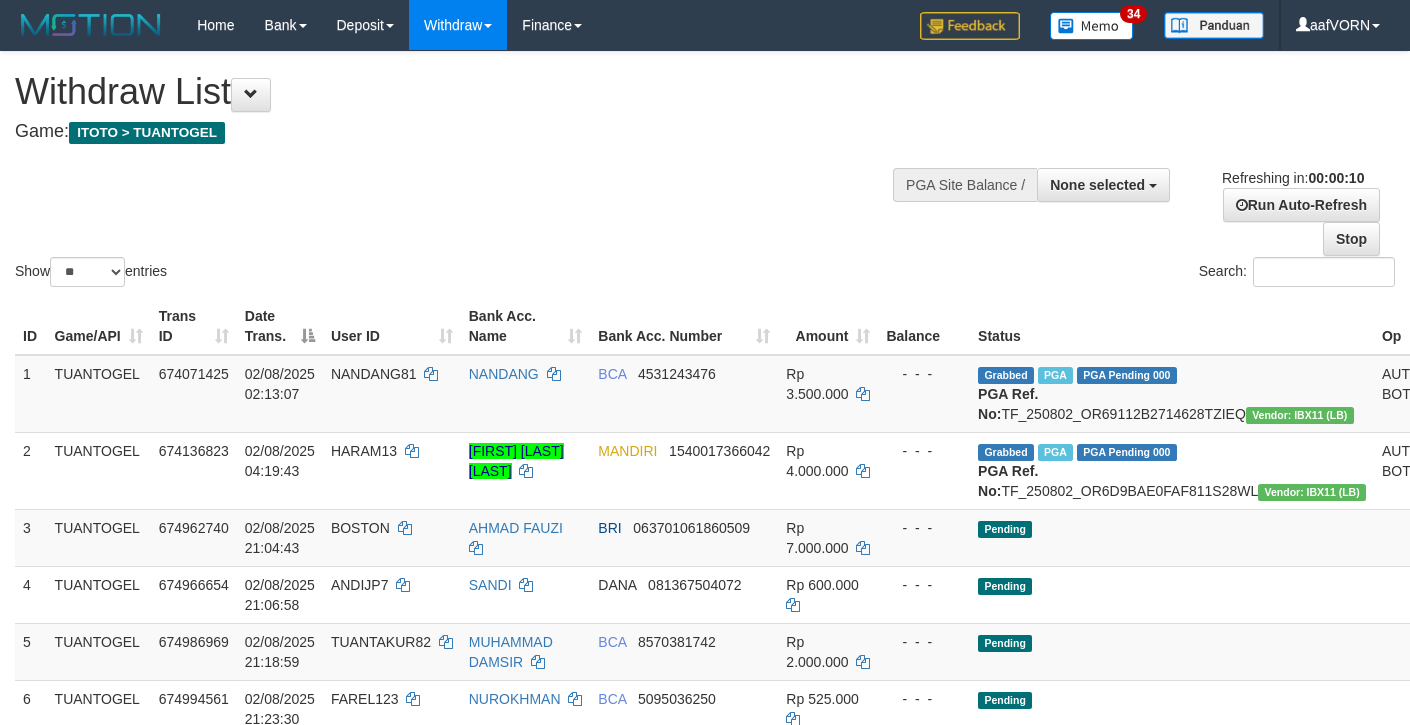 select 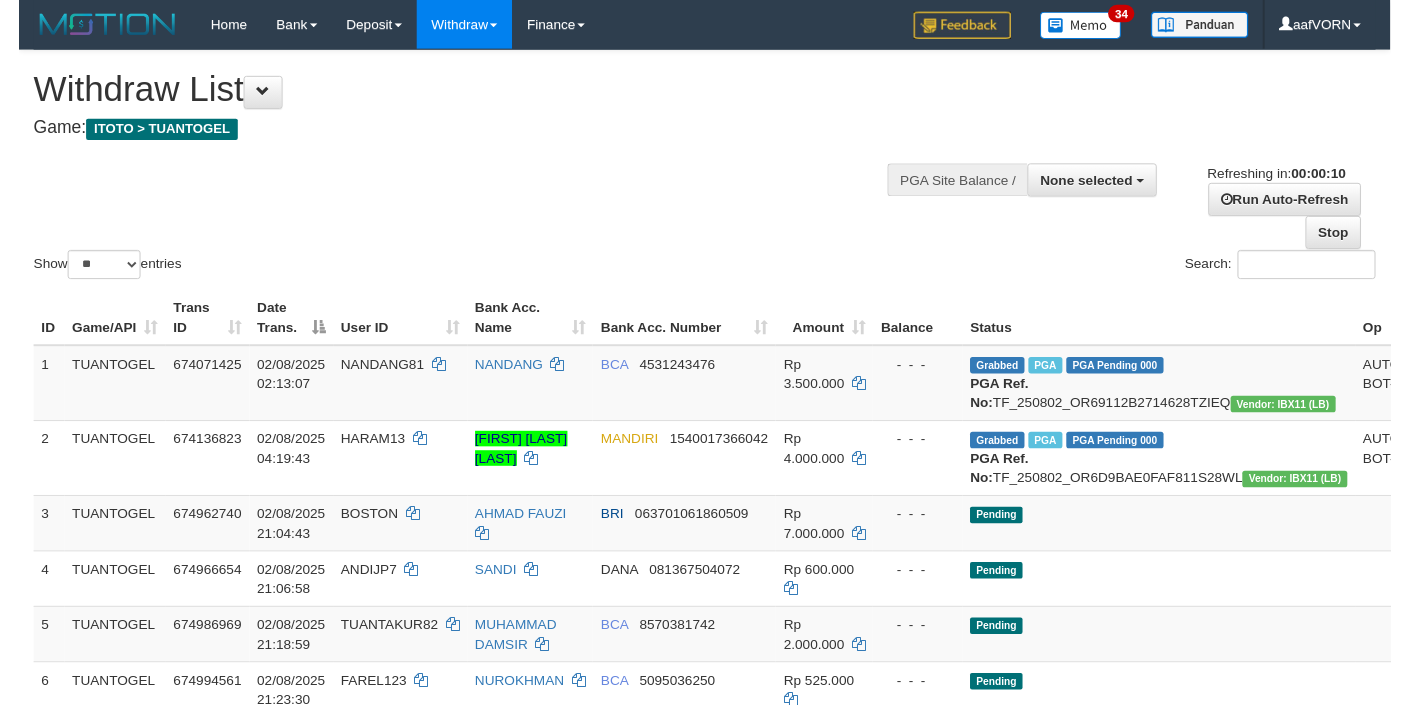 scroll, scrollTop: 0, scrollLeft: 0, axis: both 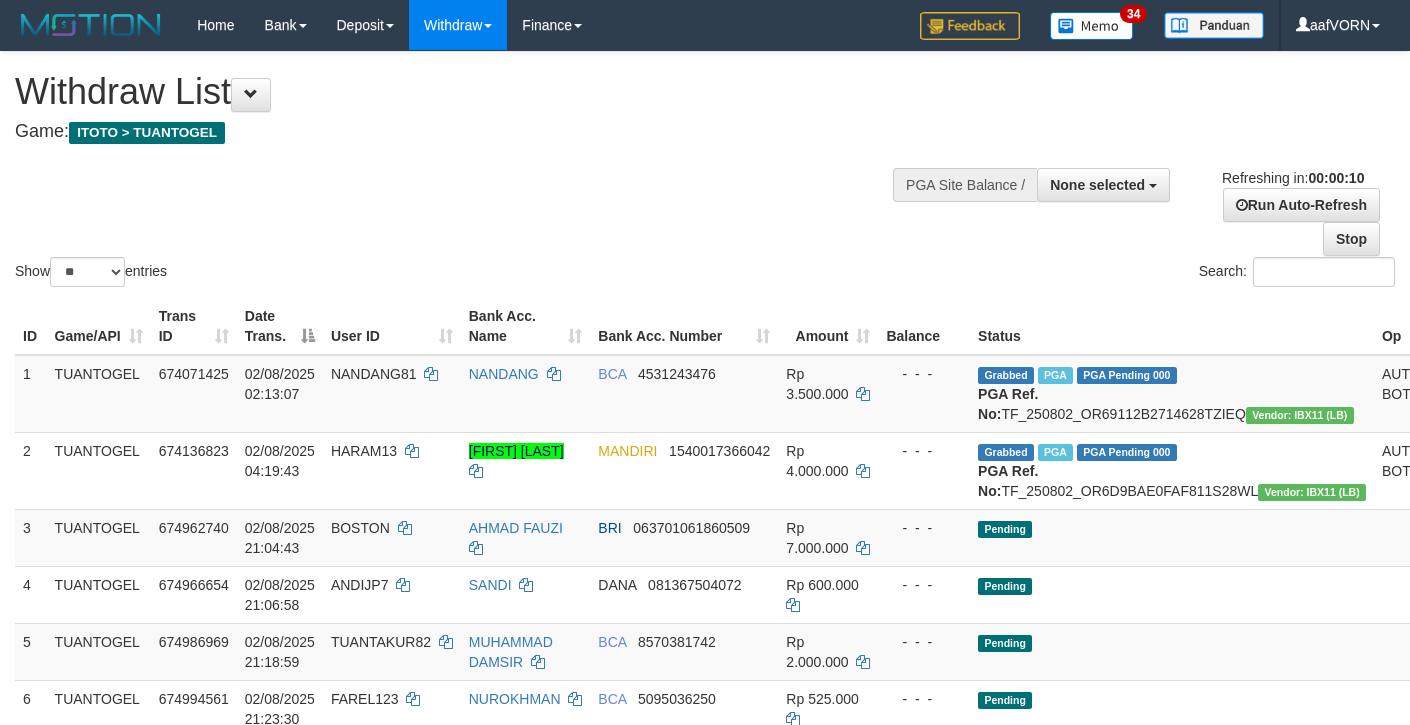 select 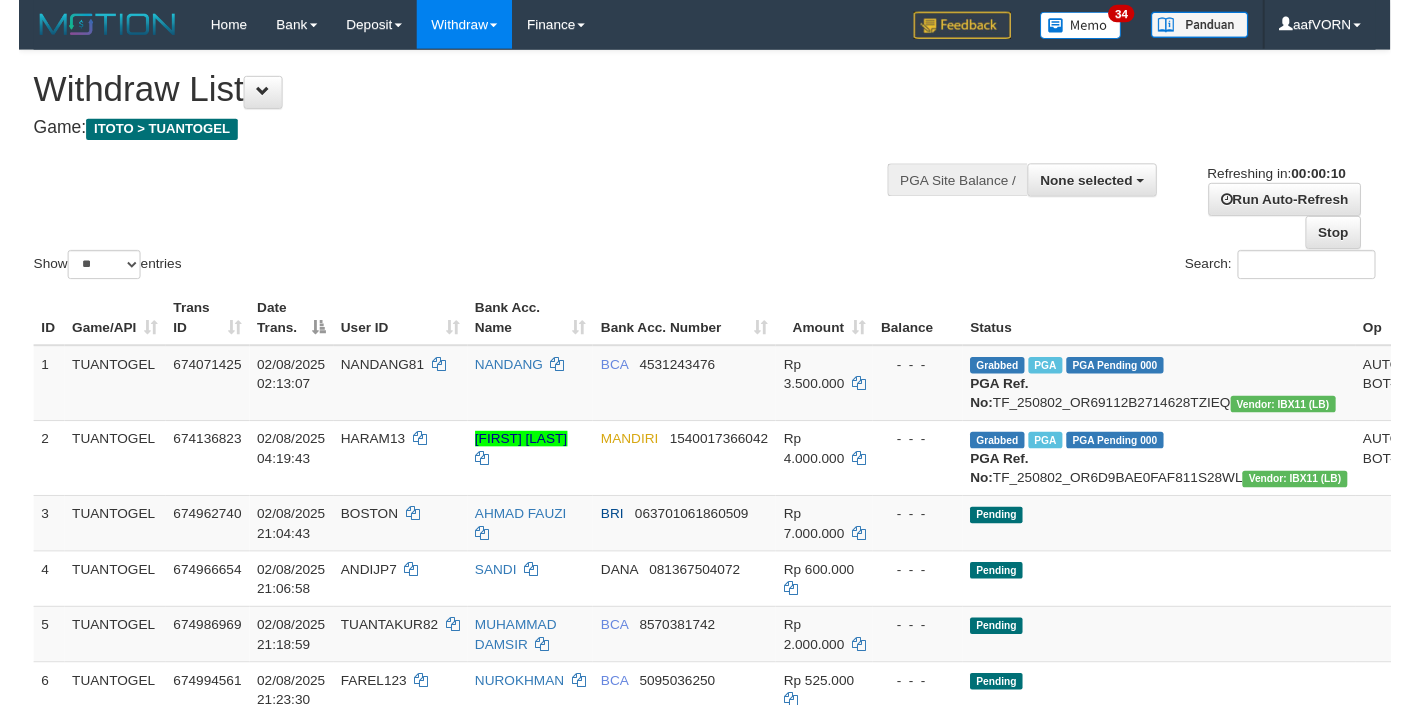 scroll, scrollTop: 0, scrollLeft: 0, axis: both 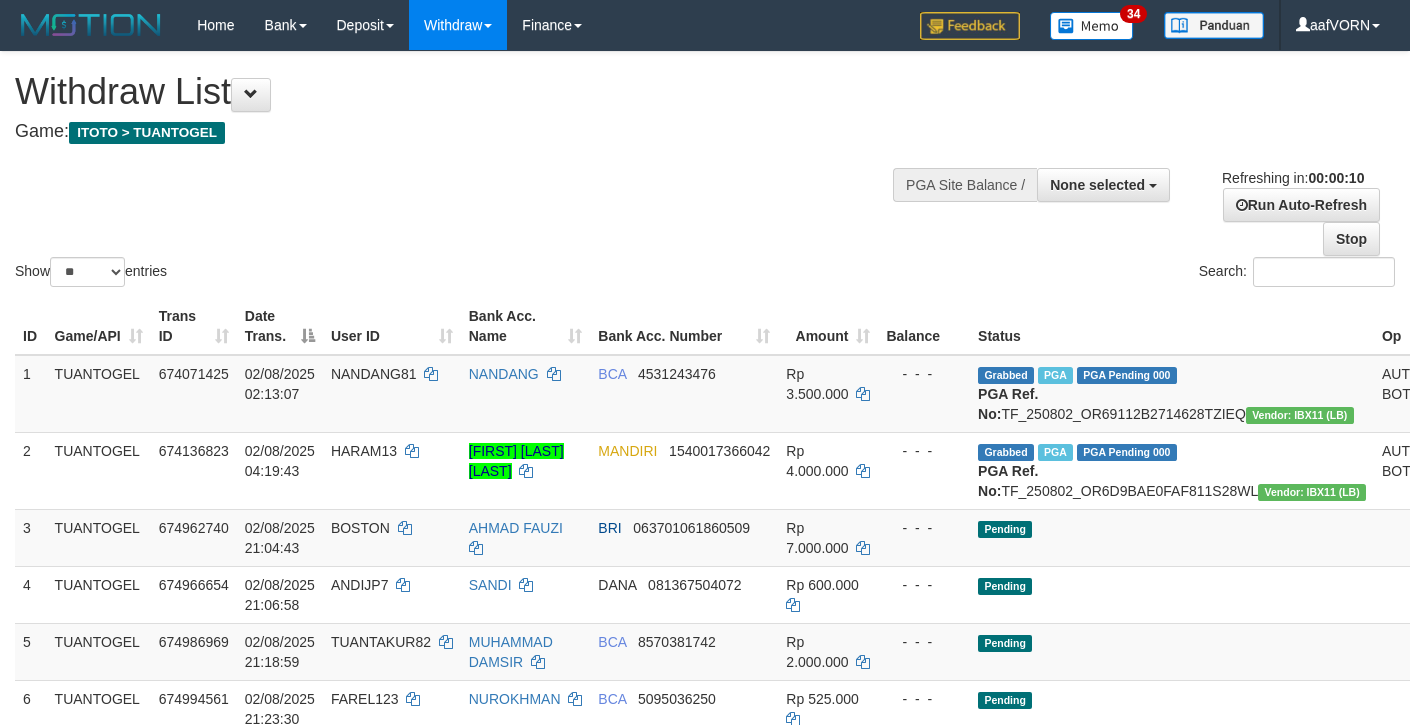 select 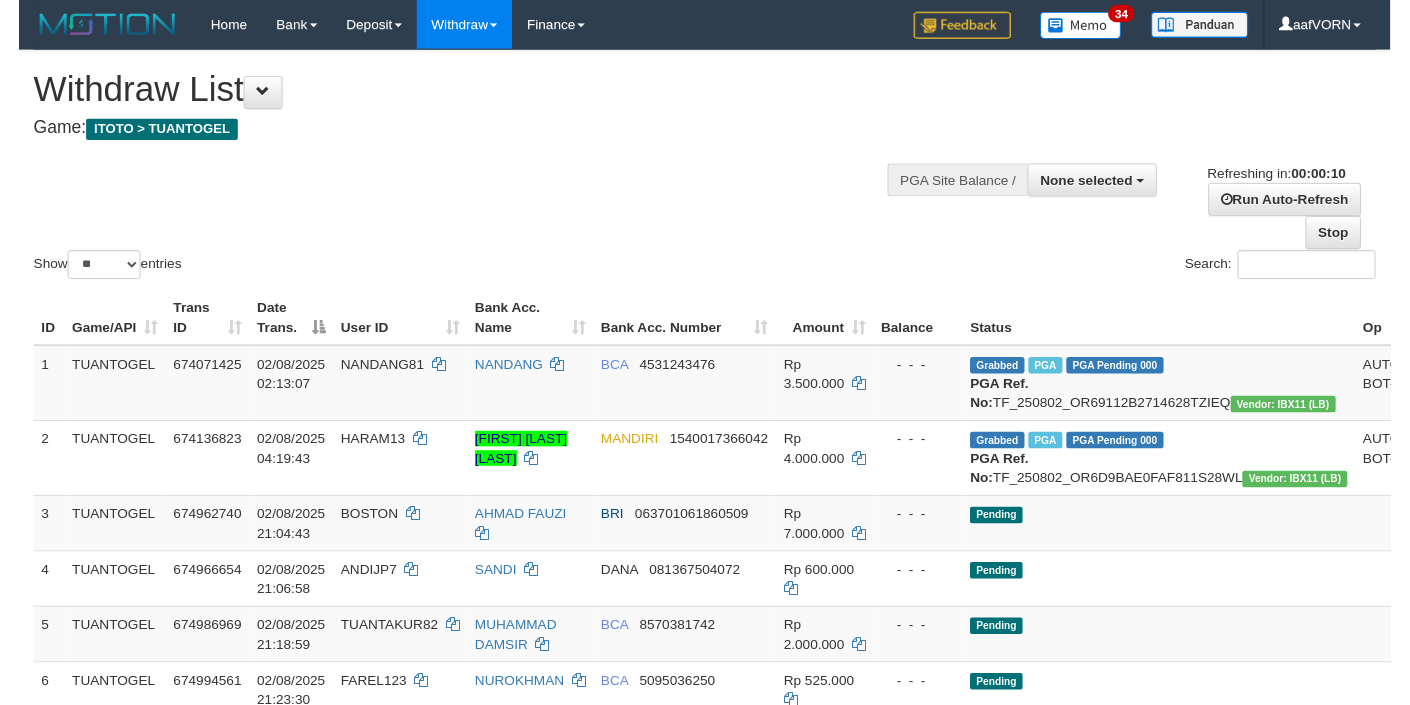 scroll, scrollTop: 0, scrollLeft: 0, axis: both 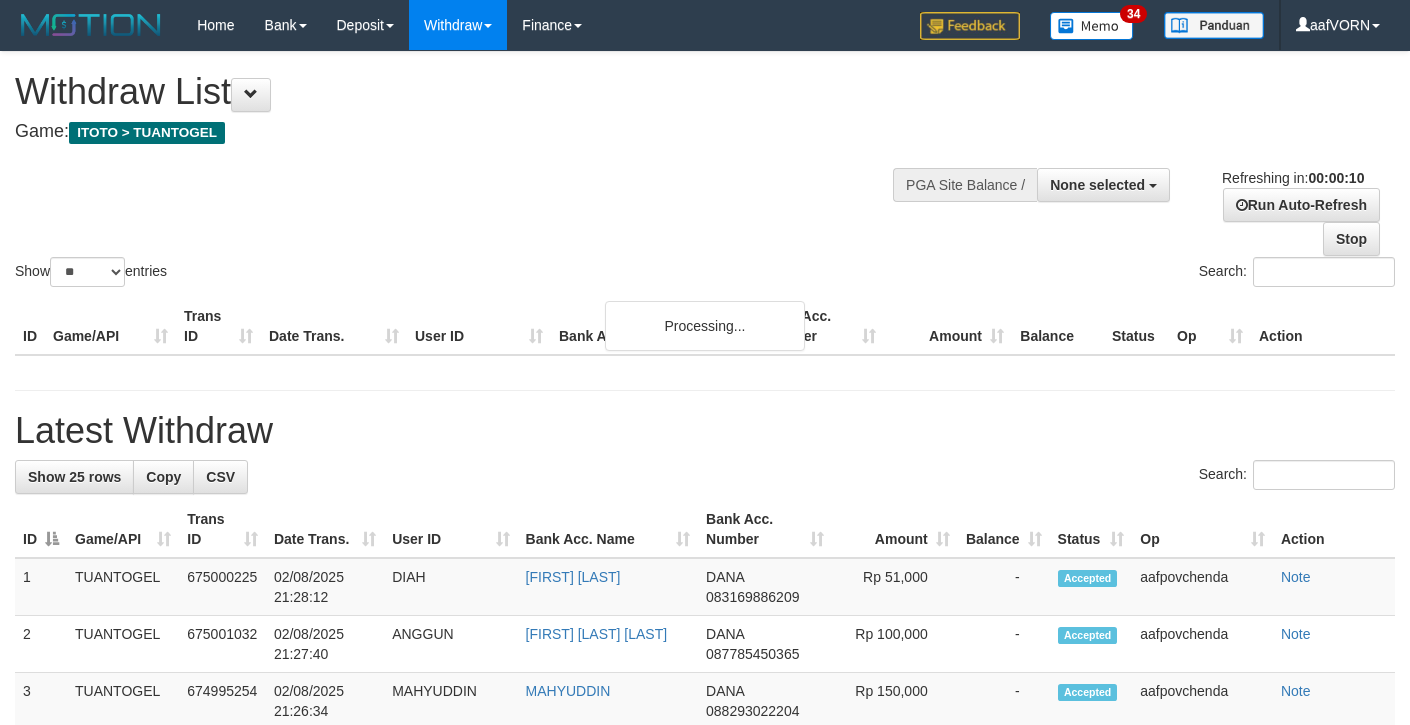 select 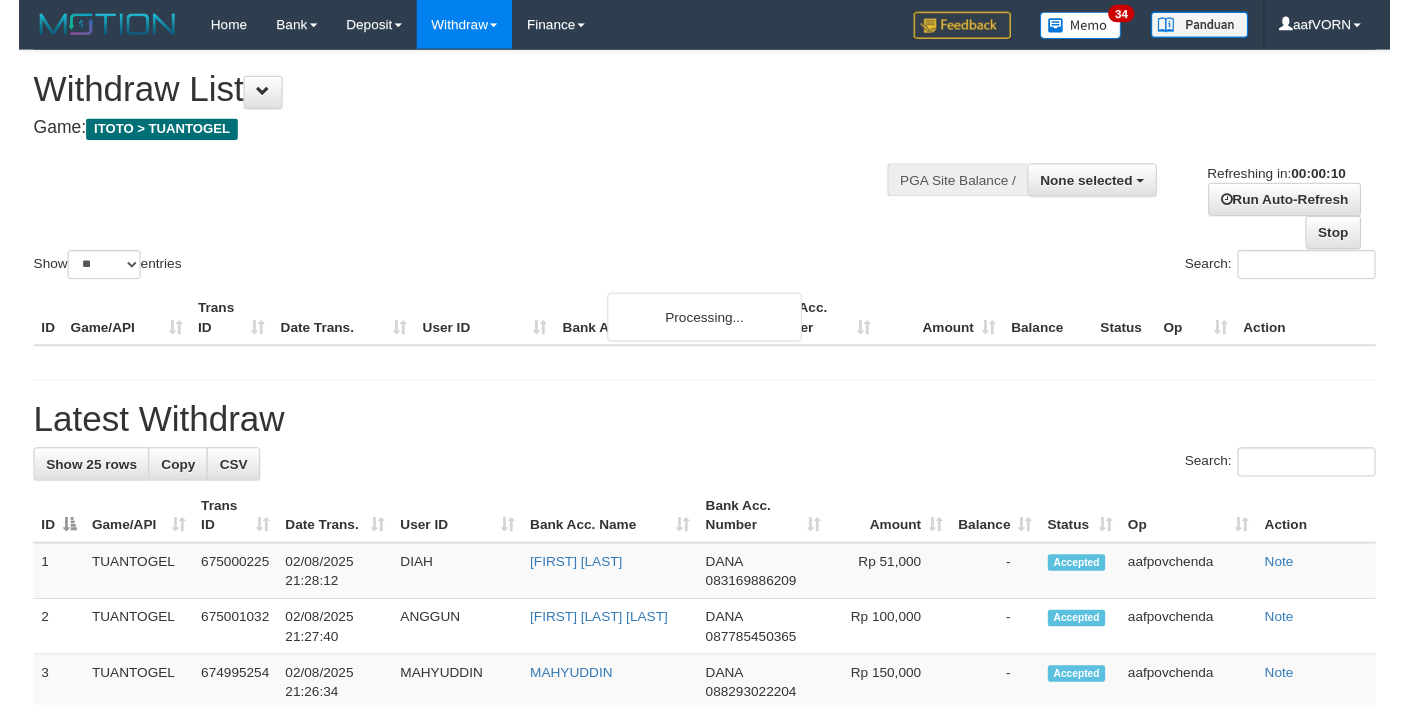 scroll, scrollTop: 0, scrollLeft: 0, axis: both 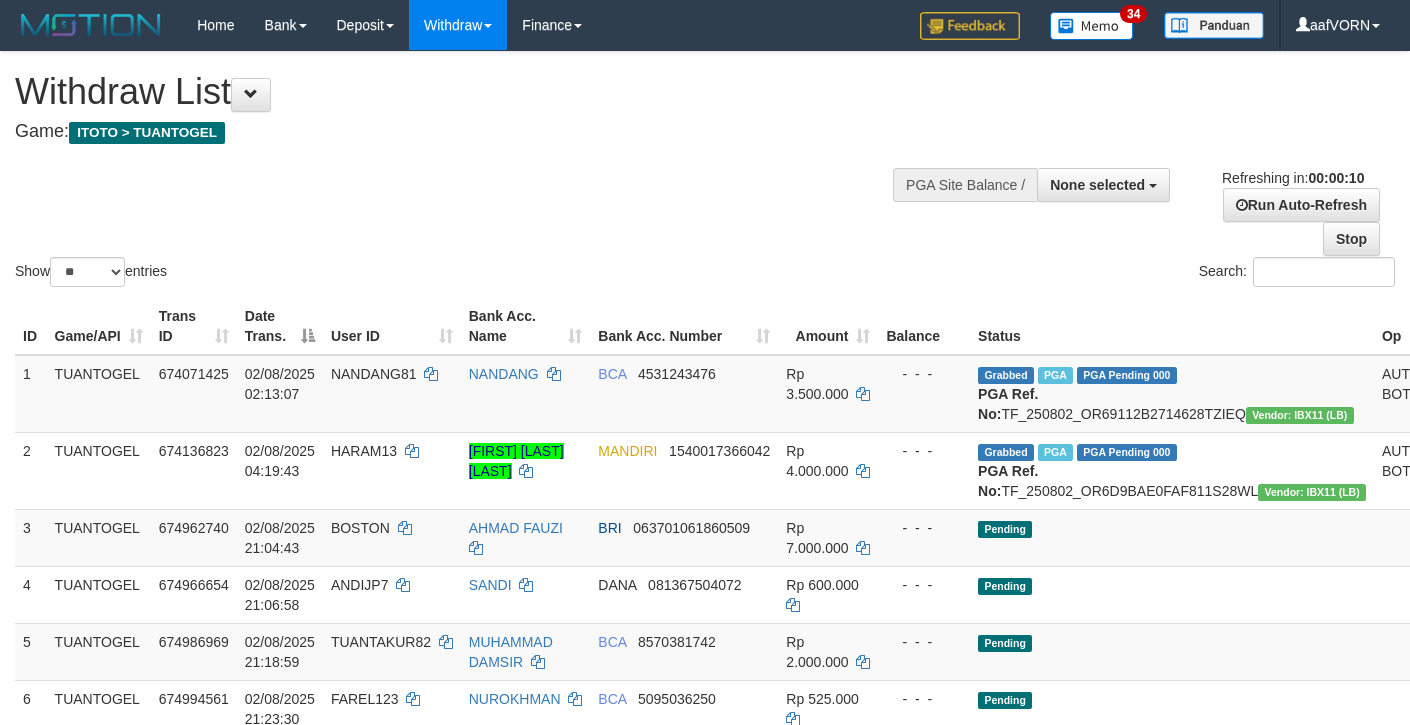 select 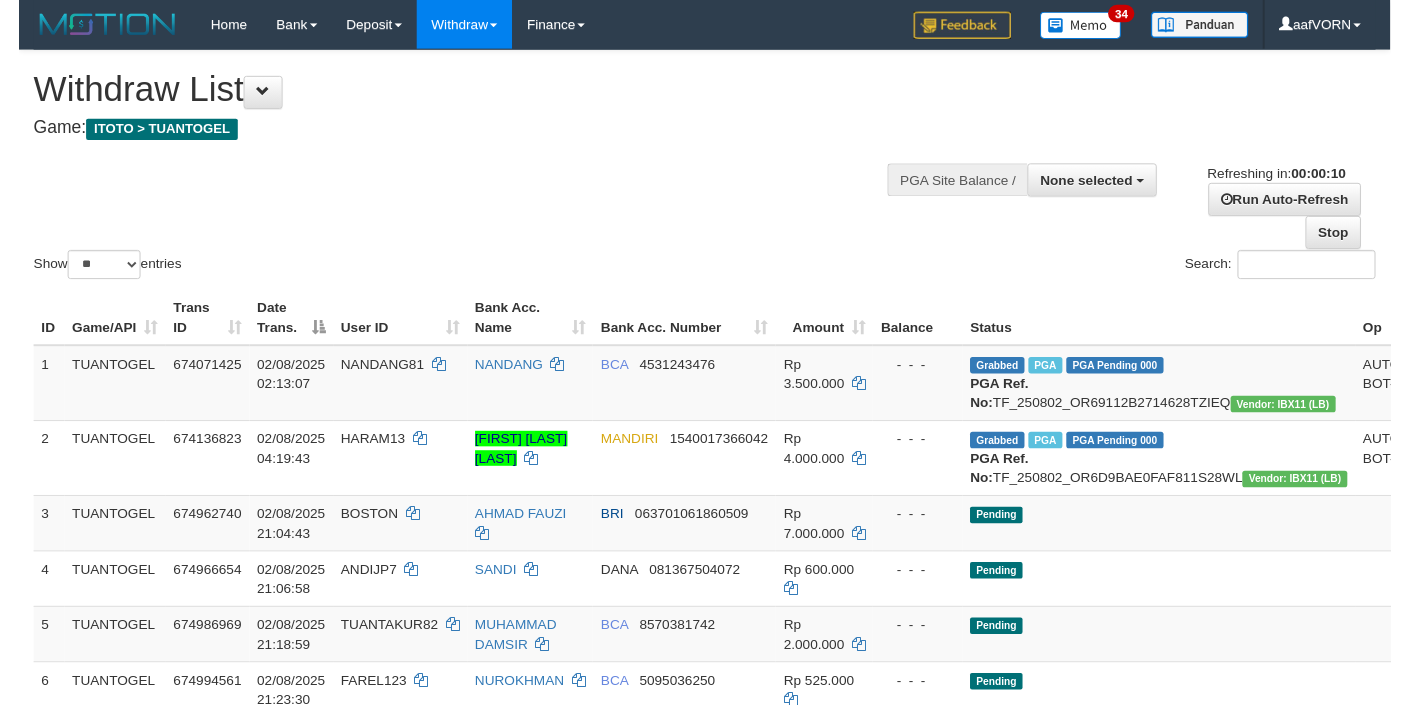 scroll, scrollTop: 0, scrollLeft: 0, axis: both 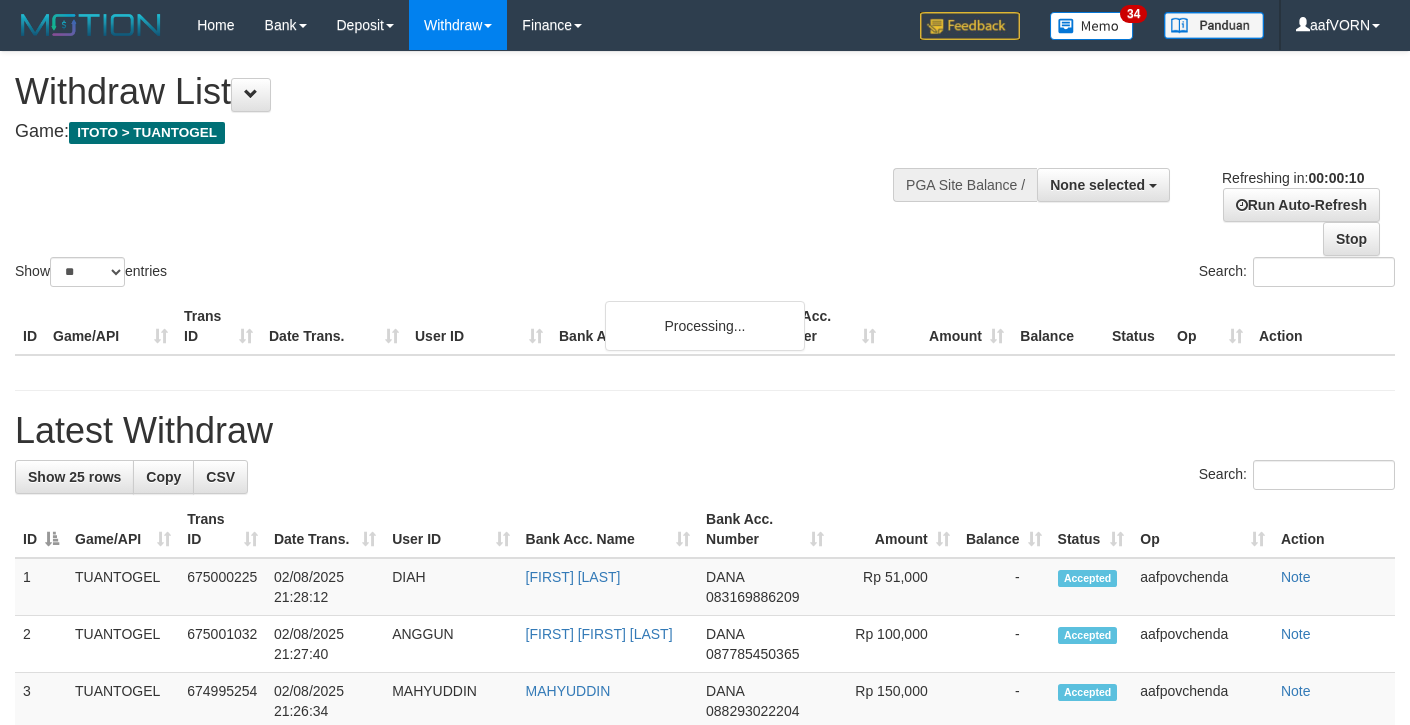 select 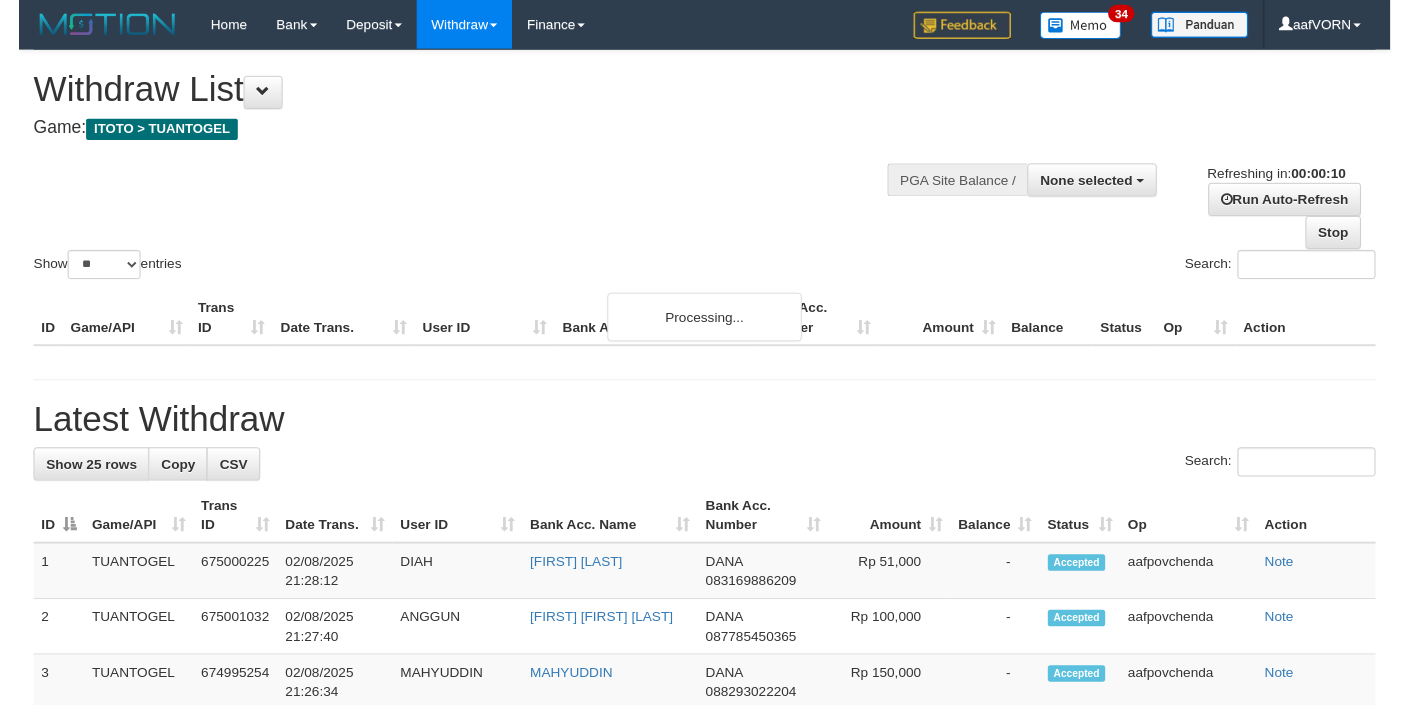 scroll, scrollTop: 0, scrollLeft: 0, axis: both 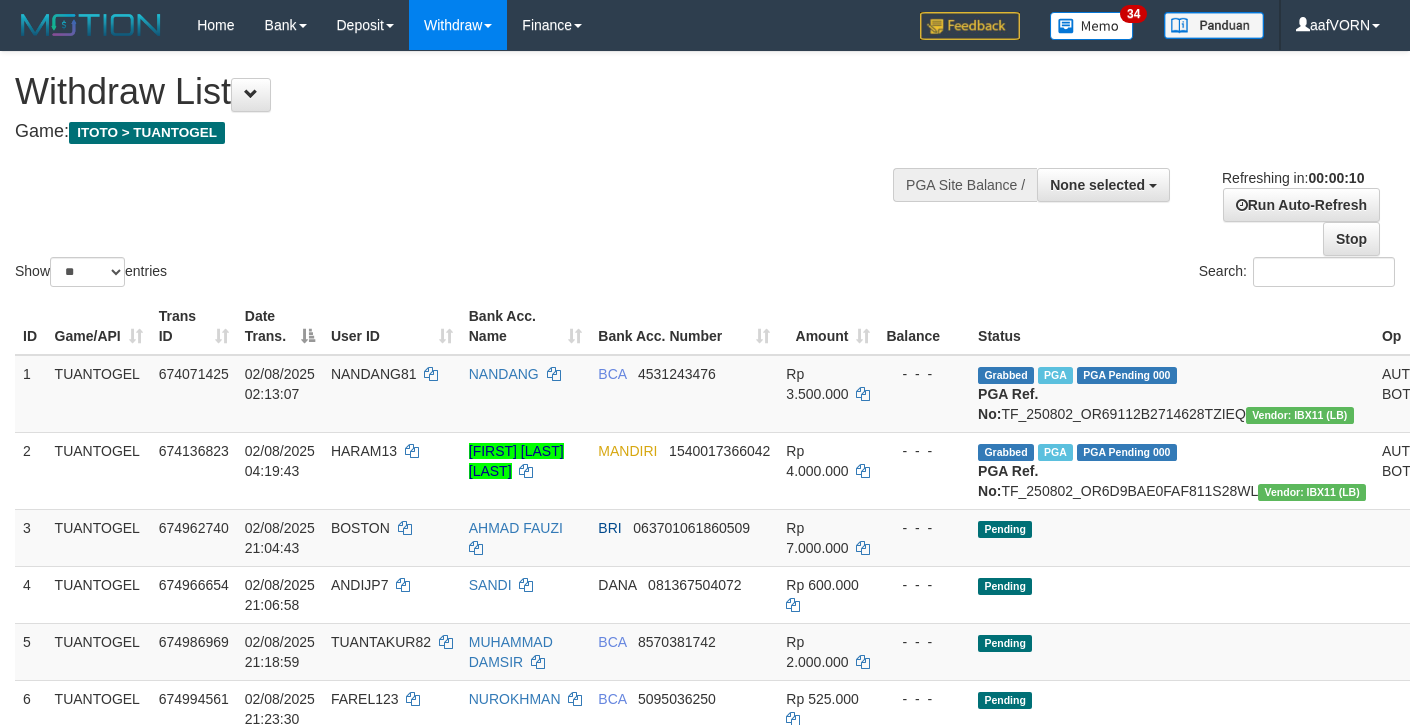 select 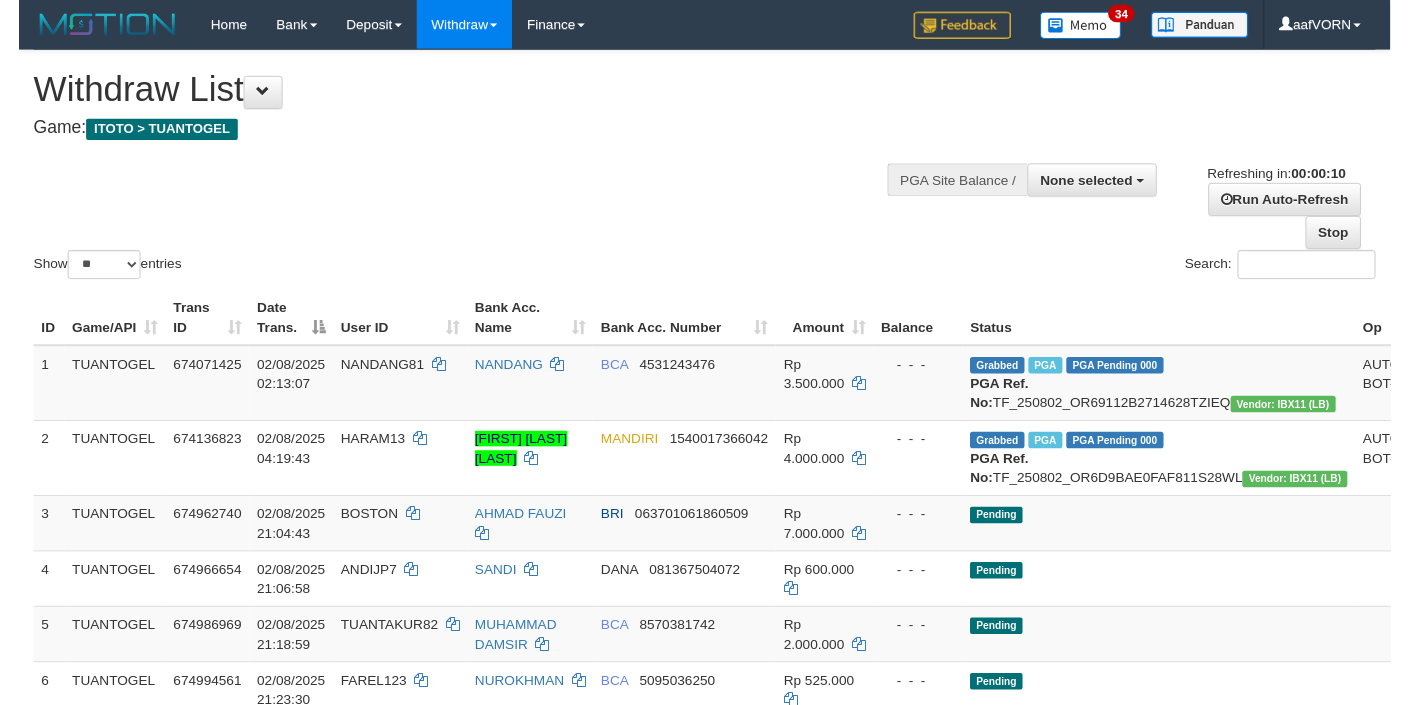 scroll, scrollTop: 0, scrollLeft: 0, axis: both 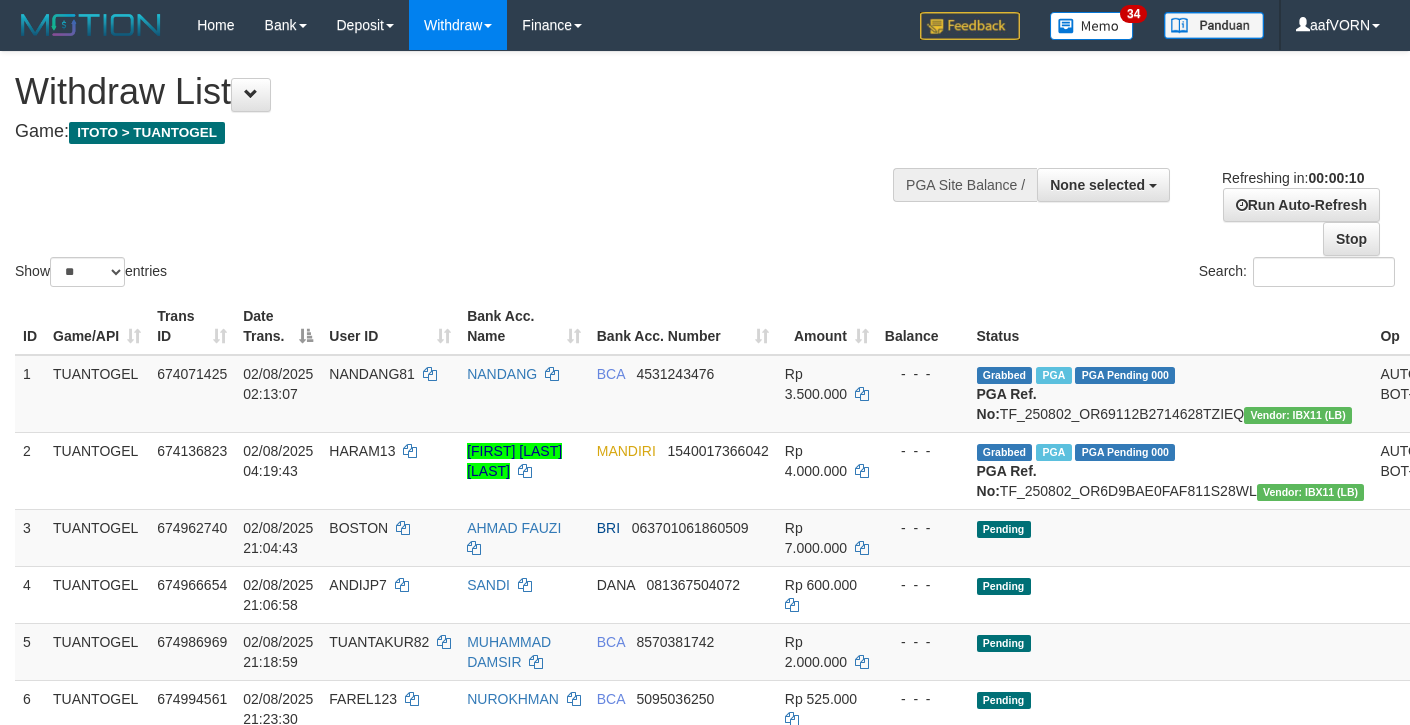 select 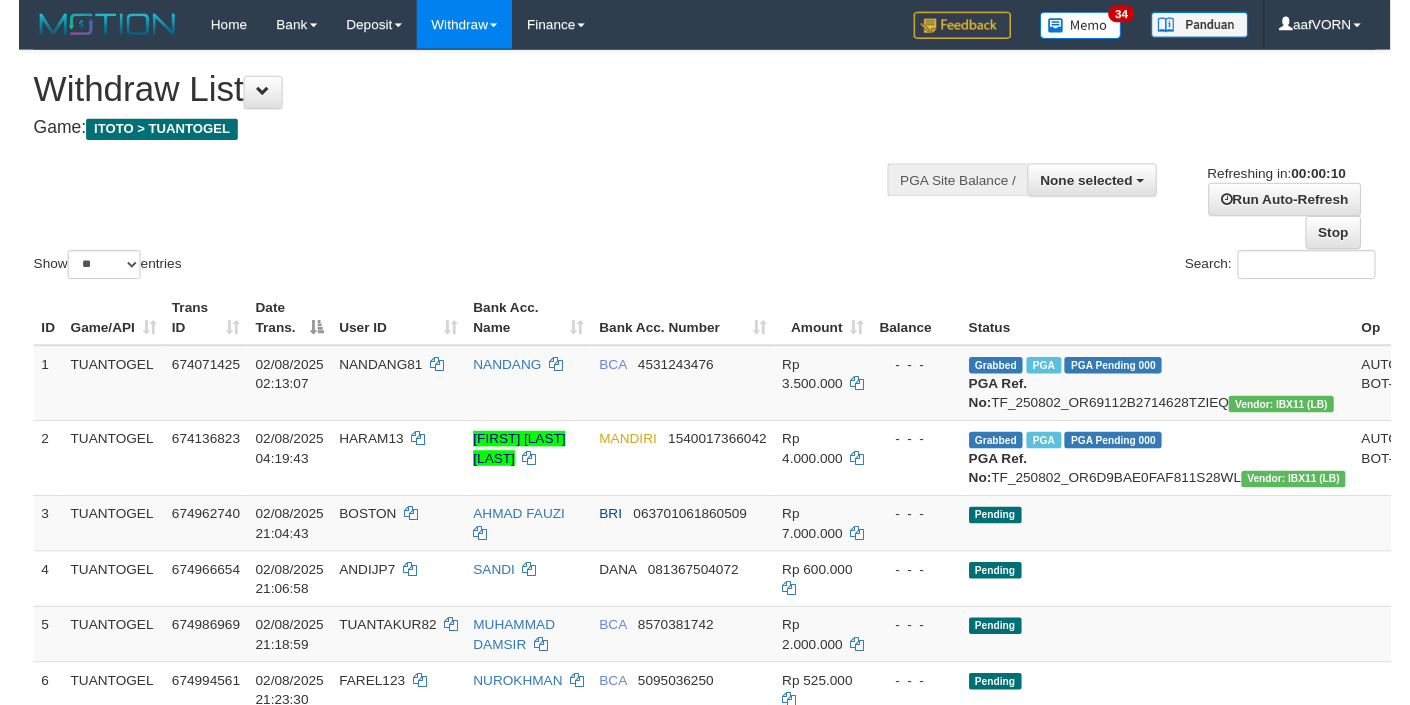 scroll, scrollTop: 0, scrollLeft: 0, axis: both 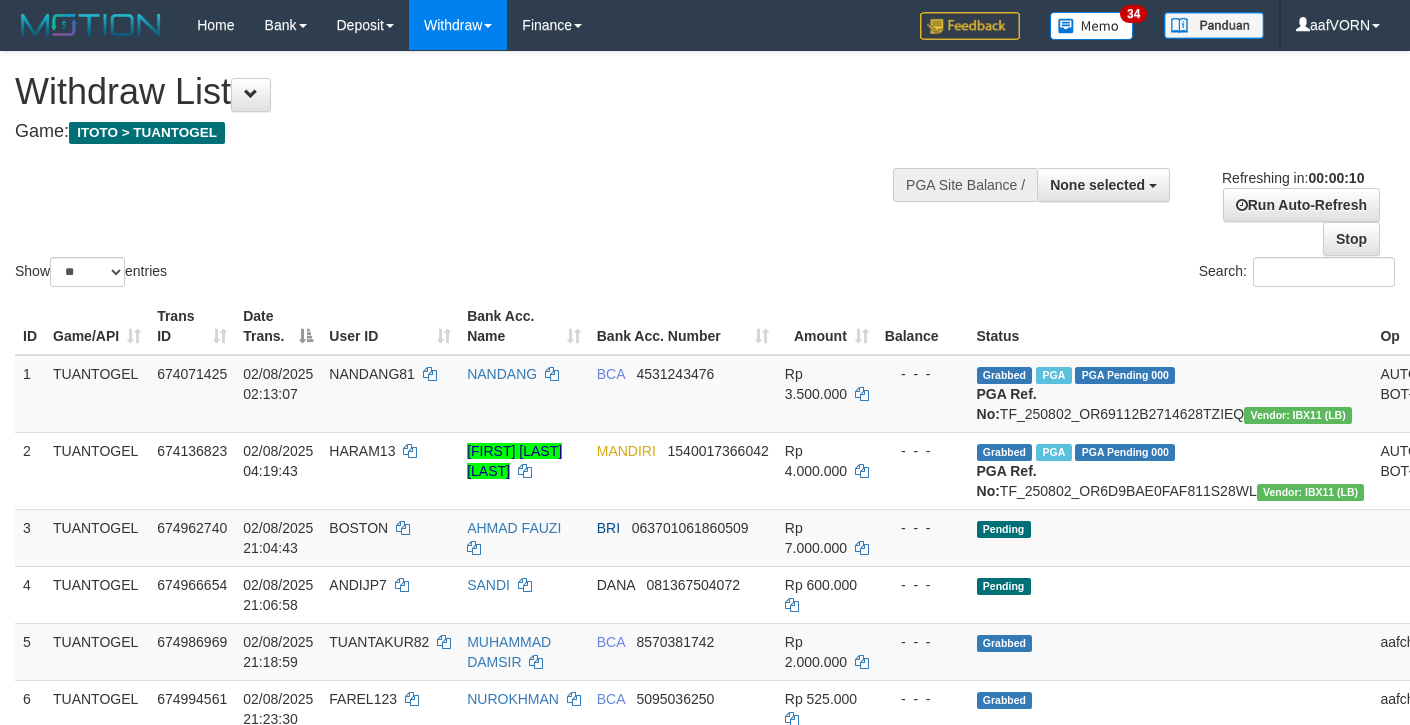 select 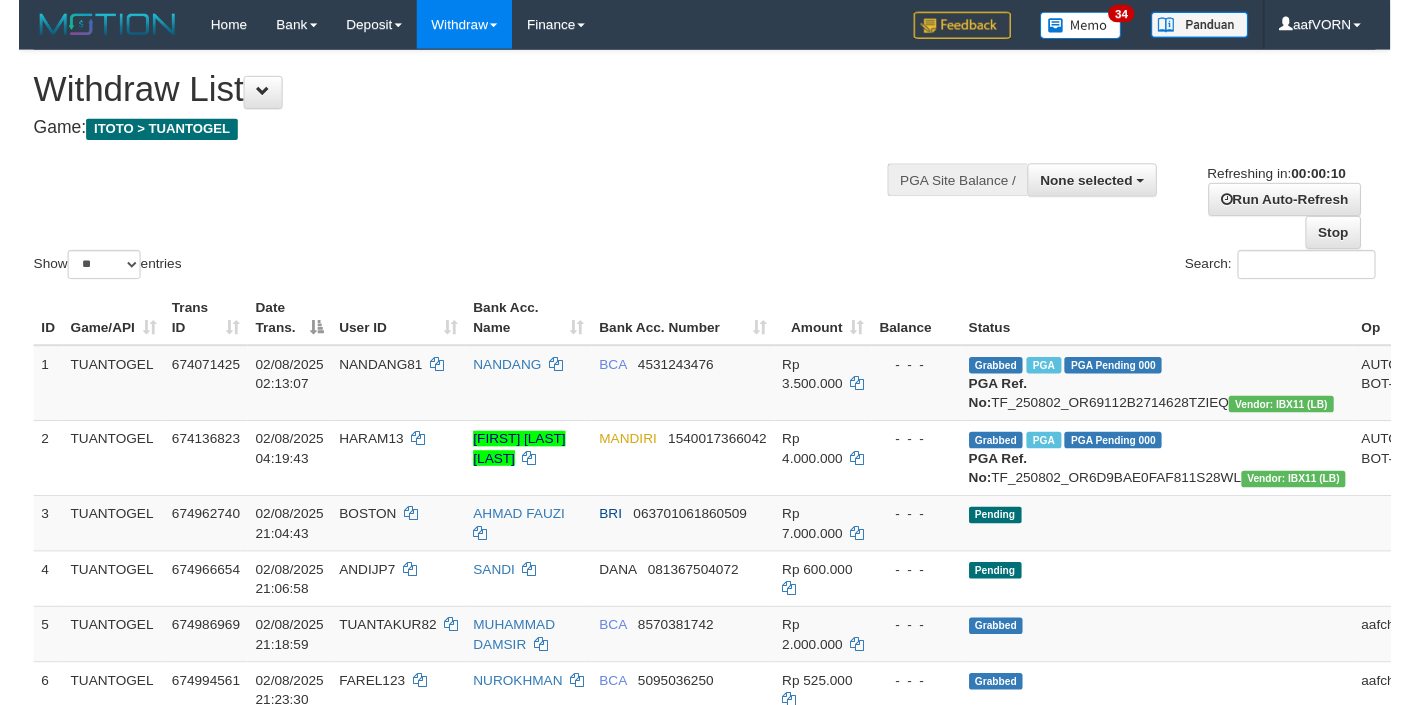scroll, scrollTop: 0, scrollLeft: 0, axis: both 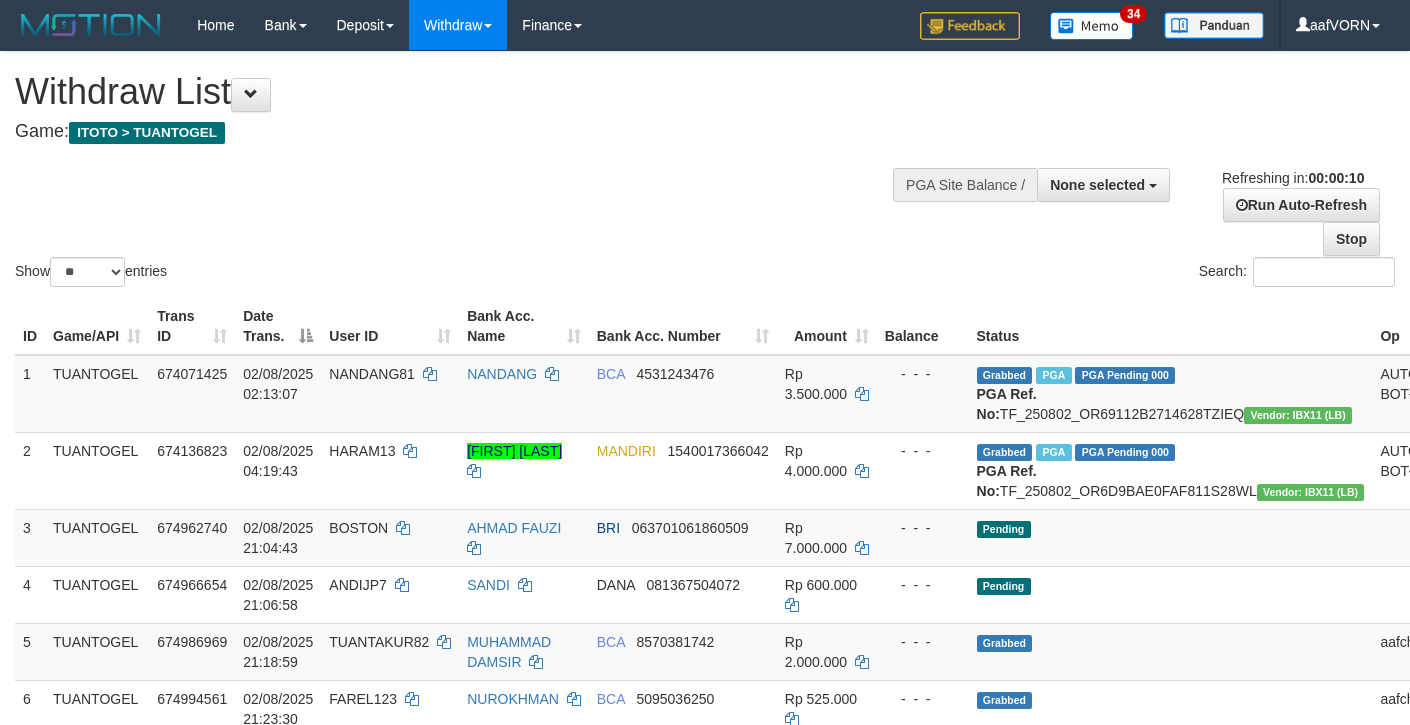 select 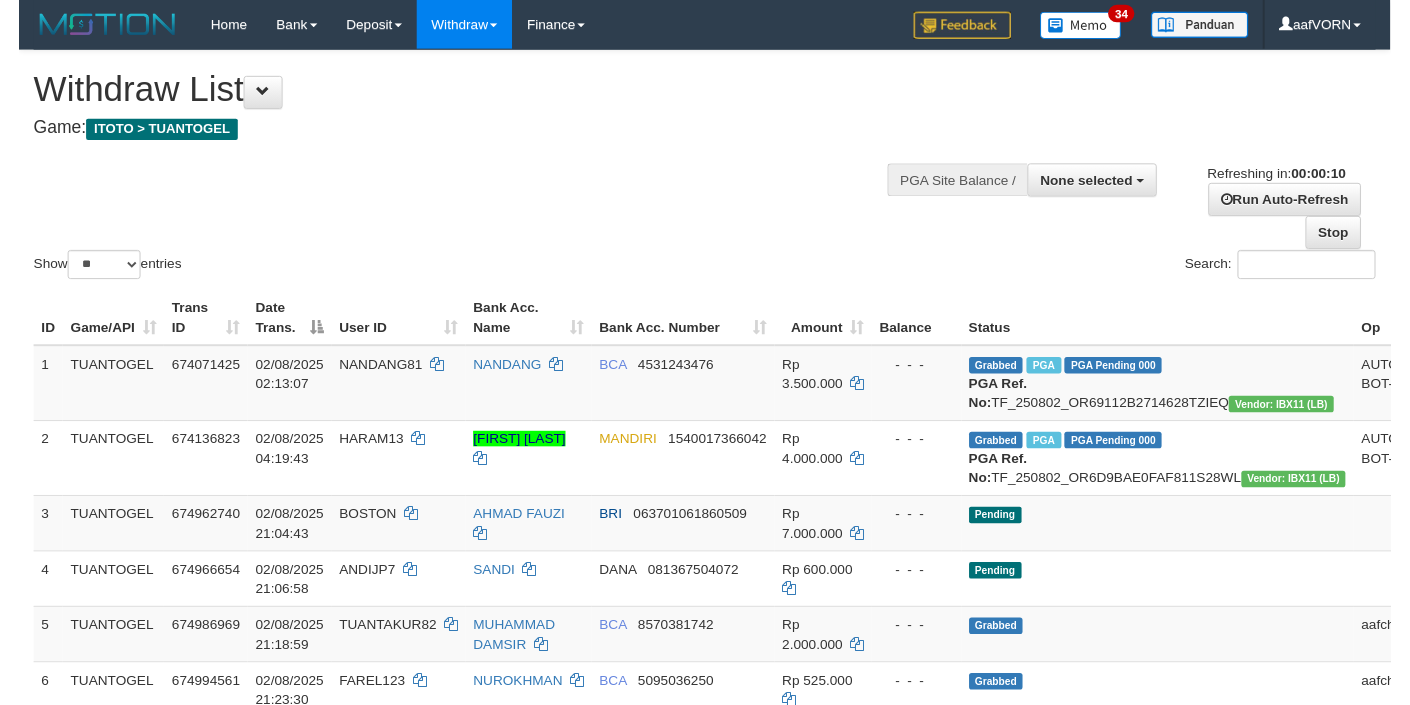 scroll, scrollTop: 0, scrollLeft: 0, axis: both 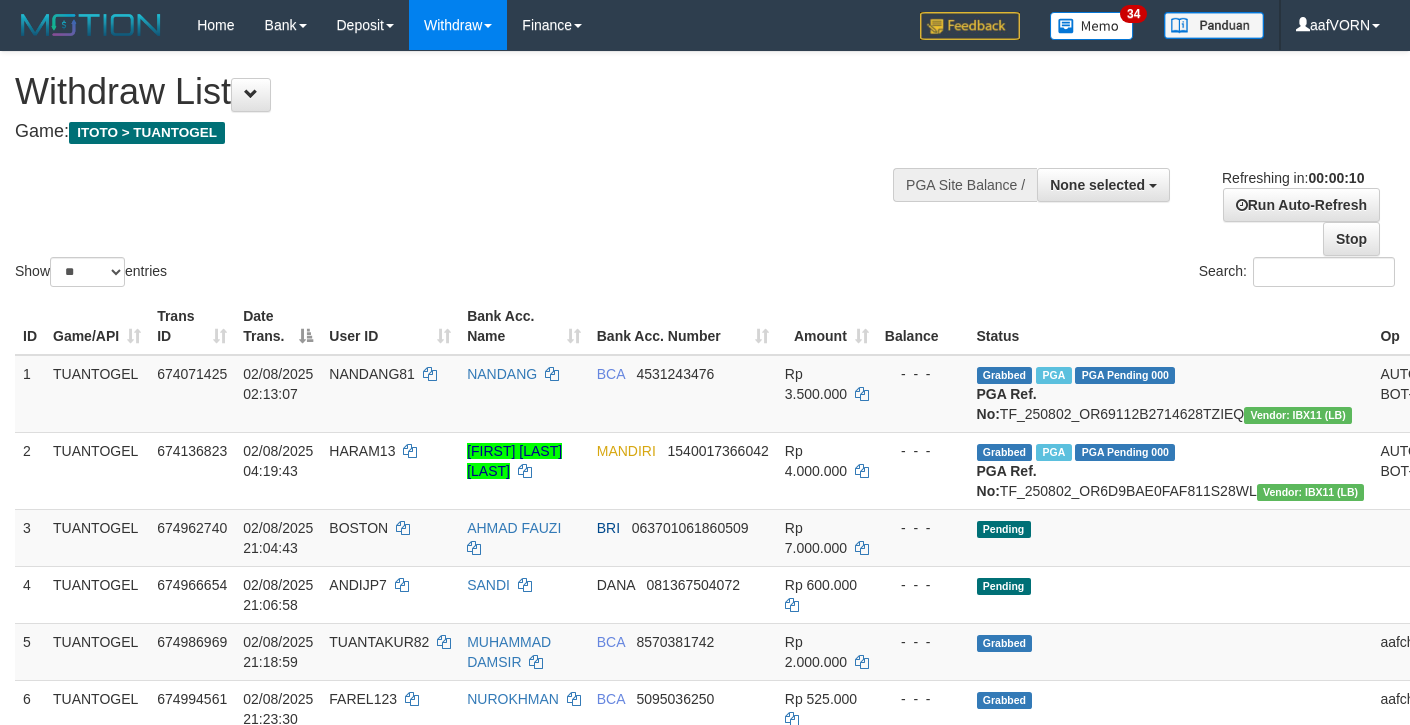 select 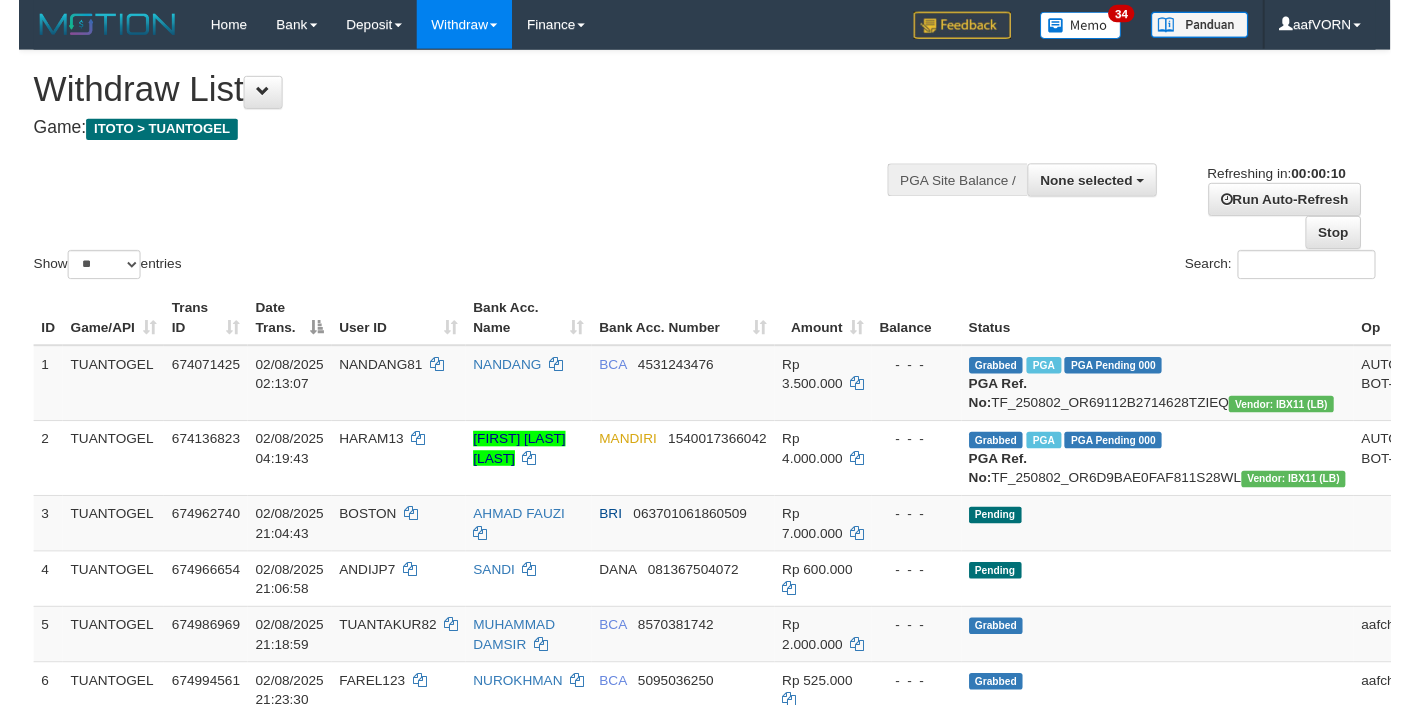 scroll, scrollTop: 0, scrollLeft: 0, axis: both 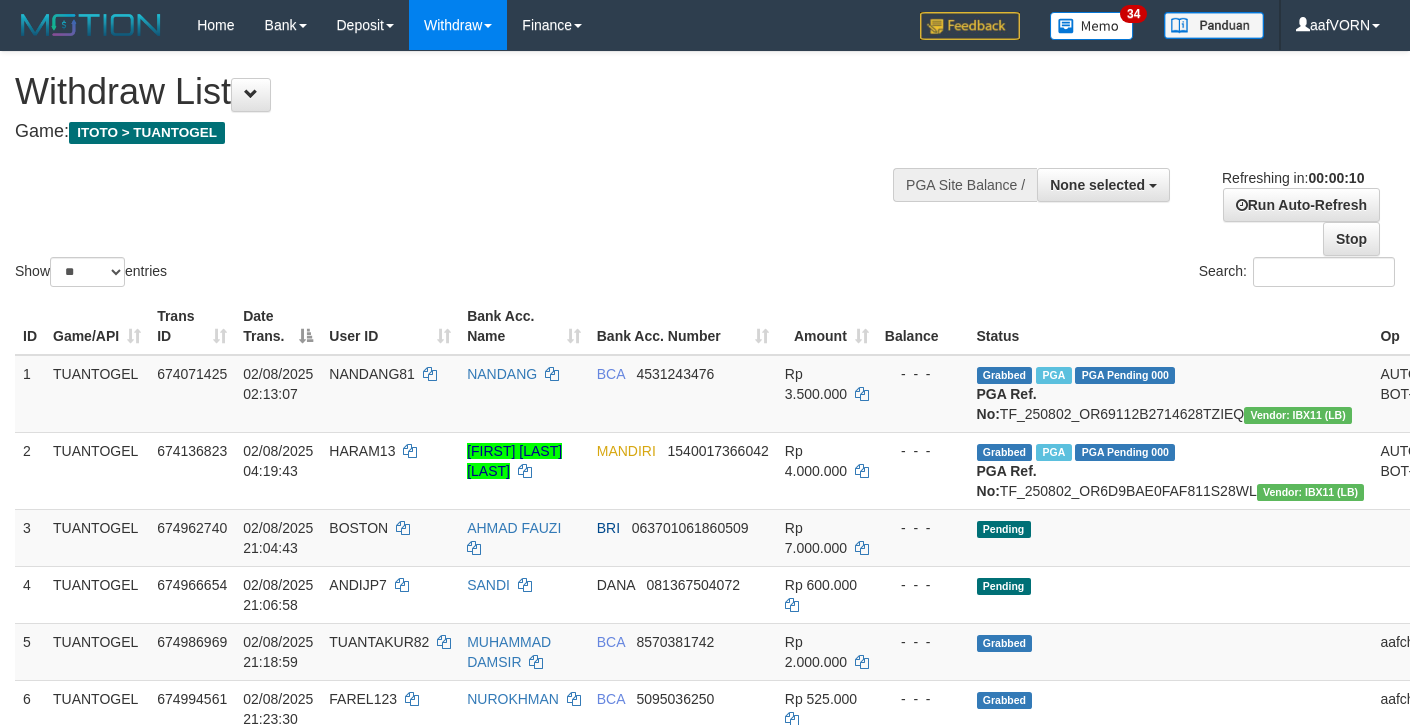 select 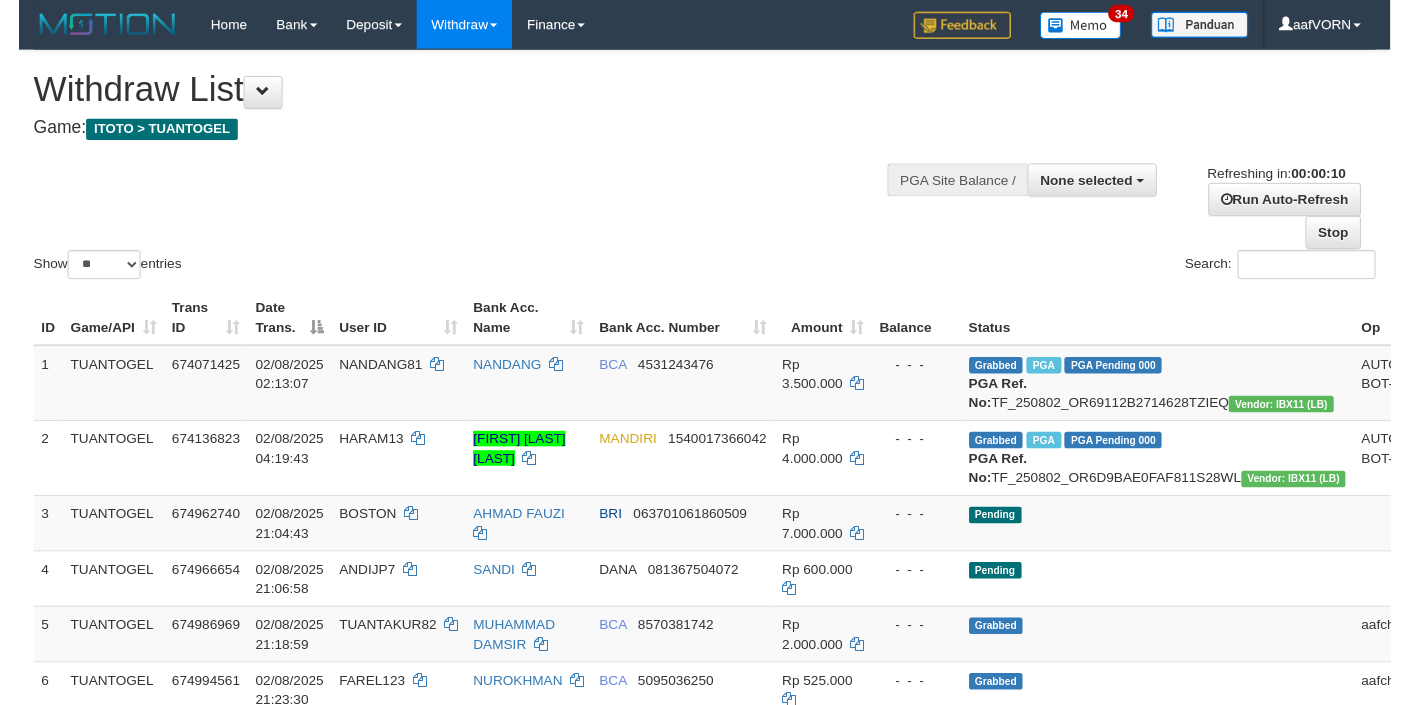 scroll, scrollTop: 0, scrollLeft: 0, axis: both 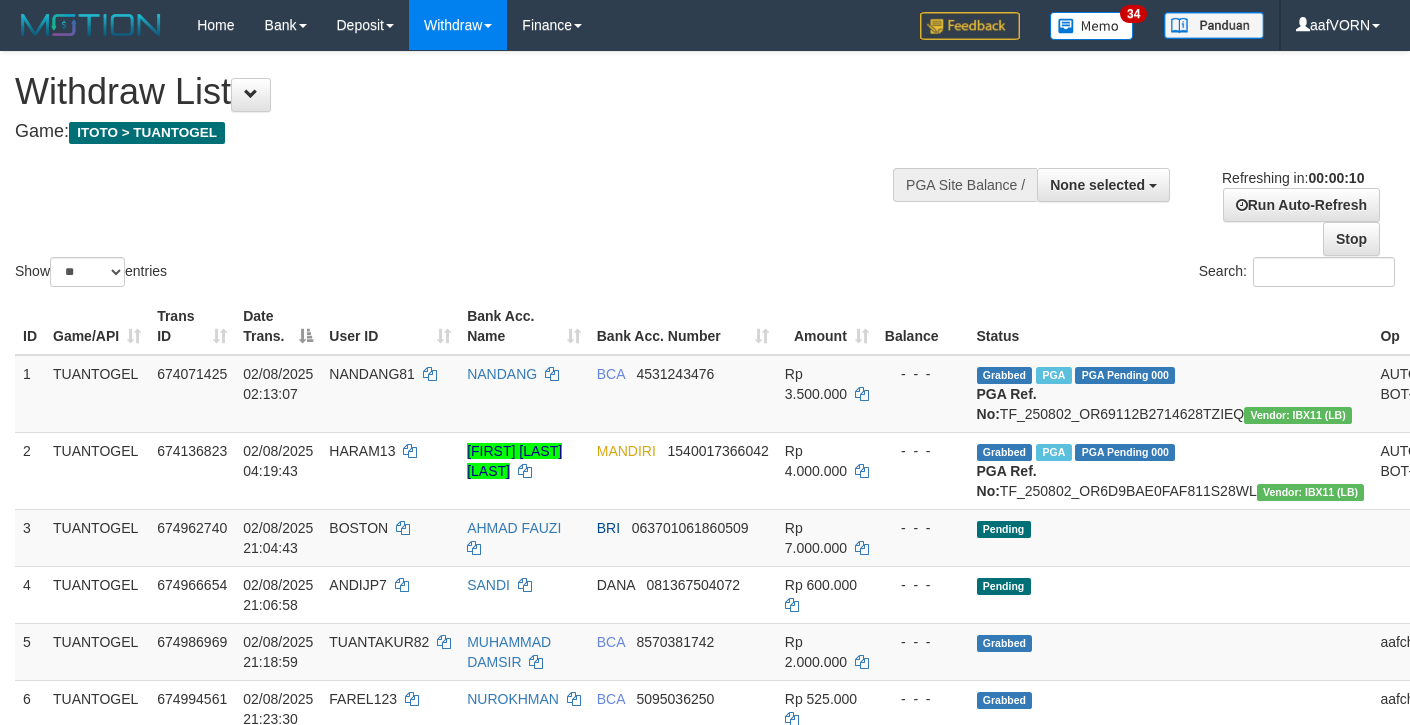 select 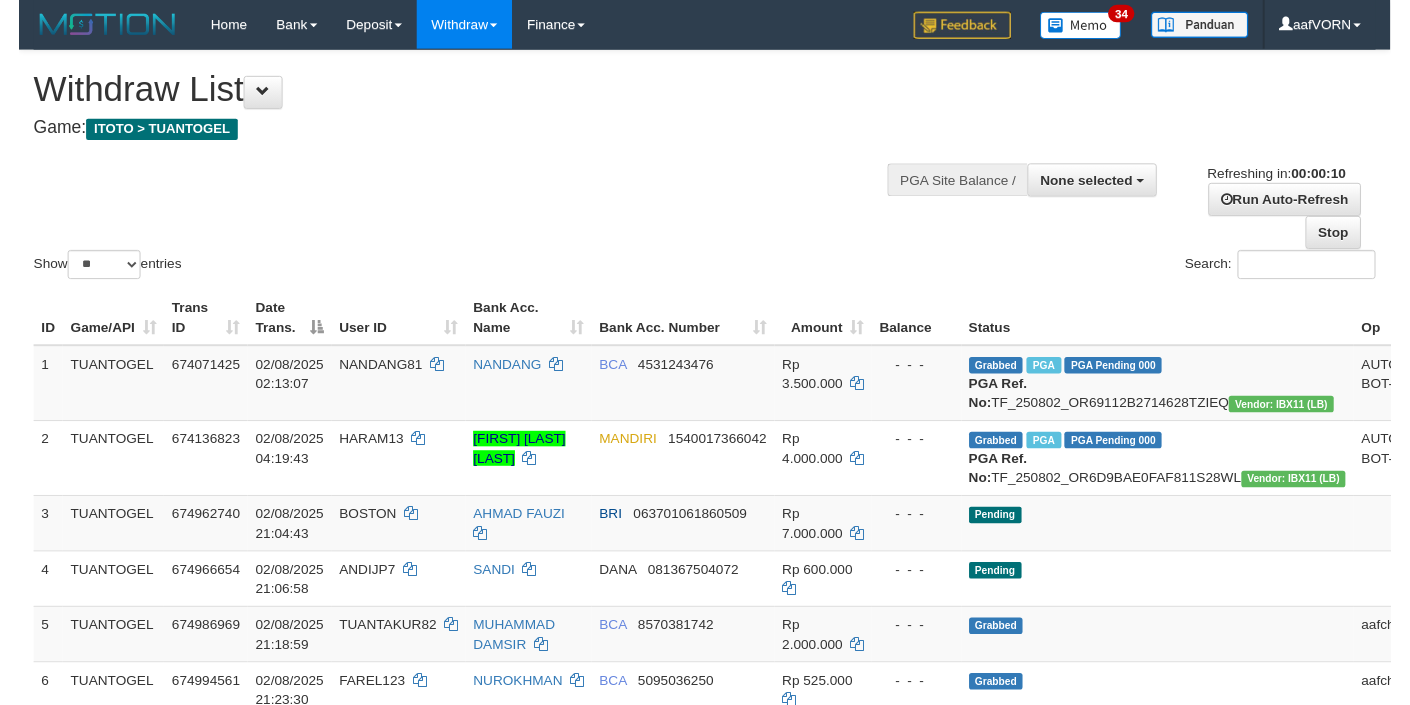 scroll, scrollTop: 0, scrollLeft: 0, axis: both 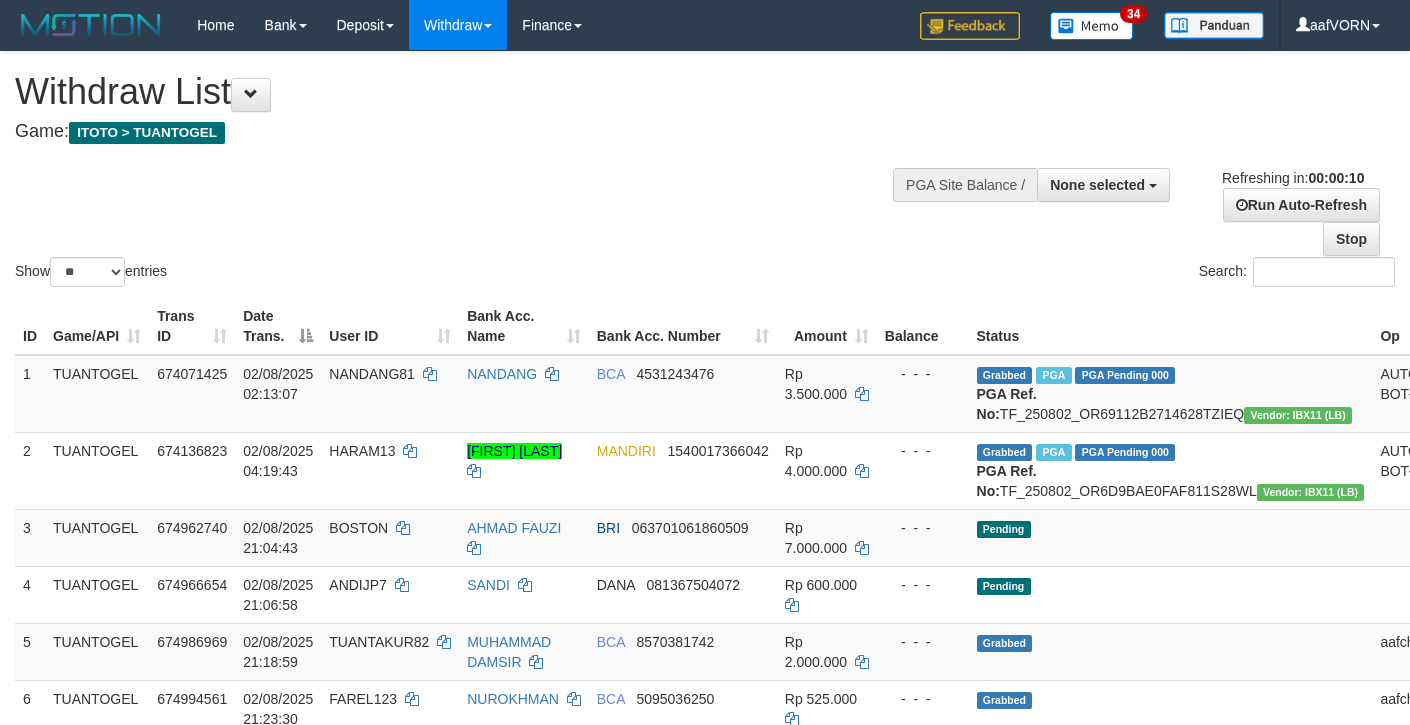select 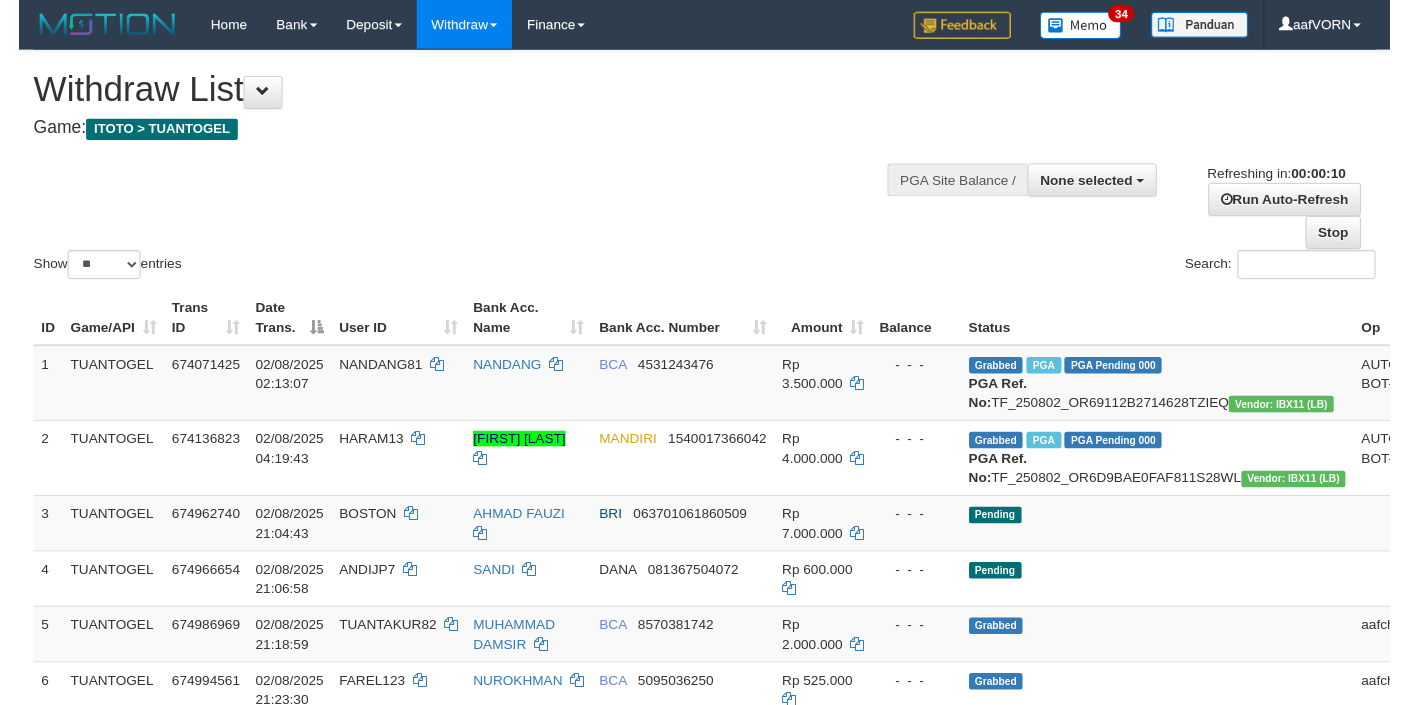 scroll, scrollTop: 0, scrollLeft: 0, axis: both 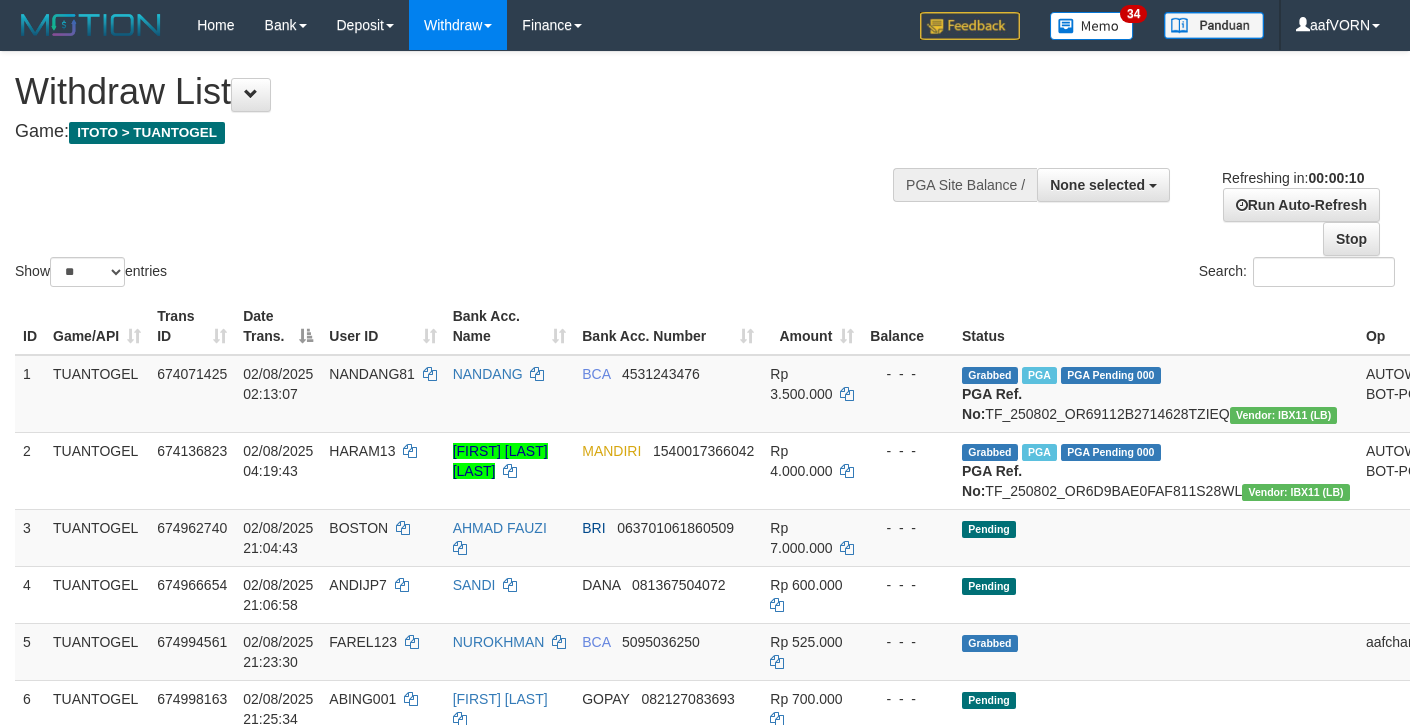 select 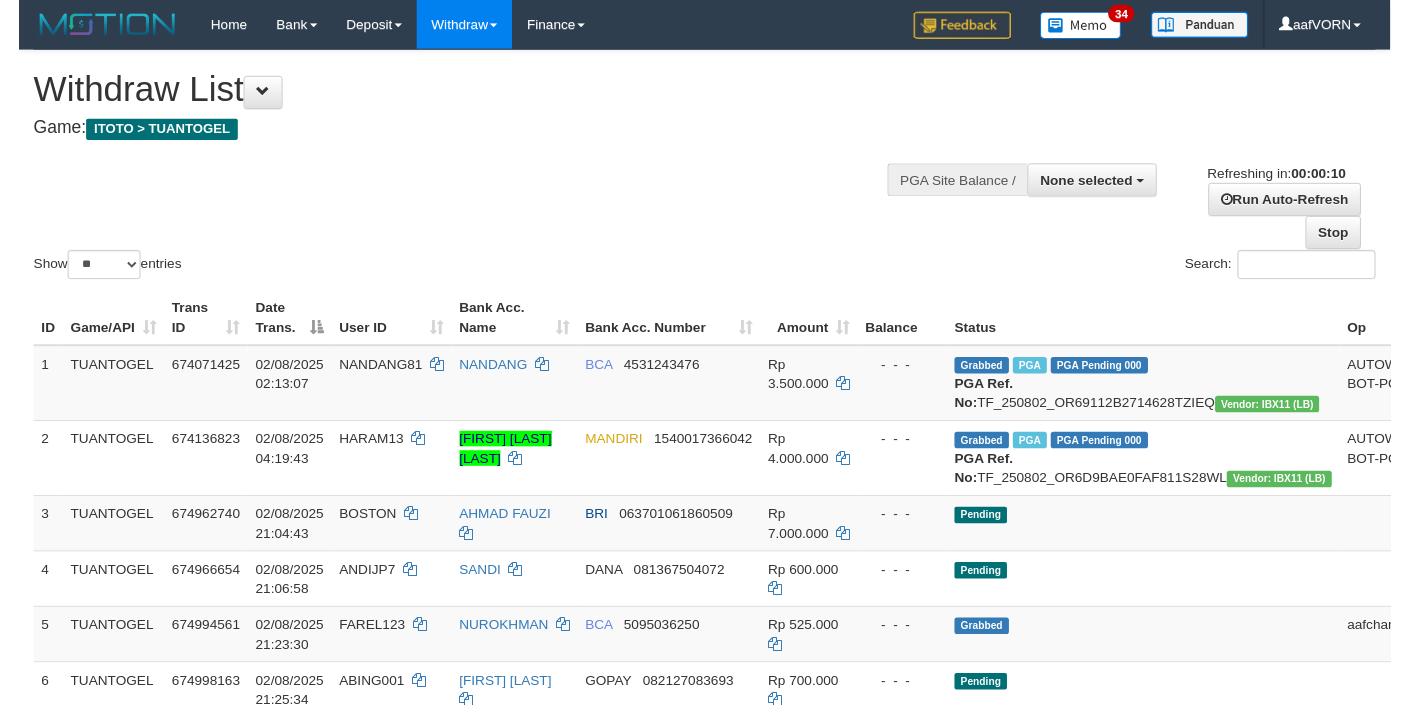 scroll, scrollTop: 0, scrollLeft: 0, axis: both 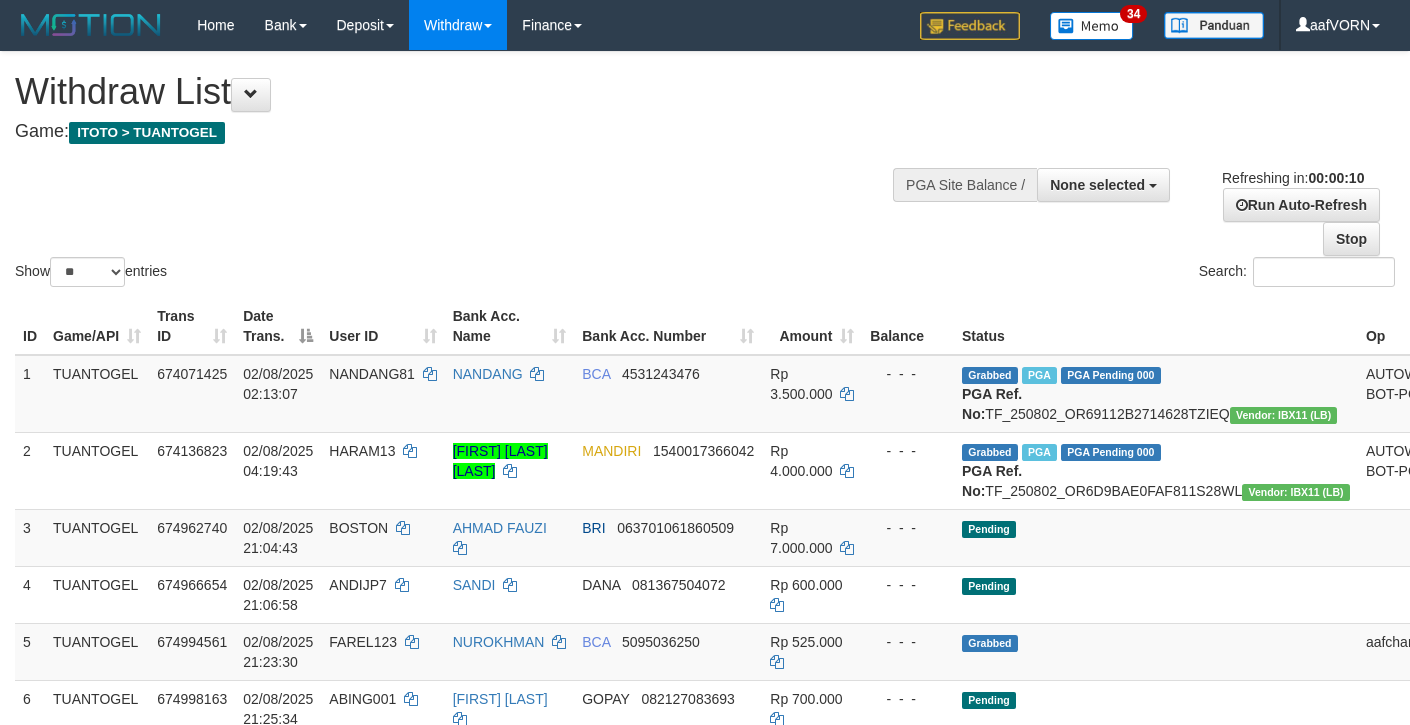 select 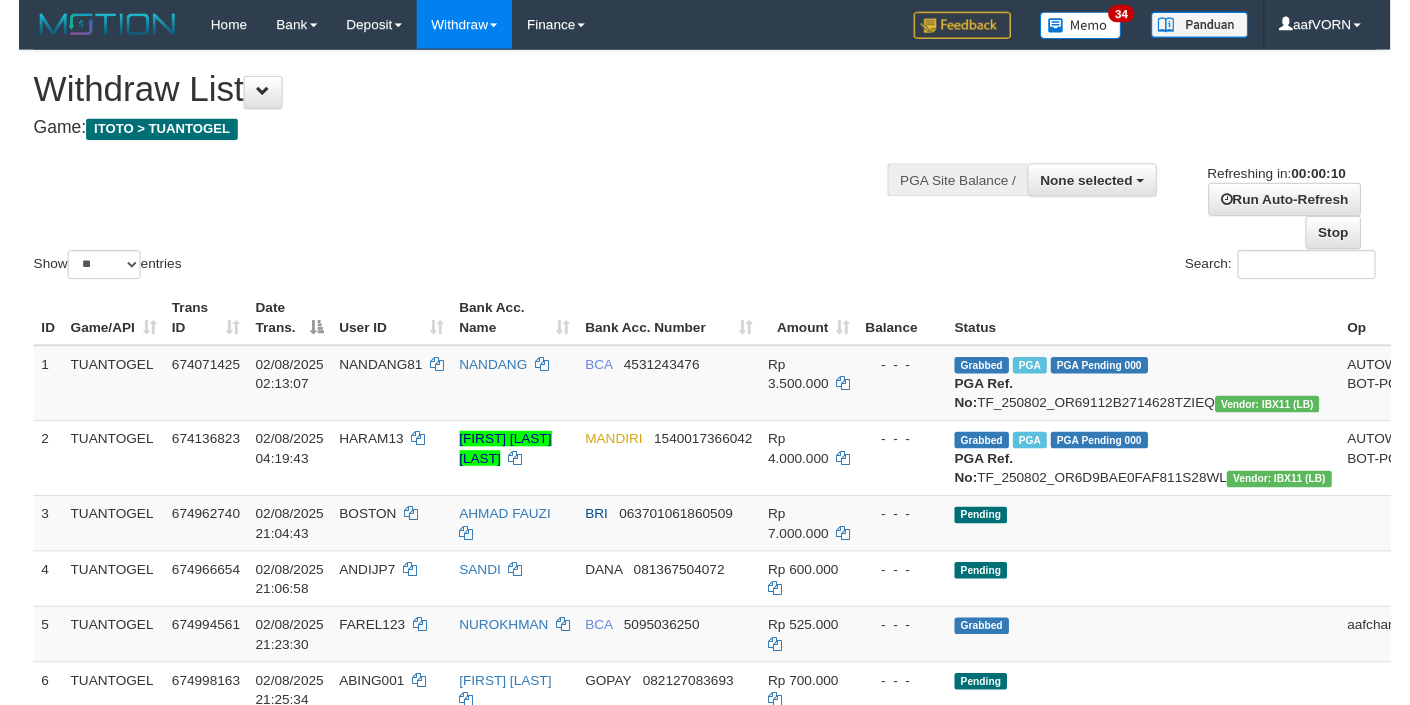 scroll, scrollTop: 0, scrollLeft: 0, axis: both 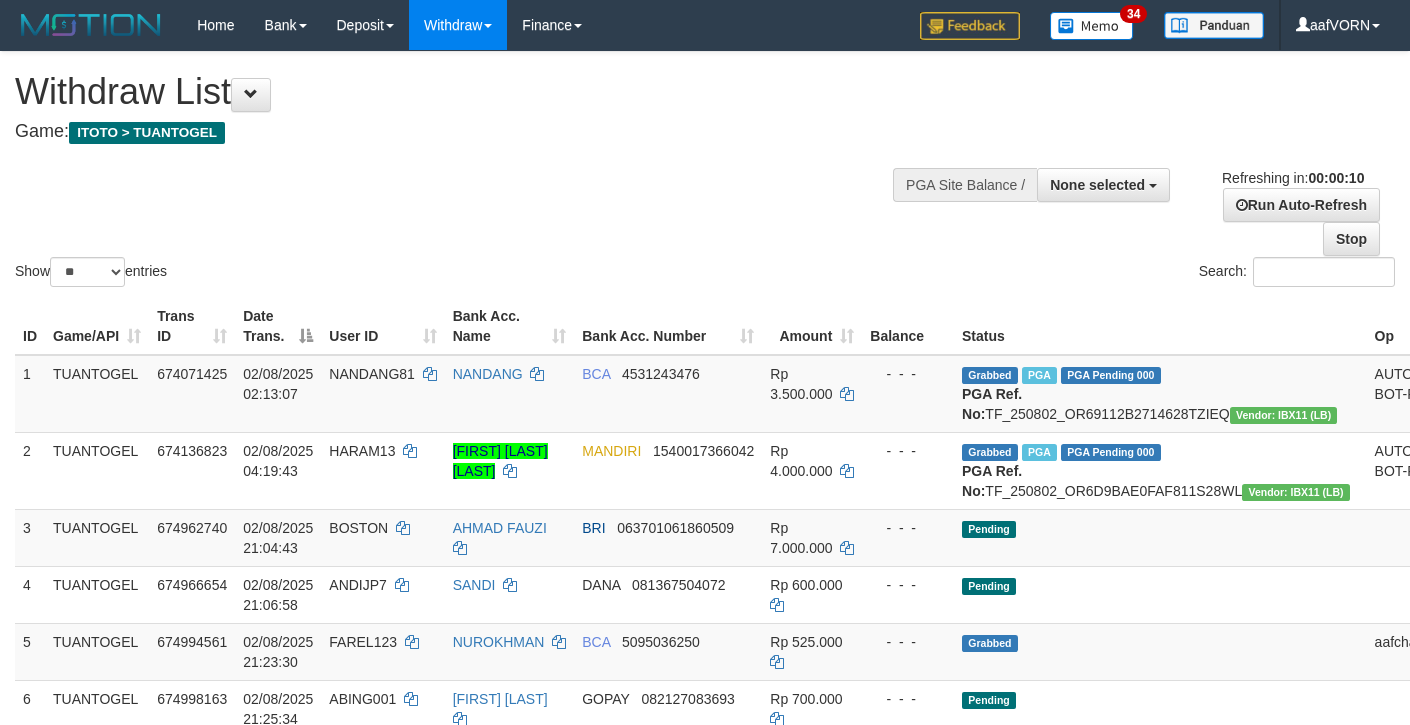 select 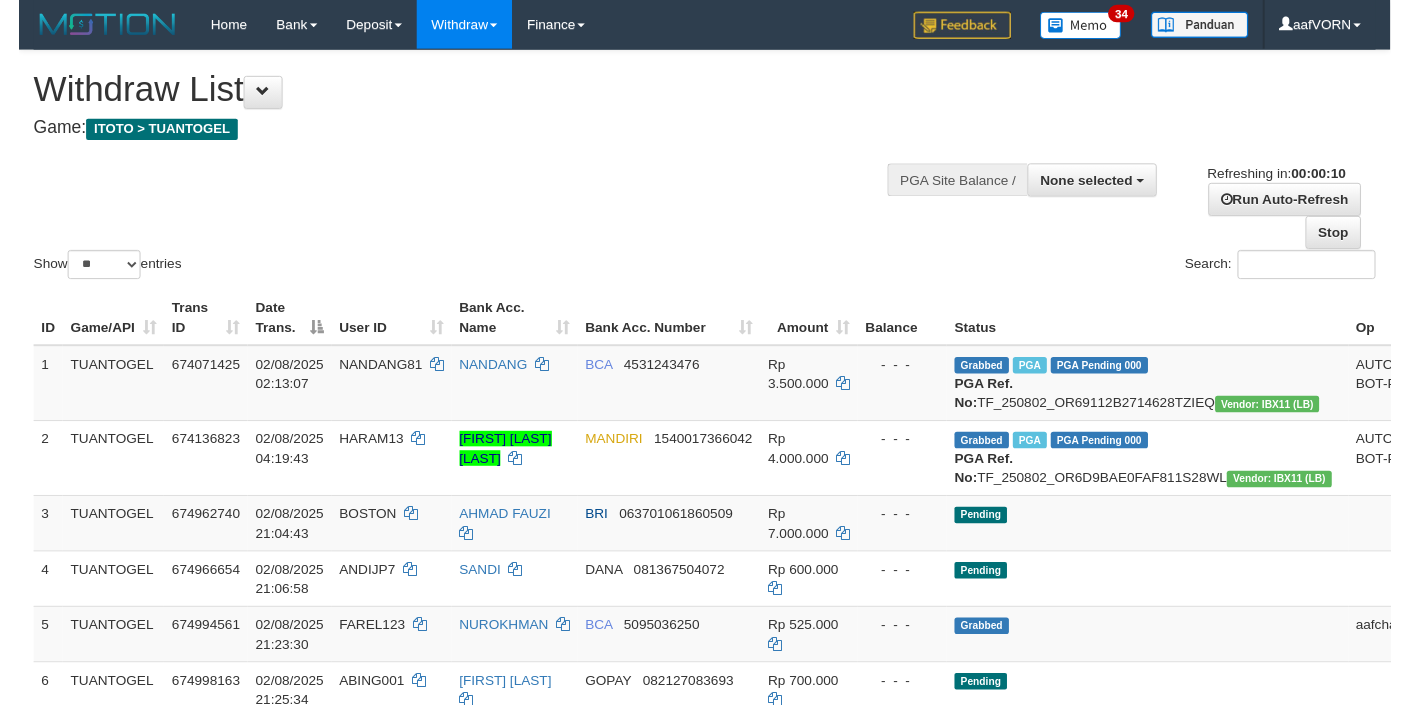 scroll, scrollTop: 0, scrollLeft: 0, axis: both 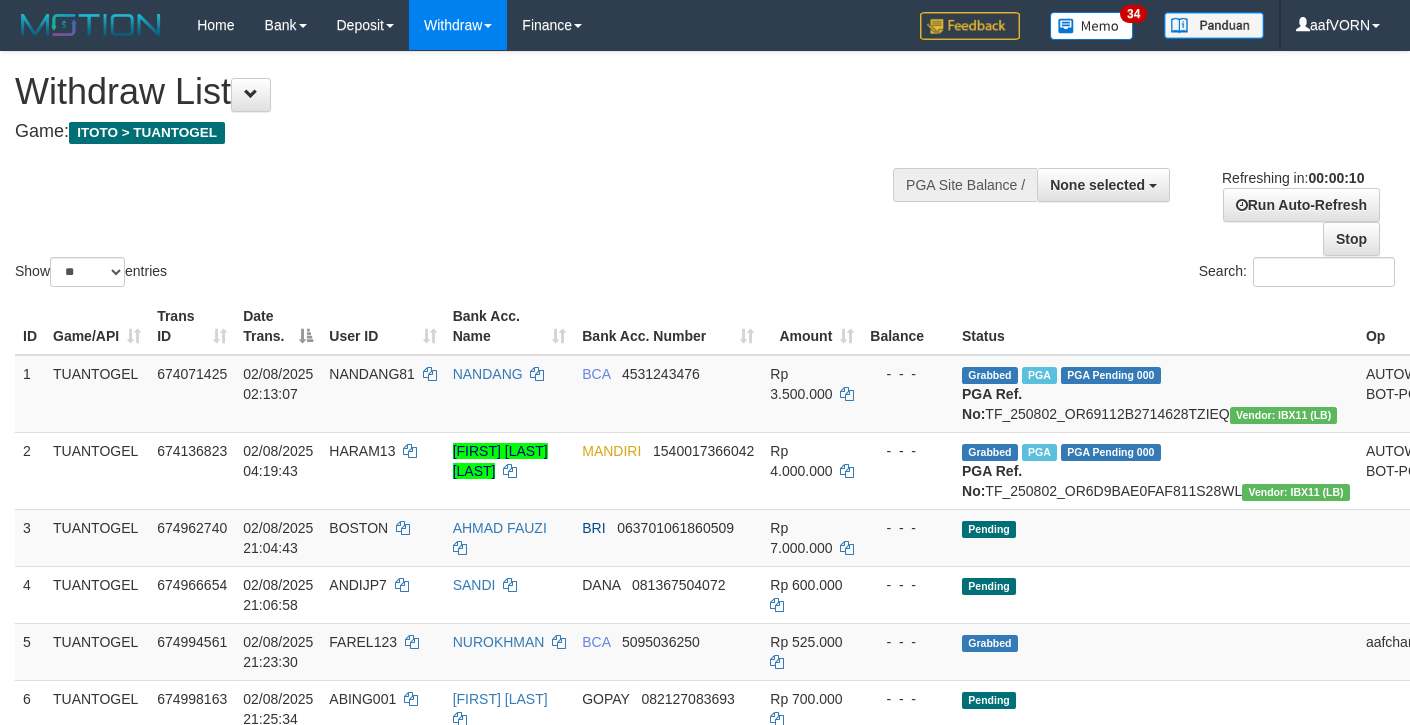 select 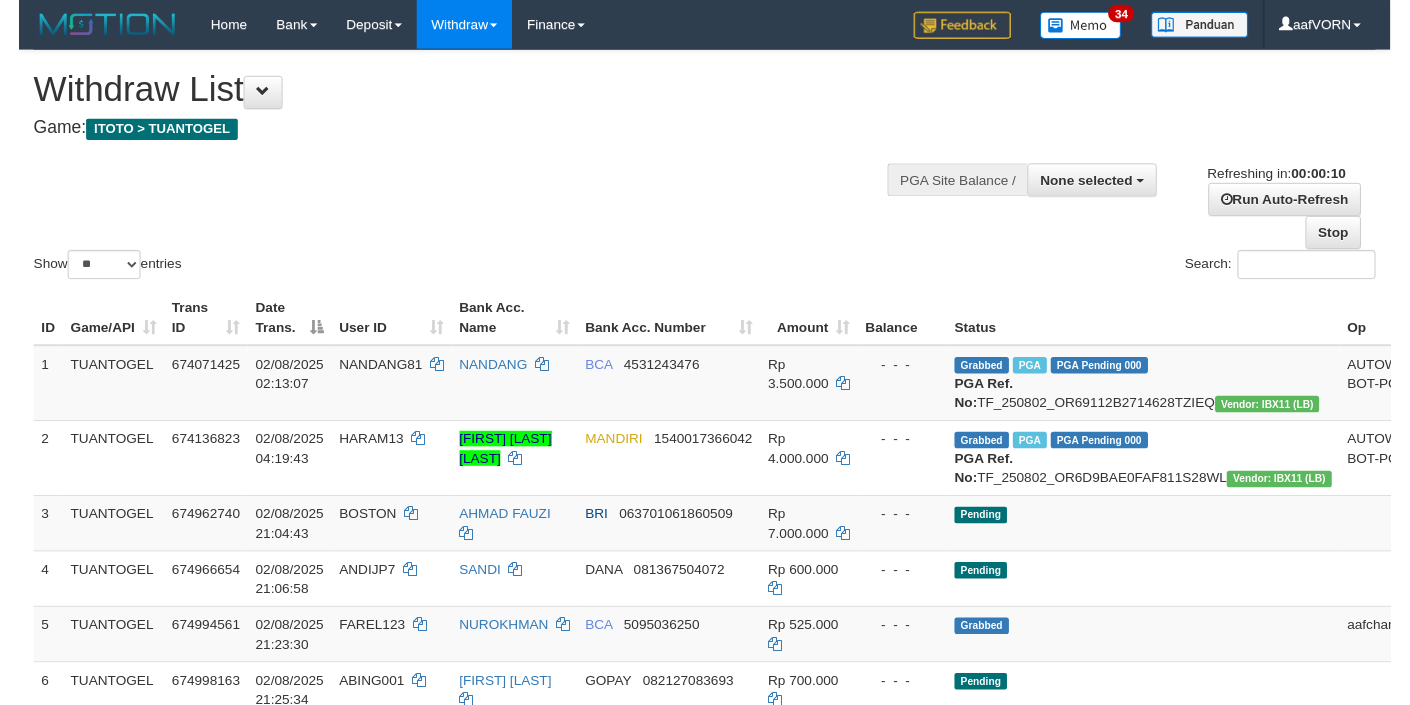 scroll, scrollTop: 0, scrollLeft: 0, axis: both 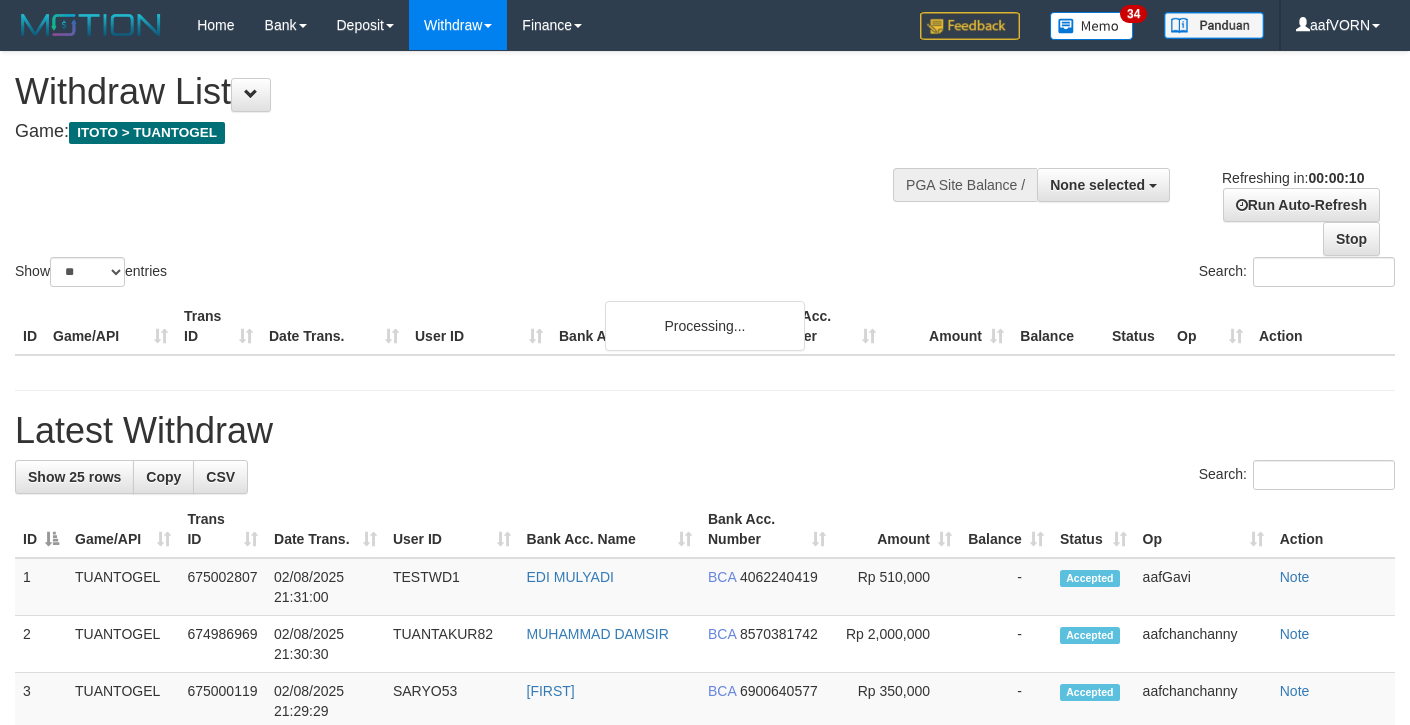 select 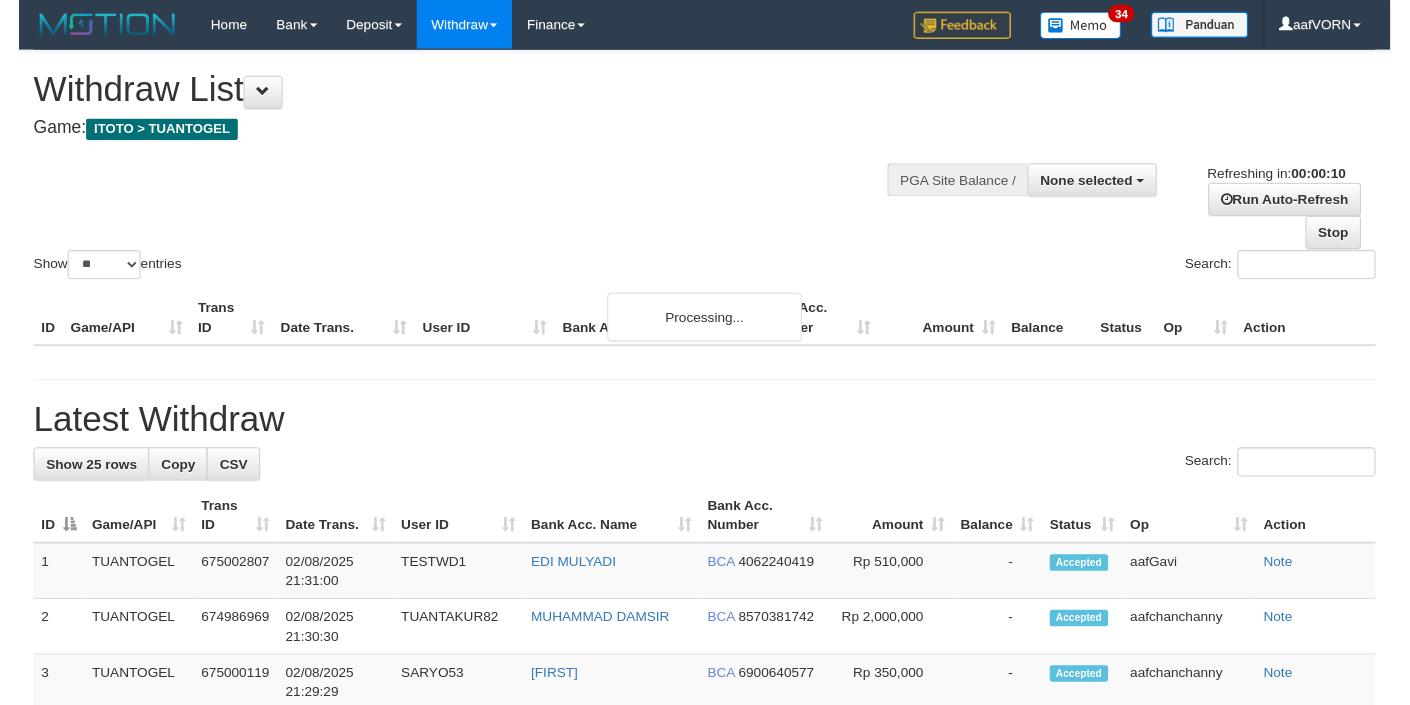 scroll, scrollTop: 0, scrollLeft: 0, axis: both 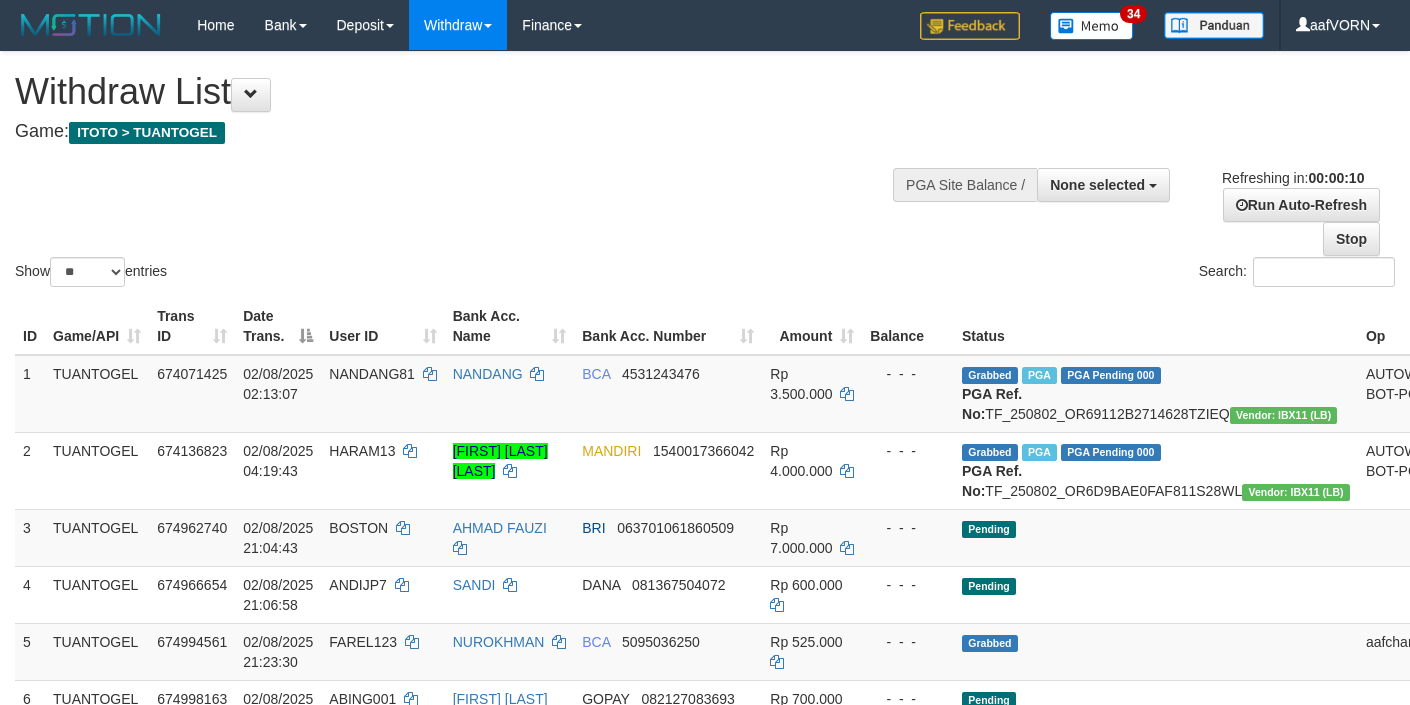 select 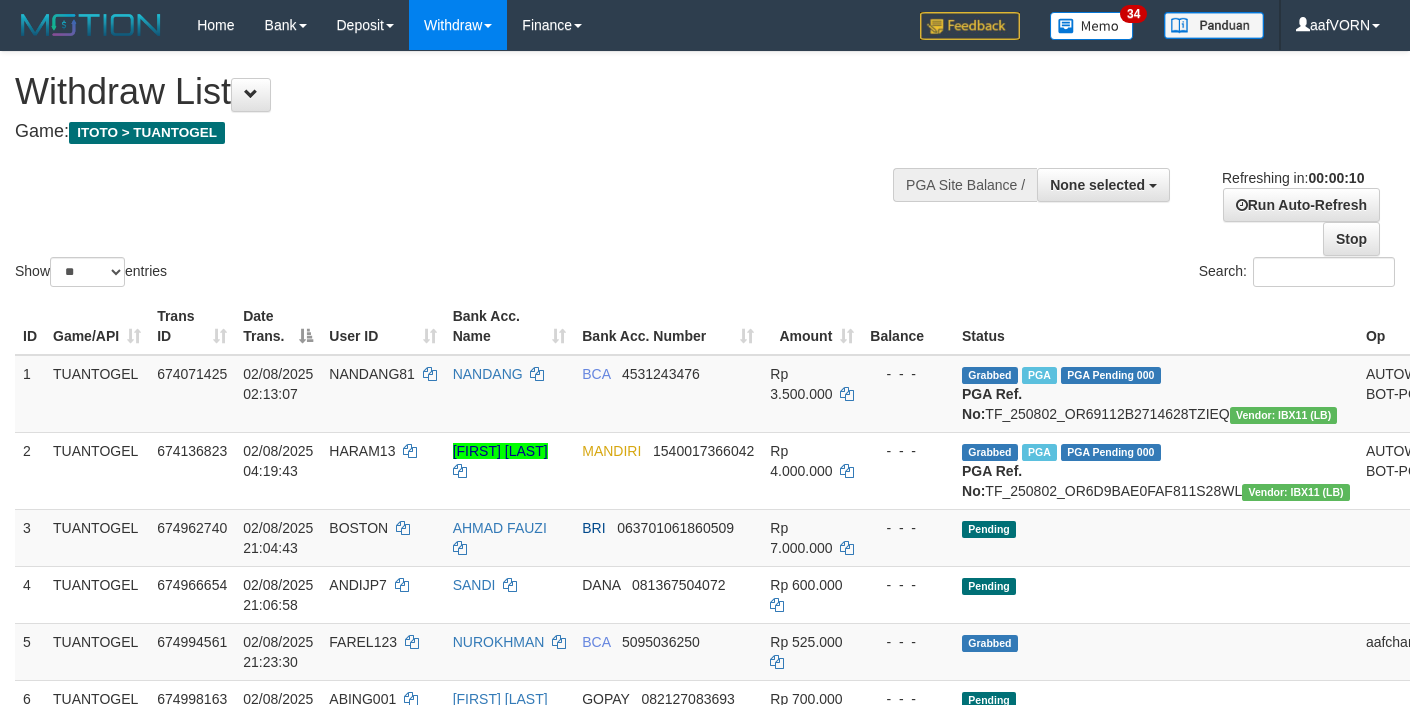 select 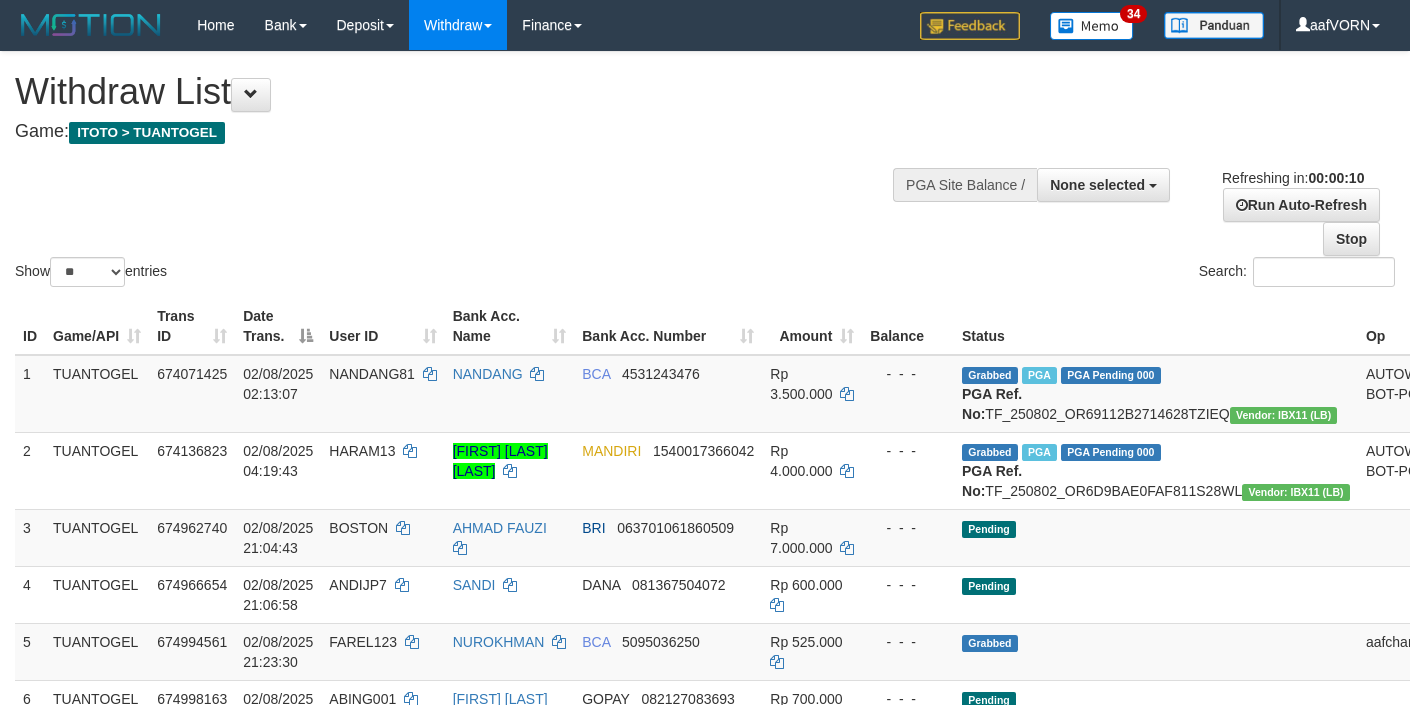 select 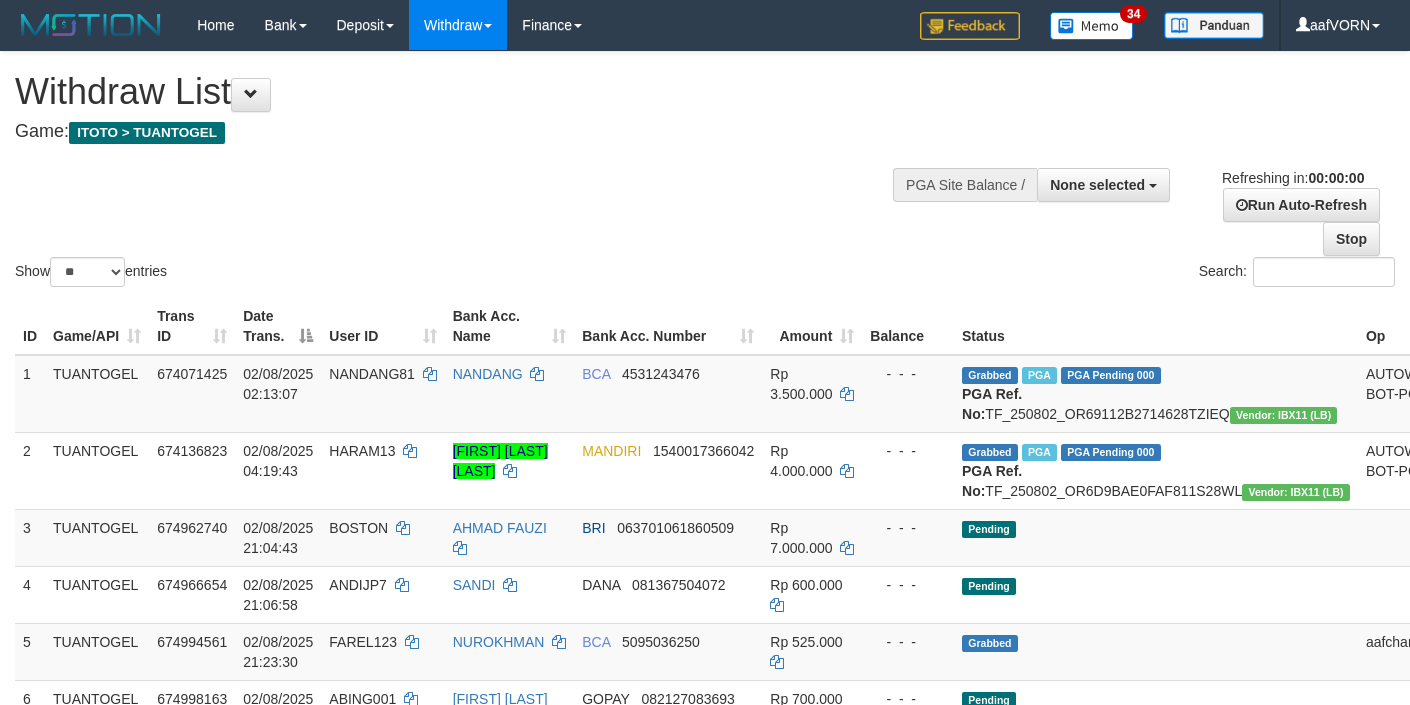 scroll, scrollTop: 0, scrollLeft: 0, axis: both 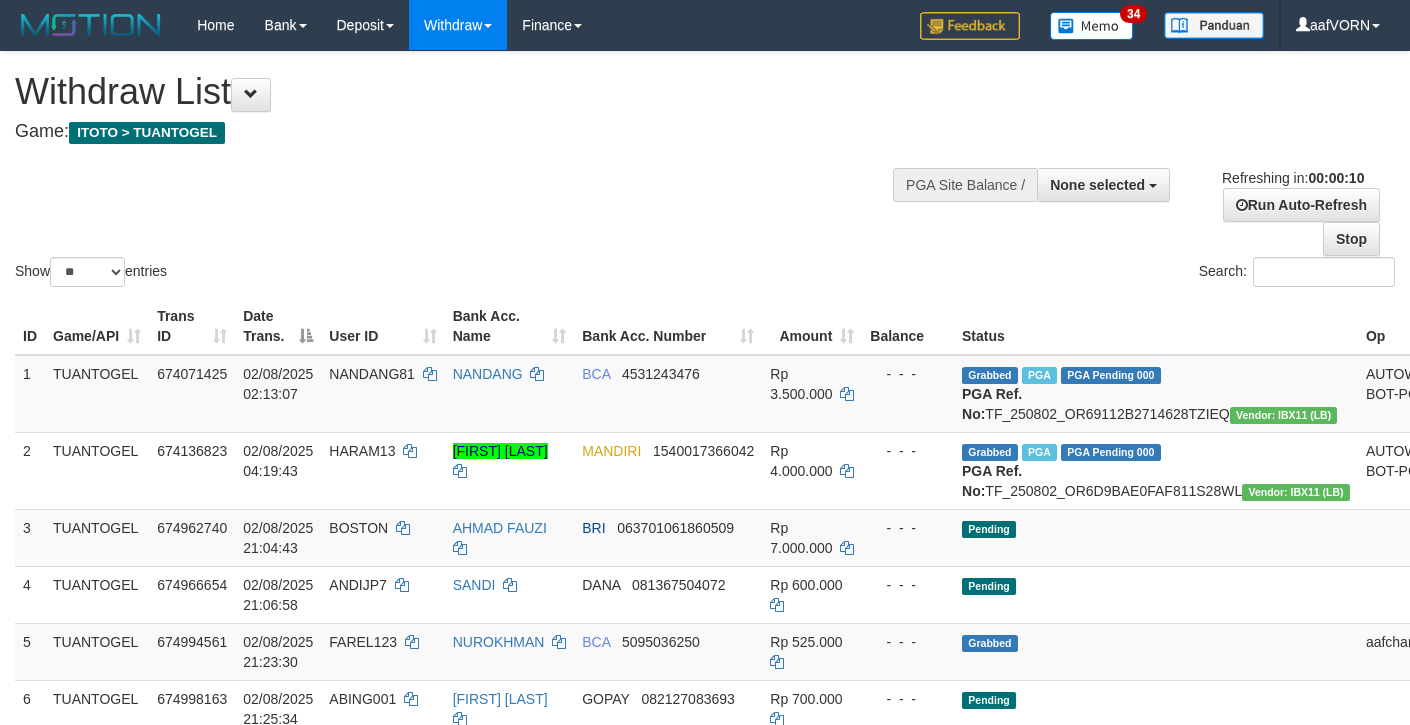 select 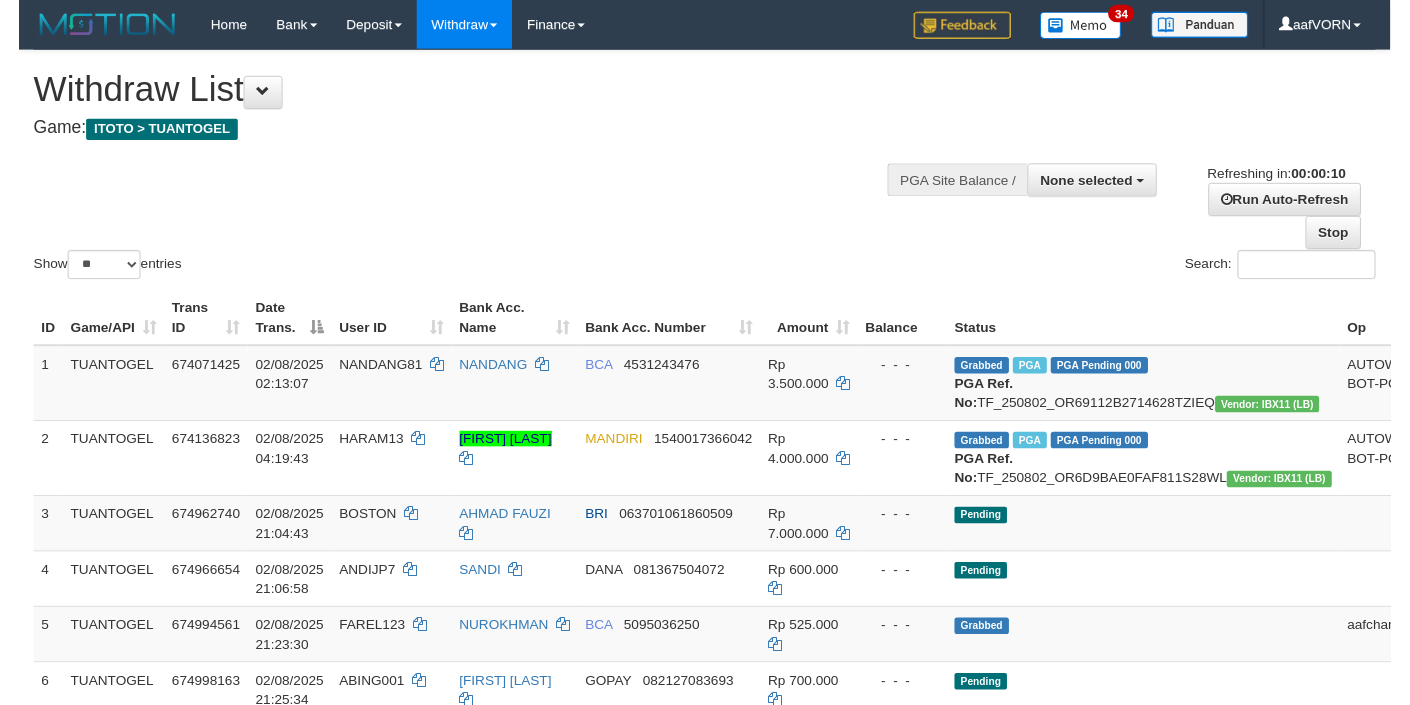 scroll, scrollTop: 0, scrollLeft: 0, axis: both 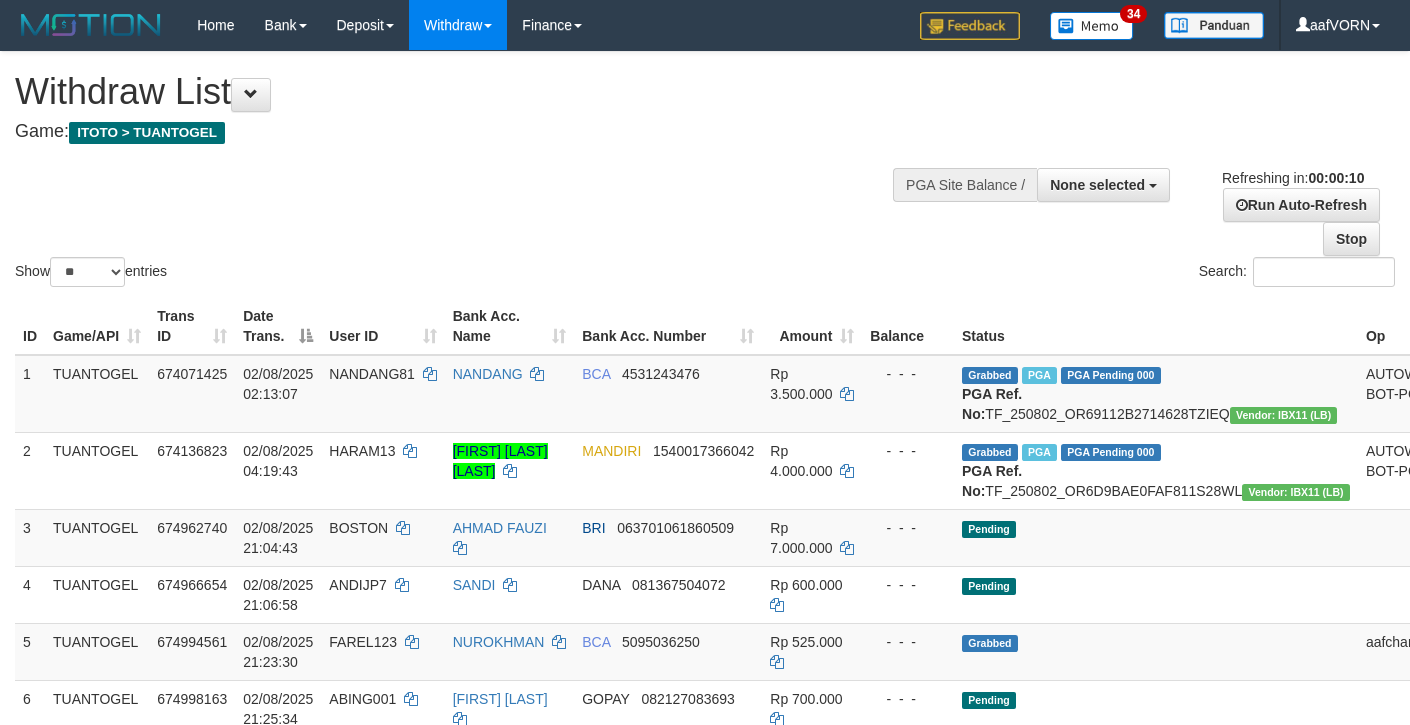 select 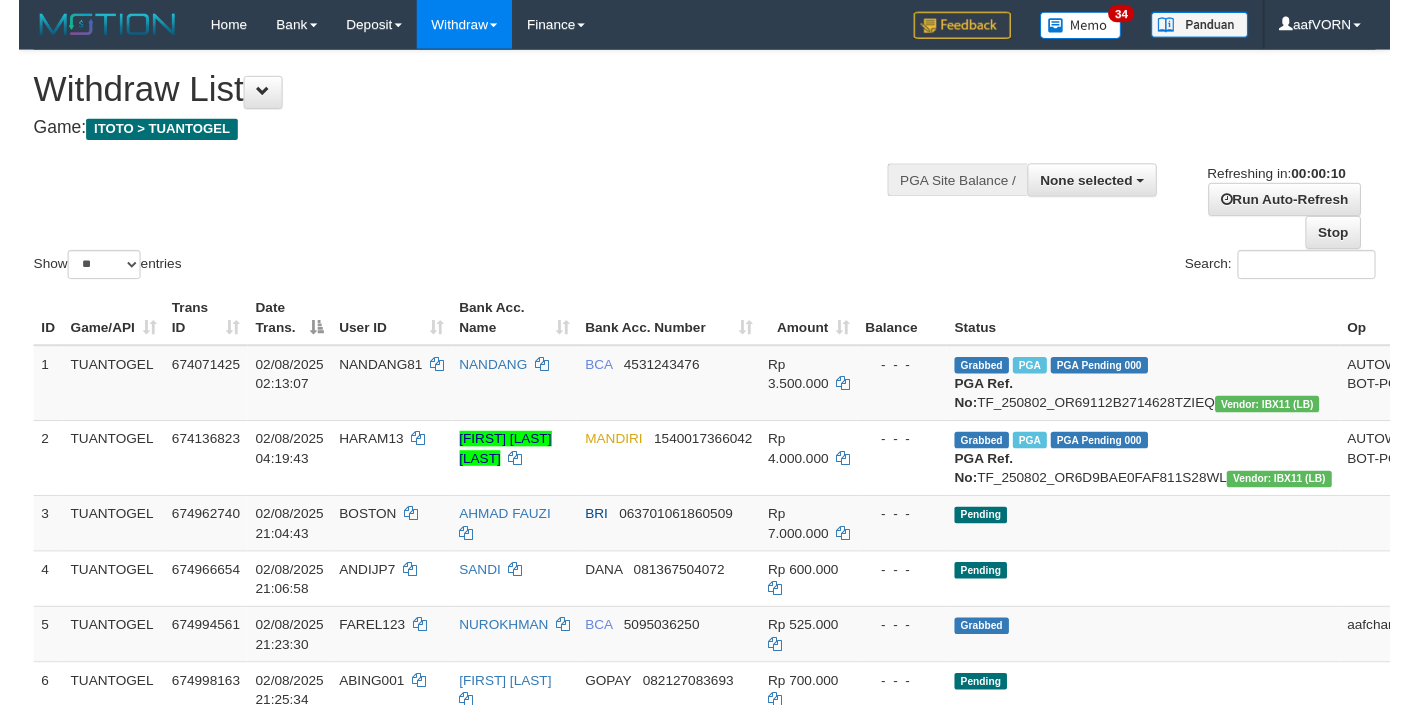 scroll, scrollTop: 0, scrollLeft: 0, axis: both 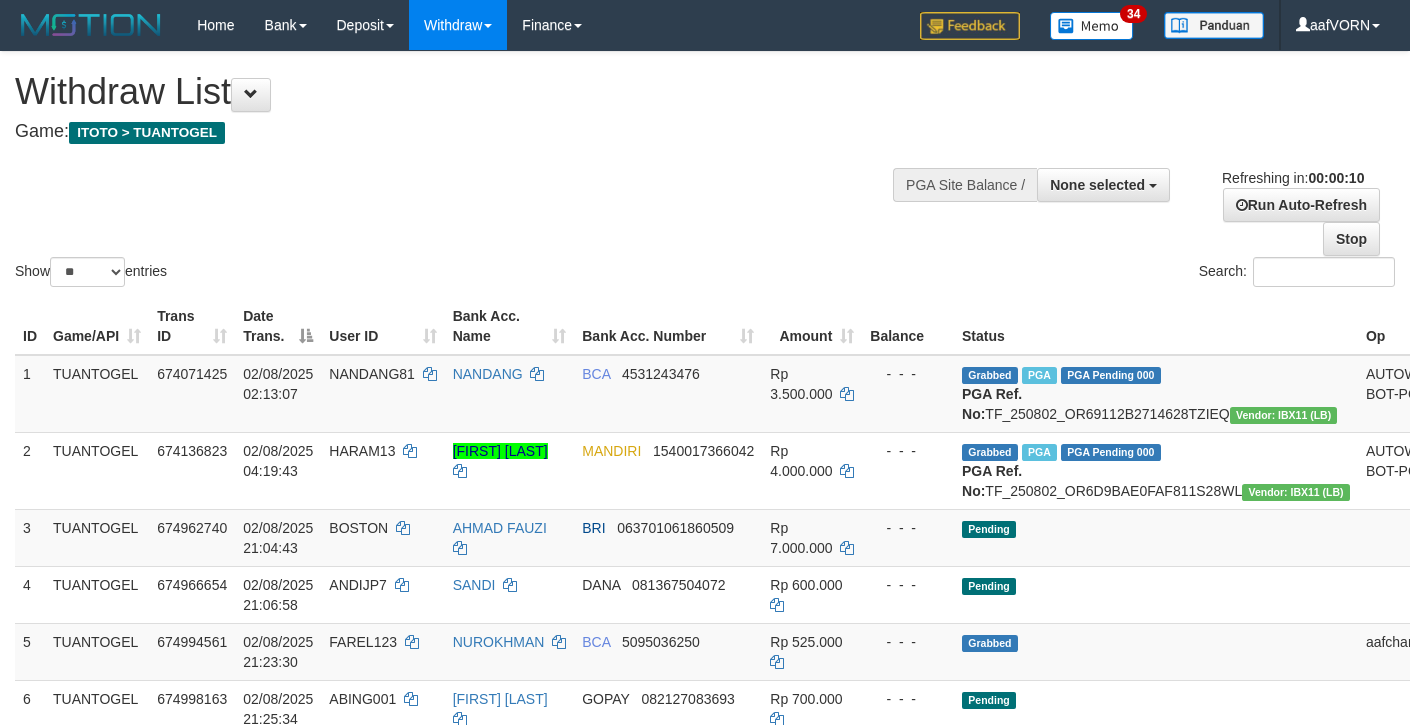 select 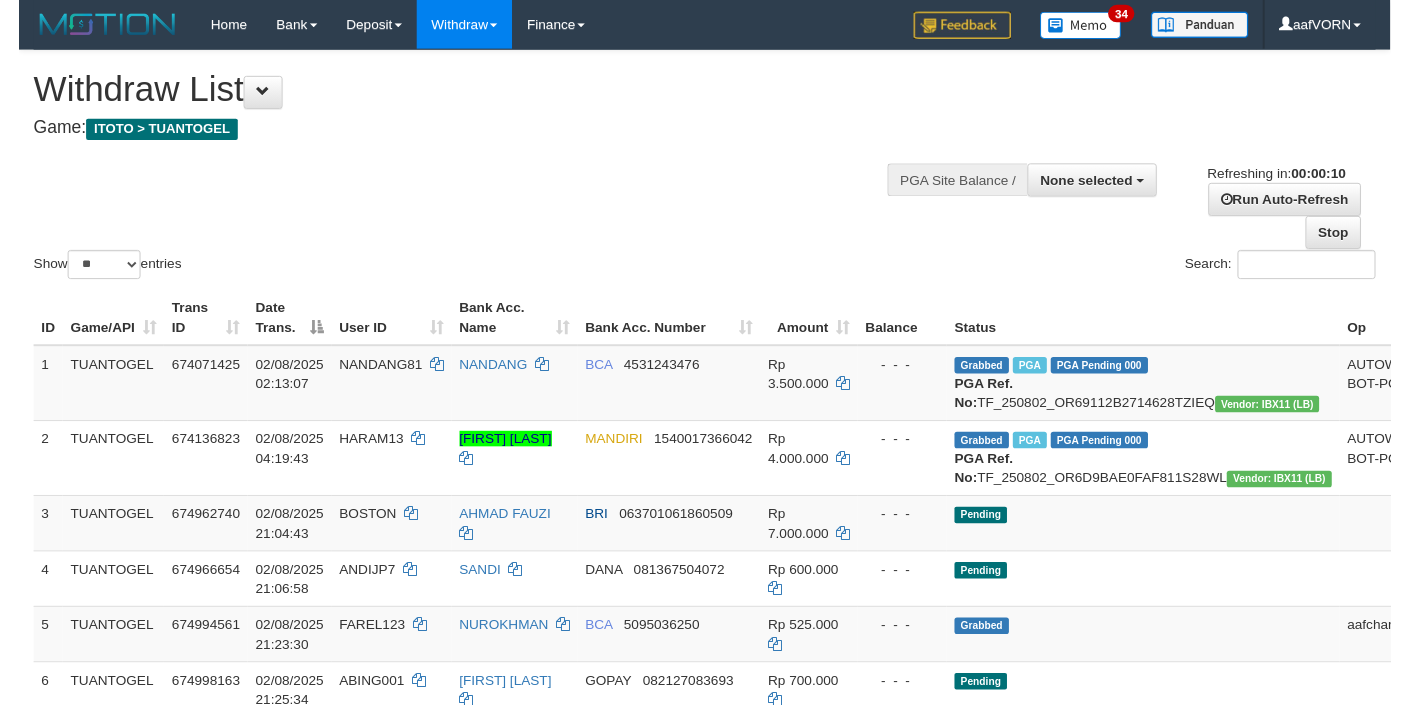 scroll, scrollTop: 0, scrollLeft: 0, axis: both 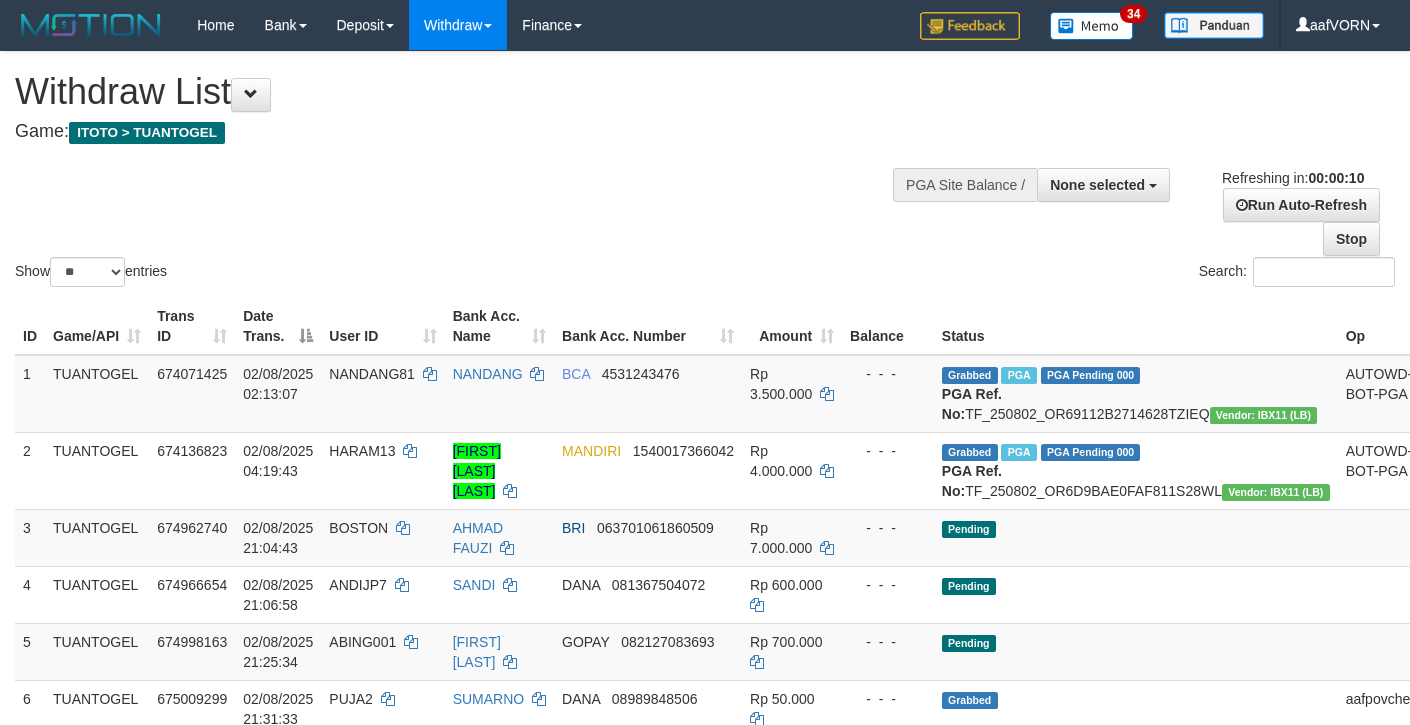 select 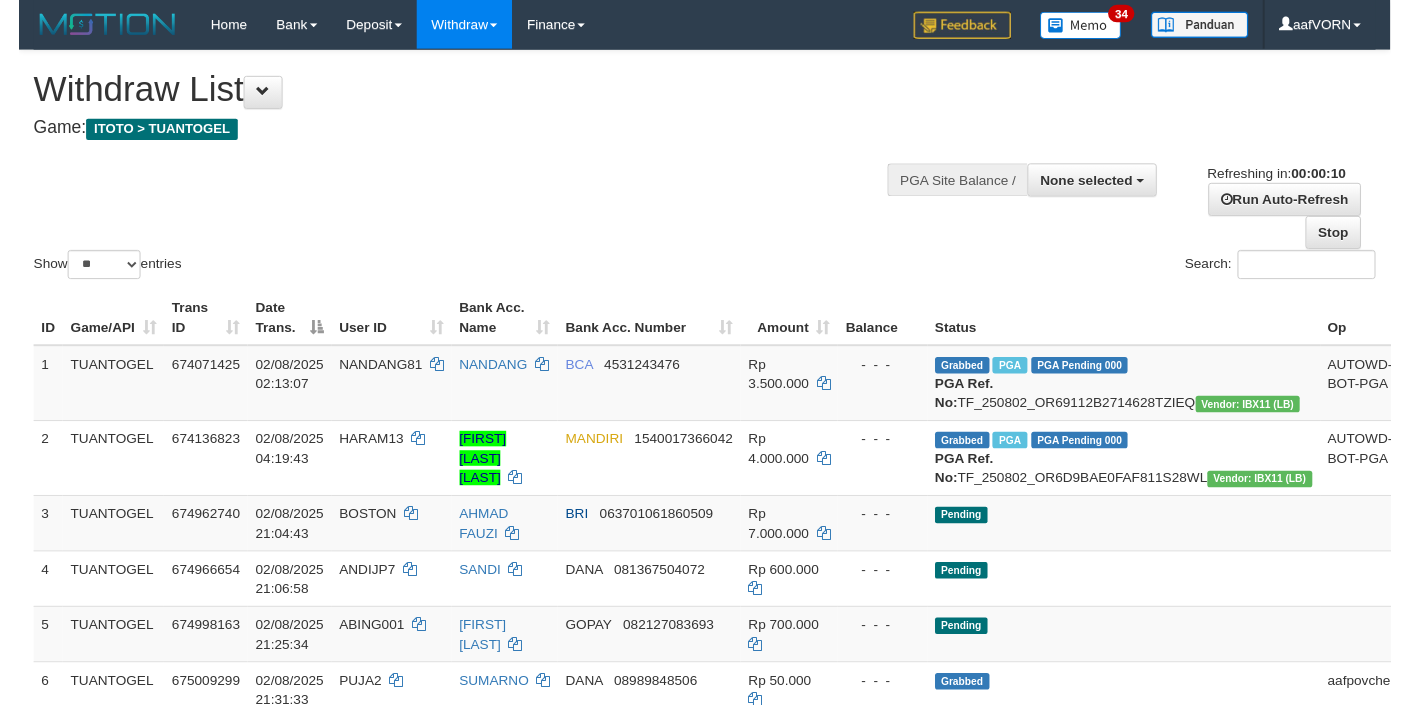 scroll, scrollTop: 0, scrollLeft: 0, axis: both 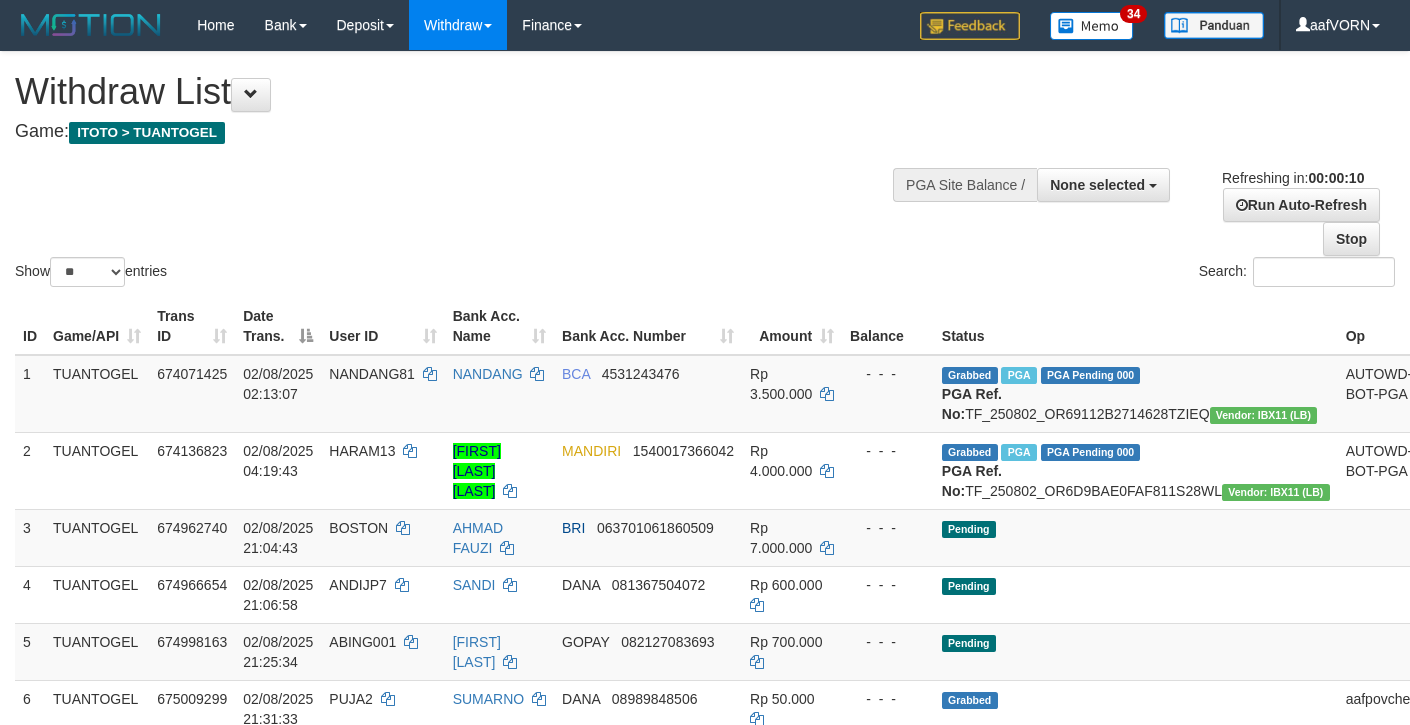 select 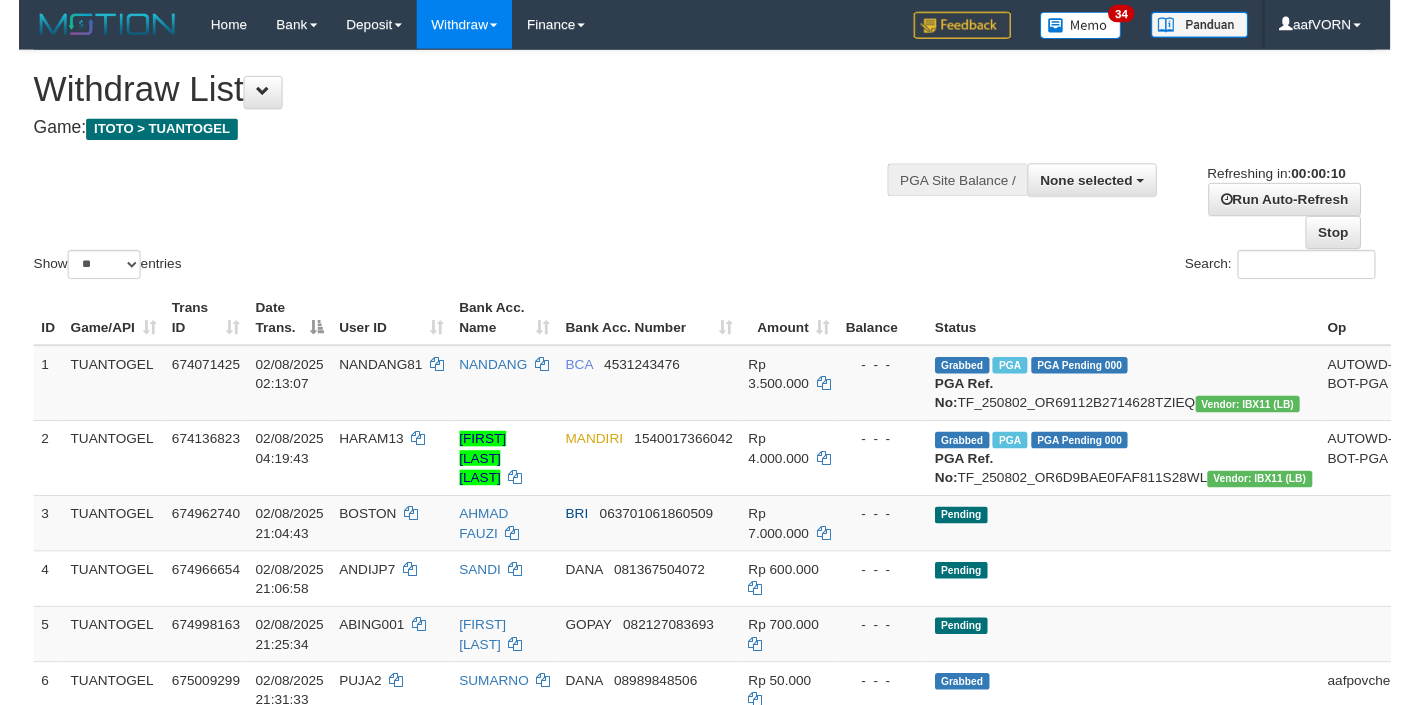 scroll, scrollTop: 0, scrollLeft: 0, axis: both 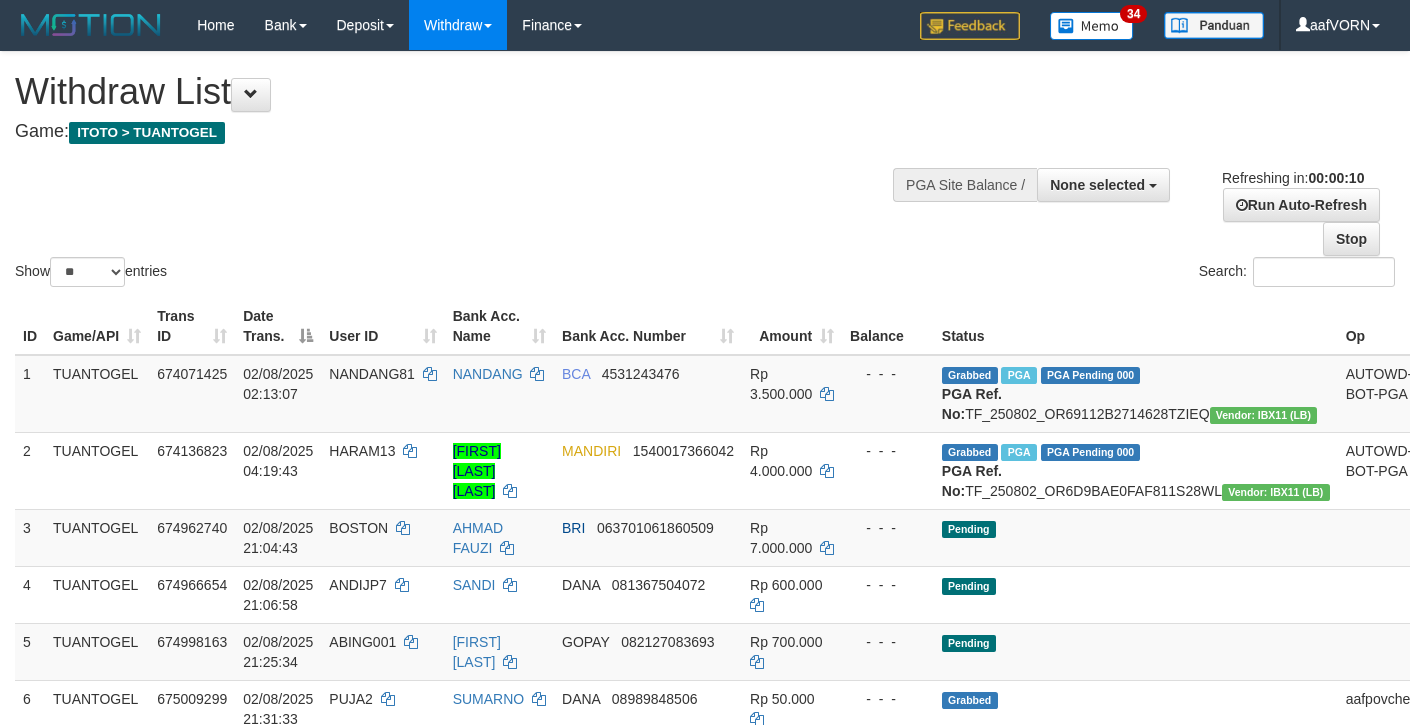 select 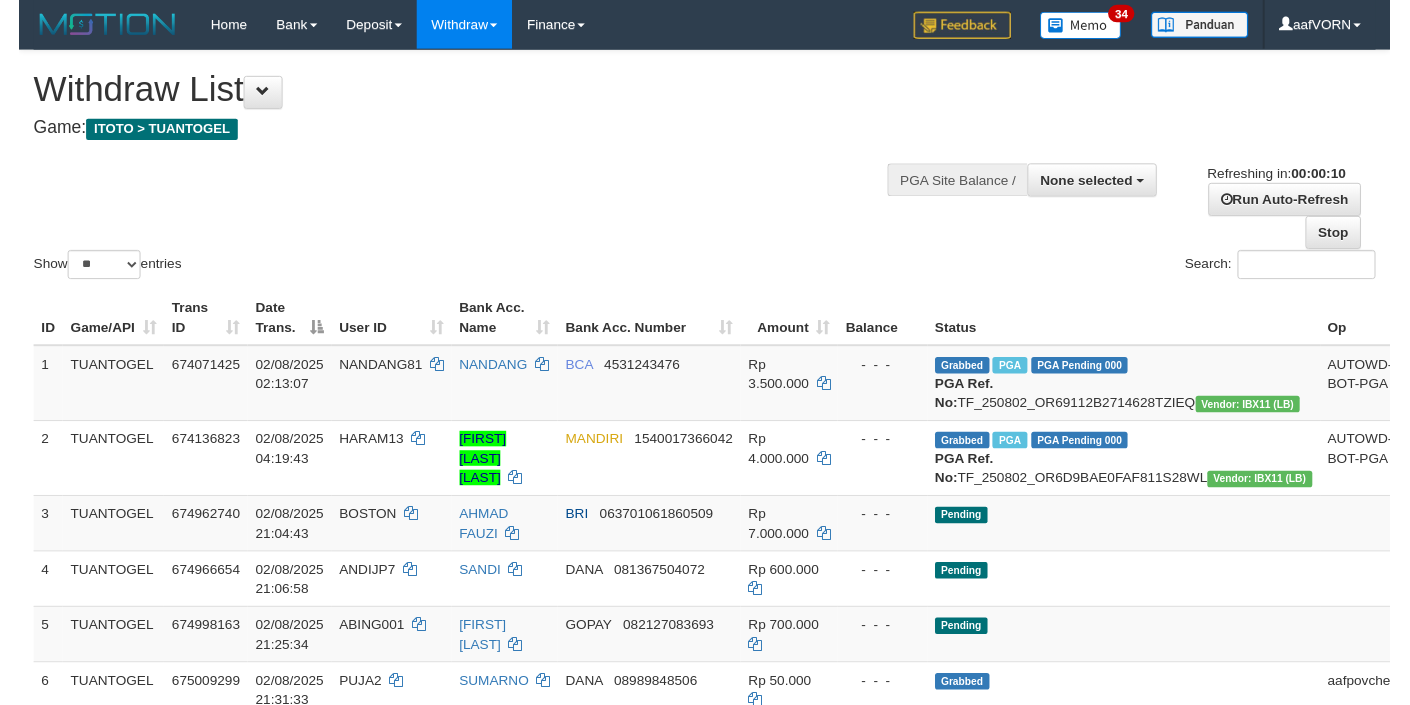 scroll, scrollTop: 0, scrollLeft: 0, axis: both 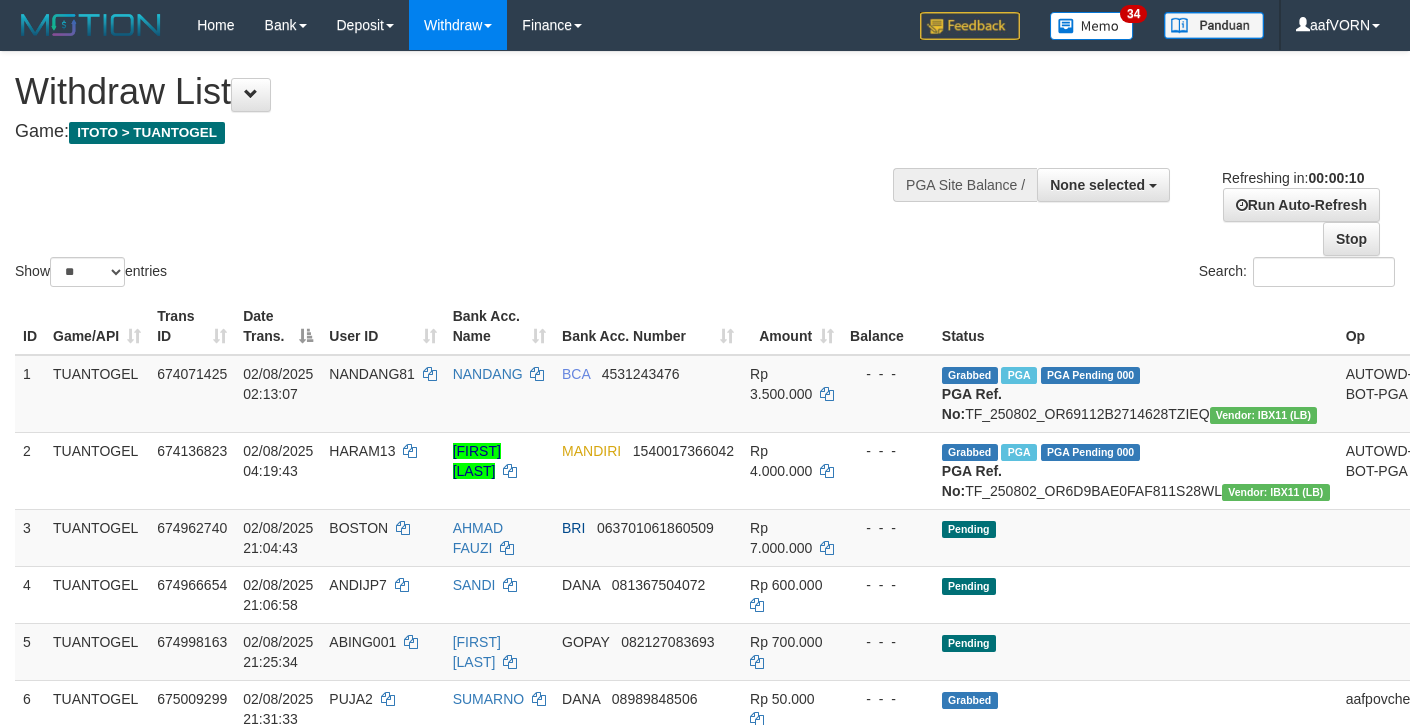 select 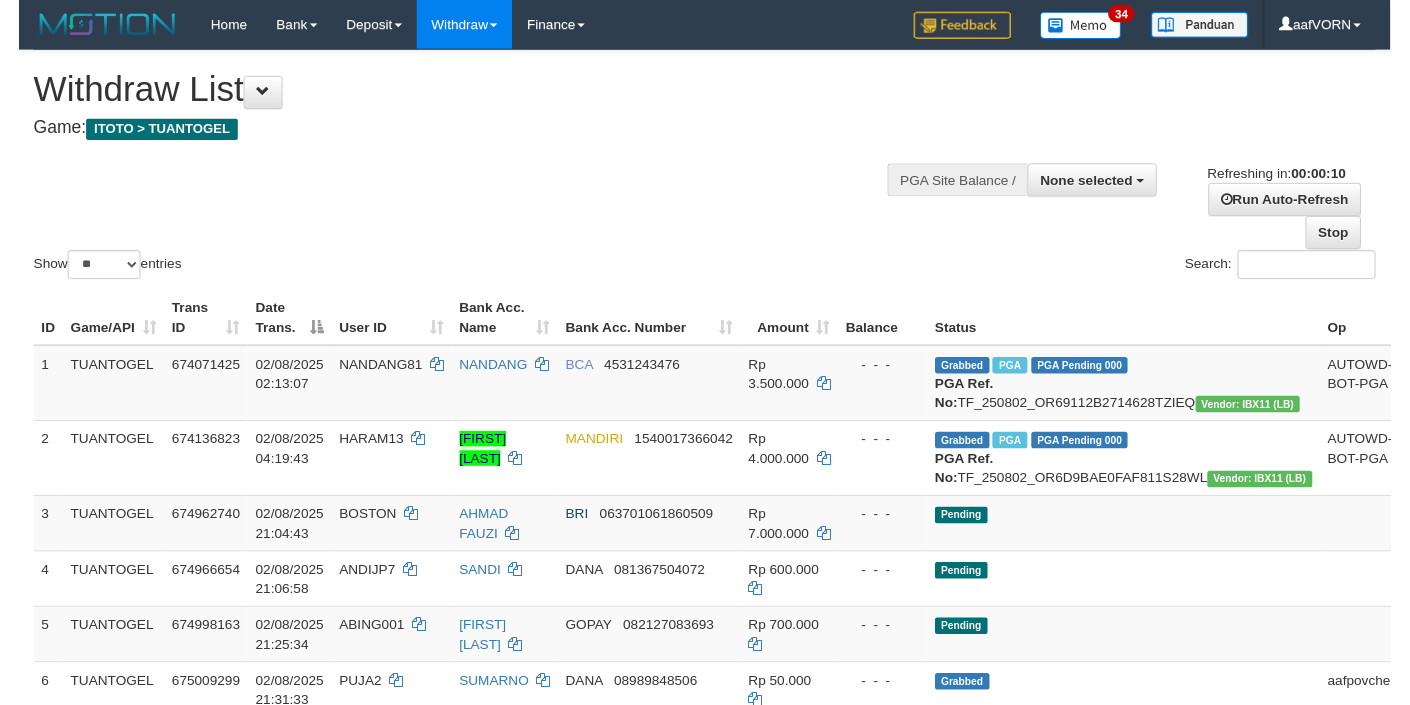 scroll, scrollTop: 0, scrollLeft: 0, axis: both 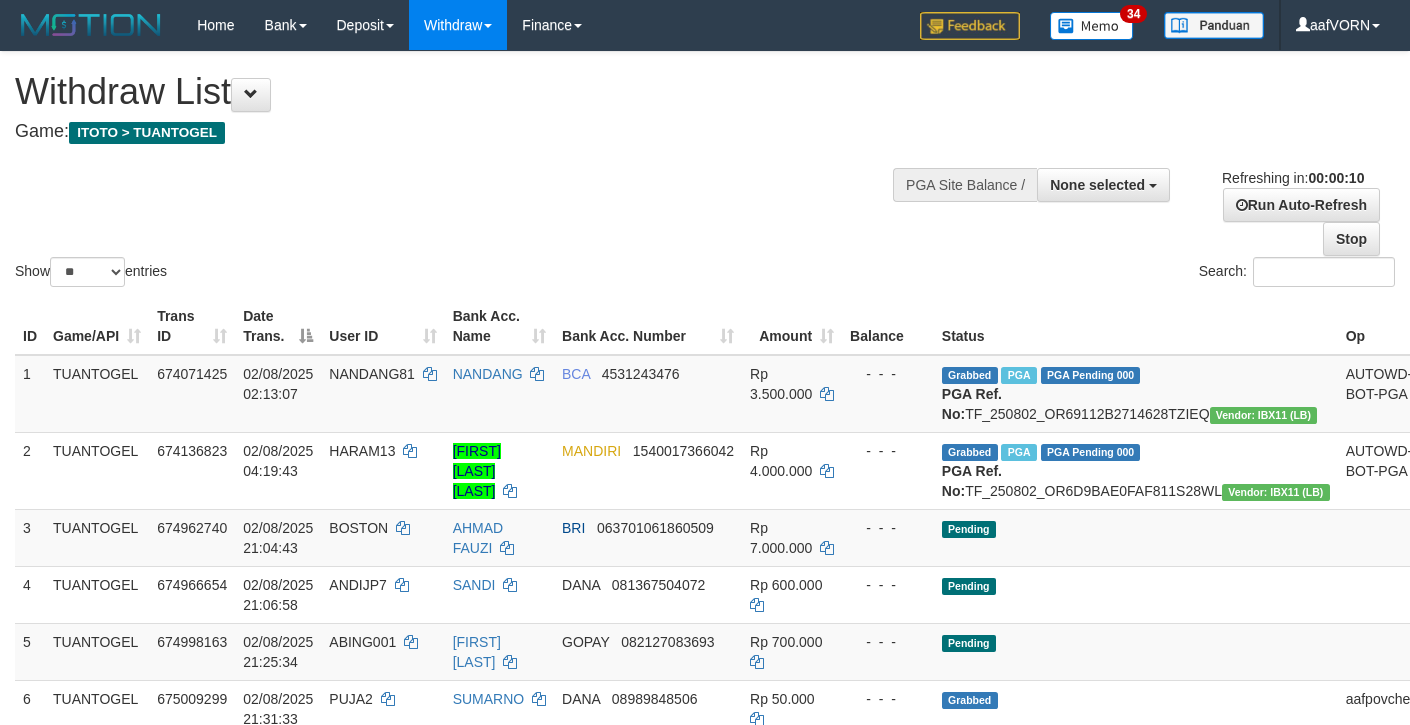 select 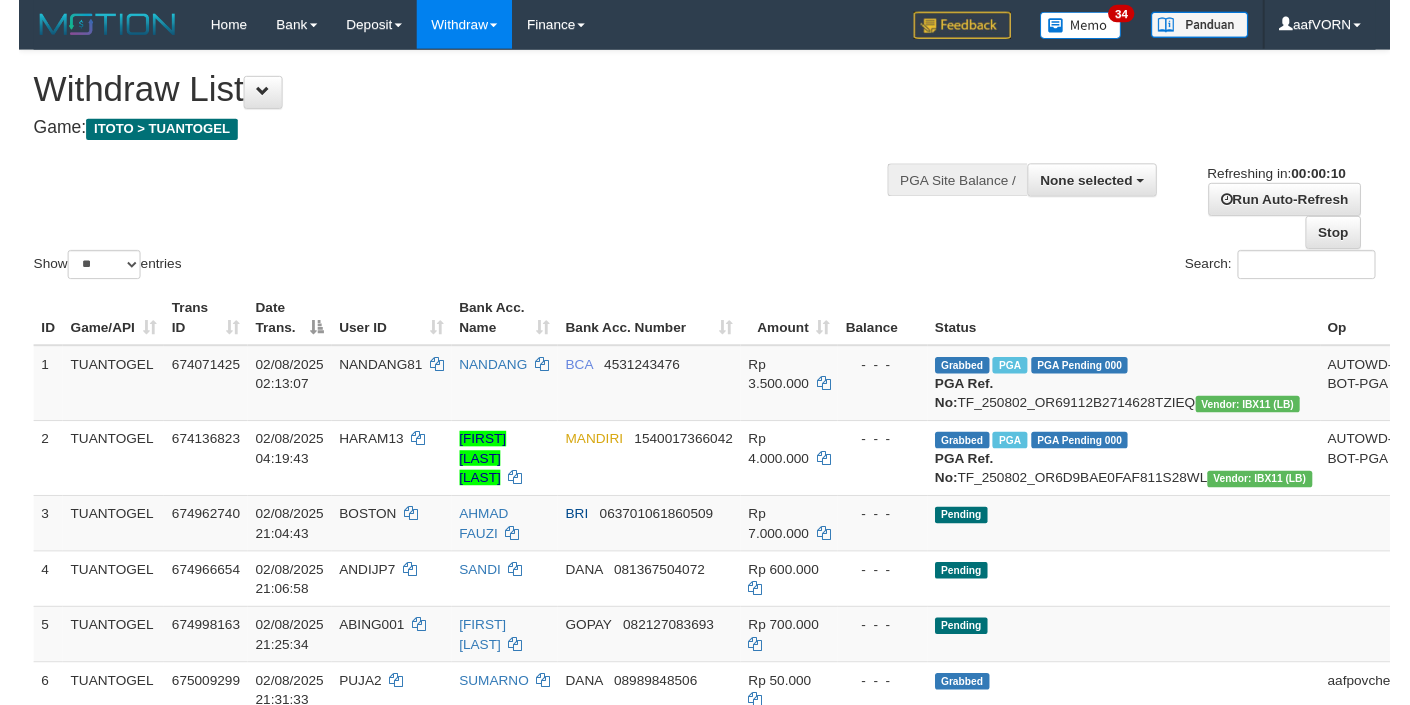 scroll, scrollTop: 0, scrollLeft: 0, axis: both 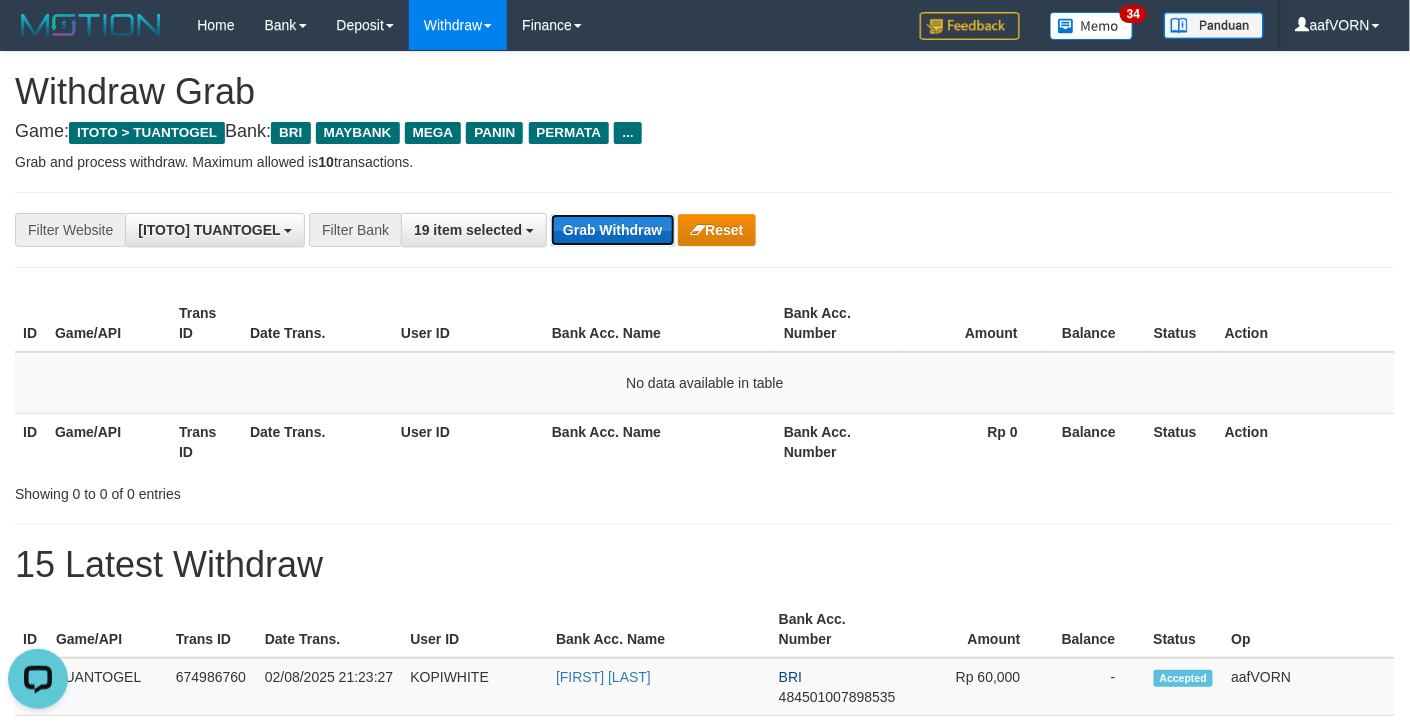 click on "Grab Withdraw" at bounding box center (612, 230) 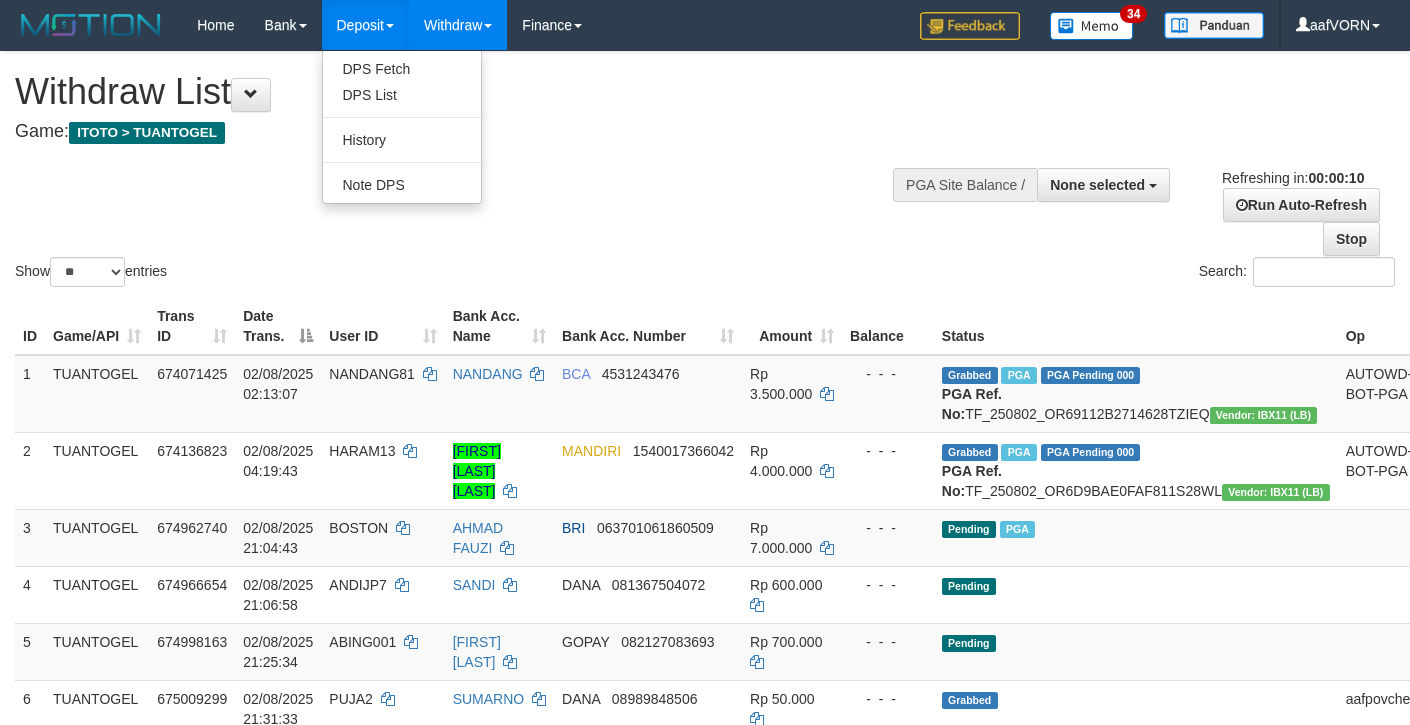 select 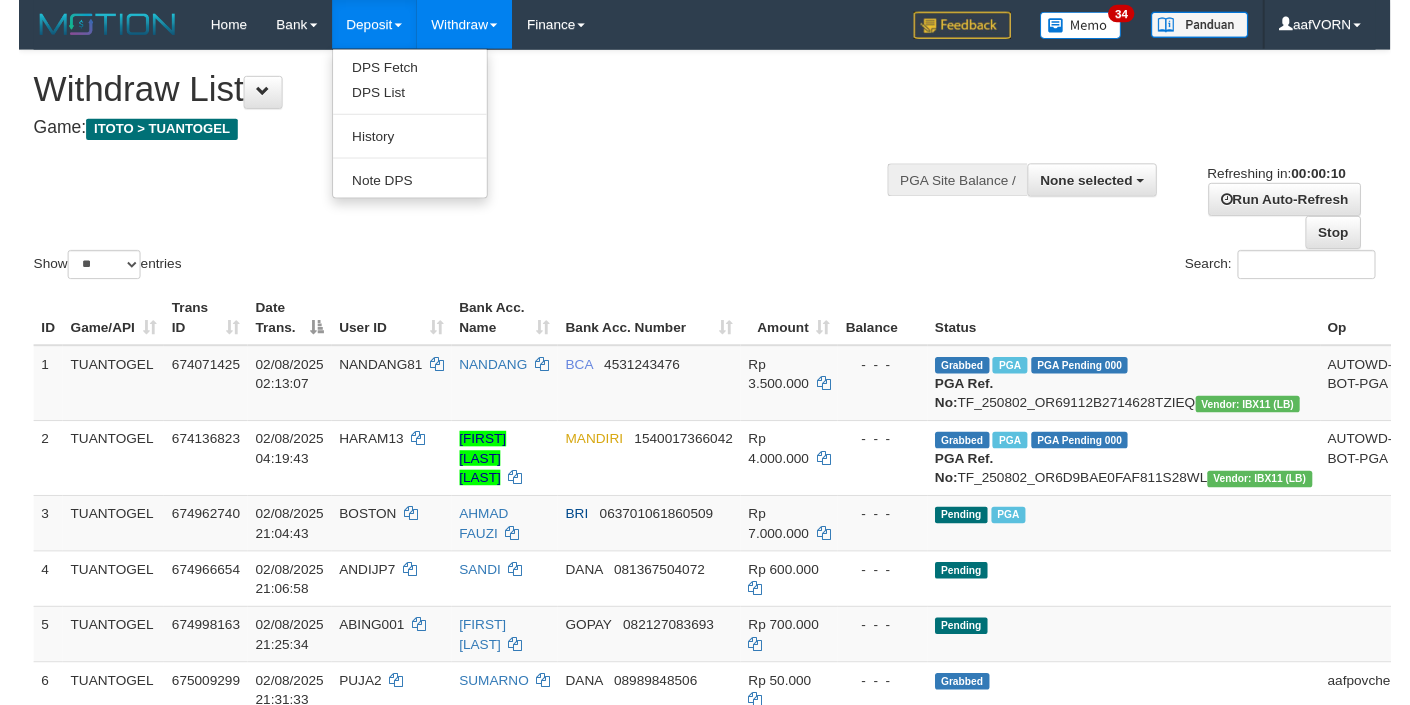 scroll, scrollTop: 0, scrollLeft: 0, axis: both 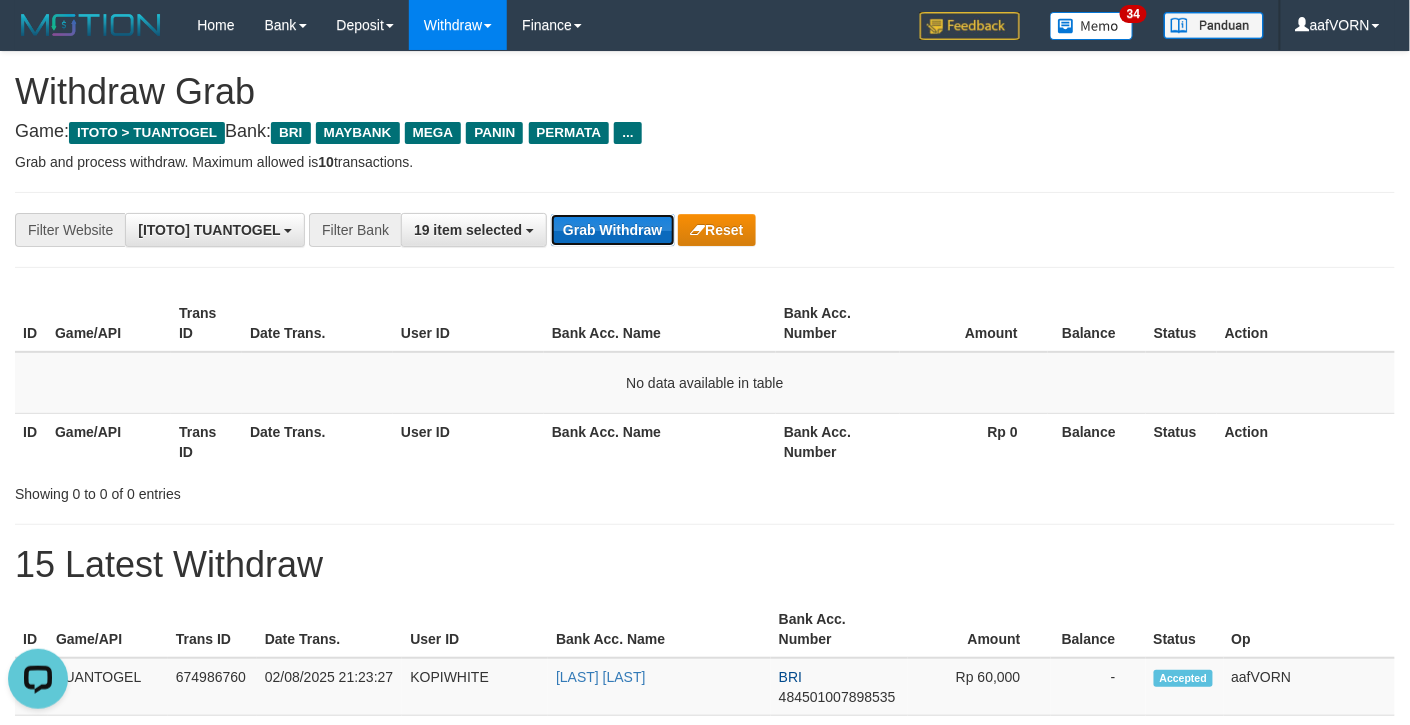 click on "Grab Withdraw" at bounding box center (612, 230) 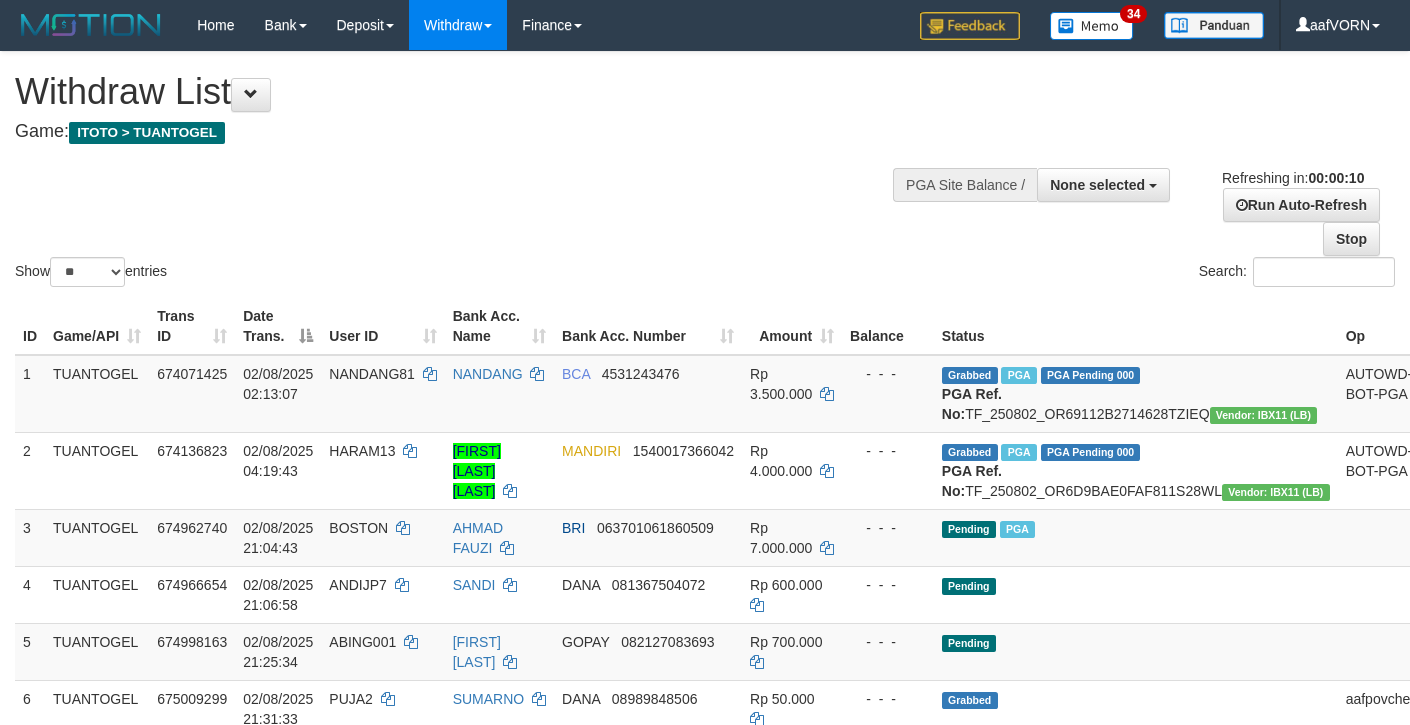 select 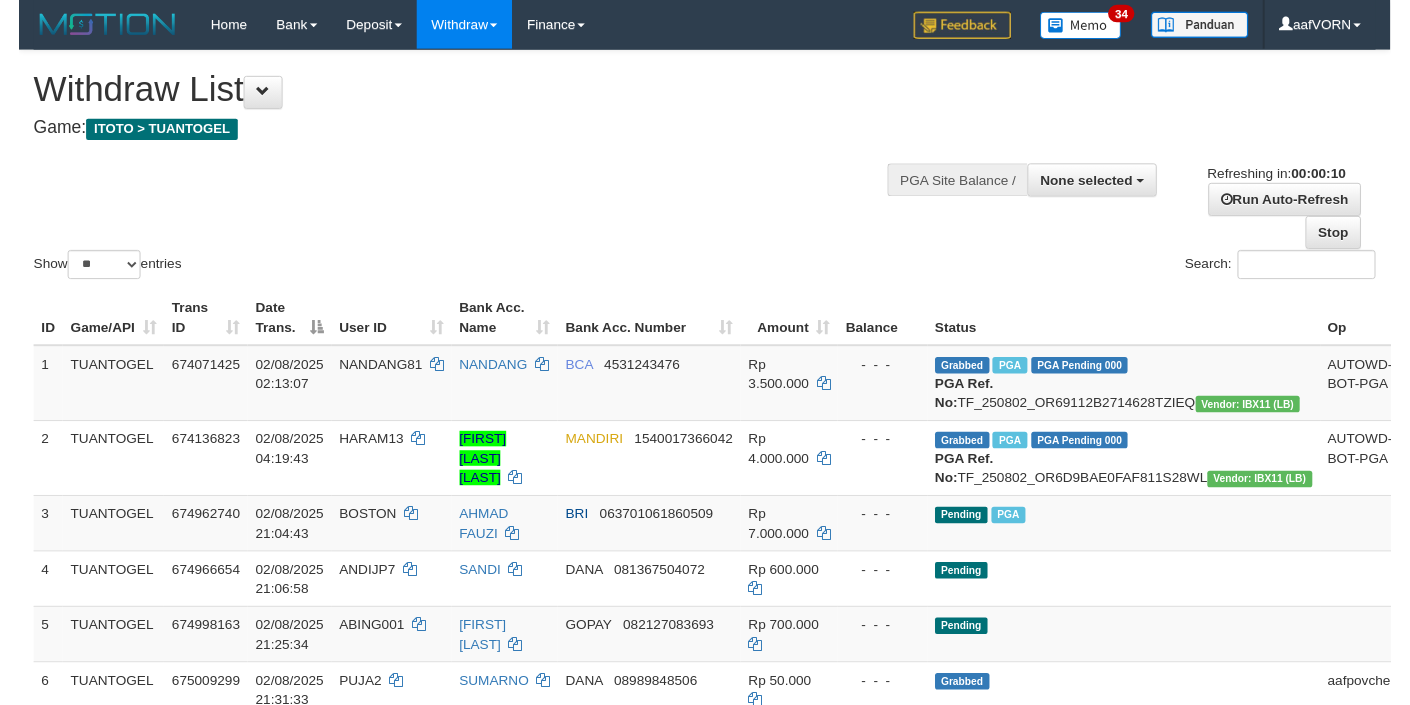 scroll, scrollTop: 0, scrollLeft: 0, axis: both 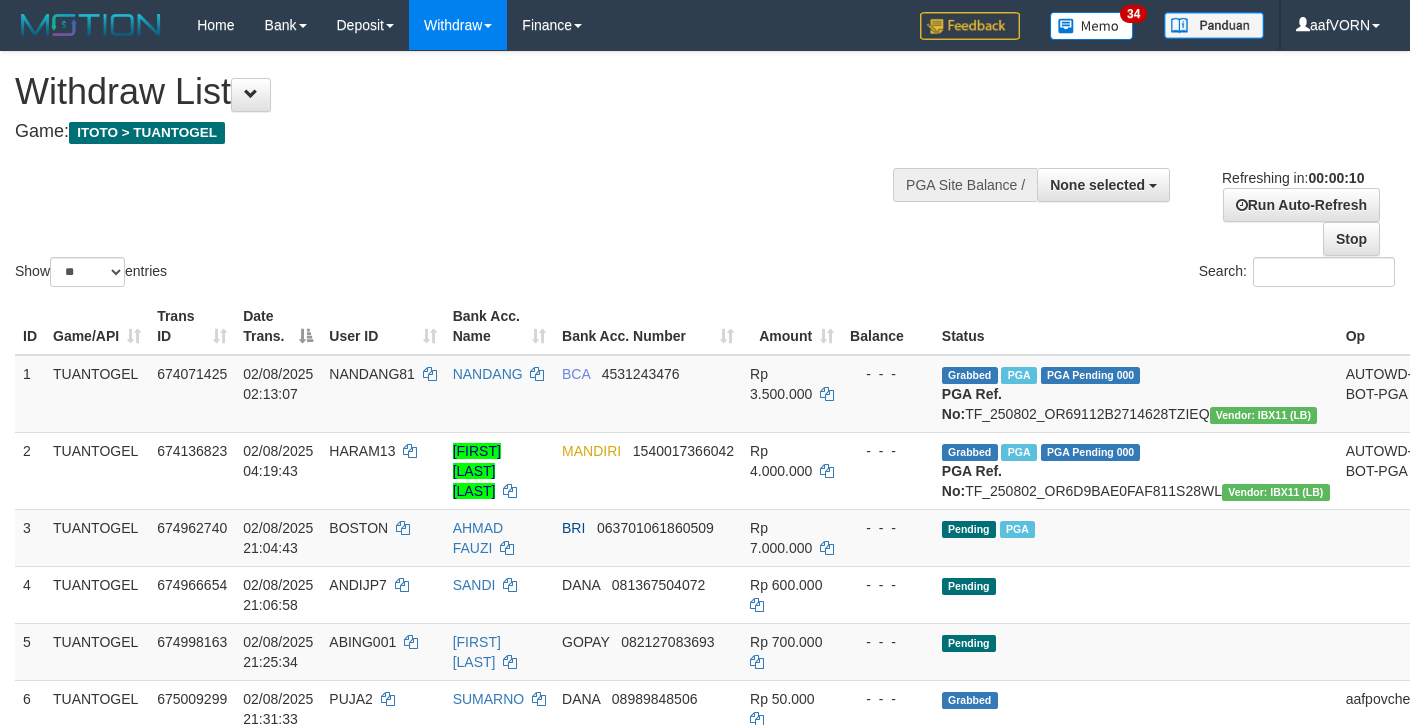 select 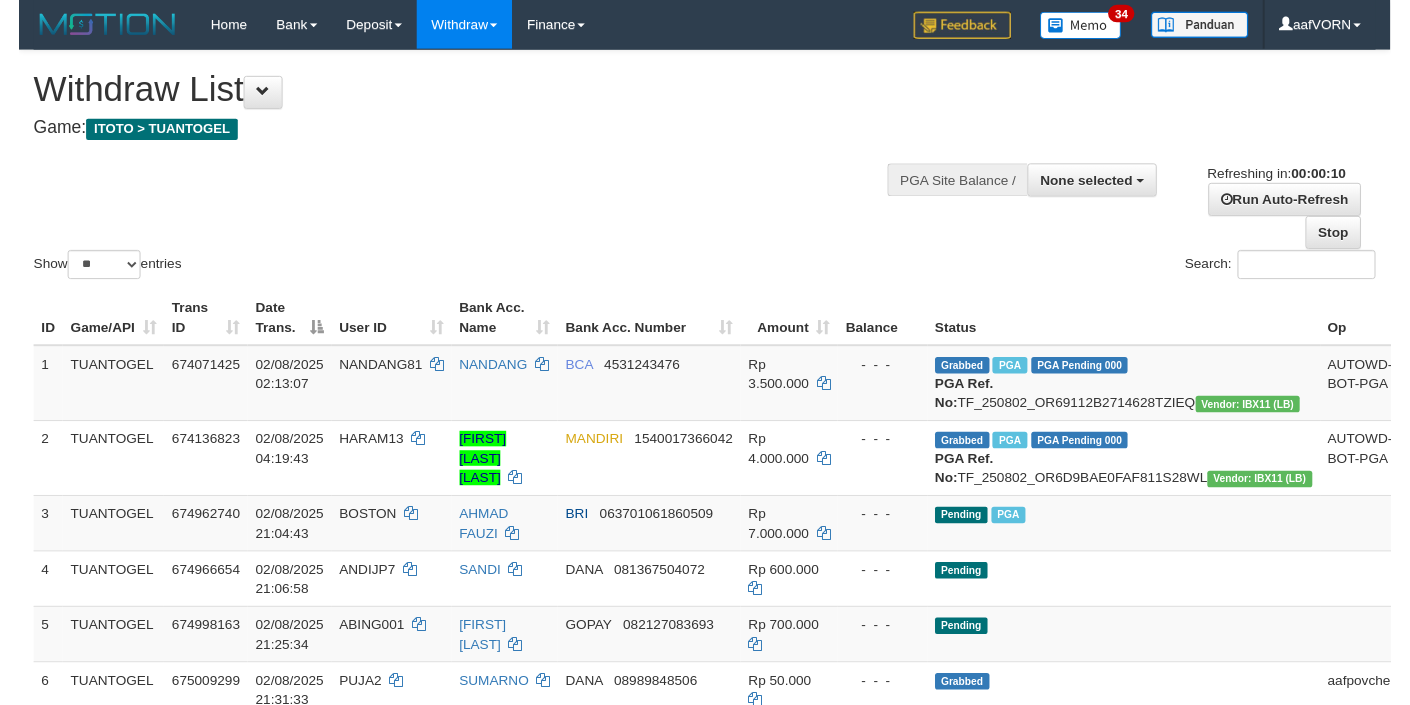 scroll, scrollTop: 0, scrollLeft: 0, axis: both 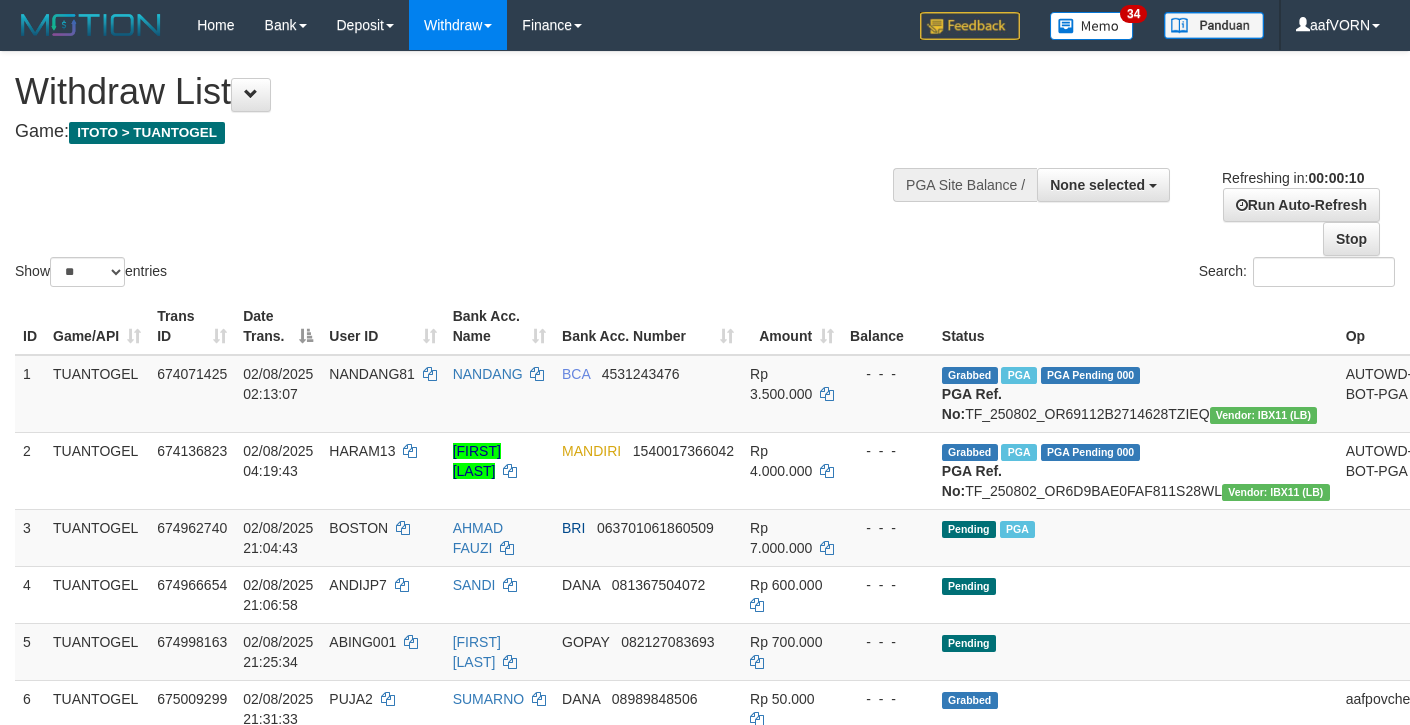 select 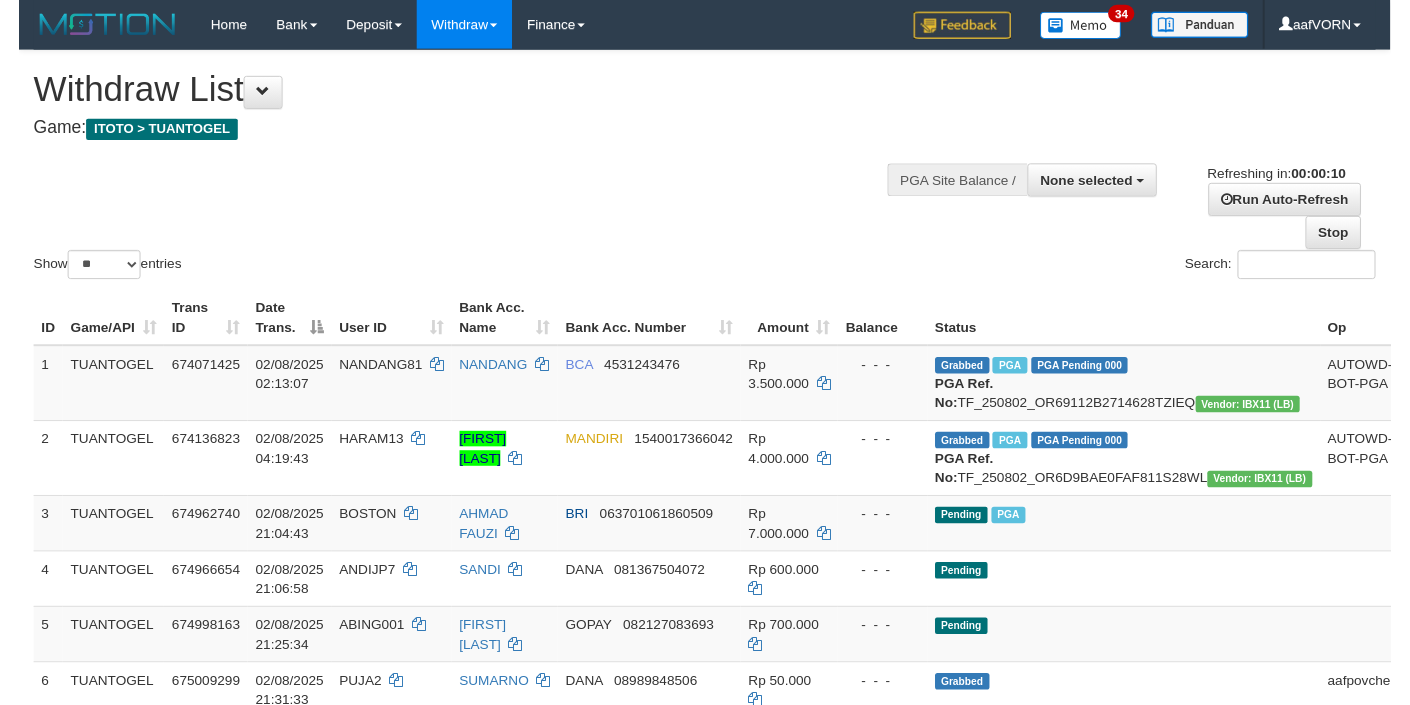 scroll, scrollTop: 0, scrollLeft: 0, axis: both 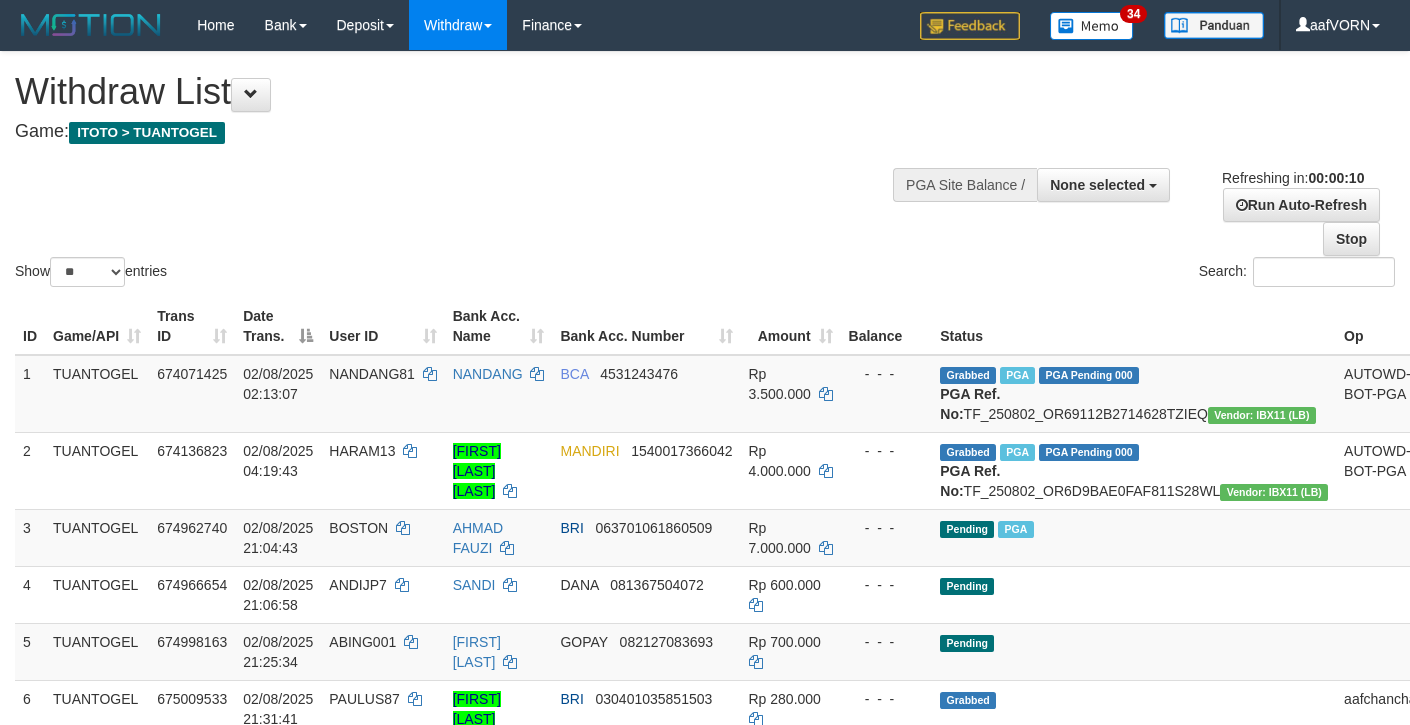 select 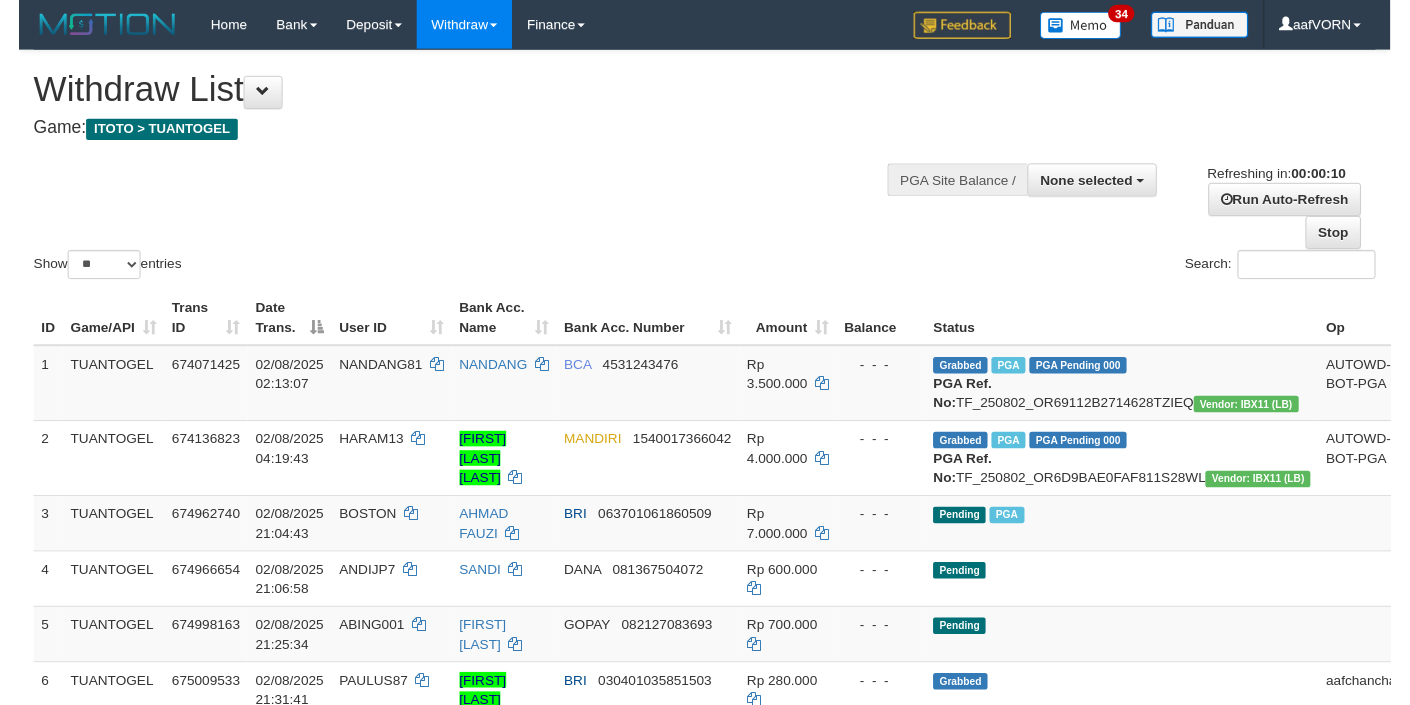 scroll, scrollTop: 0, scrollLeft: 0, axis: both 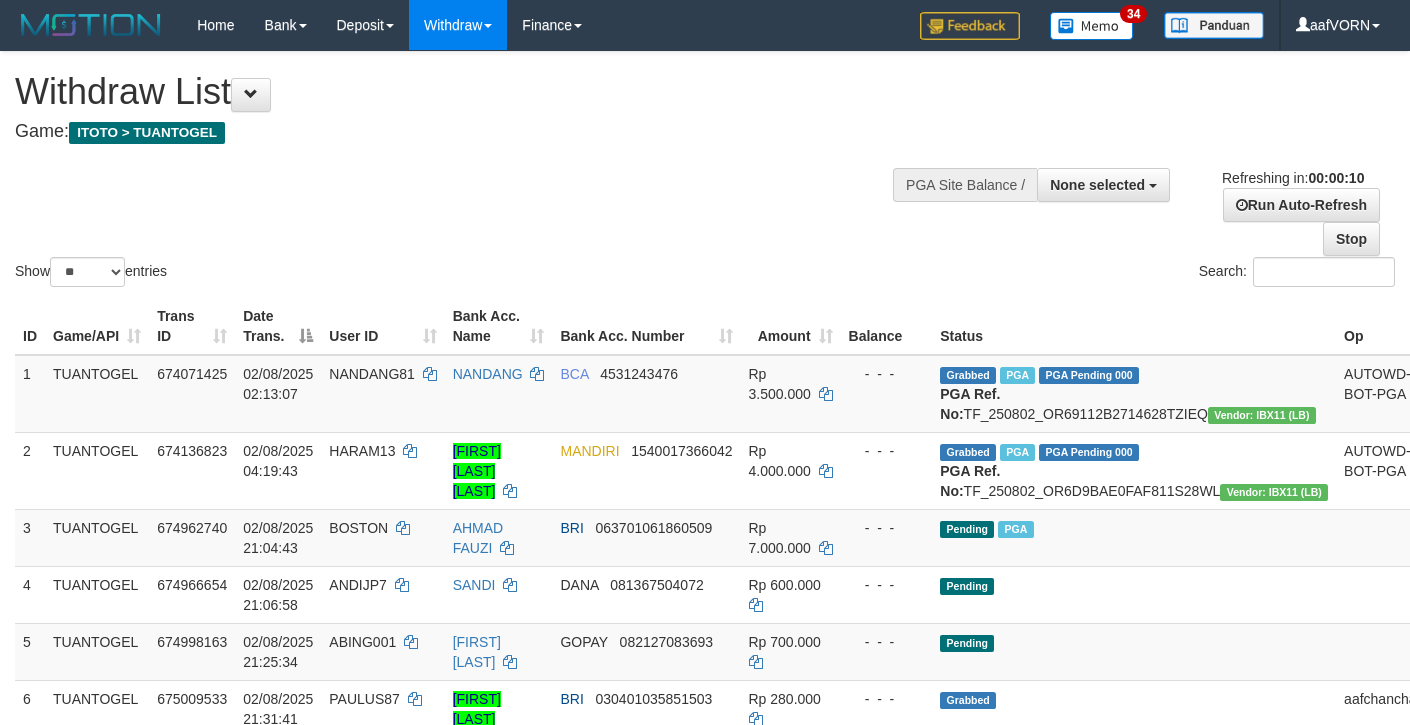 select 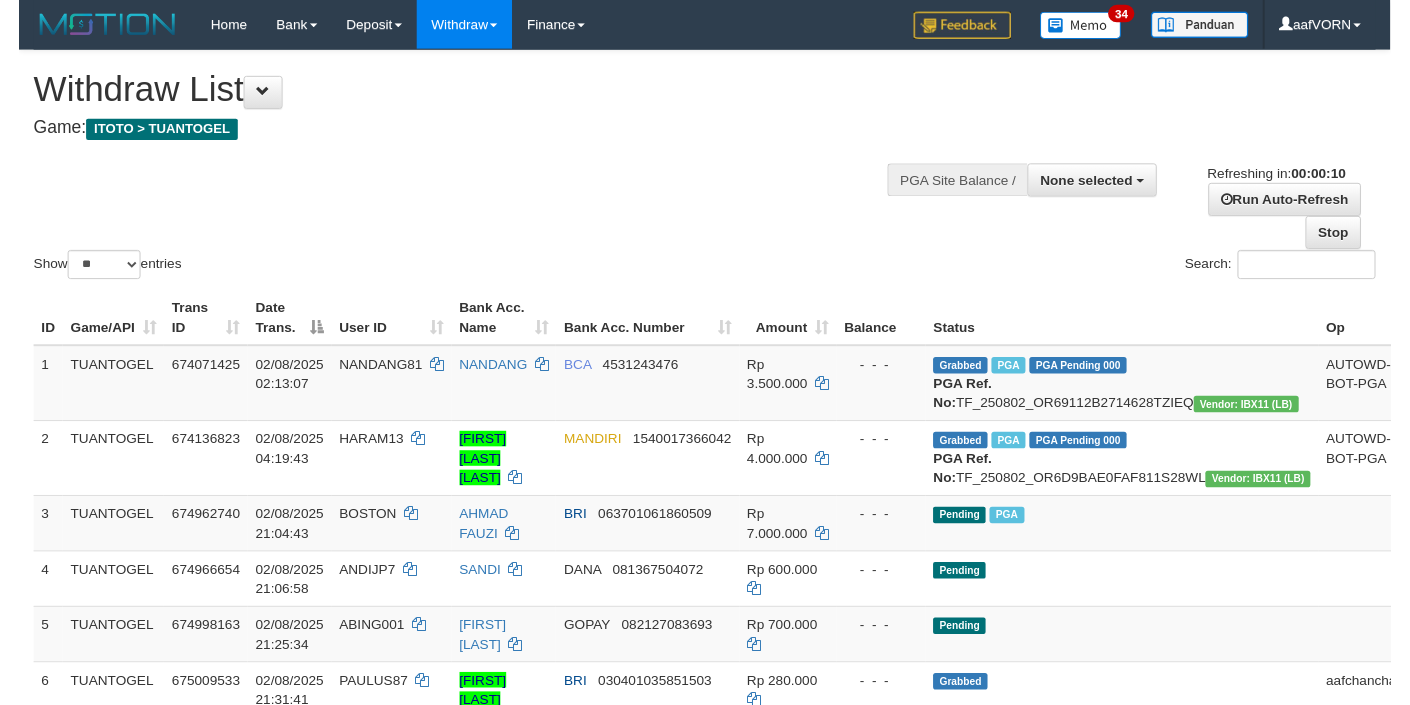 scroll, scrollTop: 0, scrollLeft: 0, axis: both 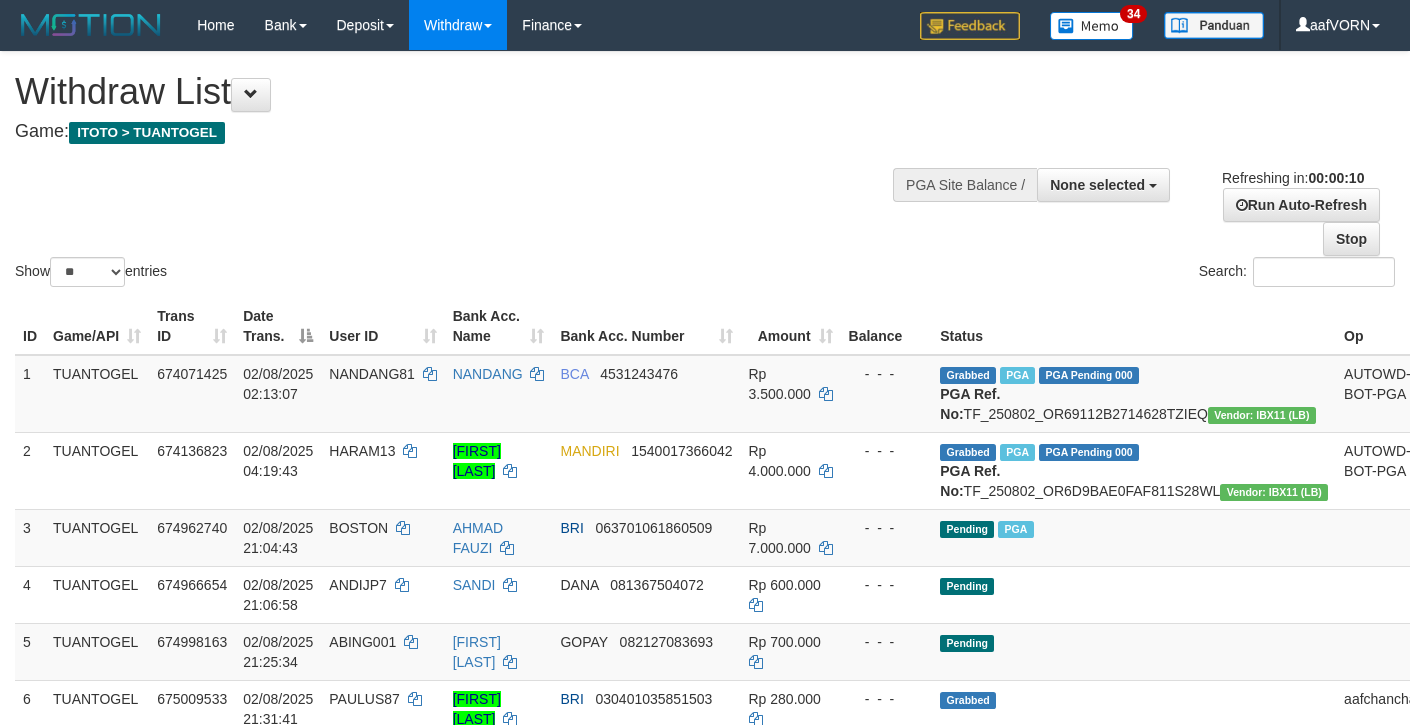 select 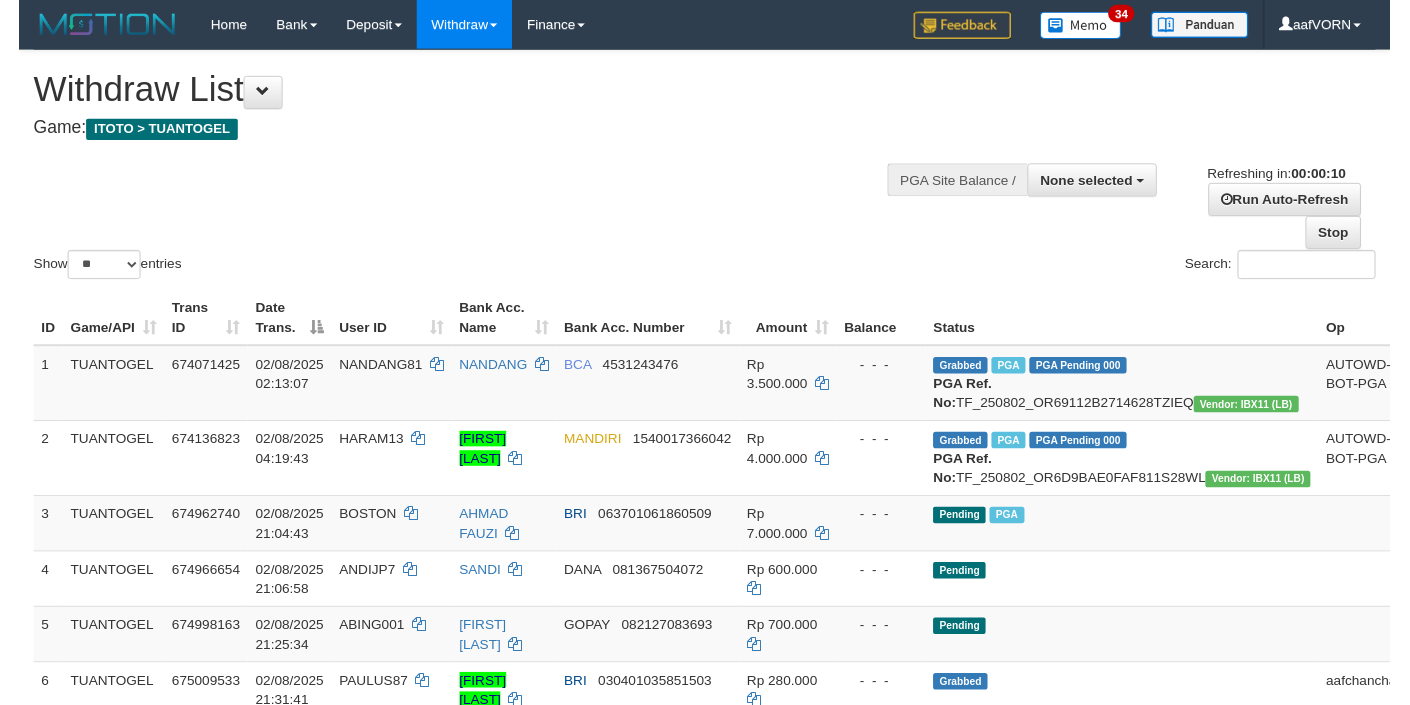 scroll, scrollTop: 0, scrollLeft: 0, axis: both 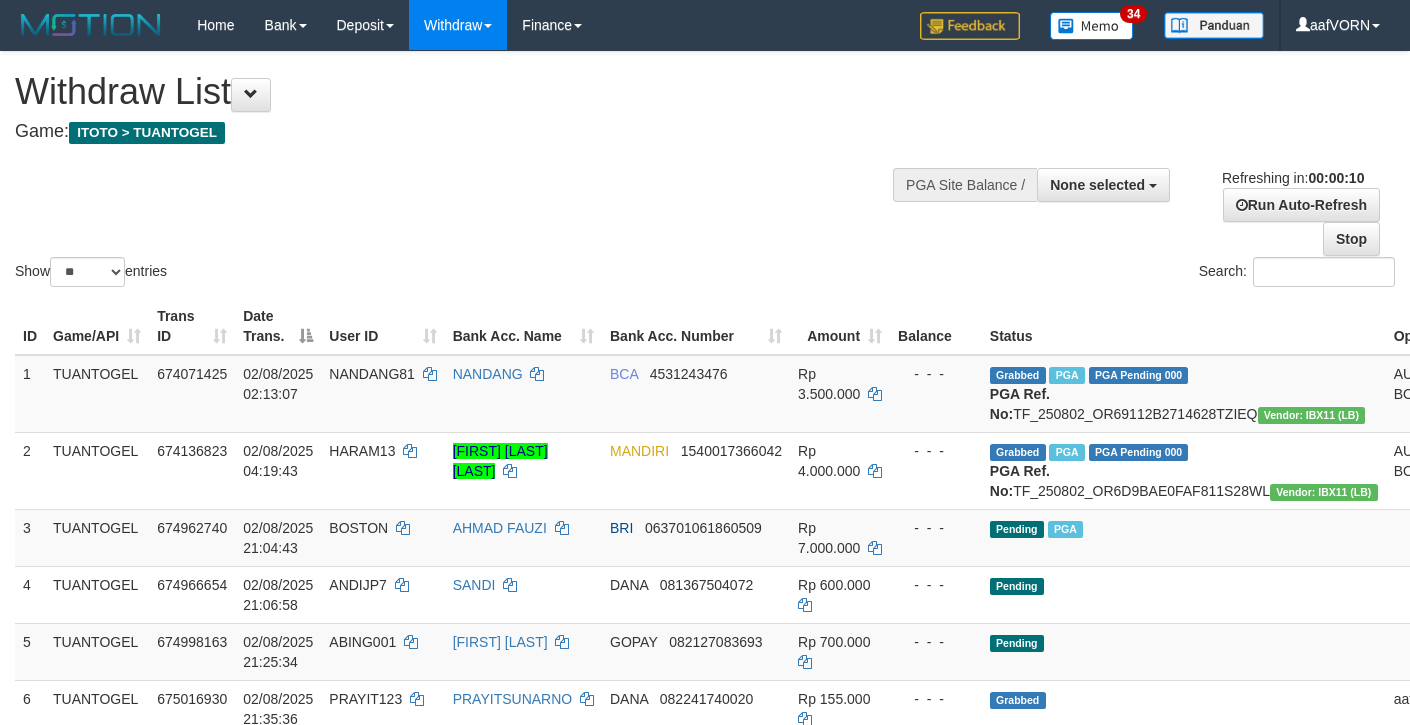select 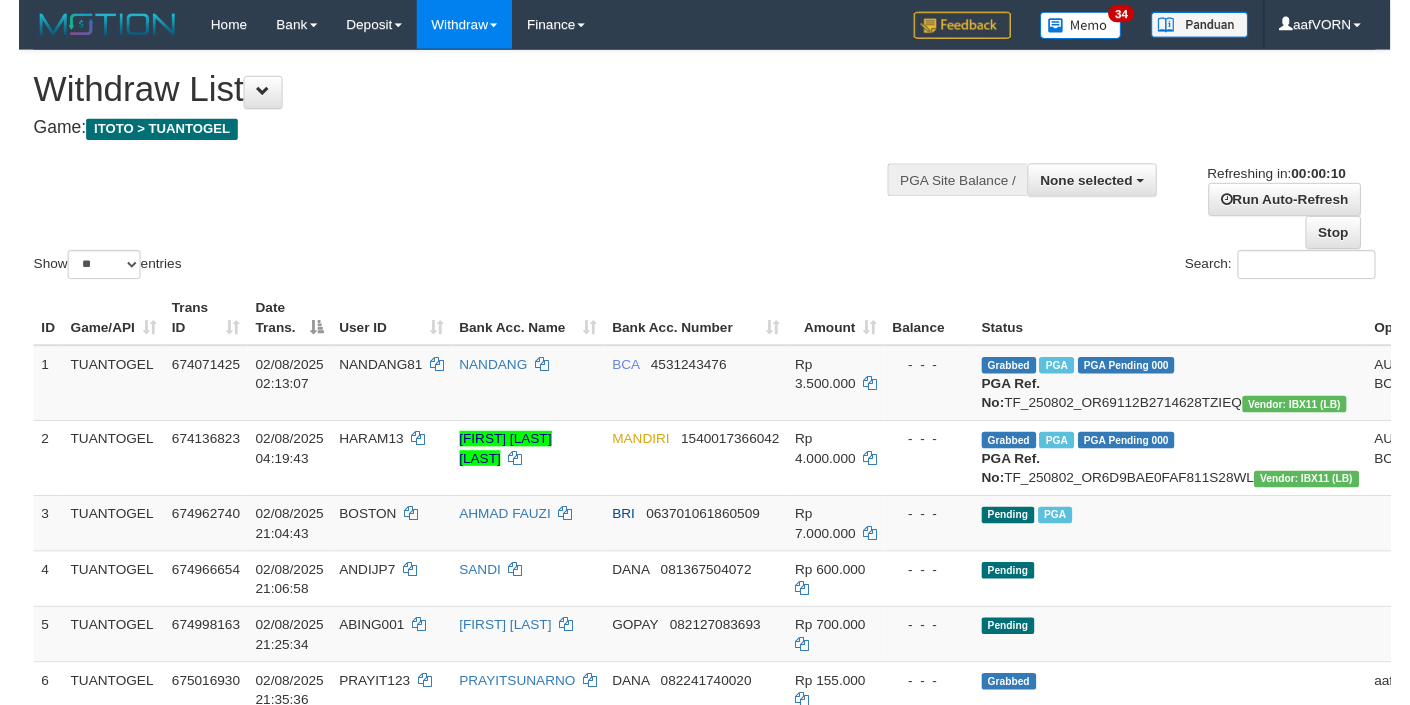 scroll, scrollTop: 0, scrollLeft: 0, axis: both 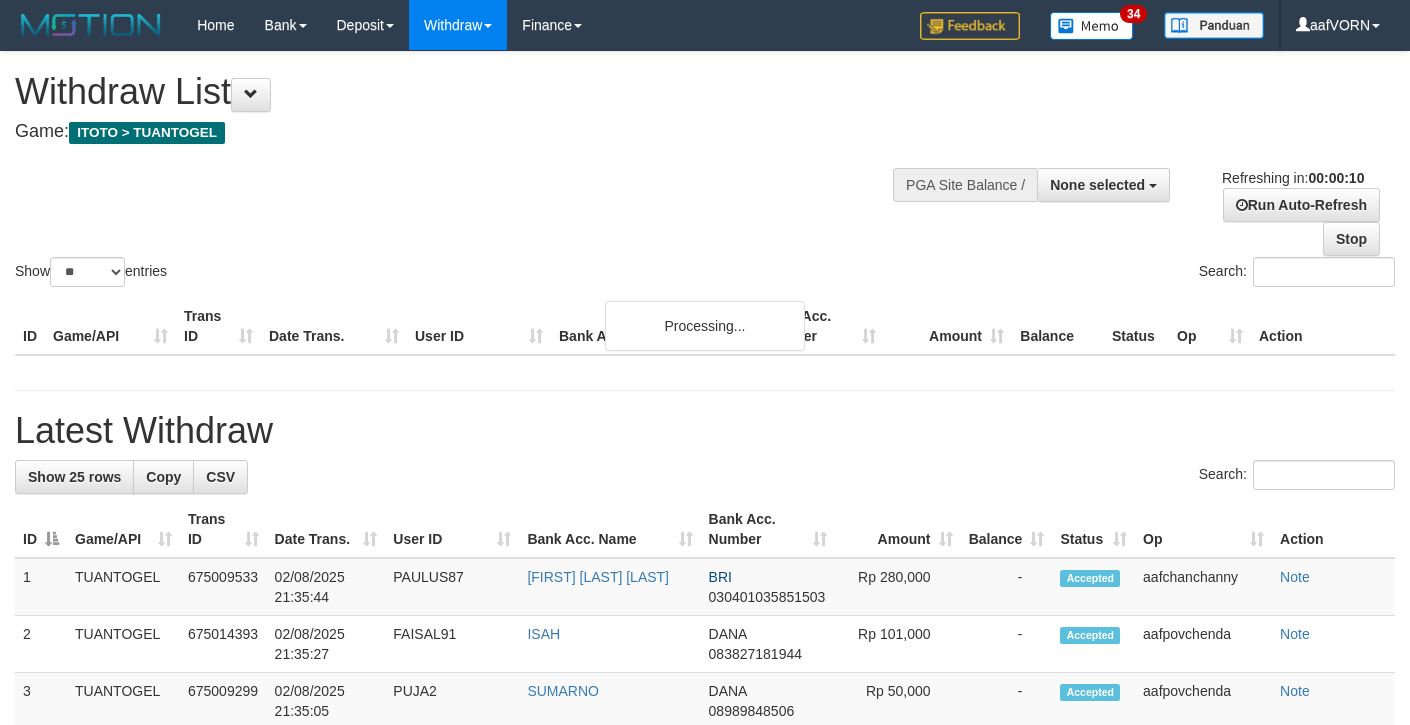 select 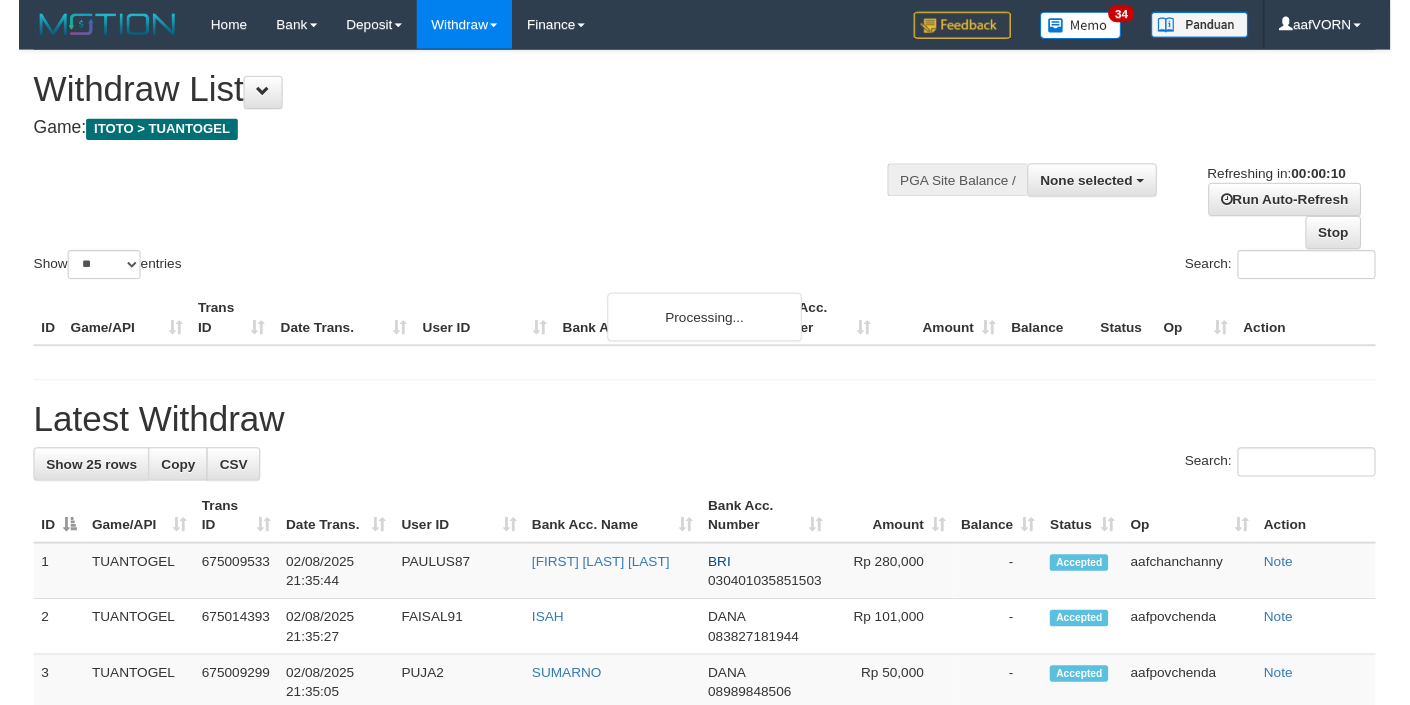 scroll, scrollTop: 0, scrollLeft: 0, axis: both 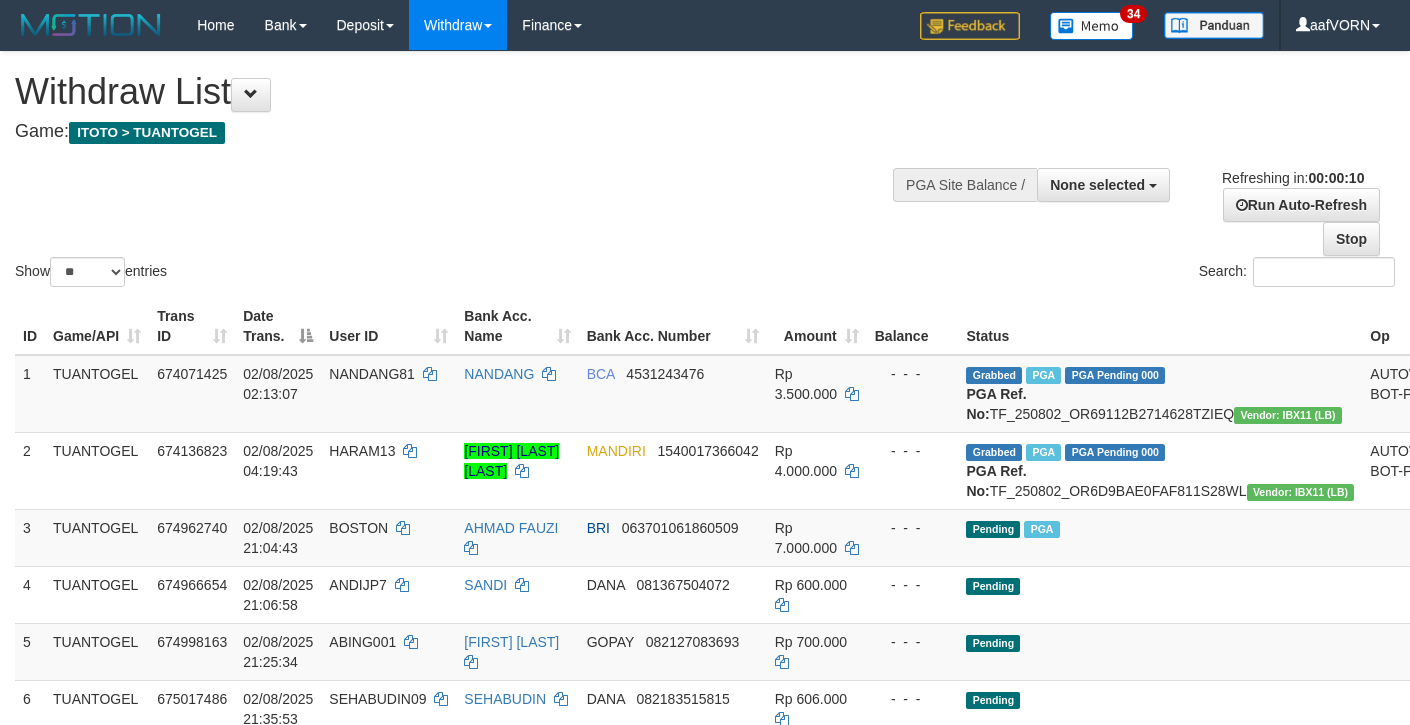 select 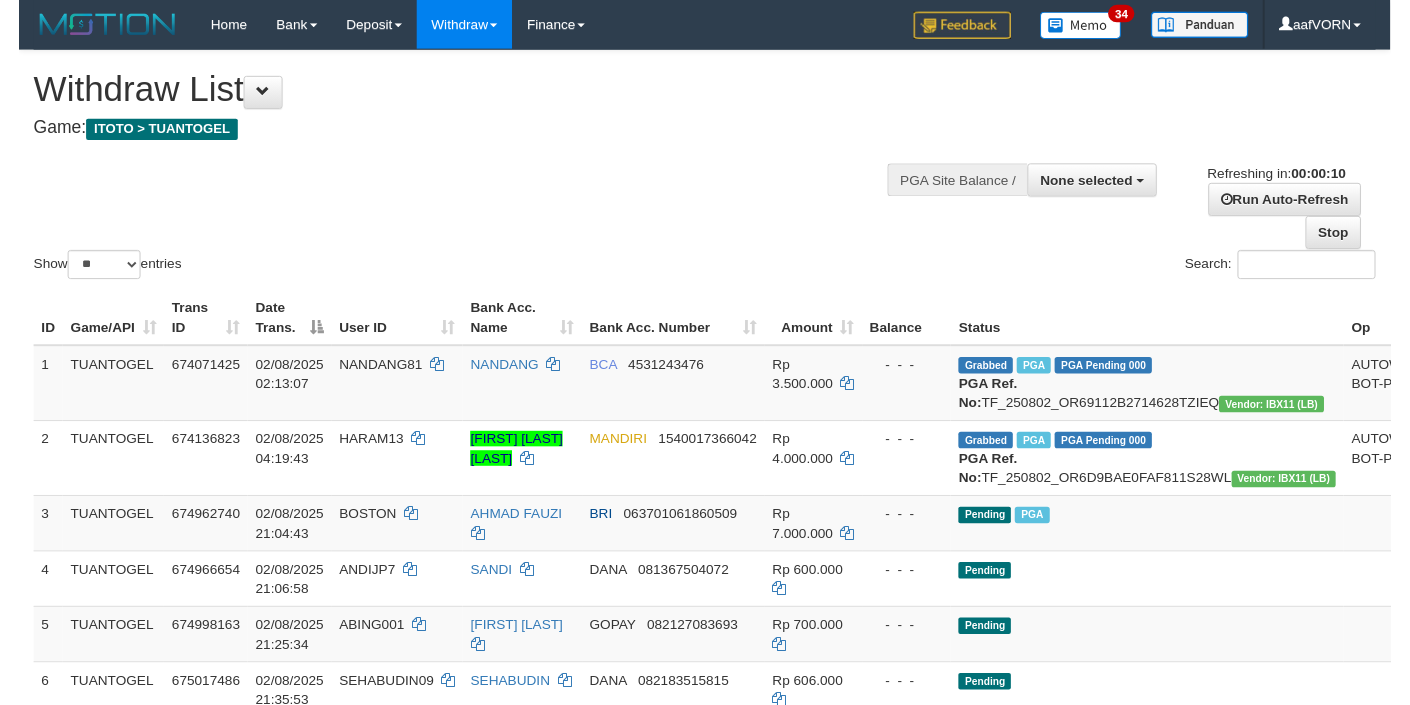 scroll, scrollTop: 0, scrollLeft: 0, axis: both 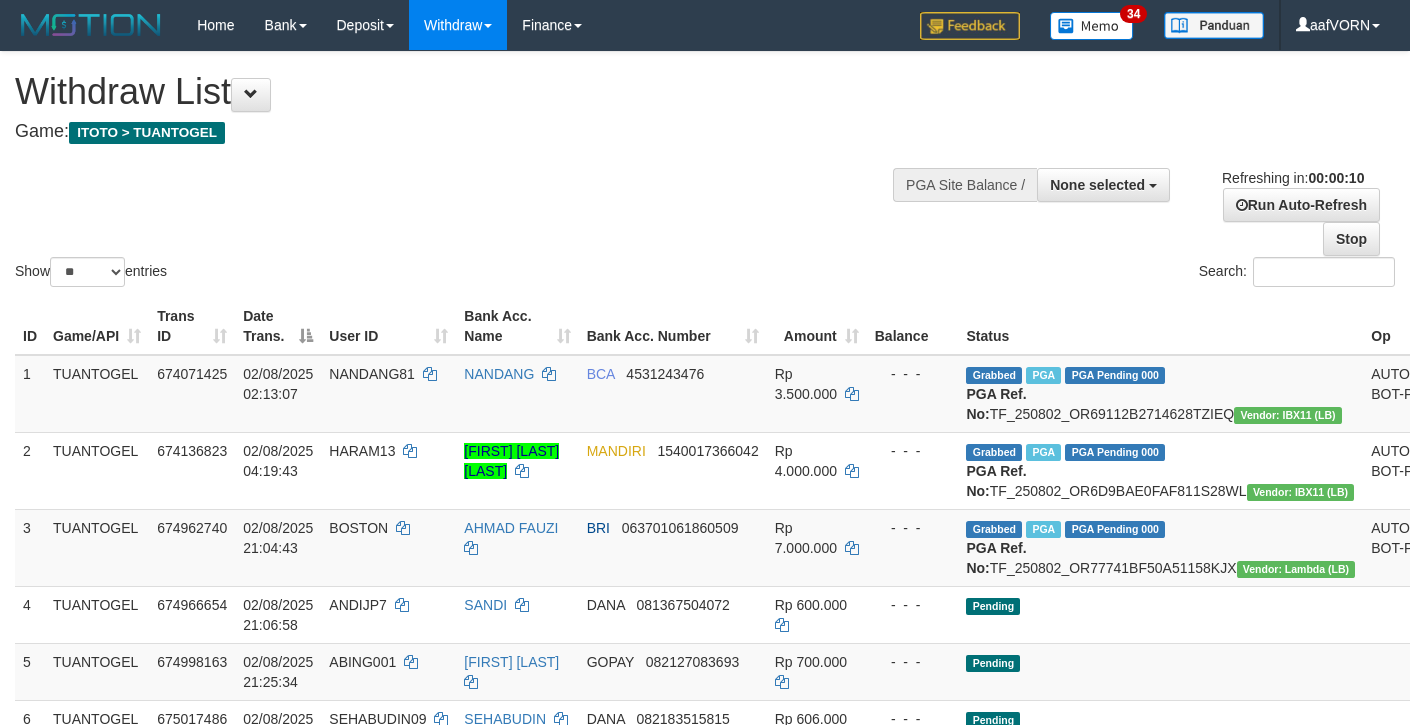 select 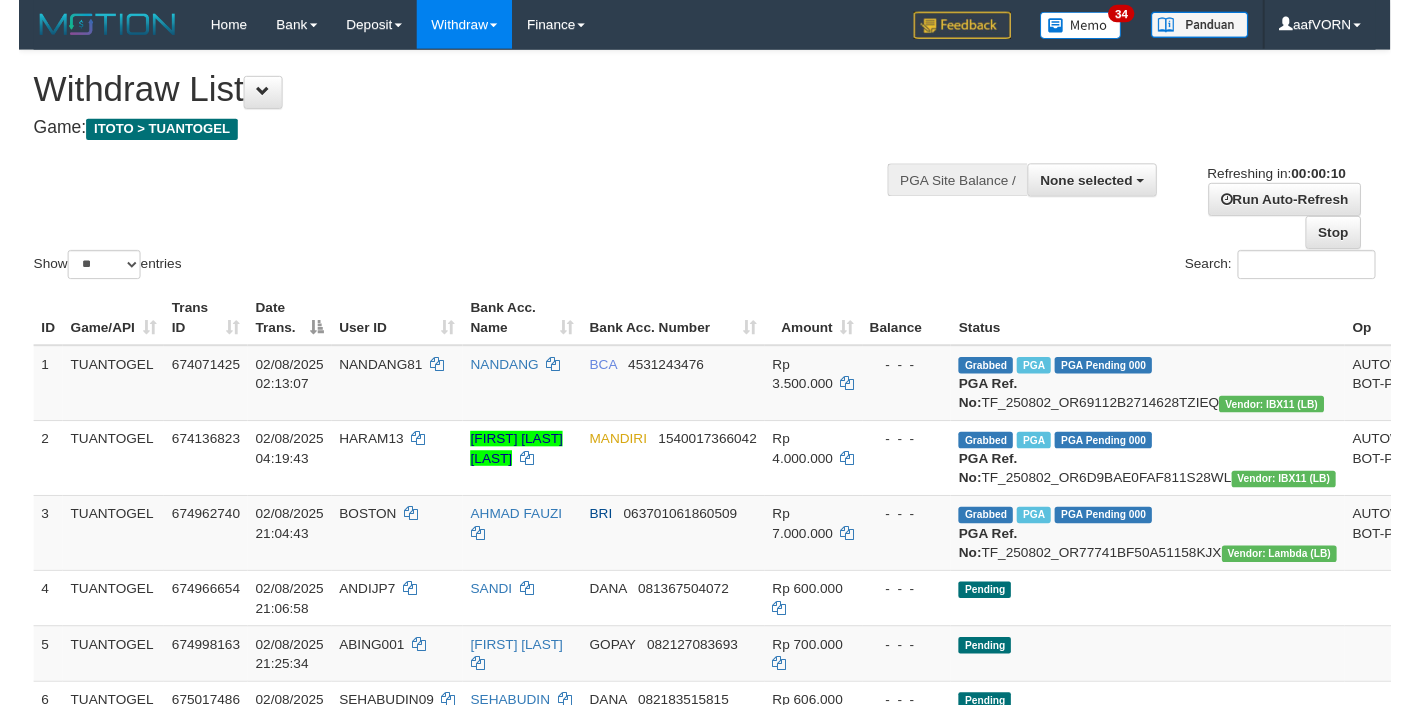 scroll, scrollTop: 0, scrollLeft: 0, axis: both 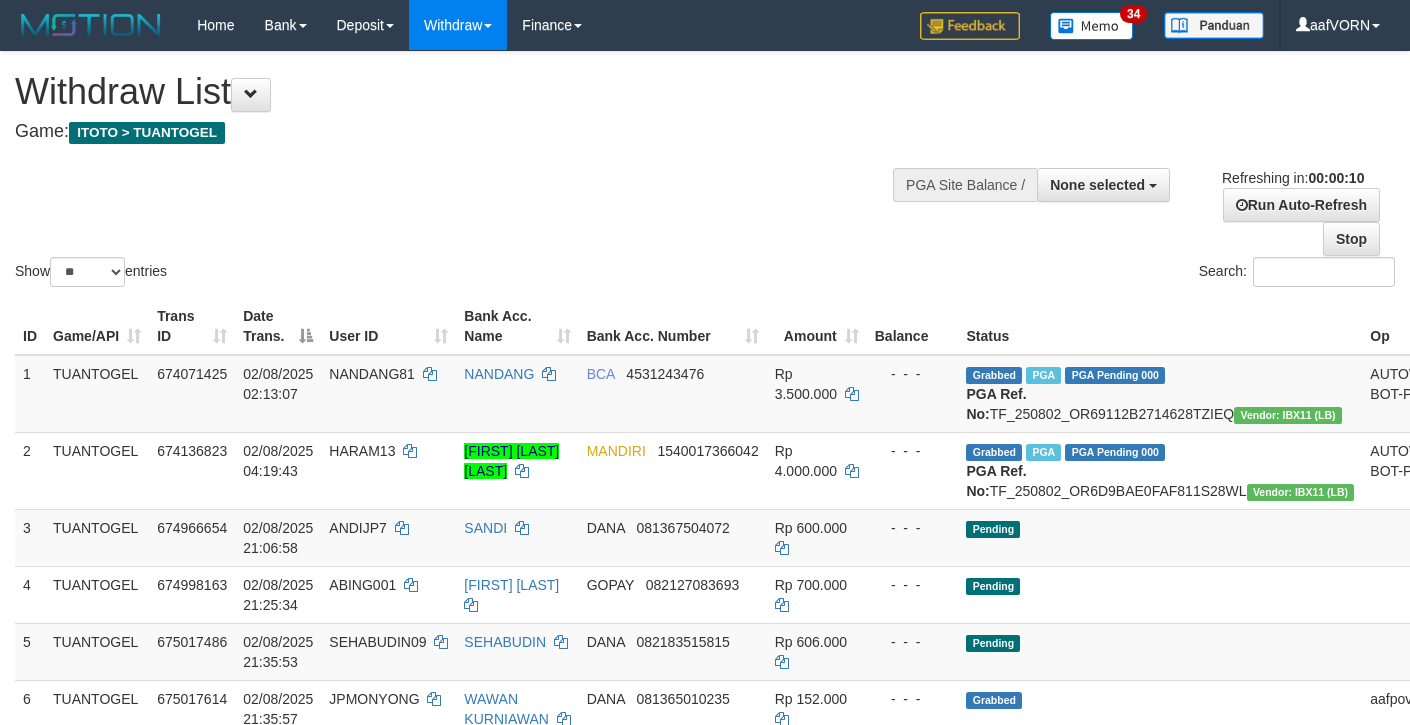 select 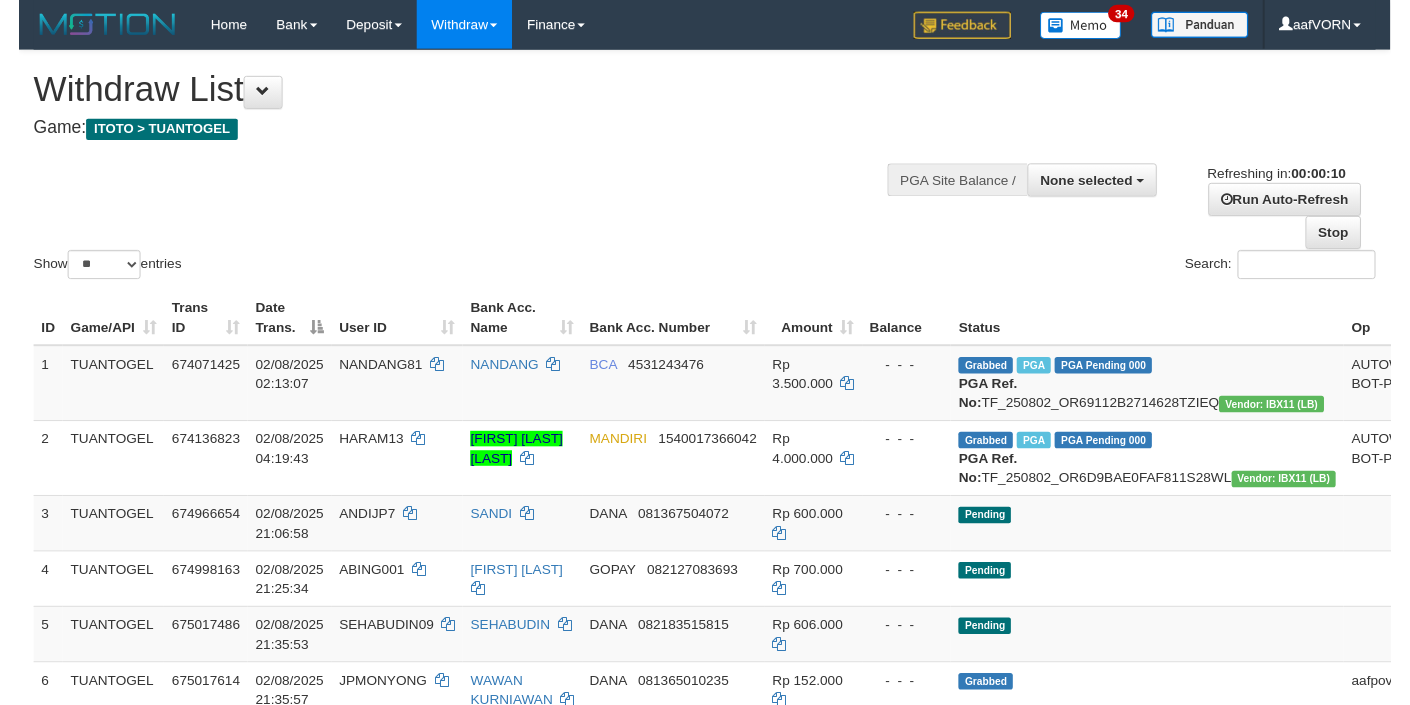 scroll, scrollTop: 0, scrollLeft: 0, axis: both 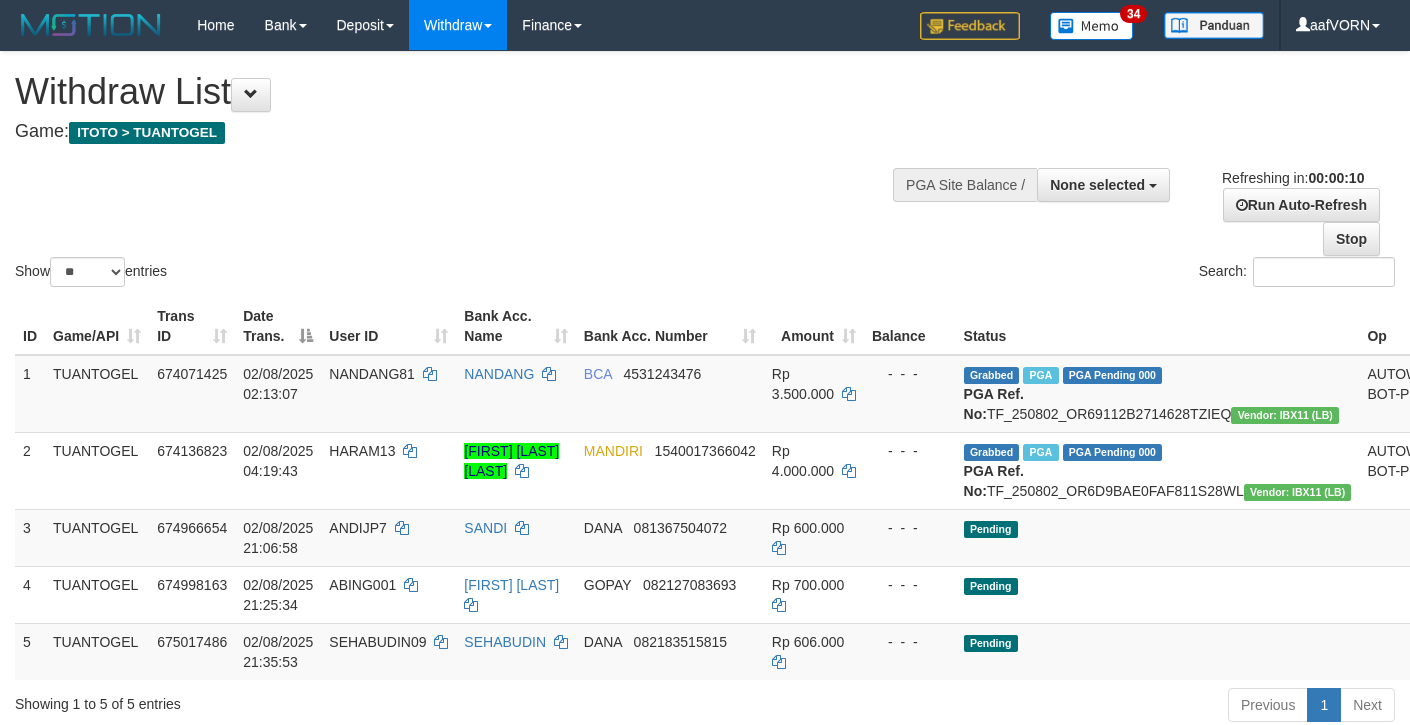 select 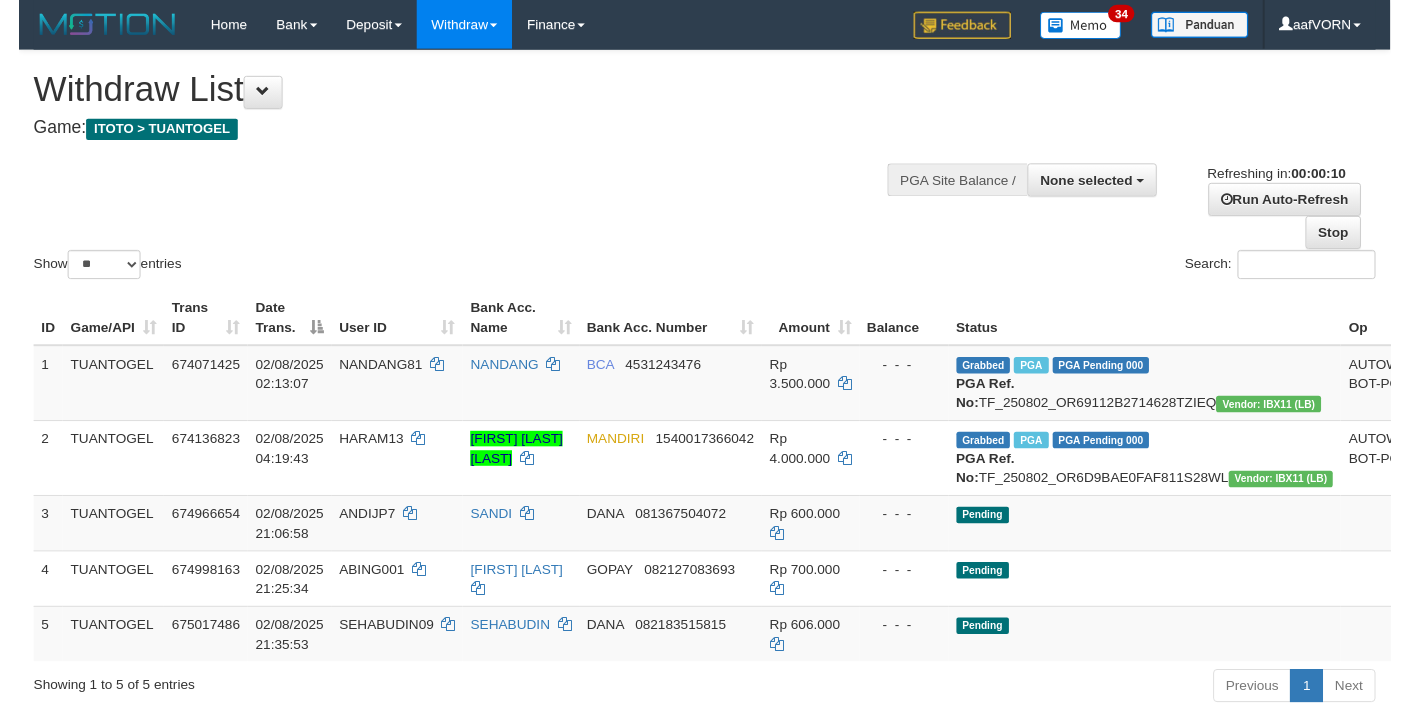 scroll, scrollTop: 0, scrollLeft: 0, axis: both 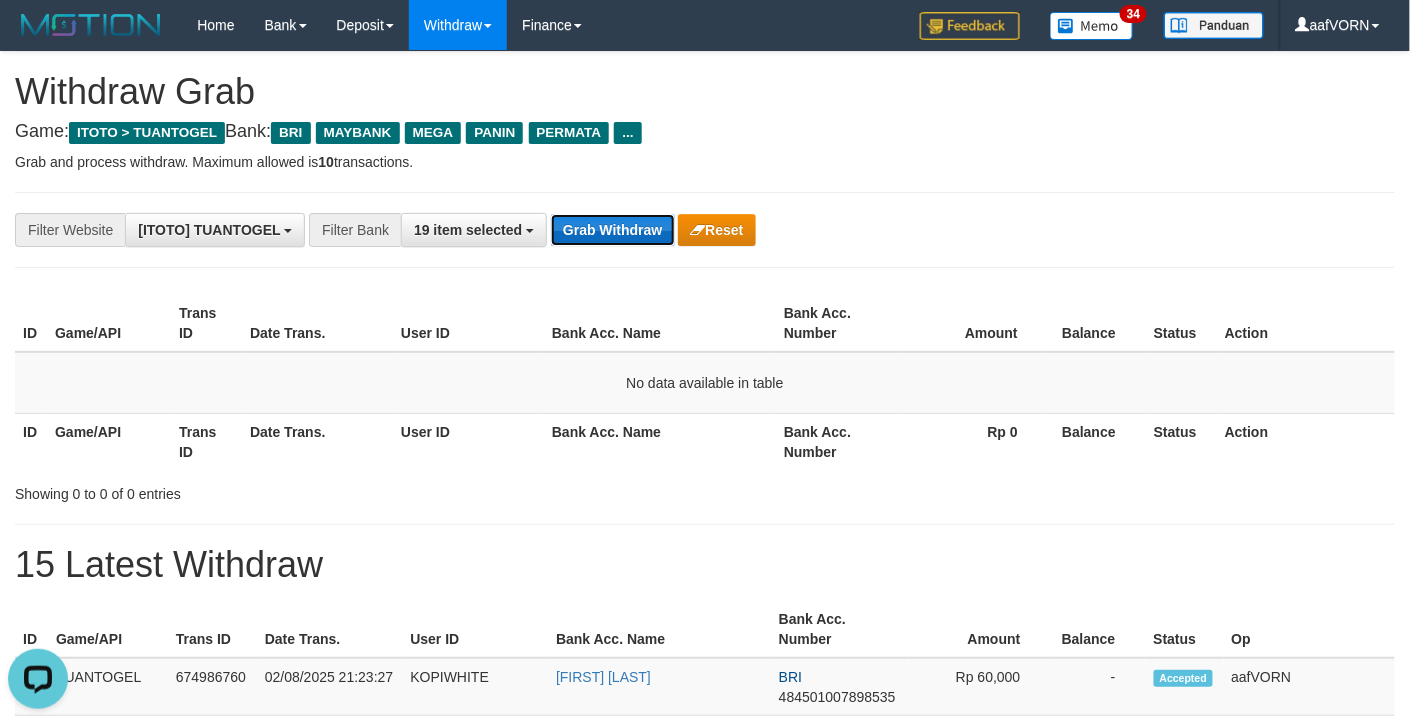 click on "Grab Withdraw" at bounding box center [612, 230] 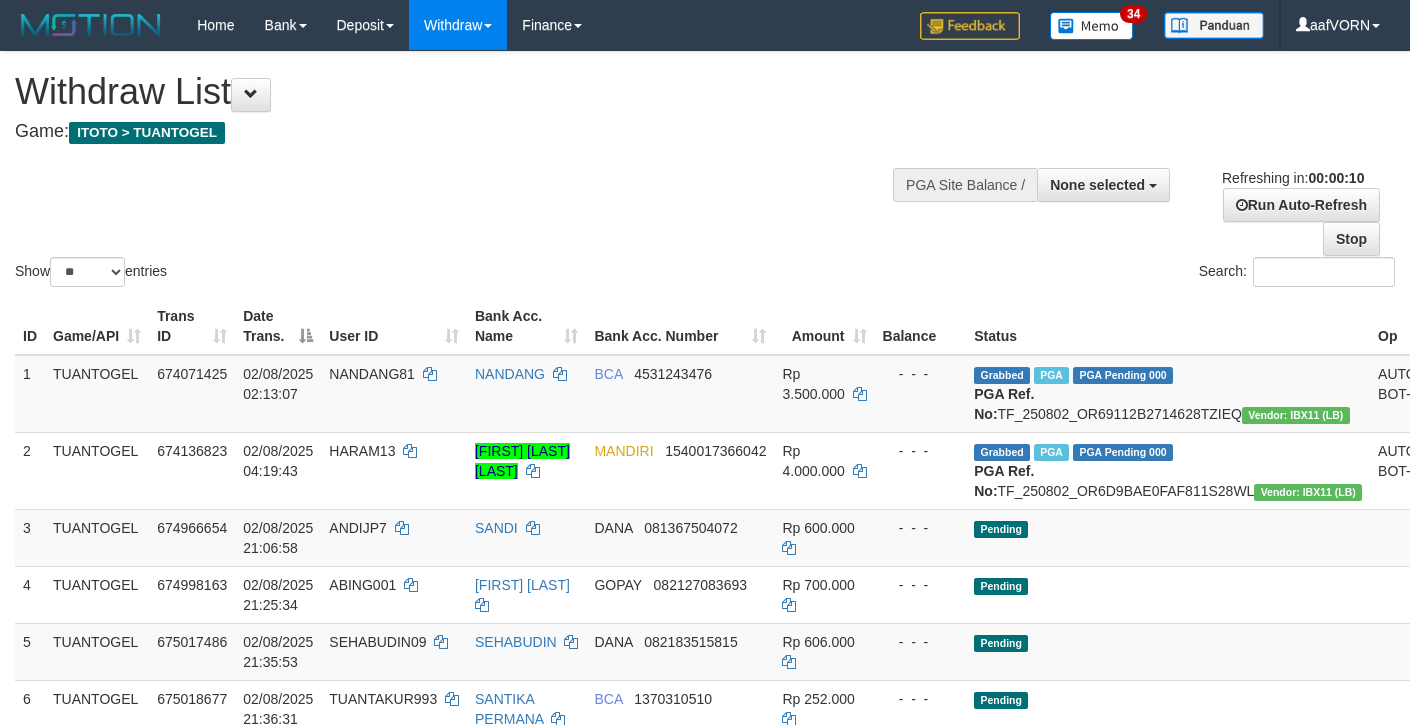 select 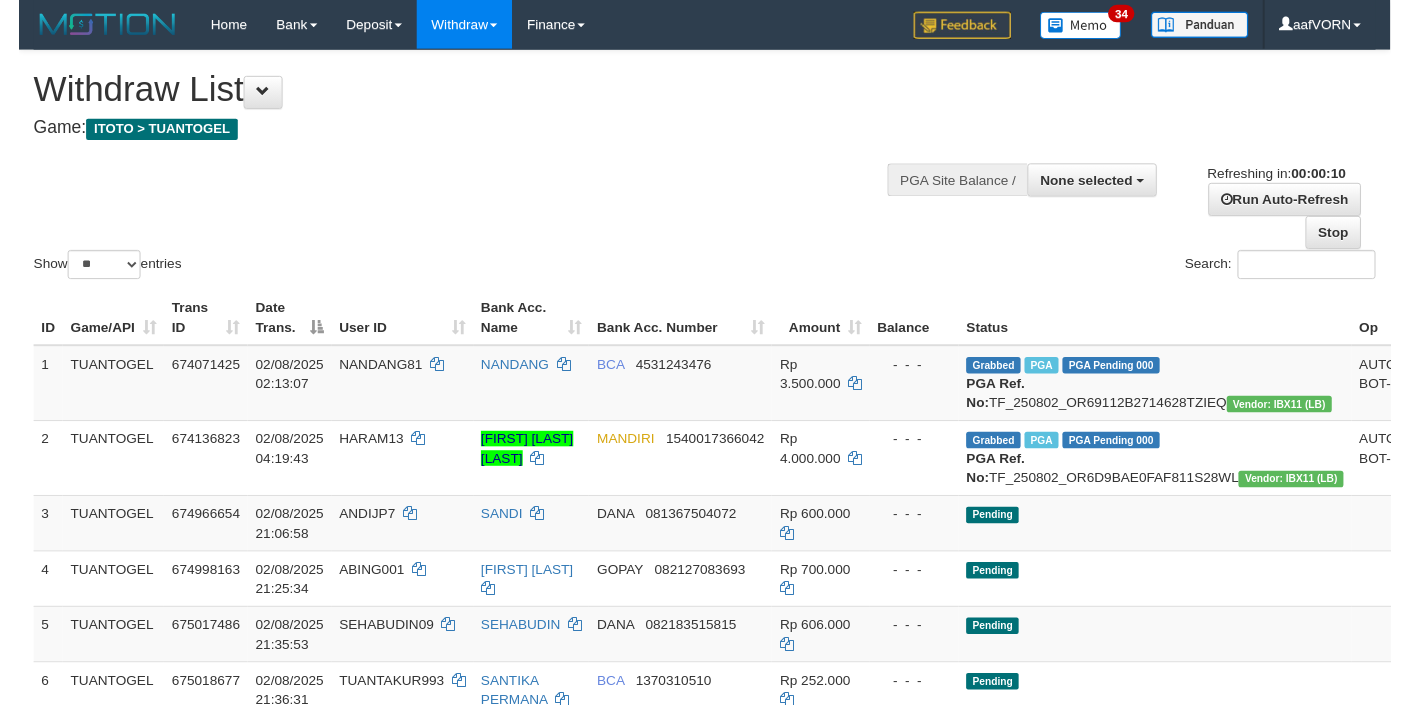scroll, scrollTop: 0, scrollLeft: 0, axis: both 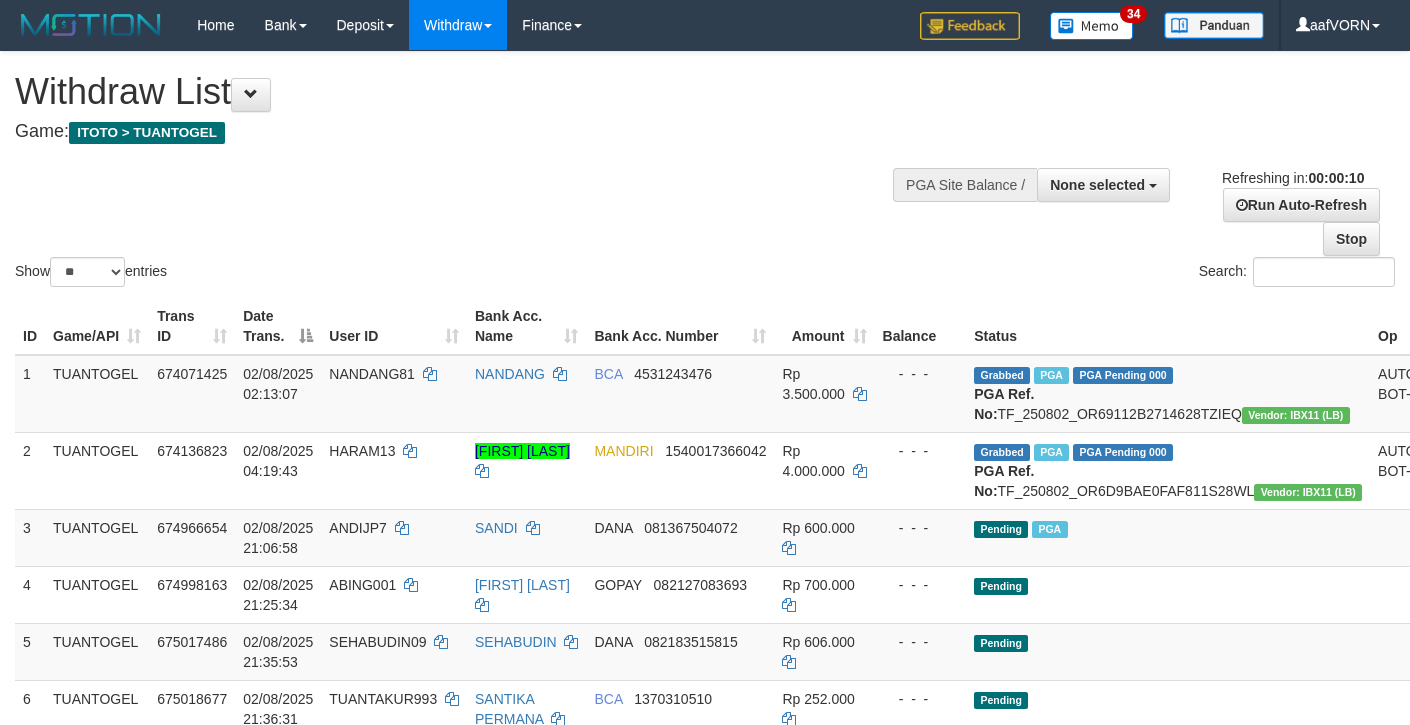 select 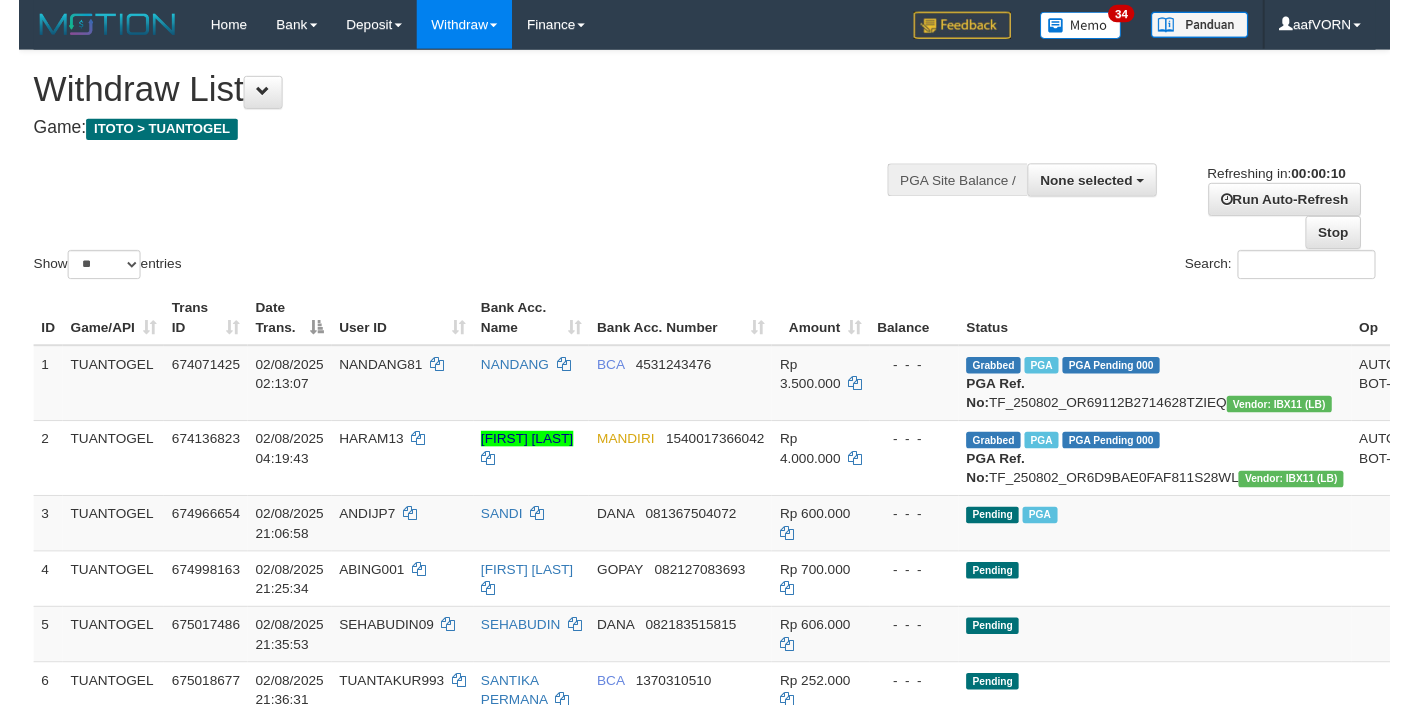 scroll, scrollTop: 0, scrollLeft: 0, axis: both 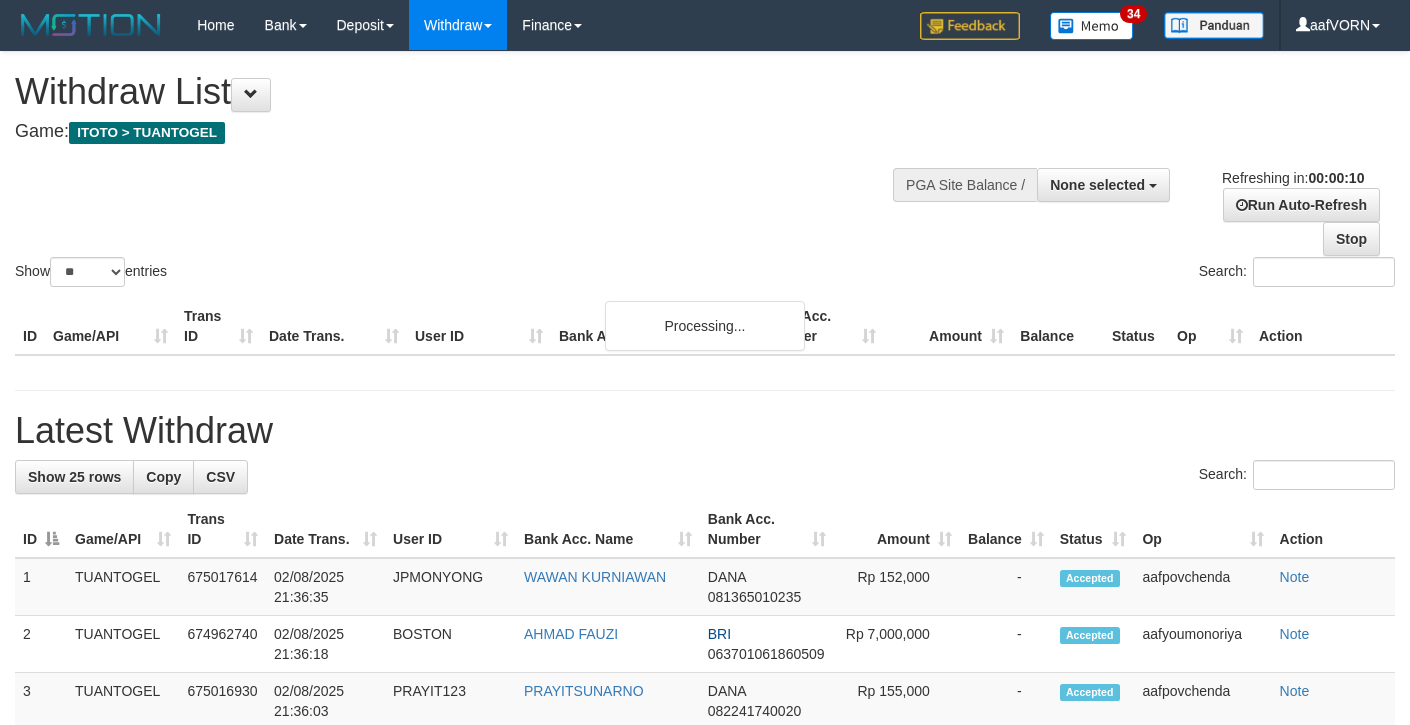 select 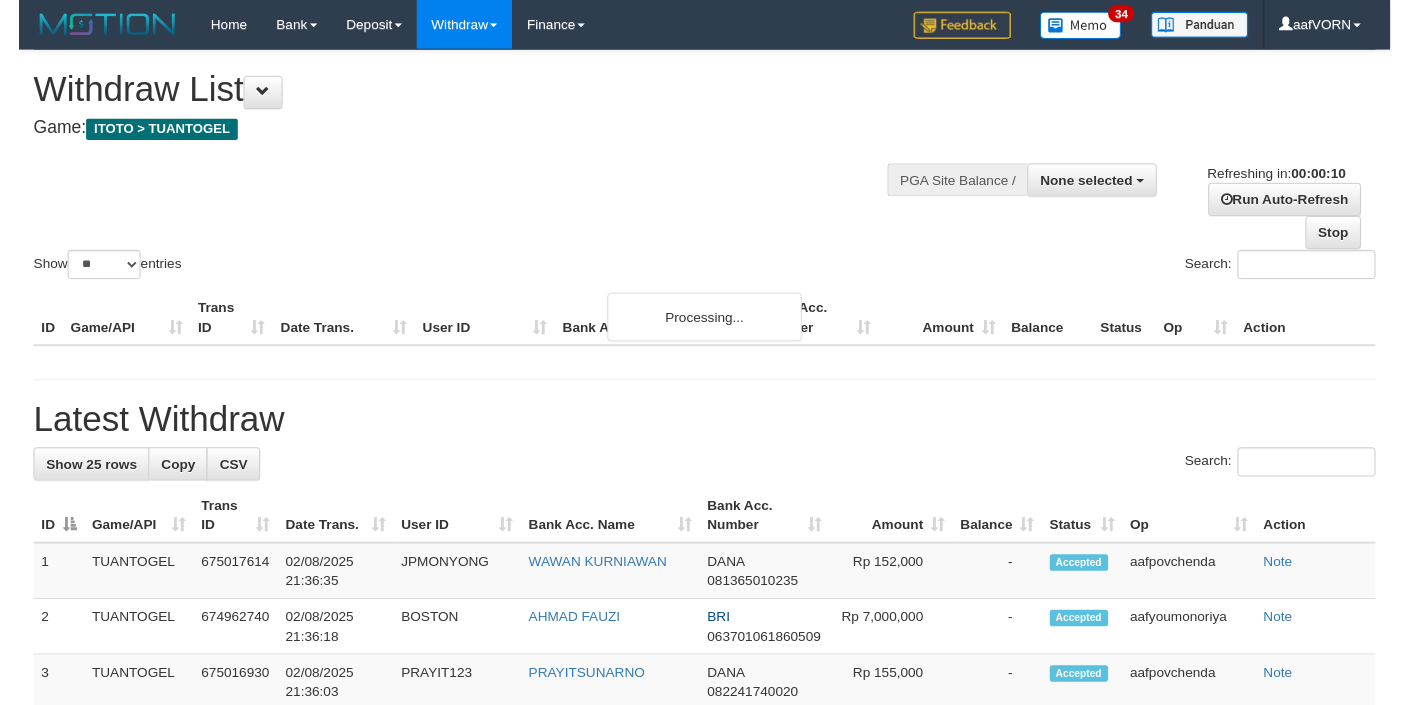 scroll, scrollTop: 0, scrollLeft: 0, axis: both 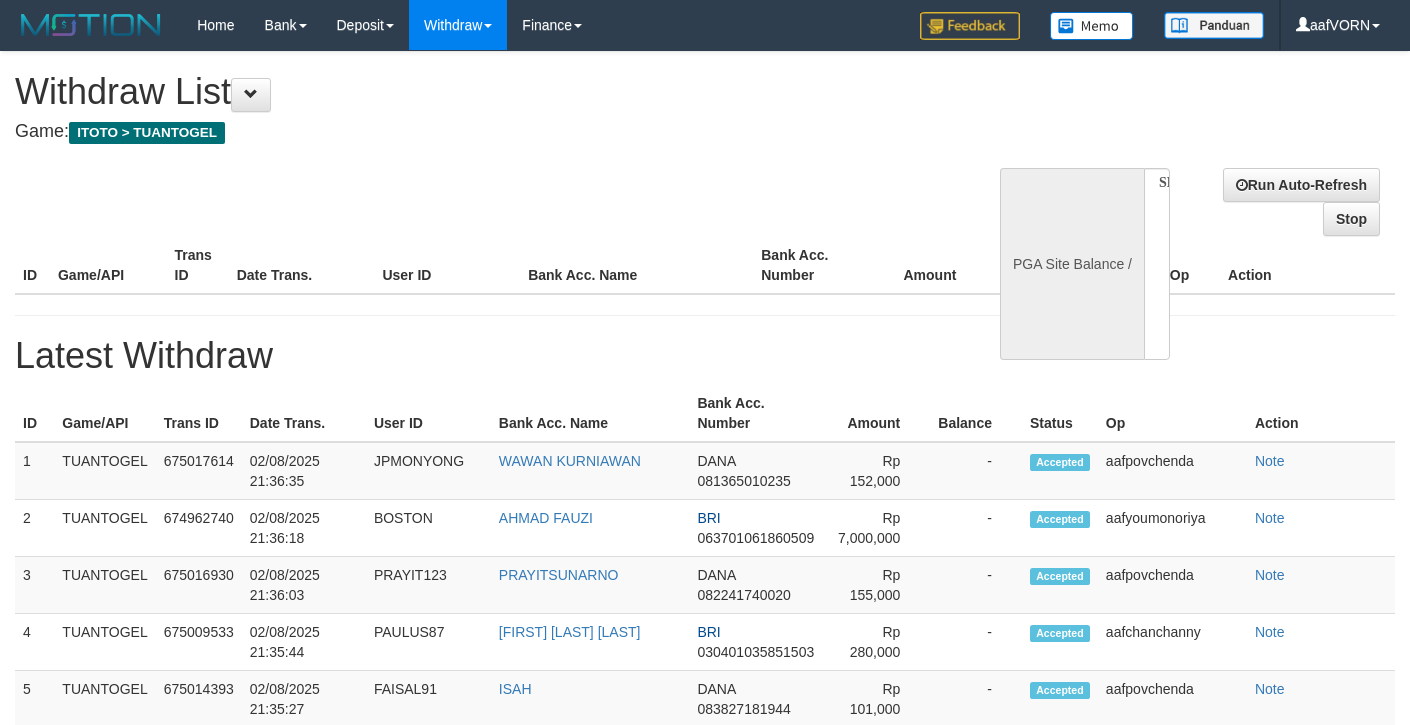 select 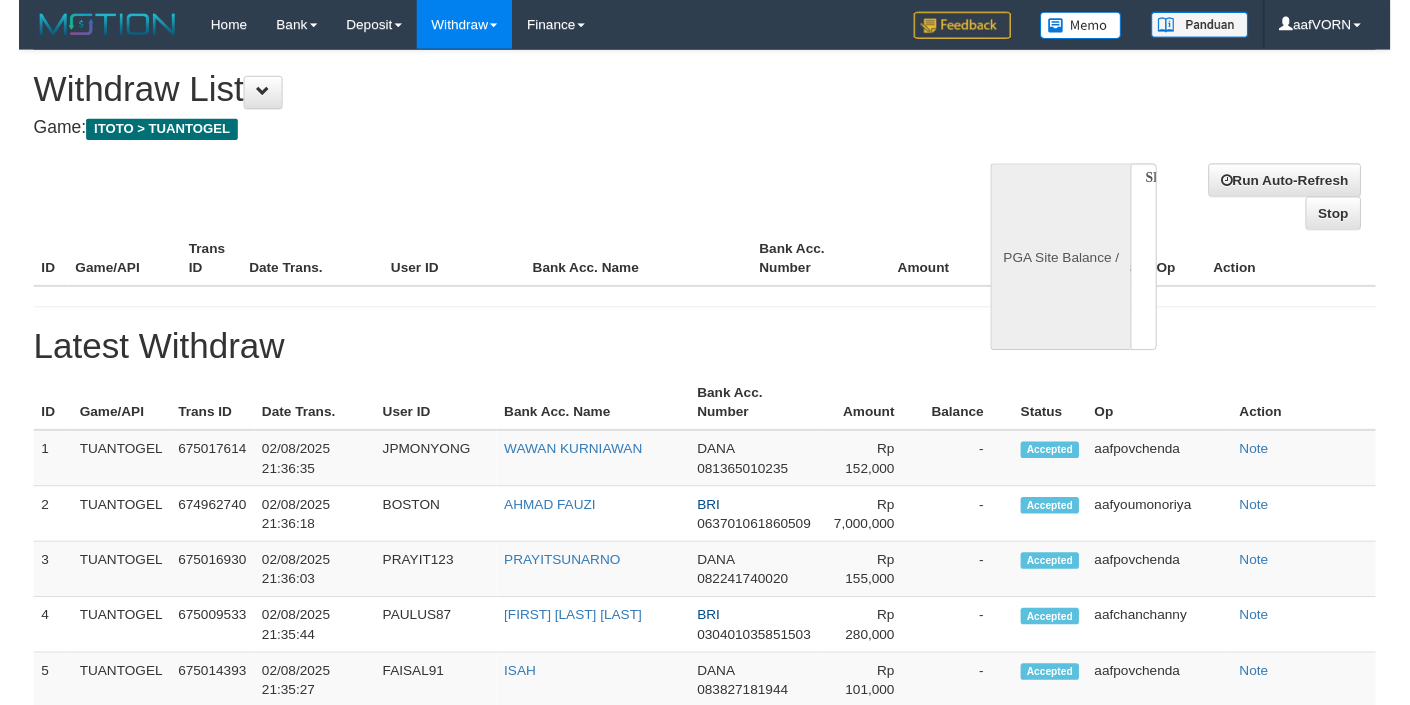 scroll, scrollTop: 0, scrollLeft: 0, axis: both 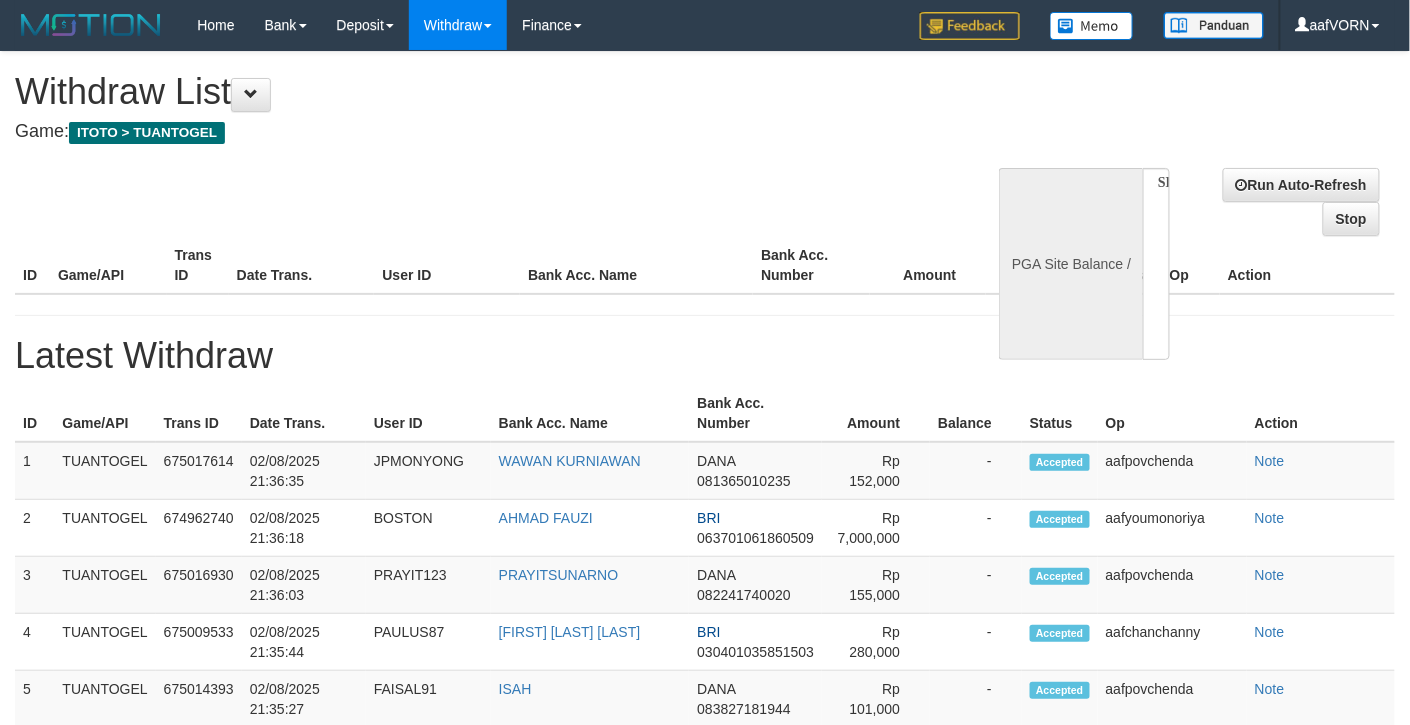 select on "**" 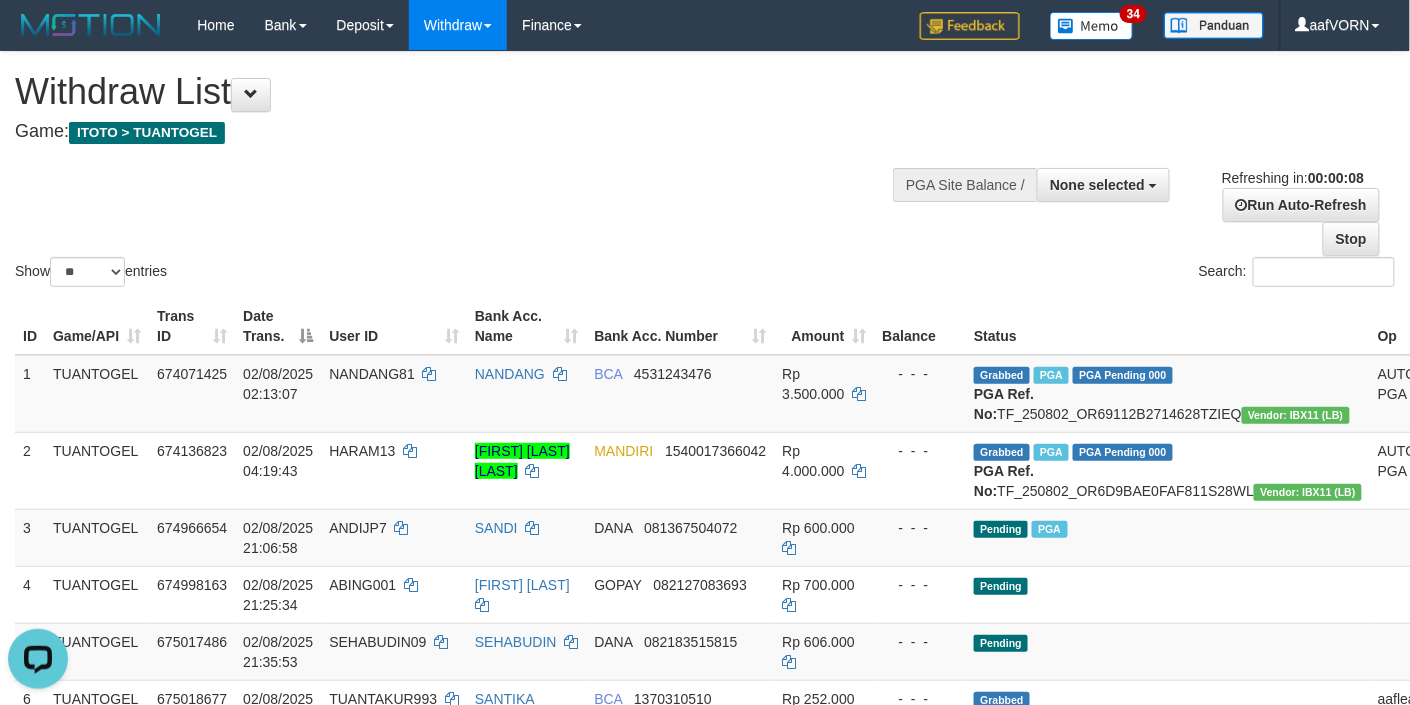 scroll, scrollTop: 0, scrollLeft: 0, axis: both 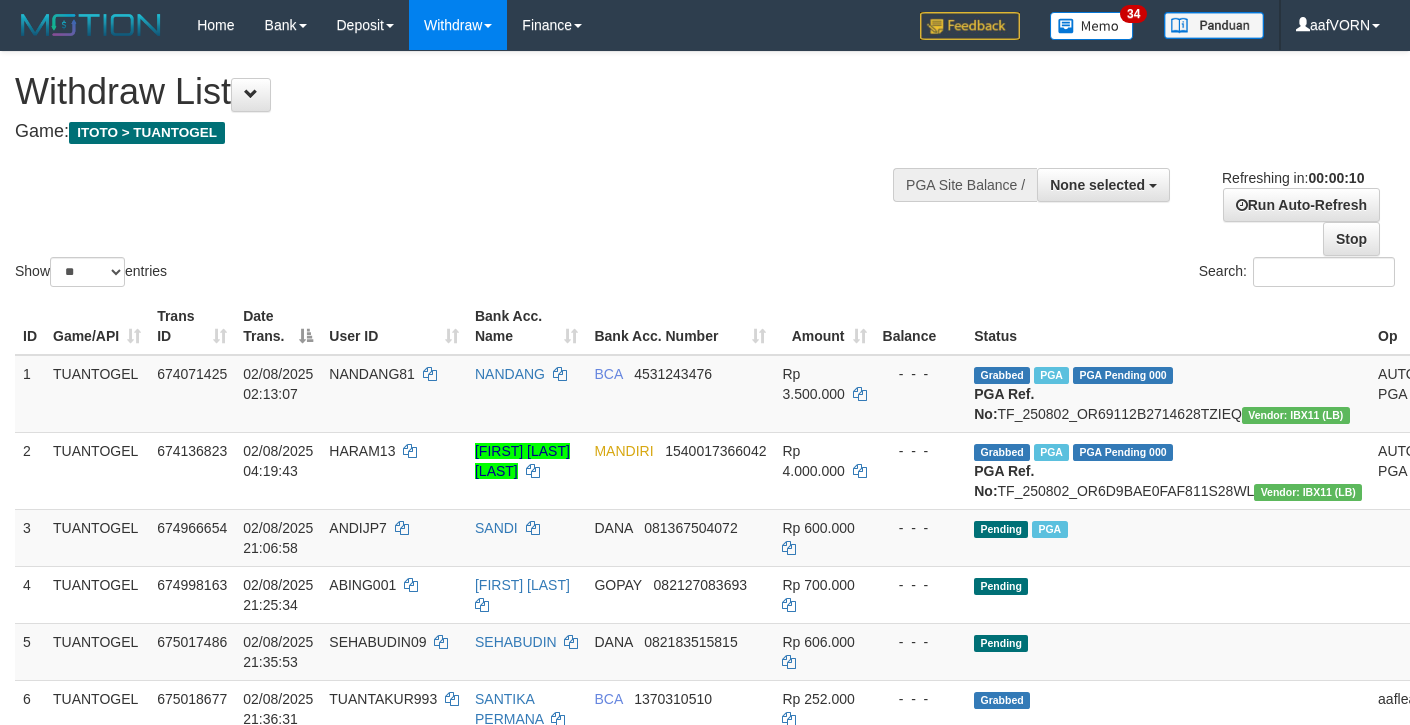 select 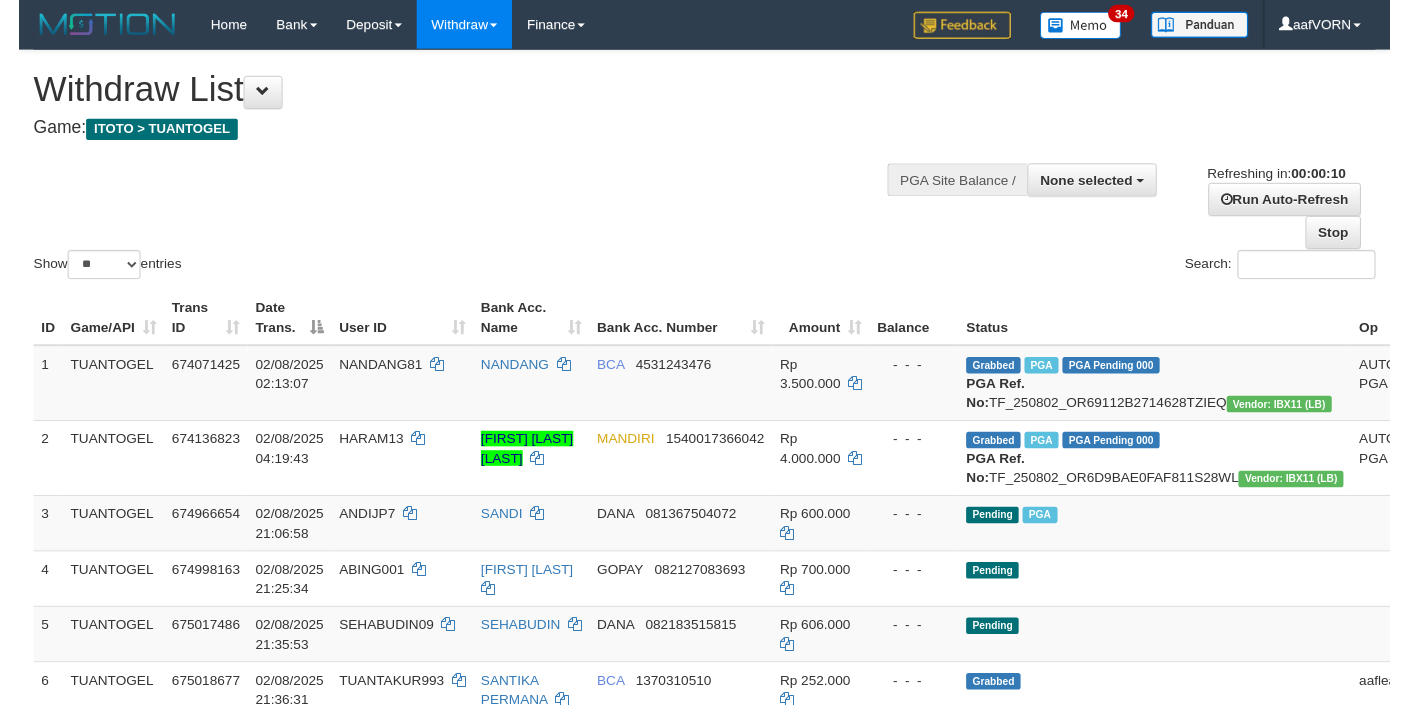 scroll, scrollTop: 0, scrollLeft: 0, axis: both 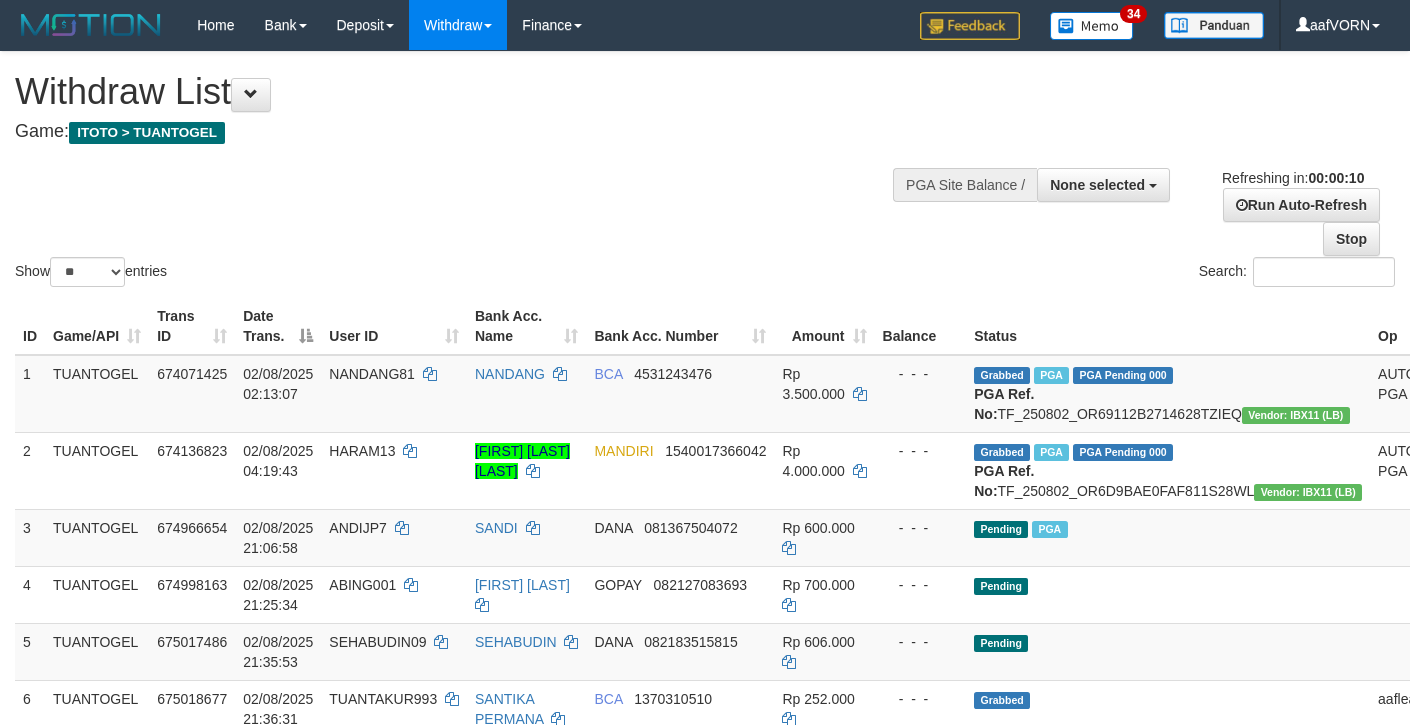 select 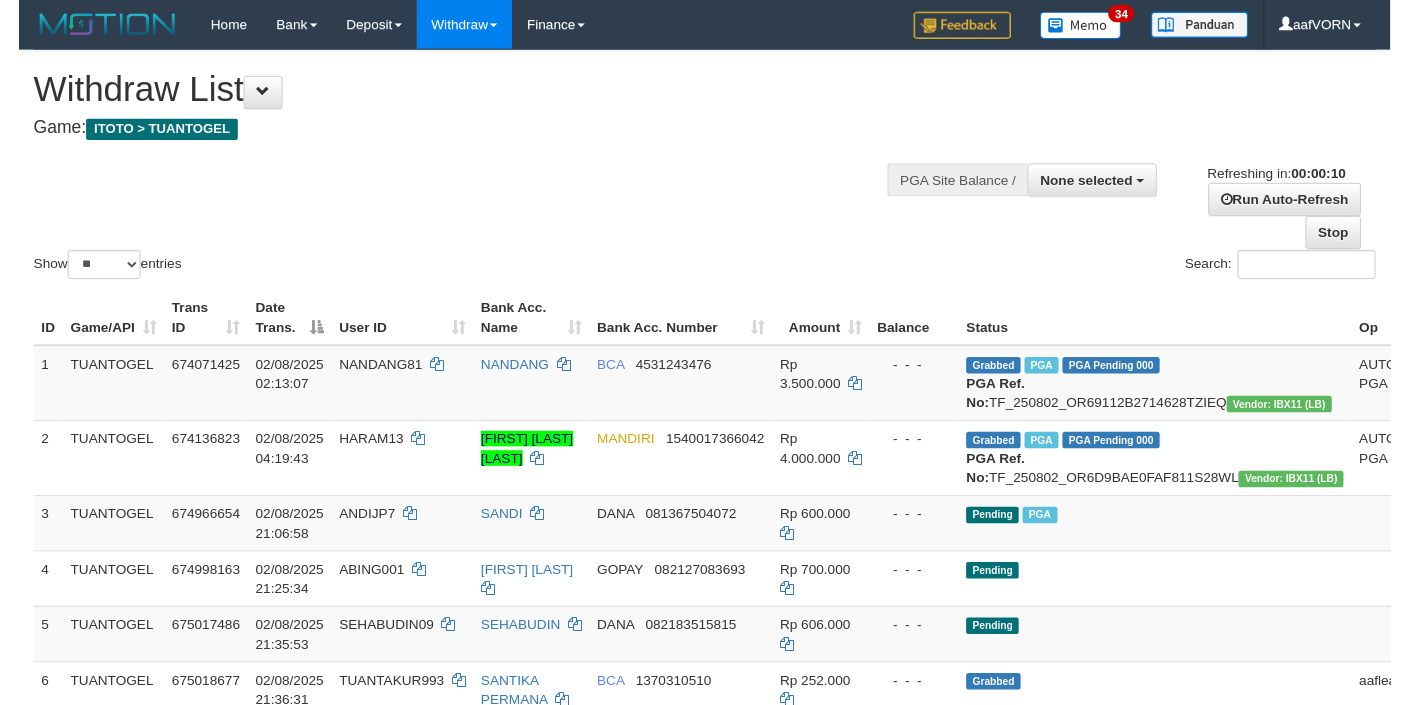scroll, scrollTop: 0, scrollLeft: 0, axis: both 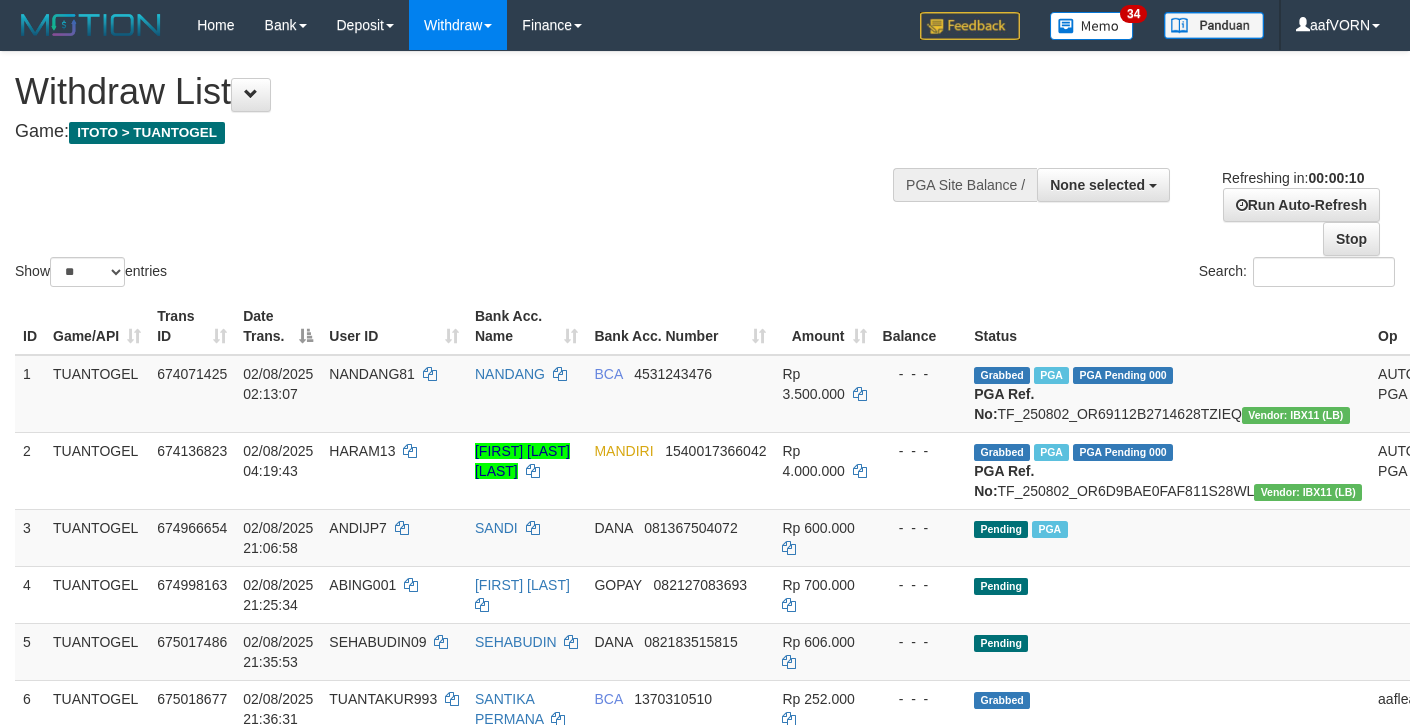 select 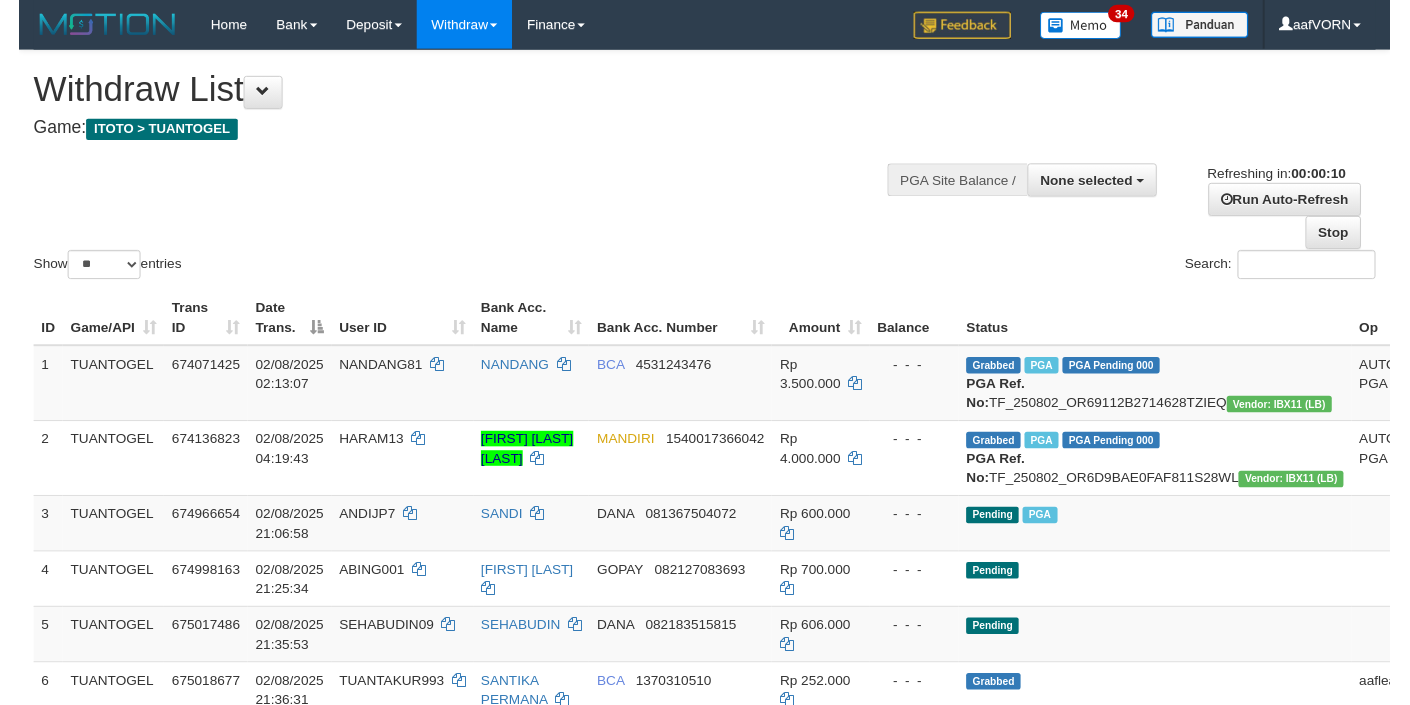 scroll, scrollTop: 0, scrollLeft: 0, axis: both 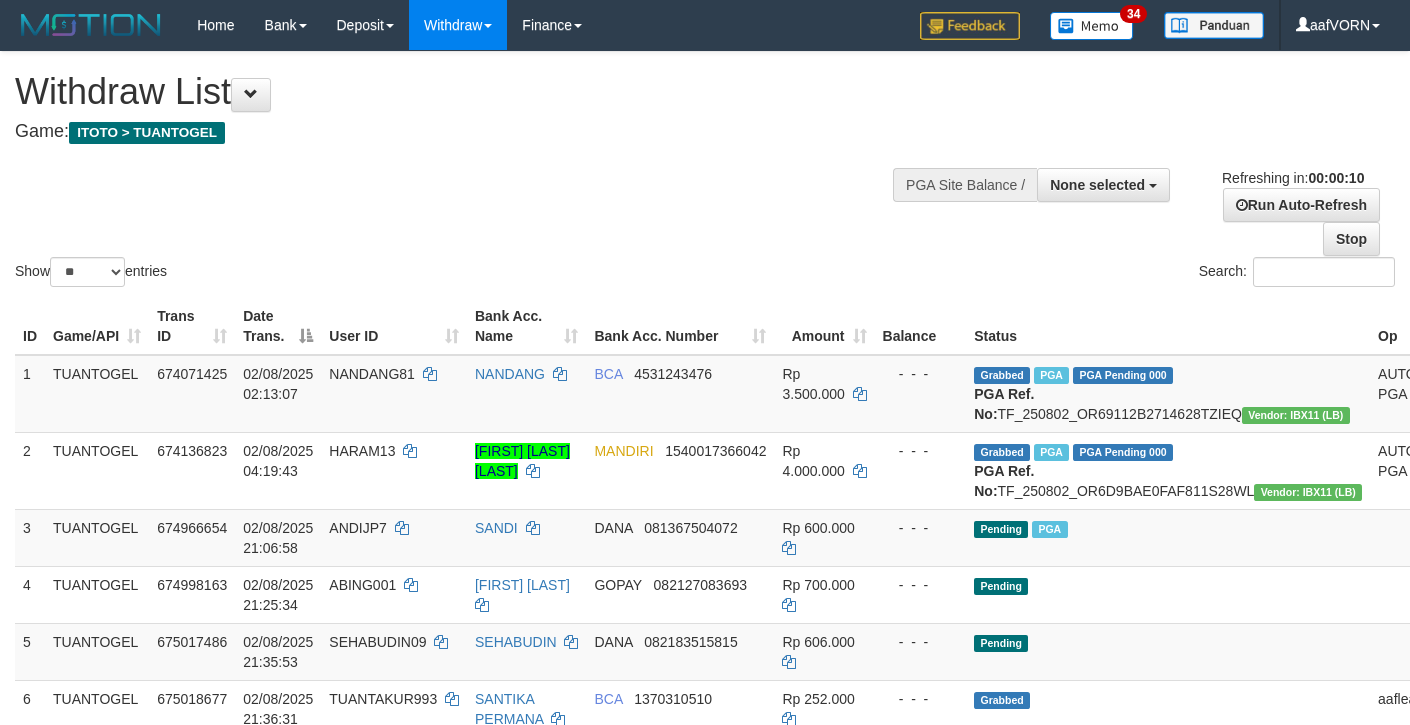 select 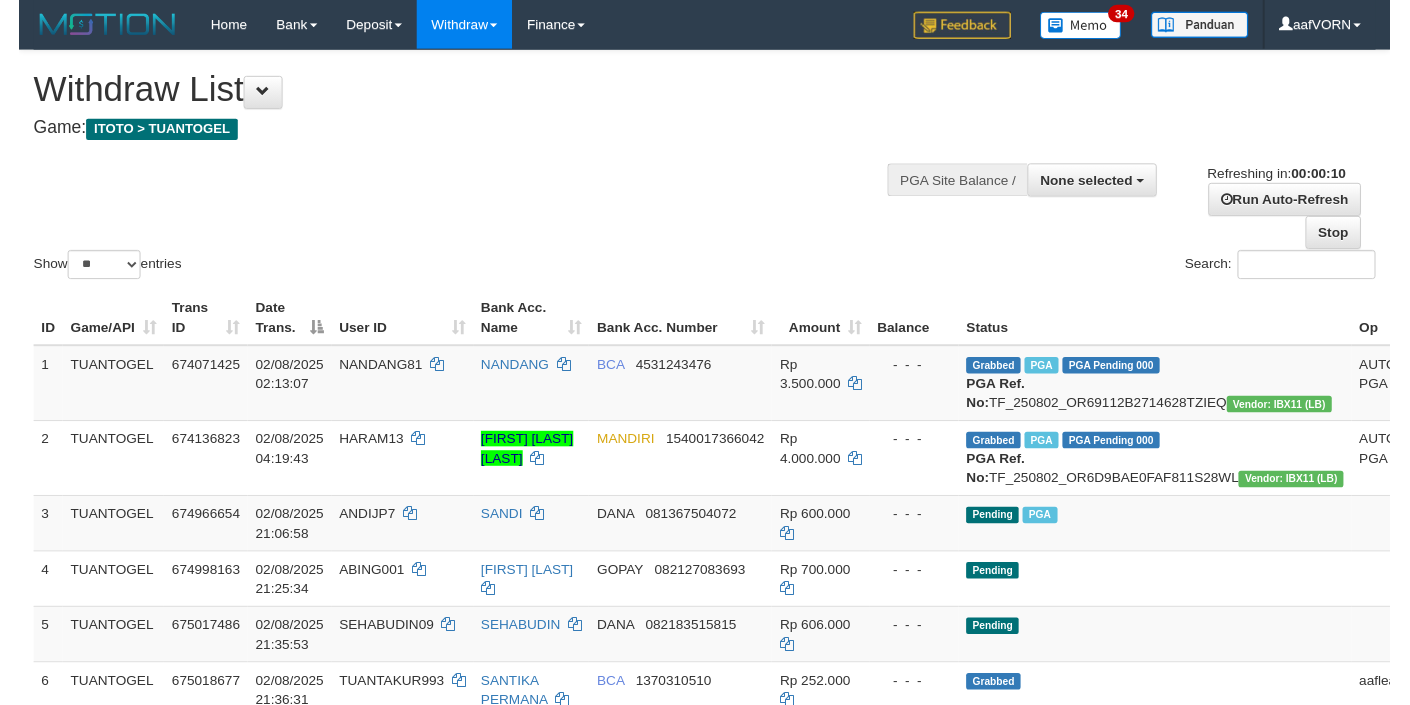 scroll, scrollTop: 0, scrollLeft: 0, axis: both 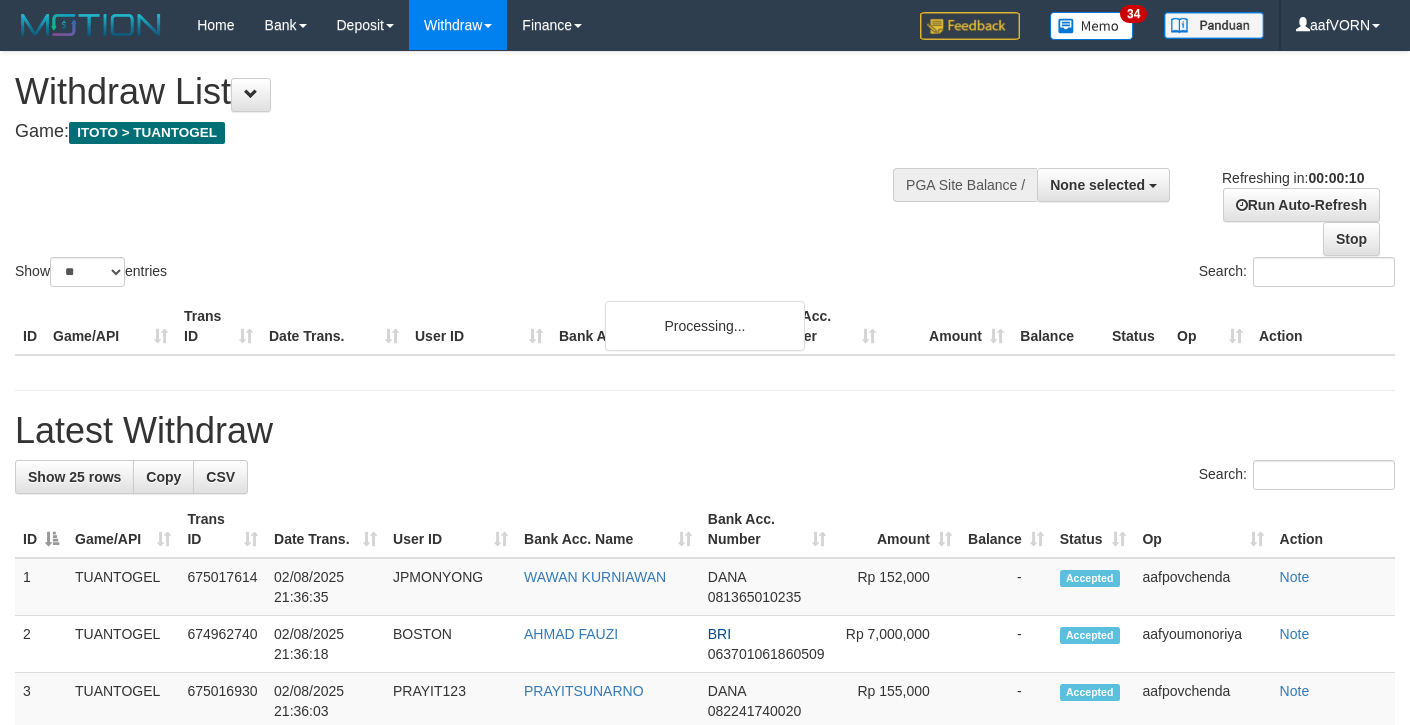 select 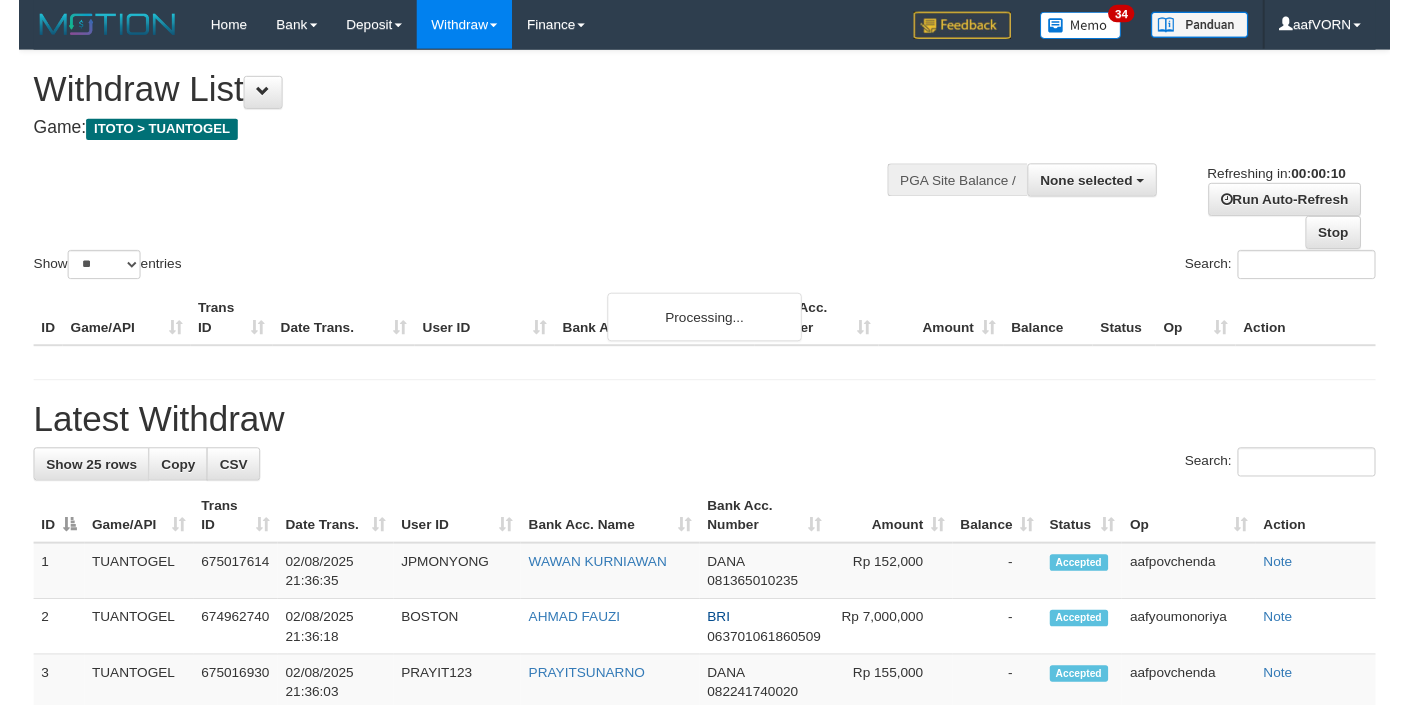 scroll, scrollTop: 0, scrollLeft: 0, axis: both 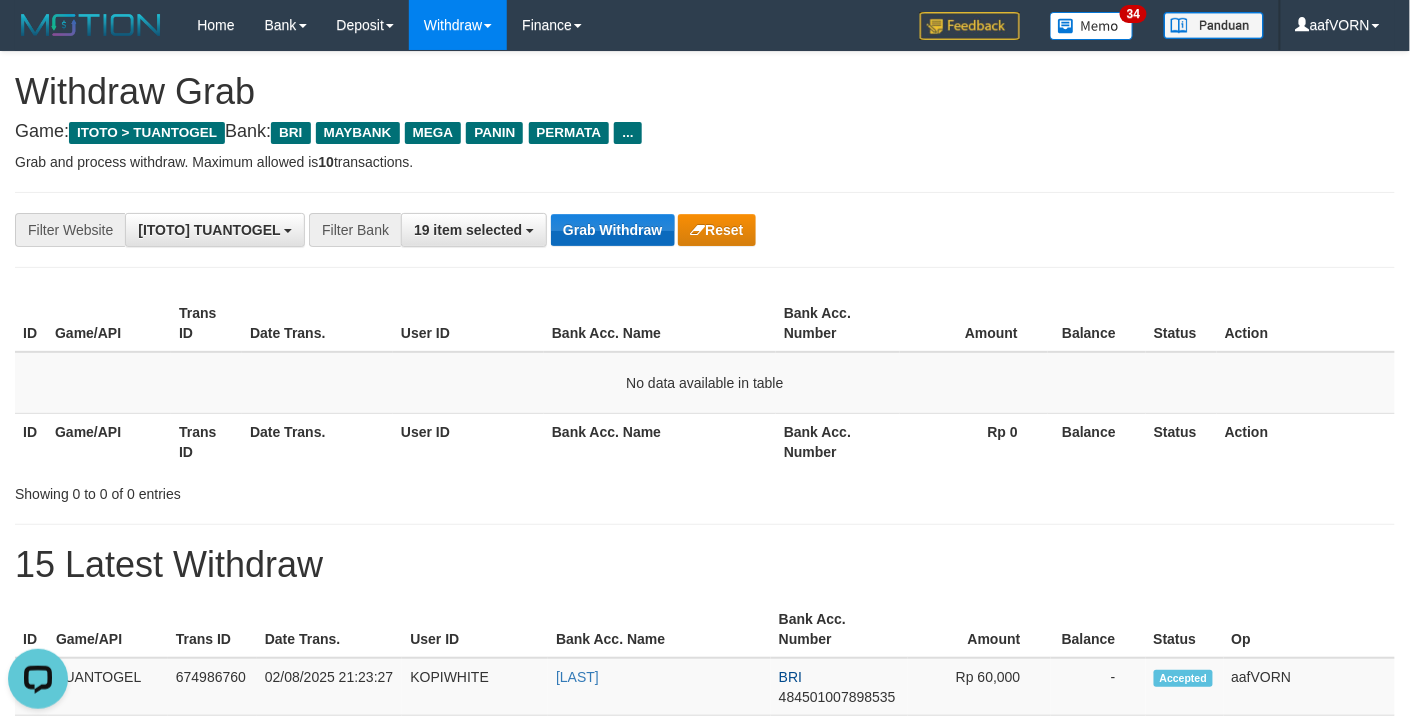 drag, startPoint x: 617, startPoint y: 209, endPoint x: 628, endPoint y: 245, distance: 37.64306 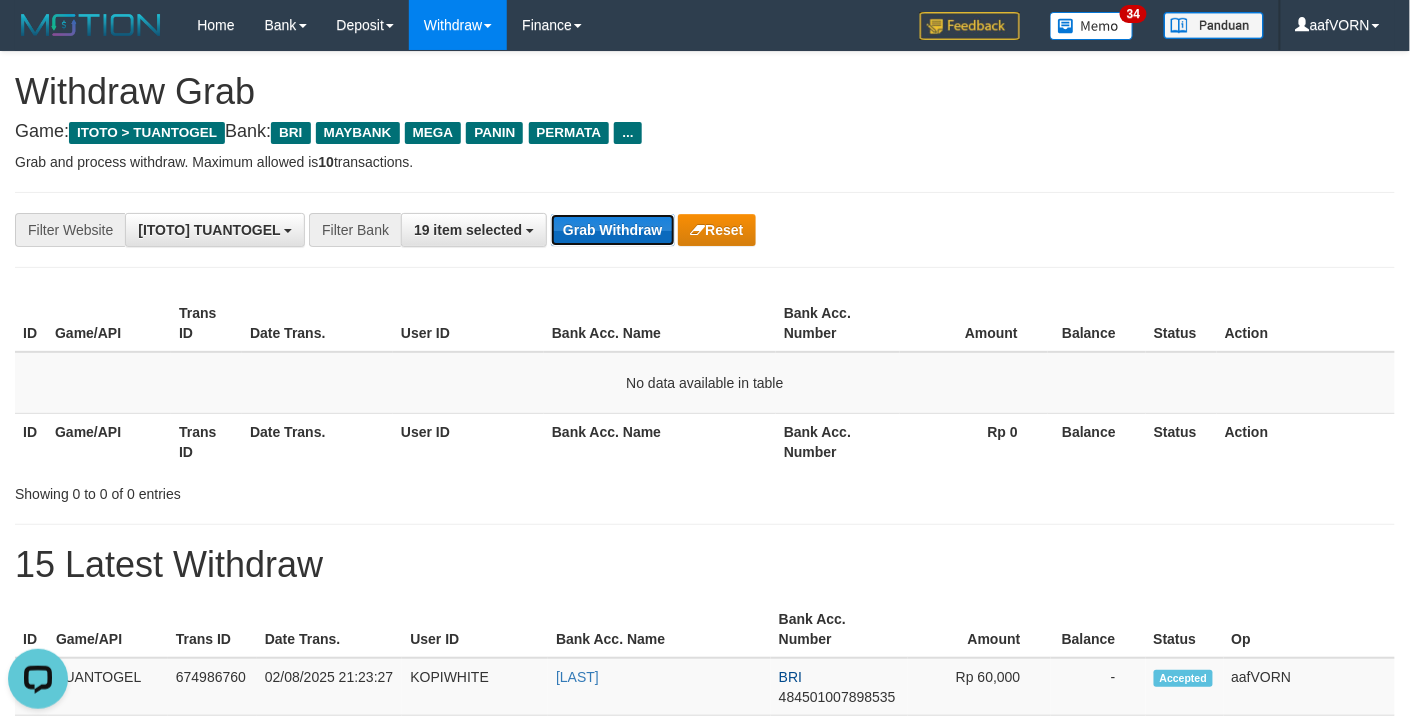 click on "Grab Withdraw" at bounding box center (612, 230) 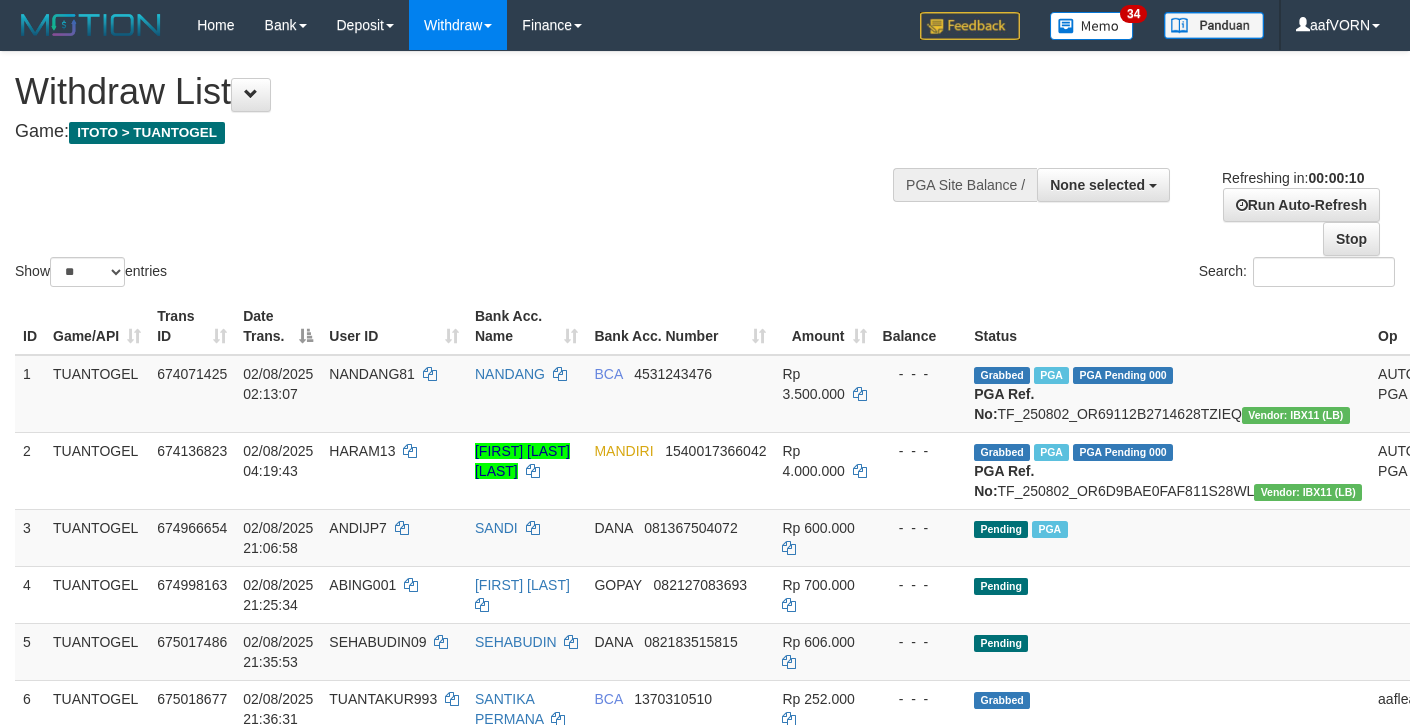 select 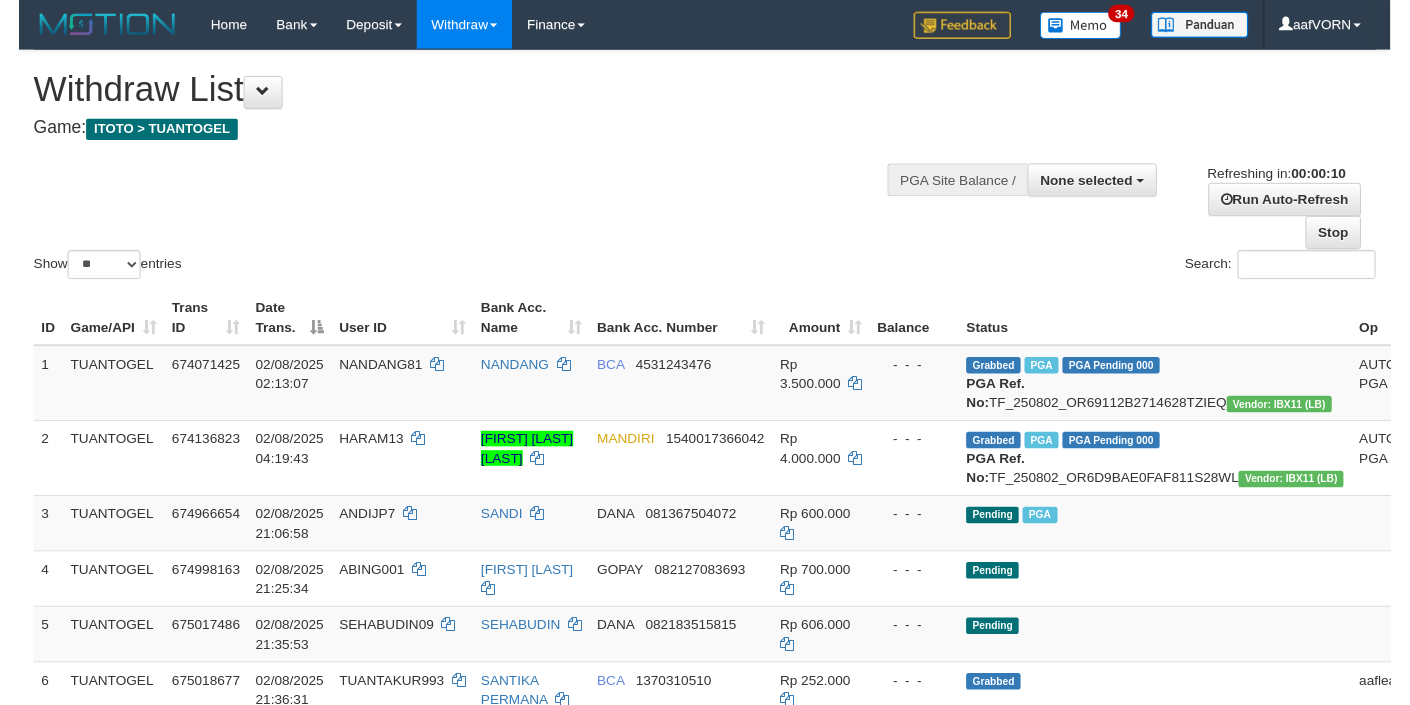 scroll, scrollTop: 0, scrollLeft: 0, axis: both 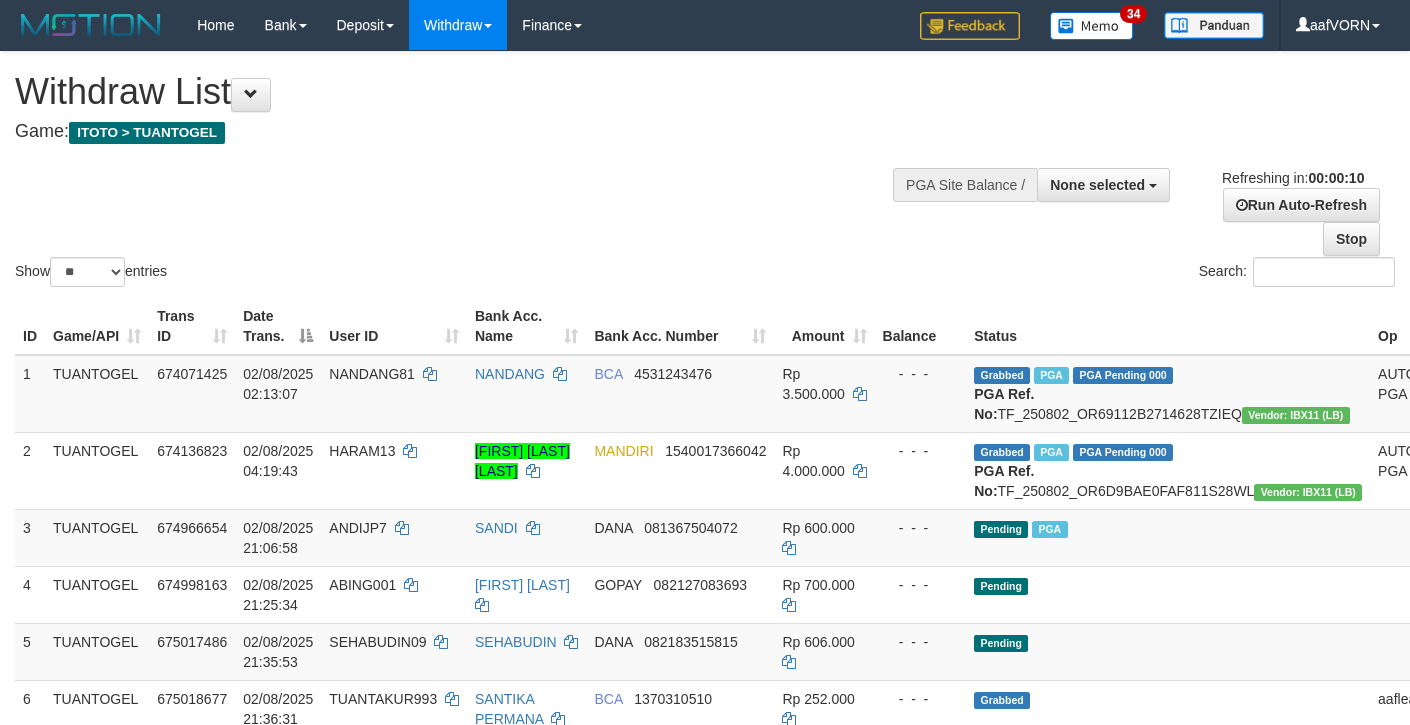 select 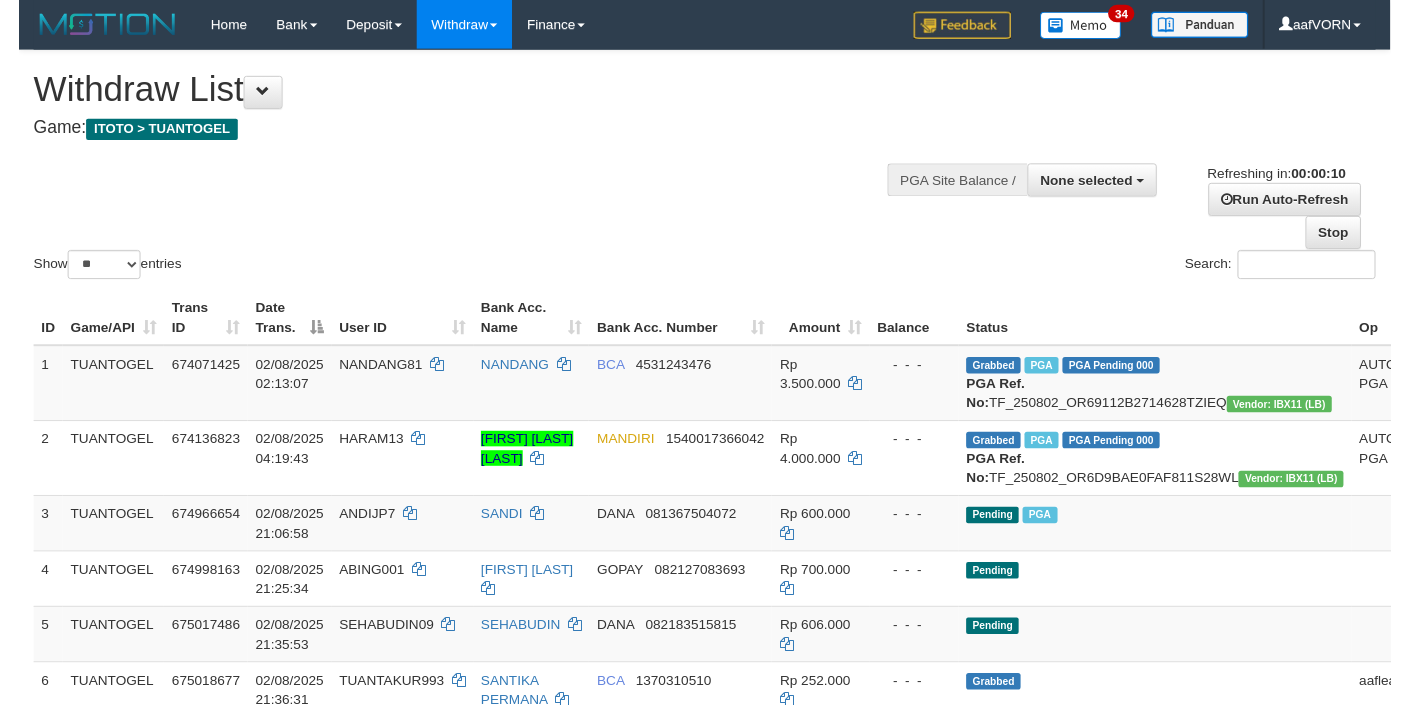 scroll, scrollTop: 0, scrollLeft: 0, axis: both 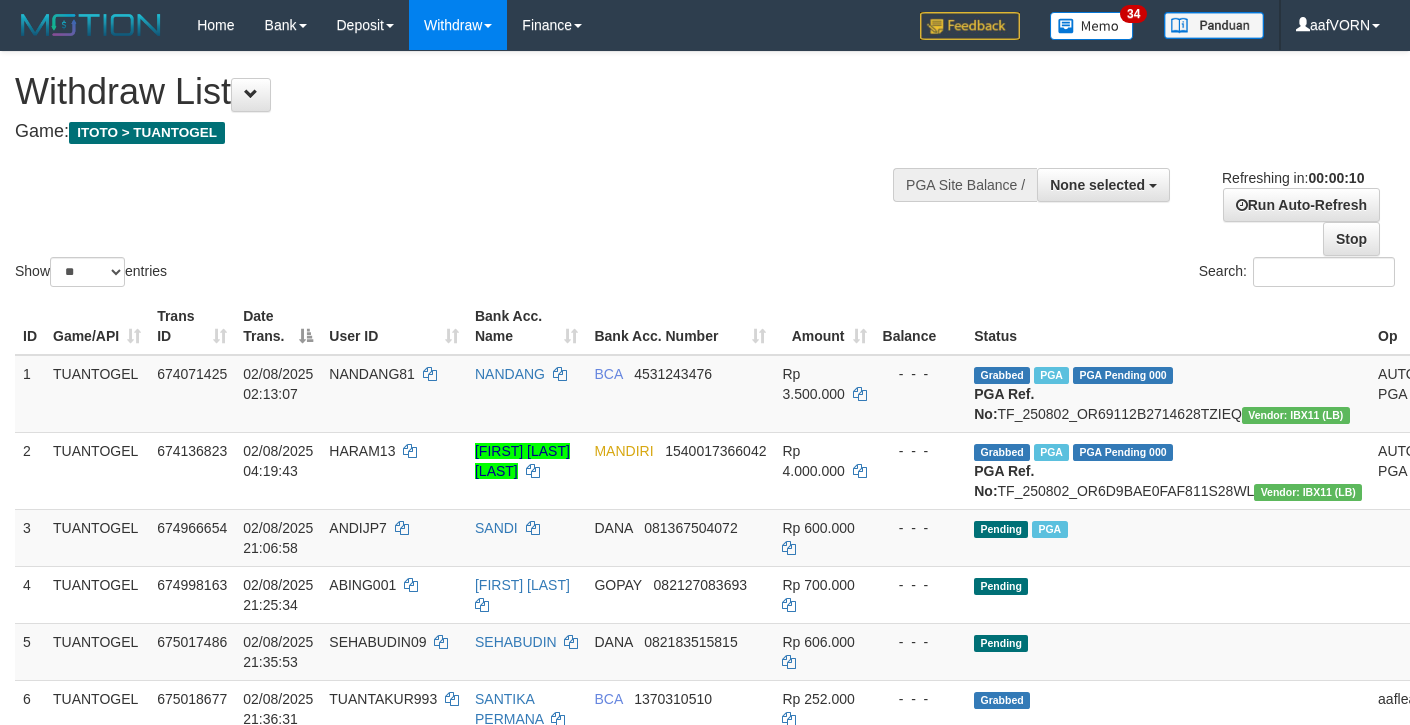 select 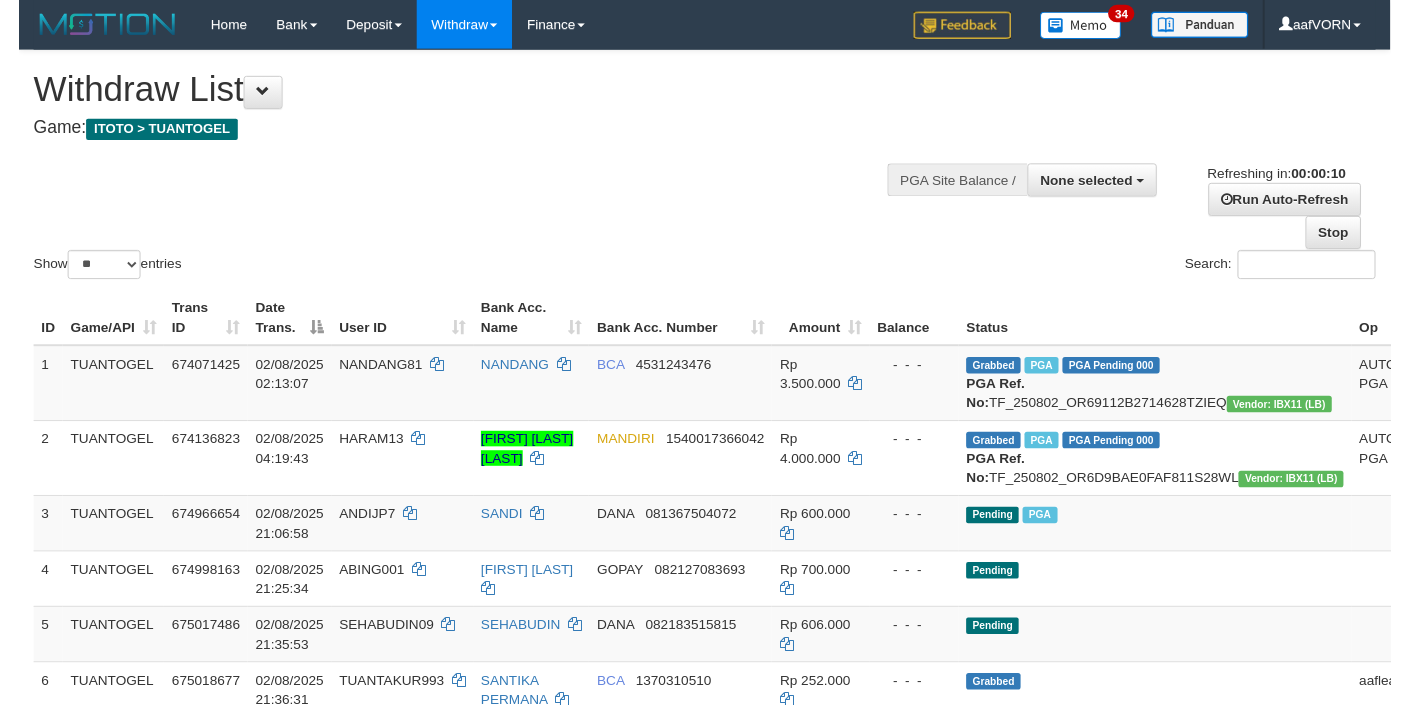 scroll, scrollTop: 0, scrollLeft: 0, axis: both 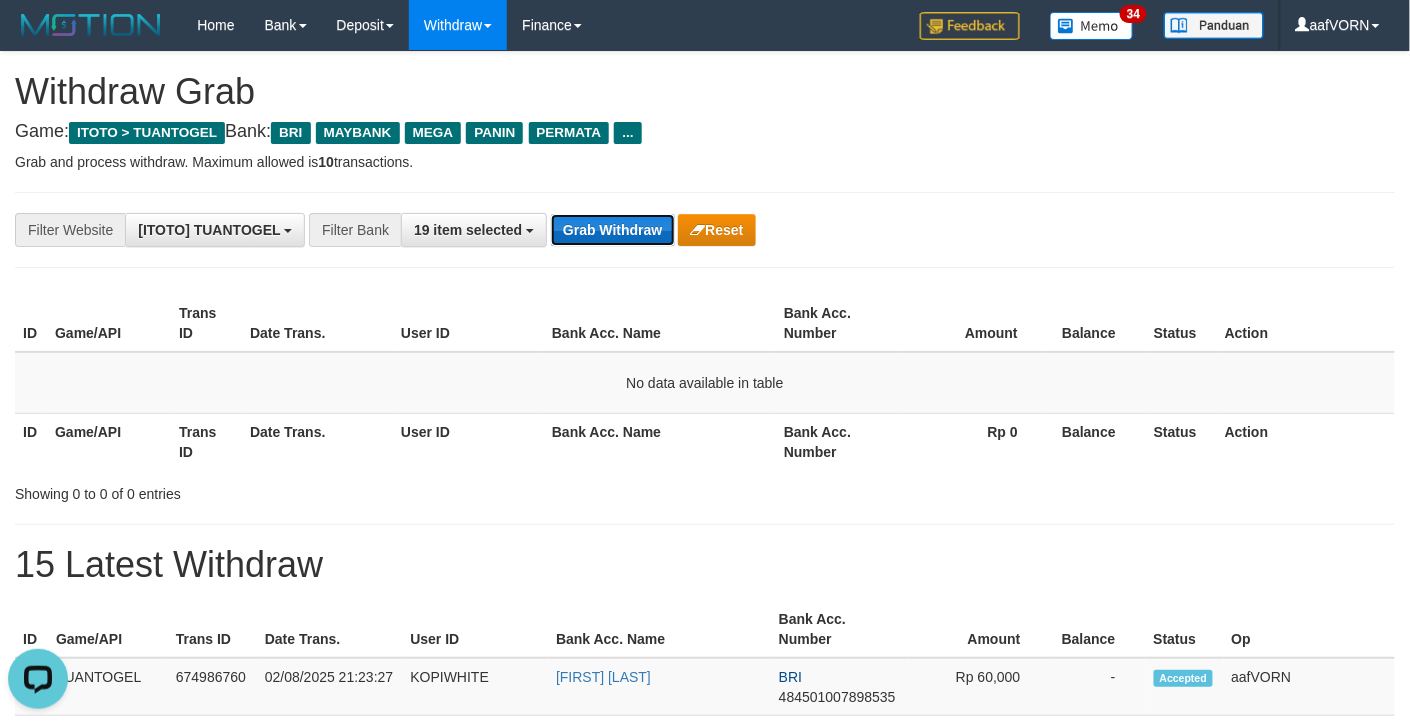 click on "Grab Withdraw" at bounding box center [612, 230] 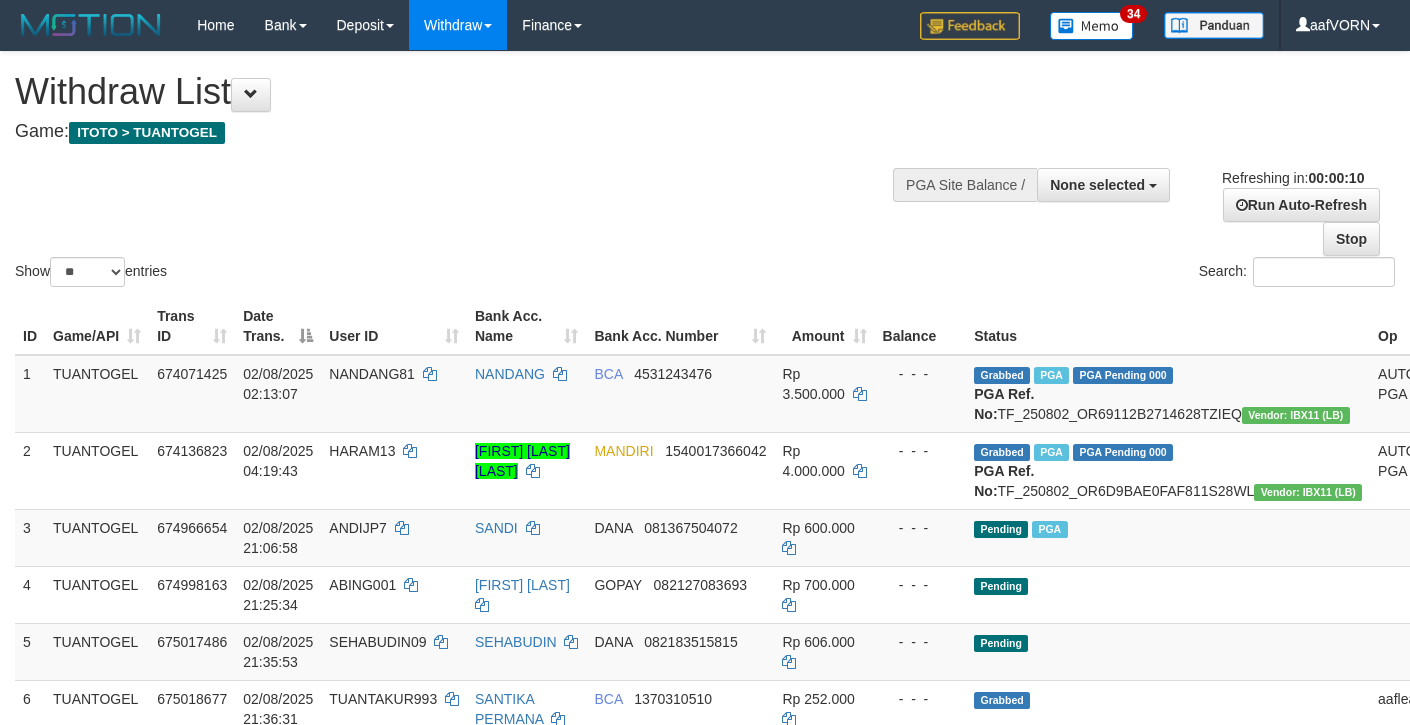 select 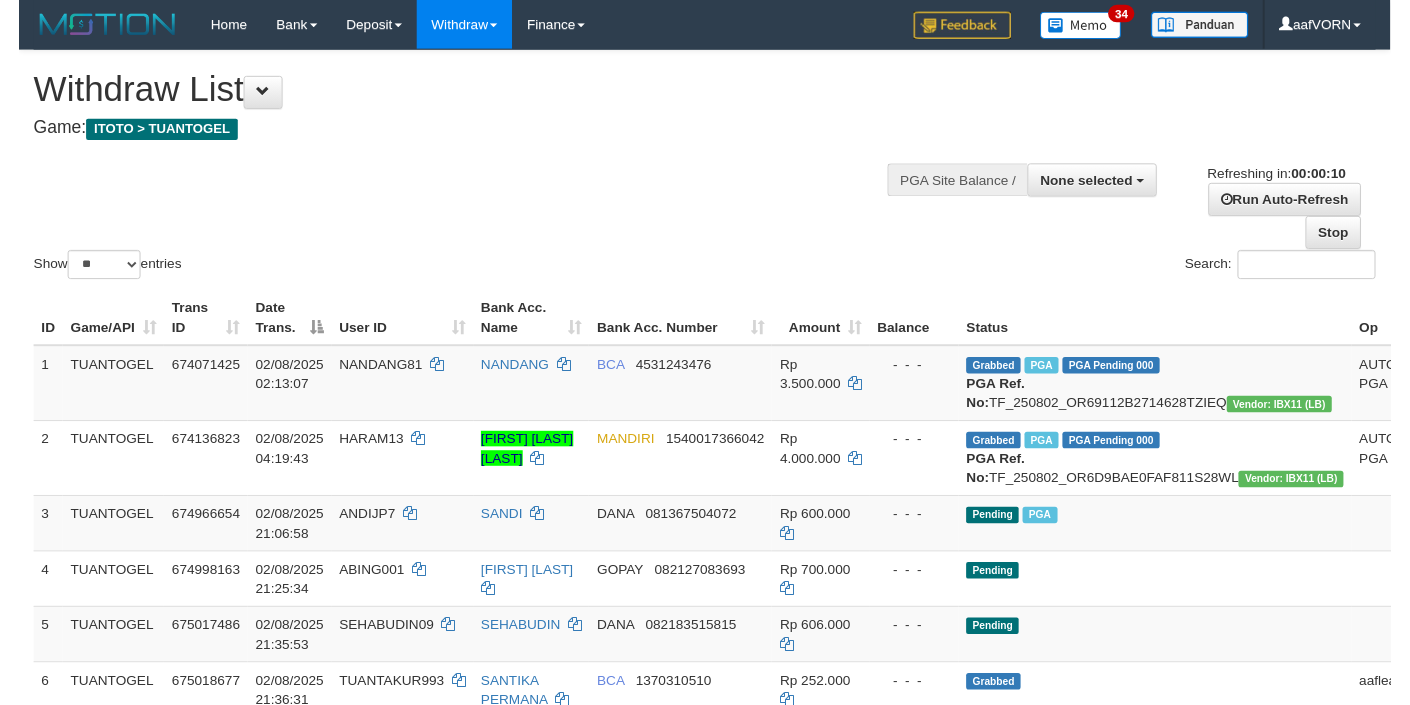 scroll, scrollTop: 0, scrollLeft: 0, axis: both 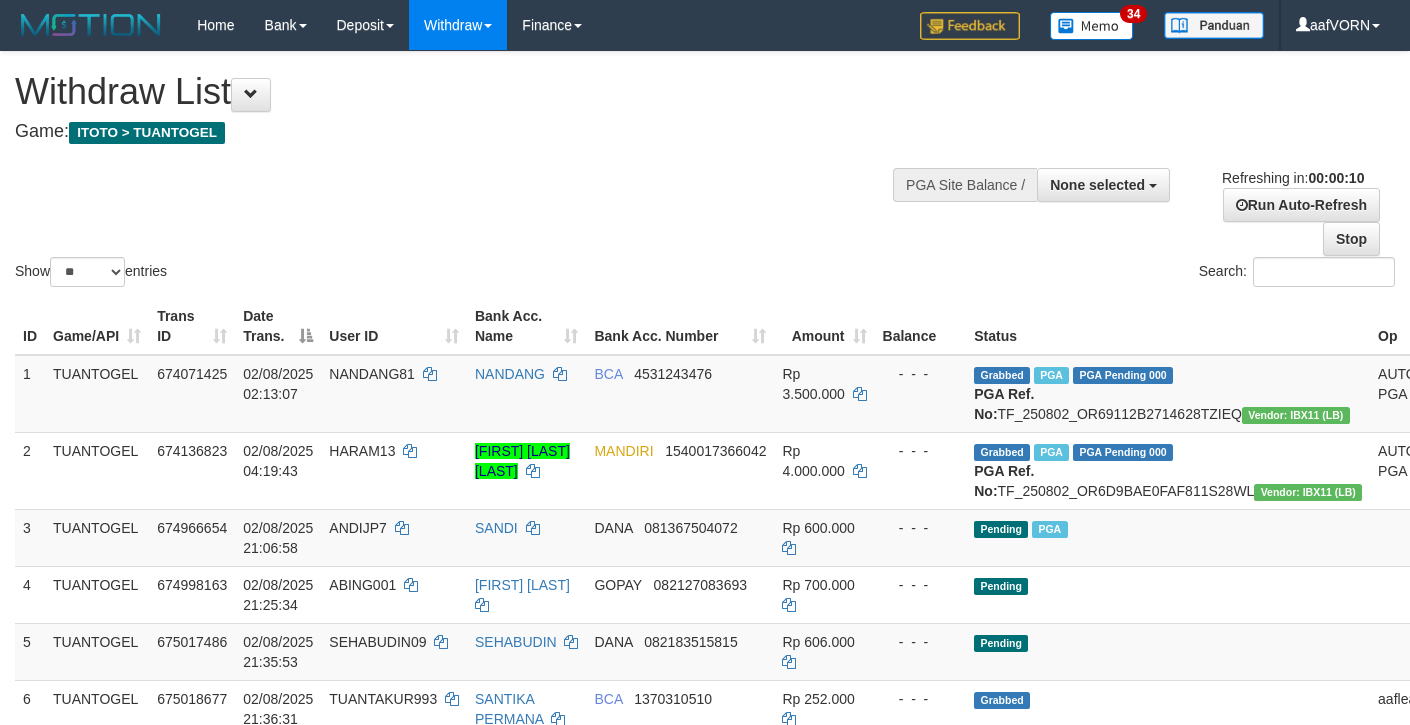 select 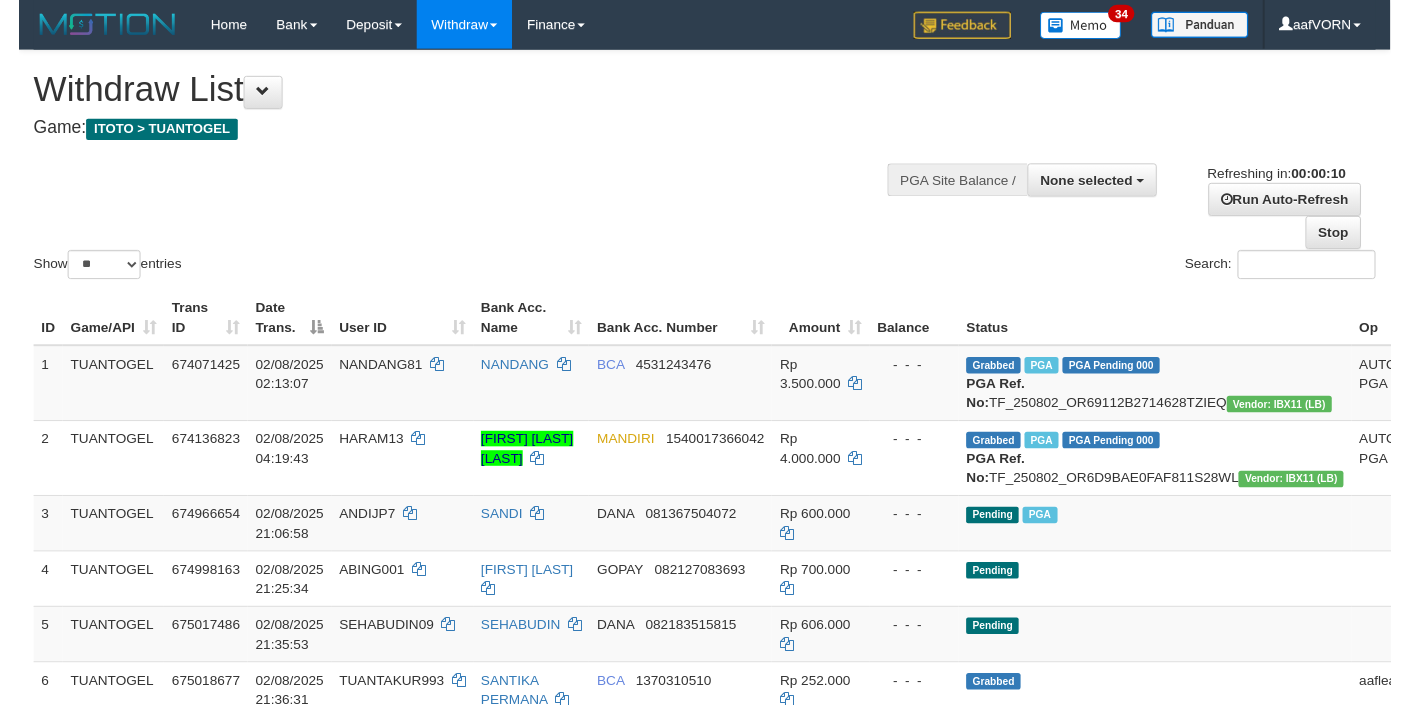 scroll, scrollTop: 0, scrollLeft: 0, axis: both 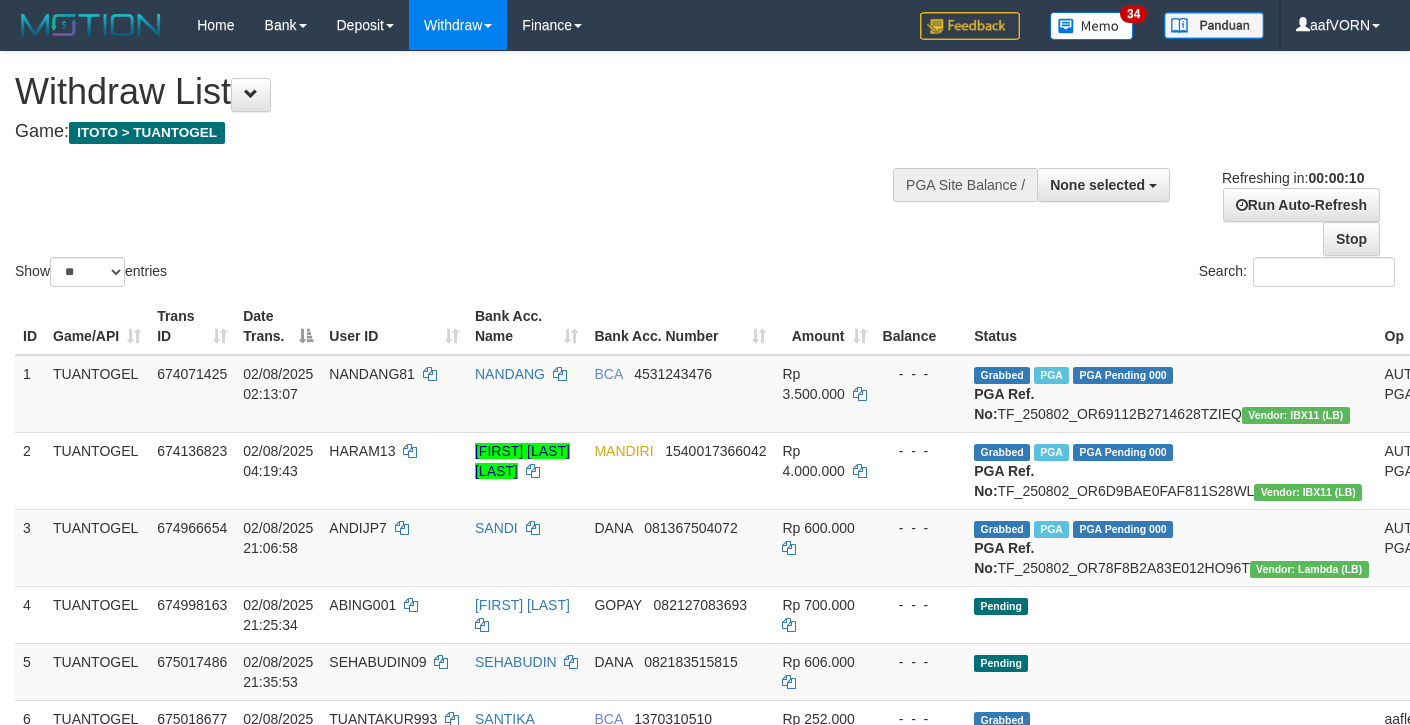 select 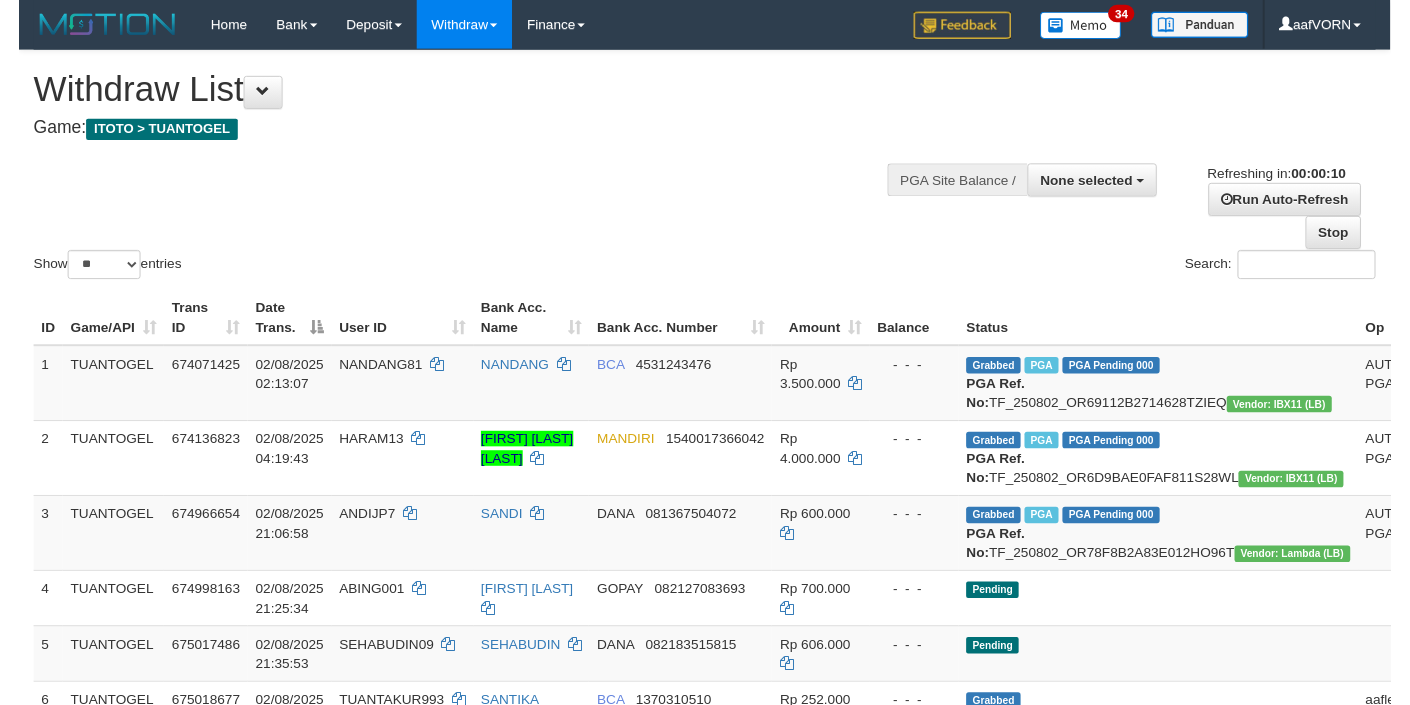 scroll, scrollTop: 0, scrollLeft: 0, axis: both 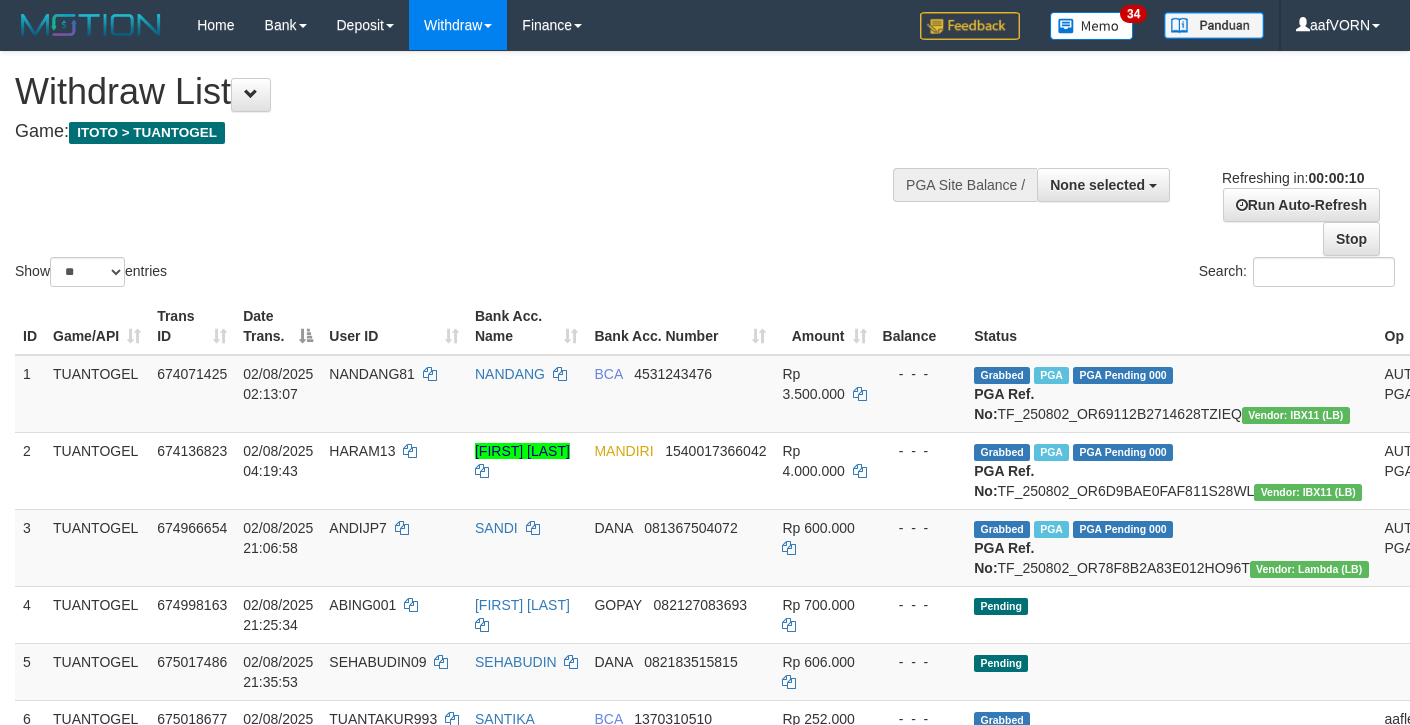 select 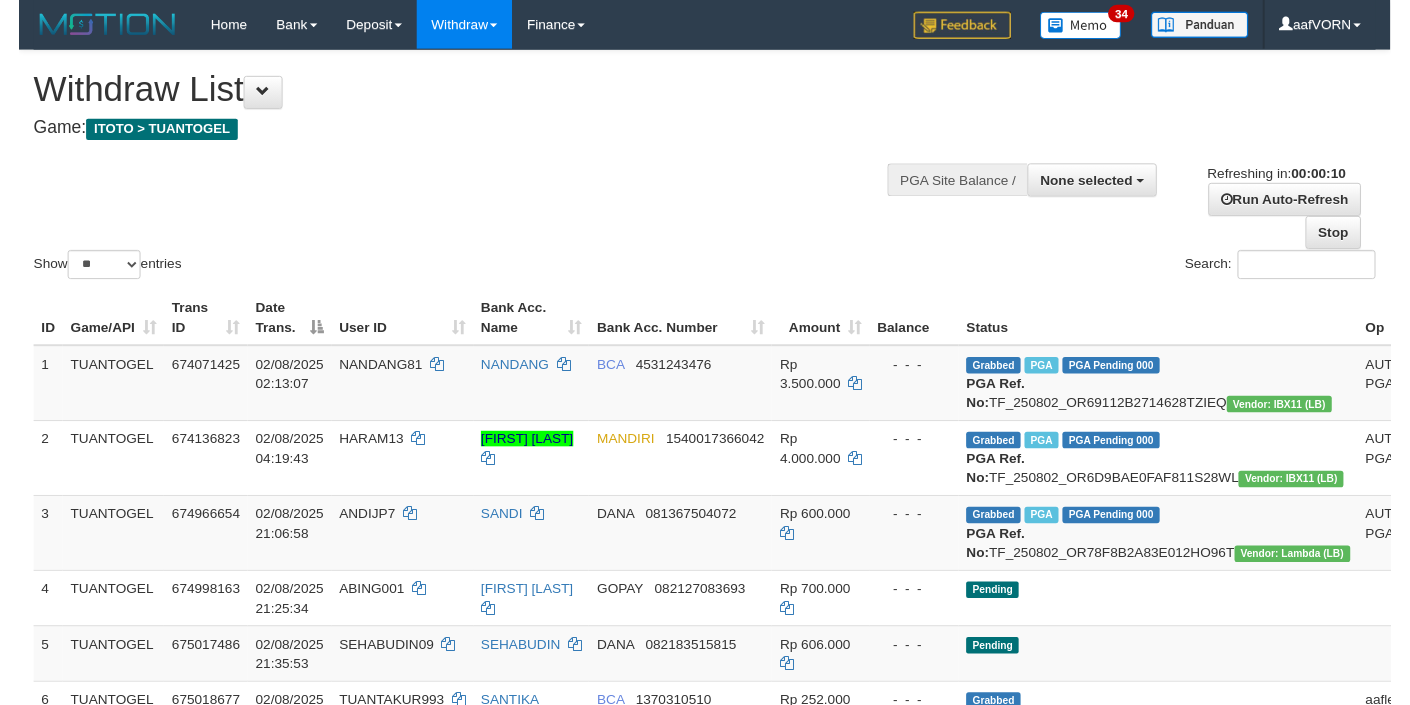 scroll, scrollTop: 0, scrollLeft: 0, axis: both 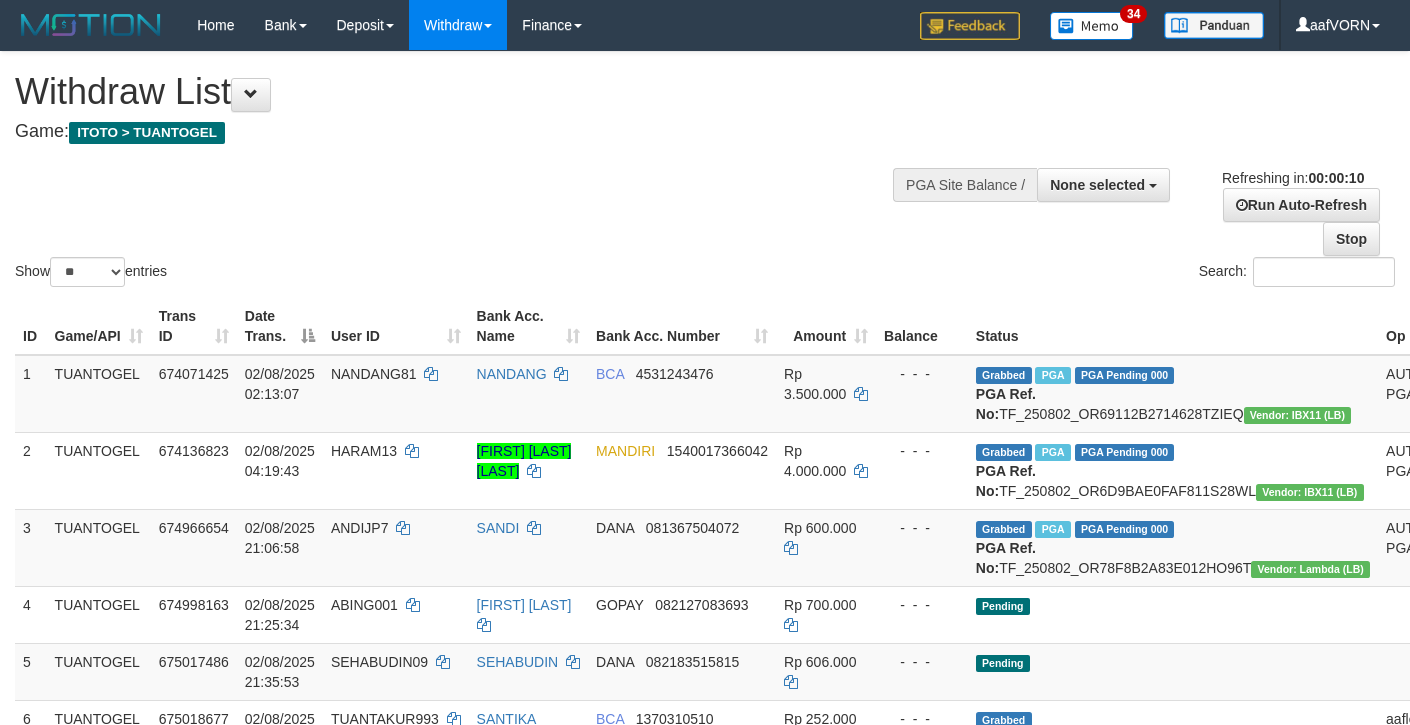 select 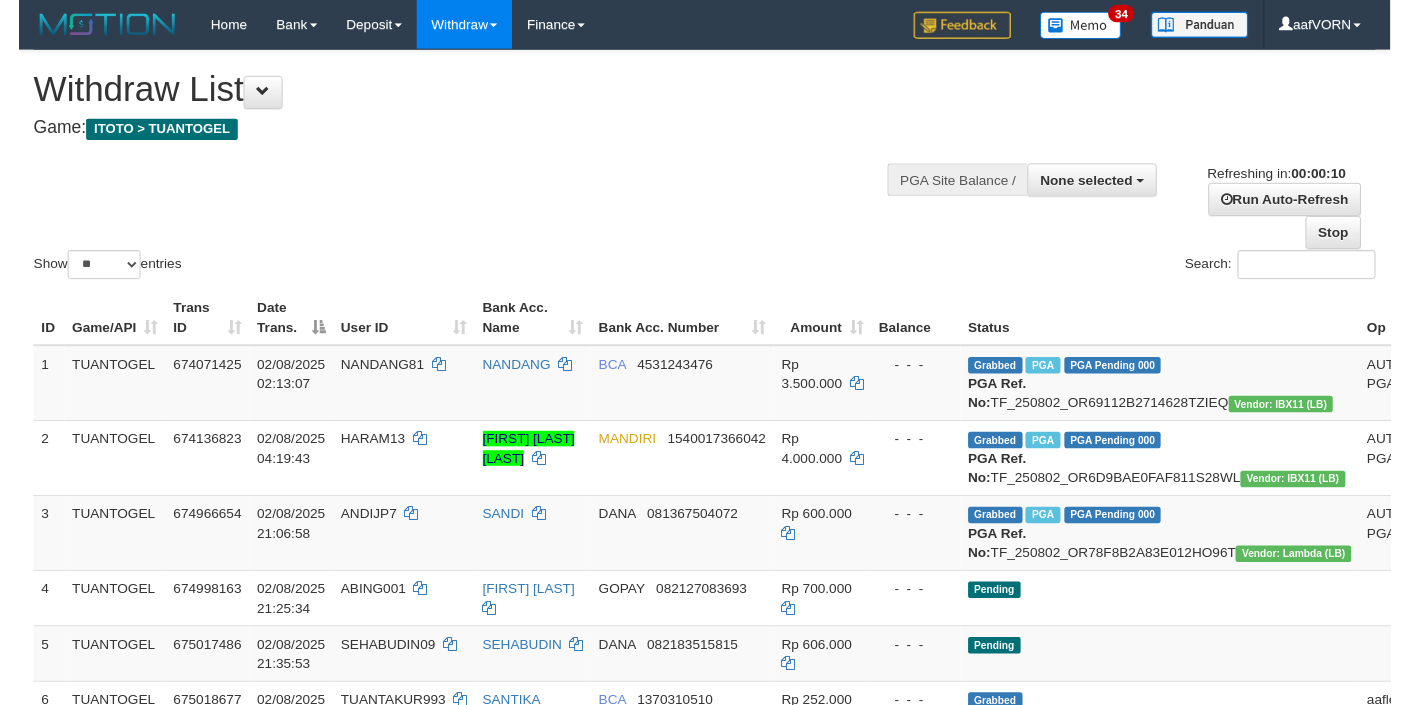 scroll, scrollTop: 0, scrollLeft: 0, axis: both 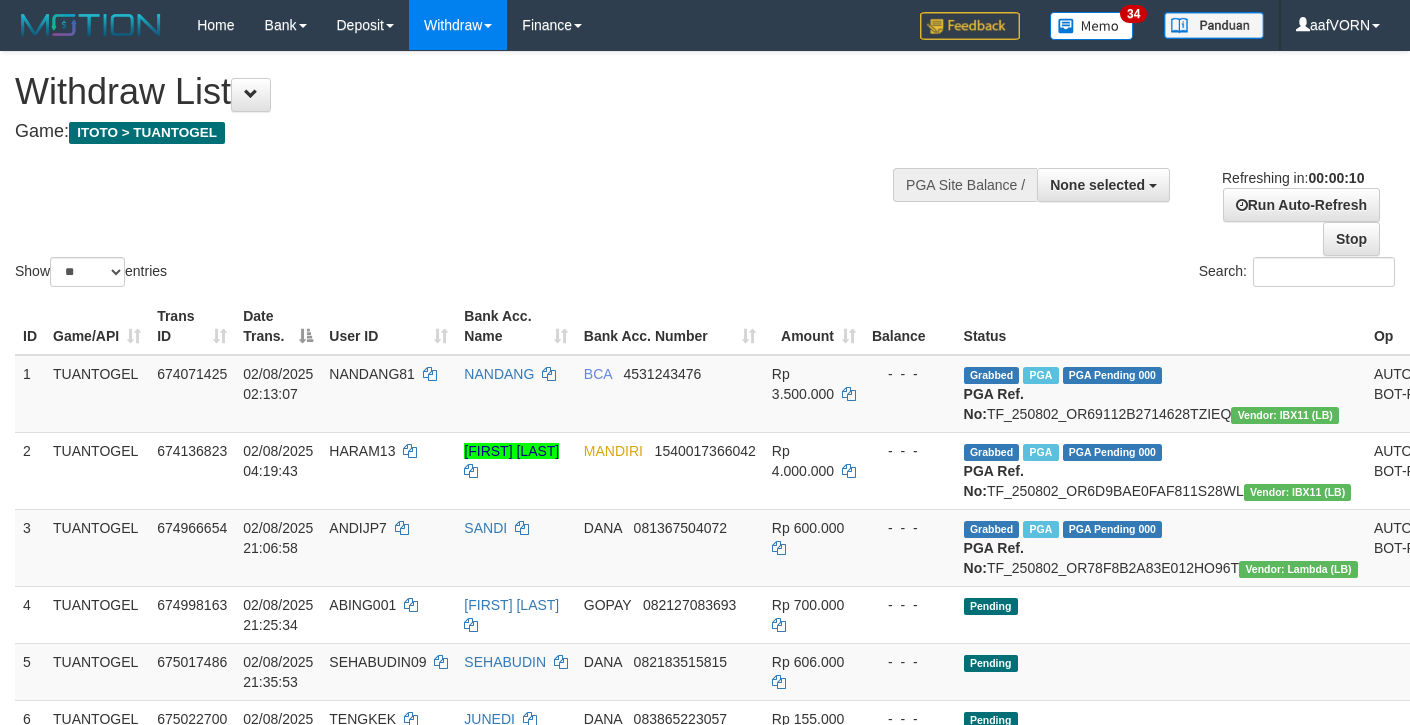 select 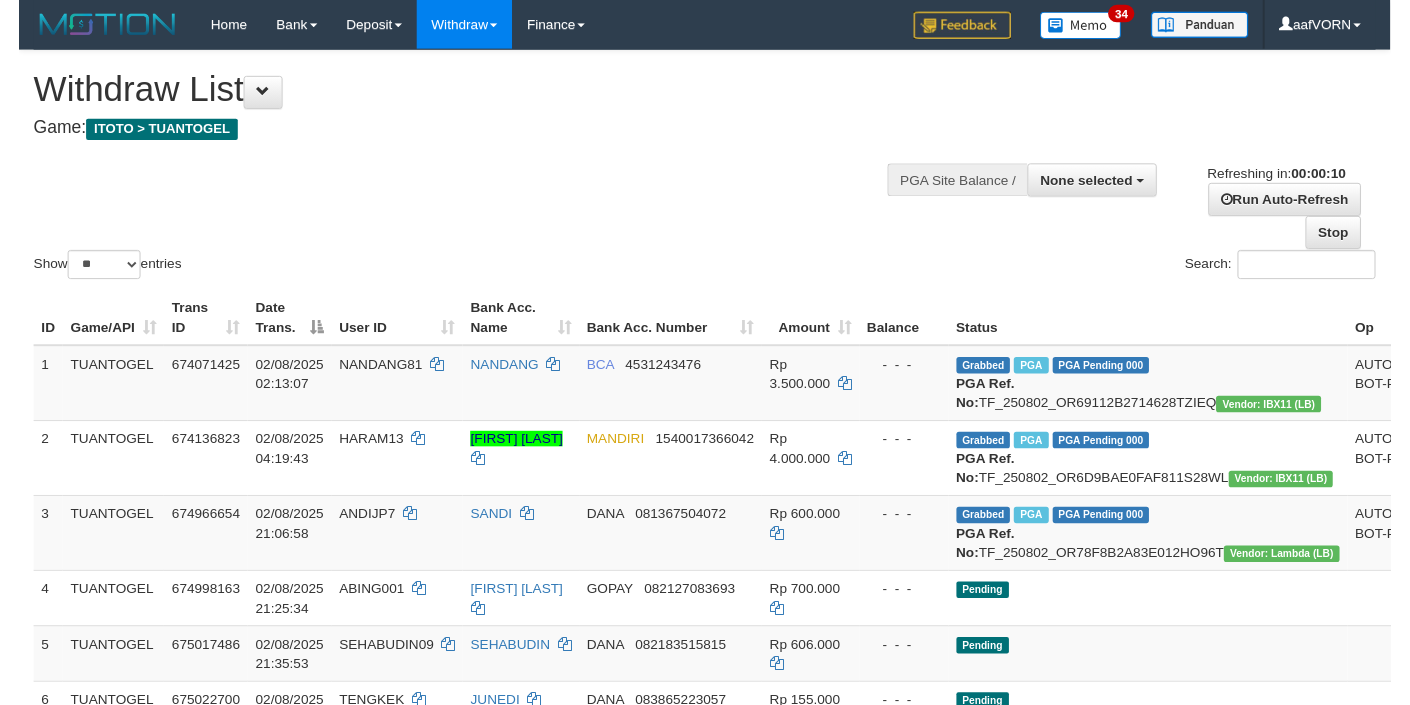 scroll, scrollTop: 0, scrollLeft: 0, axis: both 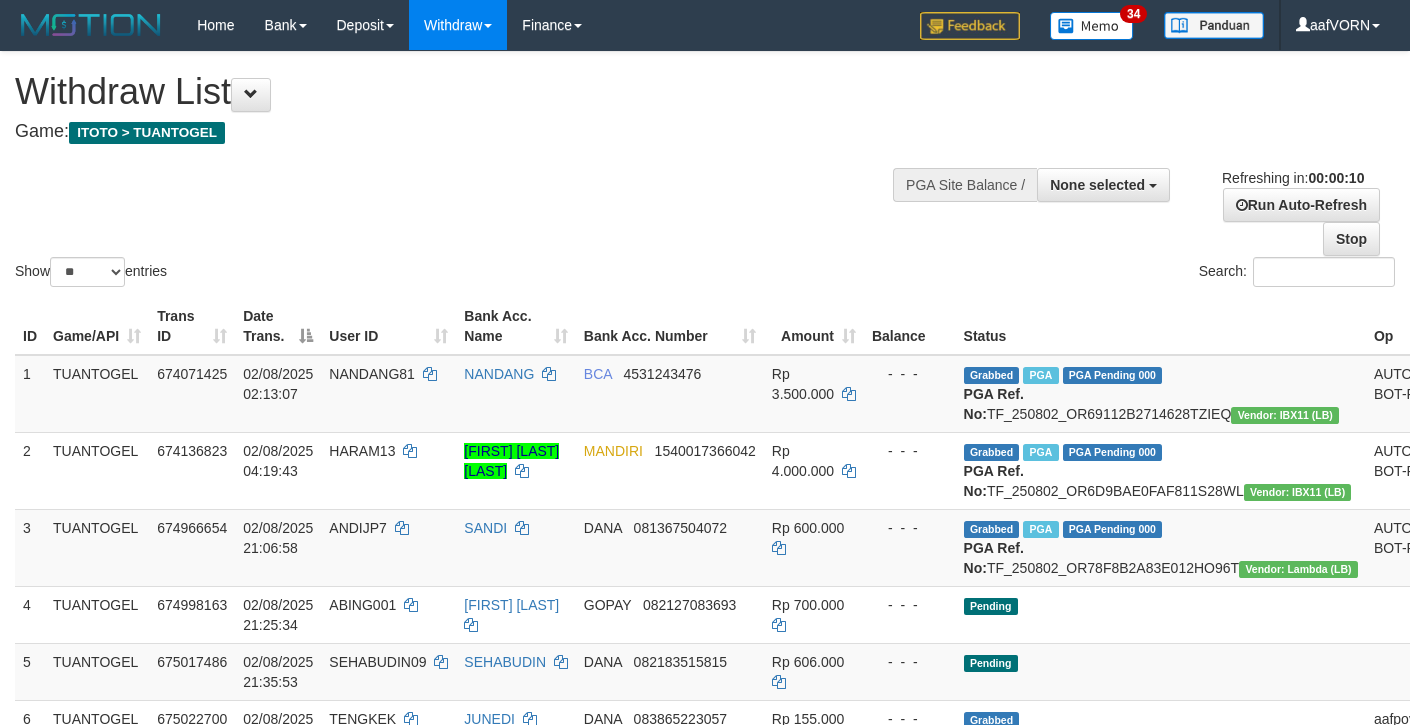 select 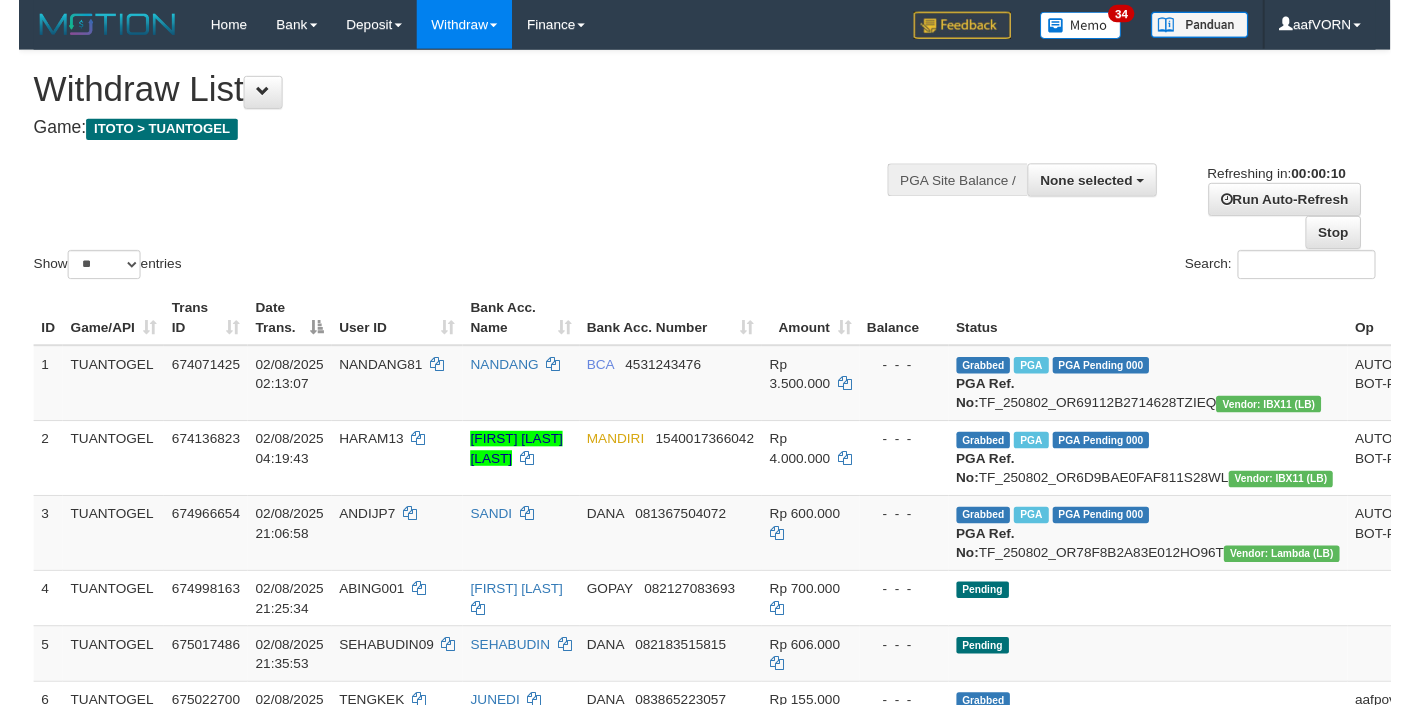 scroll, scrollTop: 0, scrollLeft: 0, axis: both 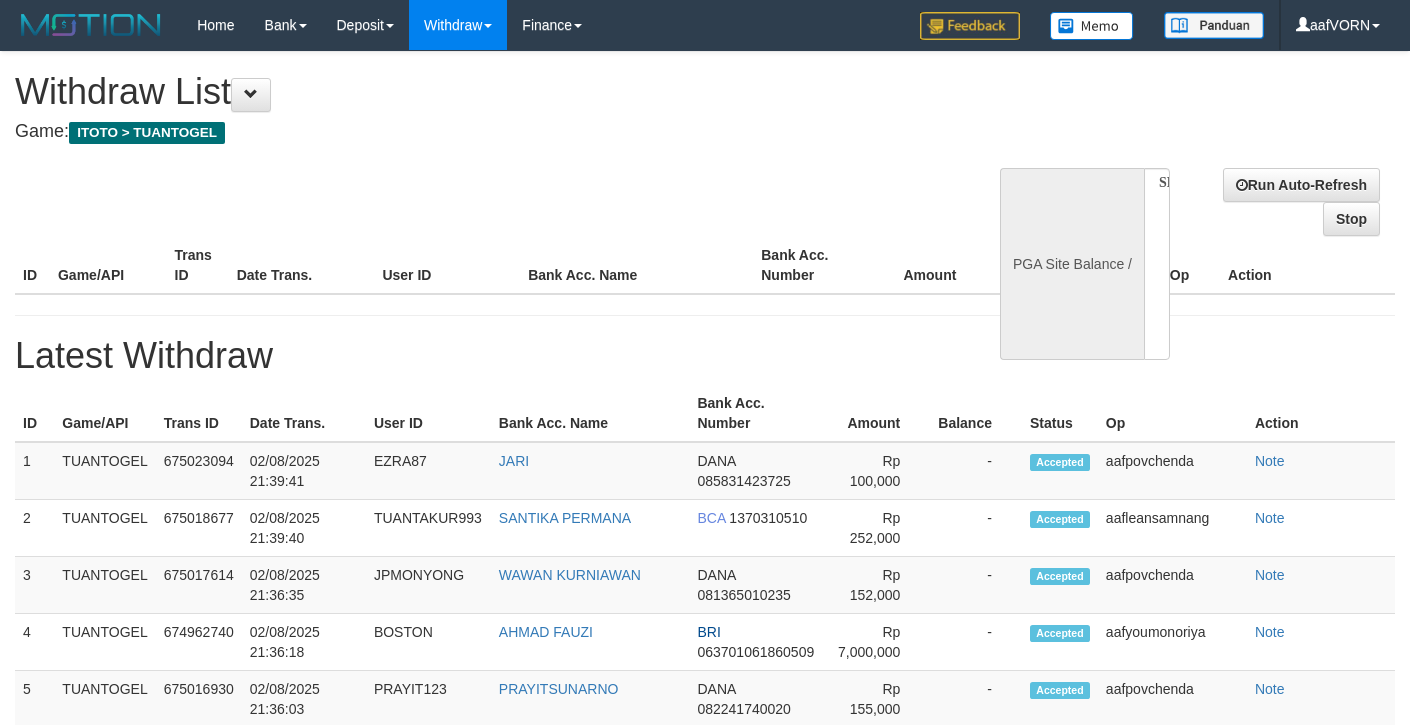 select 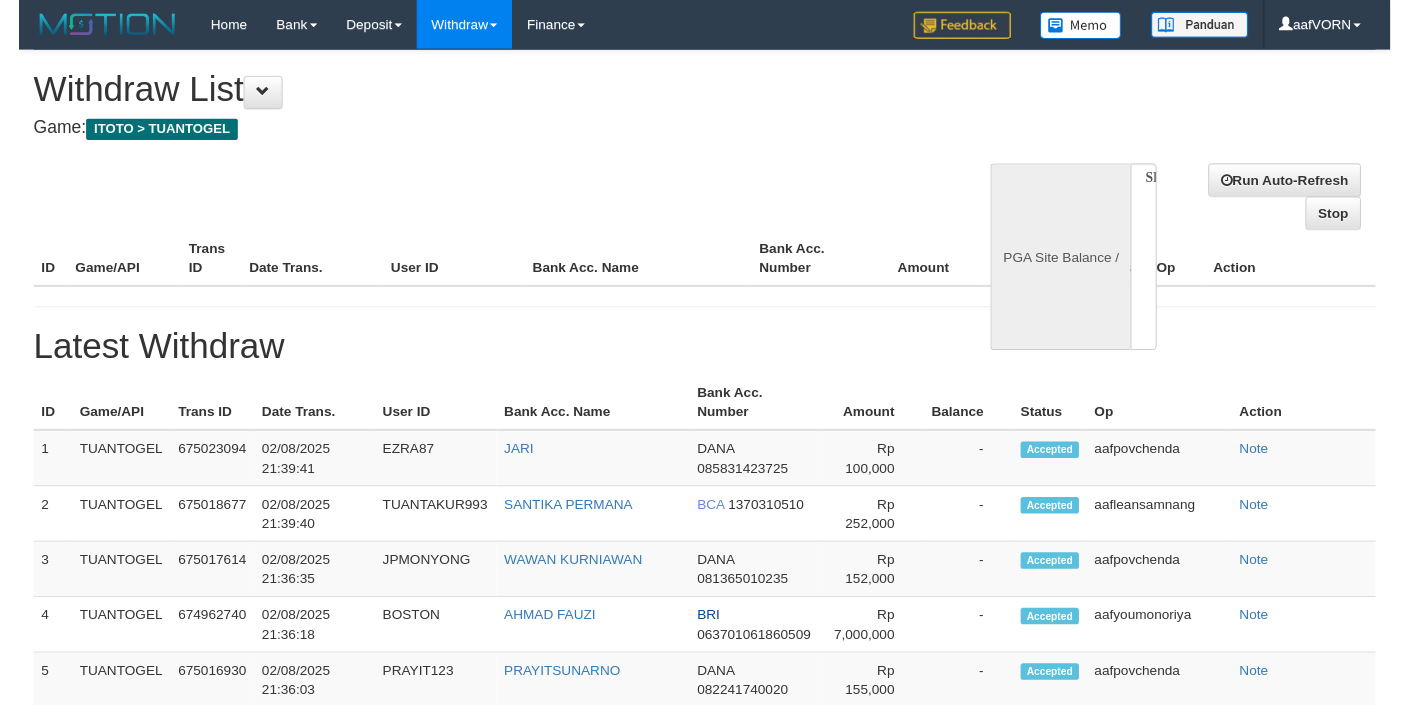 scroll, scrollTop: 0, scrollLeft: 0, axis: both 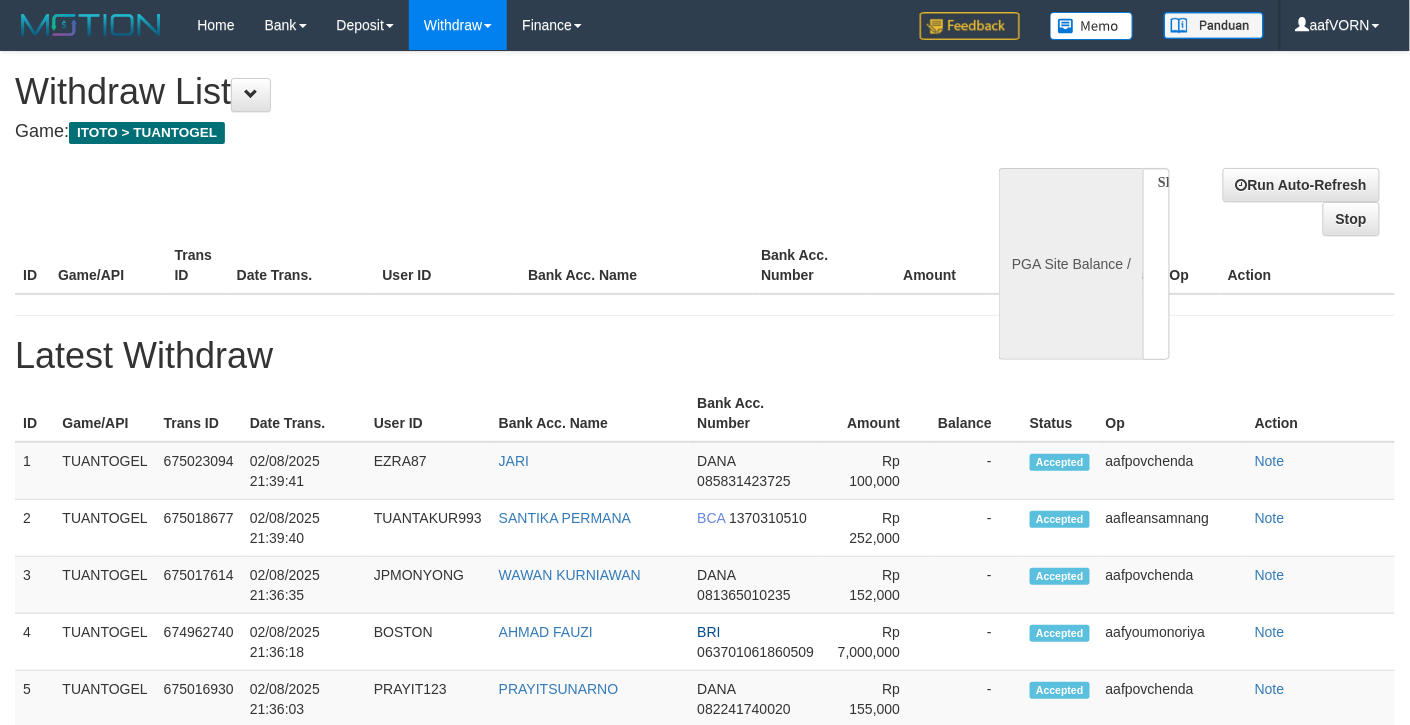 select on "**" 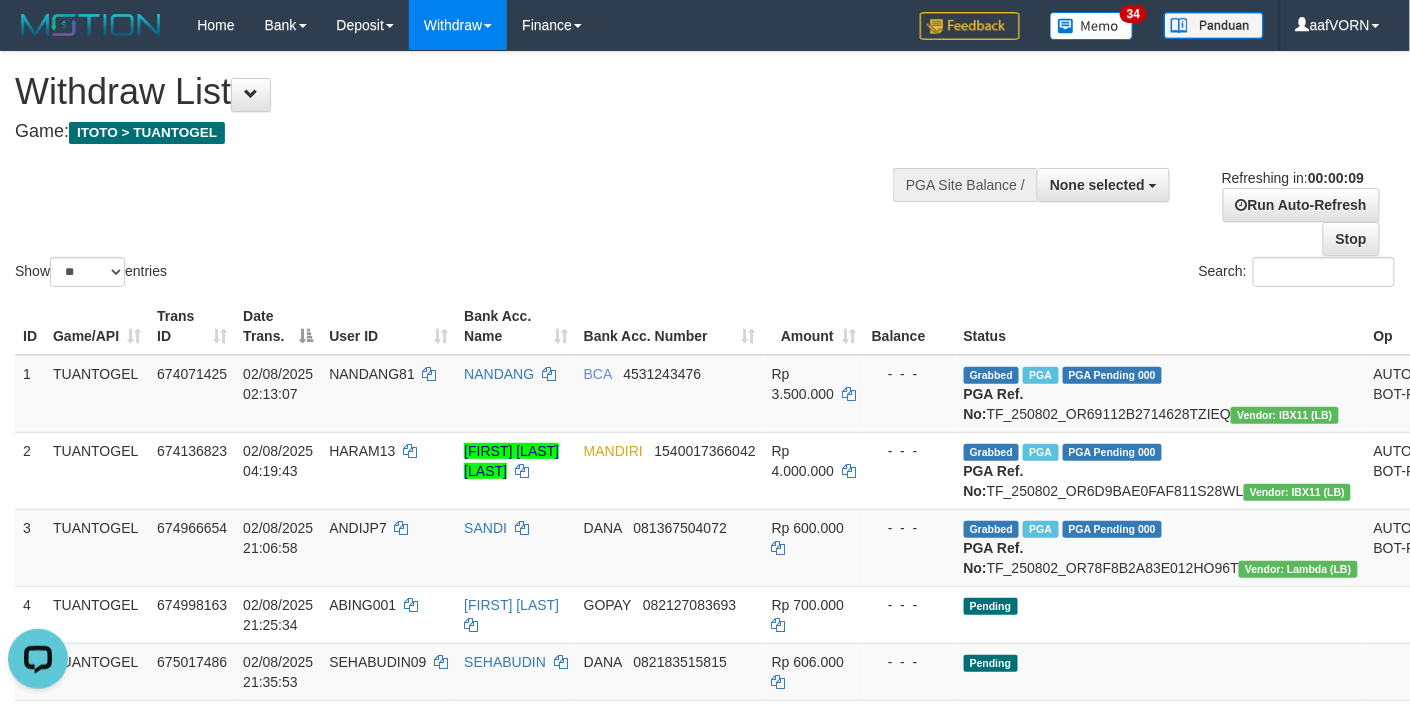 scroll, scrollTop: 0, scrollLeft: 0, axis: both 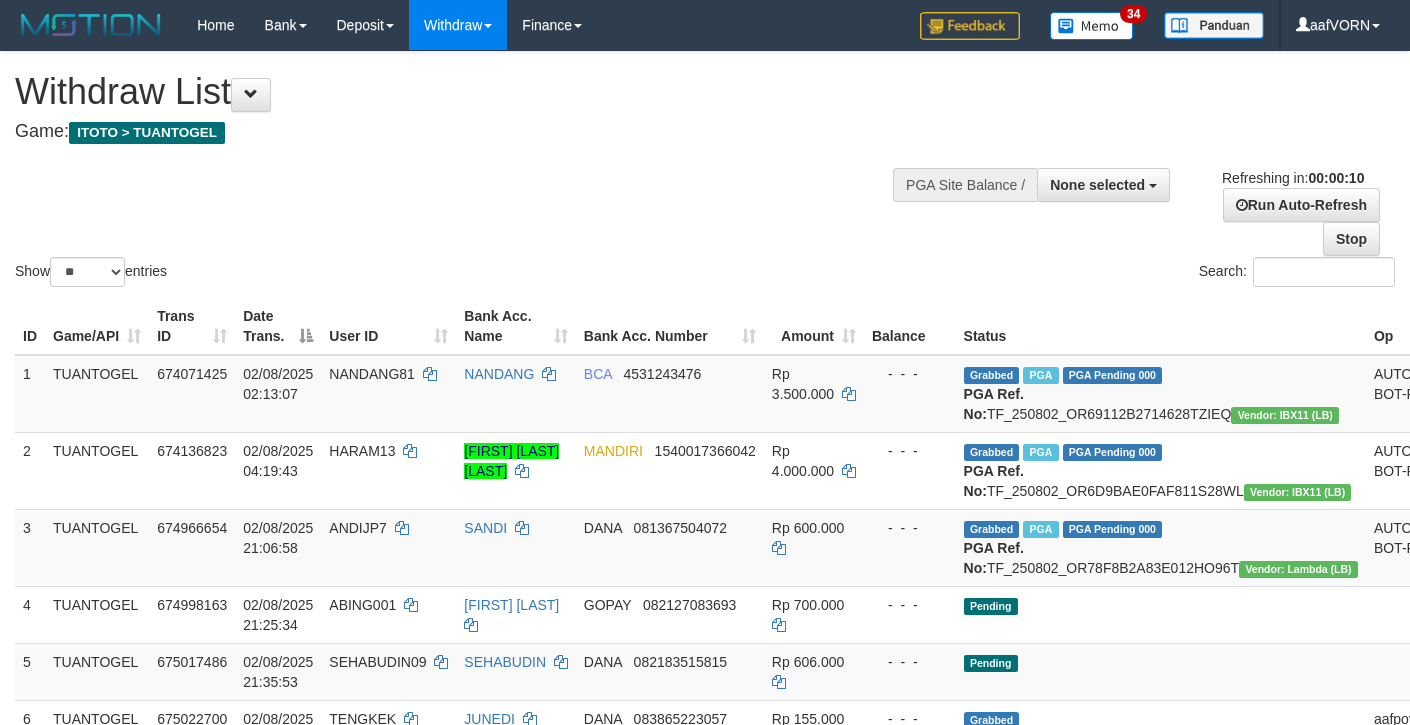 select 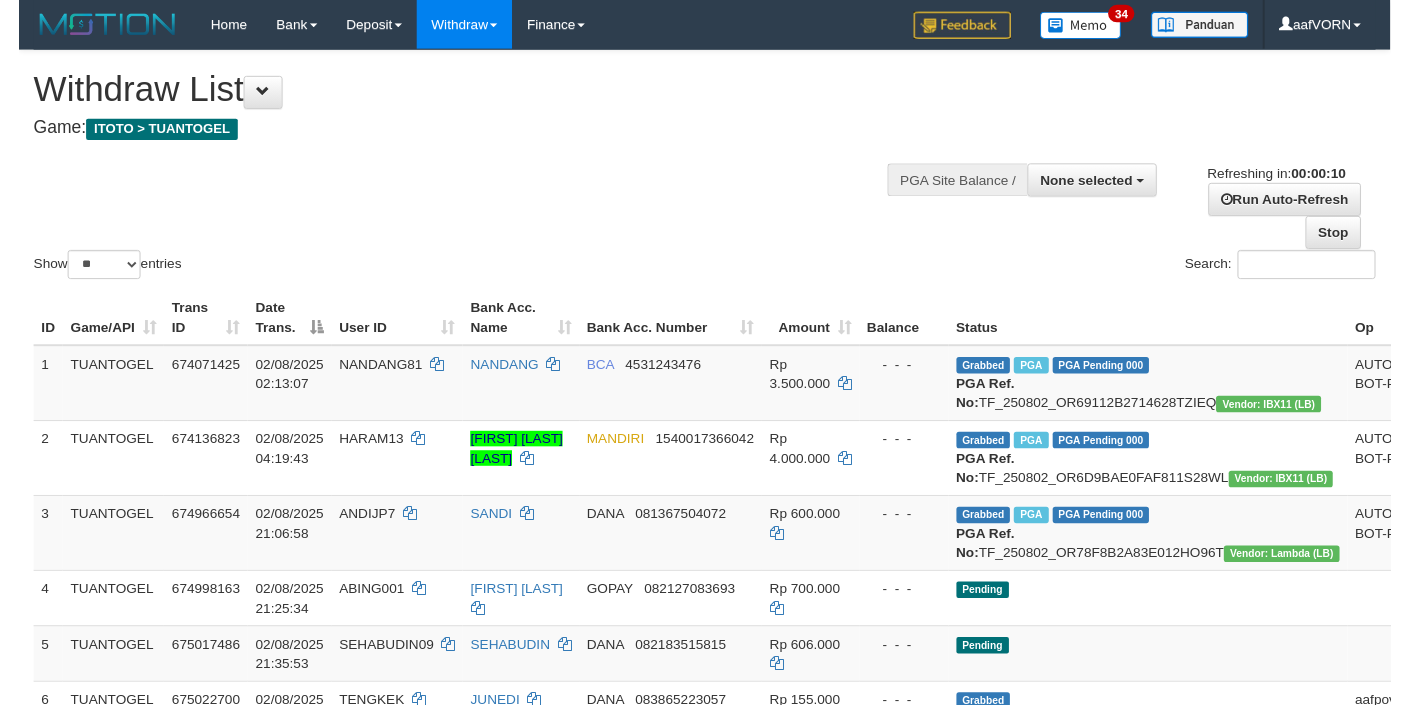 scroll, scrollTop: 0, scrollLeft: 0, axis: both 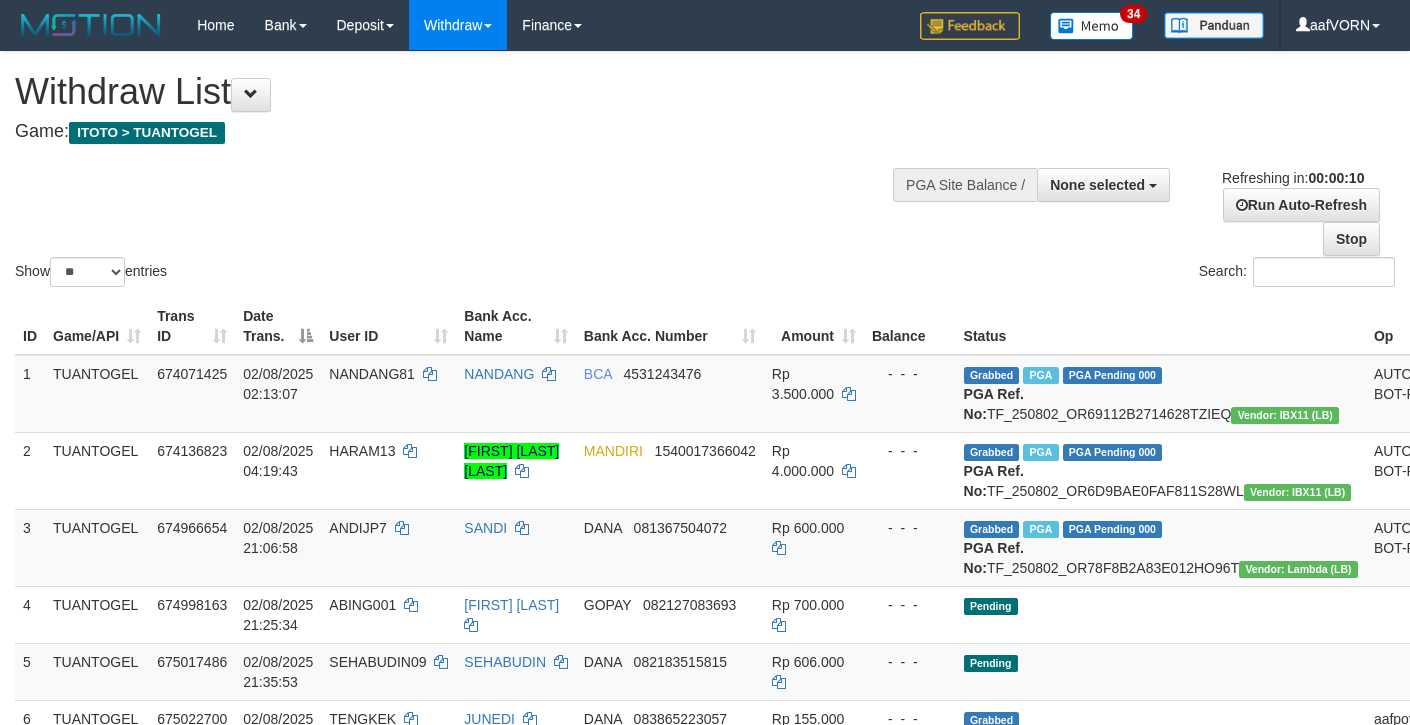select 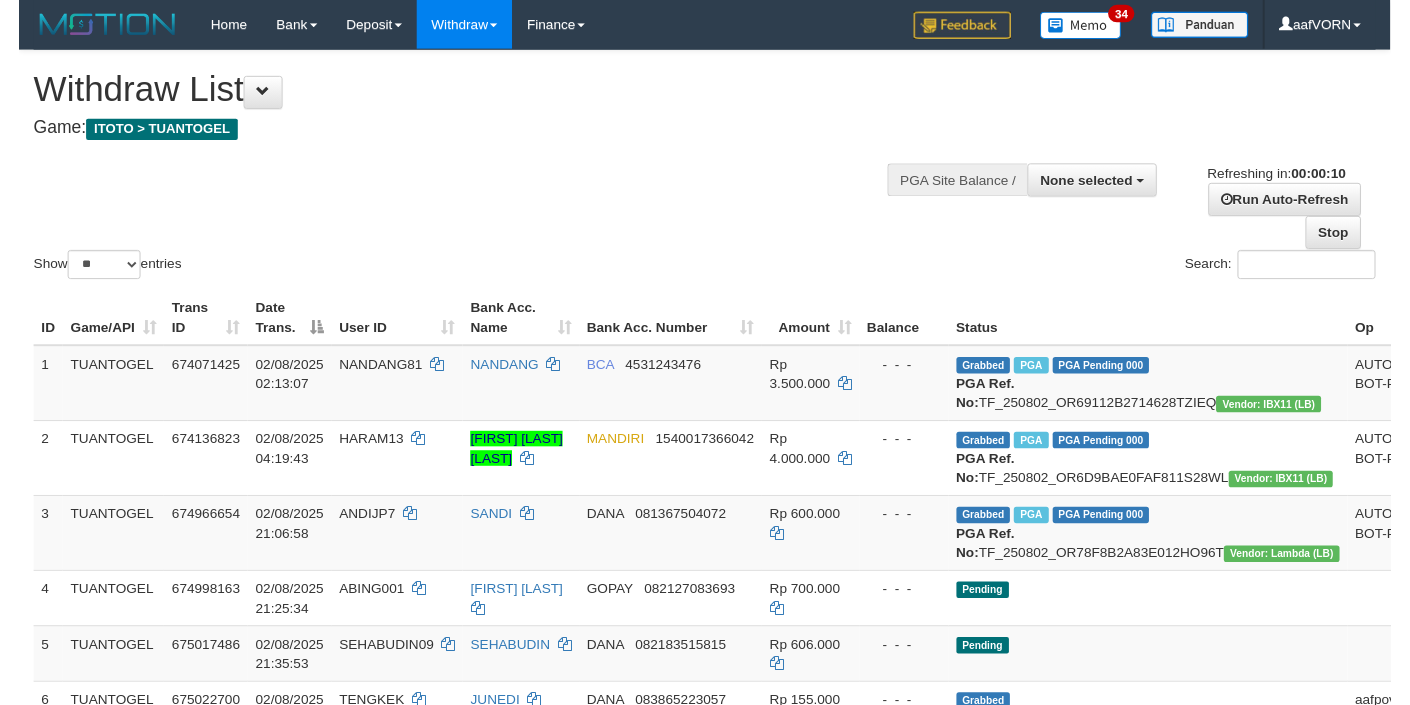 scroll, scrollTop: 0, scrollLeft: 0, axis: both 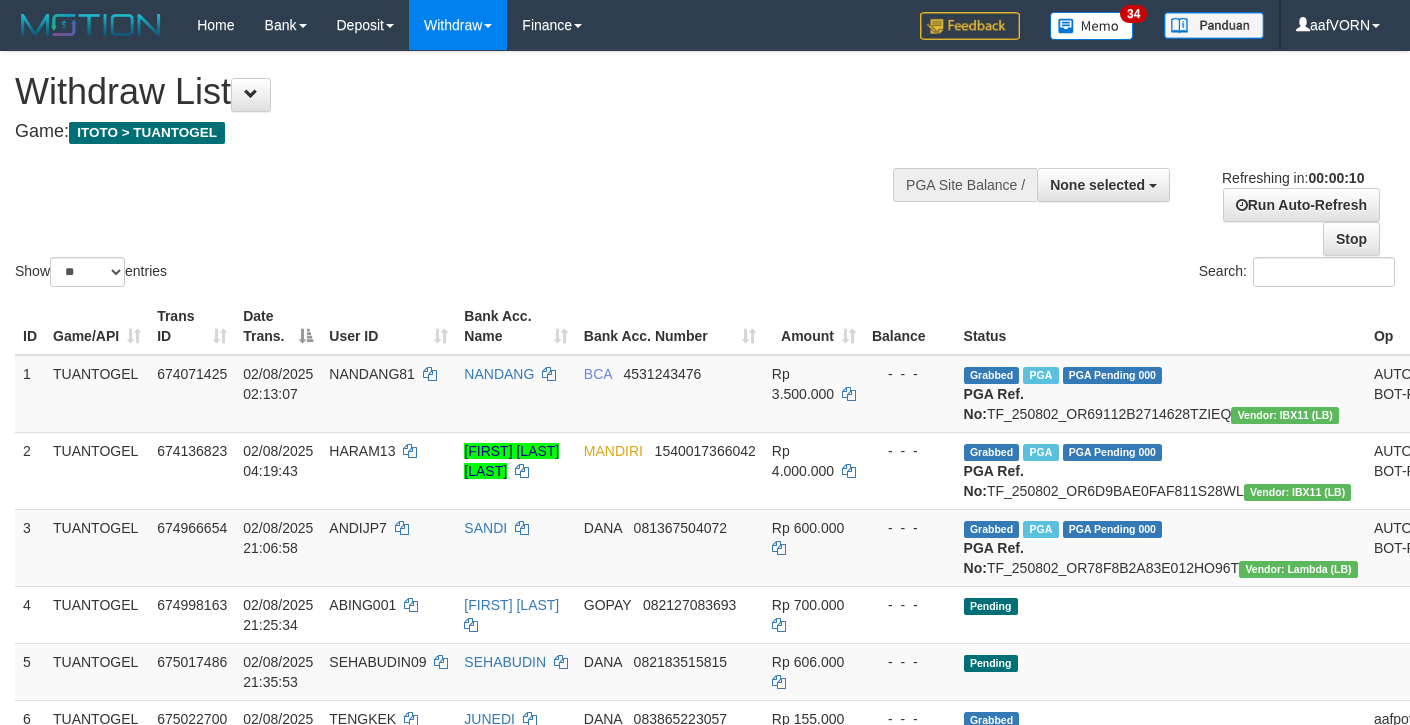 select 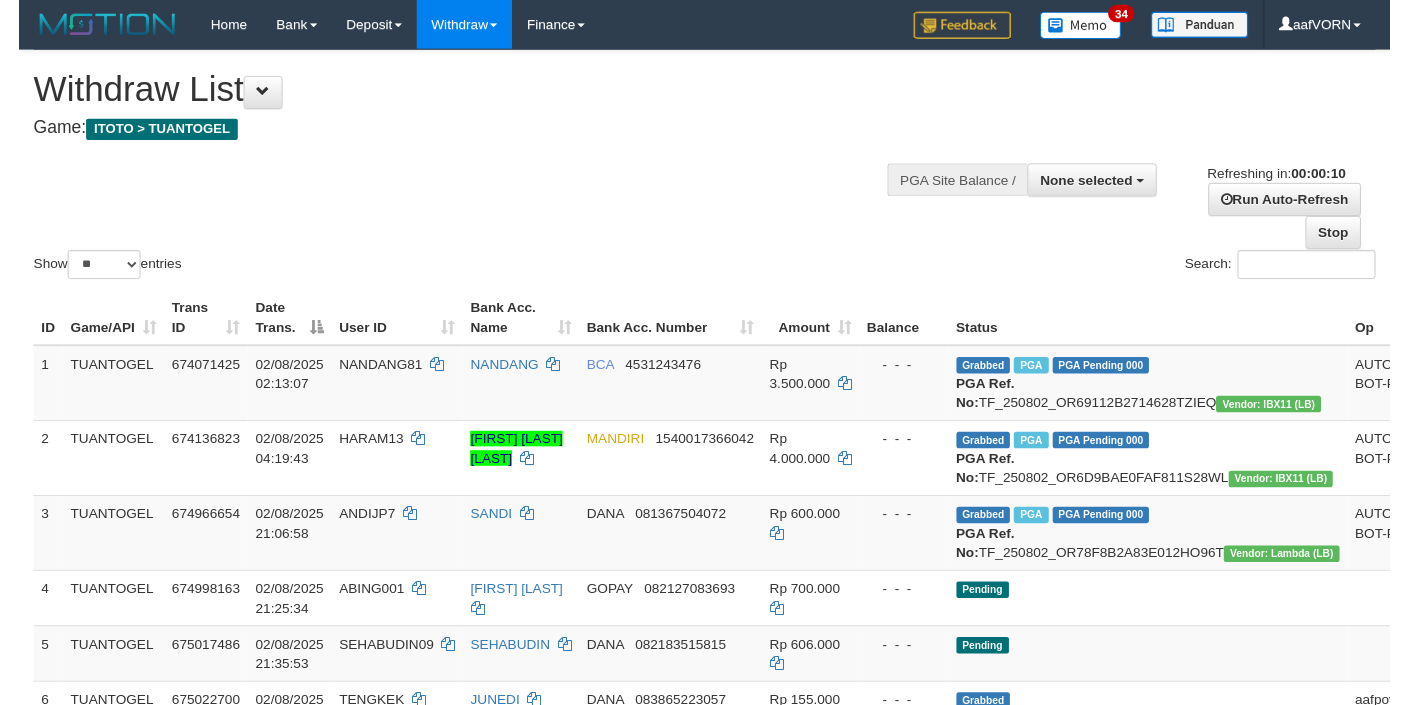 scroll, scrollTop: 0, scrollLeft: 0, axis: both 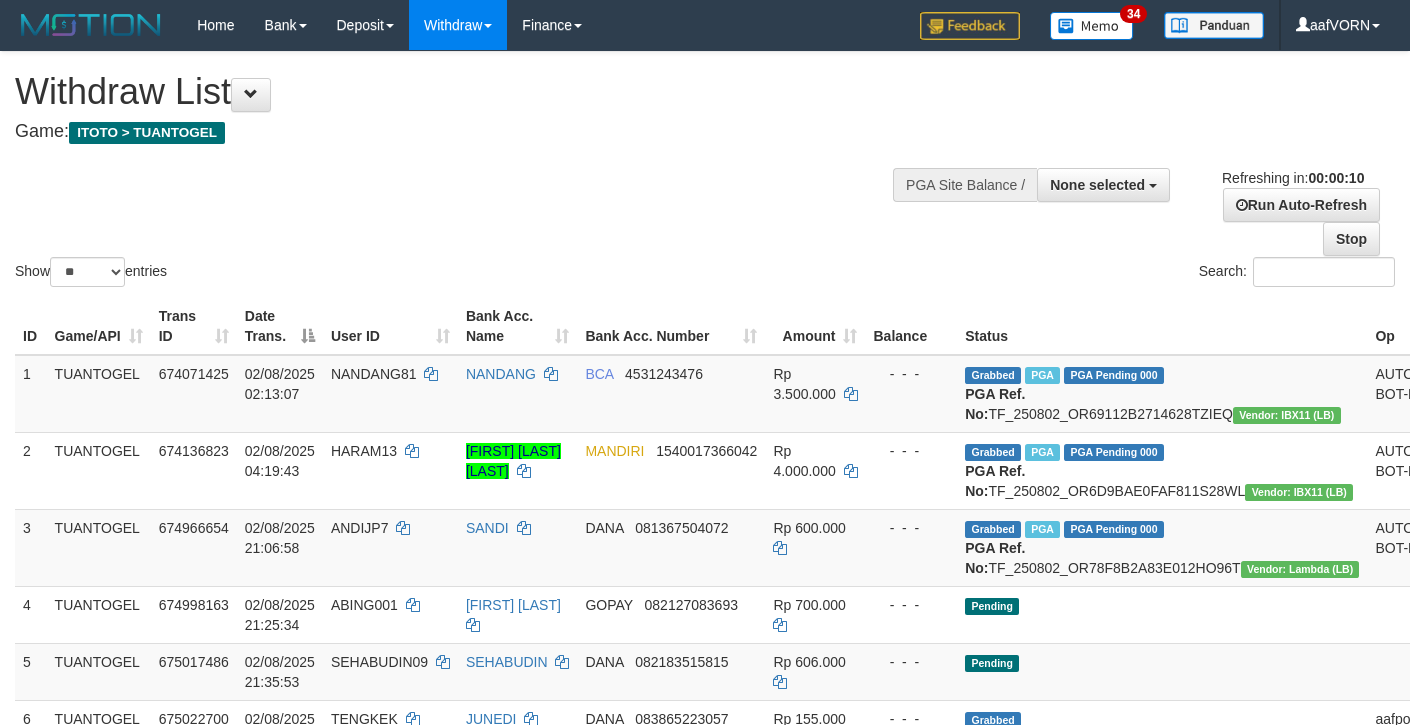 select 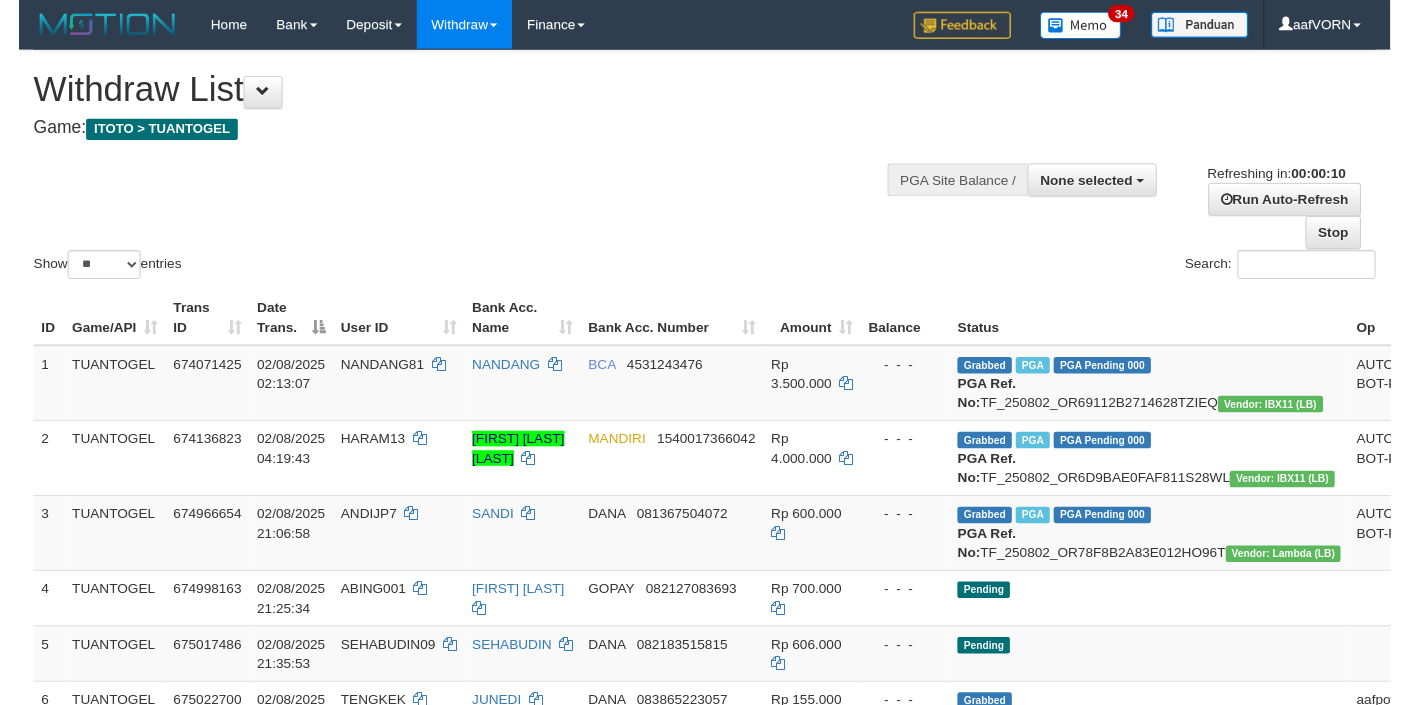 scroll, scrollTop: 0, scrollLeft: 0, axis: both 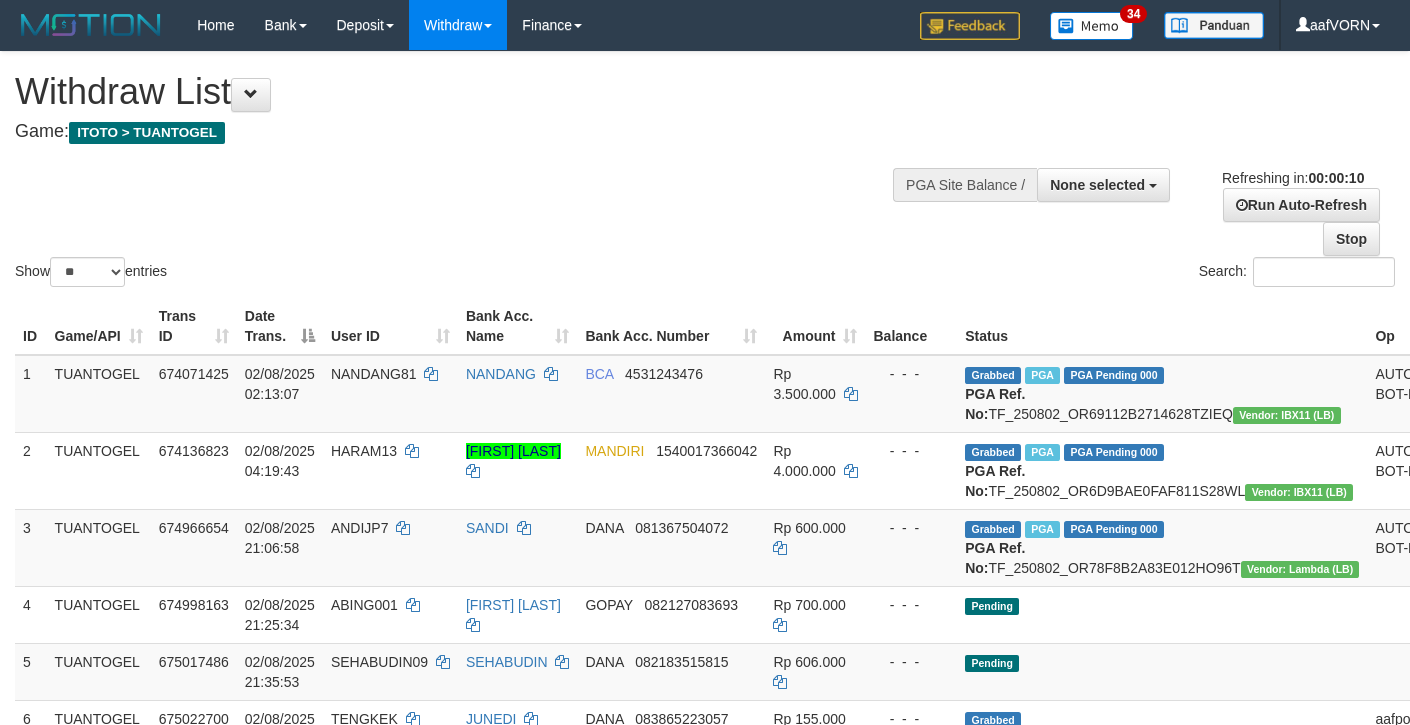 select 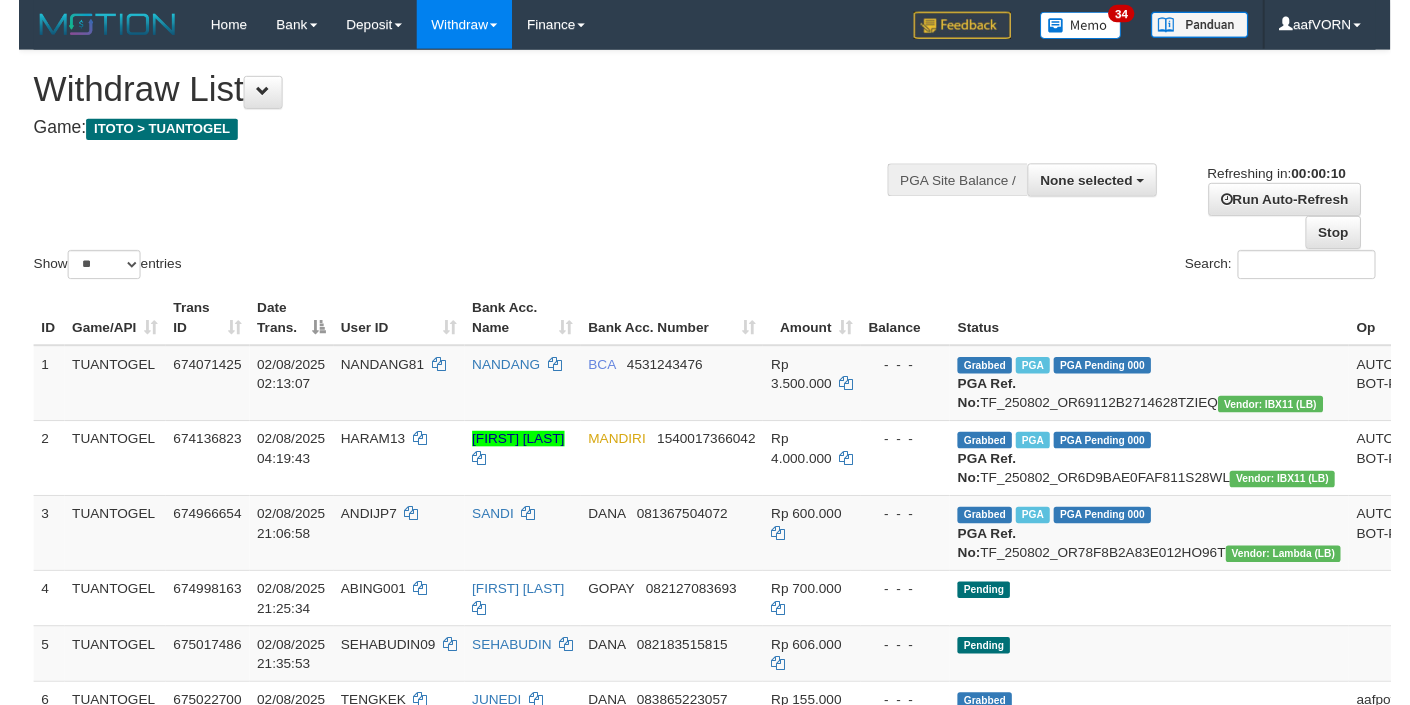 scroll, scrollTop: 0, scrollLeft: 0, axis: both 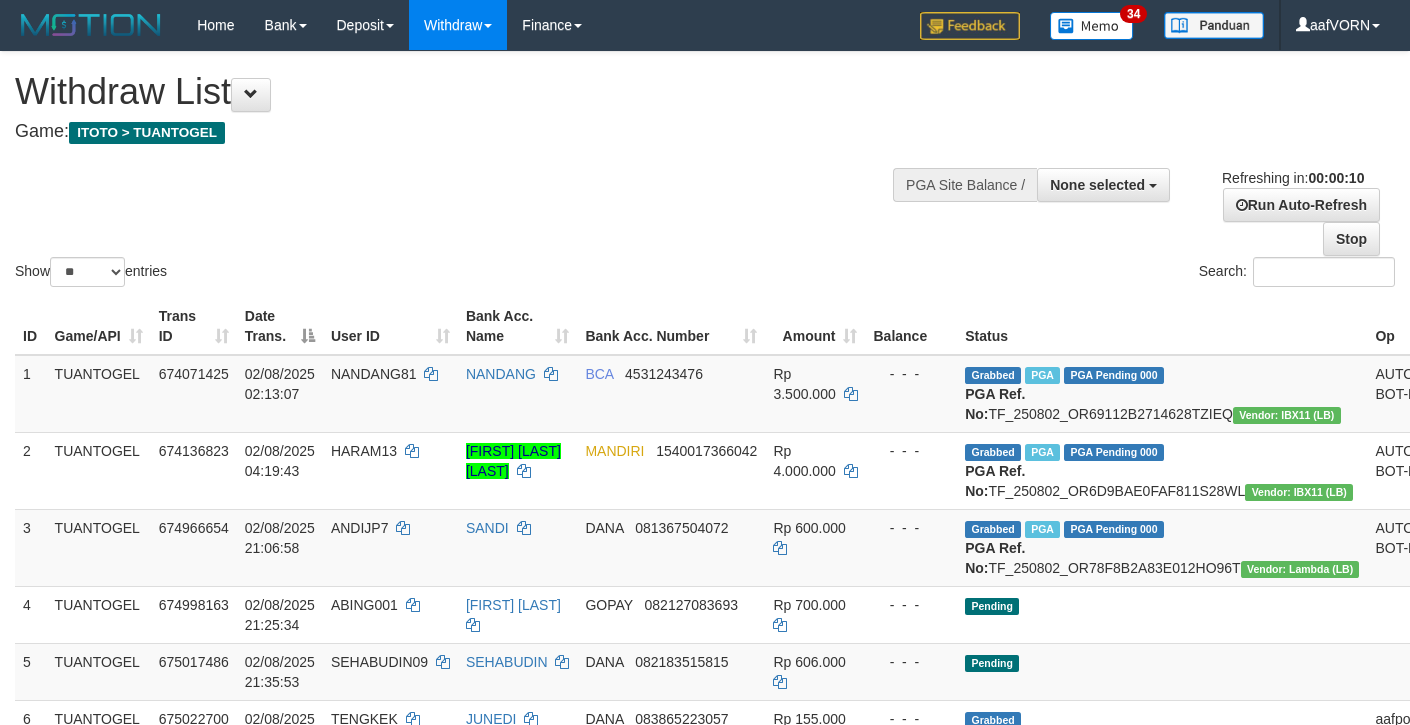 select 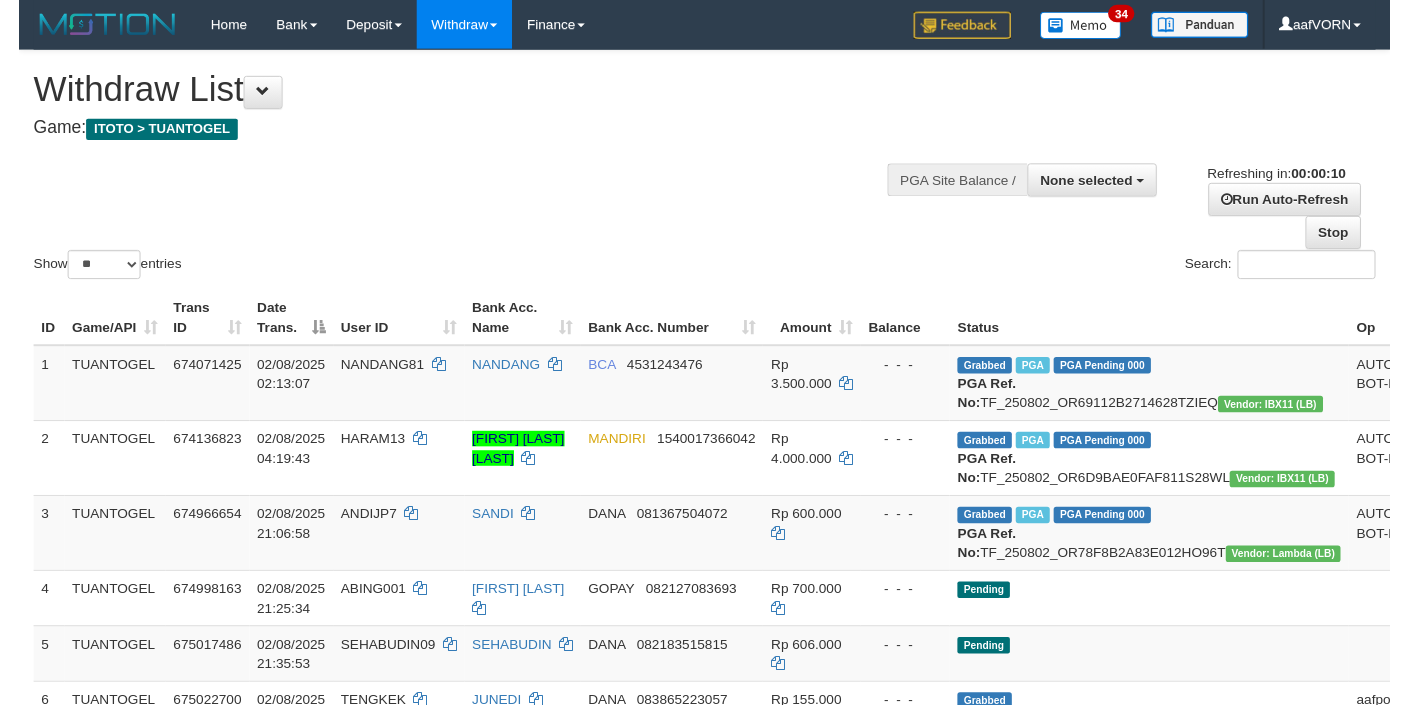 scroll, scrollTop: 0, scrollLeft: 0, axis: both 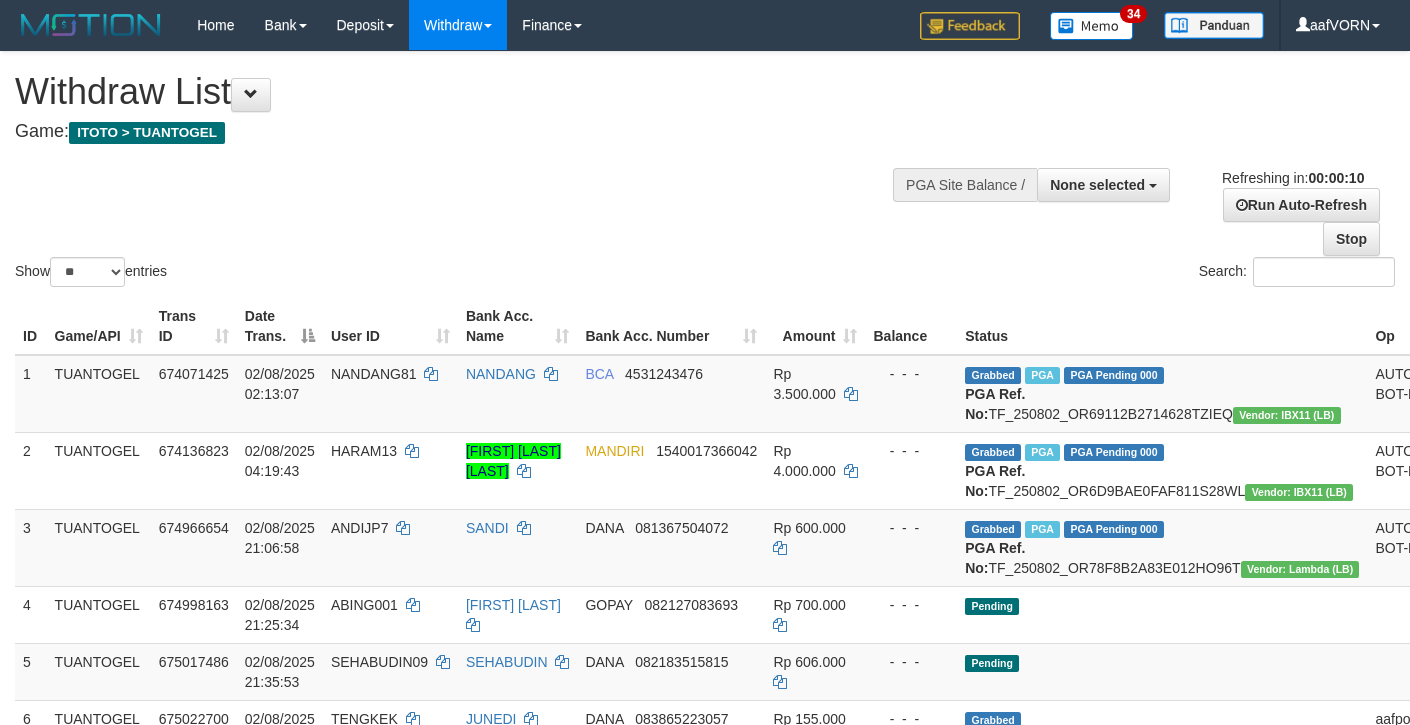 select 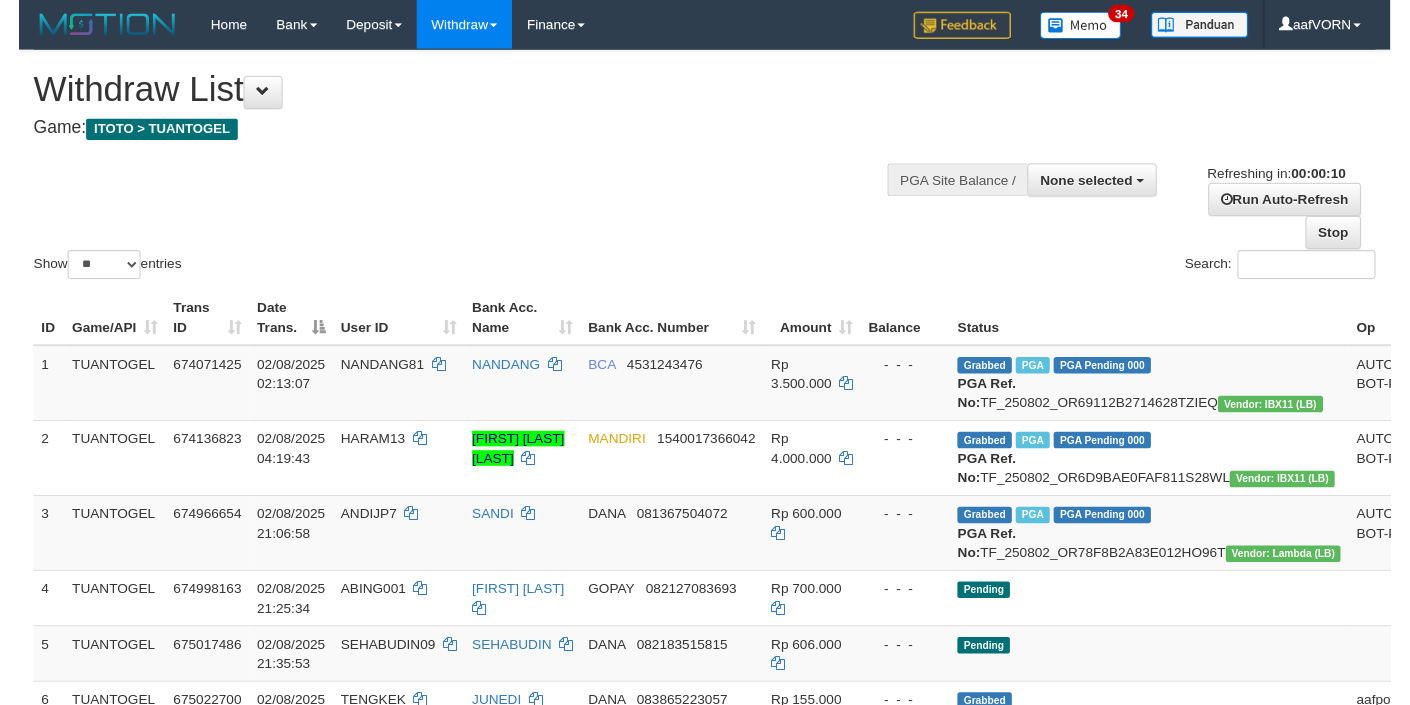 scroll, scrollTop: 0, scrollLeft: 0, axis: both 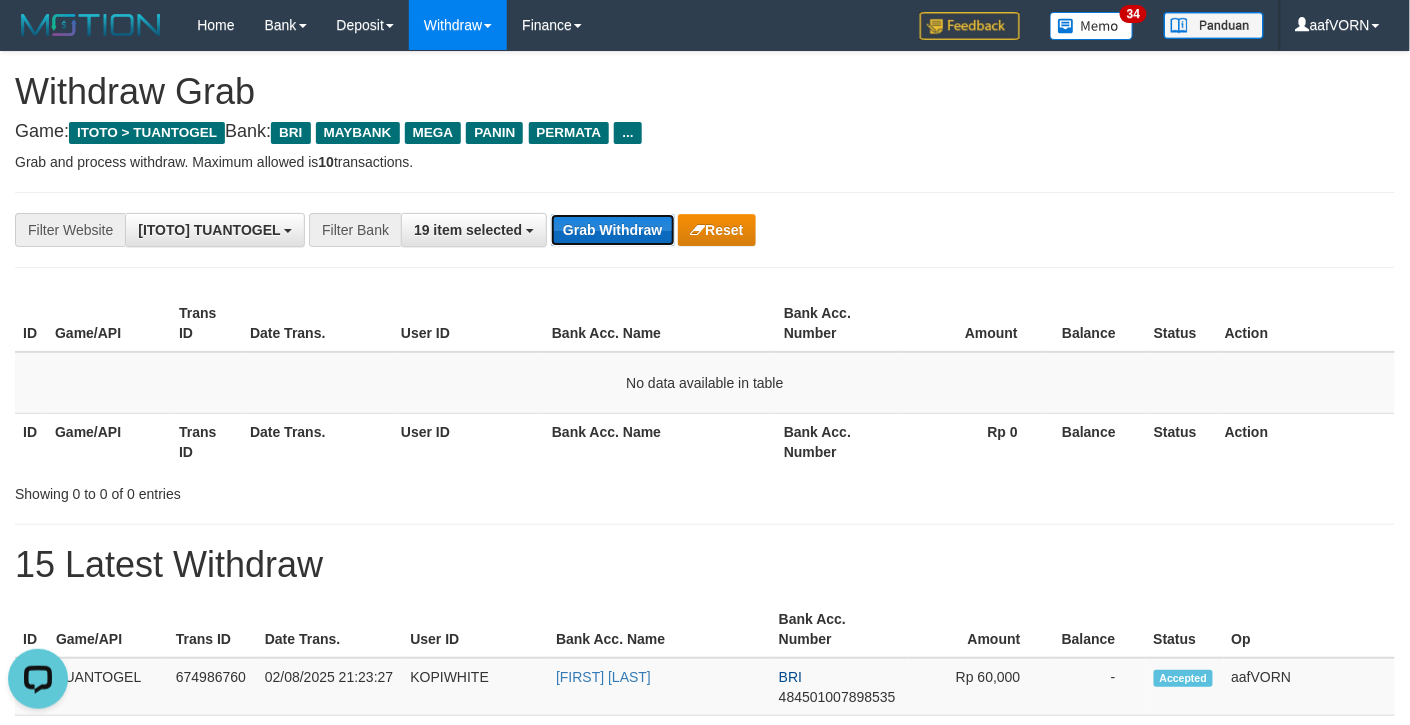 click on "Grab Withdraw" at bounding box center (612, 230) 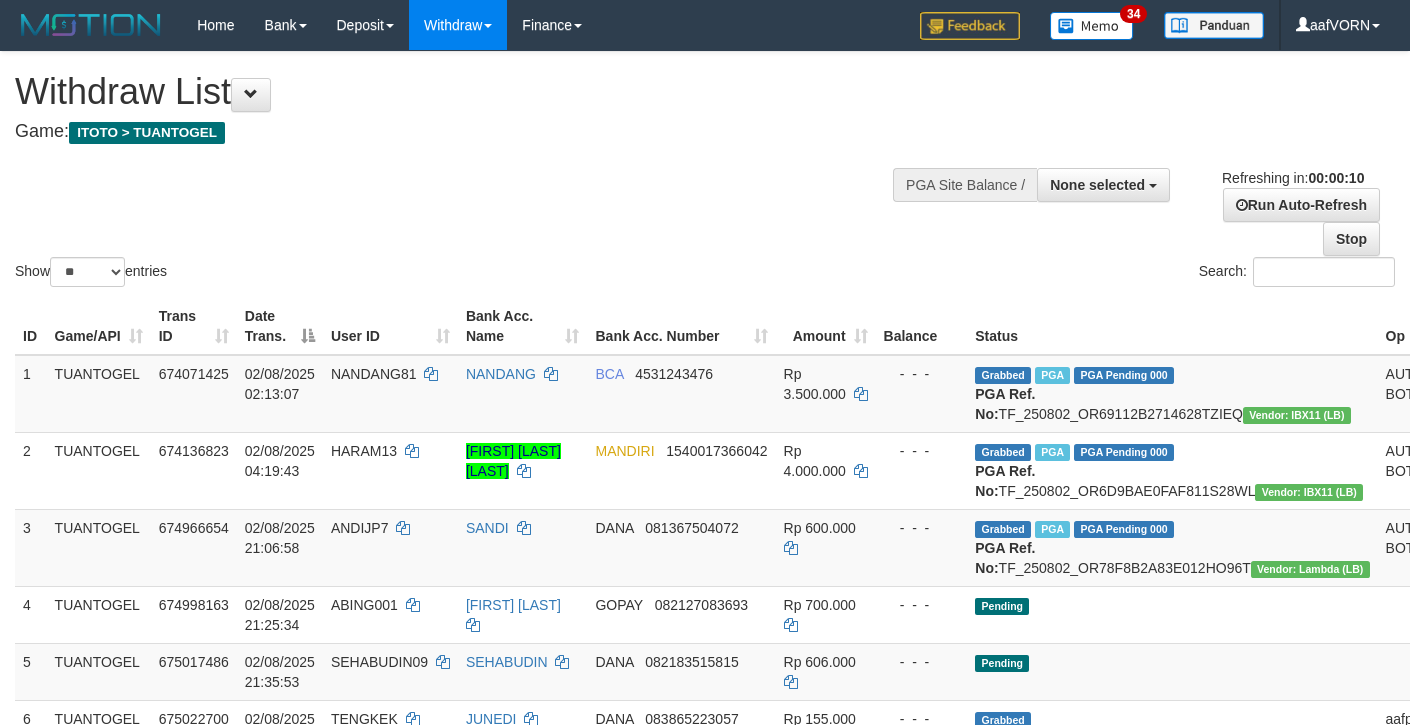 select 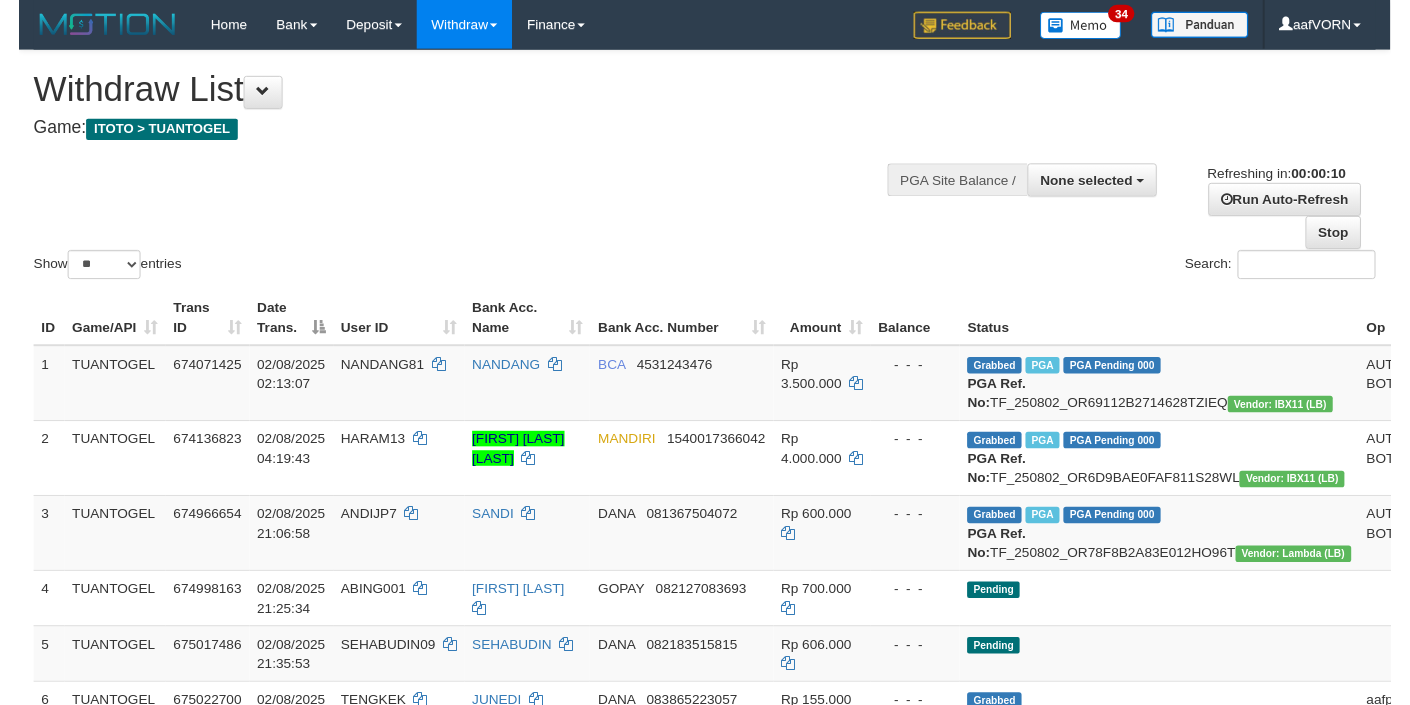 scroll, scrollTop: 0, scrollLeft: 0, axis: both 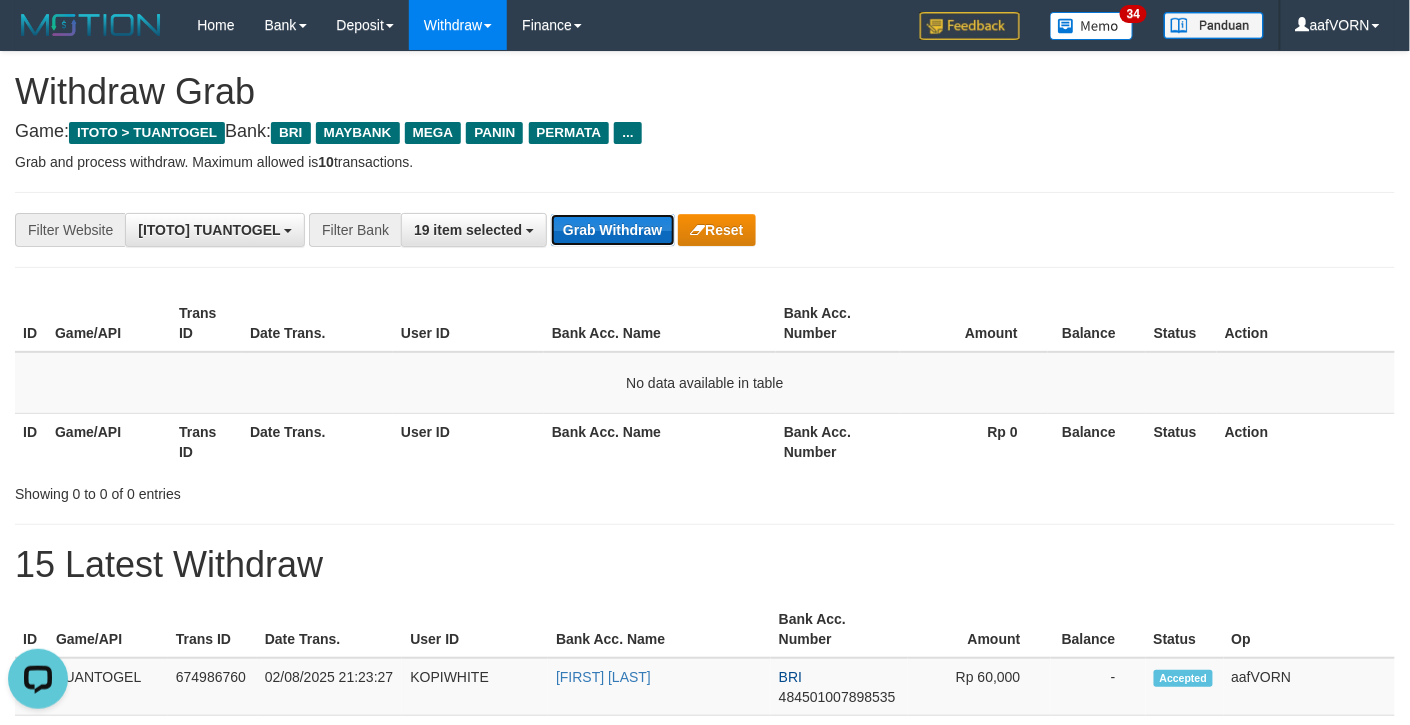 click on "Grab Withdraw" at bounding box center (612, 230) 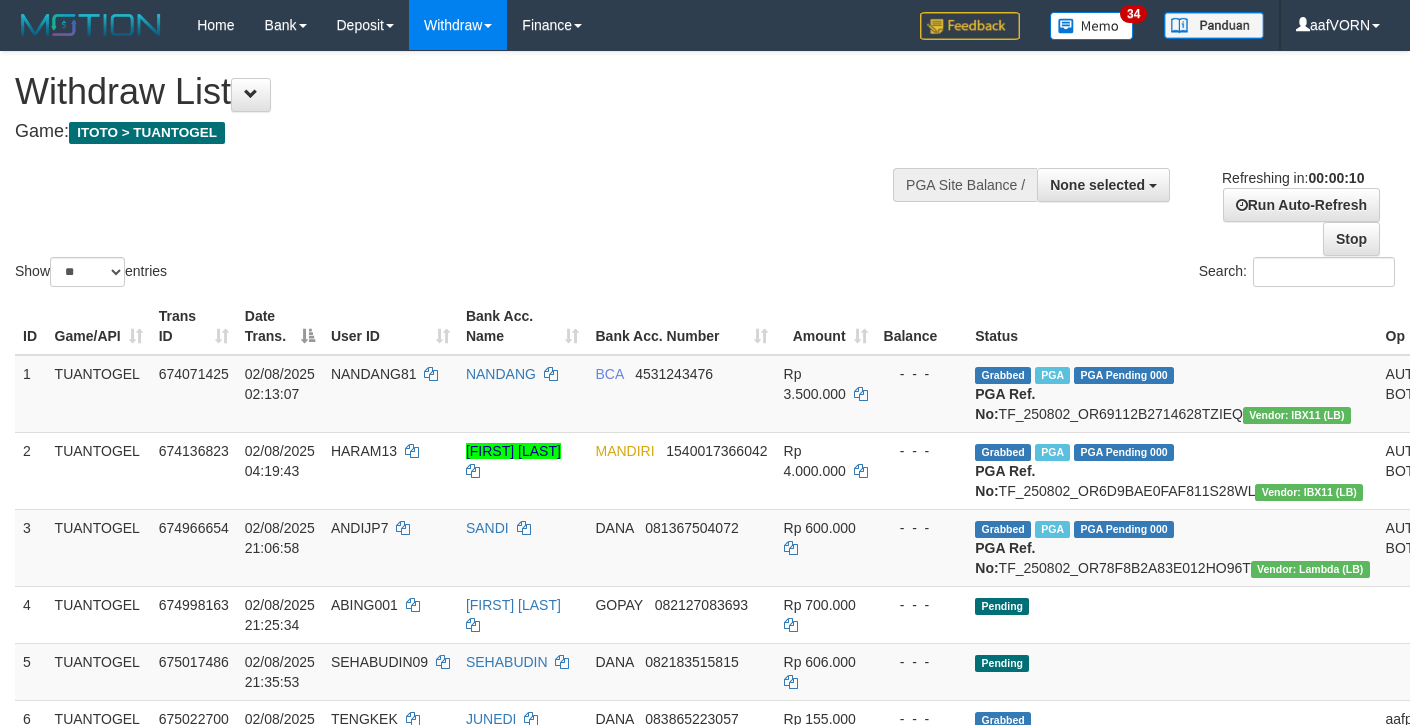 select 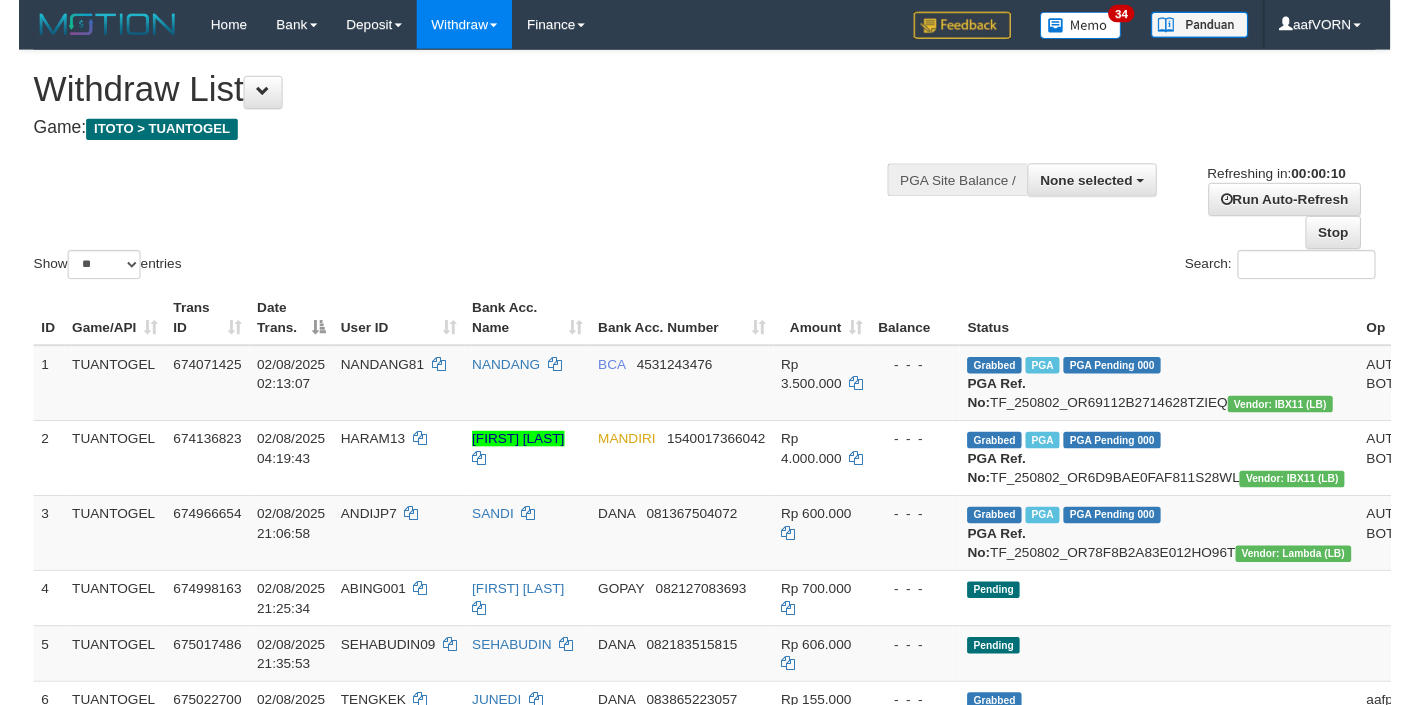scroll, scrollTop: 0, scrollLeft: 0, axis: both 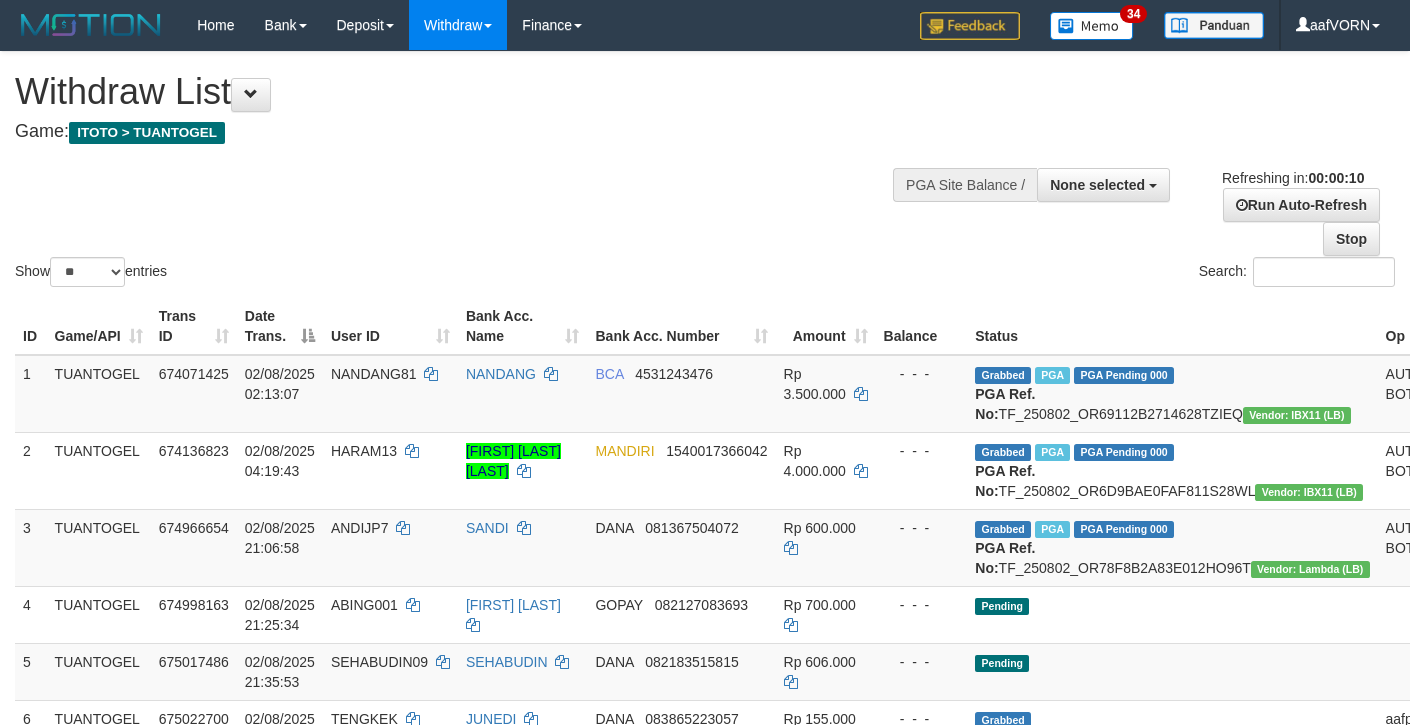 select 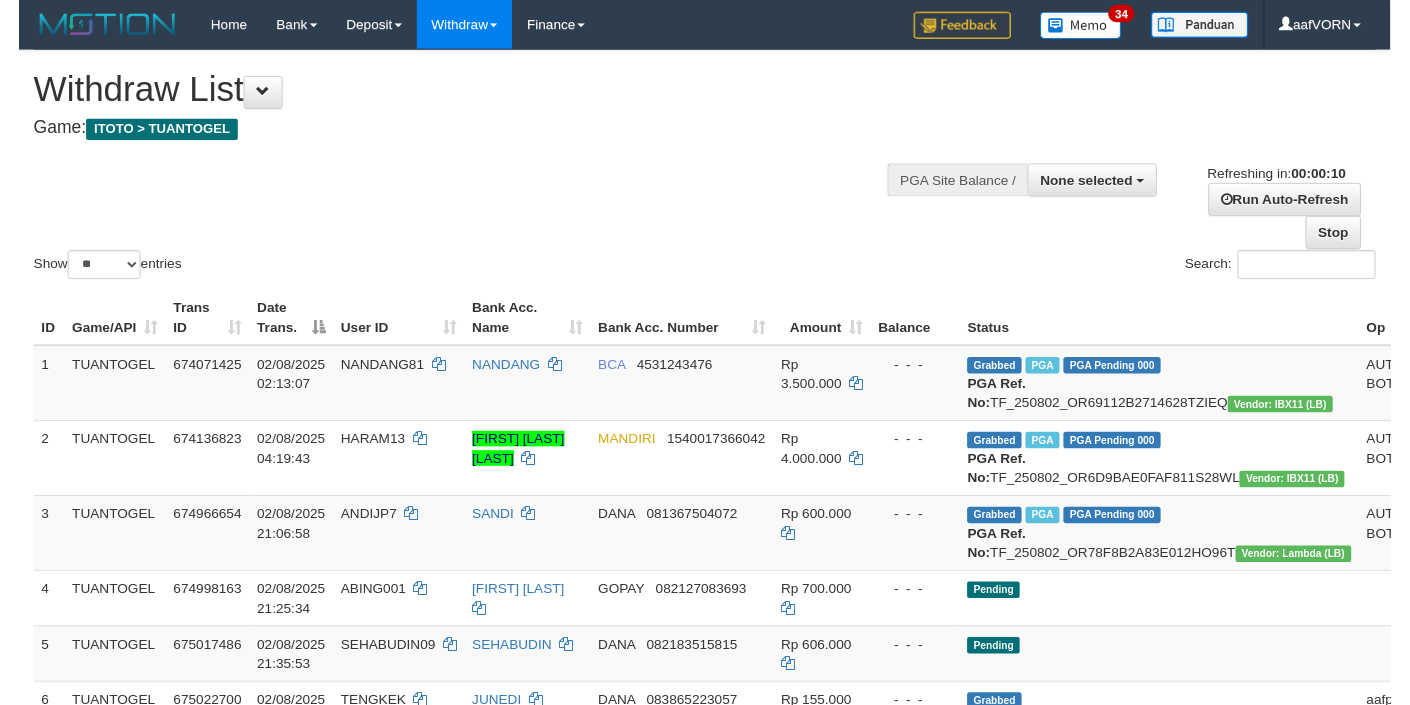 scroll, scrollTop: 0, scrollLeft: 0, axis: both 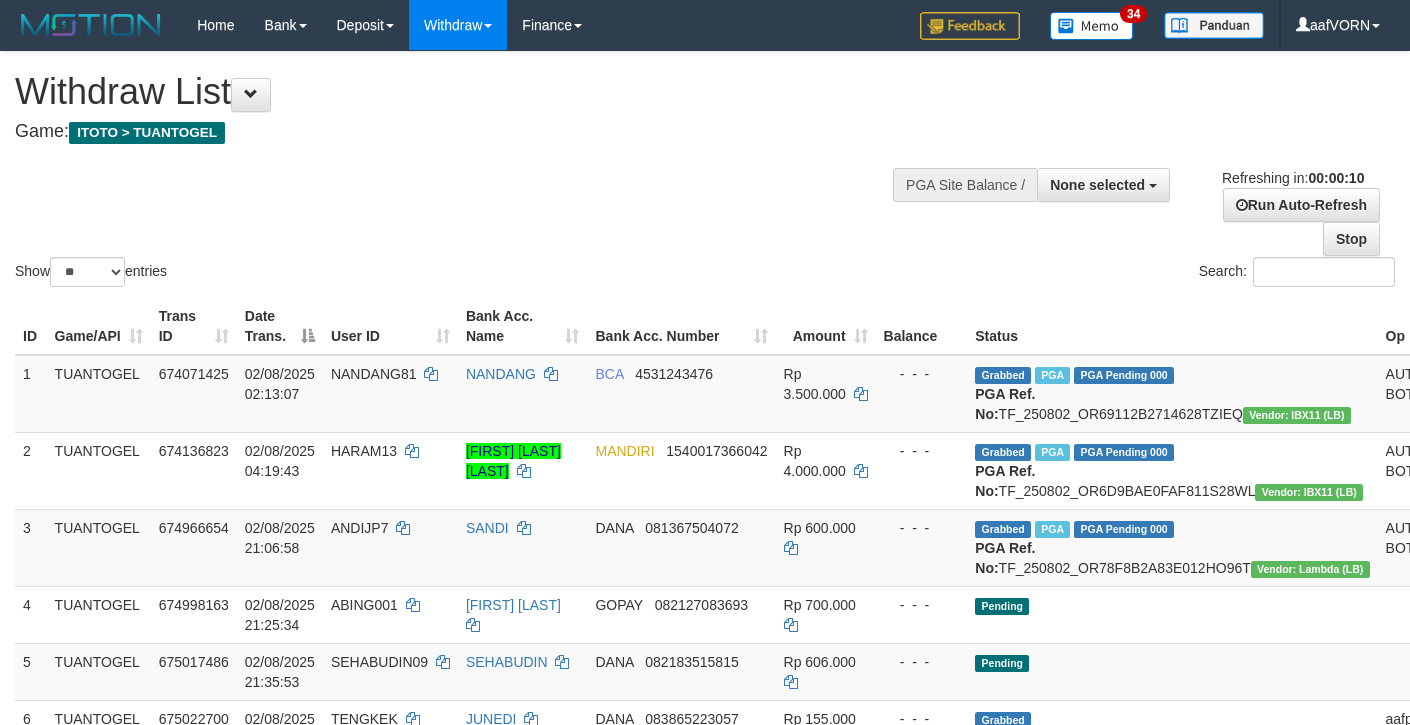 select 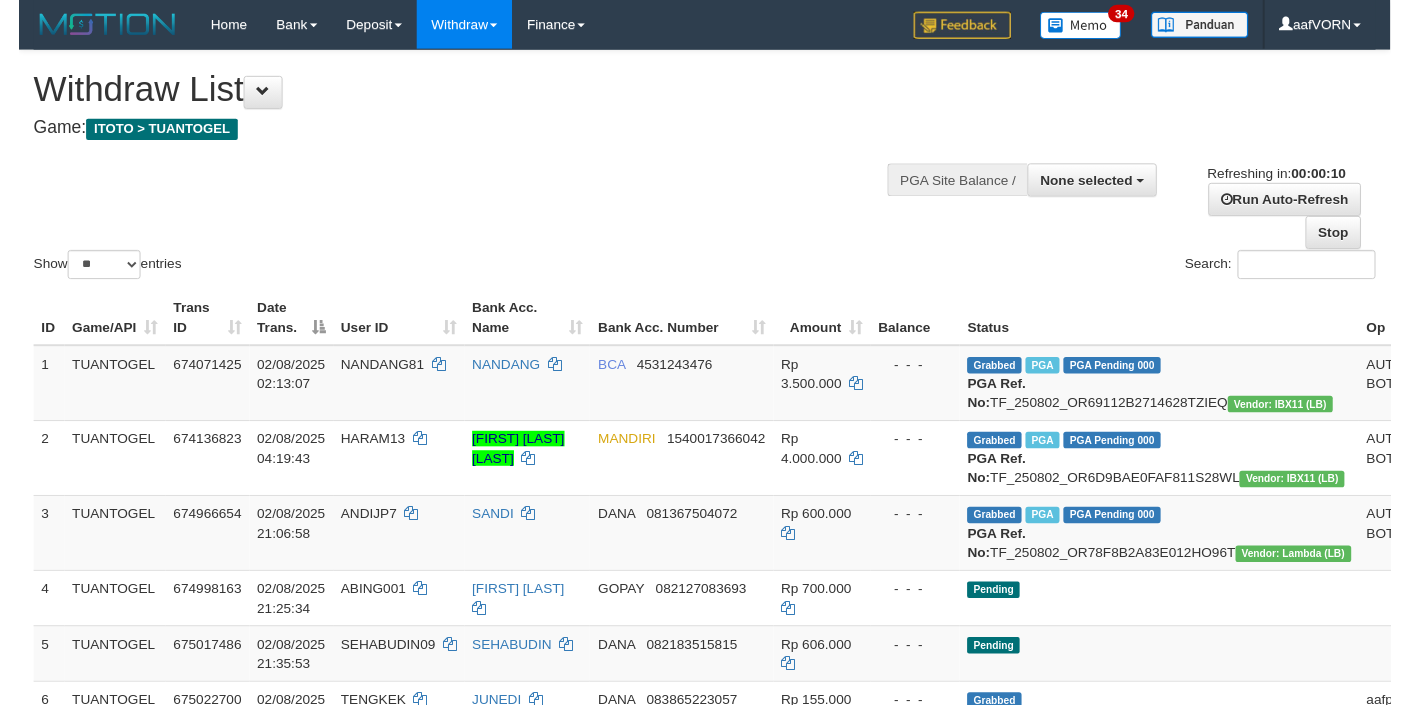 scroll, scrollTop: 0, scrollLeft: 0, axis: both 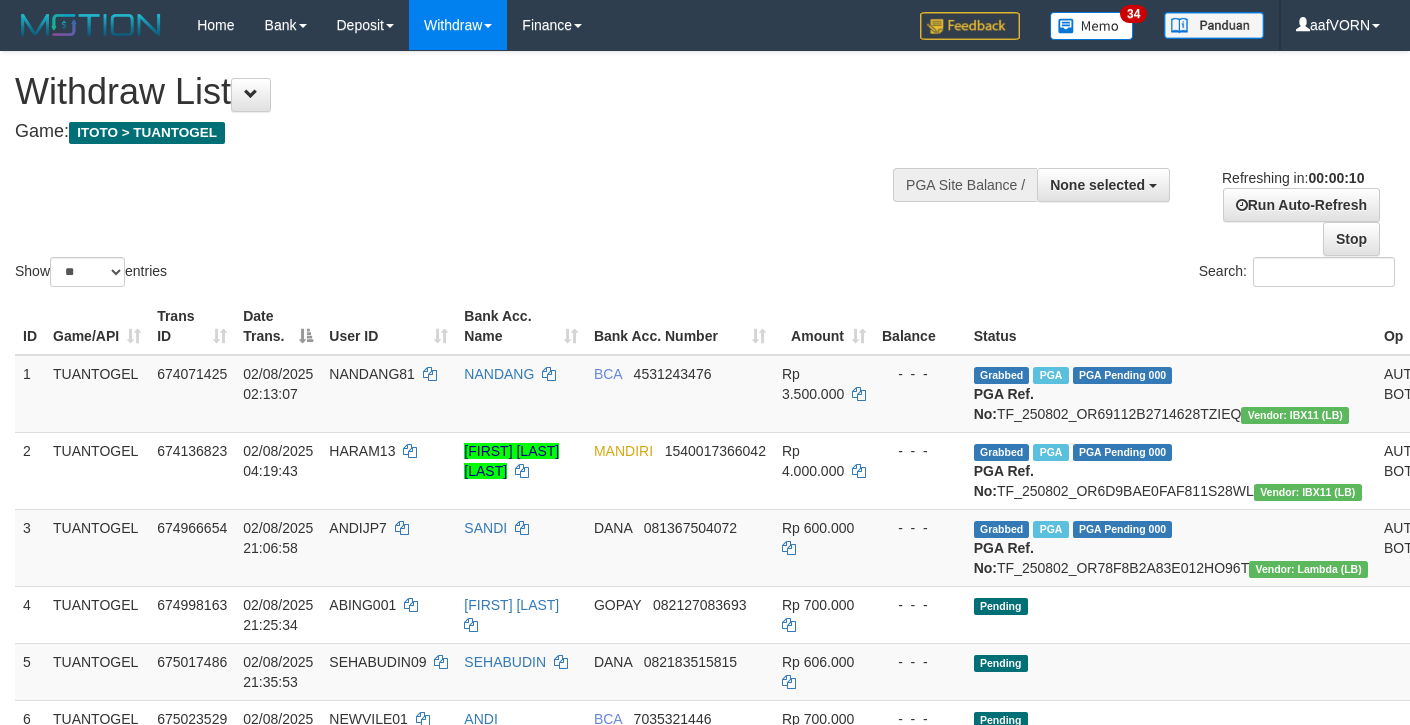 select 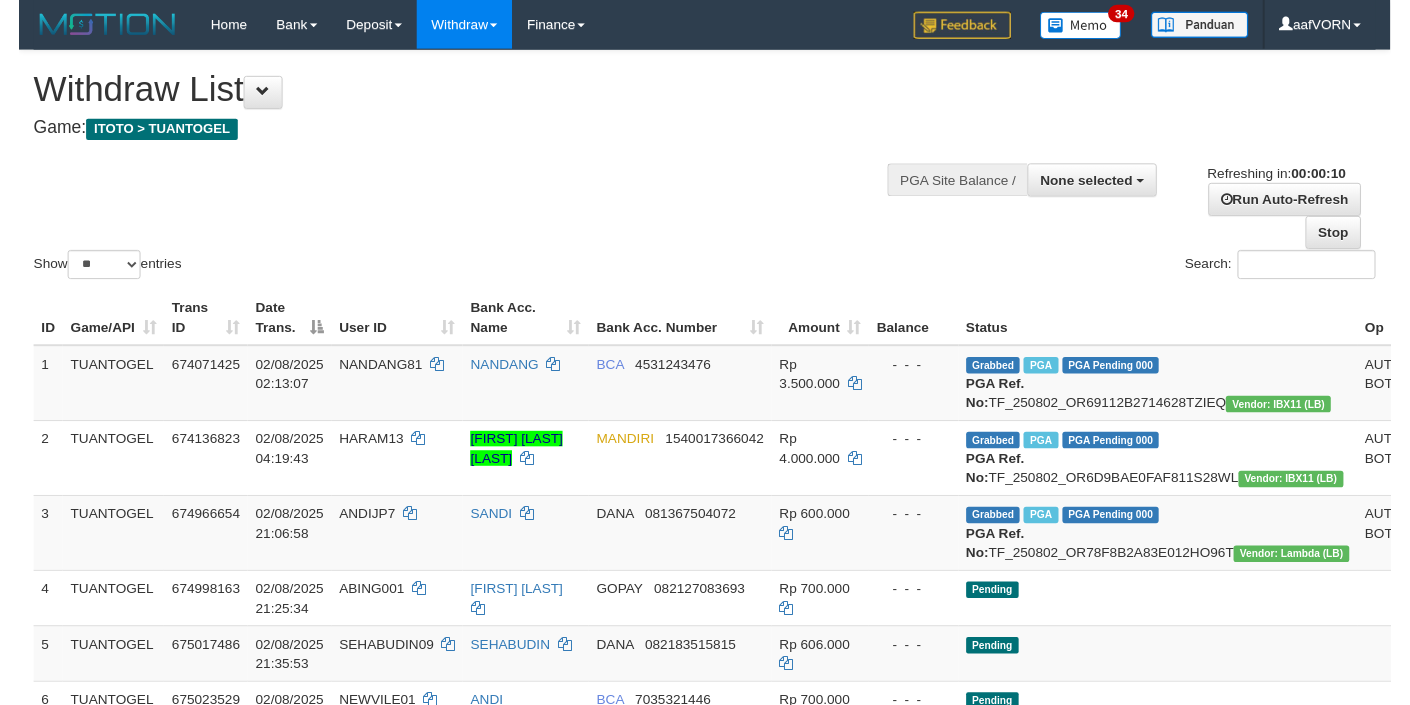 scroll, scrollTop: 0, scrollLeft: 0, axis: both 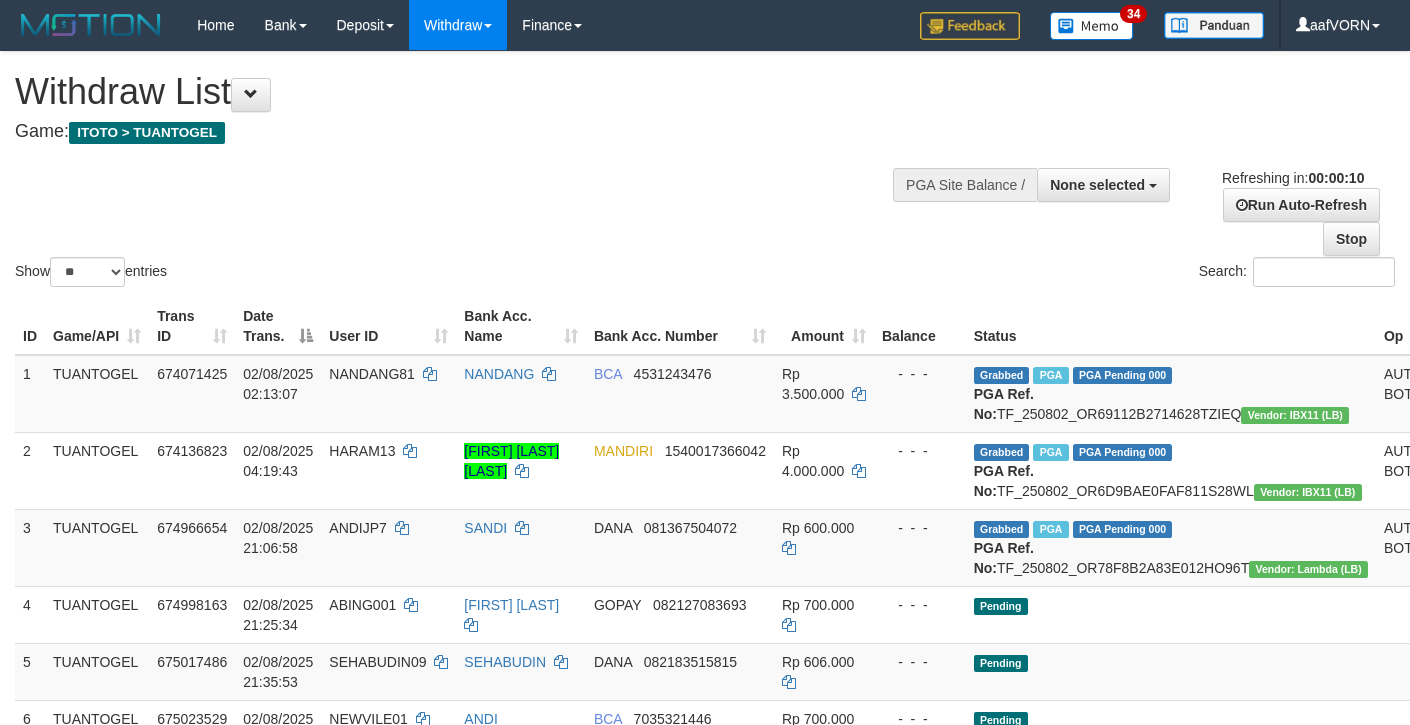 select 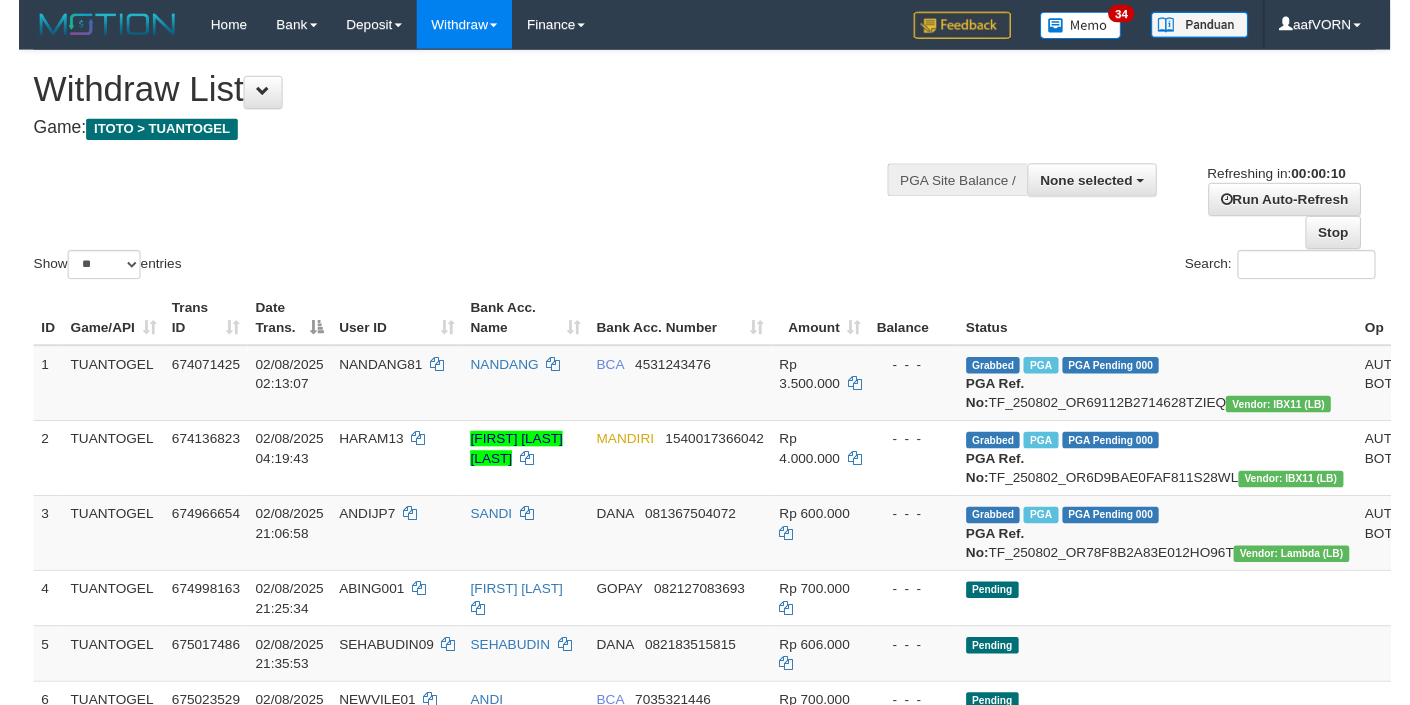 scroll, scrollTop: 0, scrollLeft: 0, axis: both 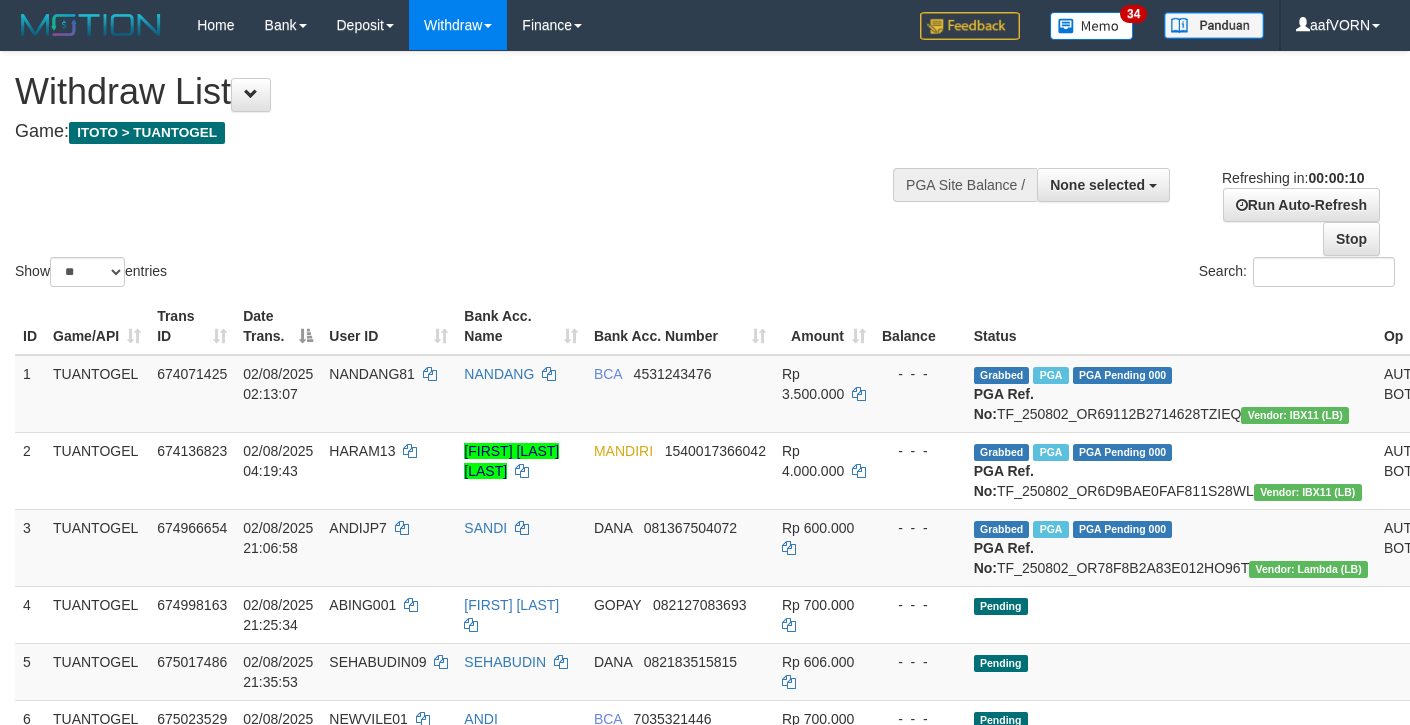 select 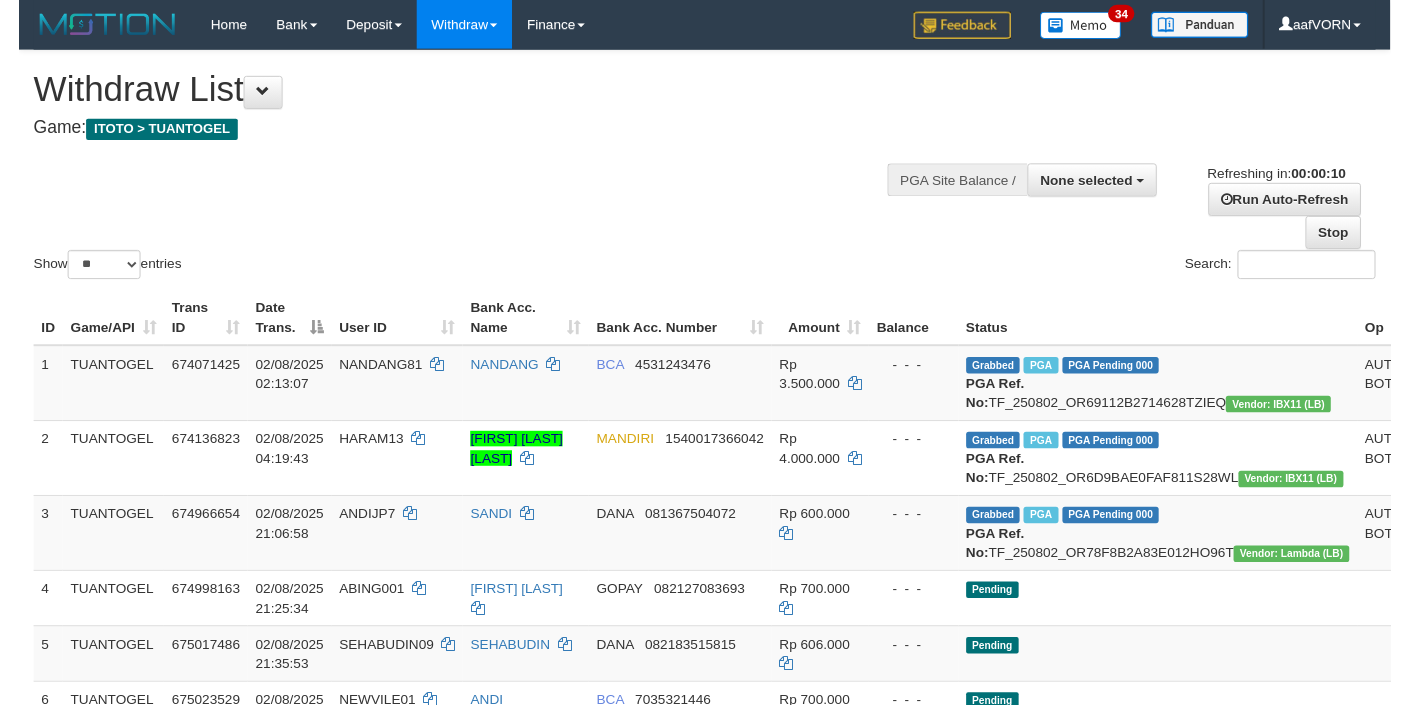 scroll, scrollTop: 0, scrollLeft: 0, axis: both 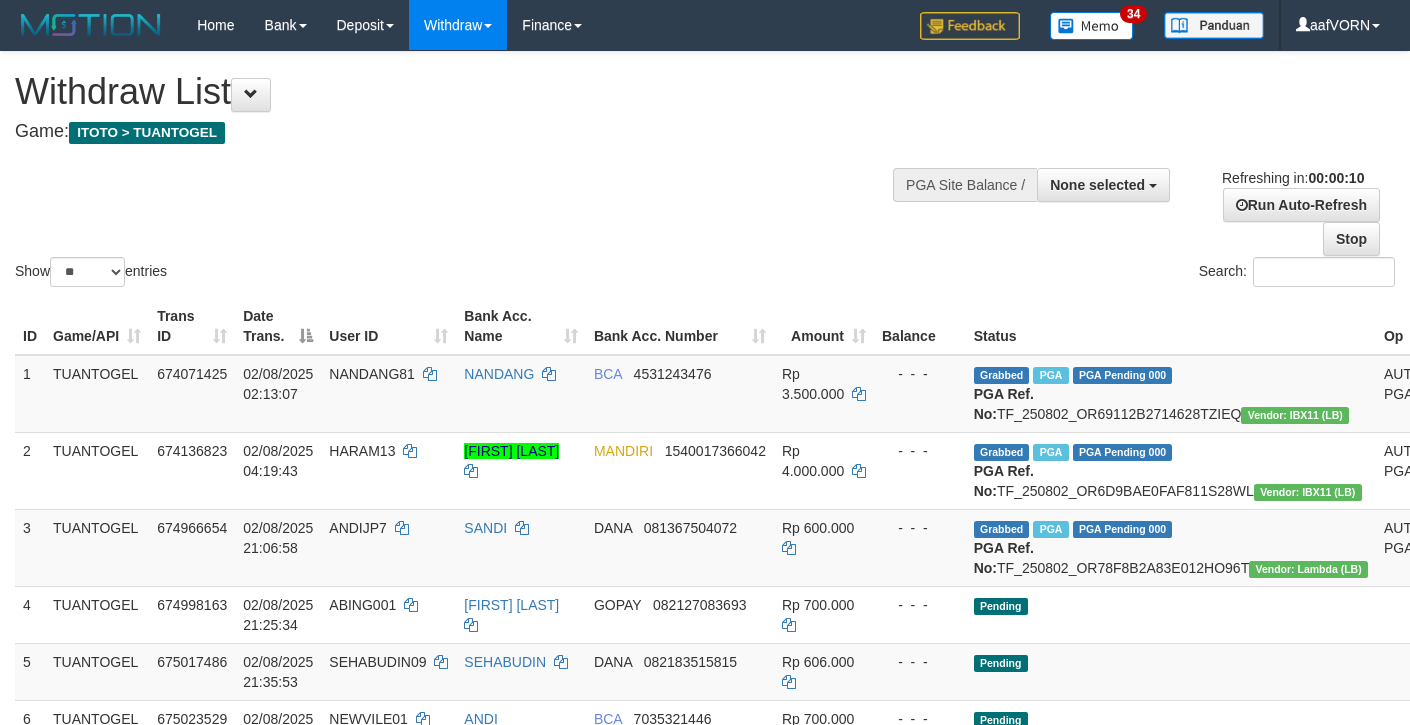 select 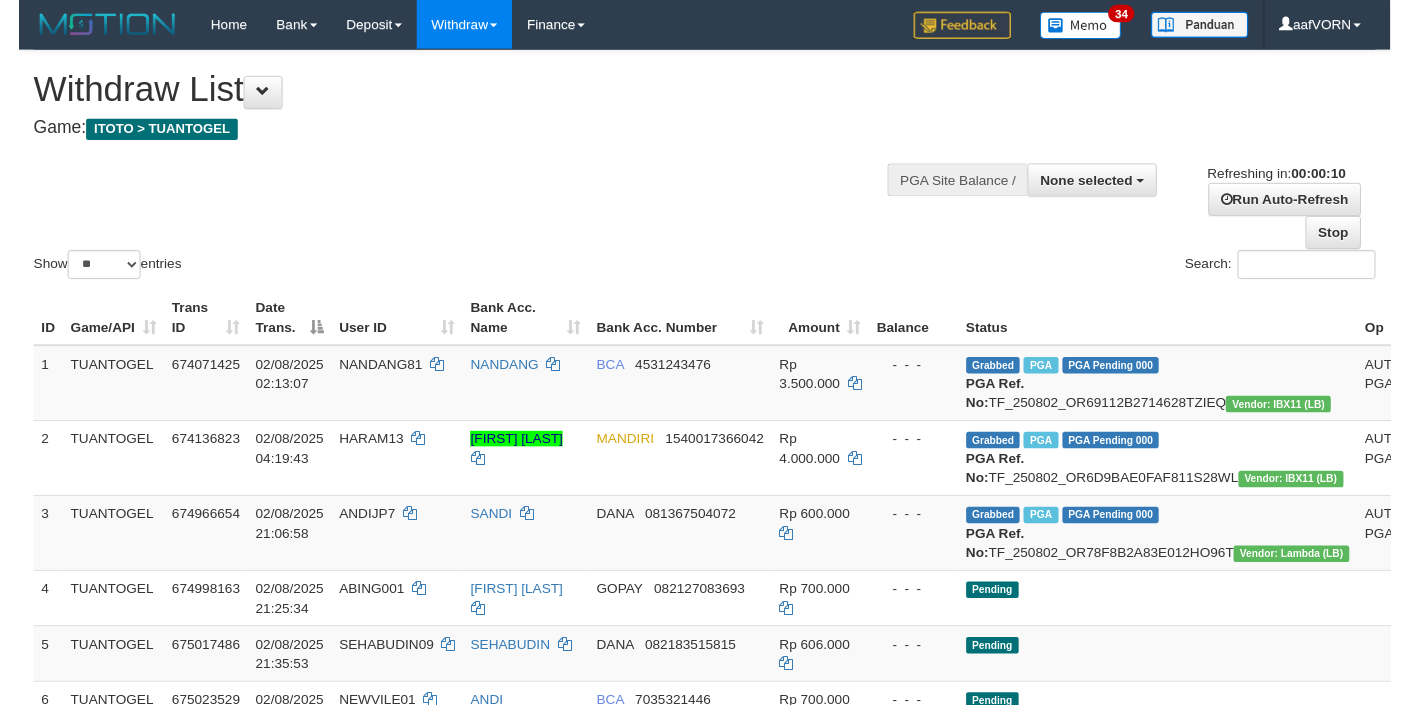 scroll, scrollTop: 0, scrollLeft: 0, axis: both 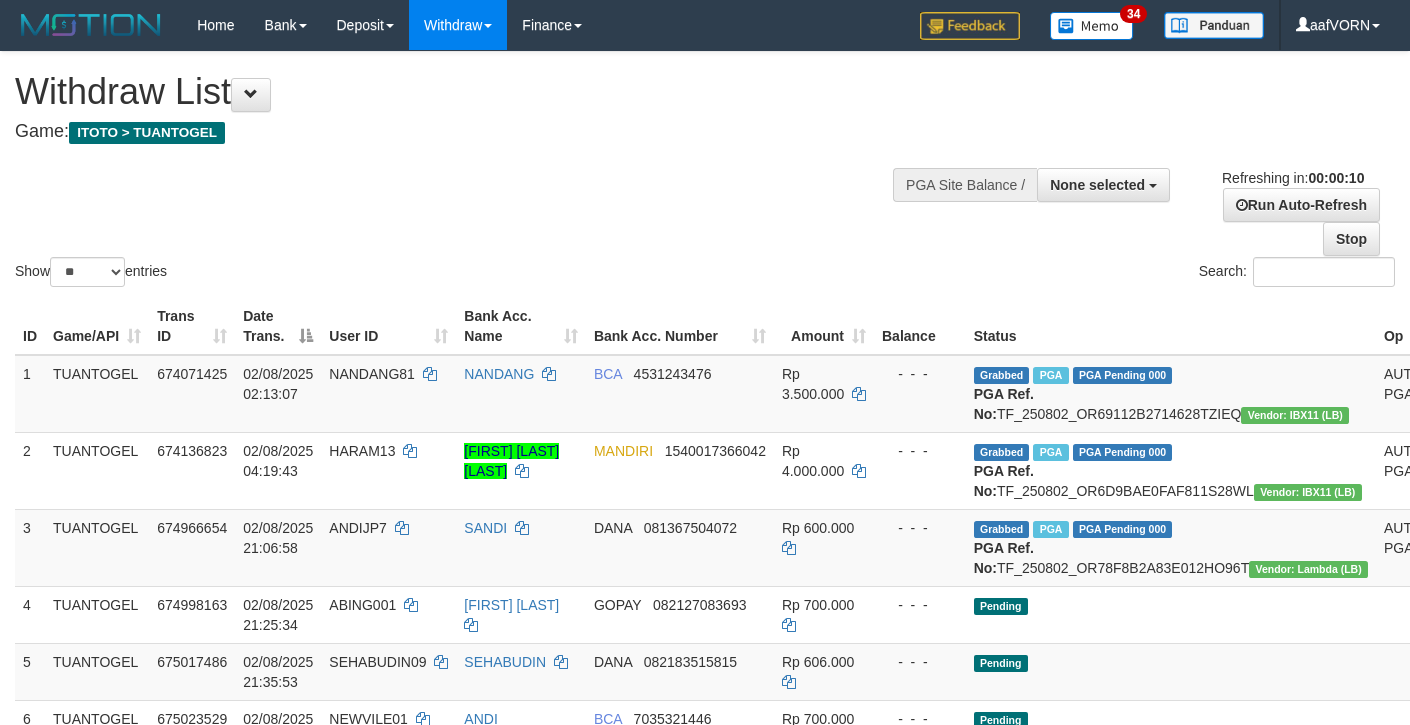 select 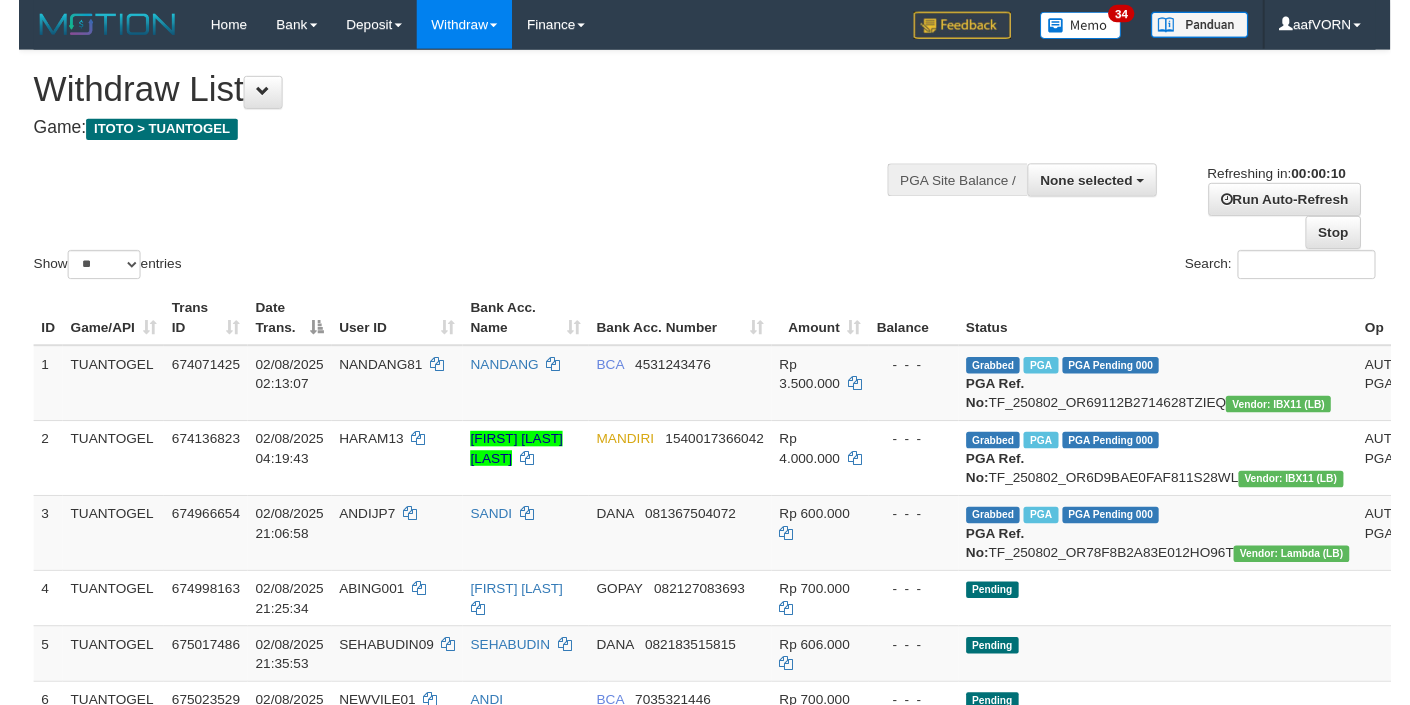scroll, scrollTop: 0, scrollLeft: 0, axis: both 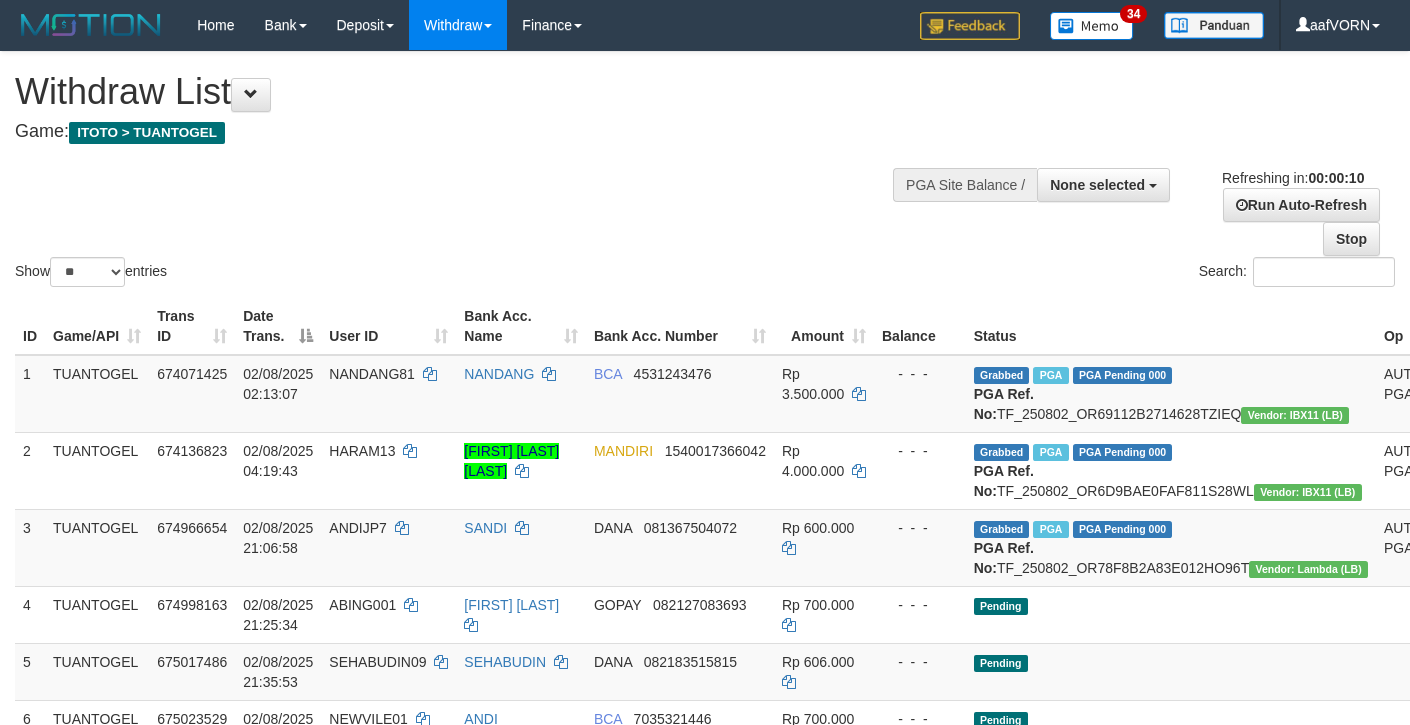 select 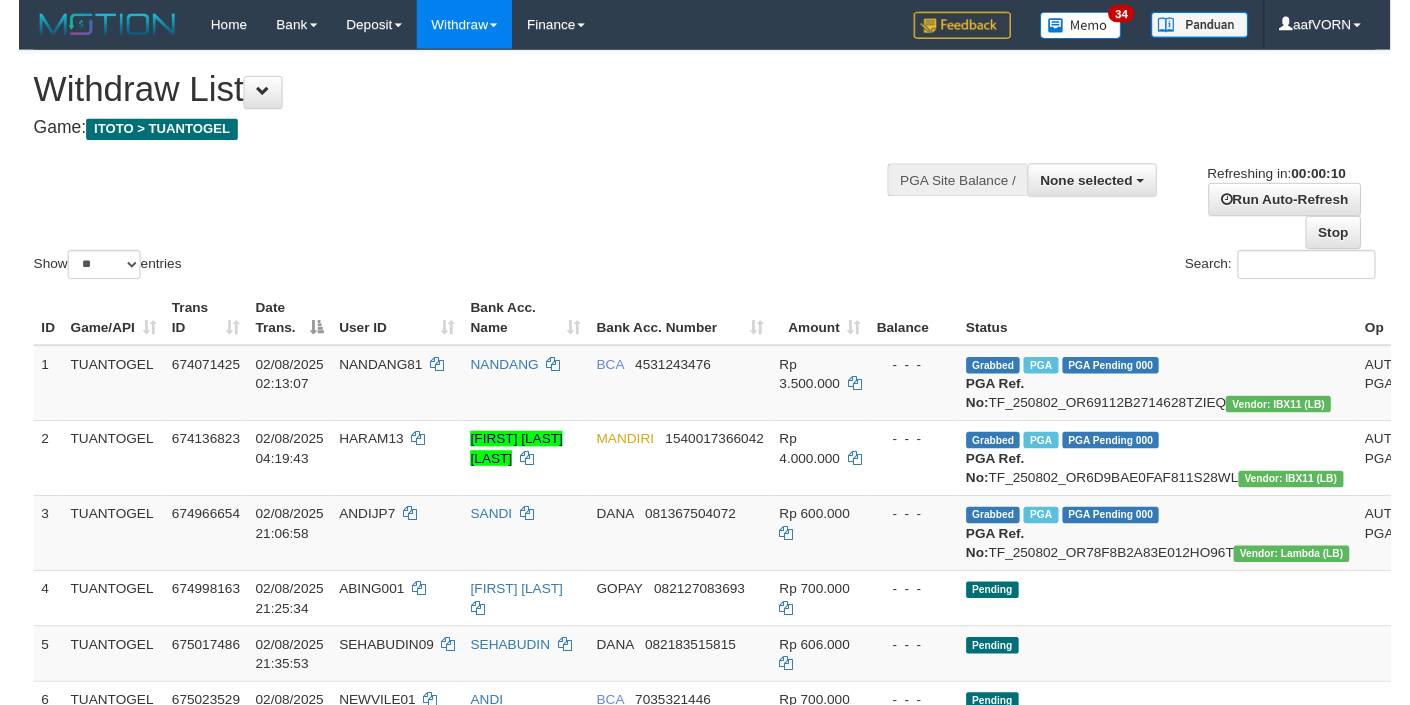 scroll, scrollTop: 0, scrollLeft: 0, axis: both 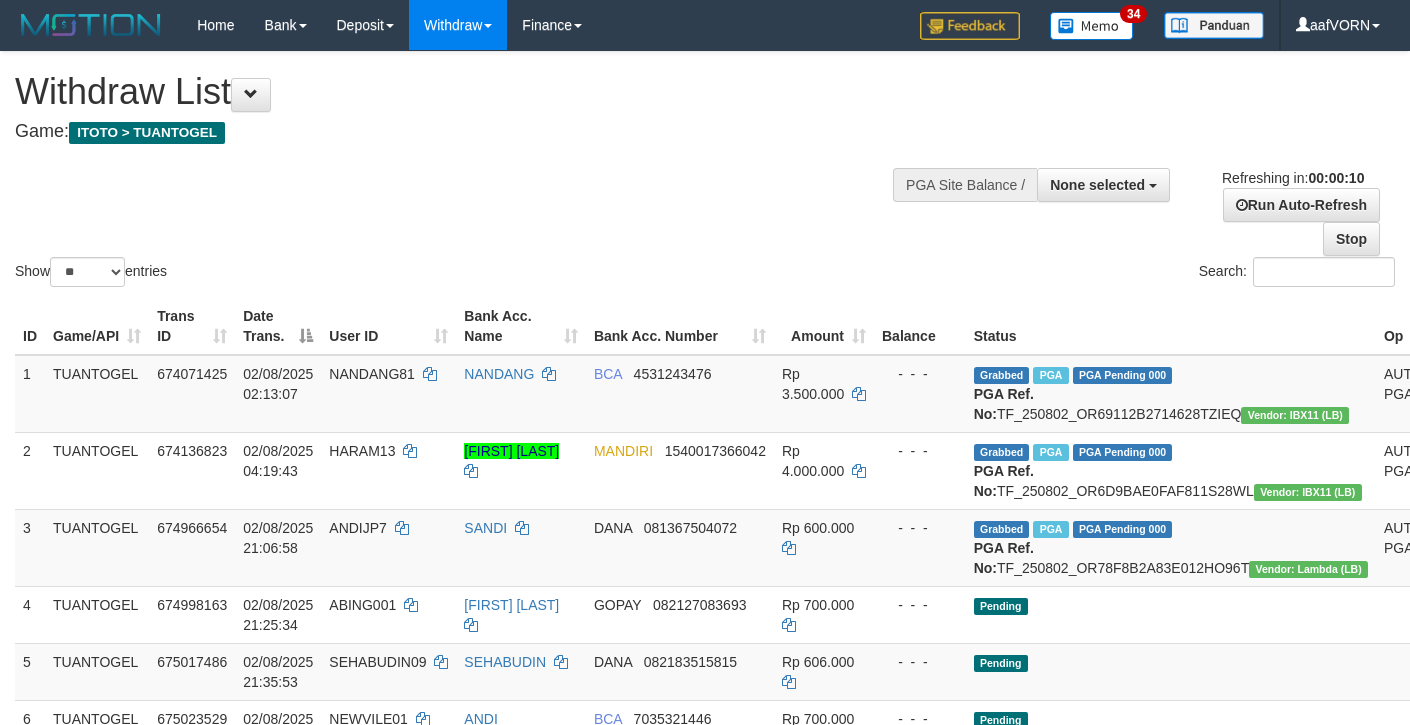 select 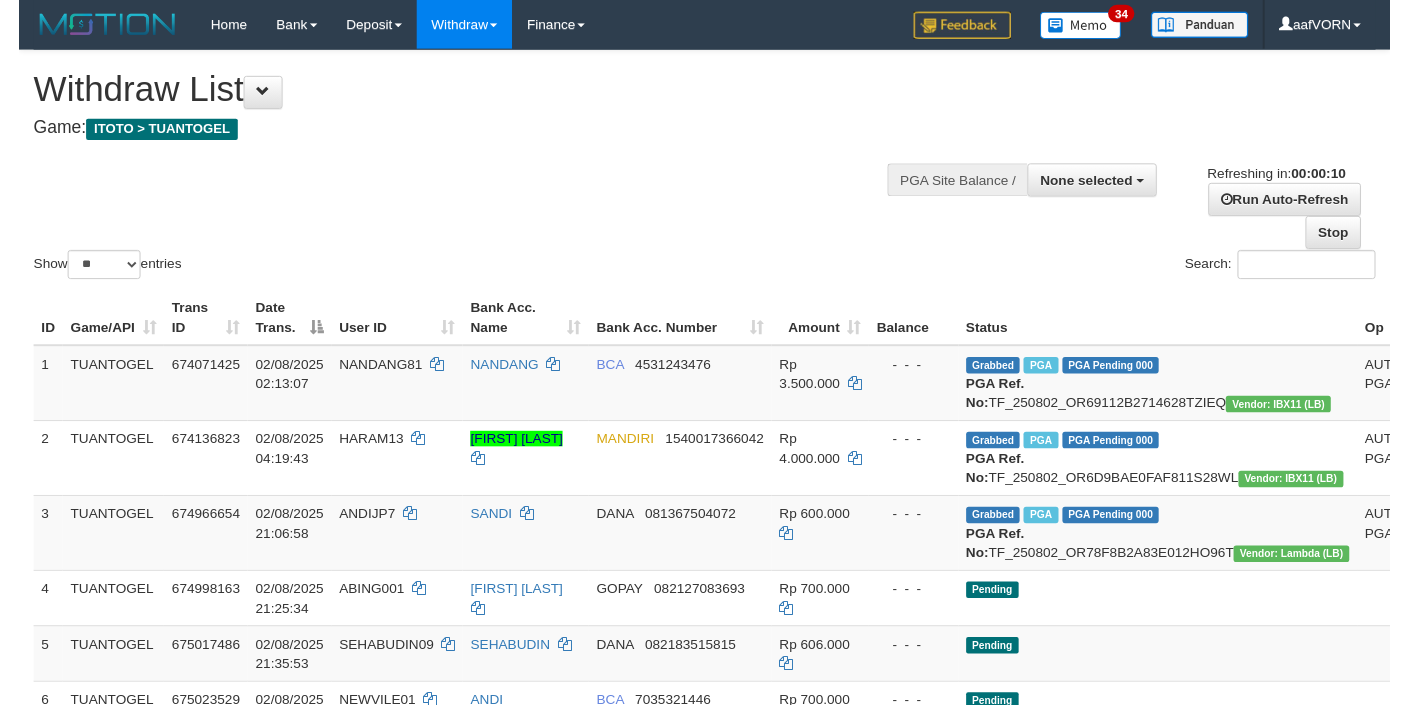 scroll, scrollTop: 0, scrollLeft: 0, axis: both 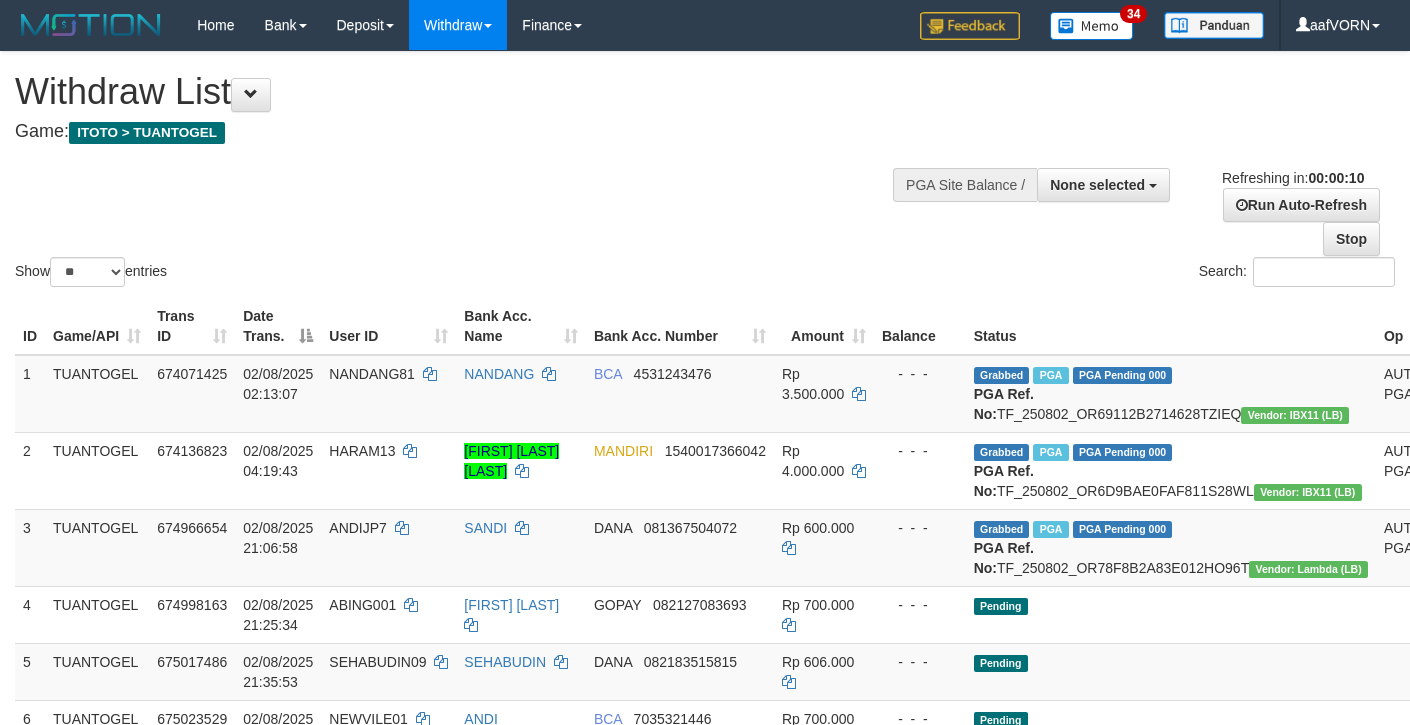 select 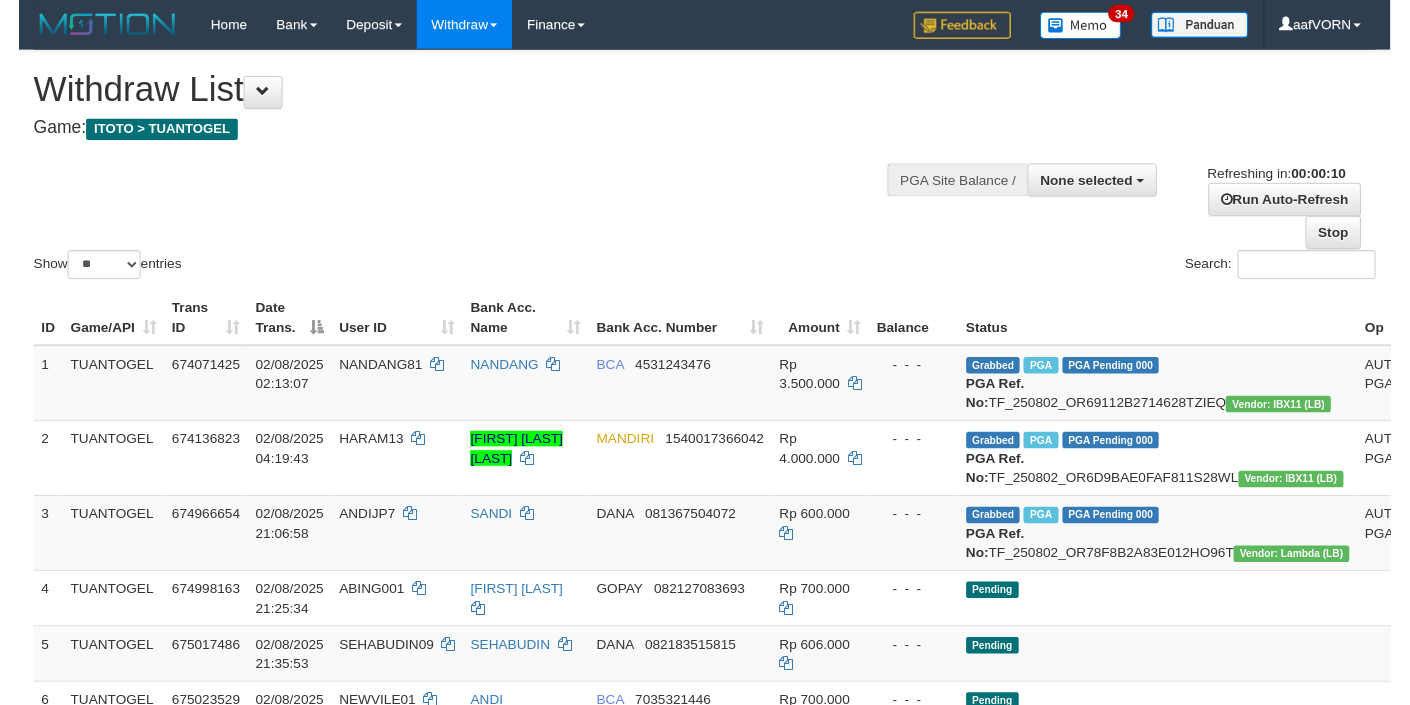 scroll, scrollTop: 0, scrollLeft: 0, axis: both 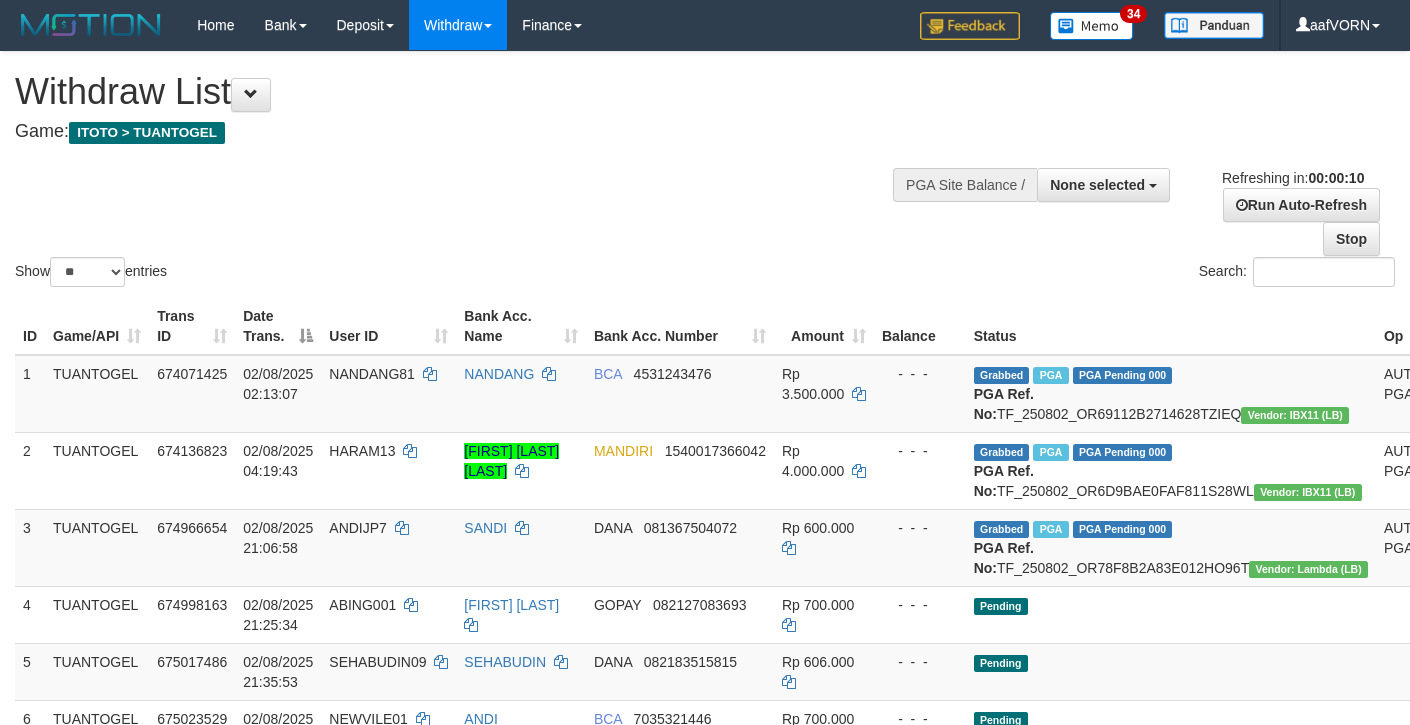 select 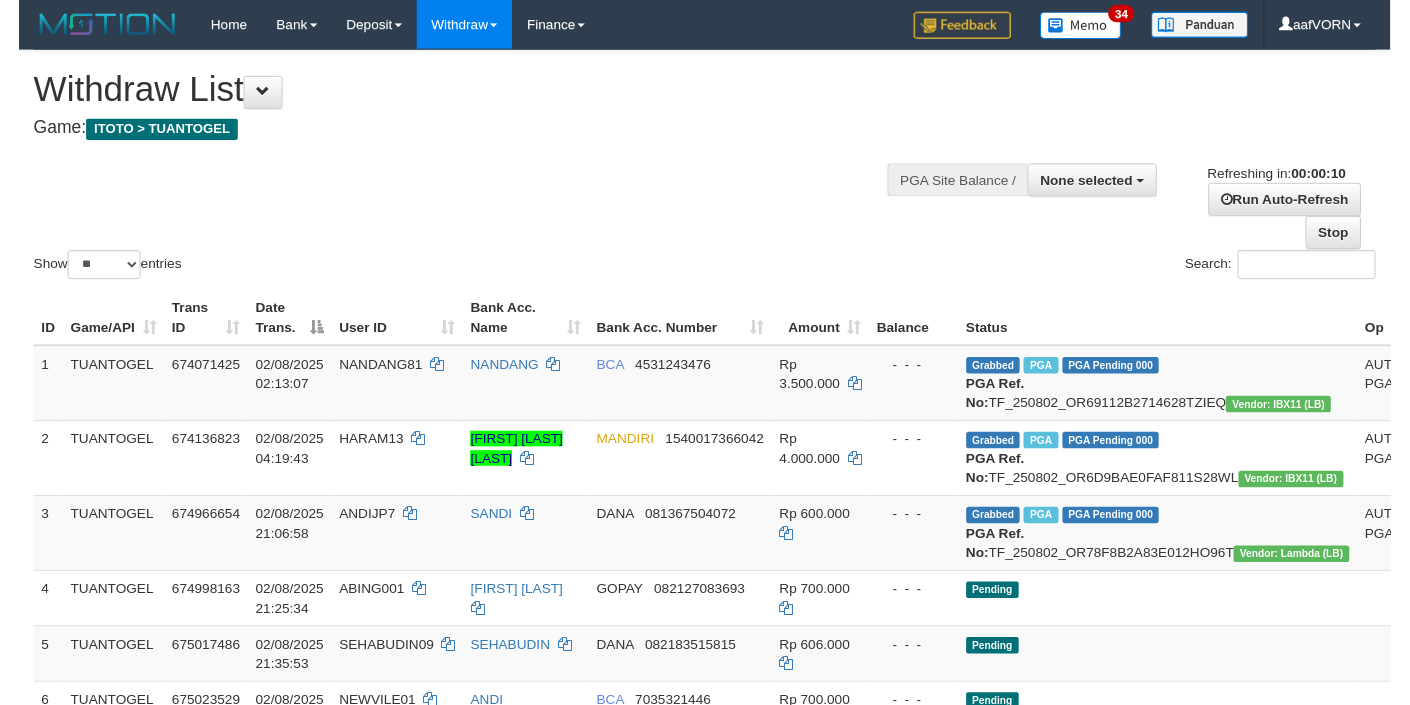 scroll, scrollTop: 0, scrollLeft: 0, axis: both 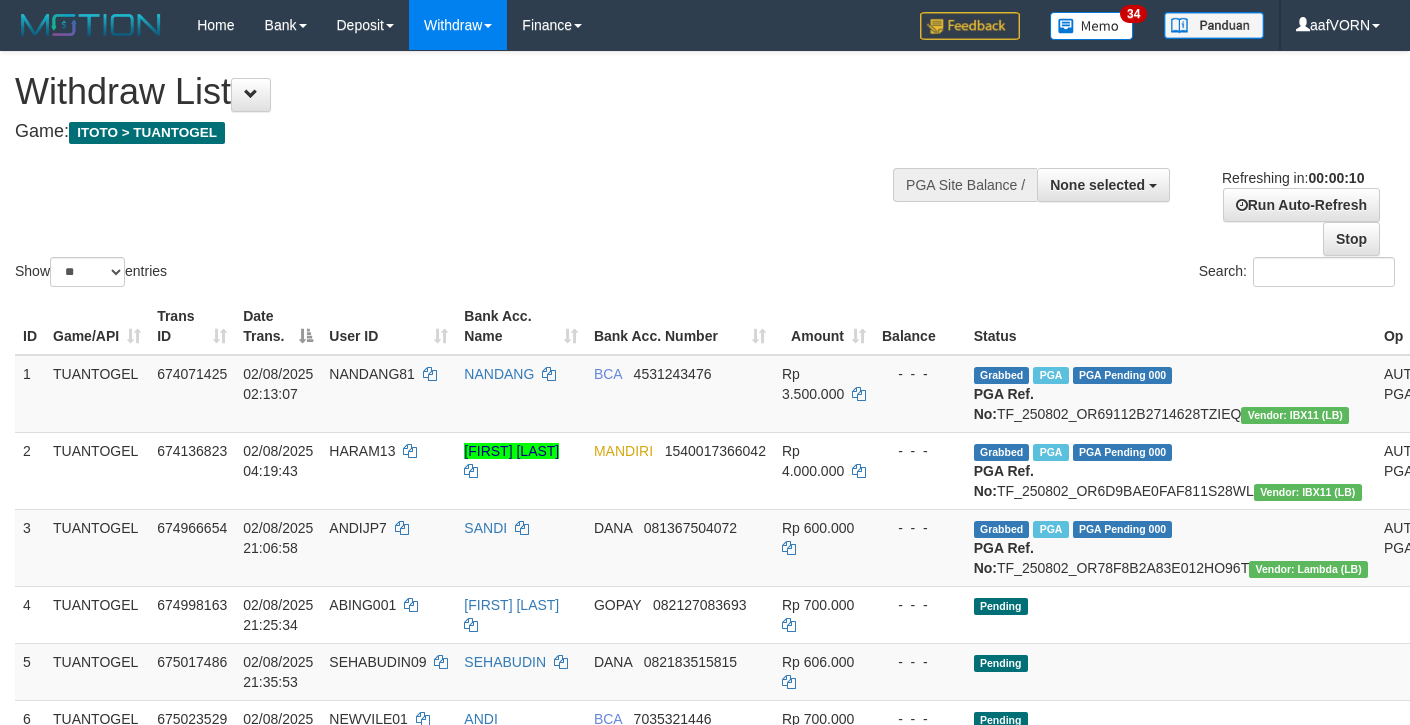 select 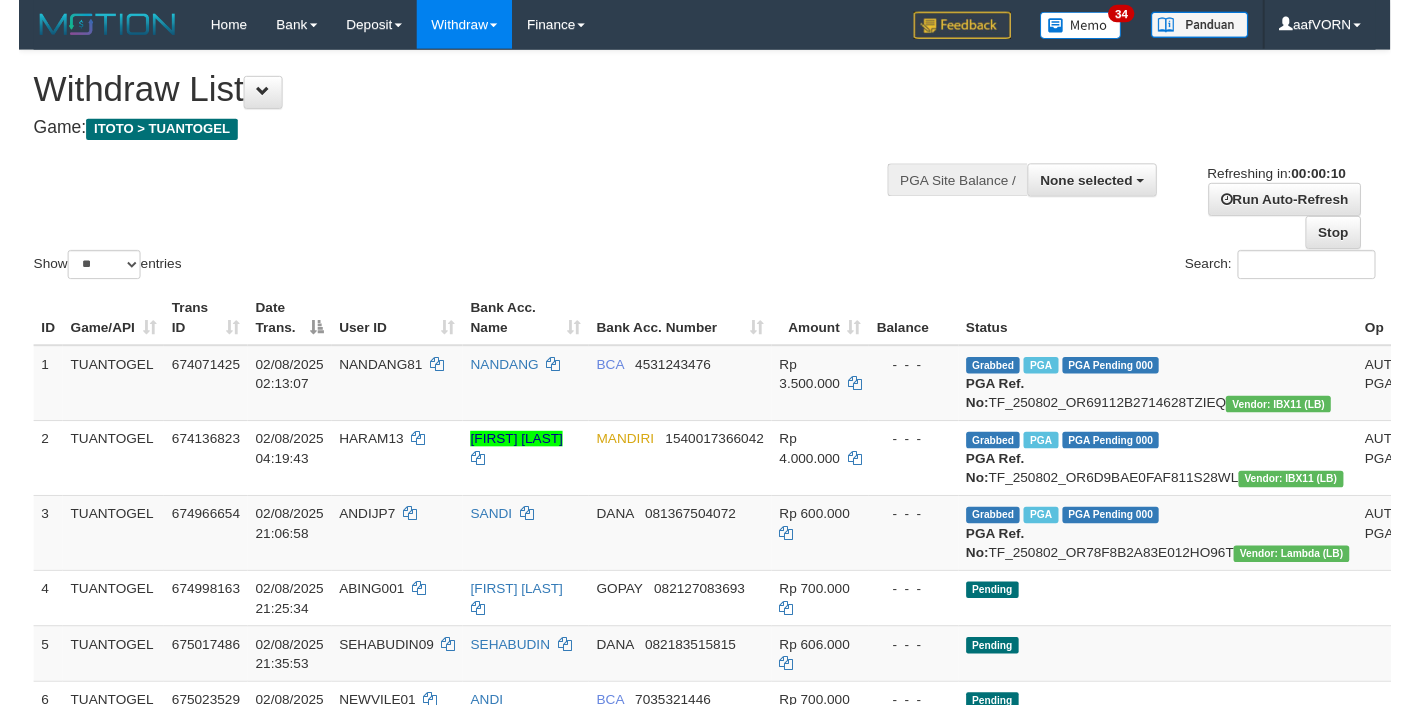 scroll, scrollTop: 0, scrollLeft: 0, axis: both 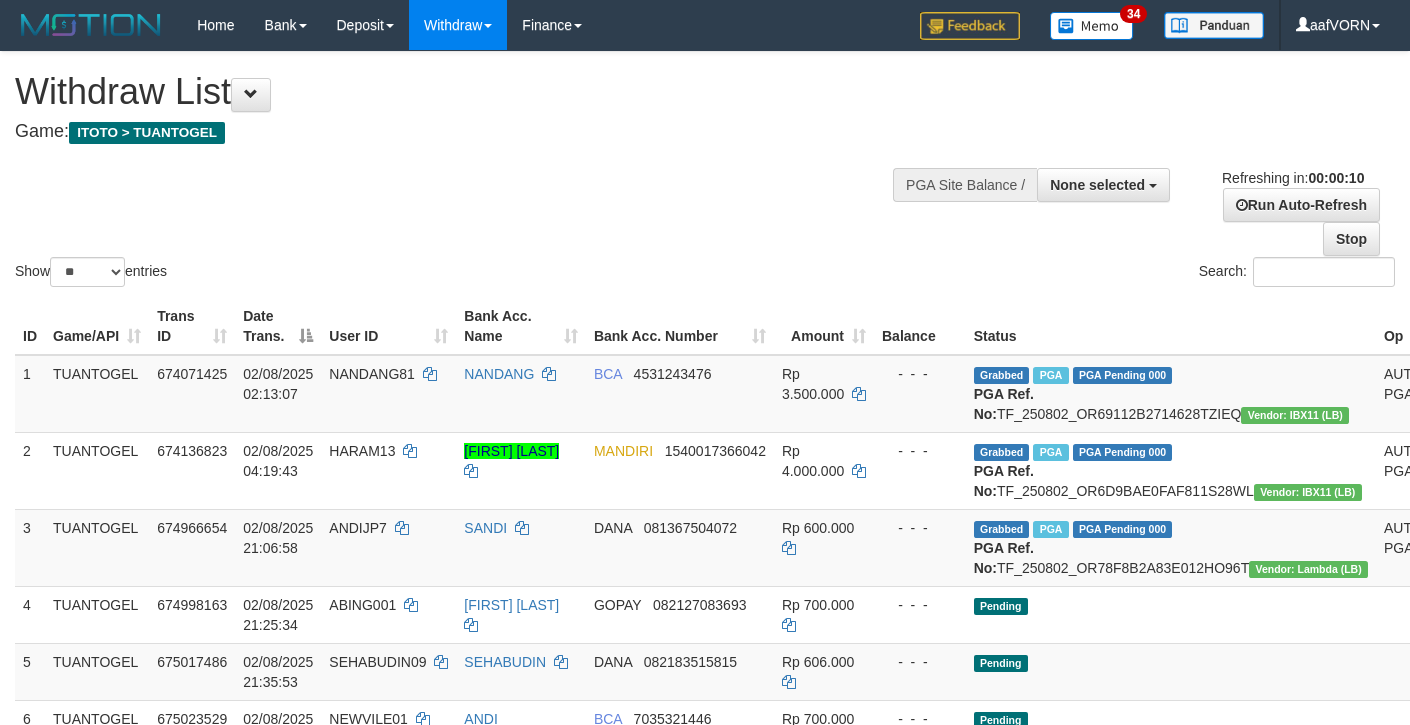 select 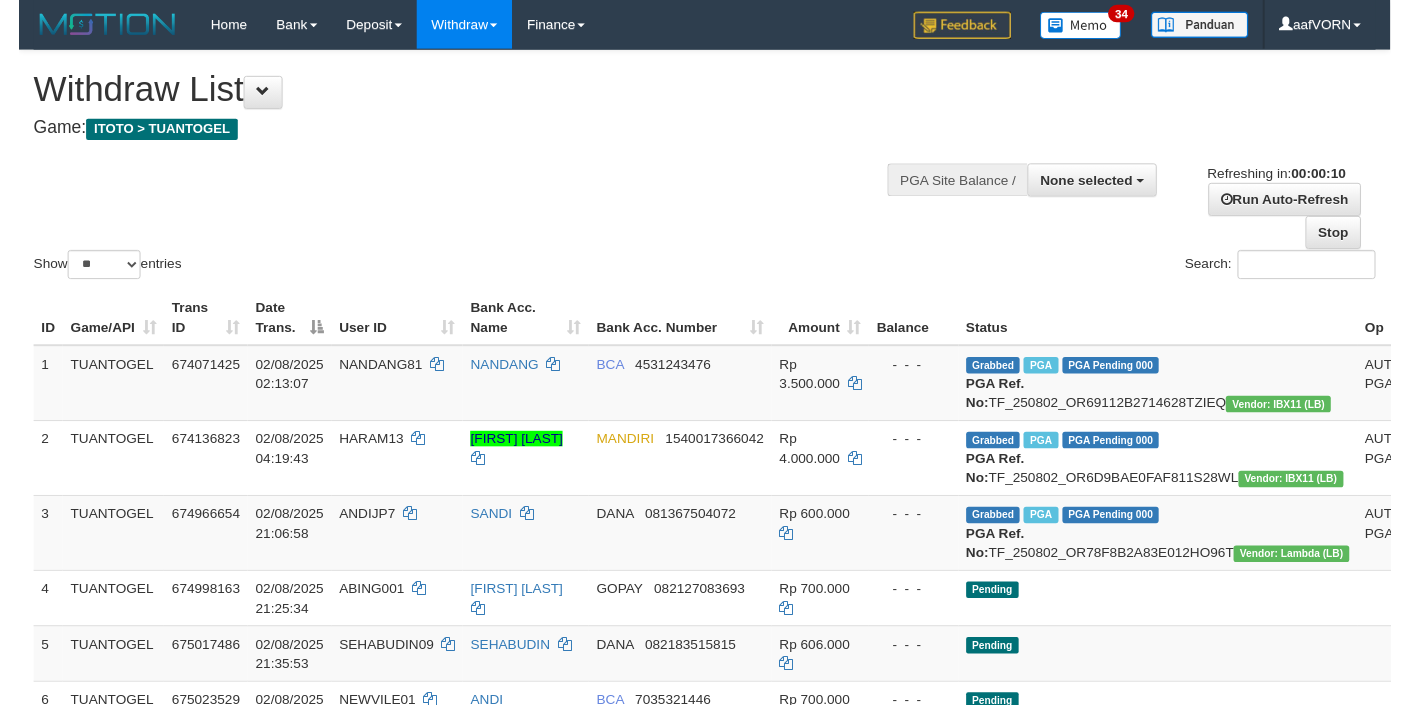 scroll, scrollTop: 0, scrollLeft: 0, axis: both 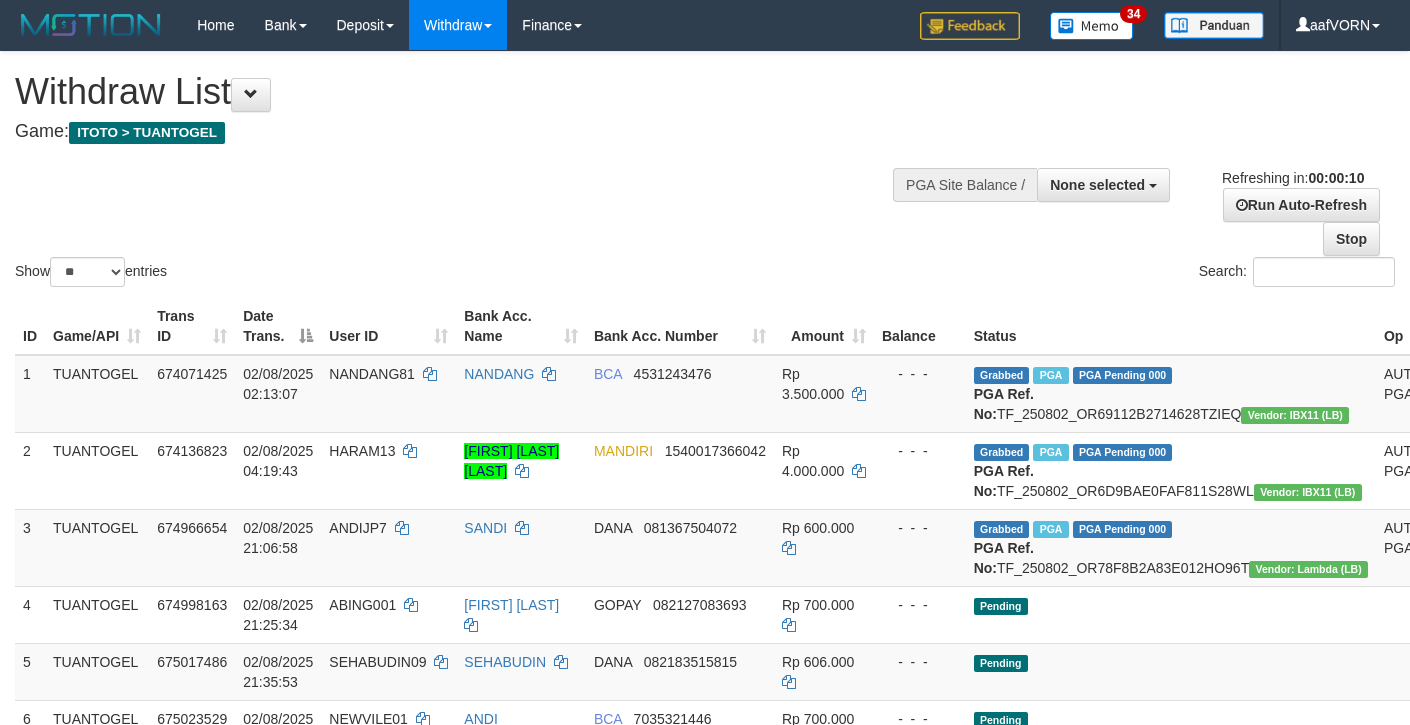 select 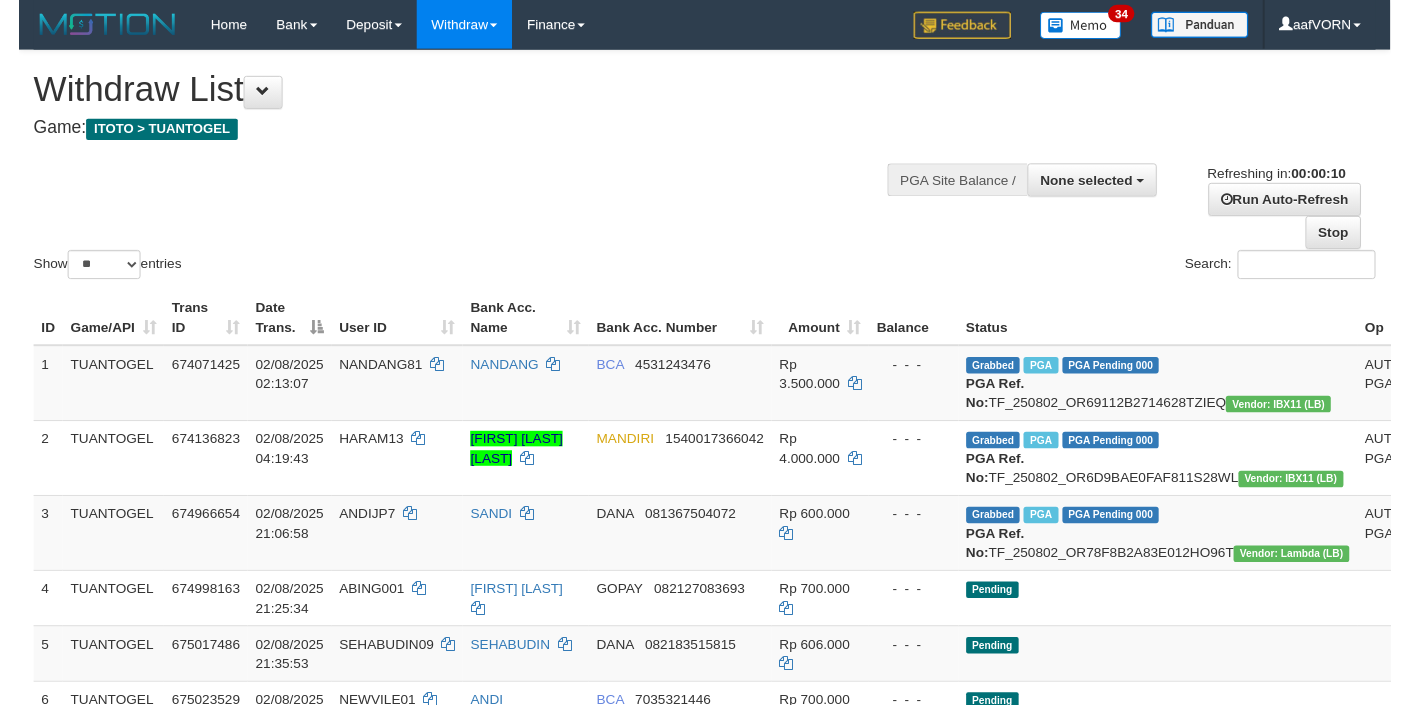 scroll, scrollTop: 0, scrollLeft: 0, axis: both 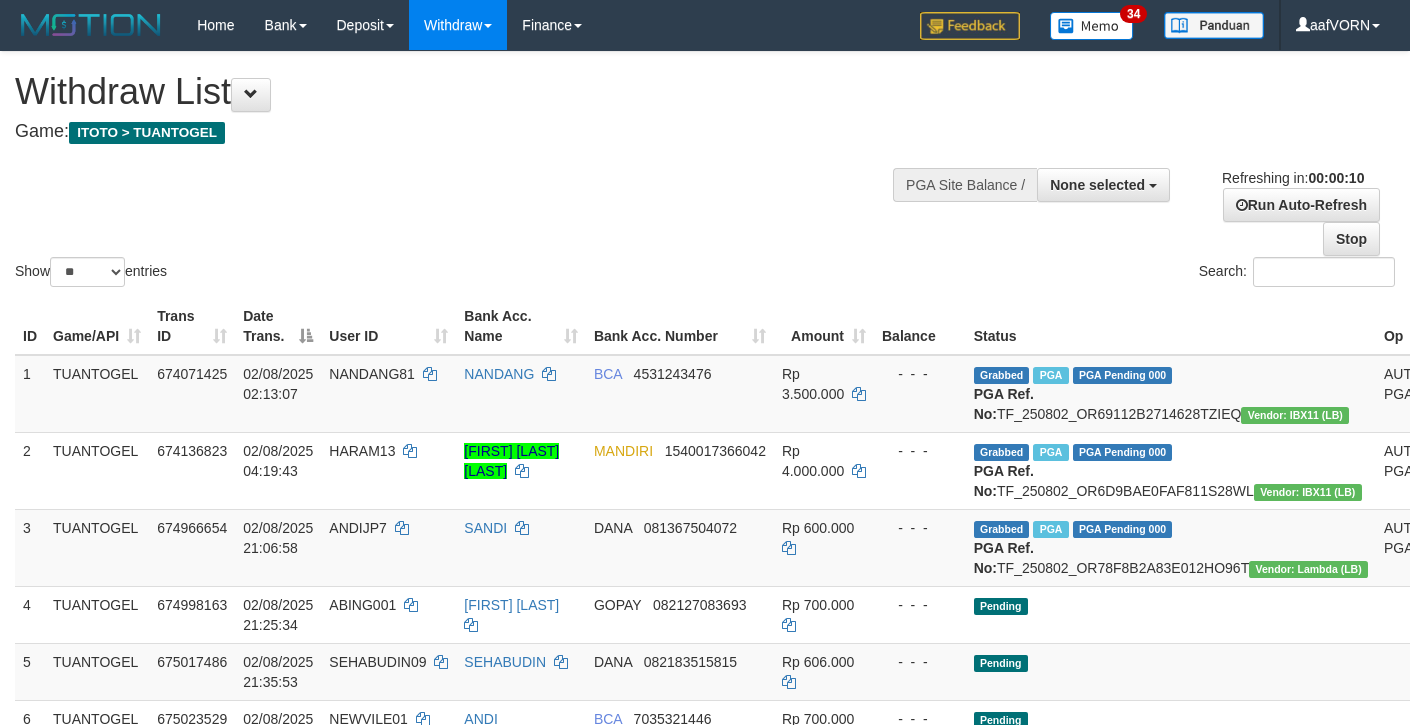 select 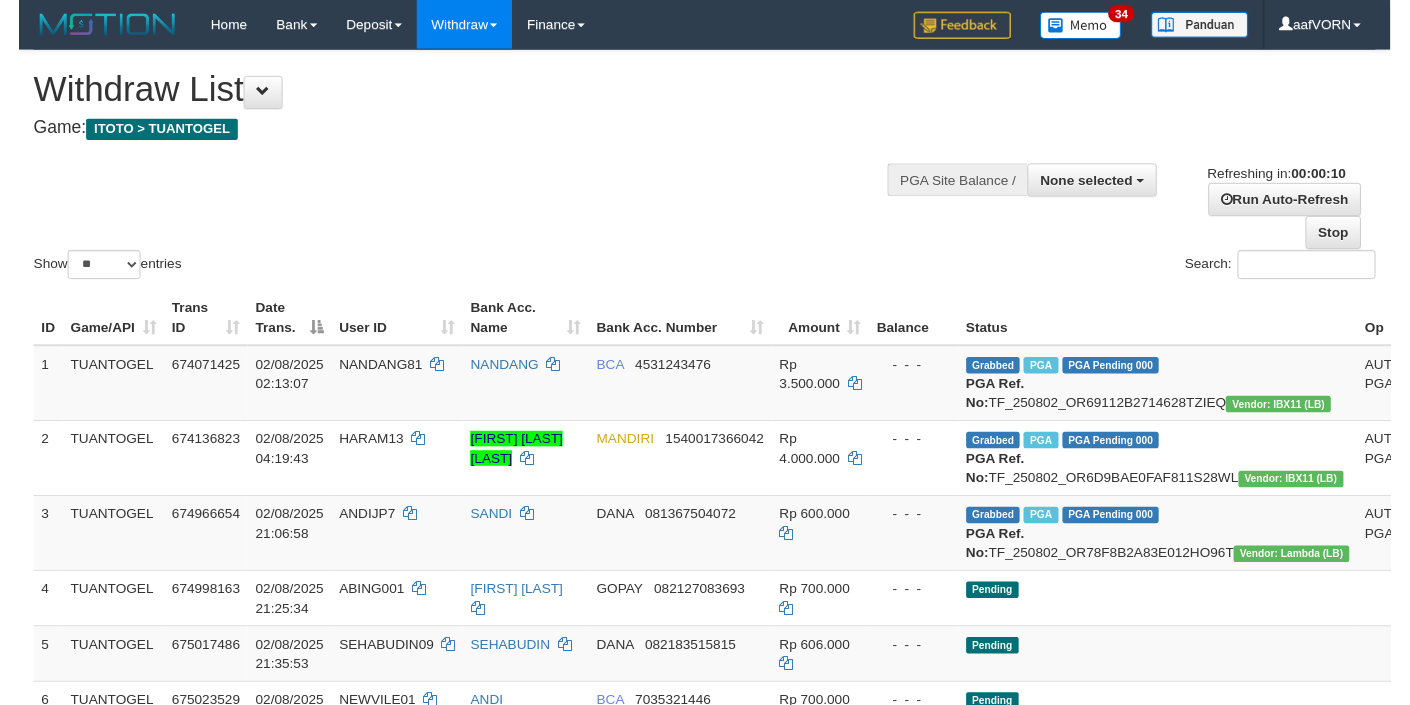 scroll, scrollTop: 0, scrollLeft: 0, axis: both 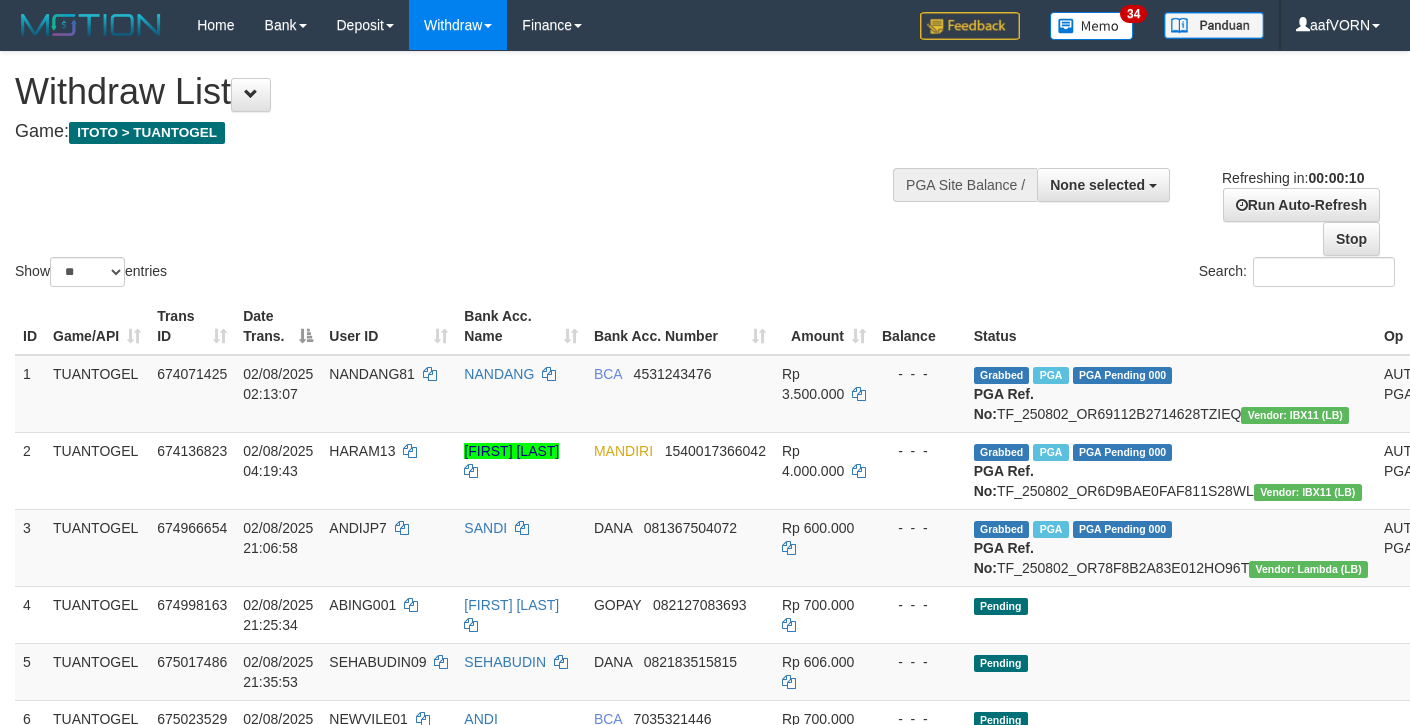 select 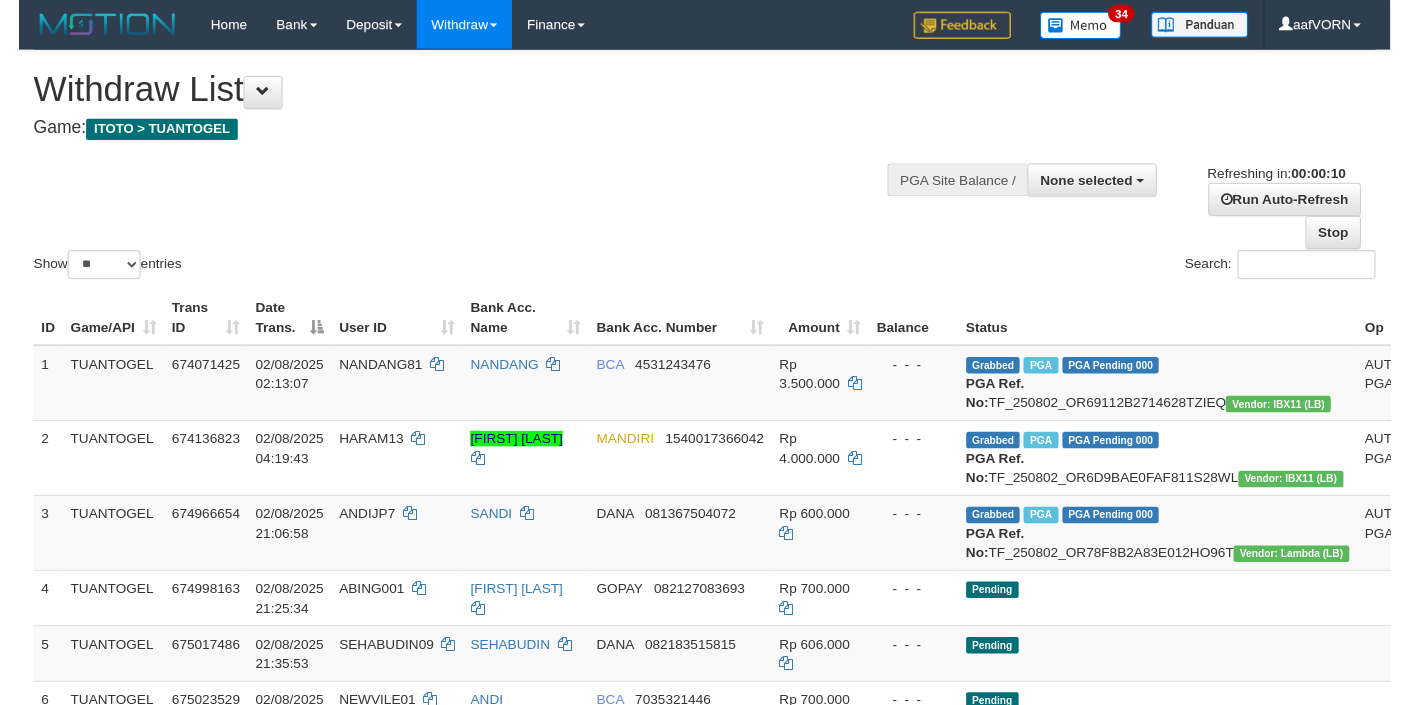 scroll, scrollTop: 0, scrollLeft: 0, axis: both 